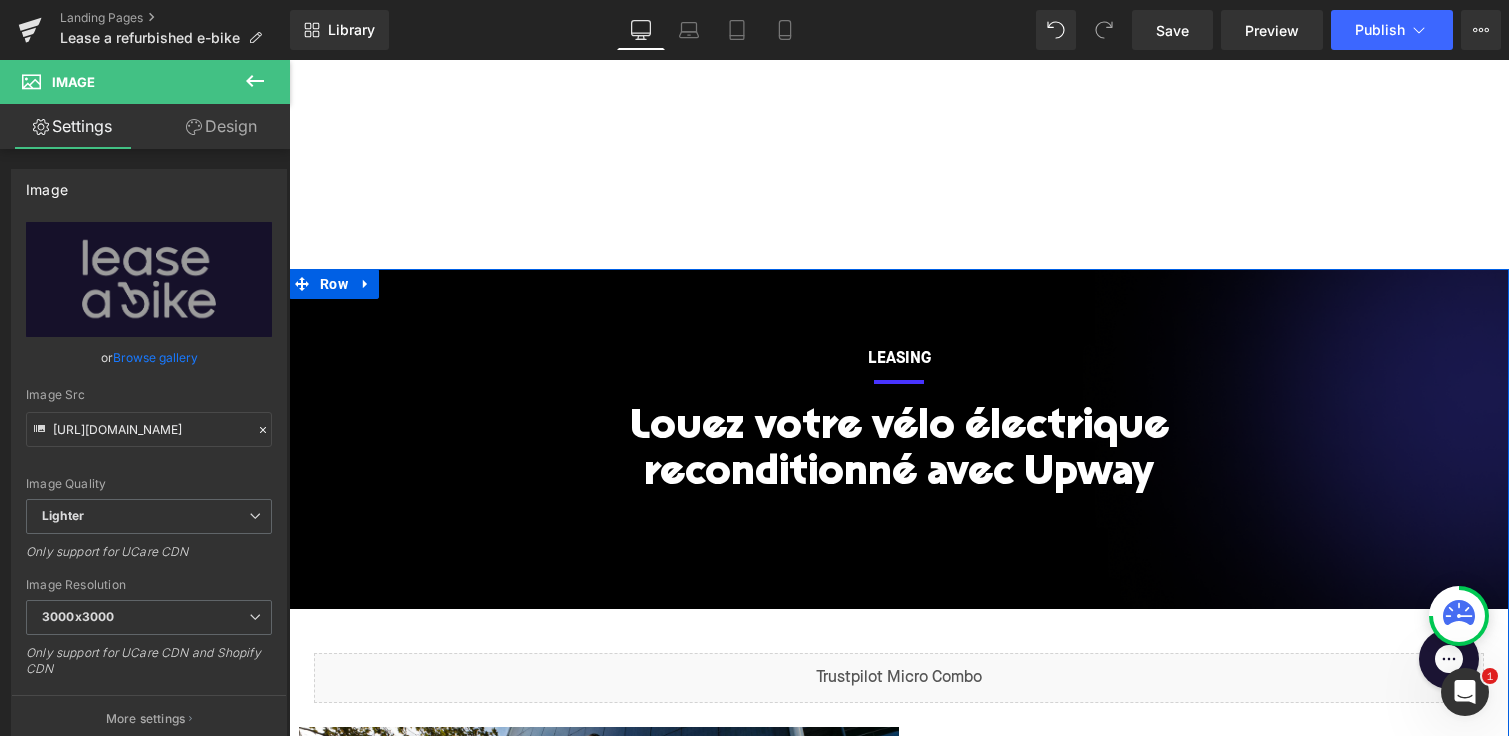 scroll, scrollTop: 663, scrollLeft: 0, axis: vertical 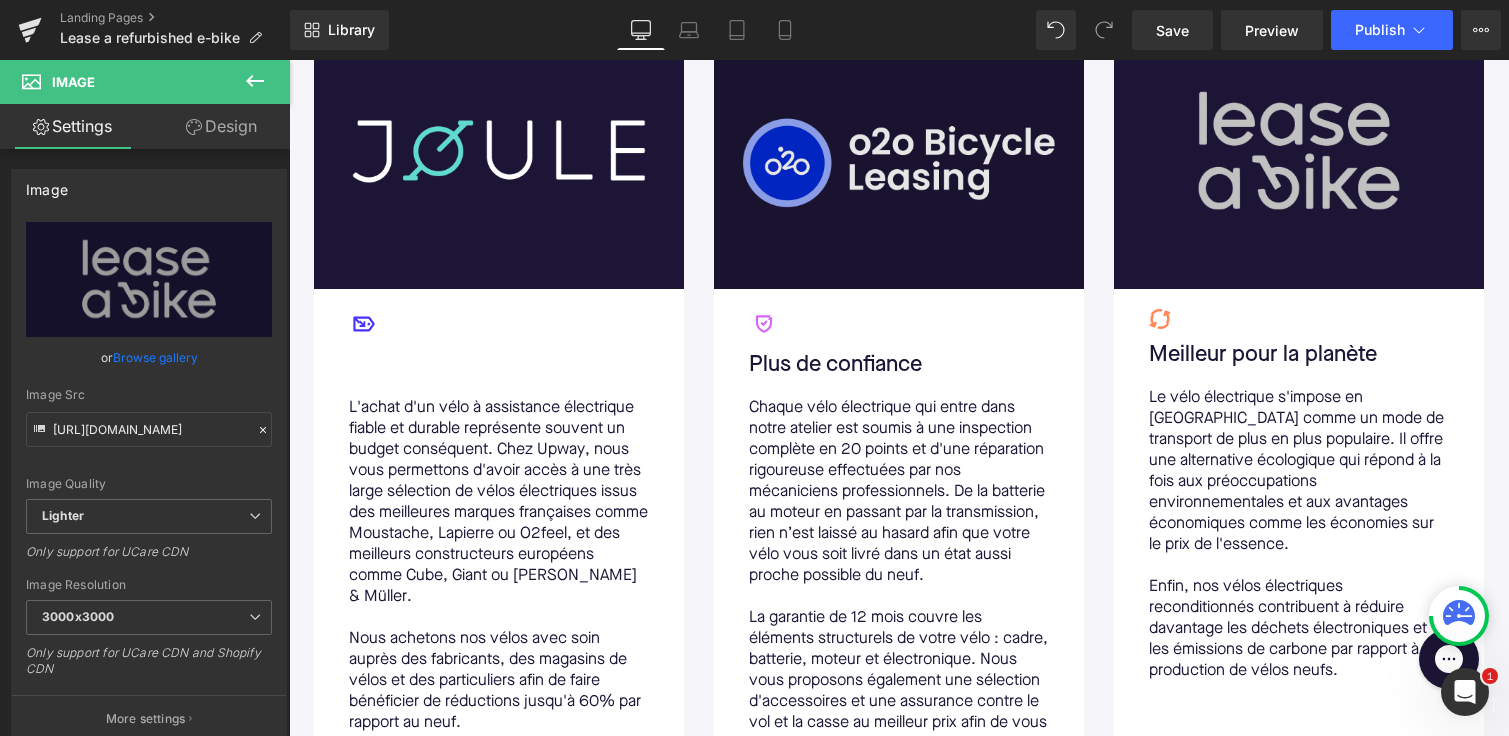 click on "Image" at bounding box center (899, 151) 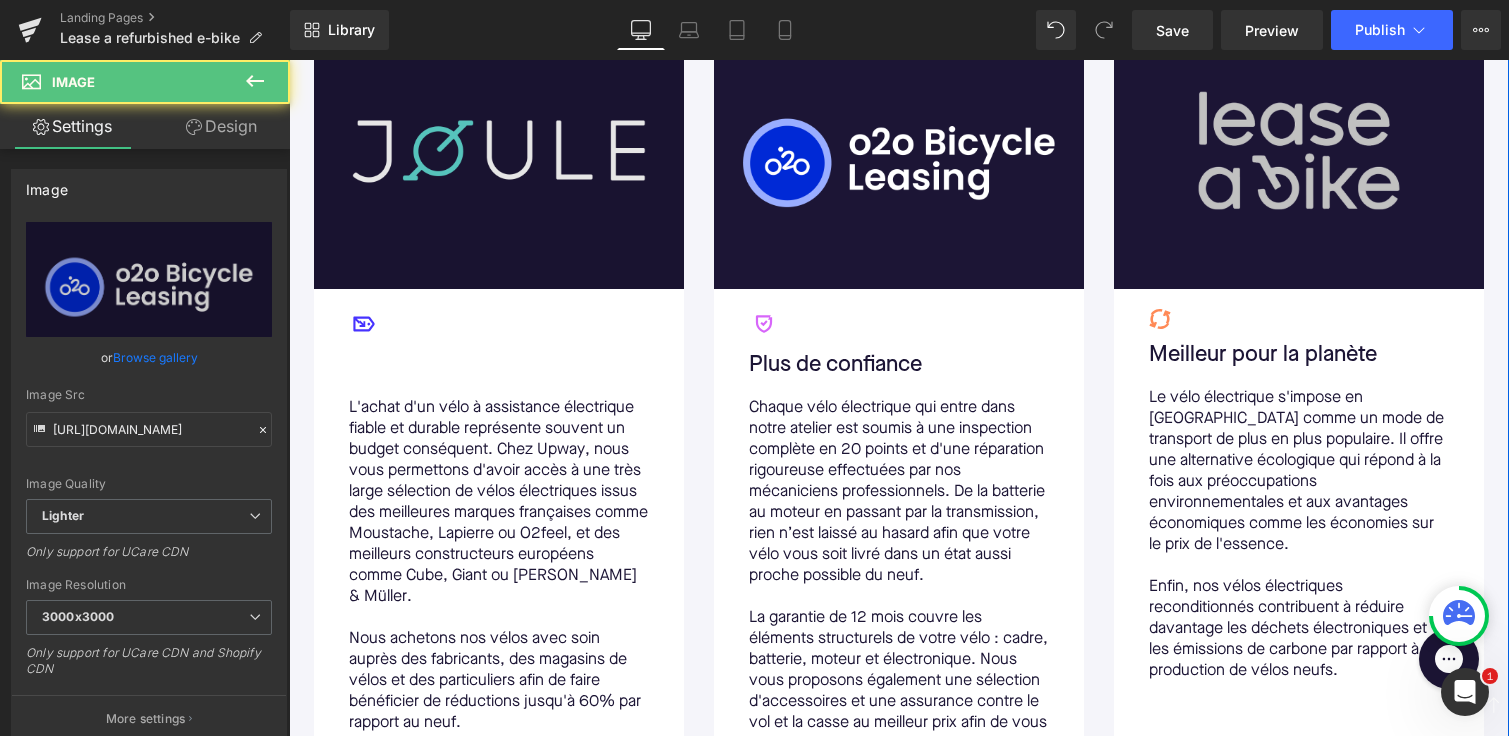 click at bounding box center [499, 151] 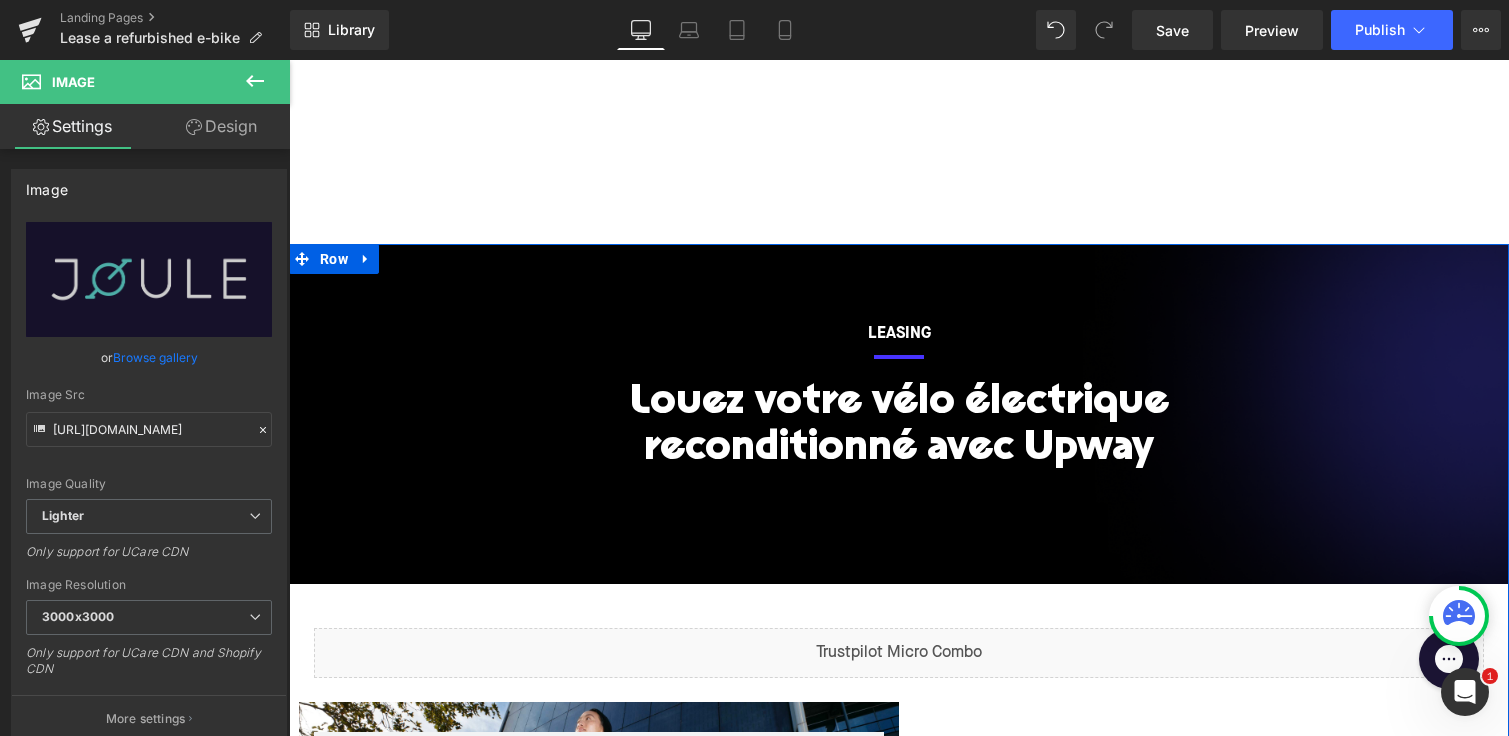 scroll, scrollTop: 29, scrollLeft: 0, axis: vertical 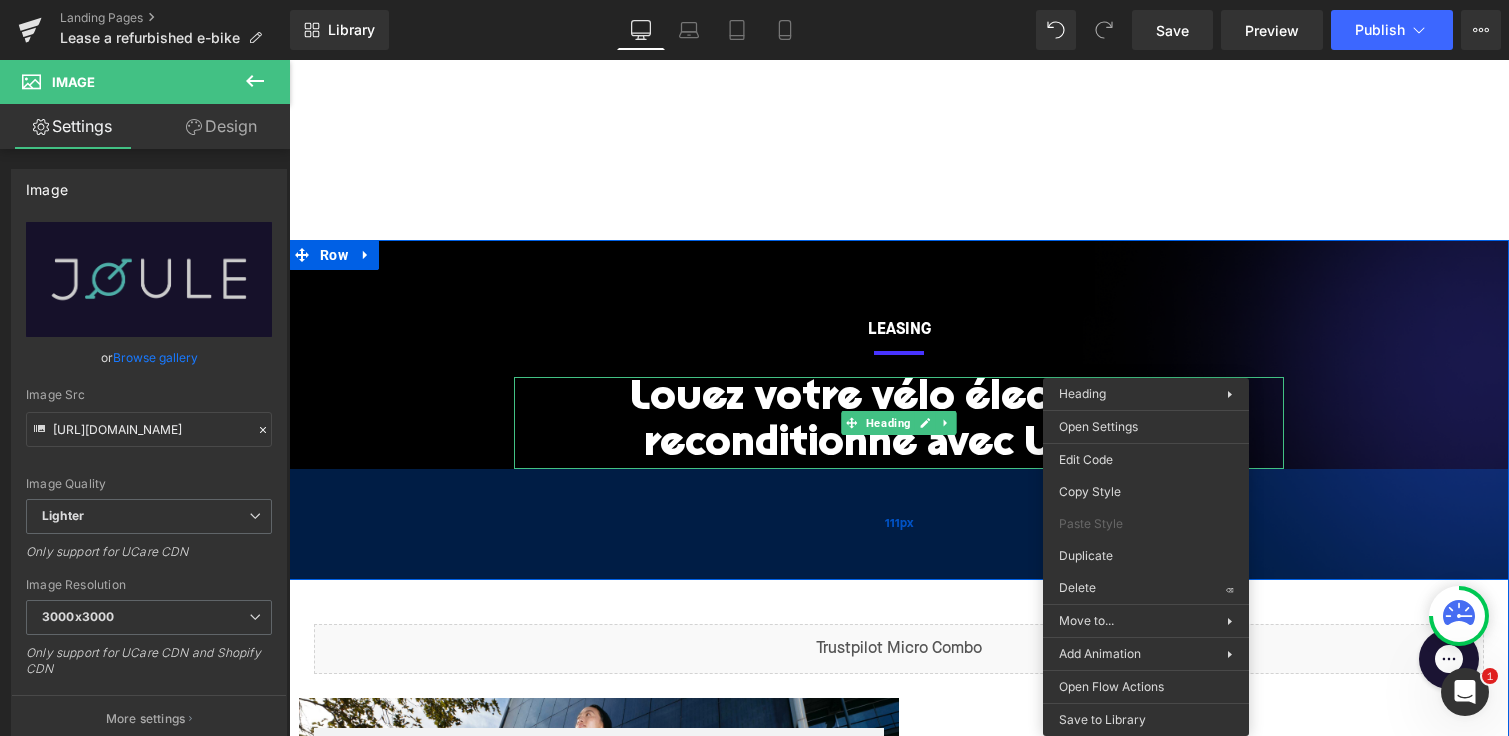 click on "111px" at bounding box center (899, 524) 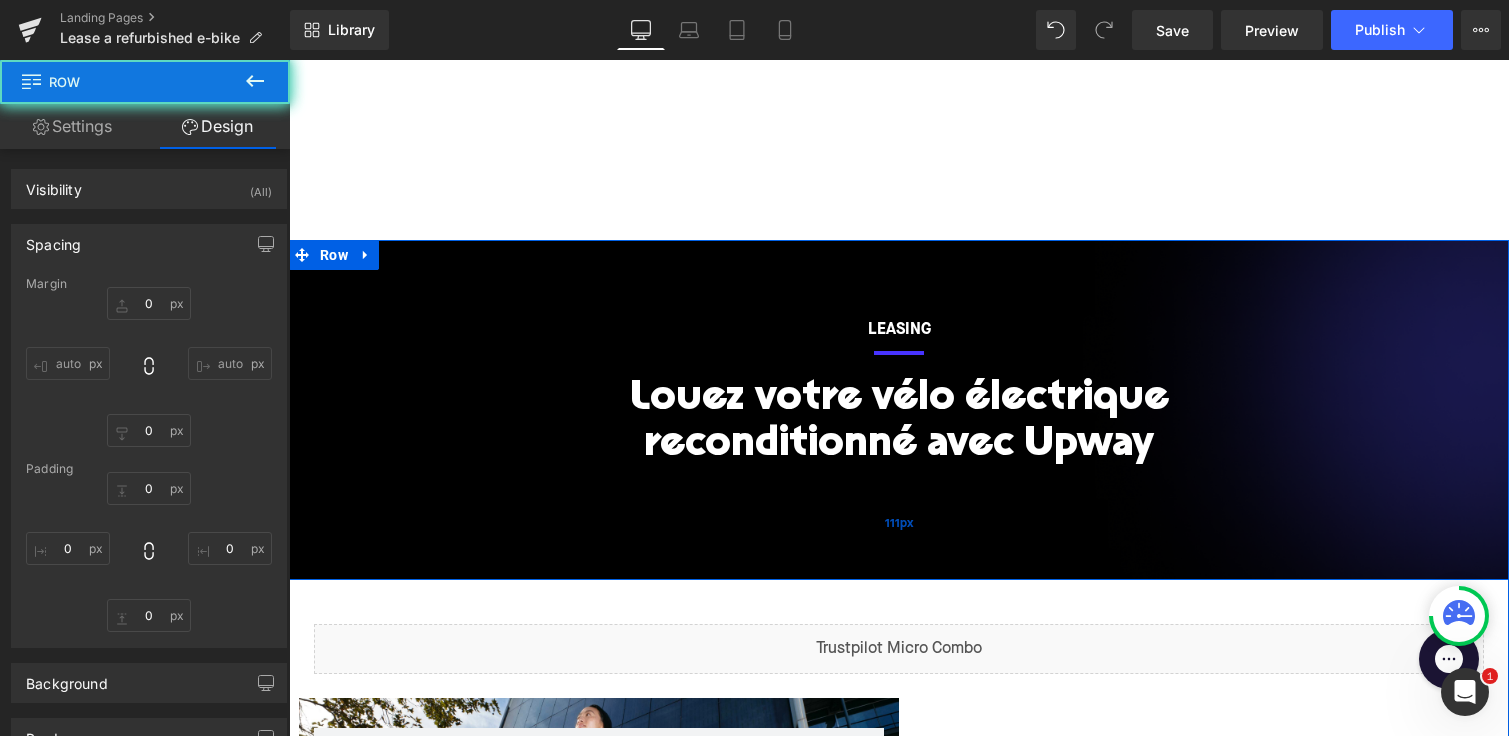 type on "0px" 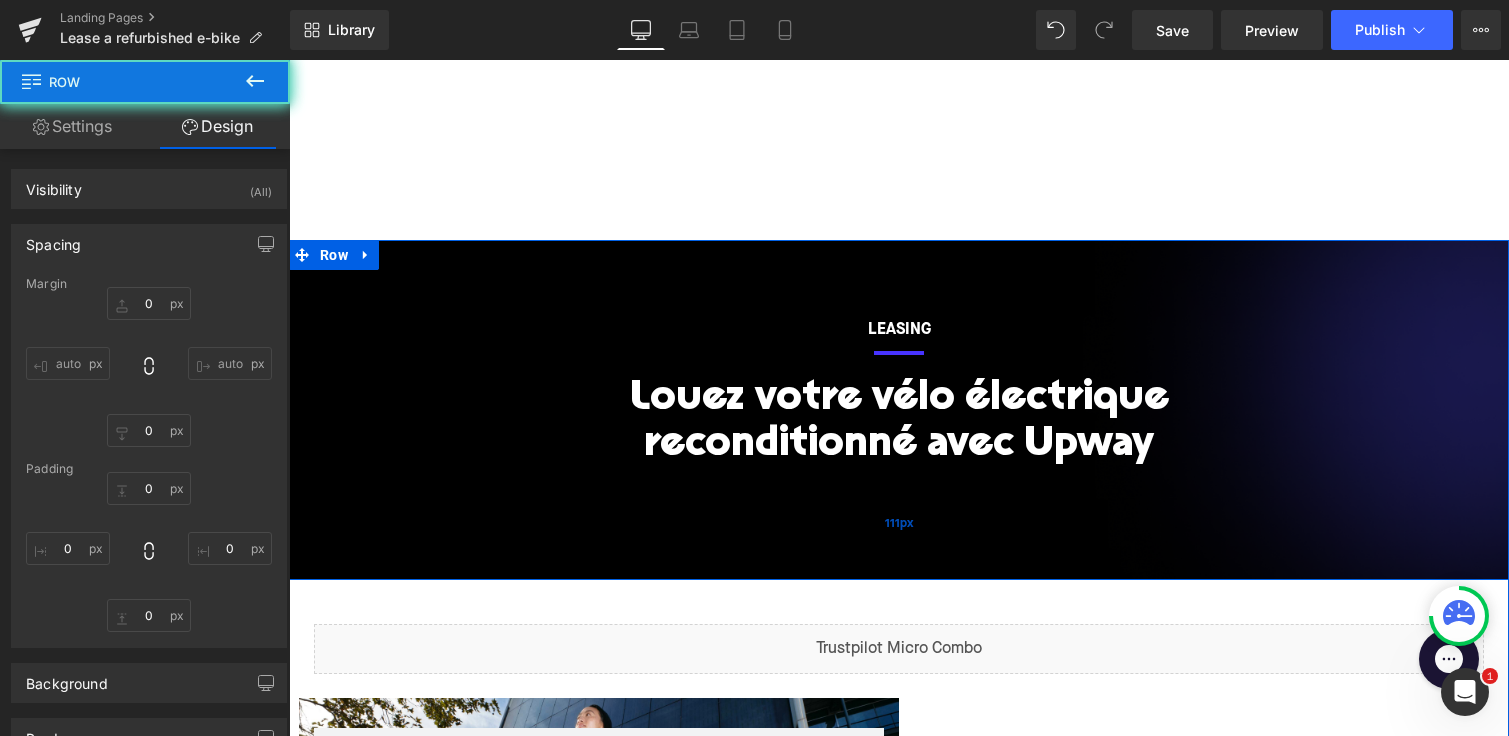 type on "0px" 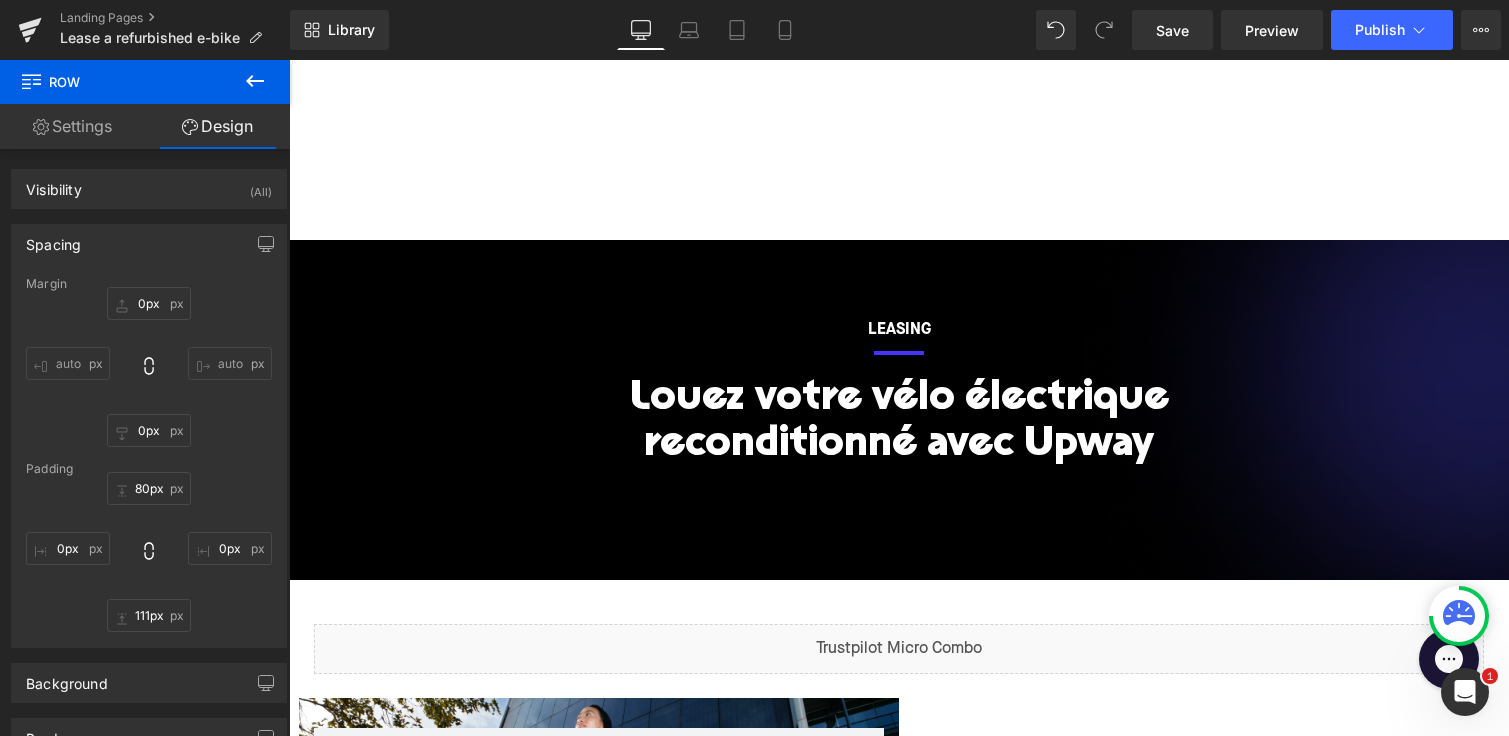click 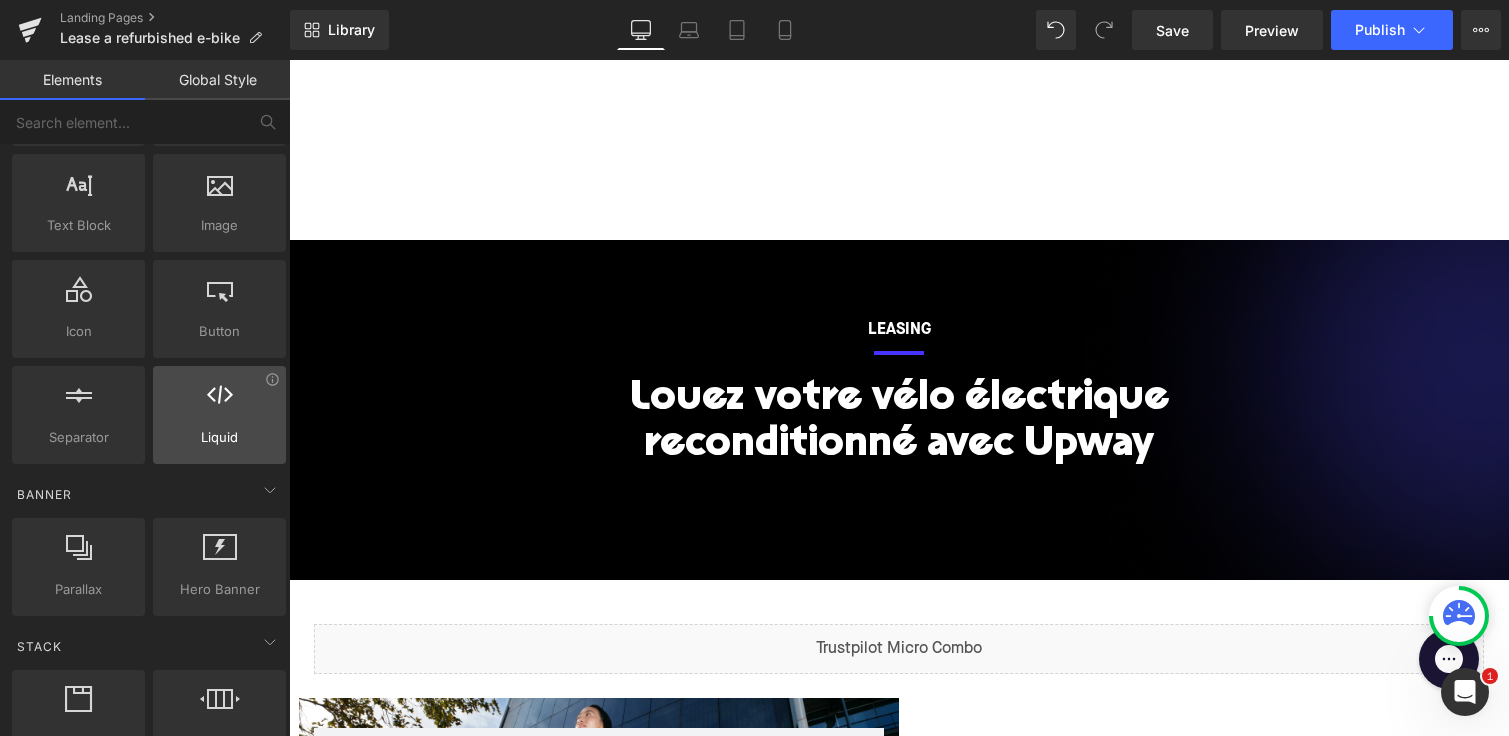 scroll, scrollTop: 156, scrollLeft: 0, axis: vertical 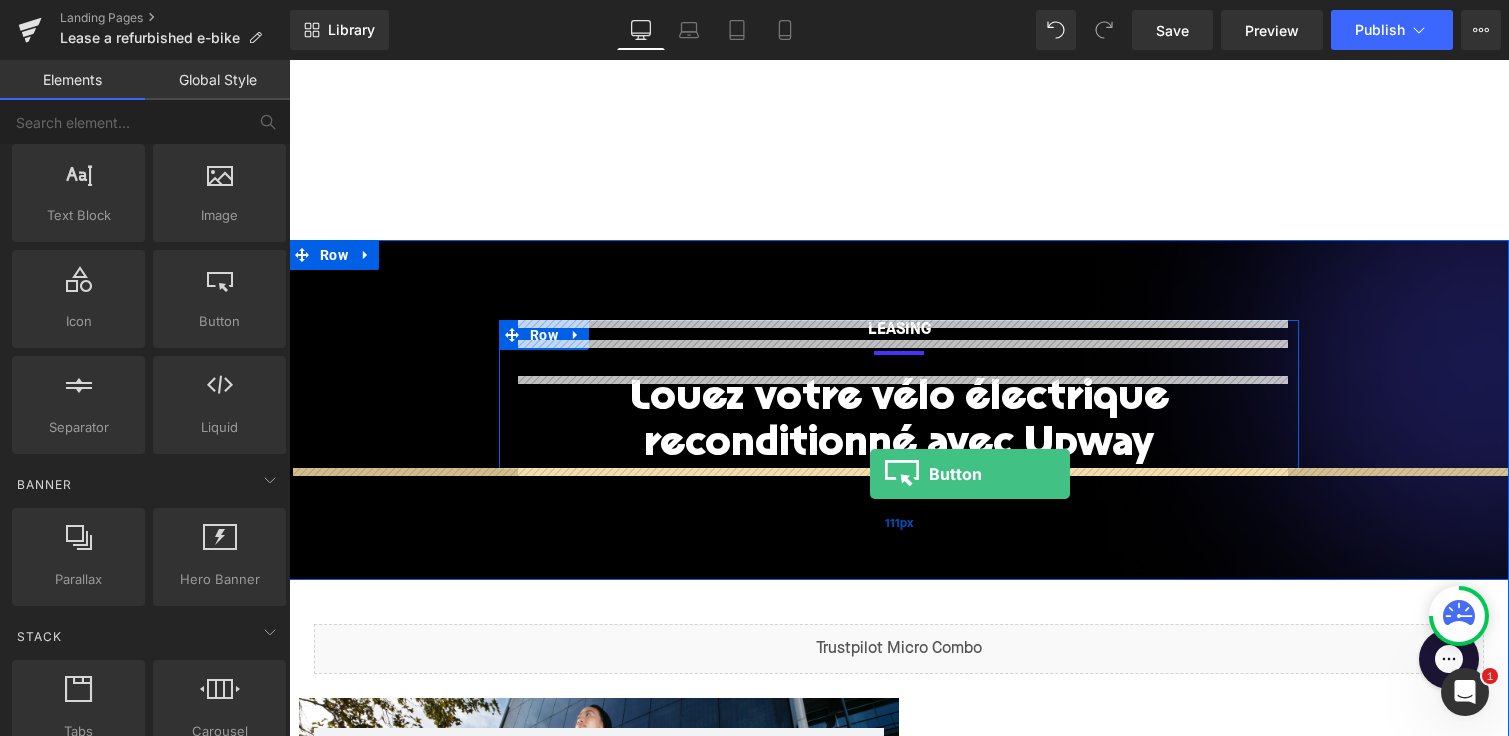 drag, startPoint x: 514, startPoint y: 364, endPoint x: 870, endPoint y: 474, distance: 372.60703 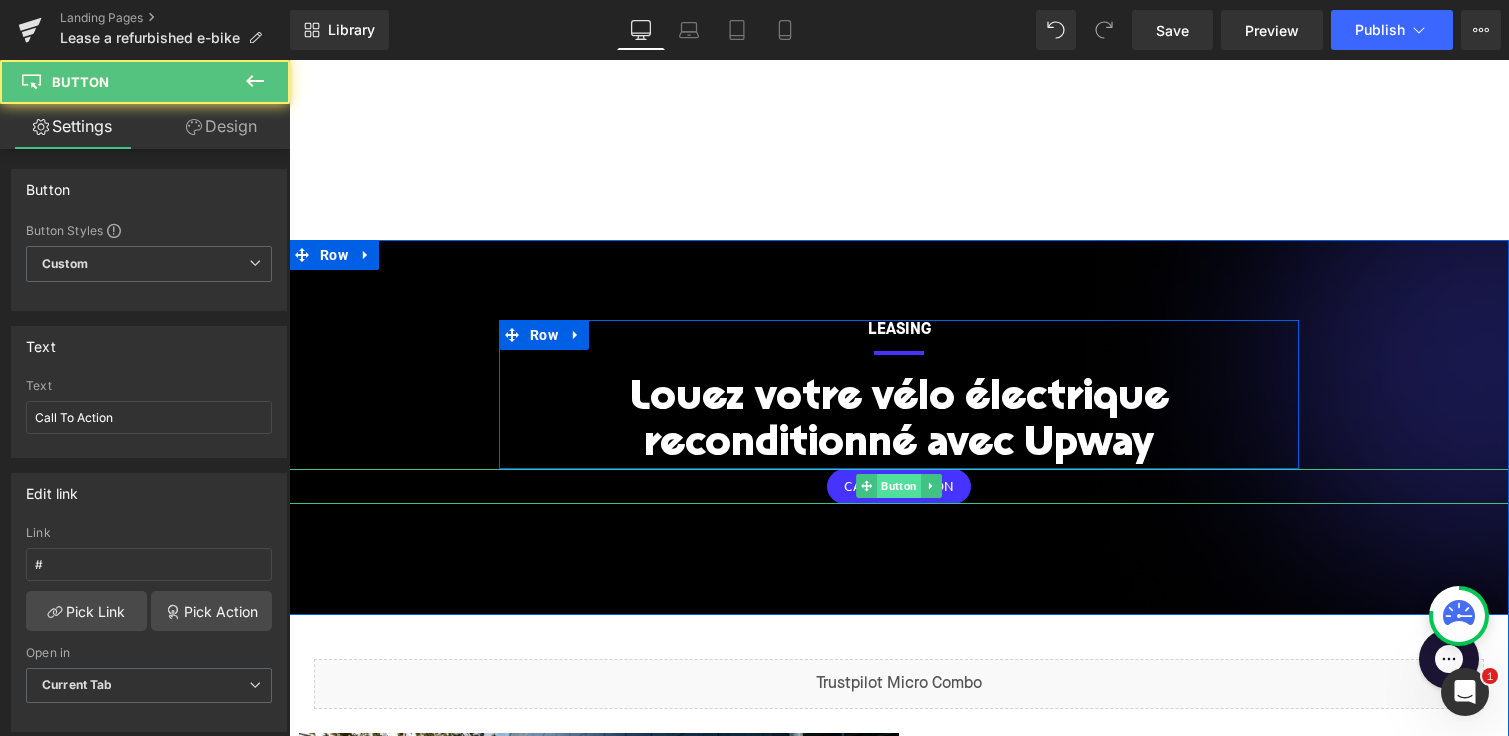click on "Button" at bounding box center [899, 486] 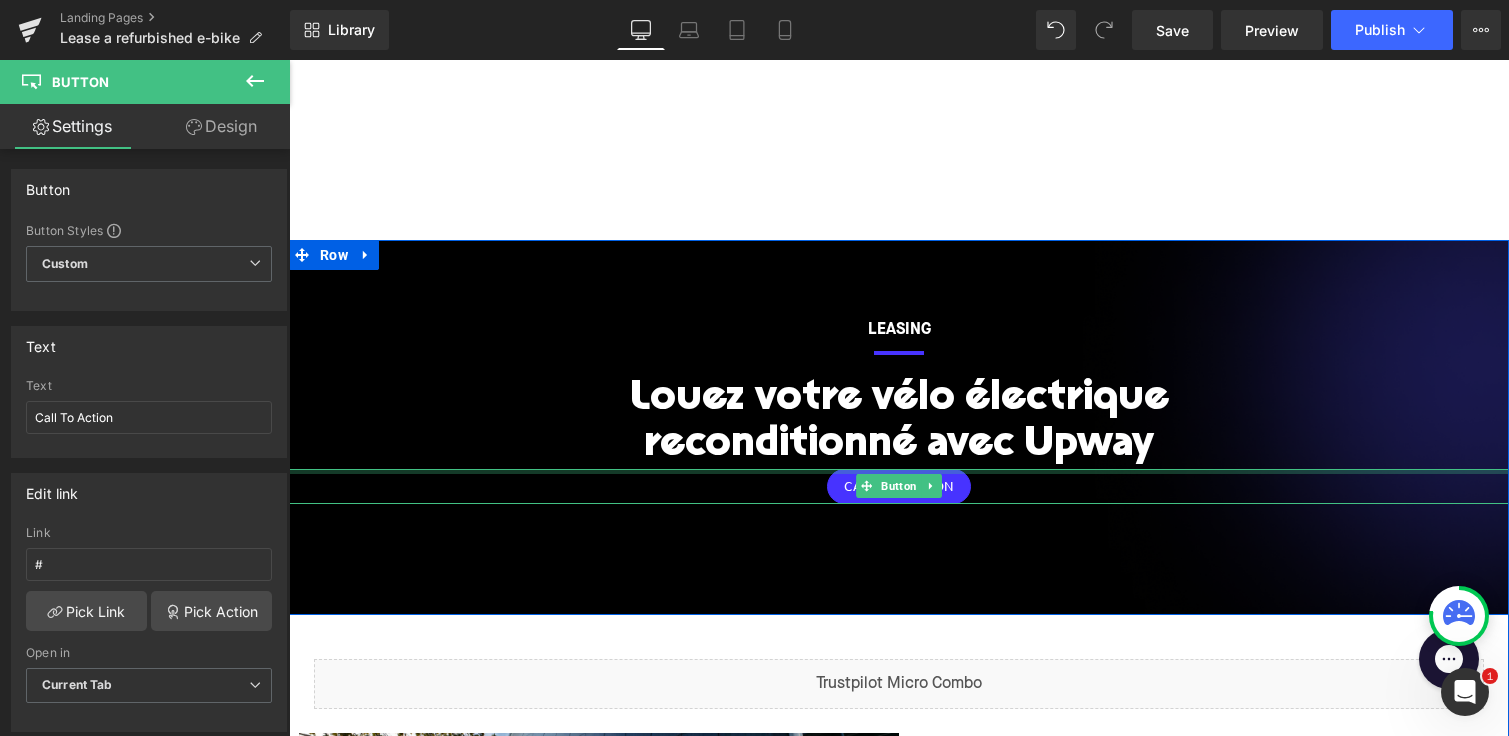 click at bounding box center (899, 471) 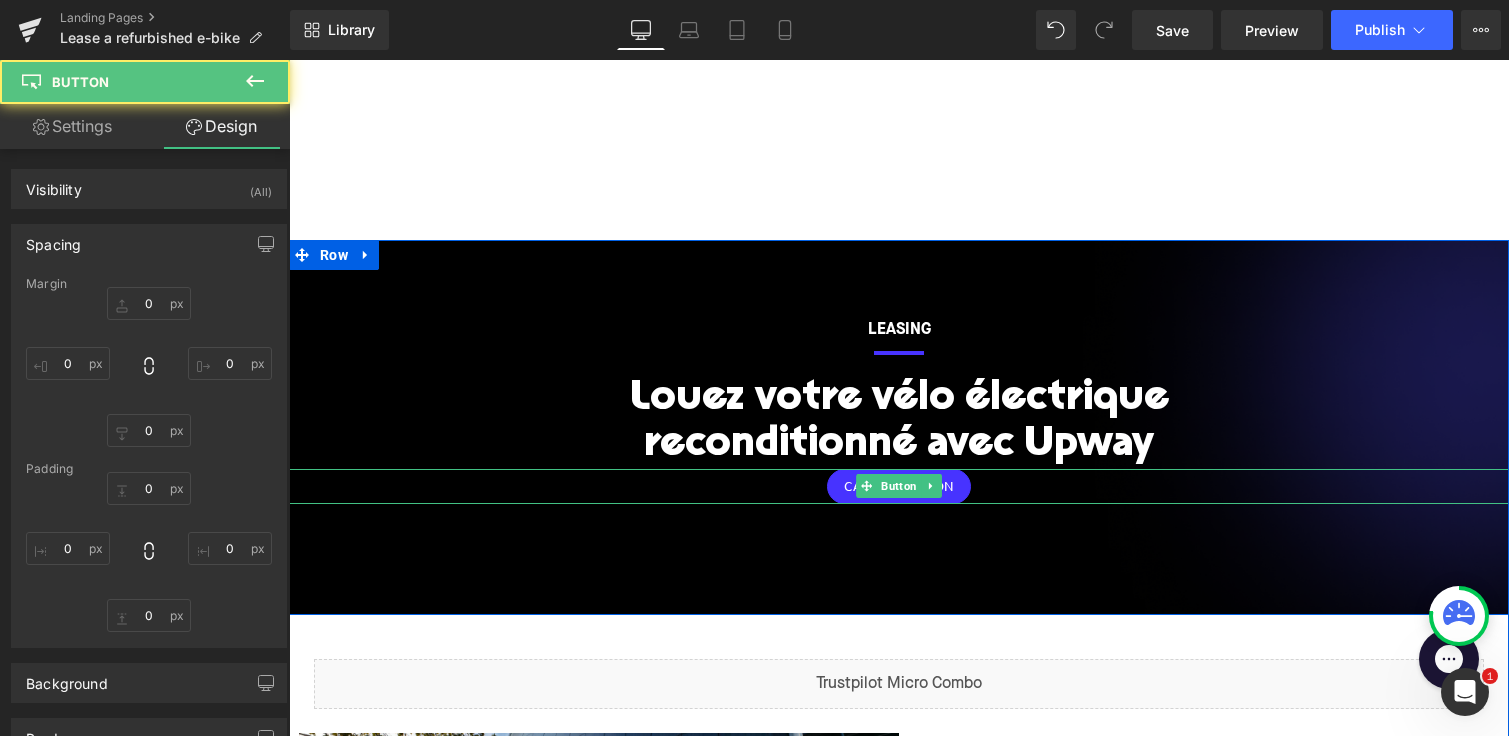 type on "0" 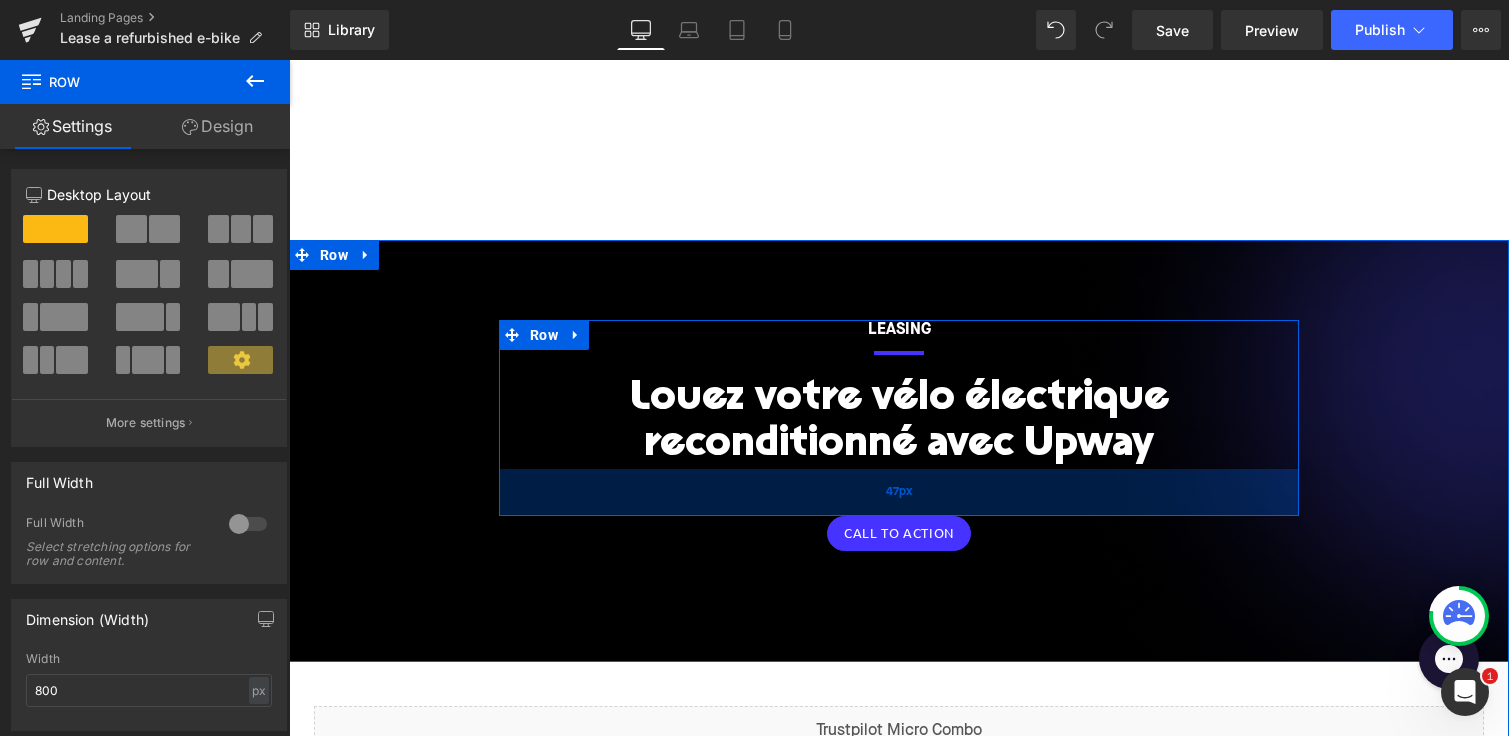 drag, startPoint x: 555, startPoint y: 467, endPoint x: 558, endPoint y: 514, distance: 47.095646 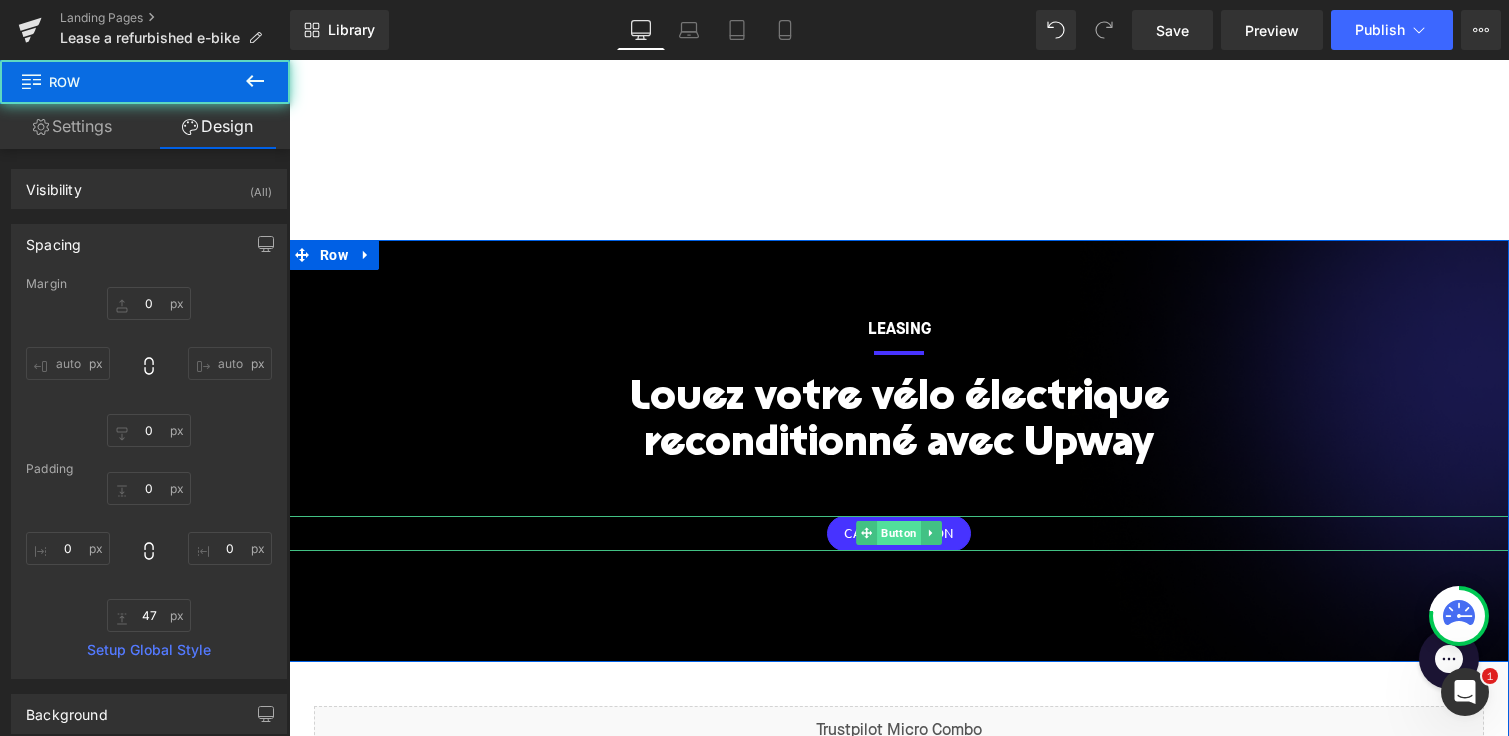 click on "Button" at bounding box center (899, 533) 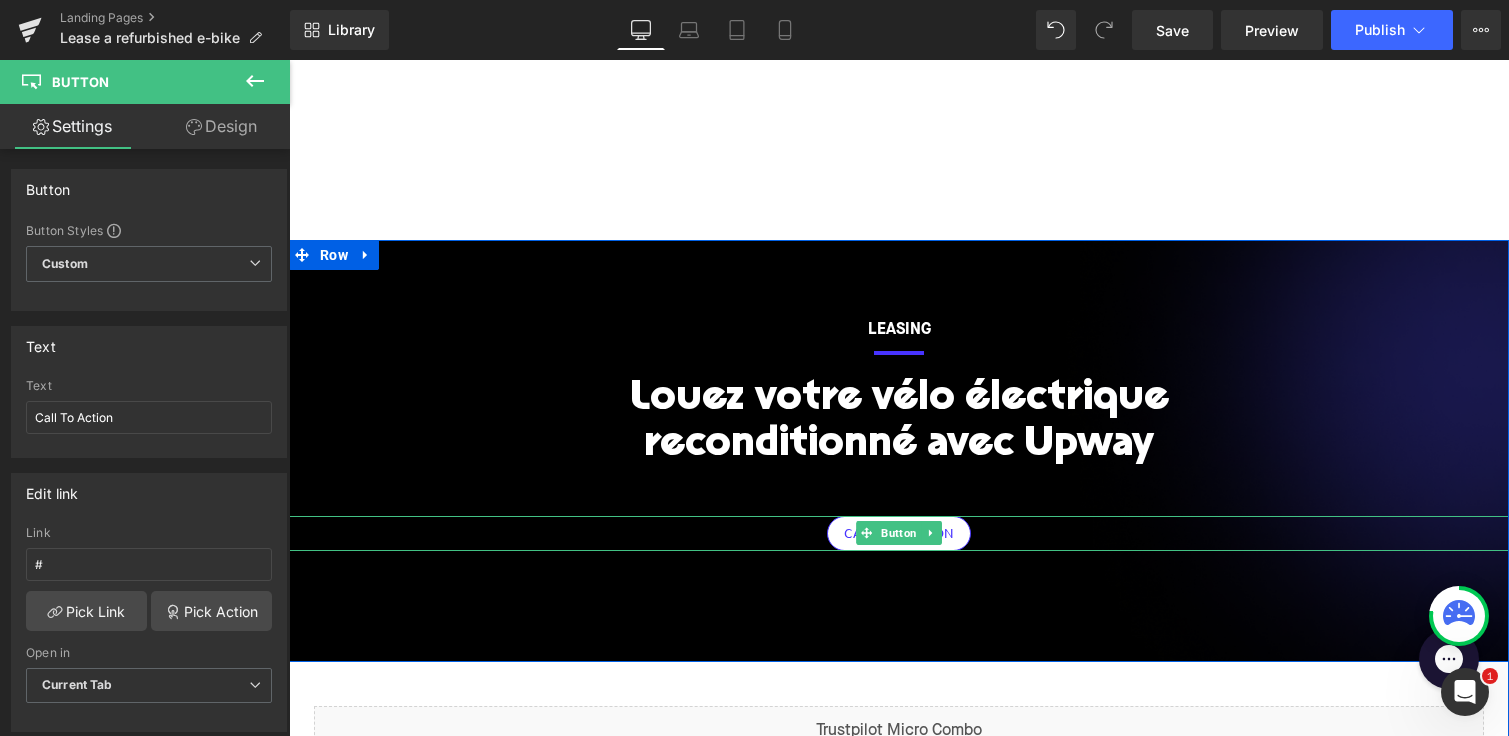 click on "Call To Action" at bounding box center (899, 533) 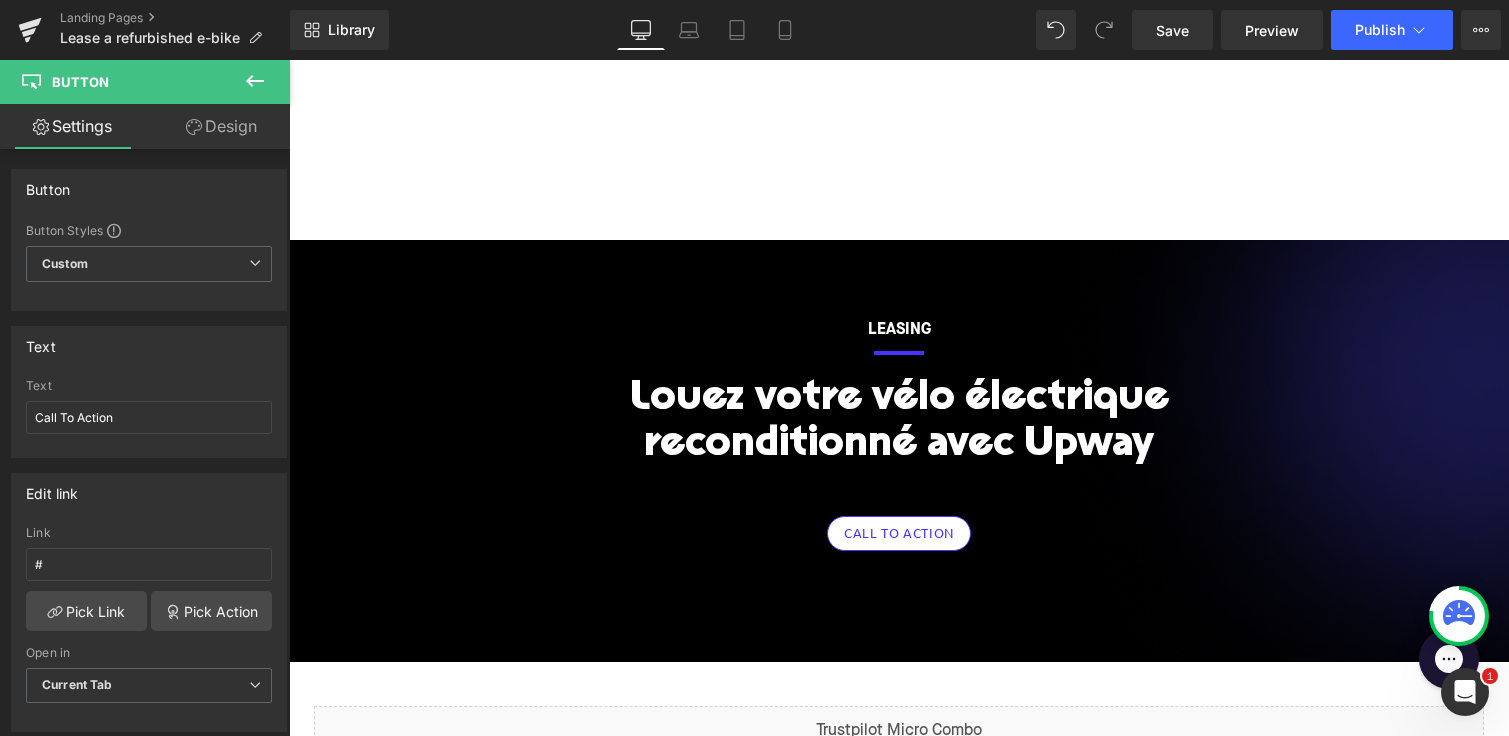 click on "Call To Action
Button" at bounding box center (899, 533) 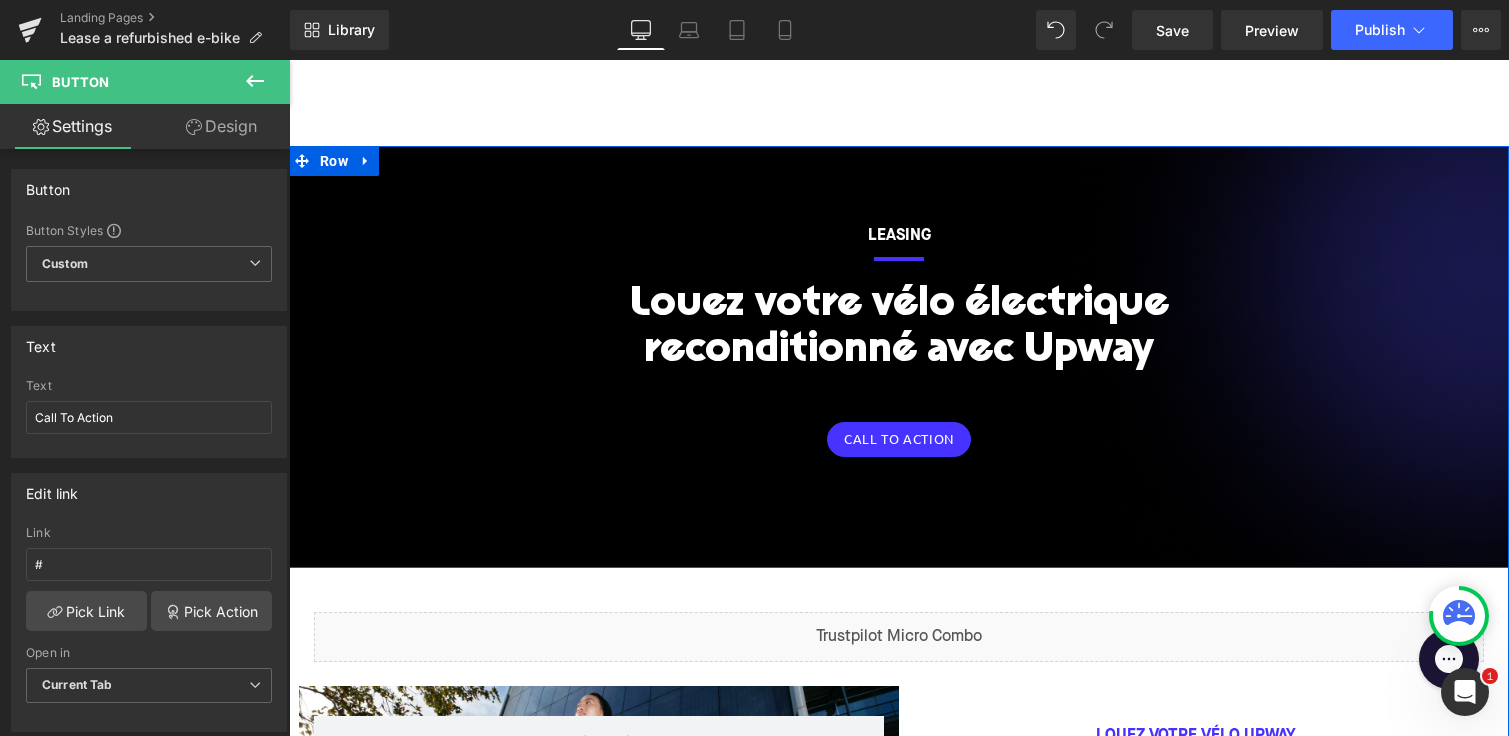scroll, scrollTop: 140, scrollLeft: 0, axis: vertical 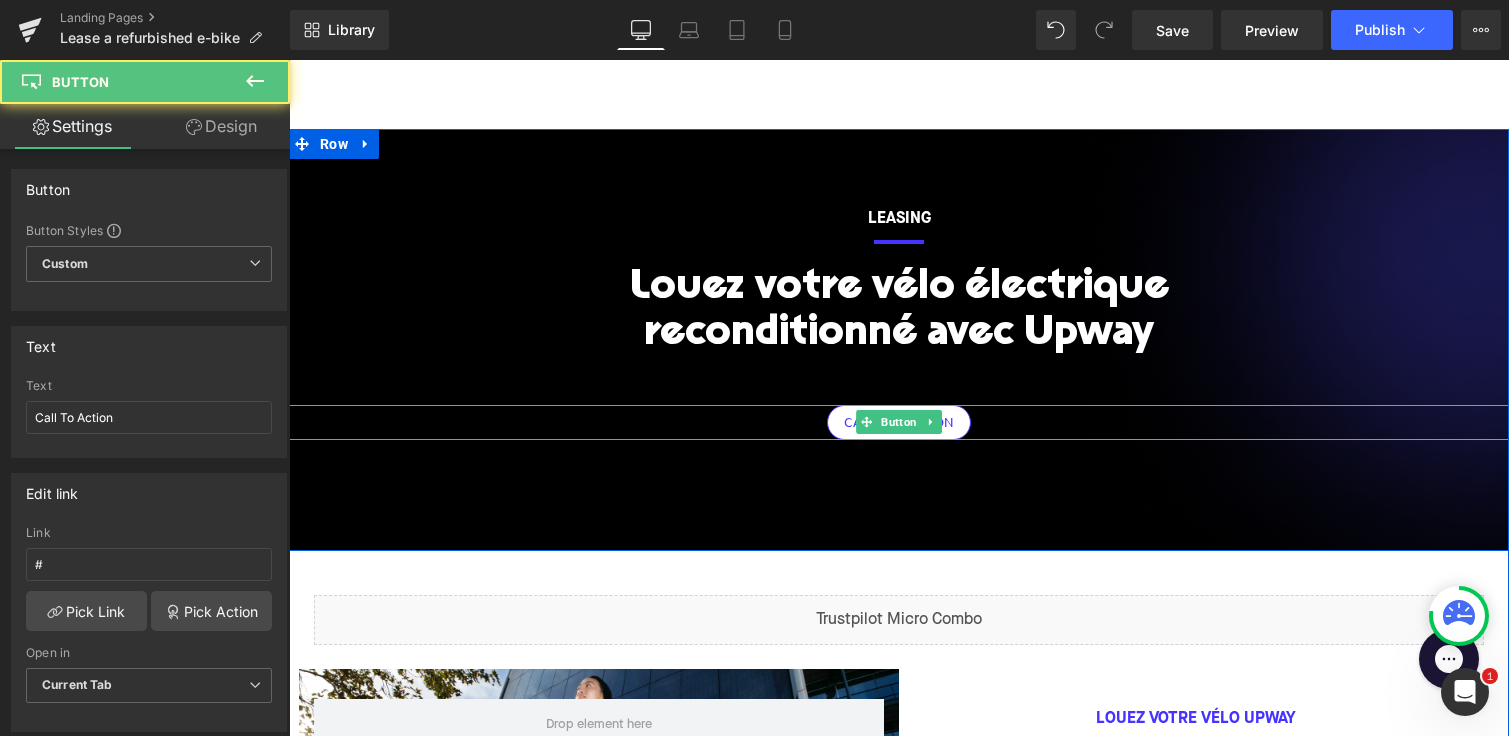 click on "Call To Action
Button" at bounding box center (899, 422) 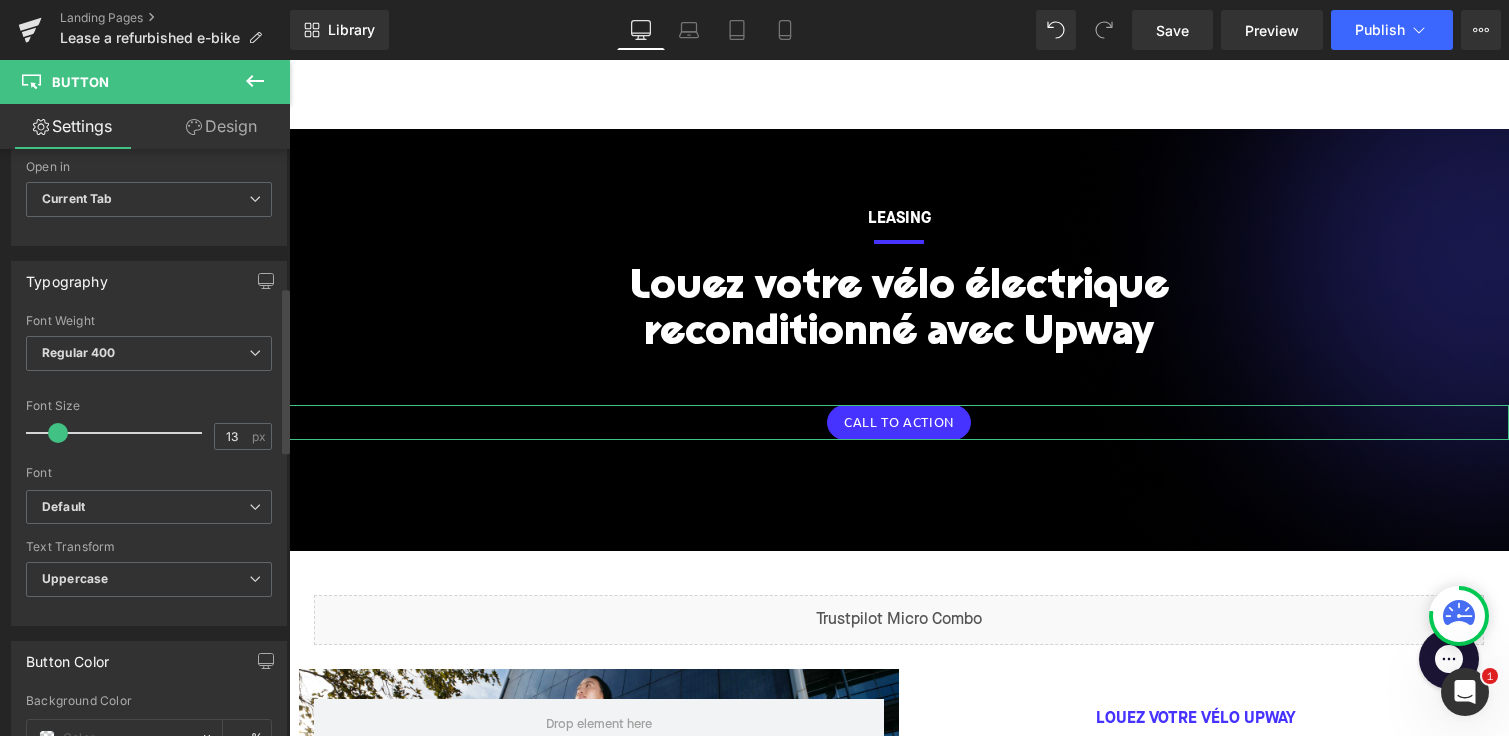 scroll, scrollTop: 461, scrollLeft: 0, axis: vertical 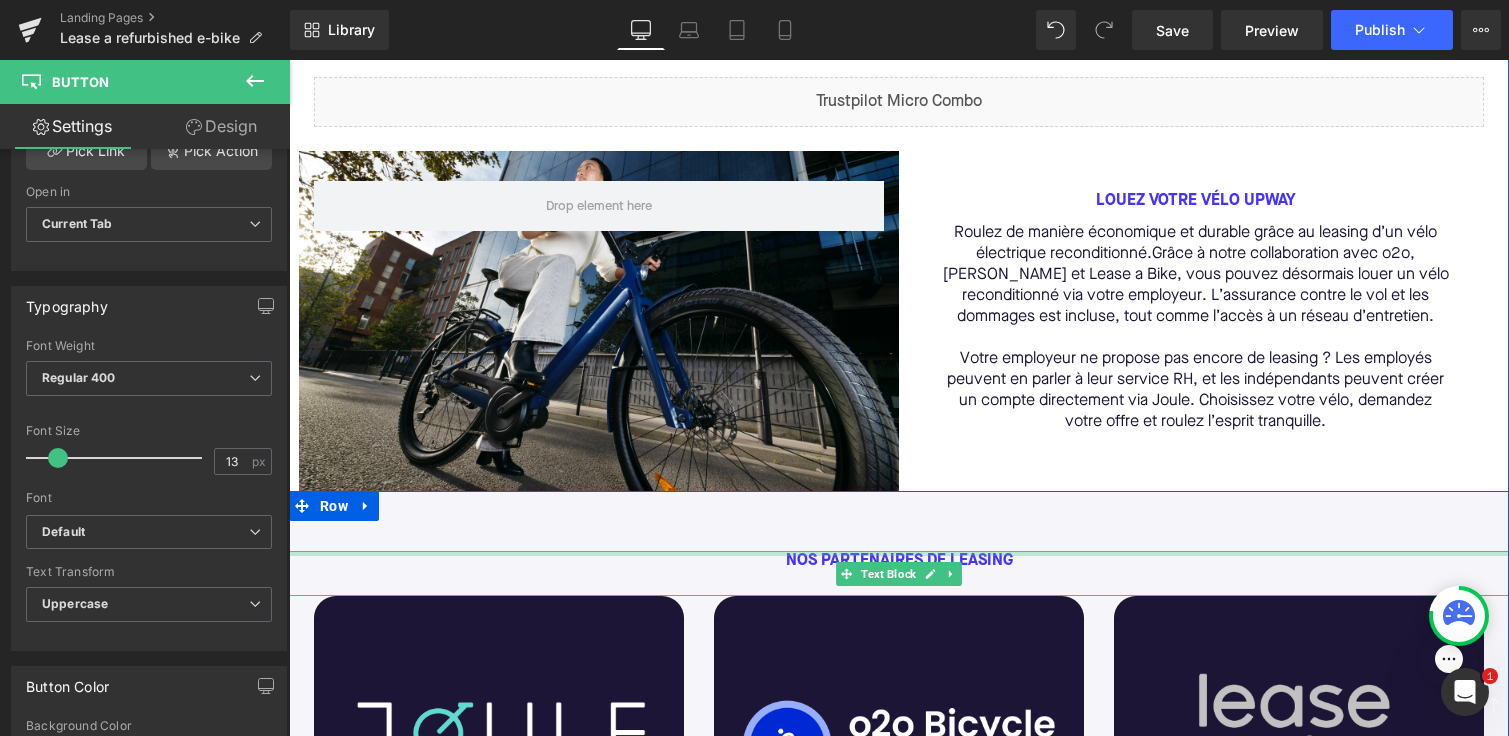 click at bounding box center [899, 553] 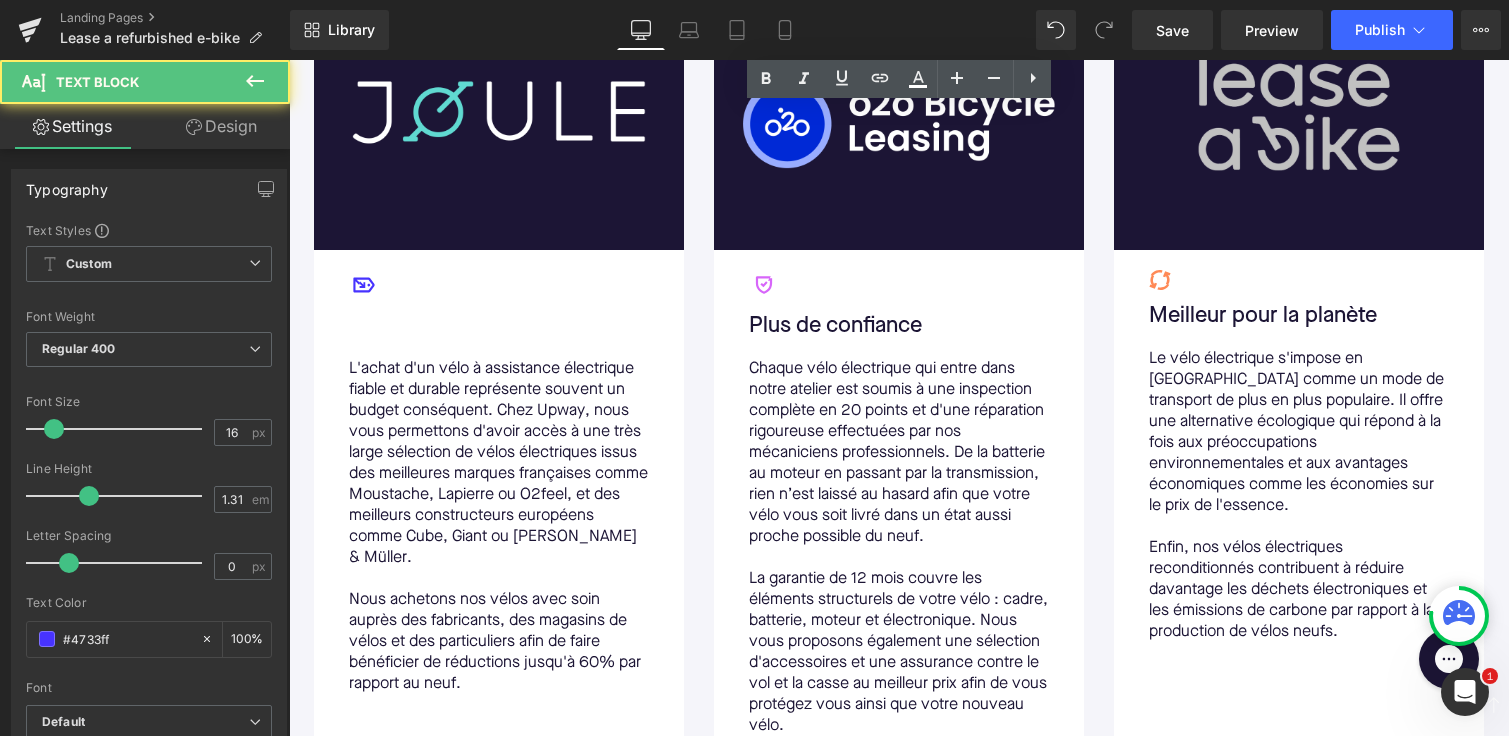scroll, scrollTop: 1300, scrollLeft: 0, axis: vertical 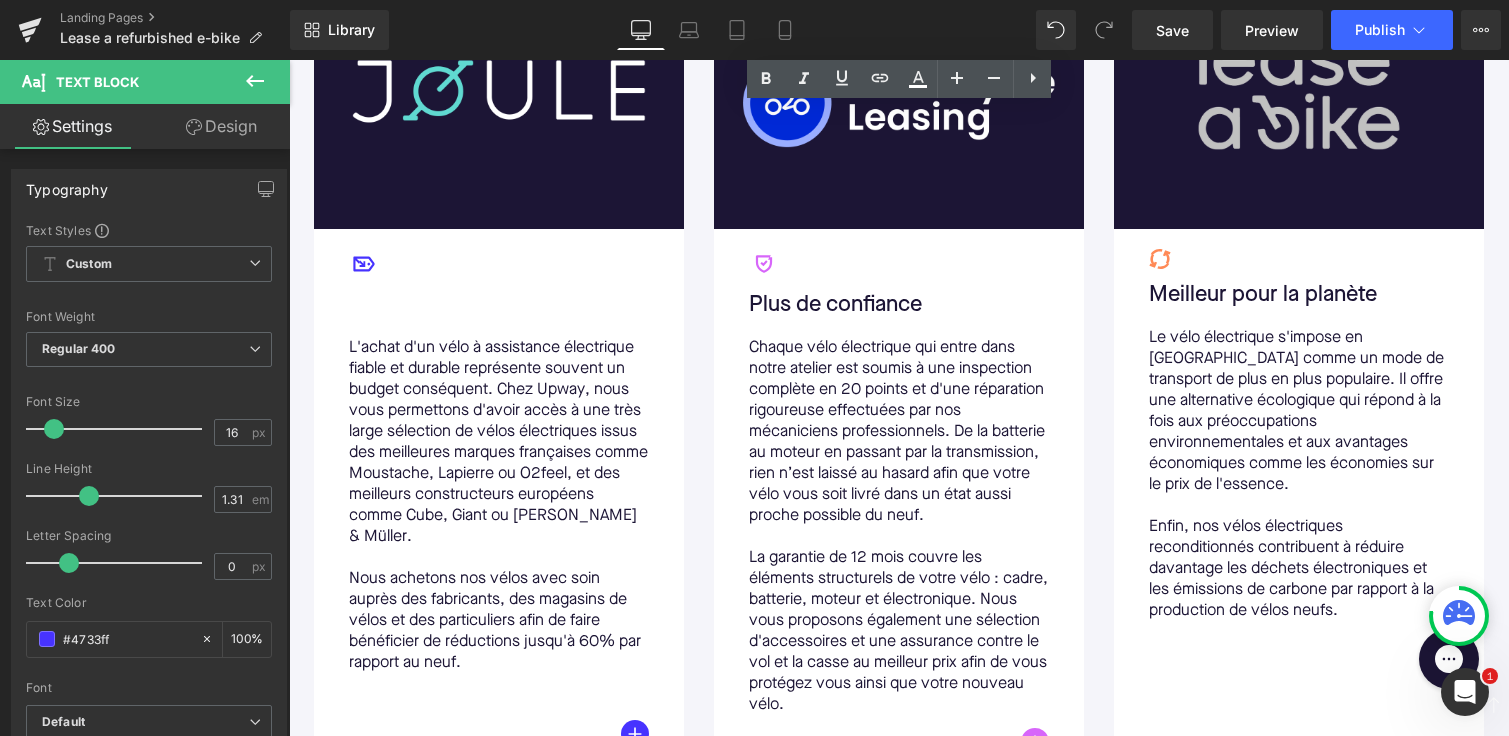click on "Chaque vélo électrique qui entre dans notre atelier est soumis à une inspection complète en 20 points et d'une réparation rigoureuse effectuées par nos mécaniciens professionnels. De la batterie au moteur en passant par la transmission, rien n’est laissé au hasard afin que votre vélo vous soit livré dans un état aussi proche possible du neuf." at bounding box center (899, 432) 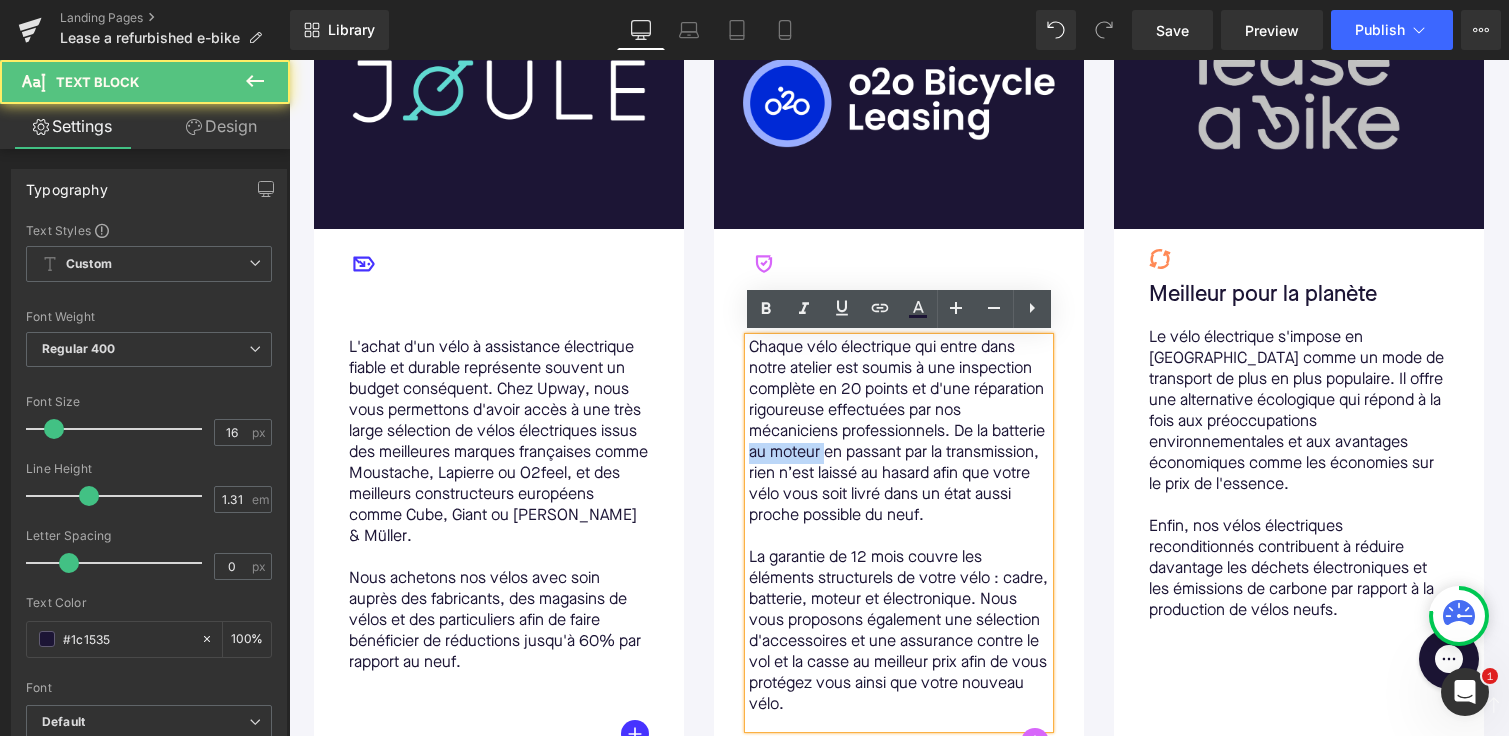 drag, startPoint x: 883, startPoint y: 449, endPoint x: 812, endPoint y: 447, distance: 71.02816 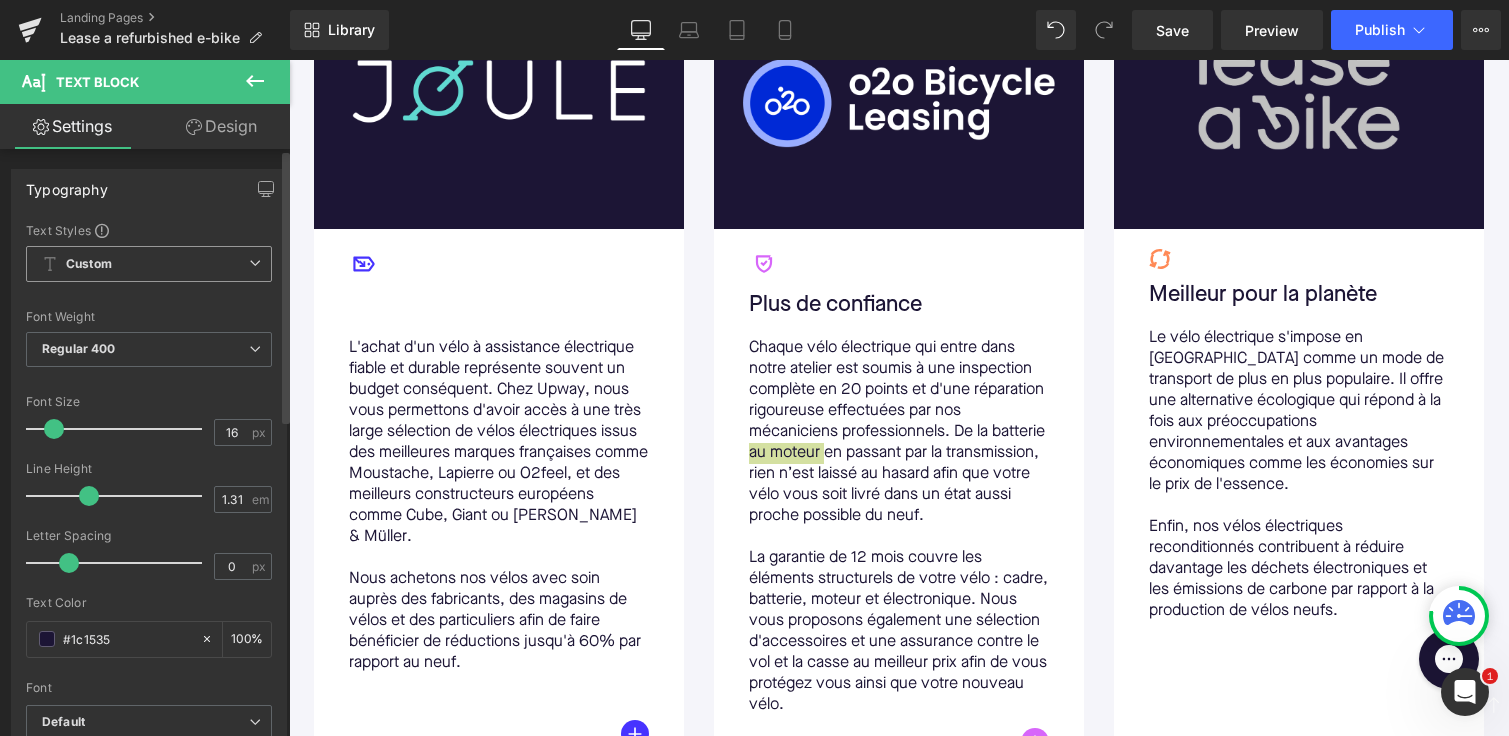 click at bounding box center [255, 263] 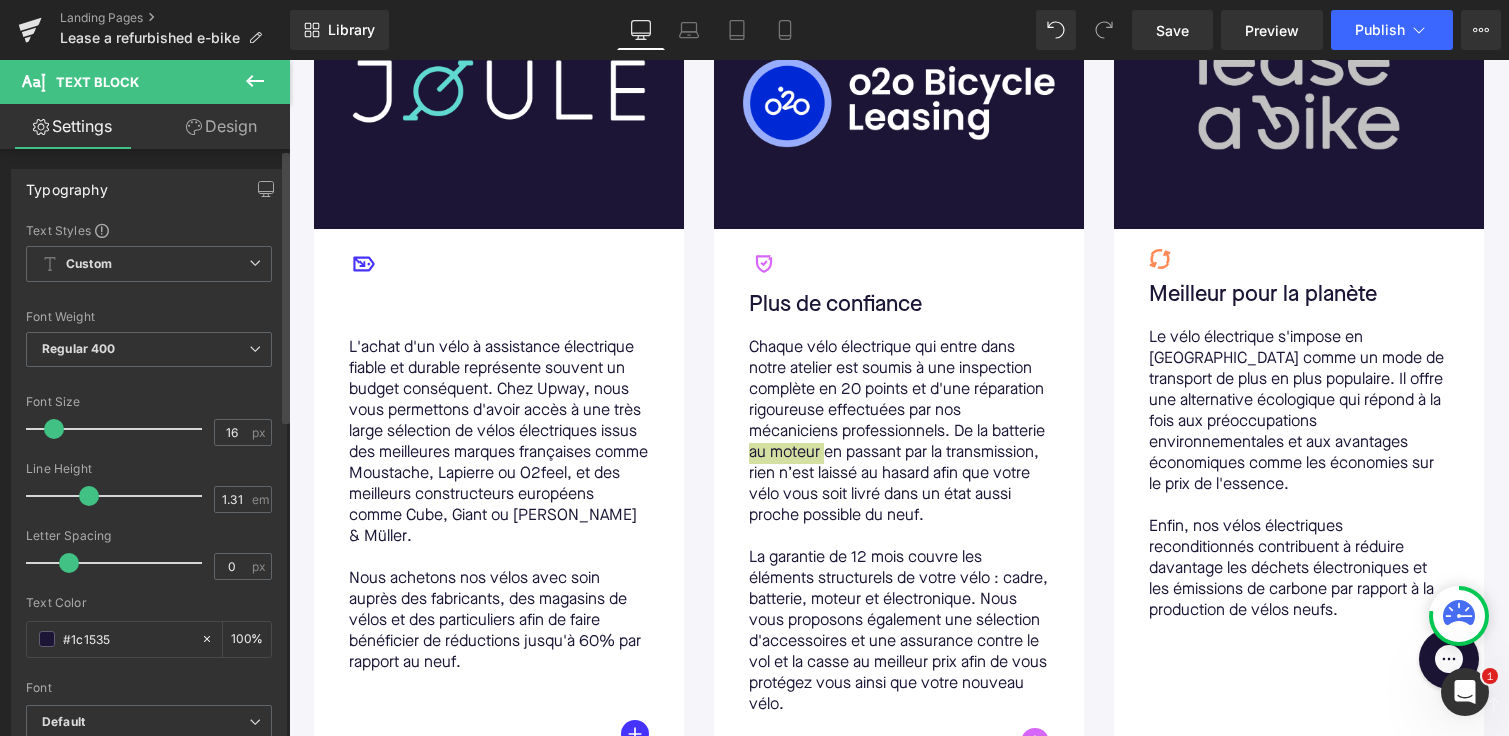 click on "Text Styles" at bounding box center [149, 230] 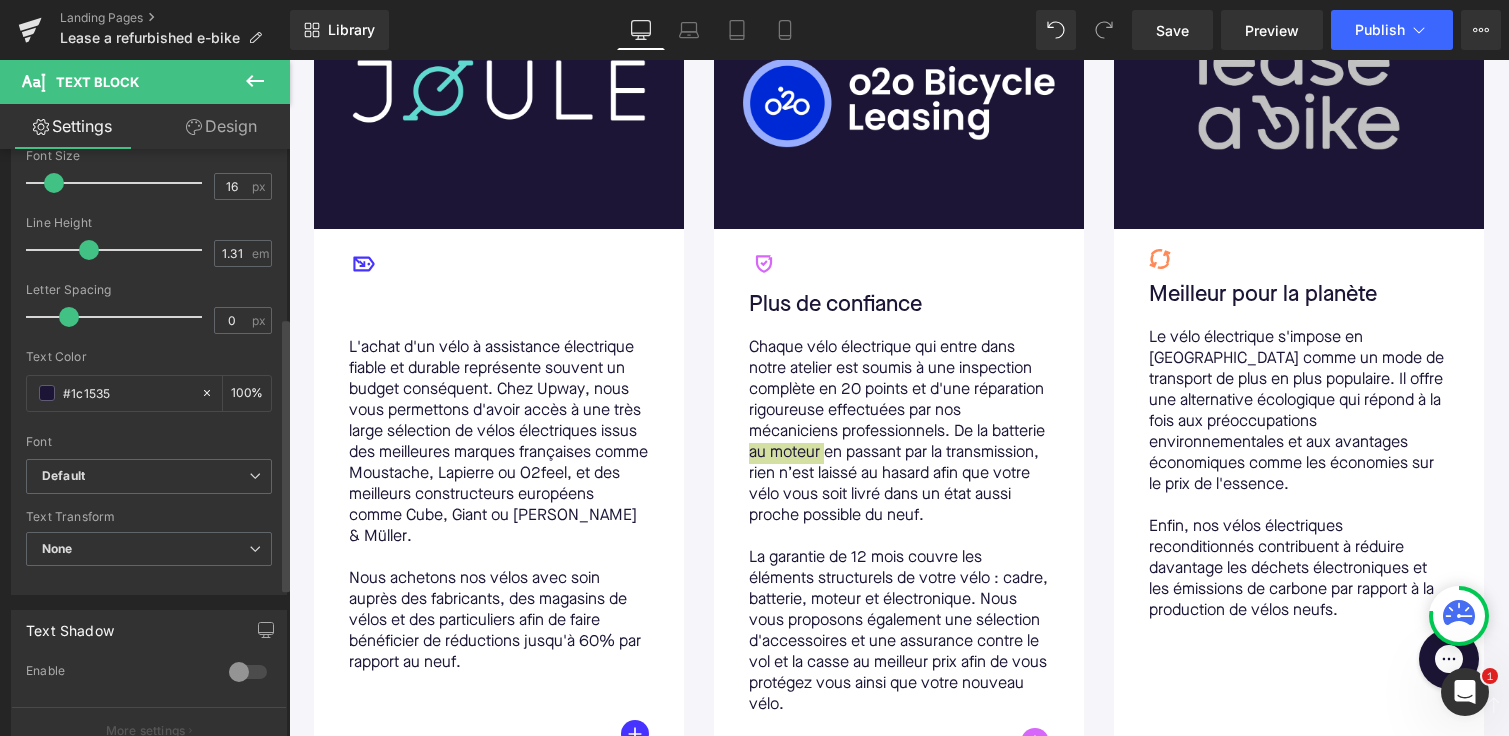 scroll, scrollTop: 377, scrollLeft: 0, axis: vertical 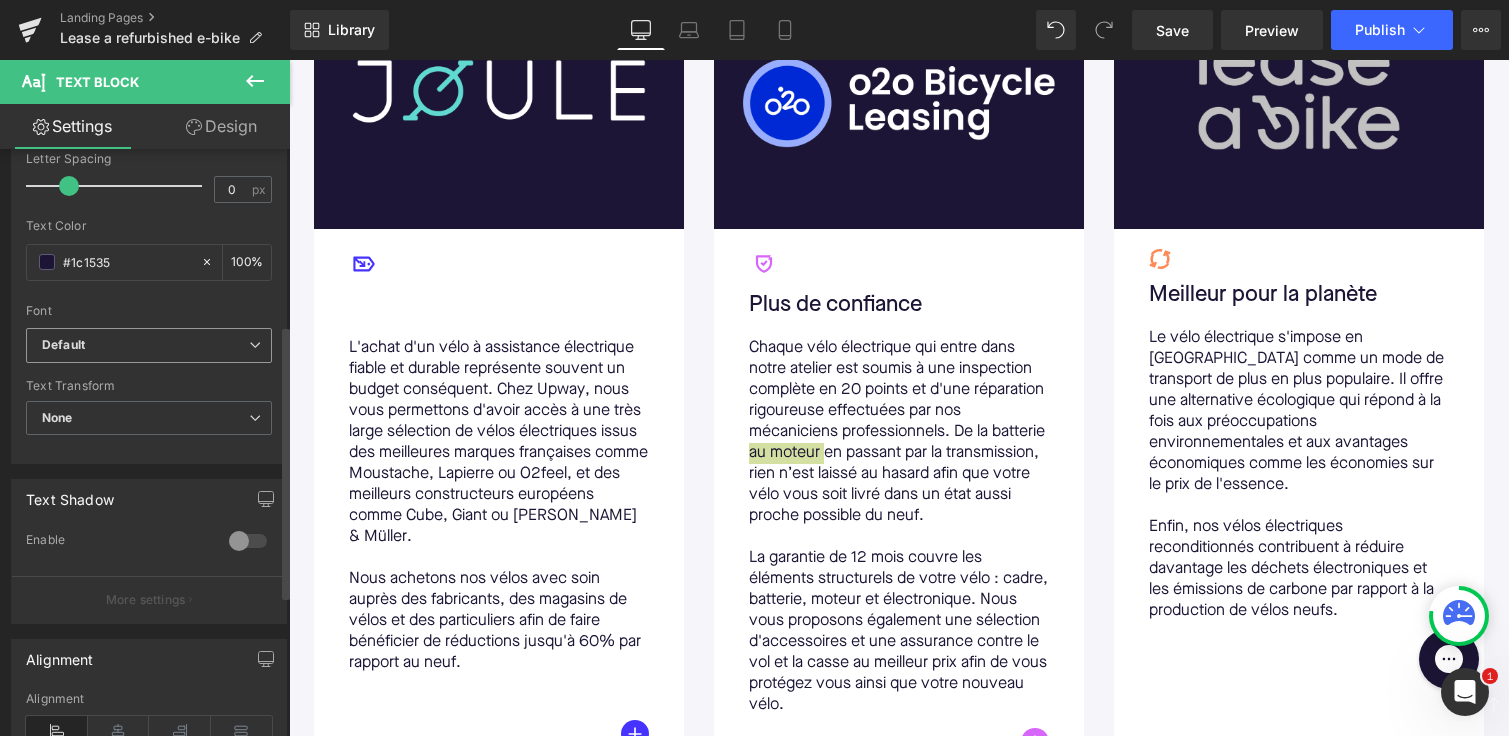 click on "Default" at bounding box center (149, 345) 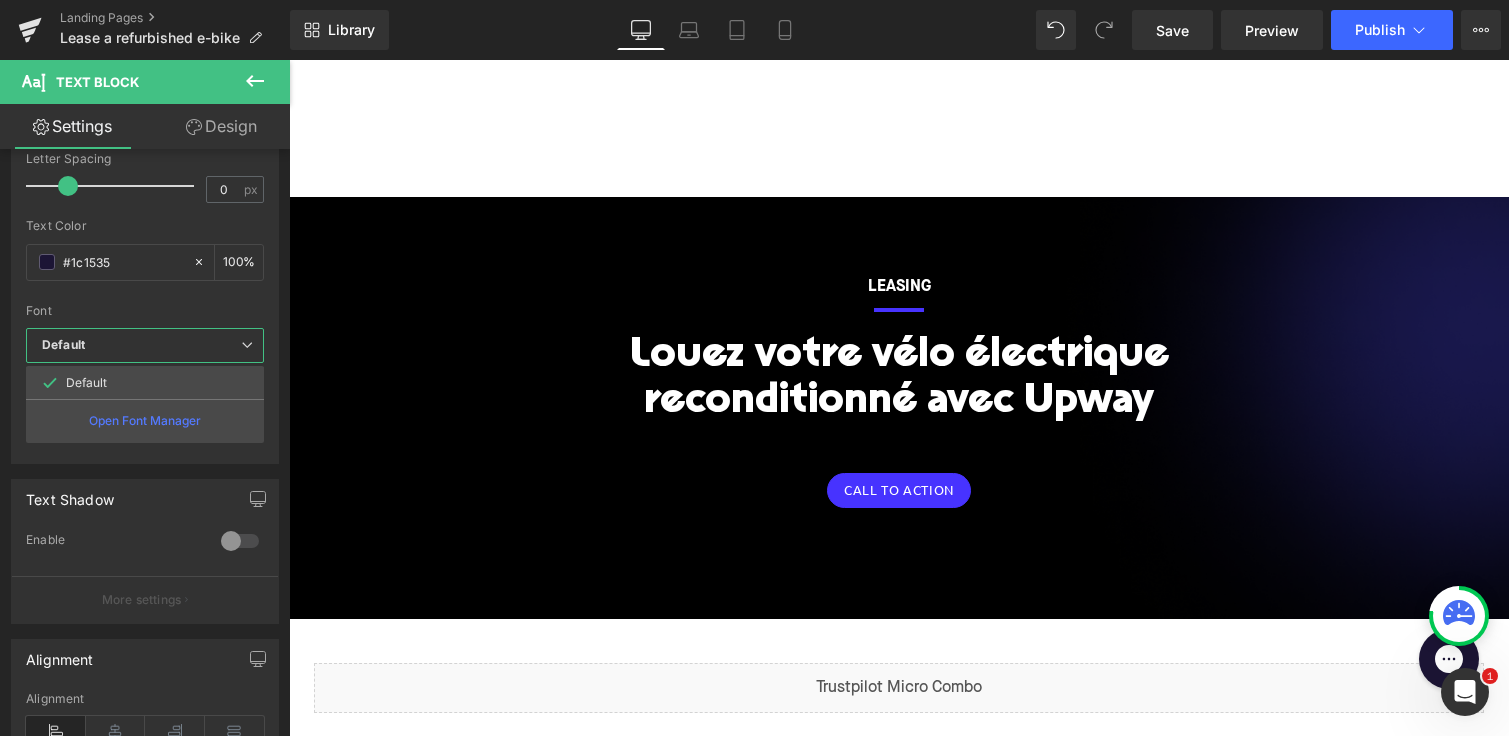 scroll, scrollTop: 60, scrollLeft: 0, axis: vertical 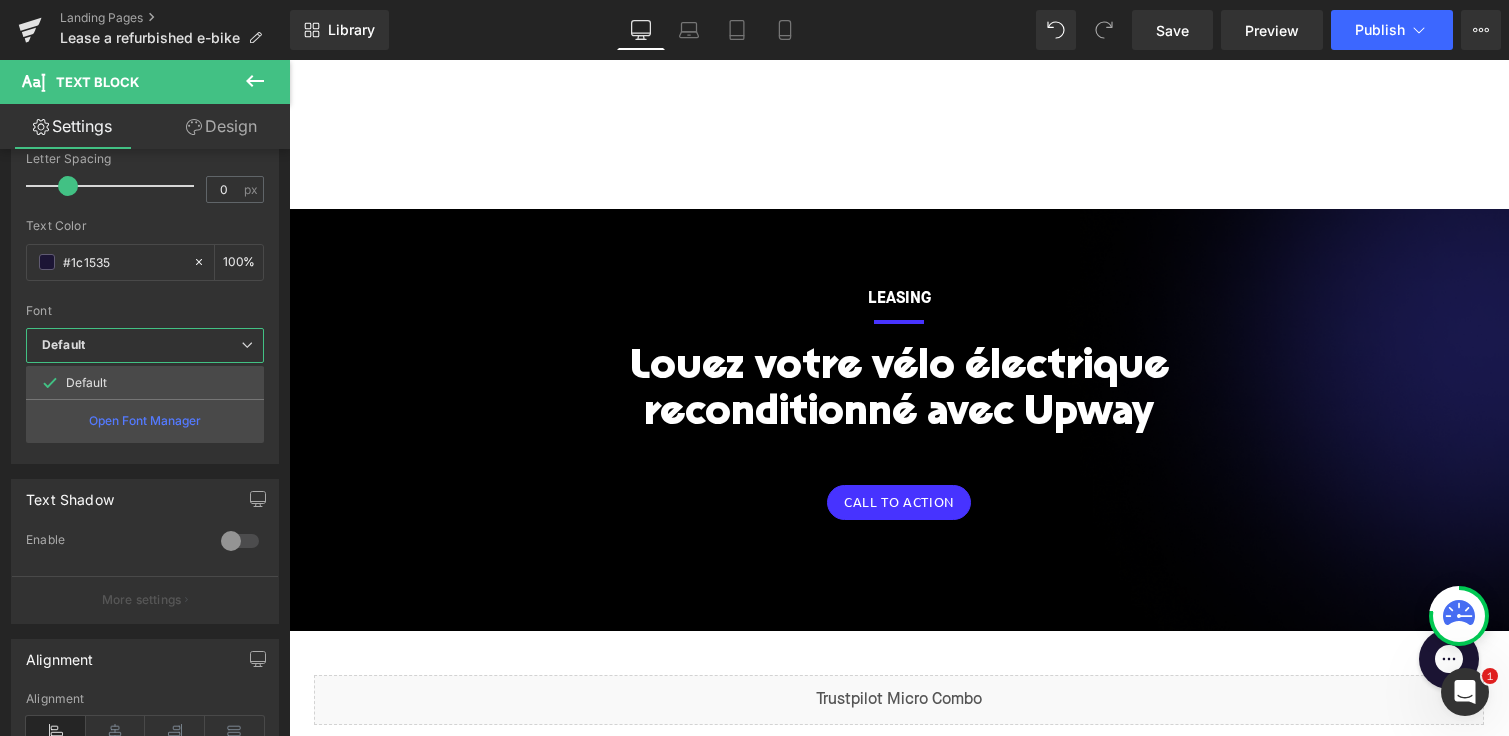 click on "Liquid         Liquid         Row         LEASING Text Block         Separator         Louez votre vélo électrique reconditionné avec Upway Heading         Row     47px
Call To Action
Button         Row     111px     Liquid         Row         Row         Louez votre vélo Upway Text Block         Roulez de manière économique et durable grâce au leasing d’un vélo électrique reconditionné.Grâce à notre collaboration avec o2o, [PERSON_NAME] et Lease a Bike, vous pouvez désormais louer un vélo reconditionné via votre employeur. L’assurance contre le vol et les dommages est incluse, tout comme l’accès à un réseau d’entretien. Text Block         Row         Row         Nos partenaires de leasing Text Block         Image         Icon         Text Block         Text Block         Button" at bounding box center (899, 2039) 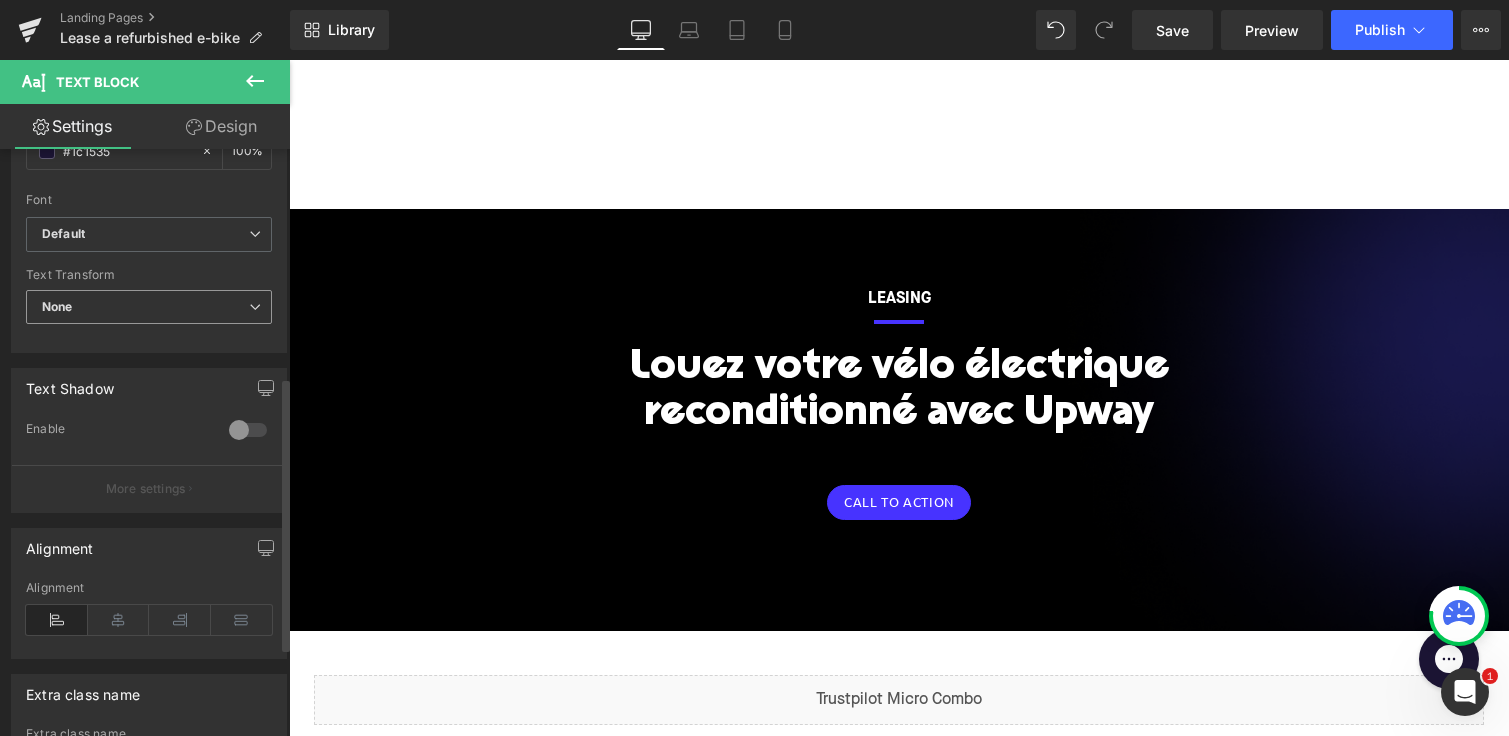 scroll, scrollTop: 501, scrollLeft: 0, axis: vertical 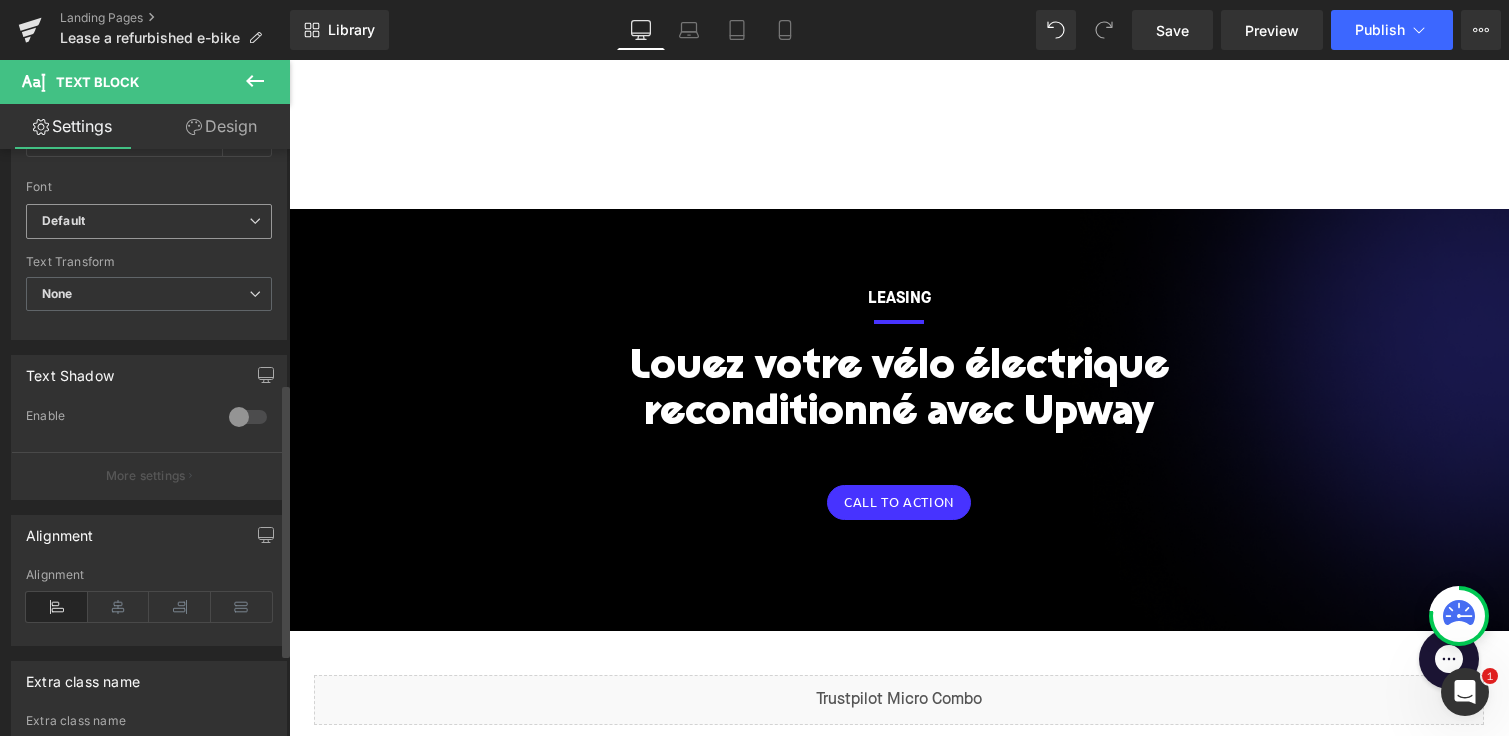 click on "Default" at bounding box center [145, 221] 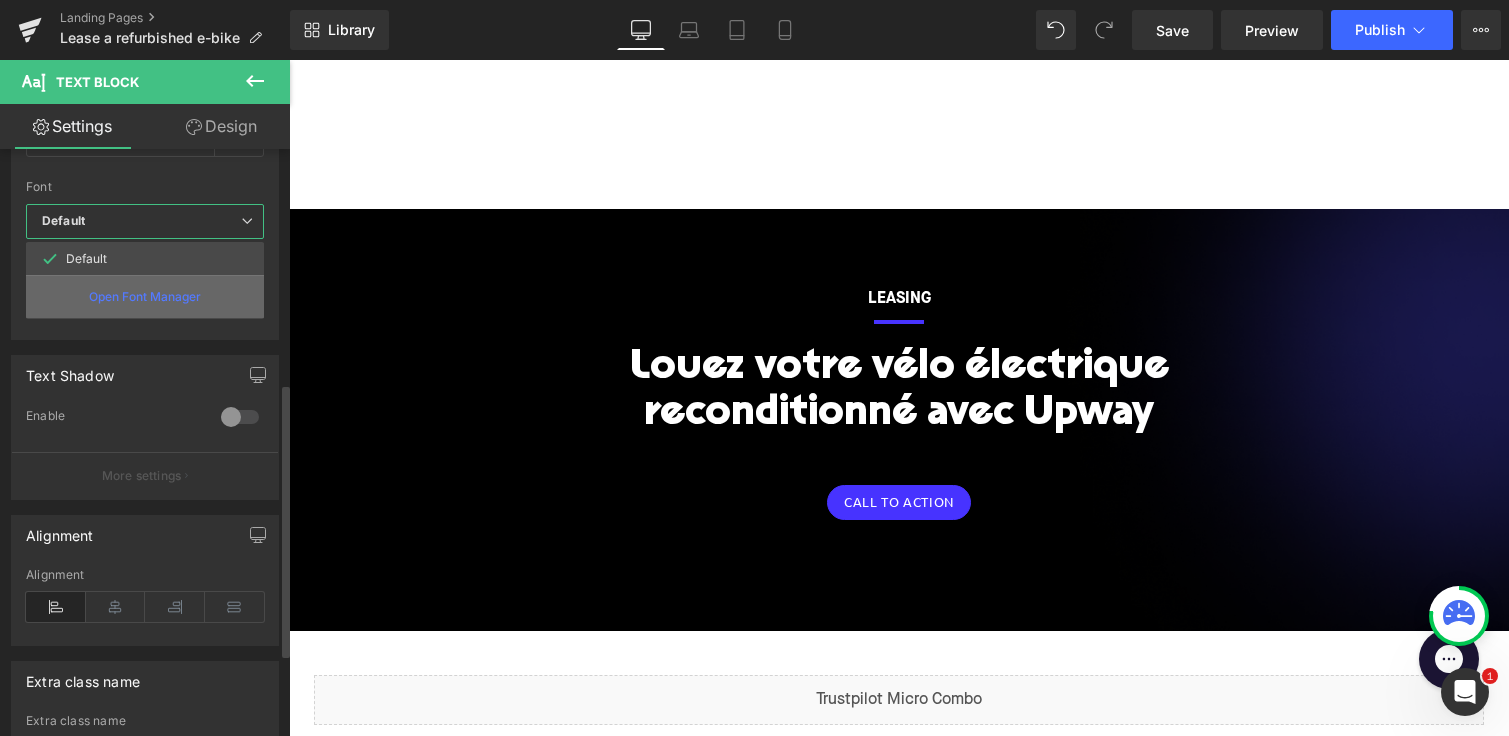 click on "Open Font Manager" at bounding box center (145, 297) 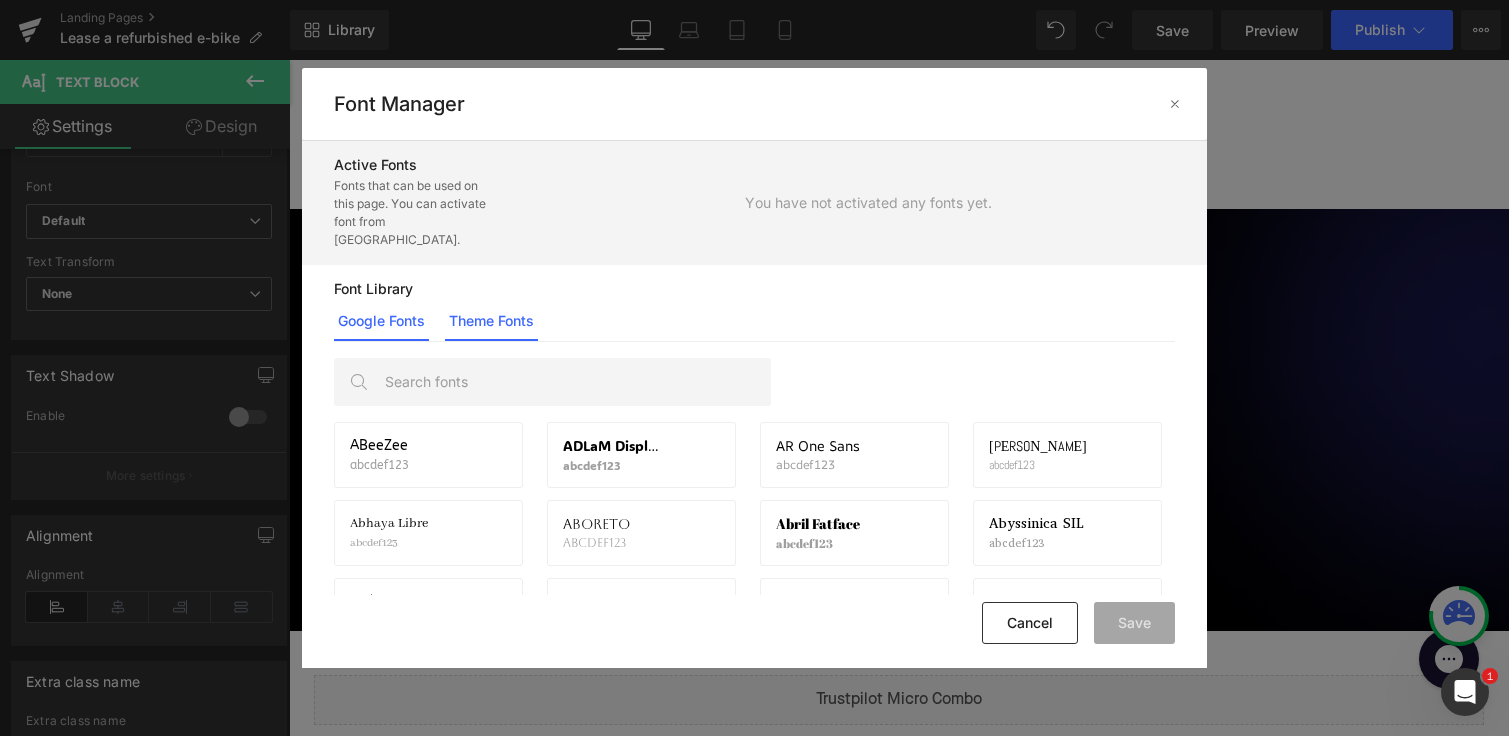 click on "Theme Fonts" 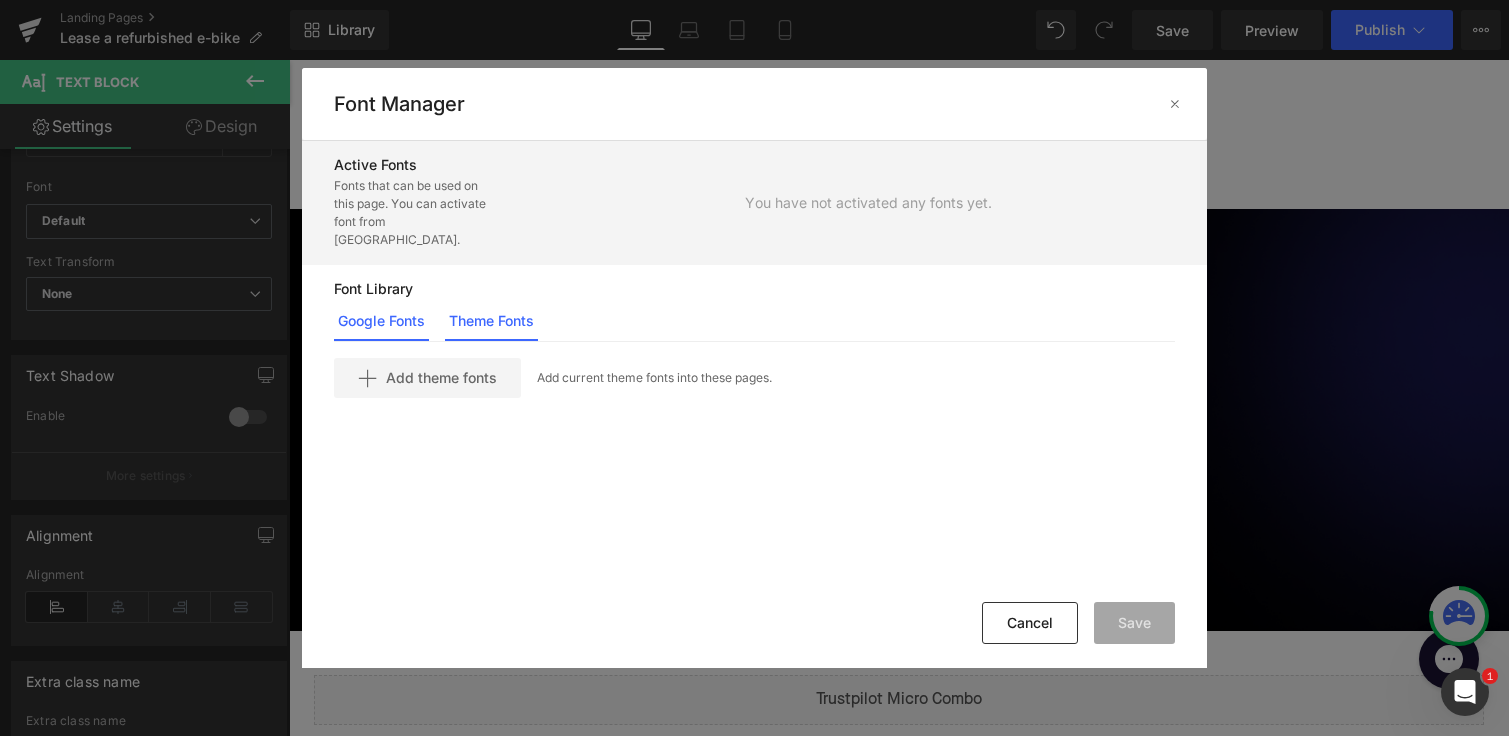 click on "Google Fonts" 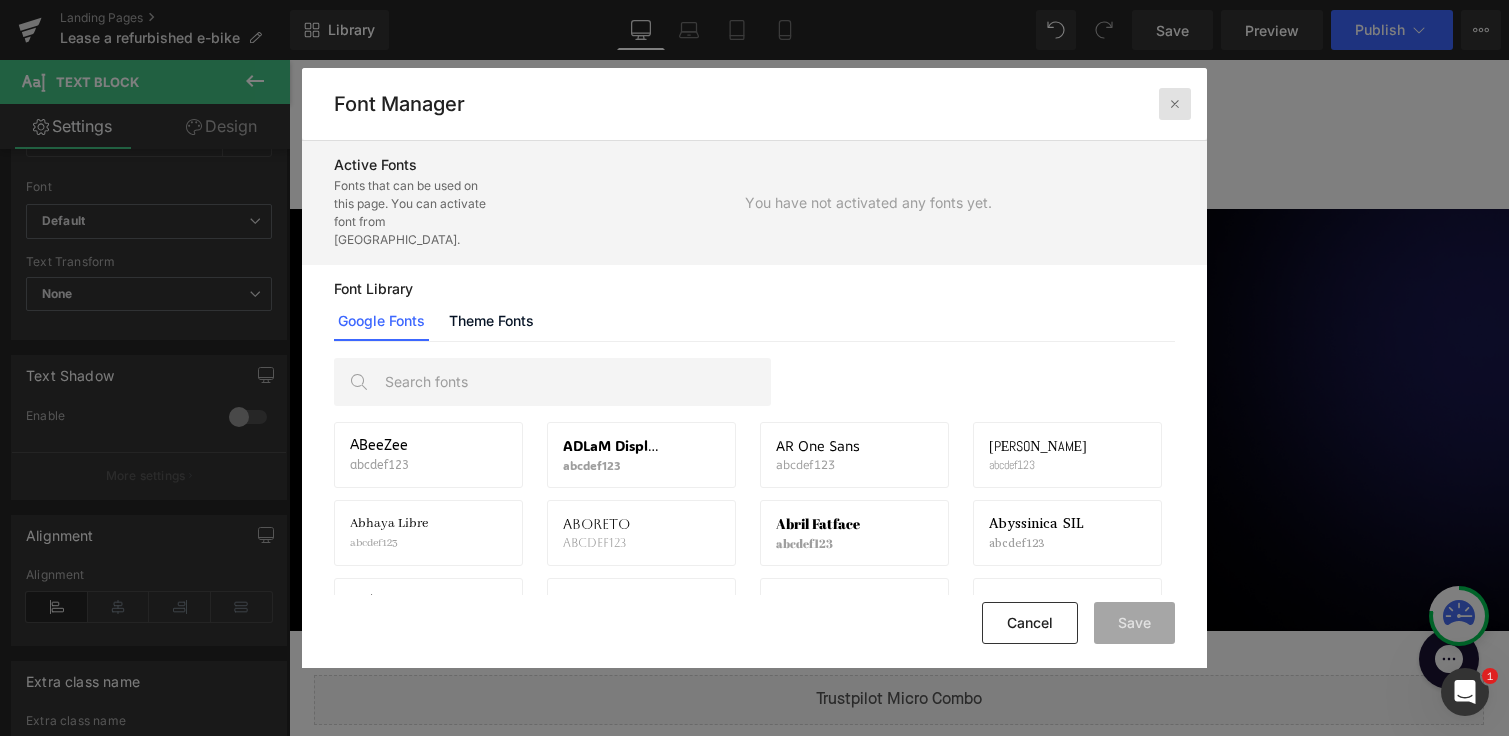 click at bounding box center (1175, 104) 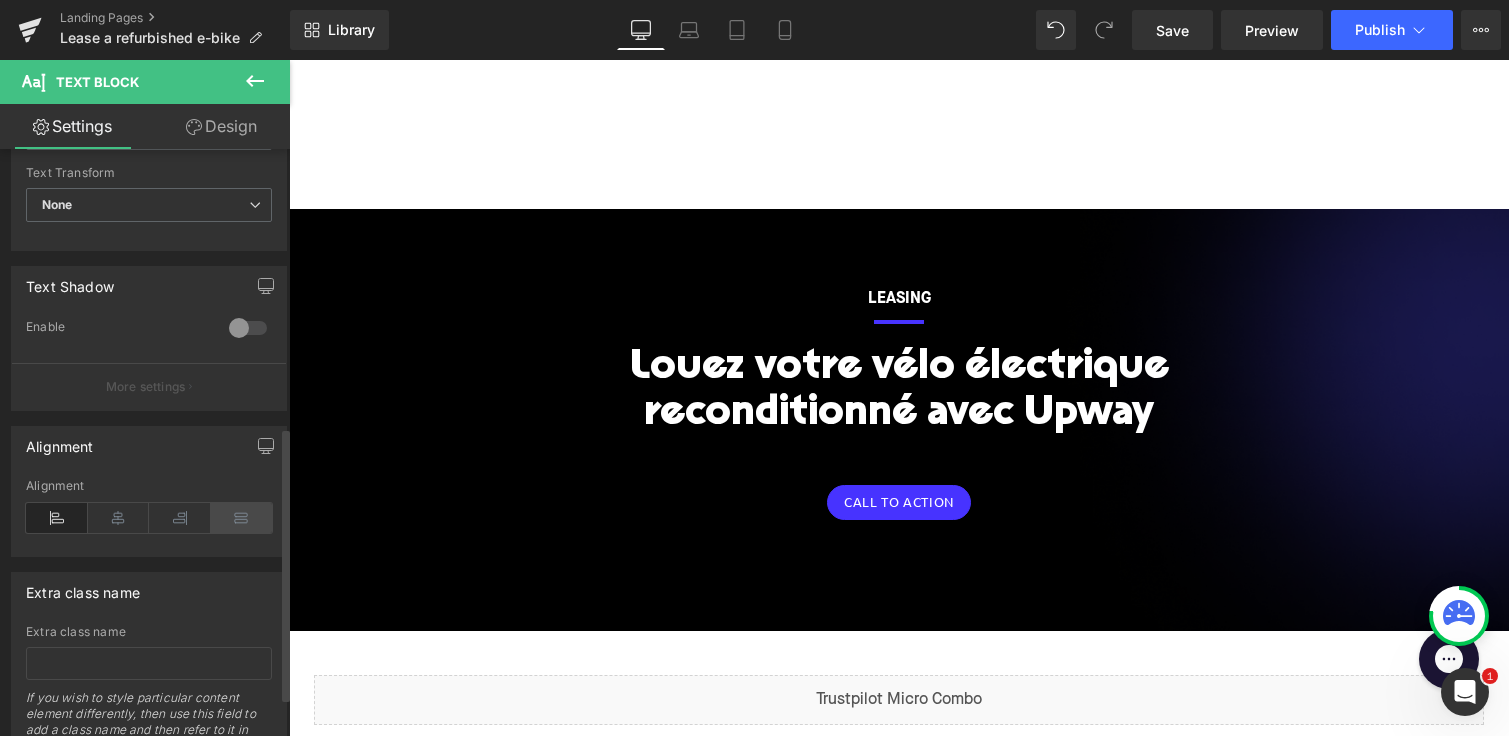 scroll, scrollTop: 595, scrollLeft: 0, axis: vertical 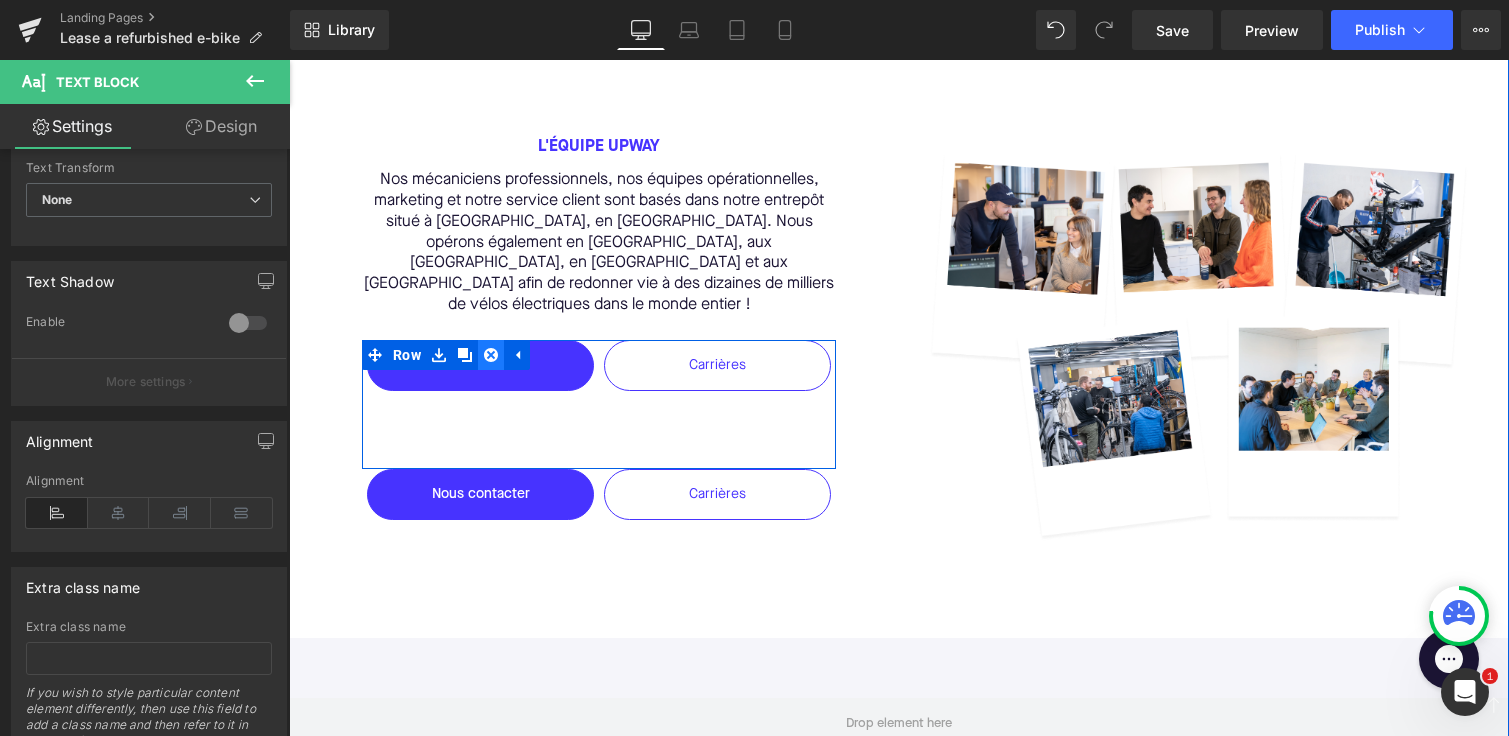 click at bounding box center [491, 355] 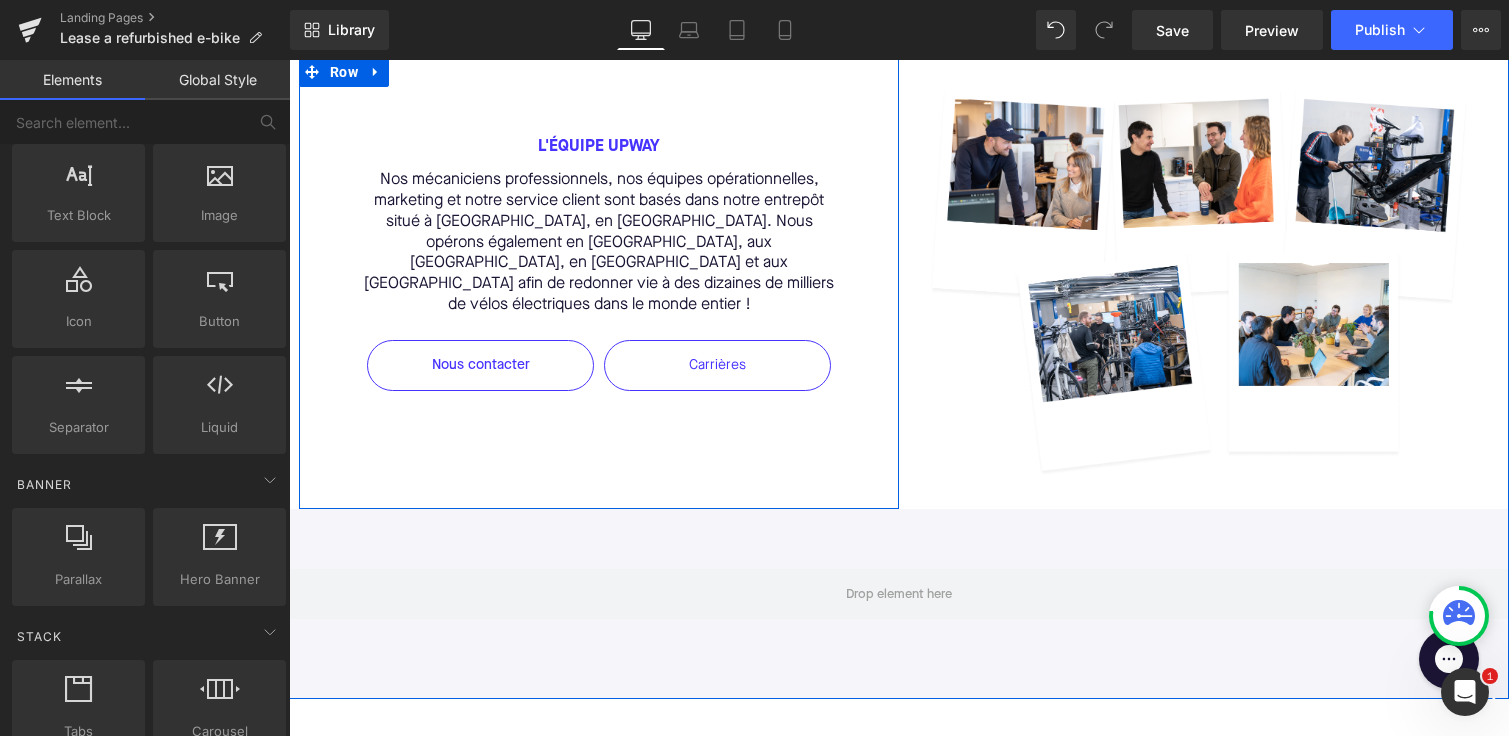 click on "Nous contacter" at bounding box center [480, 365] 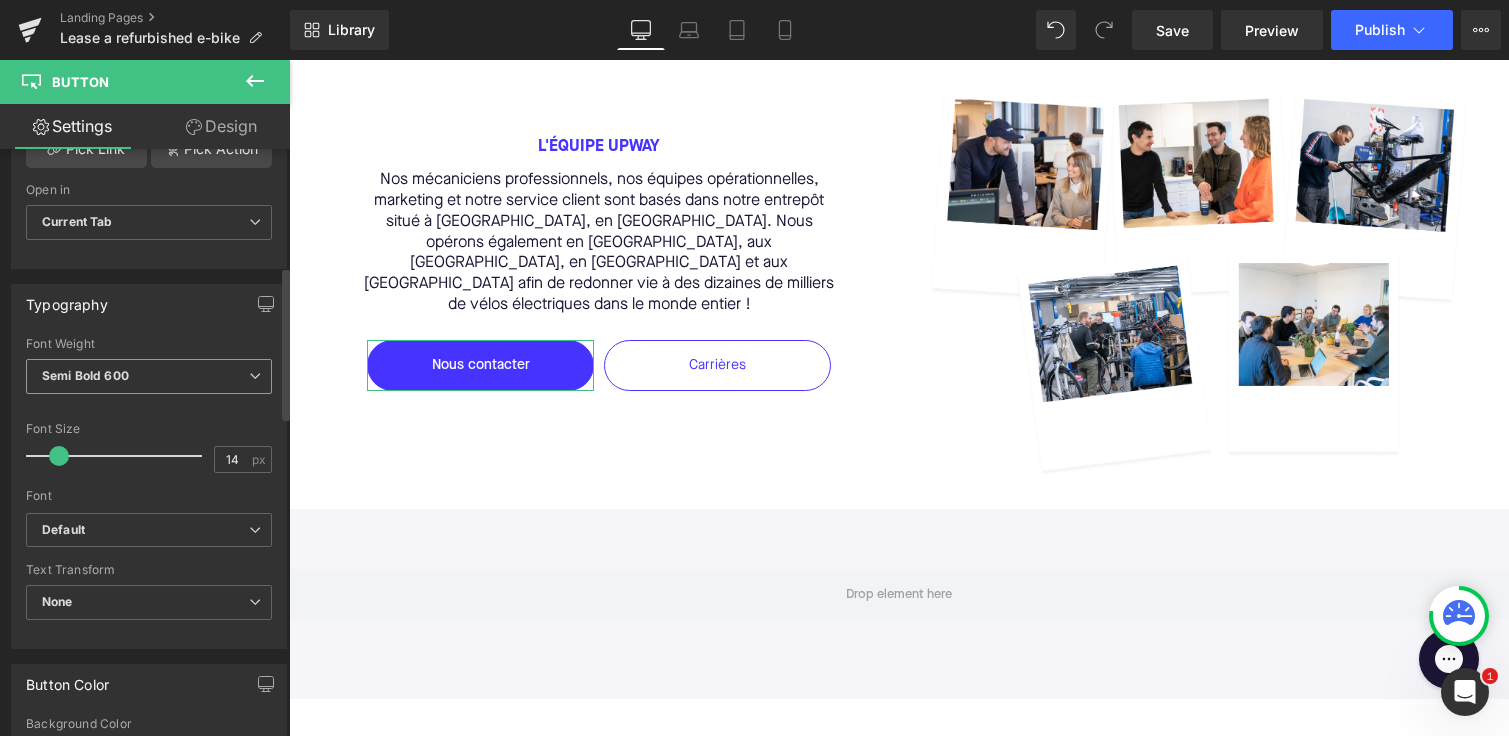 scroll, scrollTop: 468, scrollLeft: 0, axis: vertical 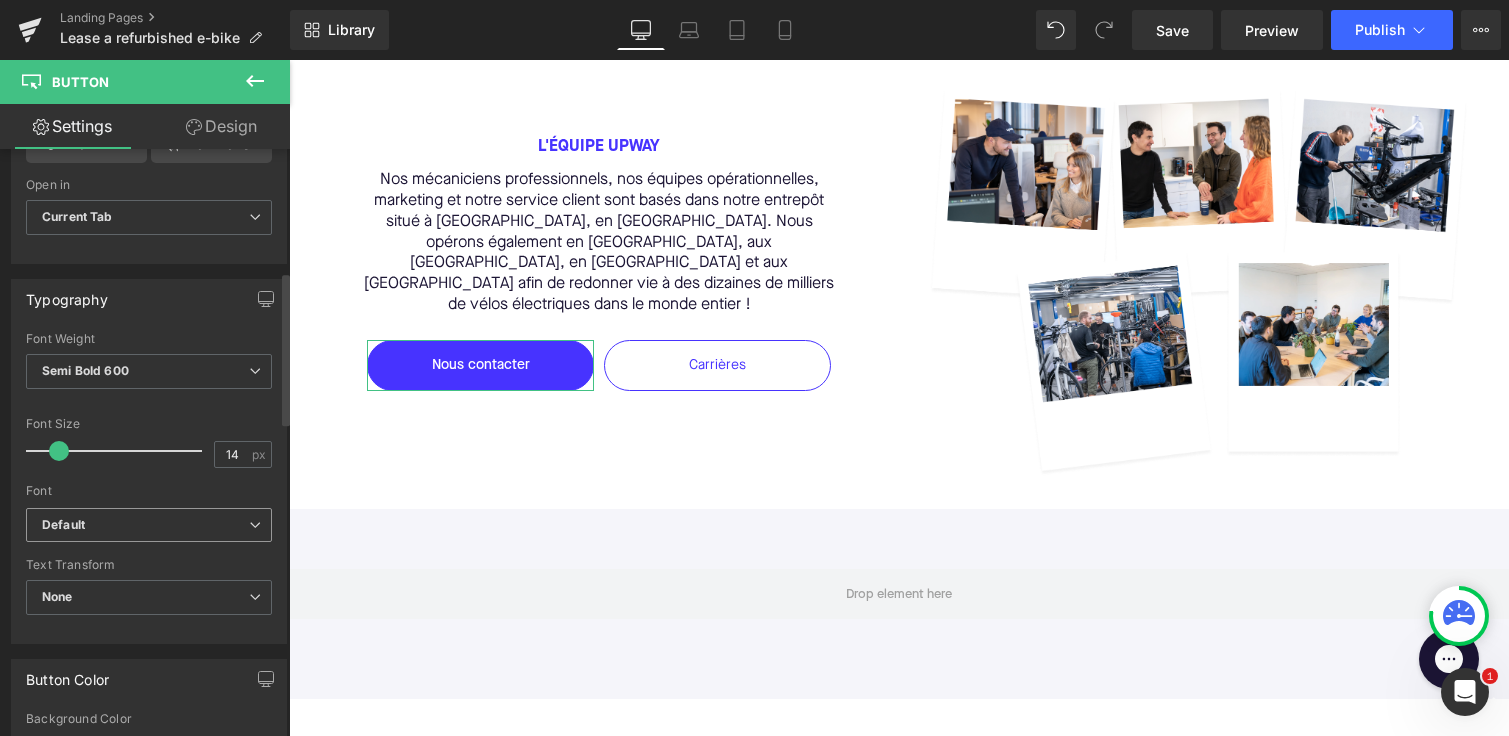 click on "Default" at bounding box center (149, 525) 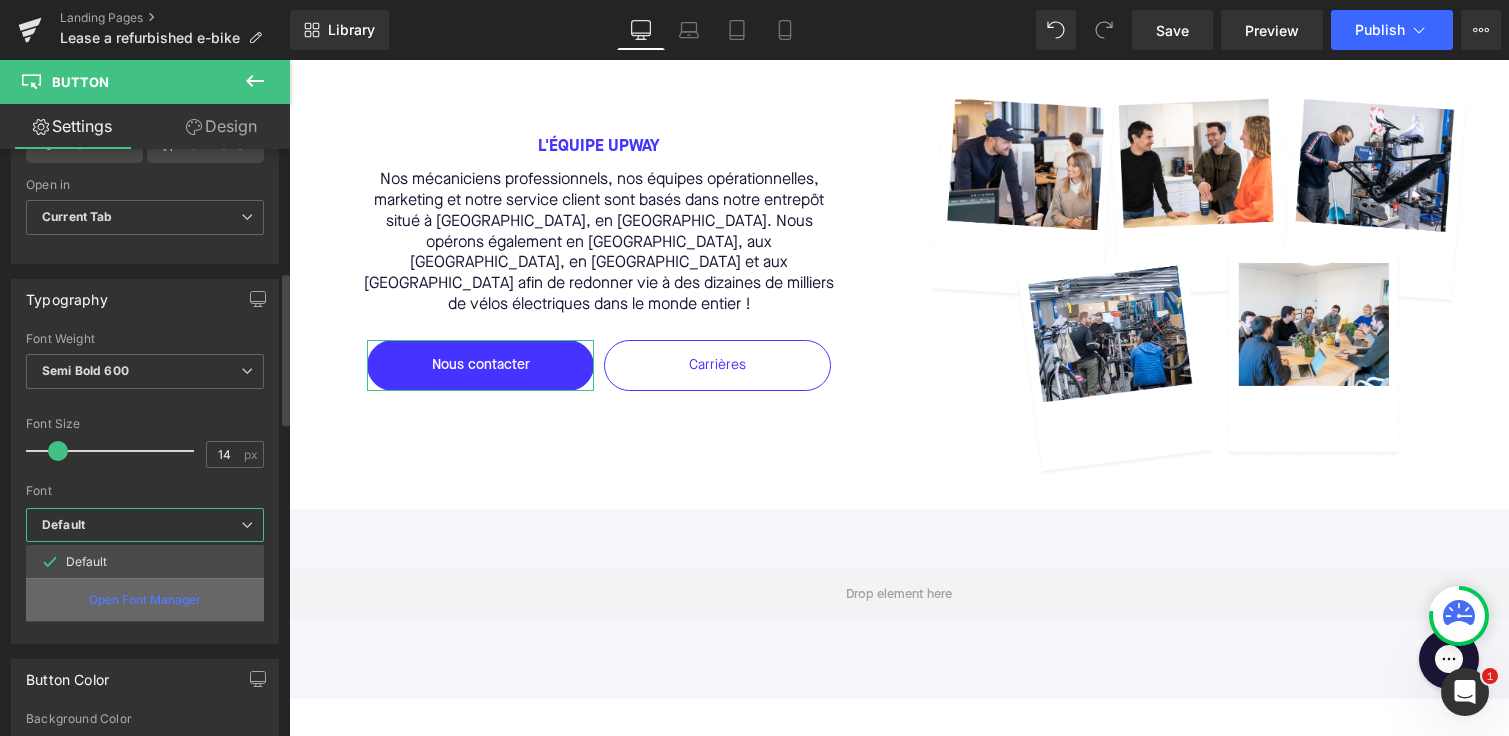 click on "Open Font Manager" at bounding box center [145, 600] 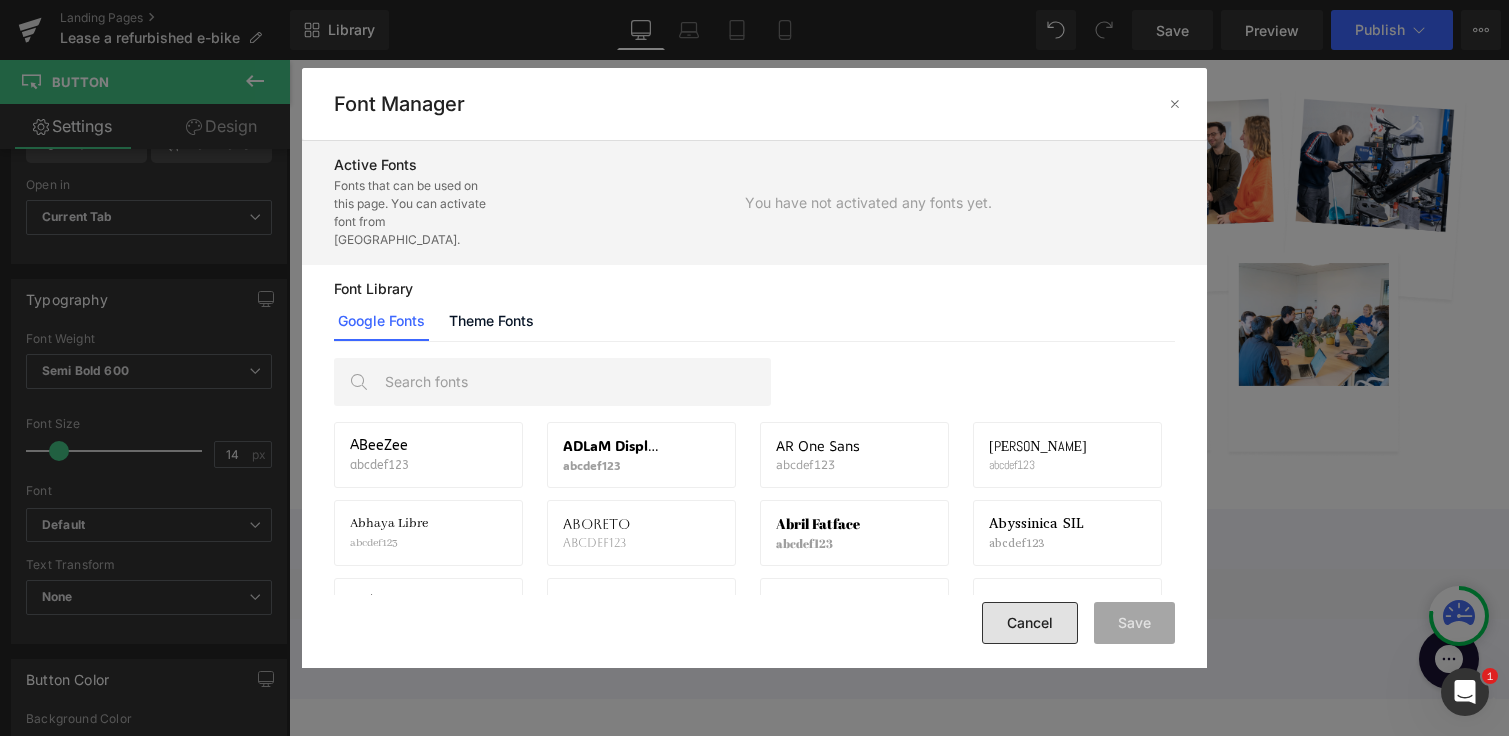click on "Cancel" at bounding box center (1030, 623) 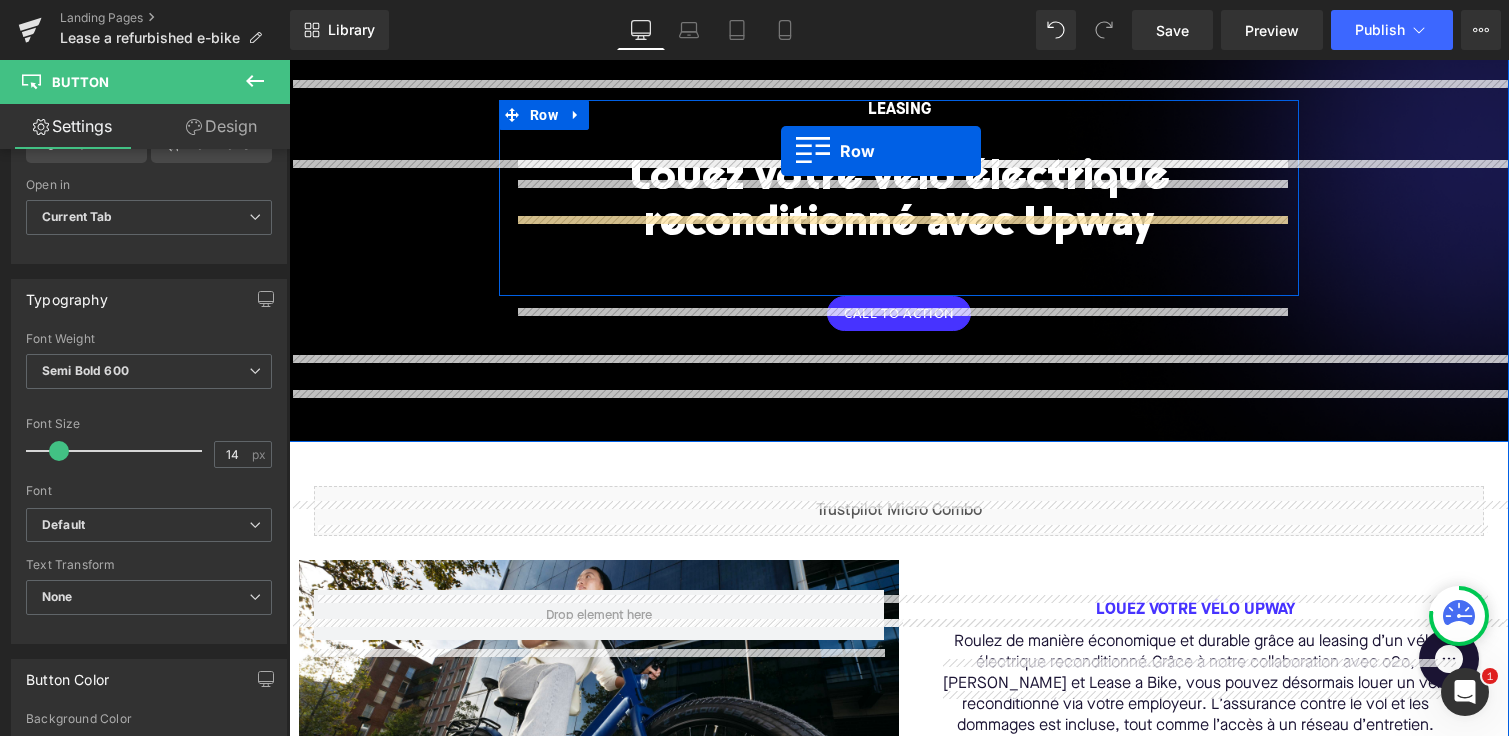 scroll, scrollTop: 0, scrollLeft: 0, axis: both 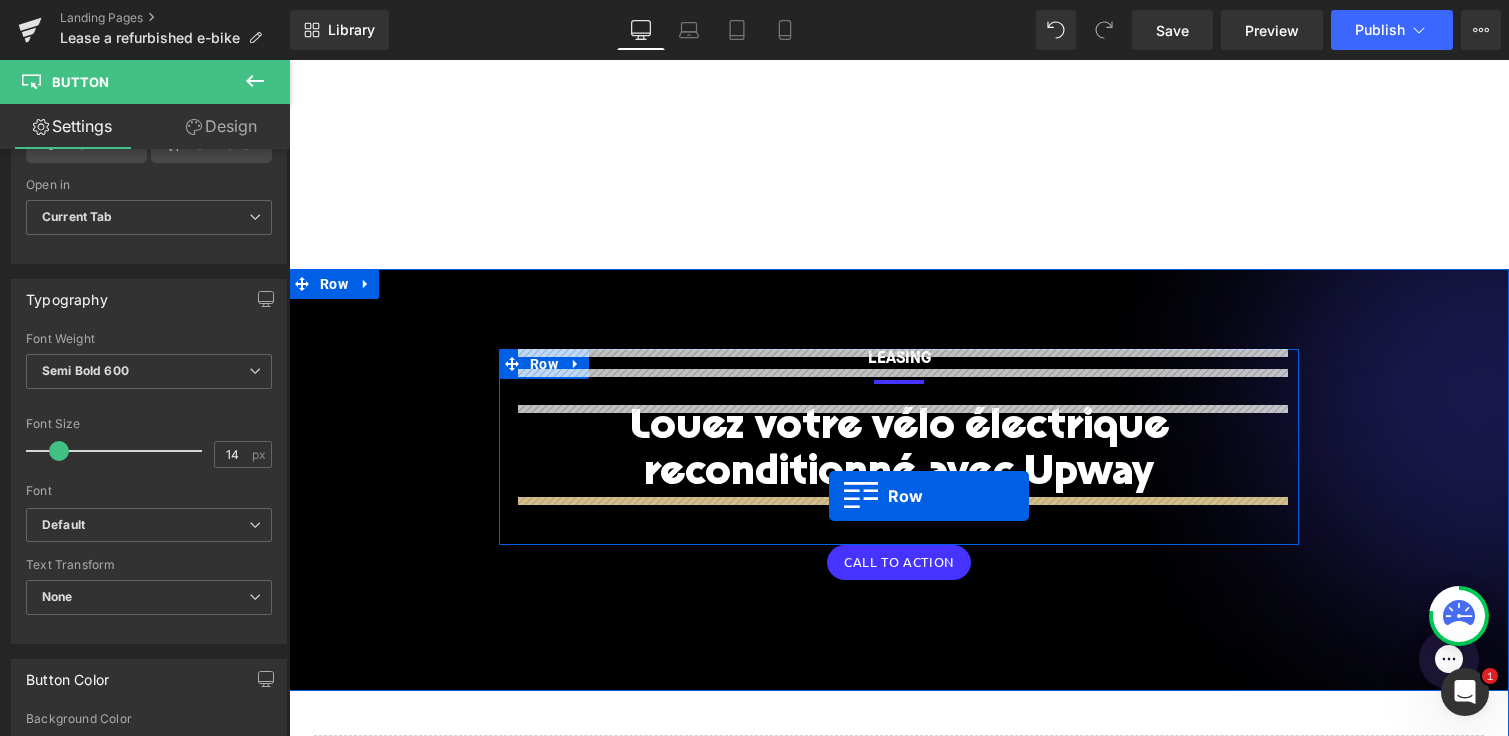 drag, startPoint x: 376, startPoint y: 526, endPoint x: 829, endPoint y: 496, distance: 453.99228 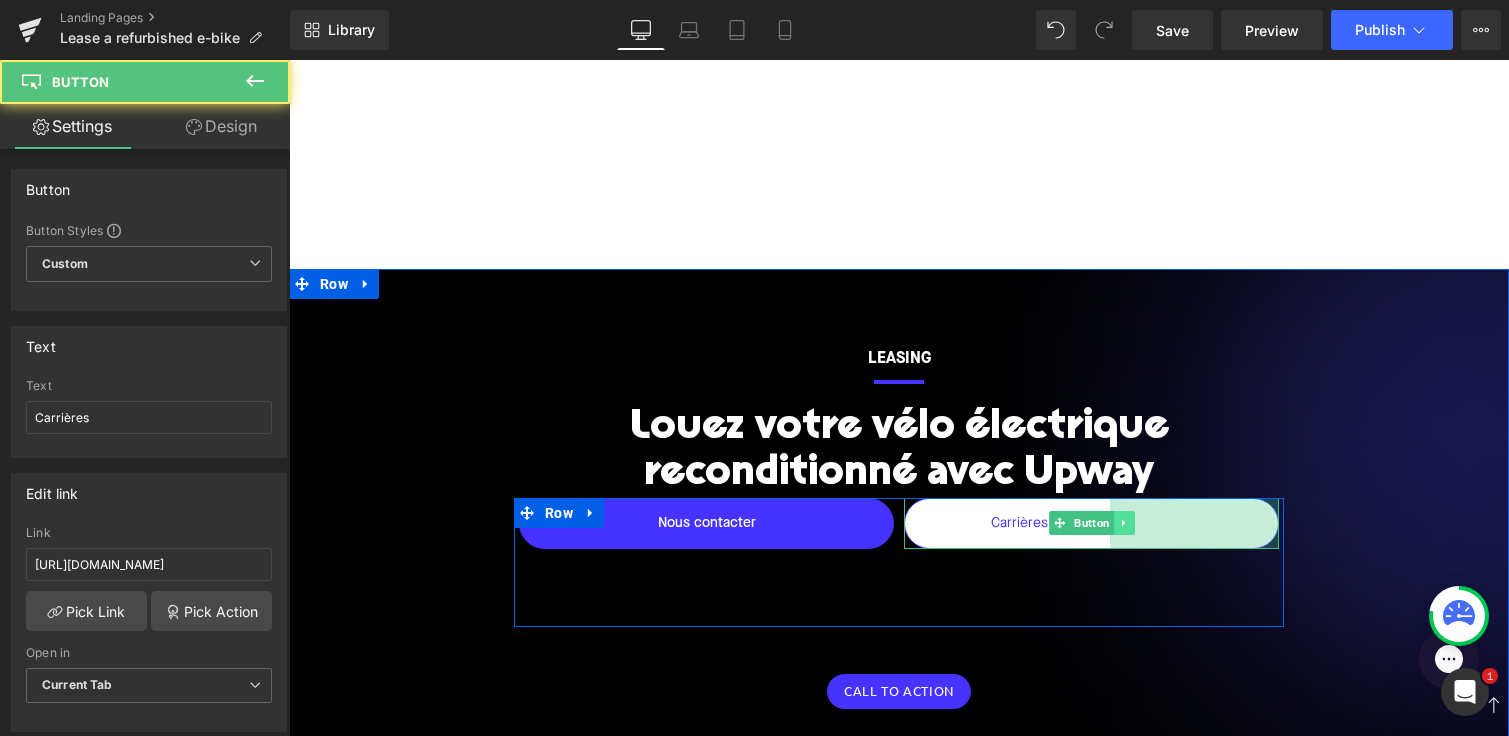 drag, startPoint x: 1277, startPoint y: 527, endPoint x: 1132, endPoint y: 533, distance: 145.12408 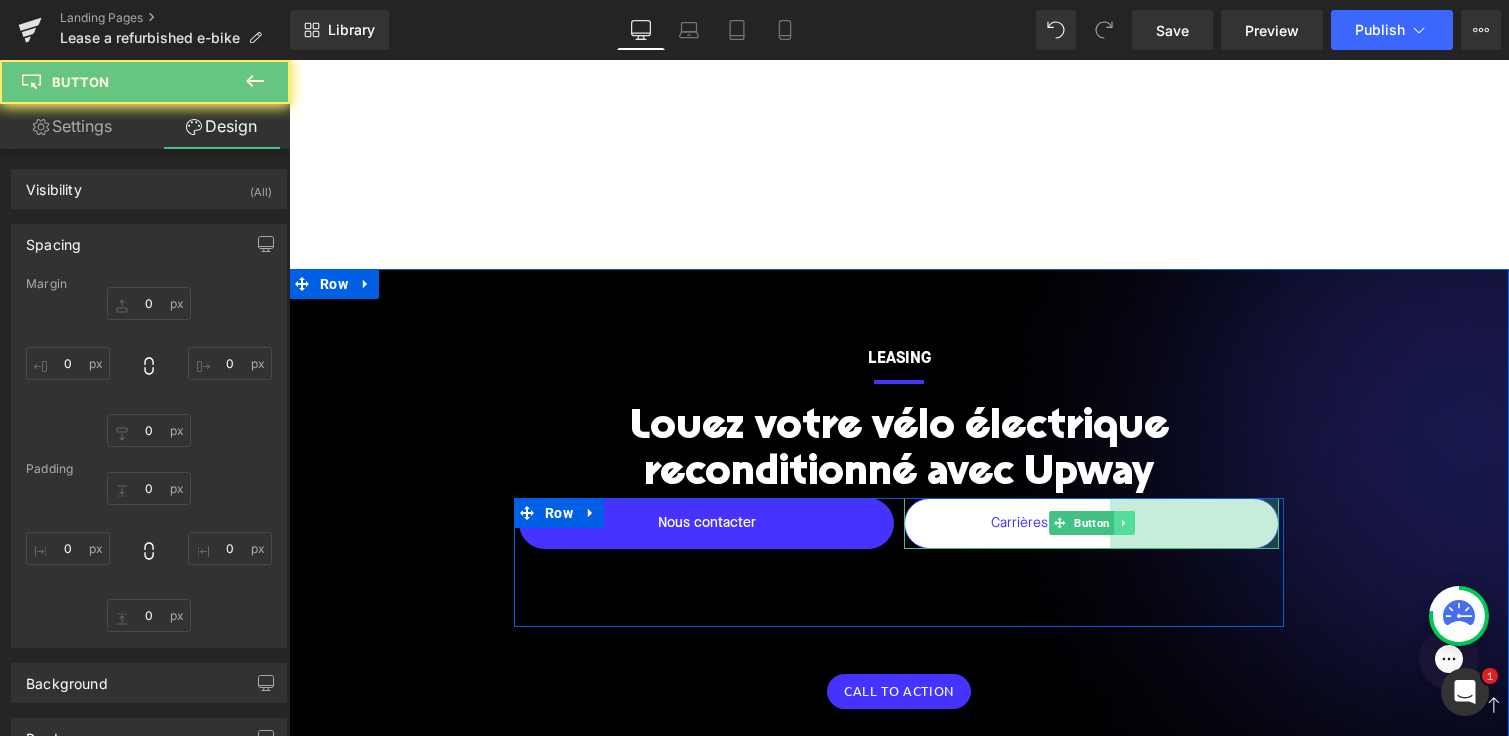type on "0" 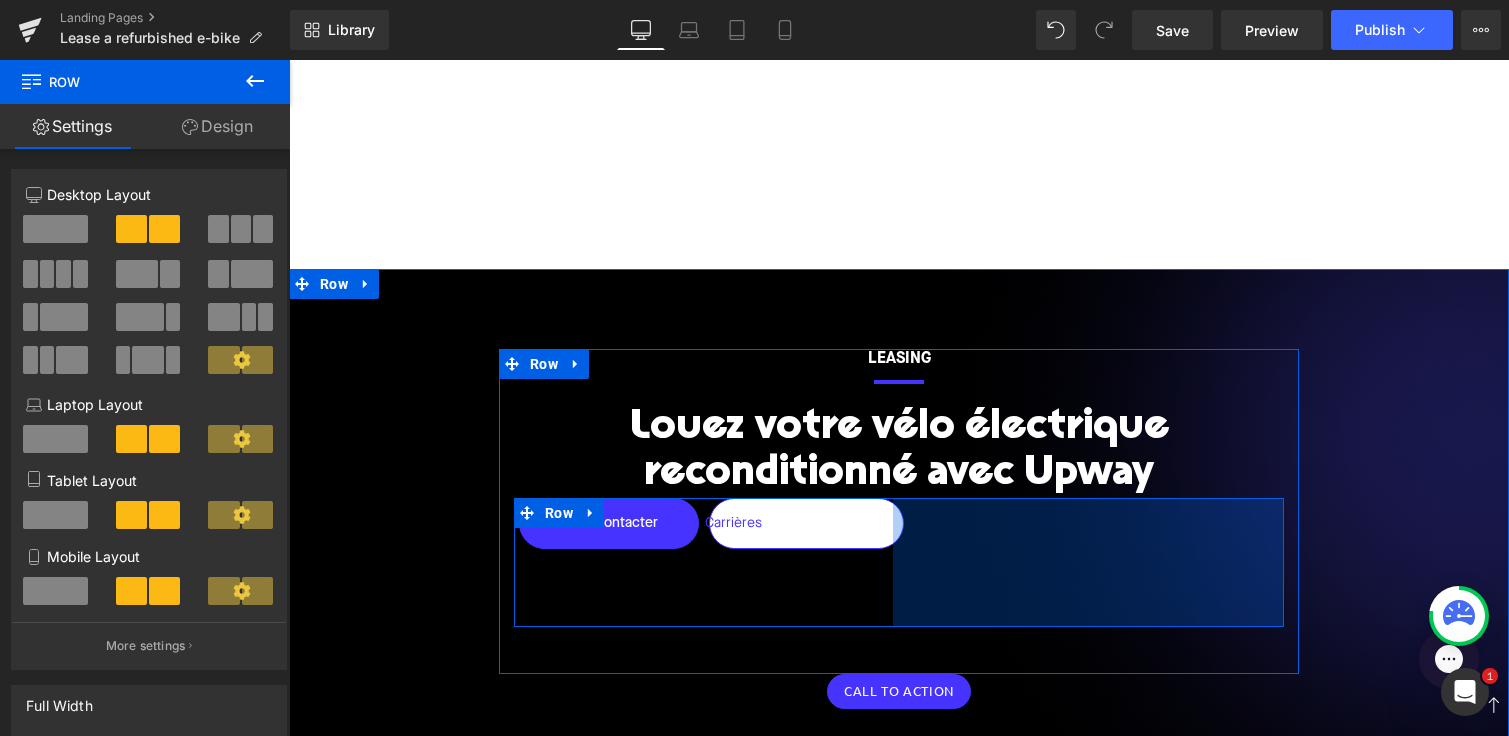 drag, startPoint x: 1281, startPoint y: 541, endPoint x: 890, endPoint y: 547, distance: 391.04602 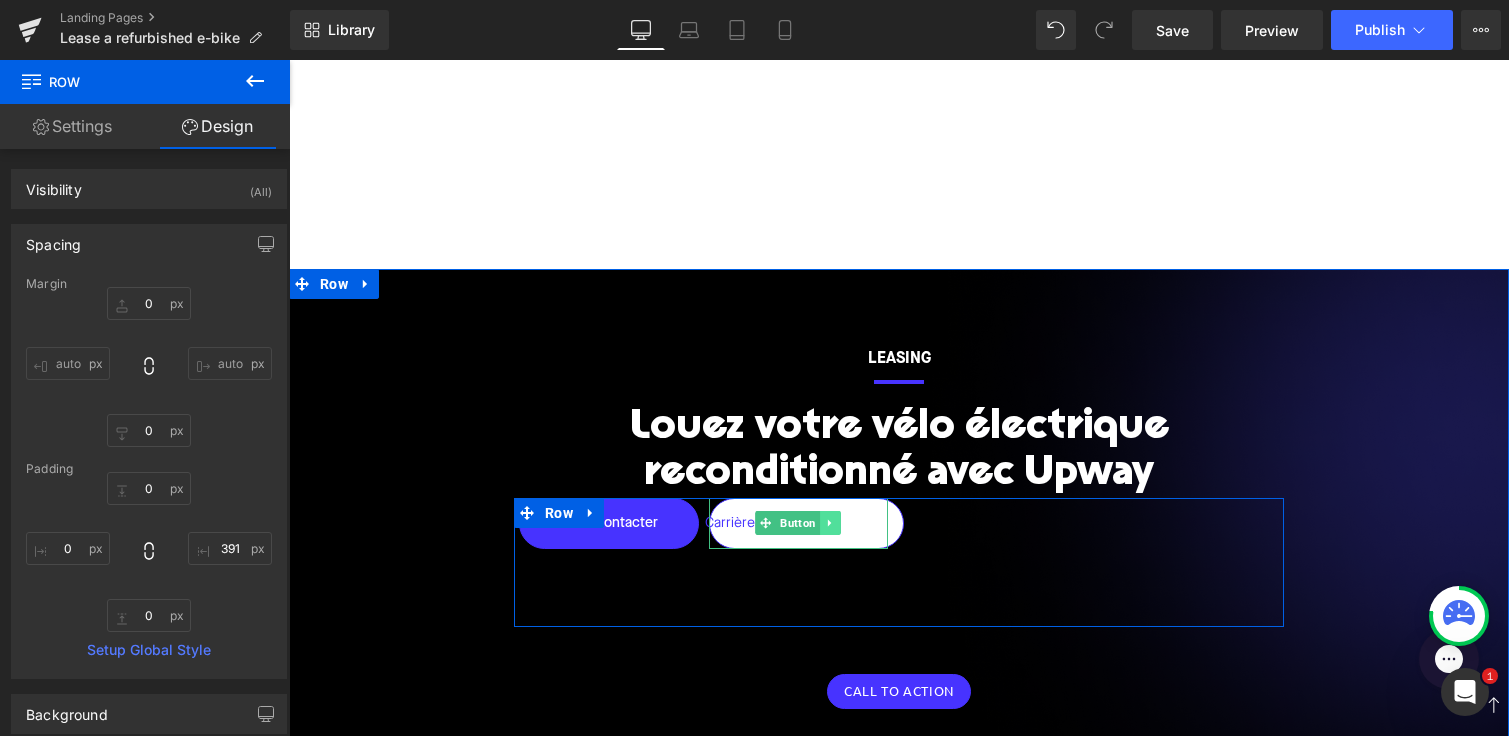 click 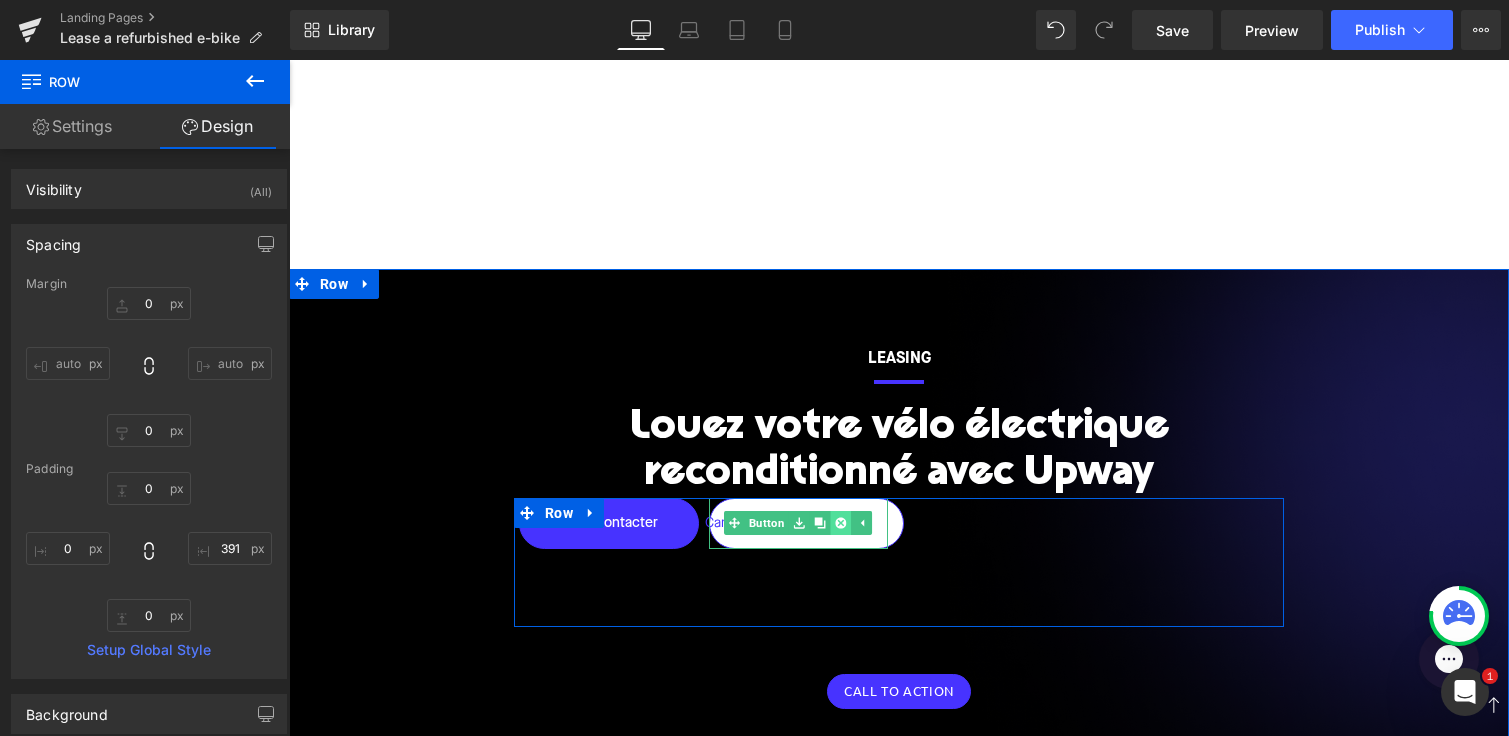 click 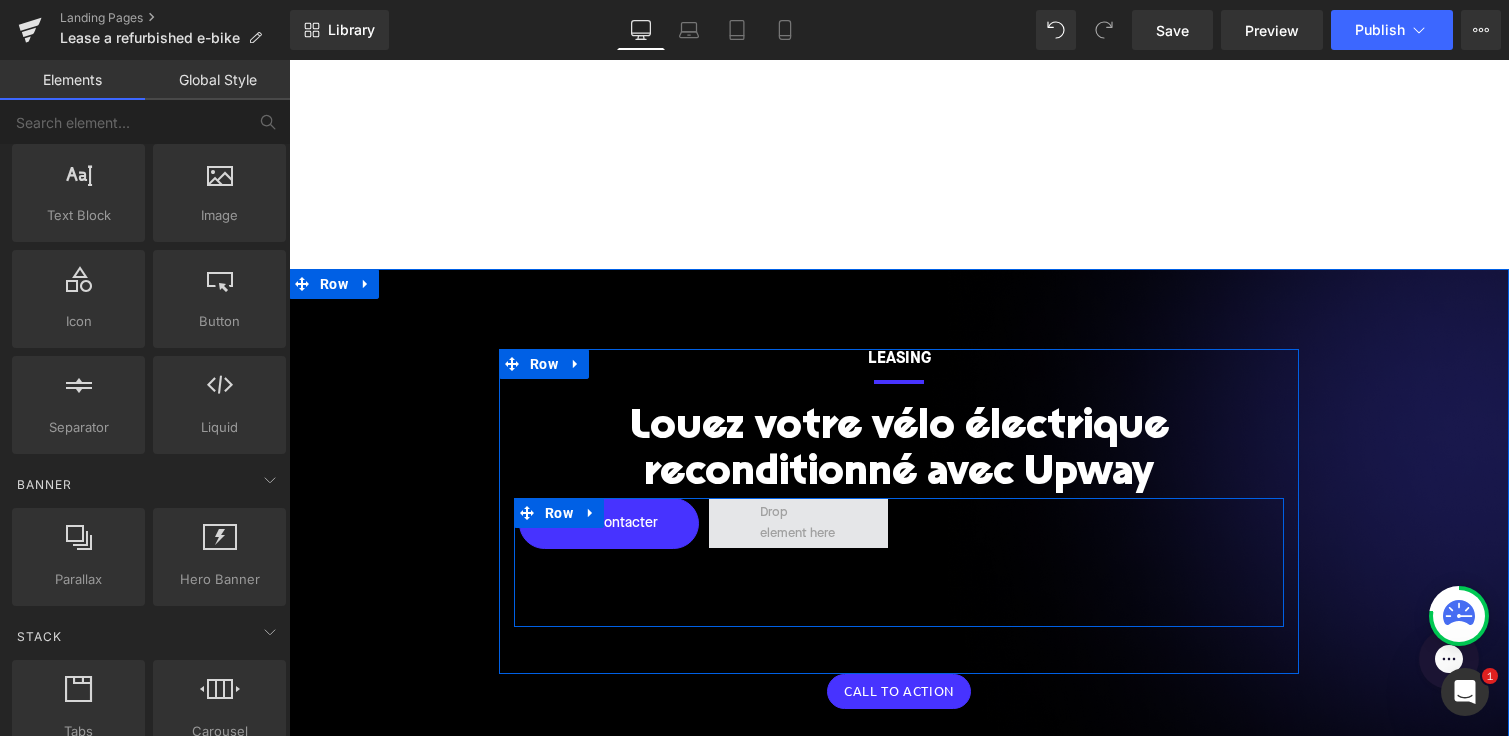 click at bounding box center [798, 523] 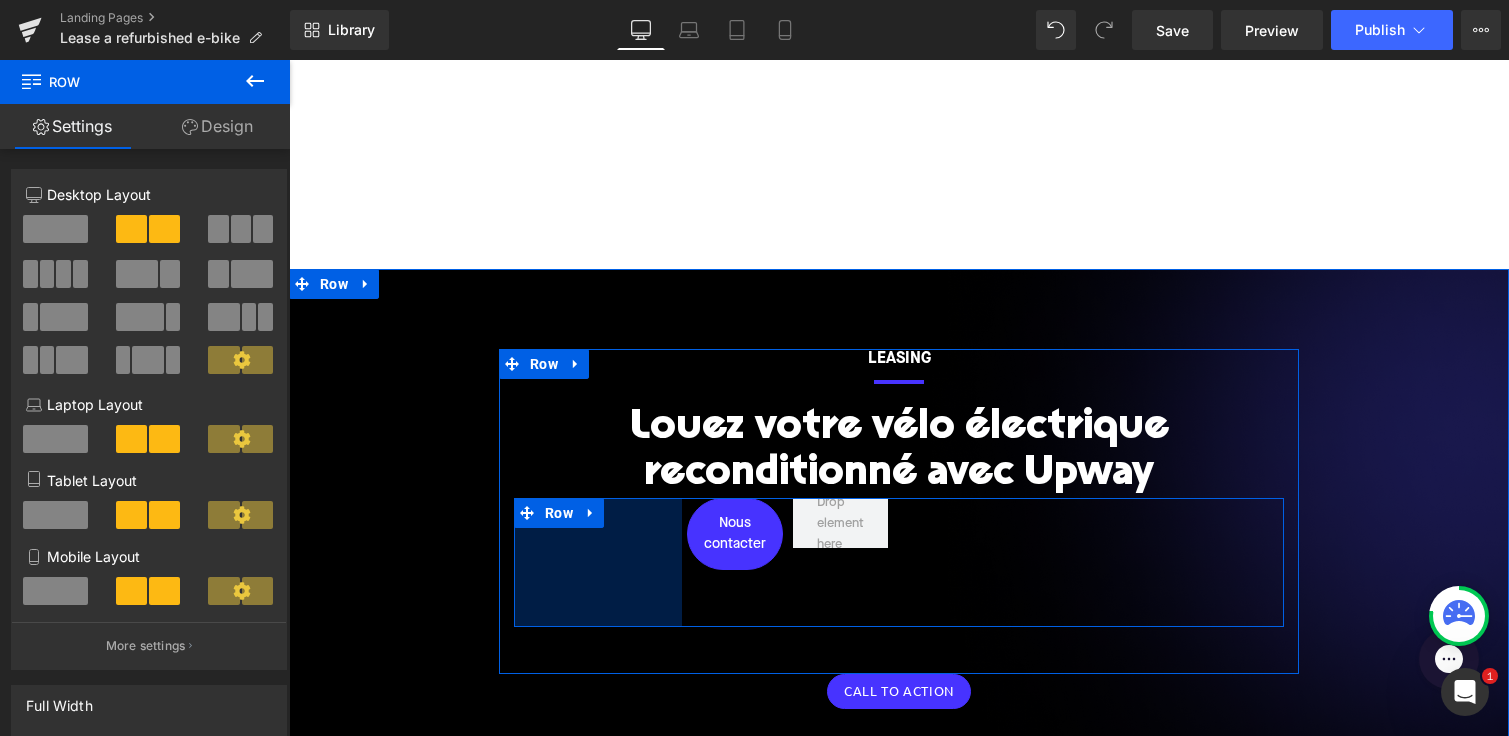 drag, startPoint x: 517, startPoint y: 558, endPoint x: 684, endPoint y: 557, distance: 167.00299 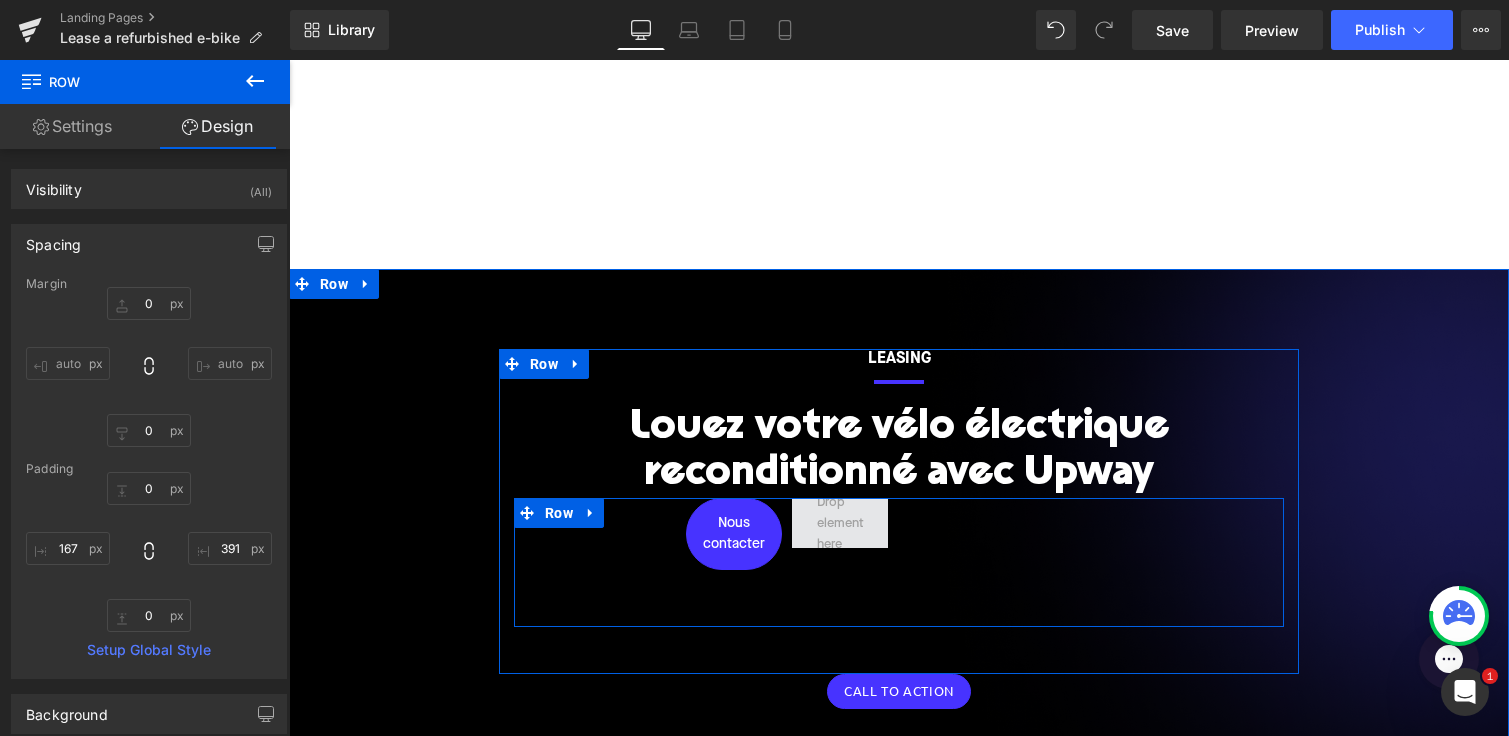 click at bounding box center [840, 522] 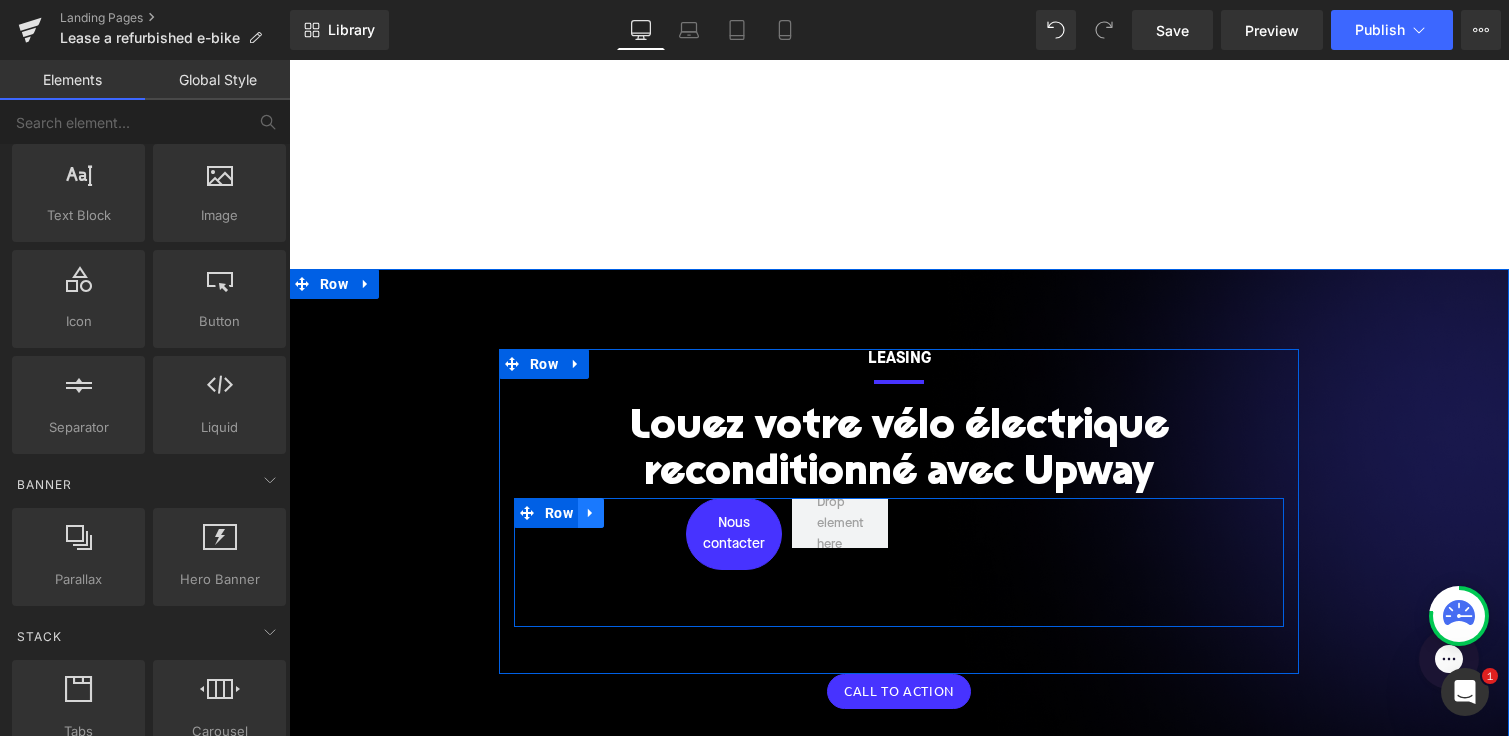 click 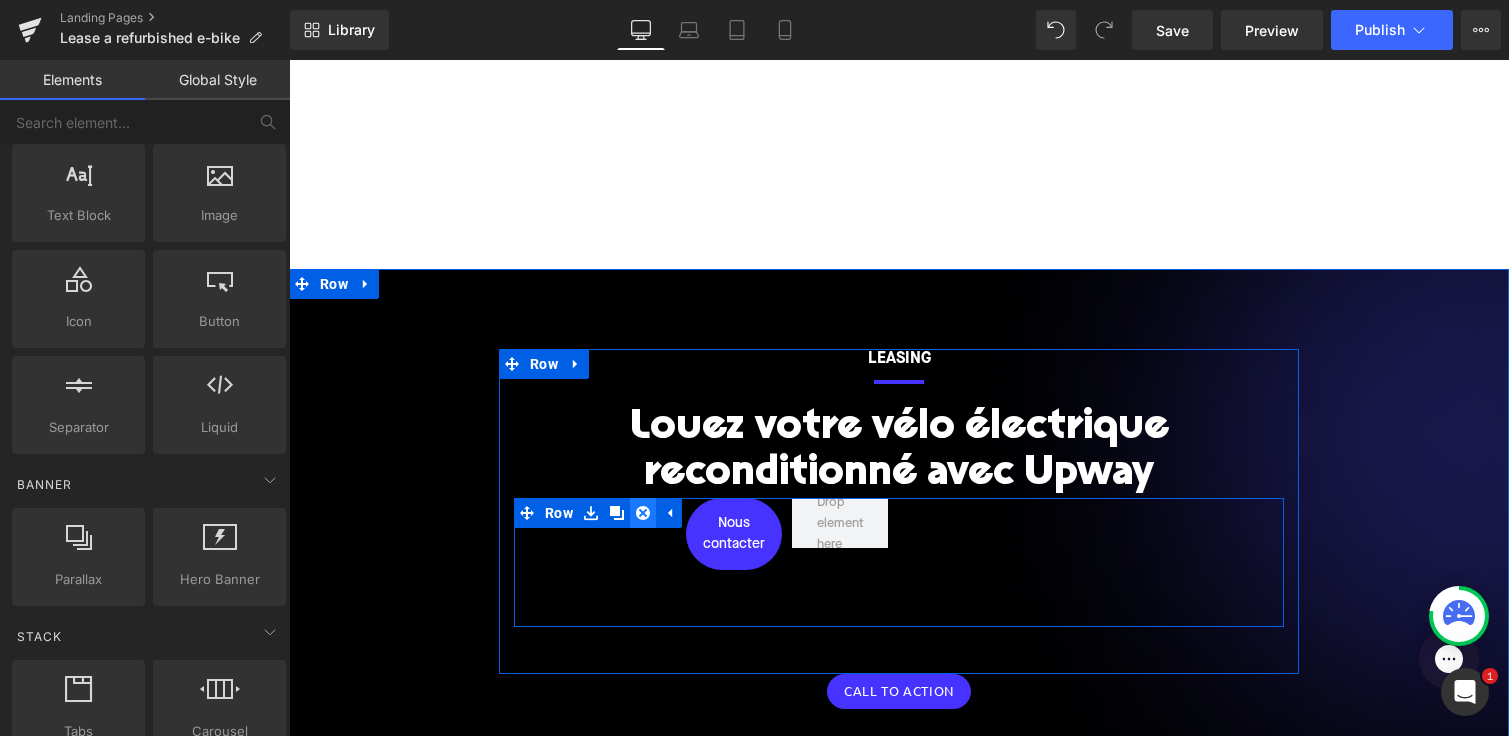 click 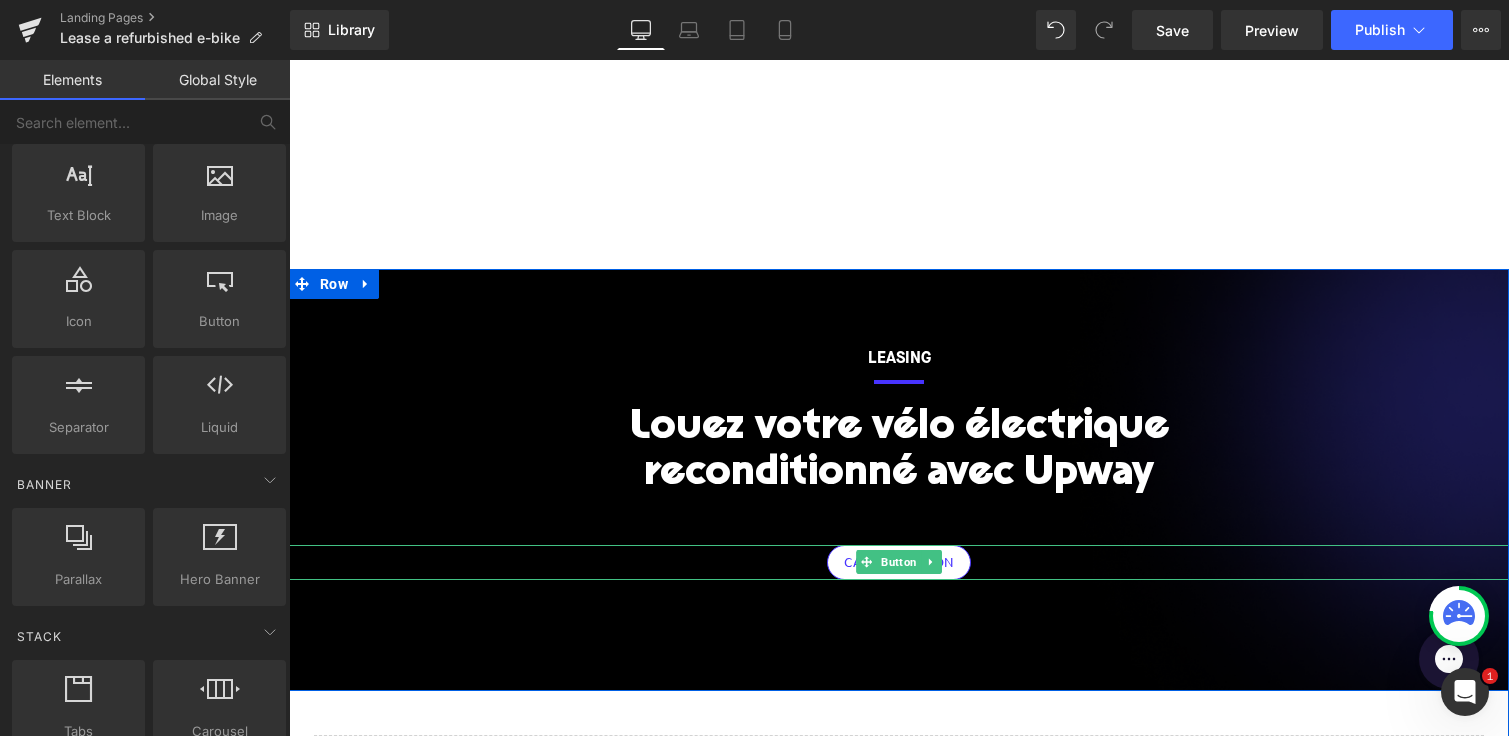 click on "Button" at bounding box center (899, 562) 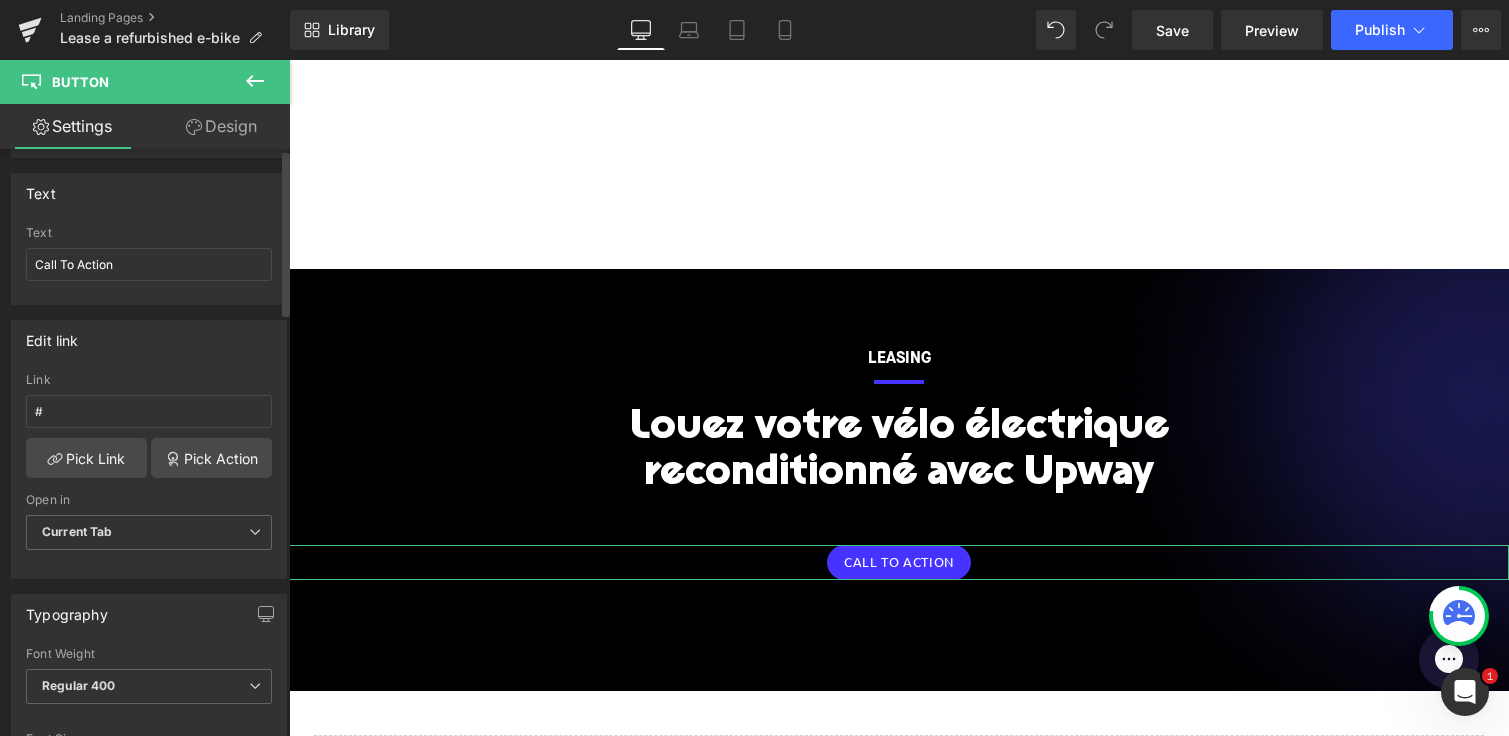scroll, scrollTop: 206, scrollLeft: 0, axis: vertical 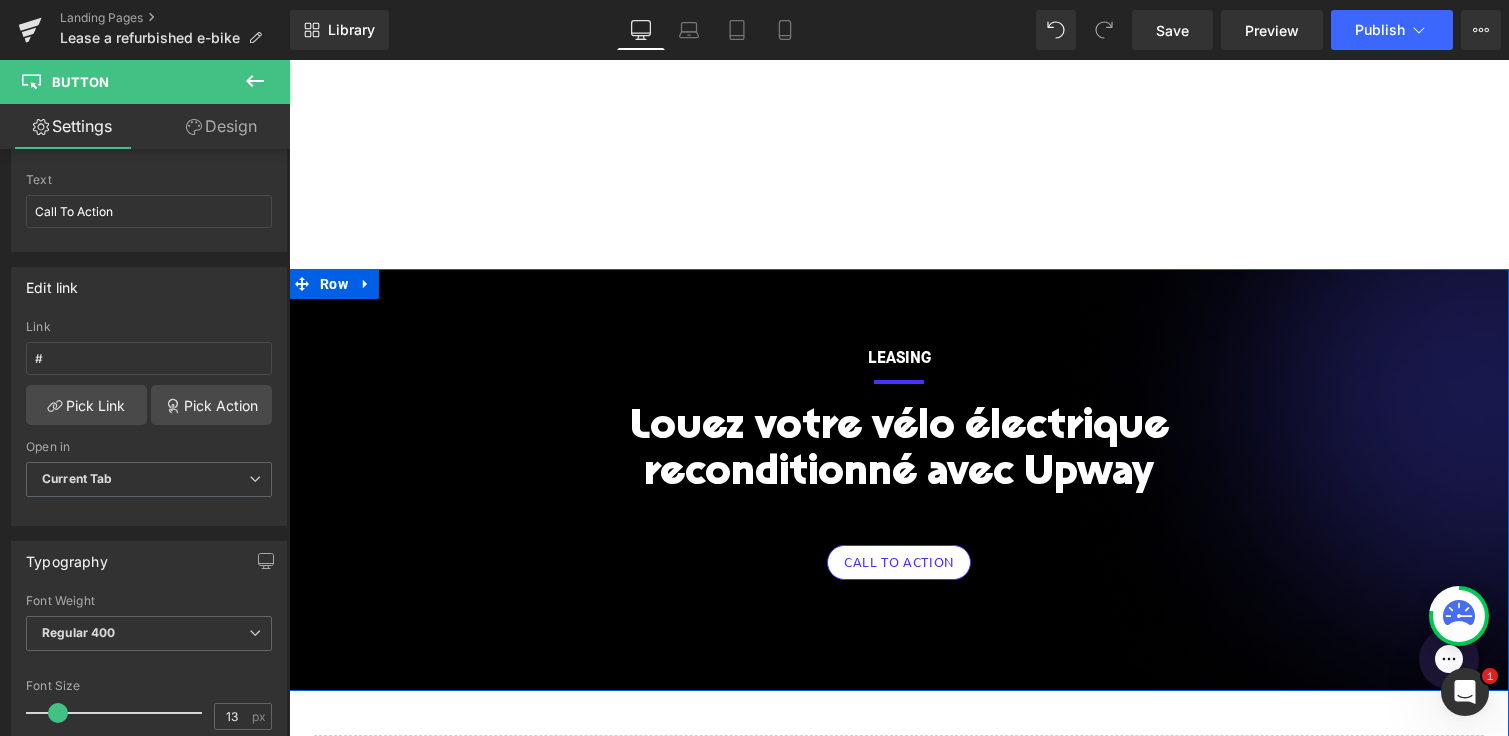 click at bounding box center (931, 562) 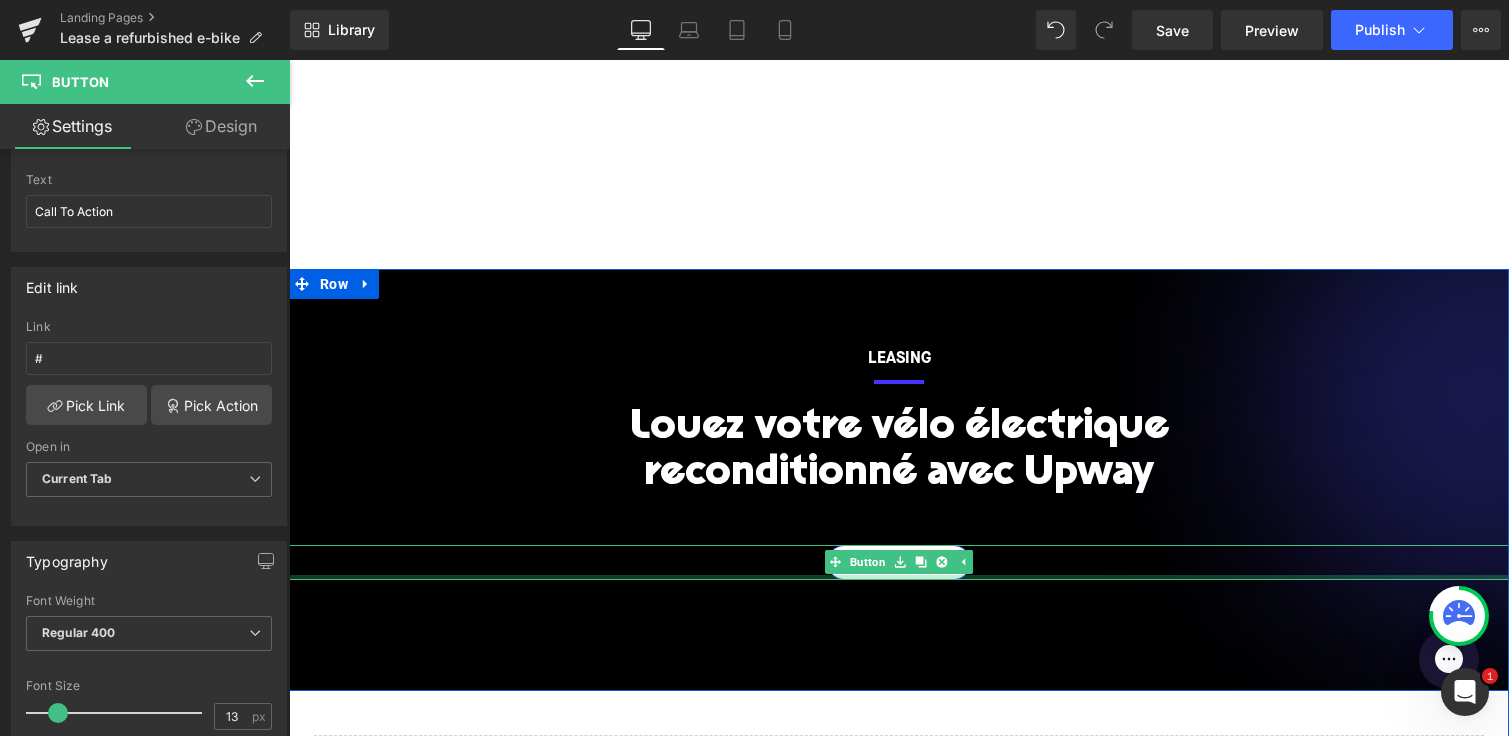 click at bounding box center (899, 577) 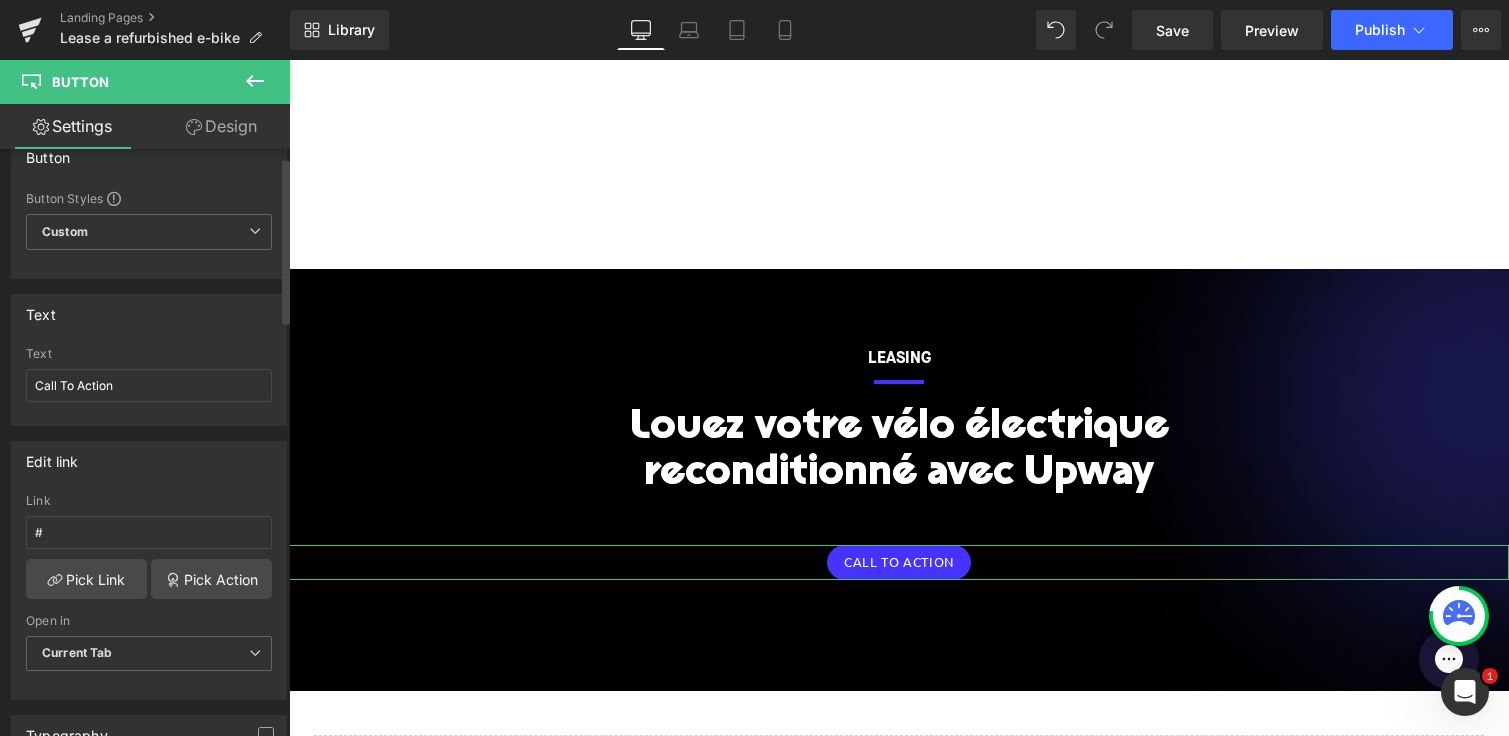 scroll, scrollTop: 34, scrollLeft: 0, axis: vertical 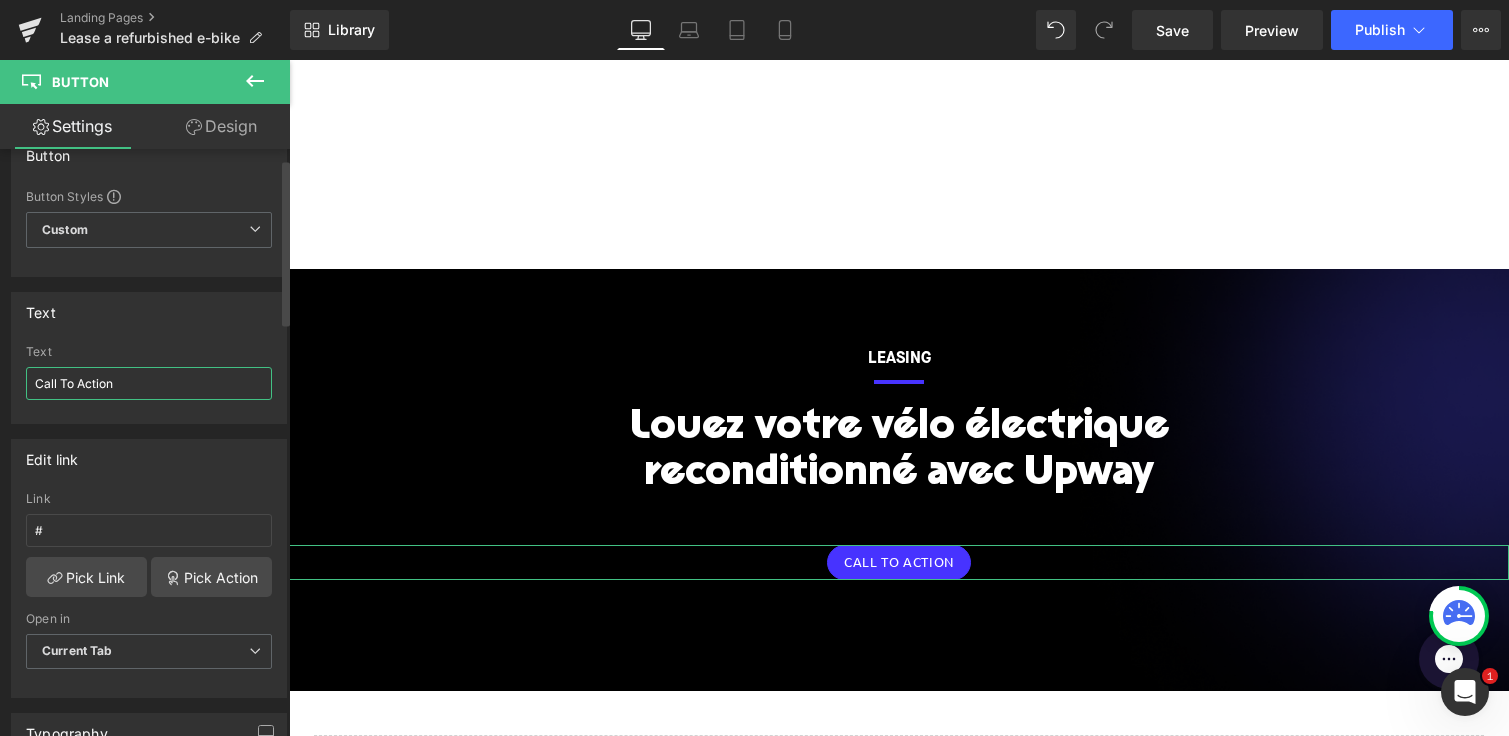 click on "Call To Action" at bounding box center (149, 383) 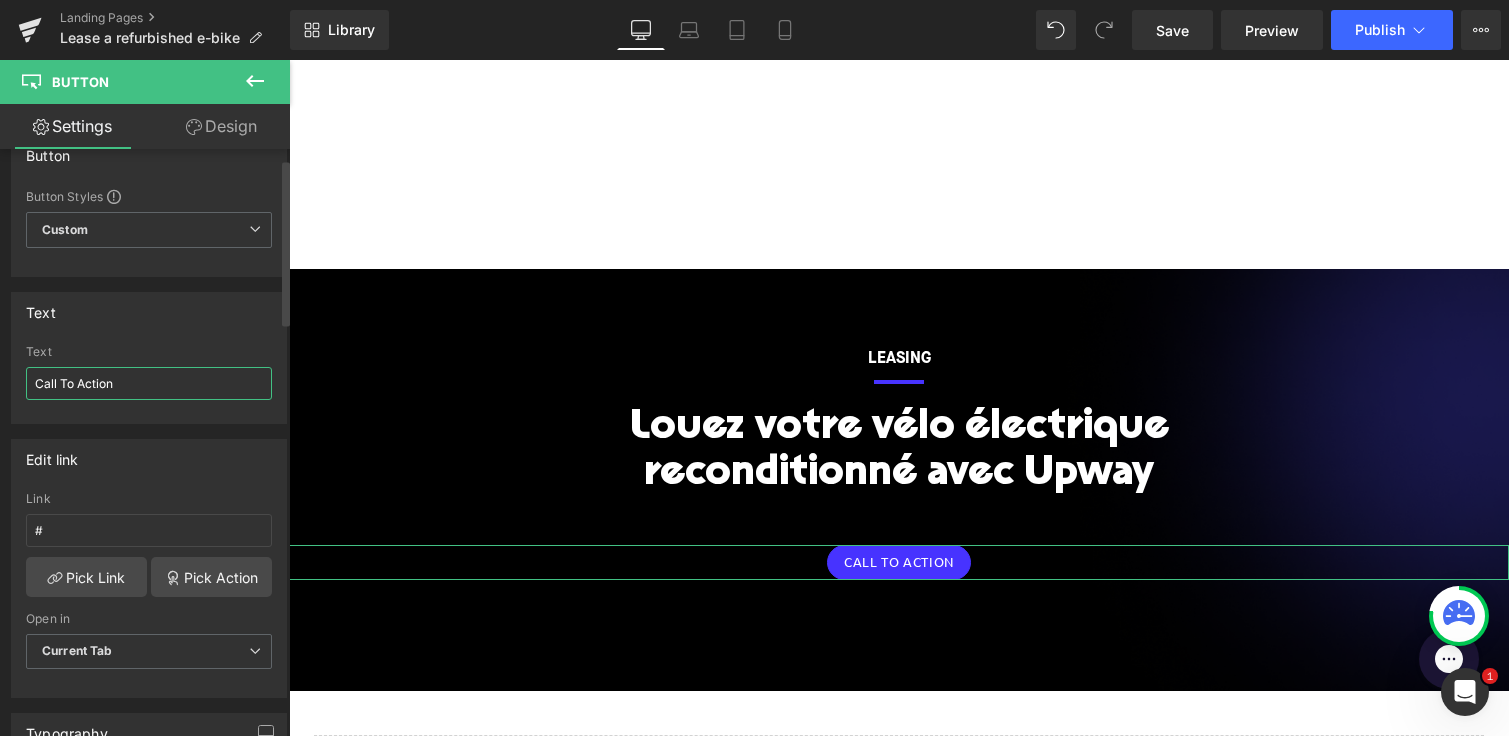click on "Call To Action" at bounding box center (149, 383) 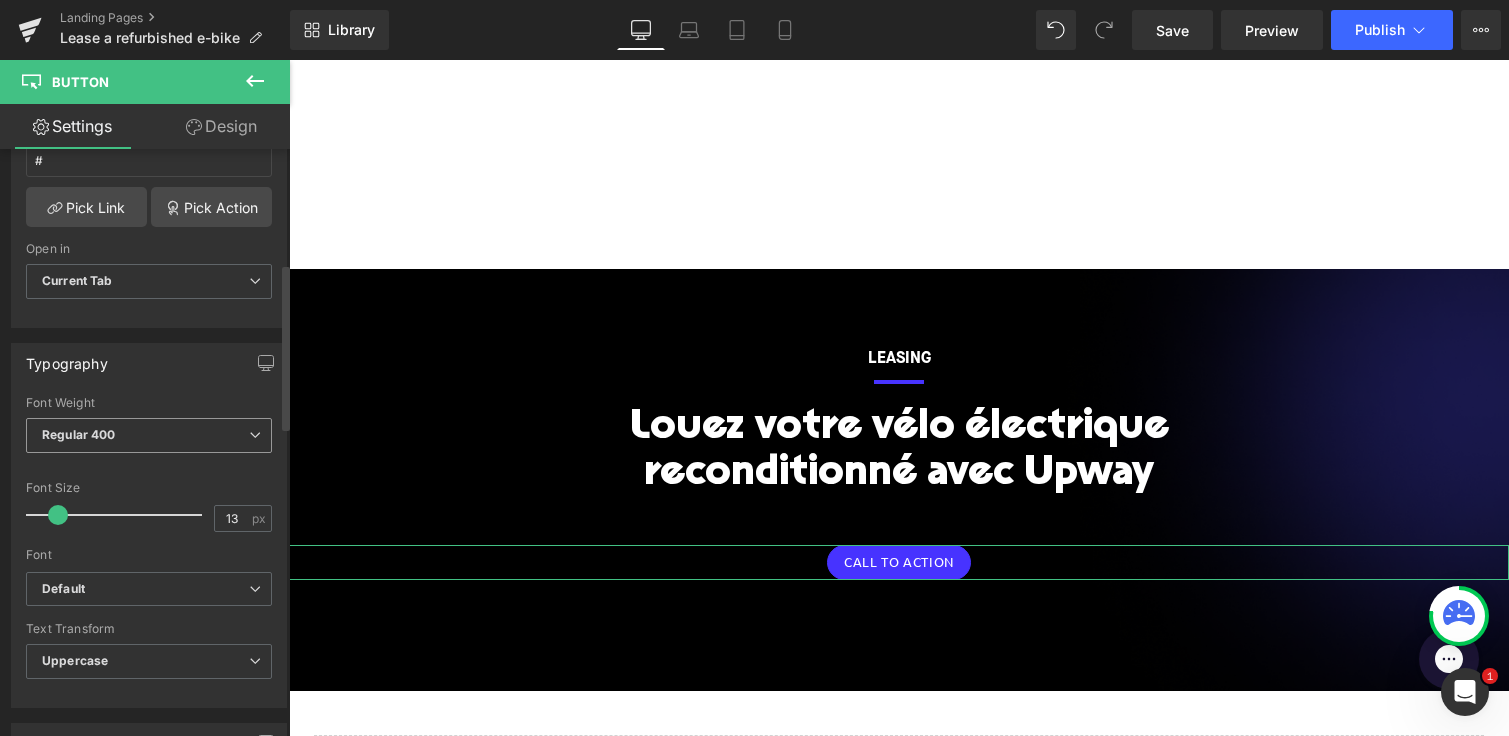 scroll, scrollTop: 521, scrollLeft: 0, axis: vertical 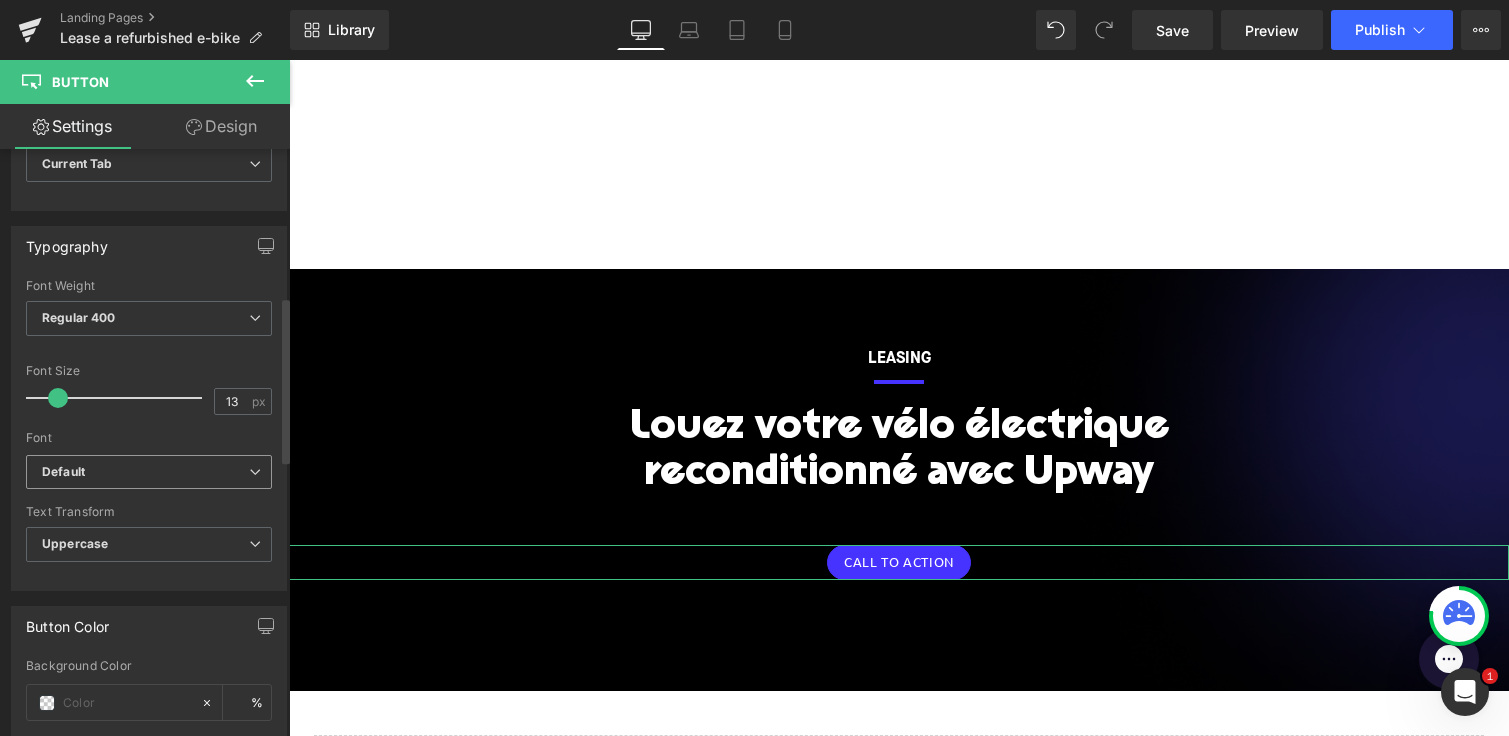 click on "Default" at bounding box center (145, 472) 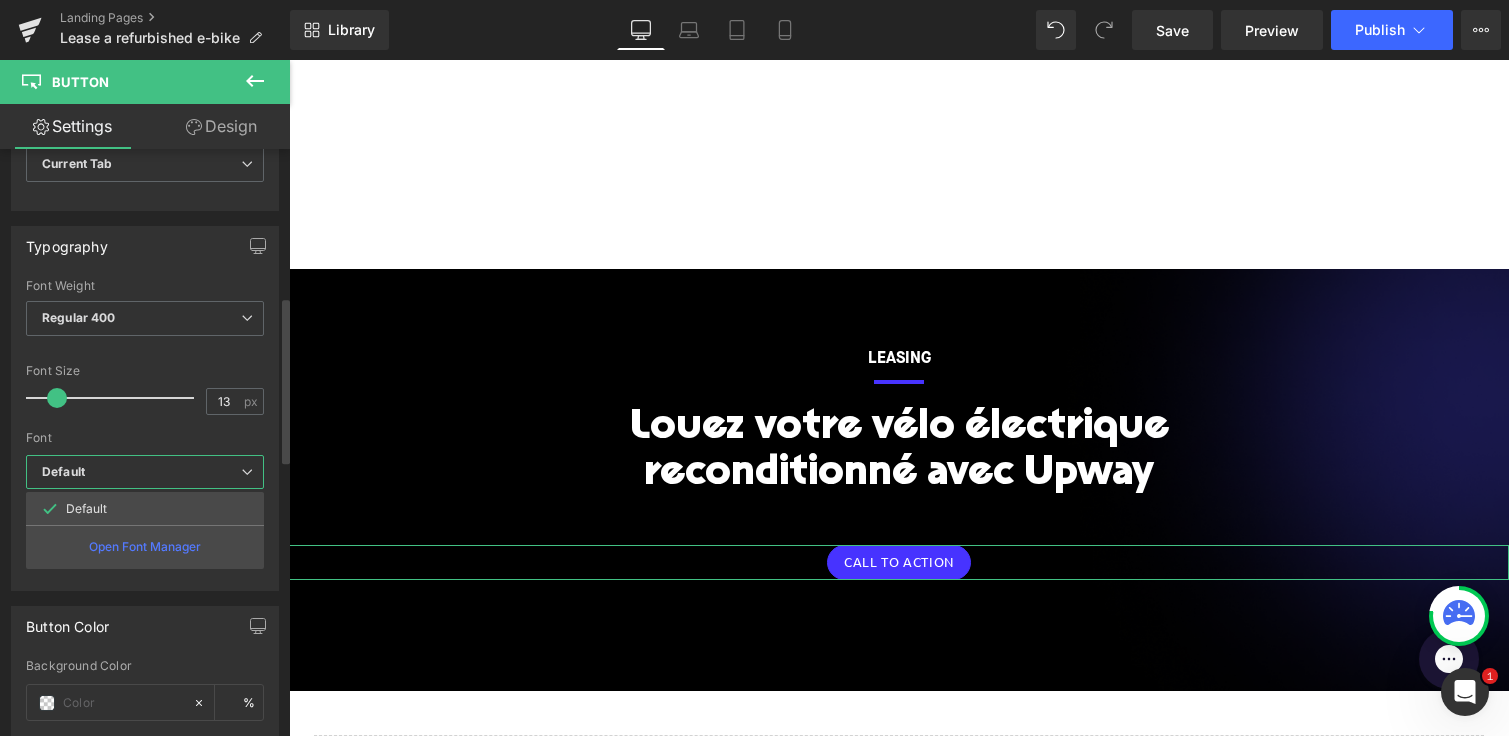 click at bounding box center (115, 398) 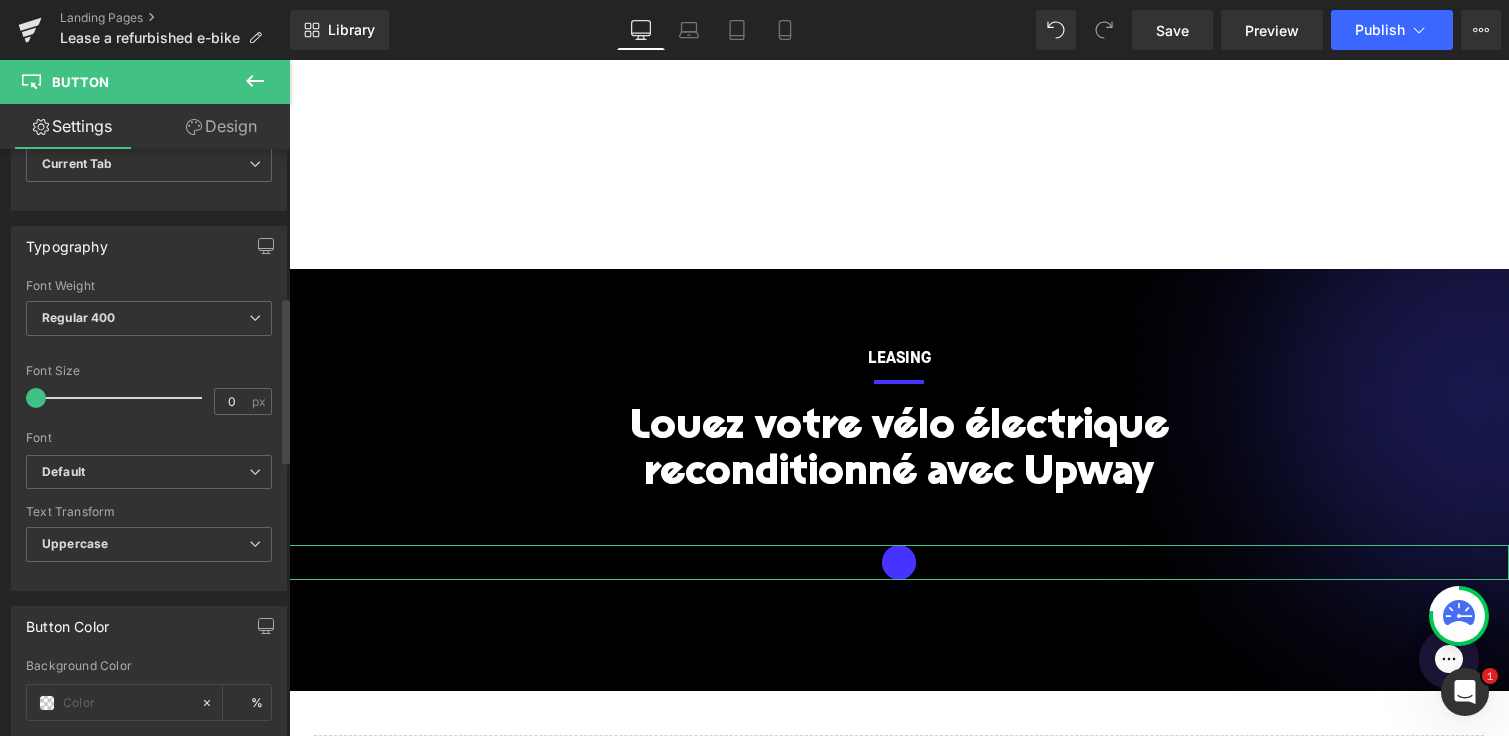 drag, startPoint x: 143, startPoint y: 396, endPoint x: 21, endPoint y: 401, distance: 122.10242 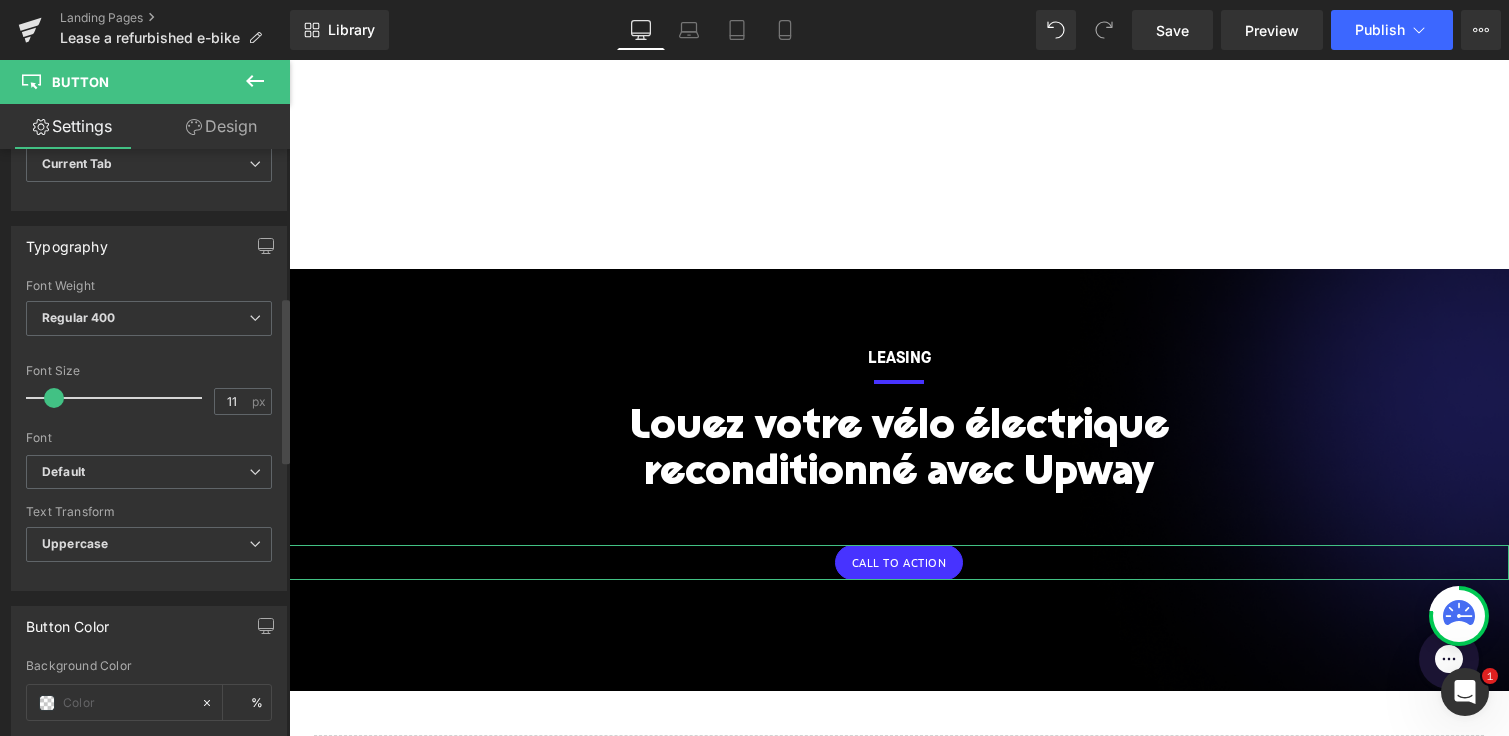 type on "12" 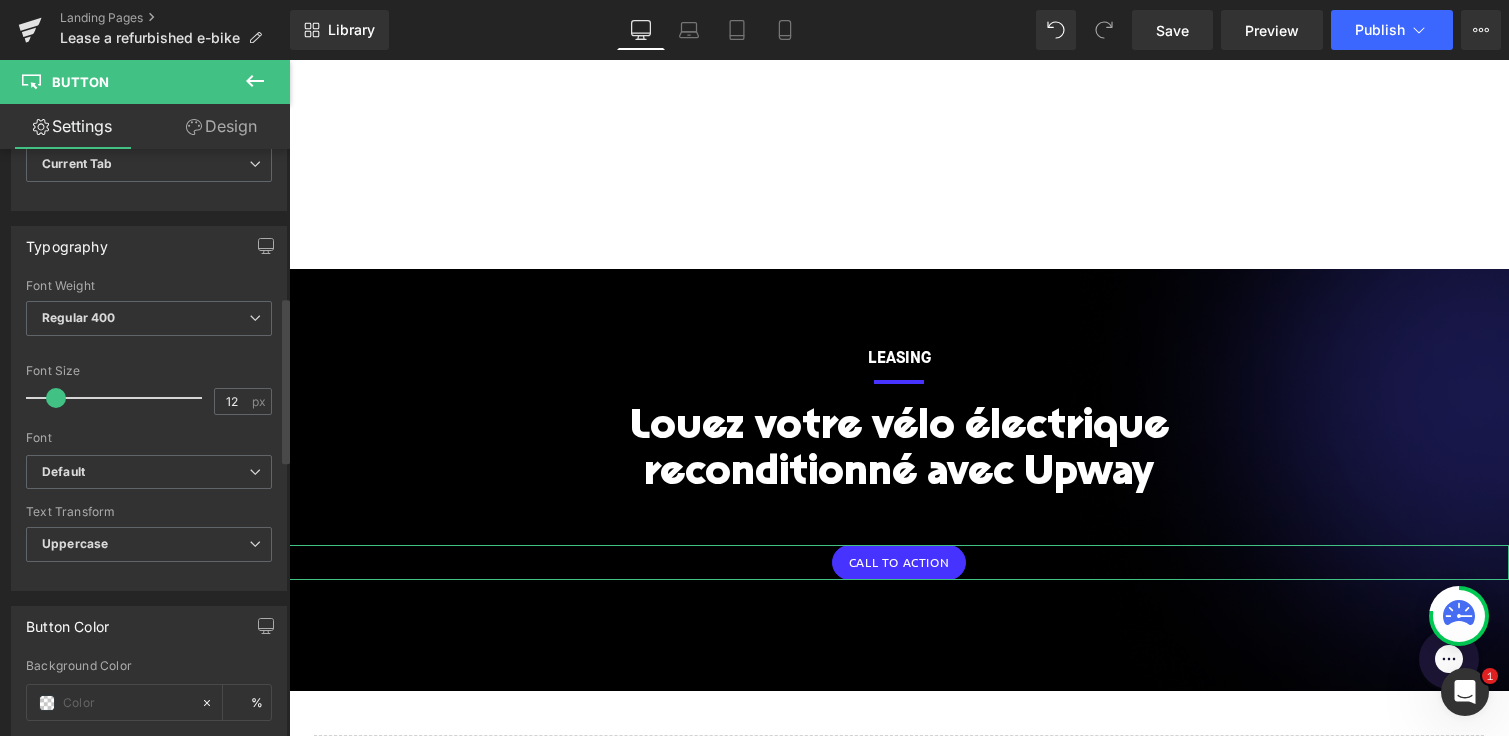 drag, startPoint x: 37, startPoint y: 392, endPoint x: 56, endPoint y: 394, distance: 19.104973 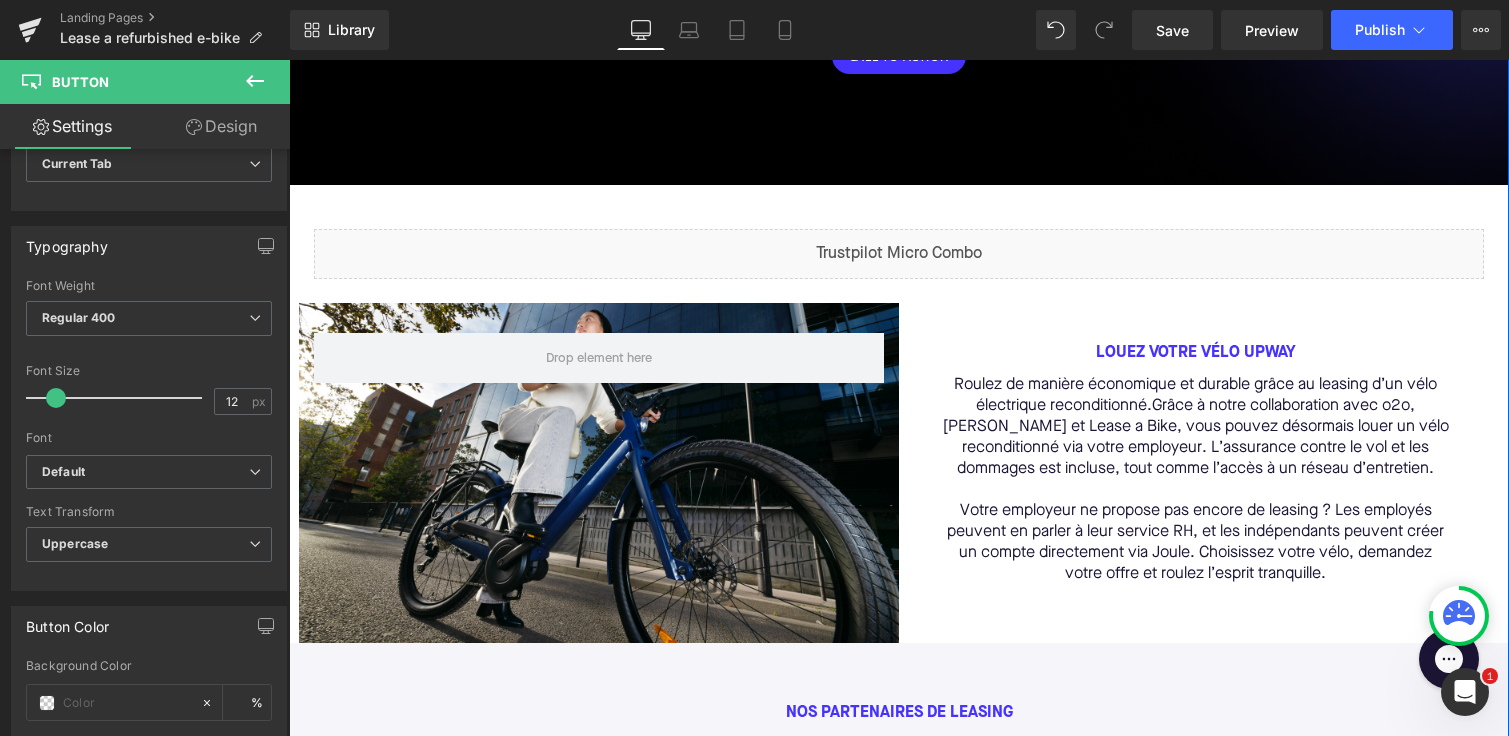 scroll, scrollTop: 312, scrollLeft: 0, axis: vertical 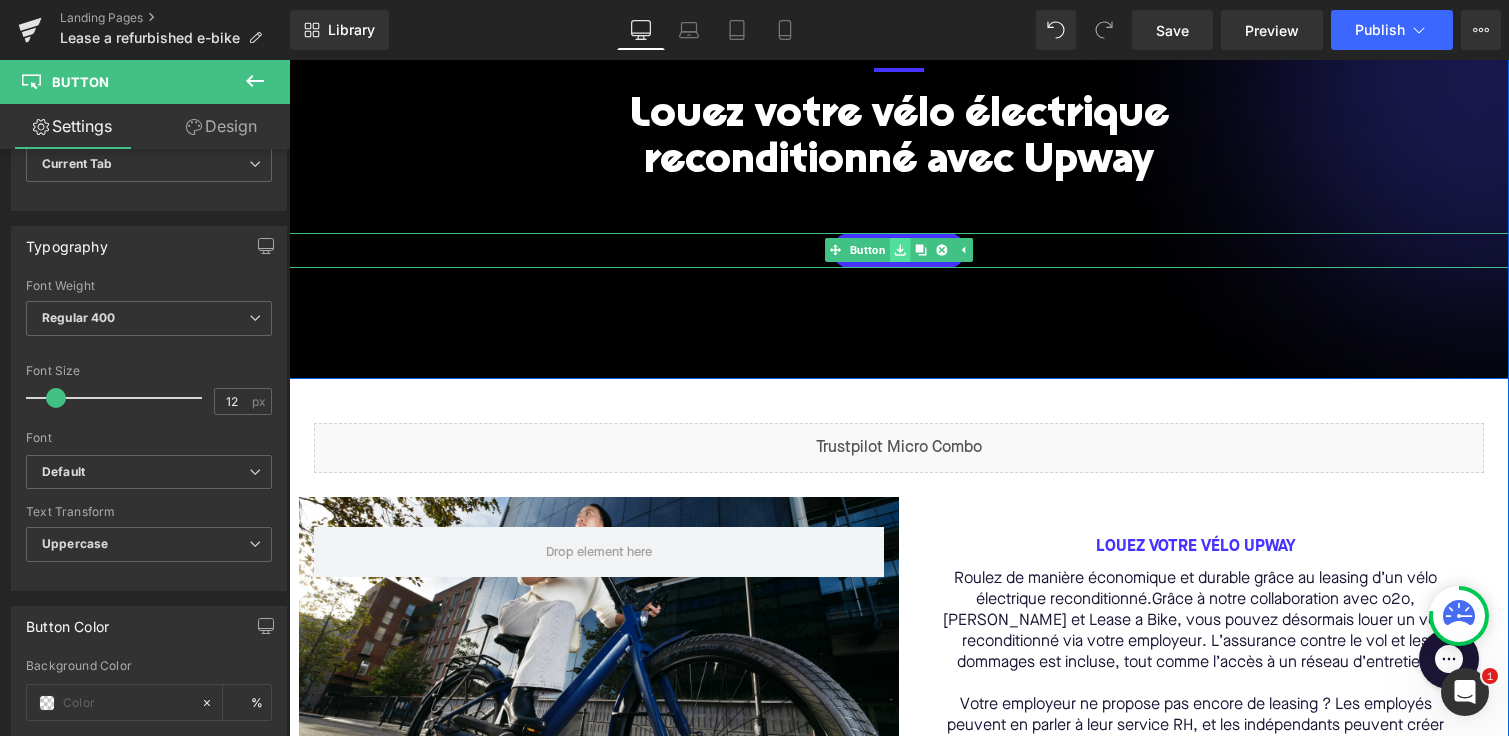 click at bounding box center (900, 250) 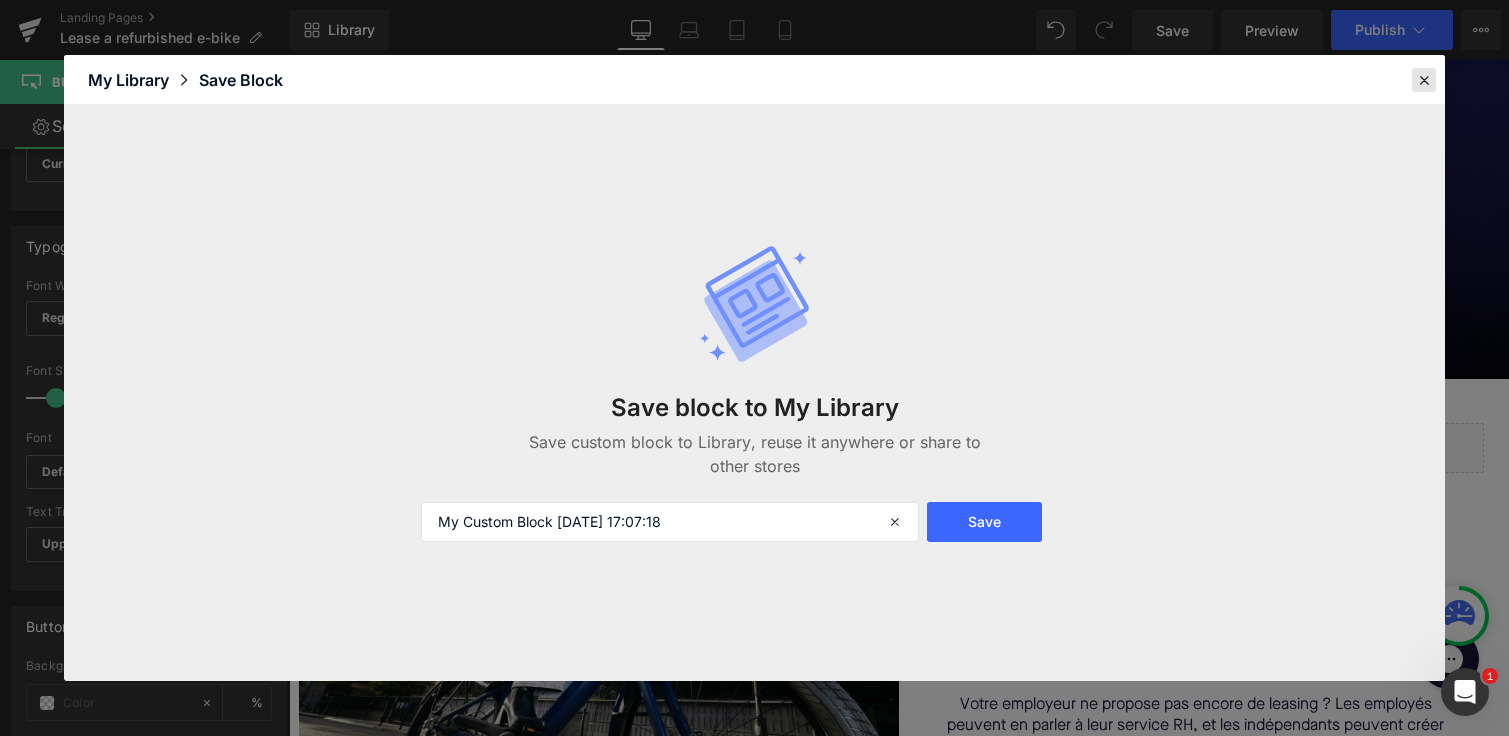 click at bounding box center [1424, 80] 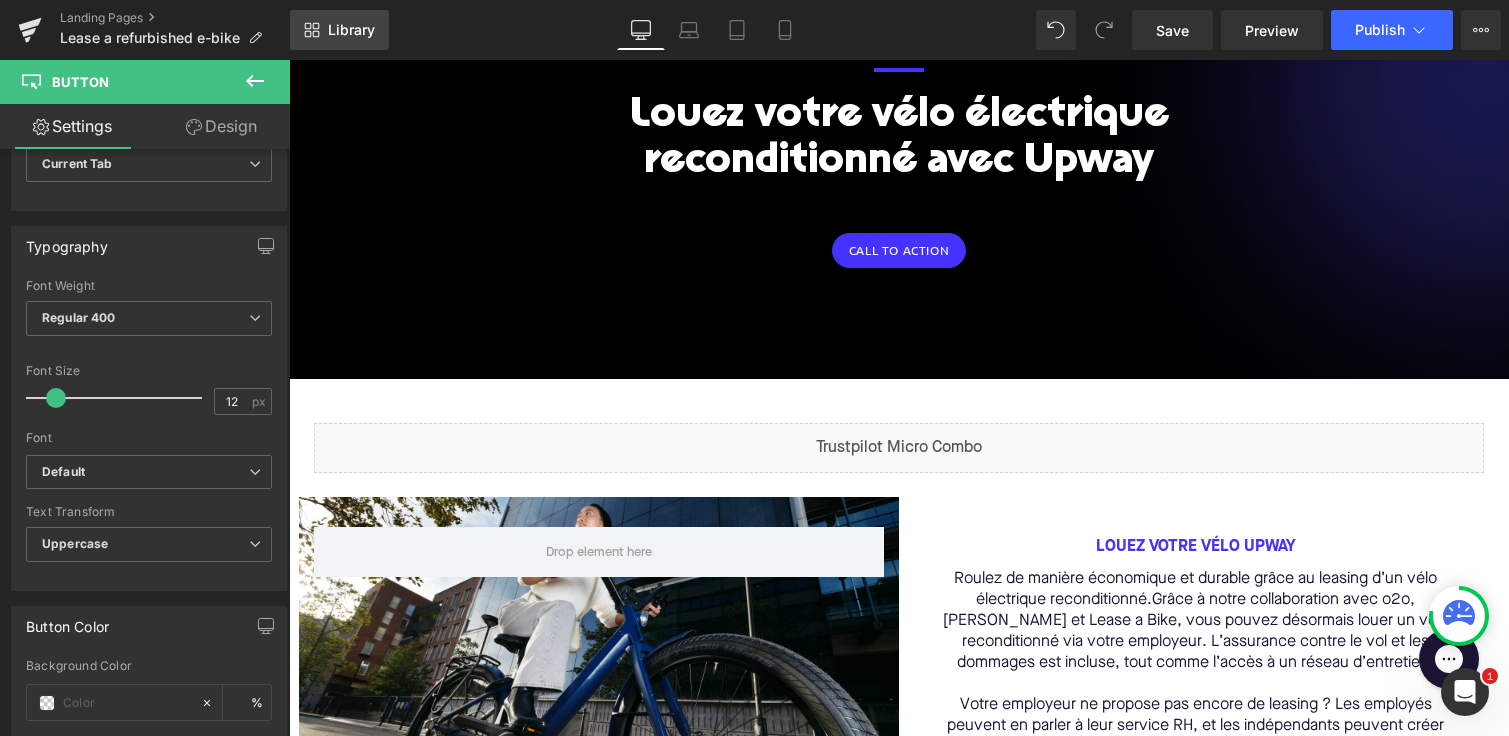 click on "Library" at bounding box center (351, 30) 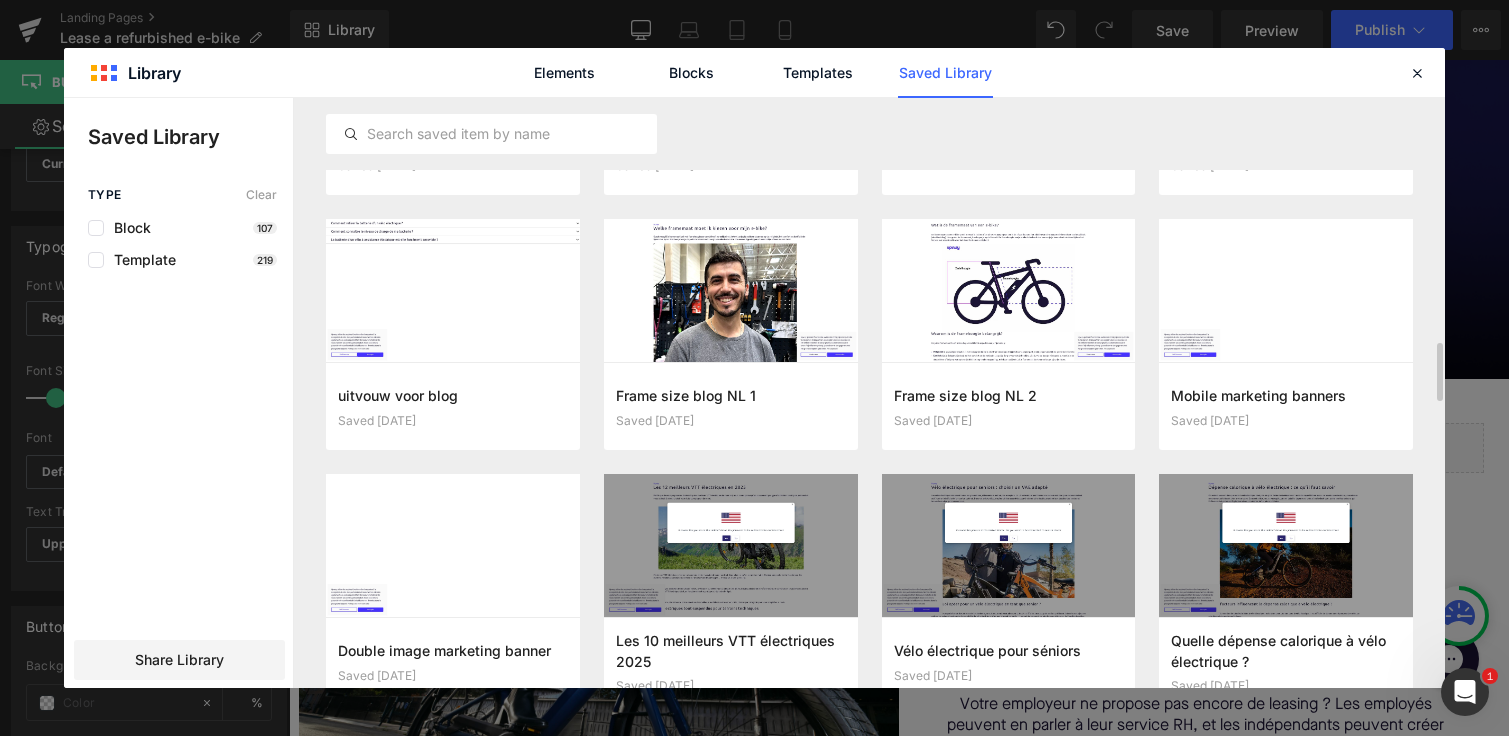 scroll, scrollTop: 798, scrollLeft: 0, axis: vertical 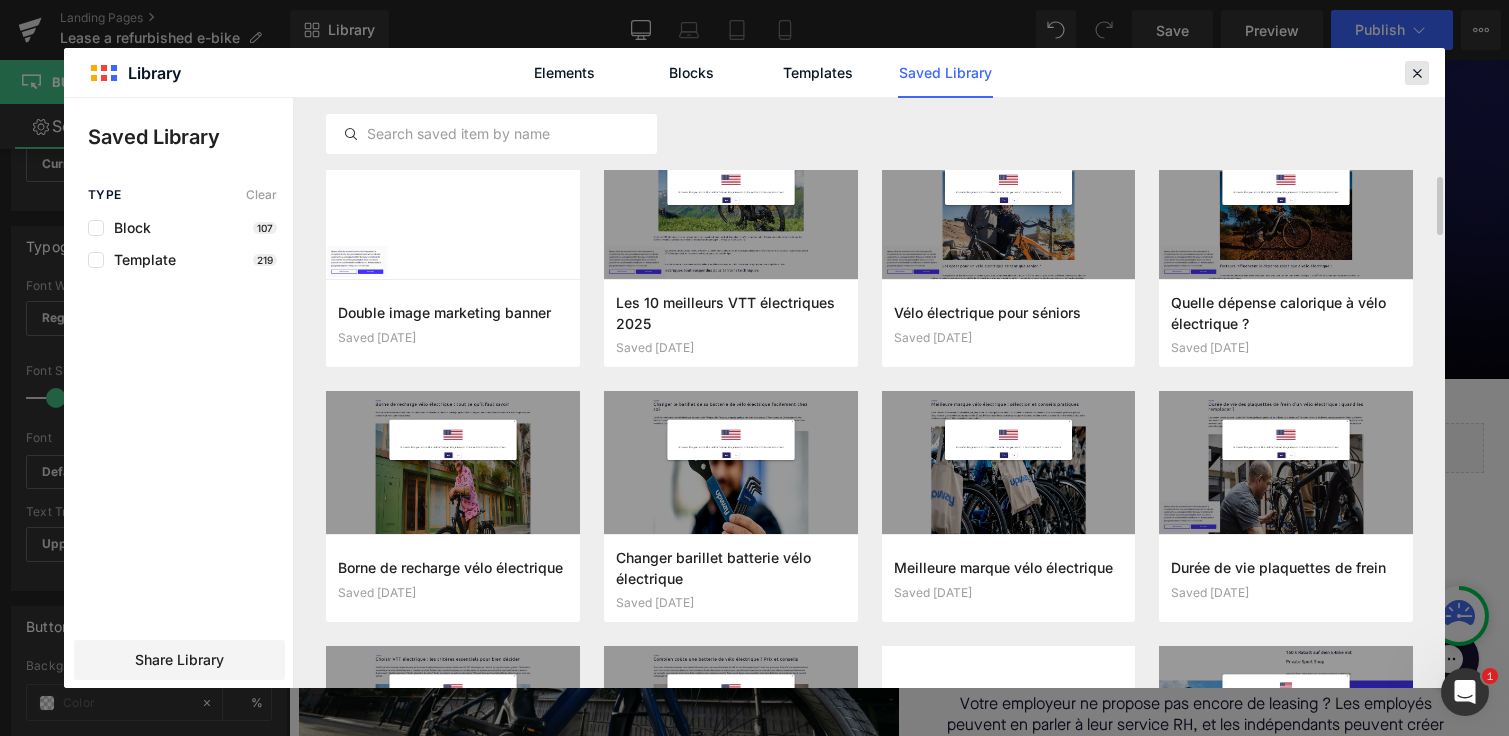 click at bounding box center [1417, 73] 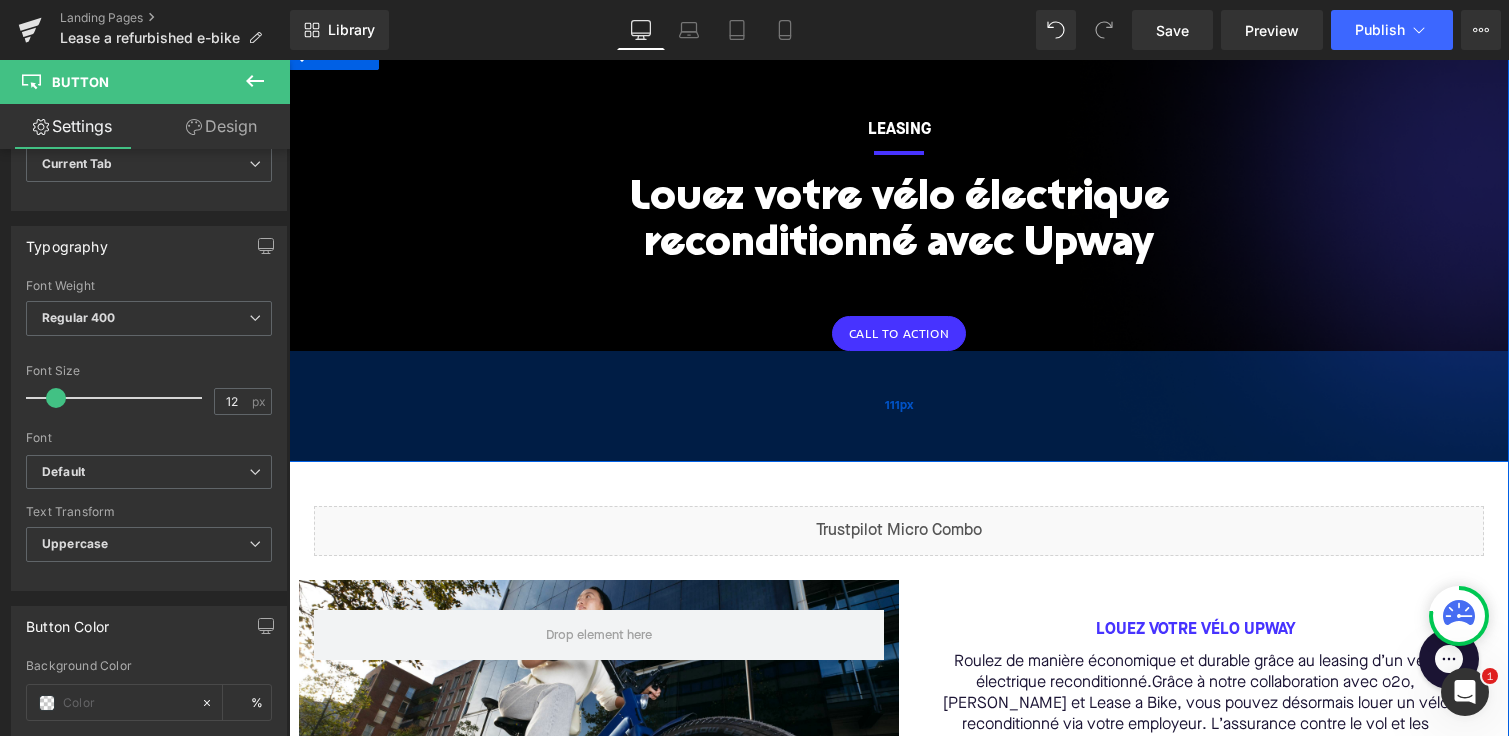 scroll, scrollTop: 173, scrollLeft: 0, axis: vertical 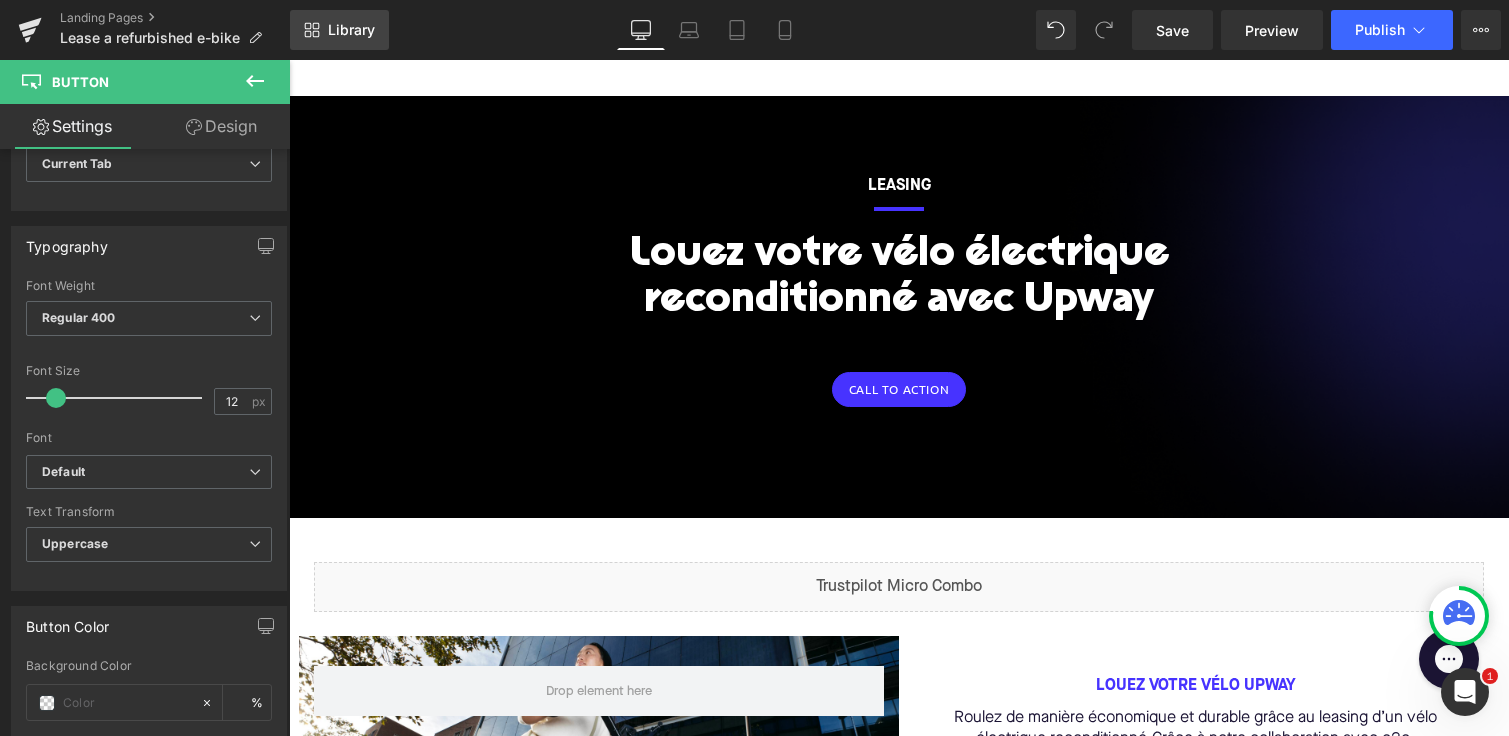 click on "Library" at bounding box center [339, 30] 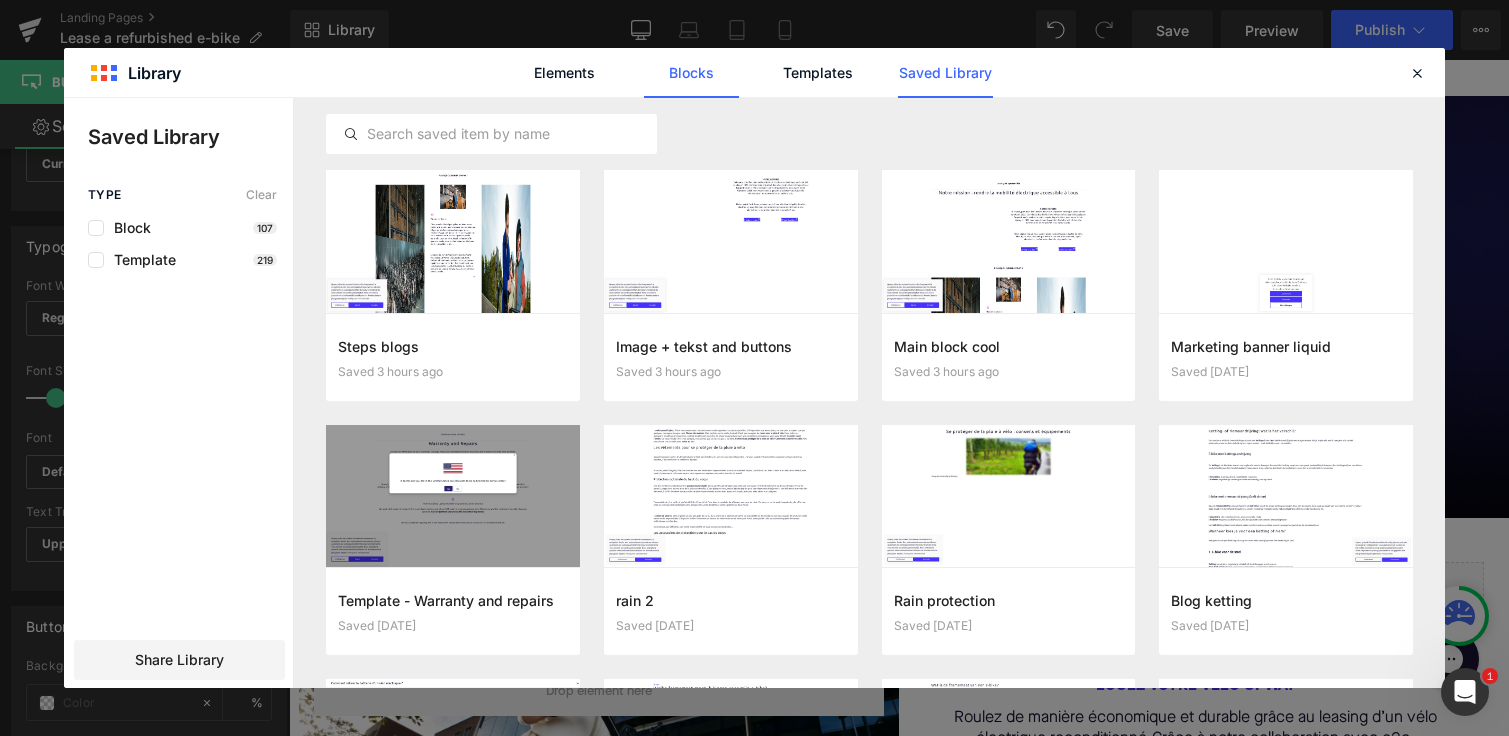 click on "Blocks" 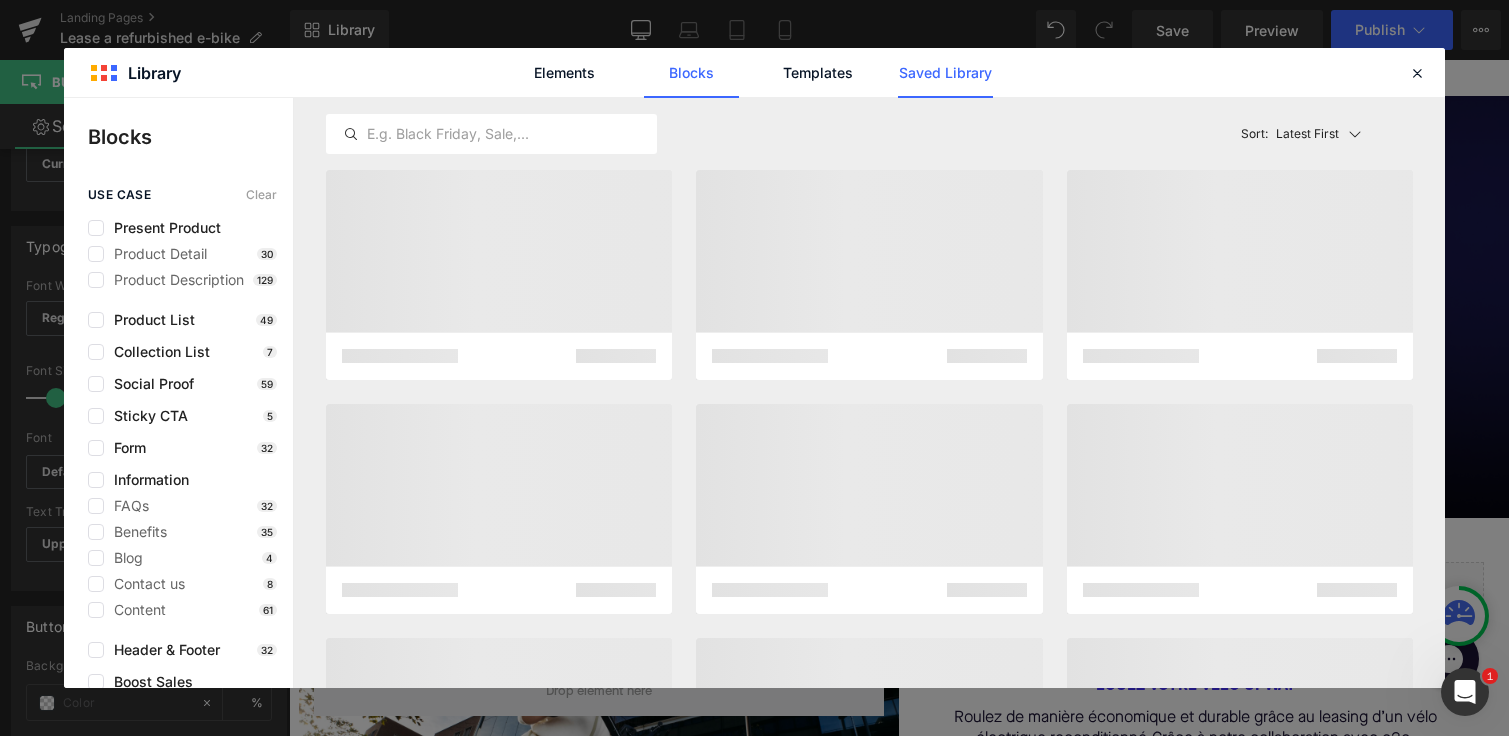 click on "Saved Library" 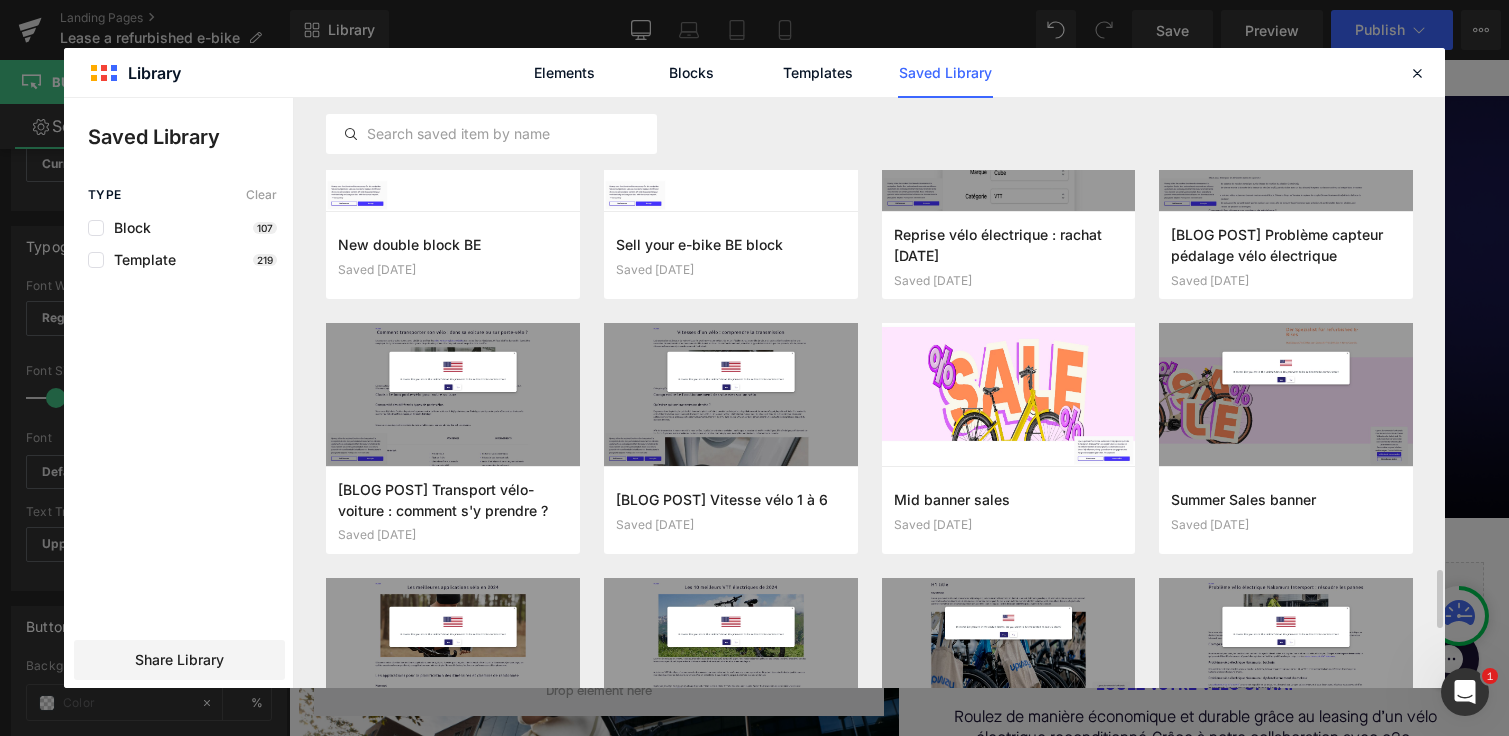 scroll, scrollTop: 4229, scrollLeft: 0, axis: vertical 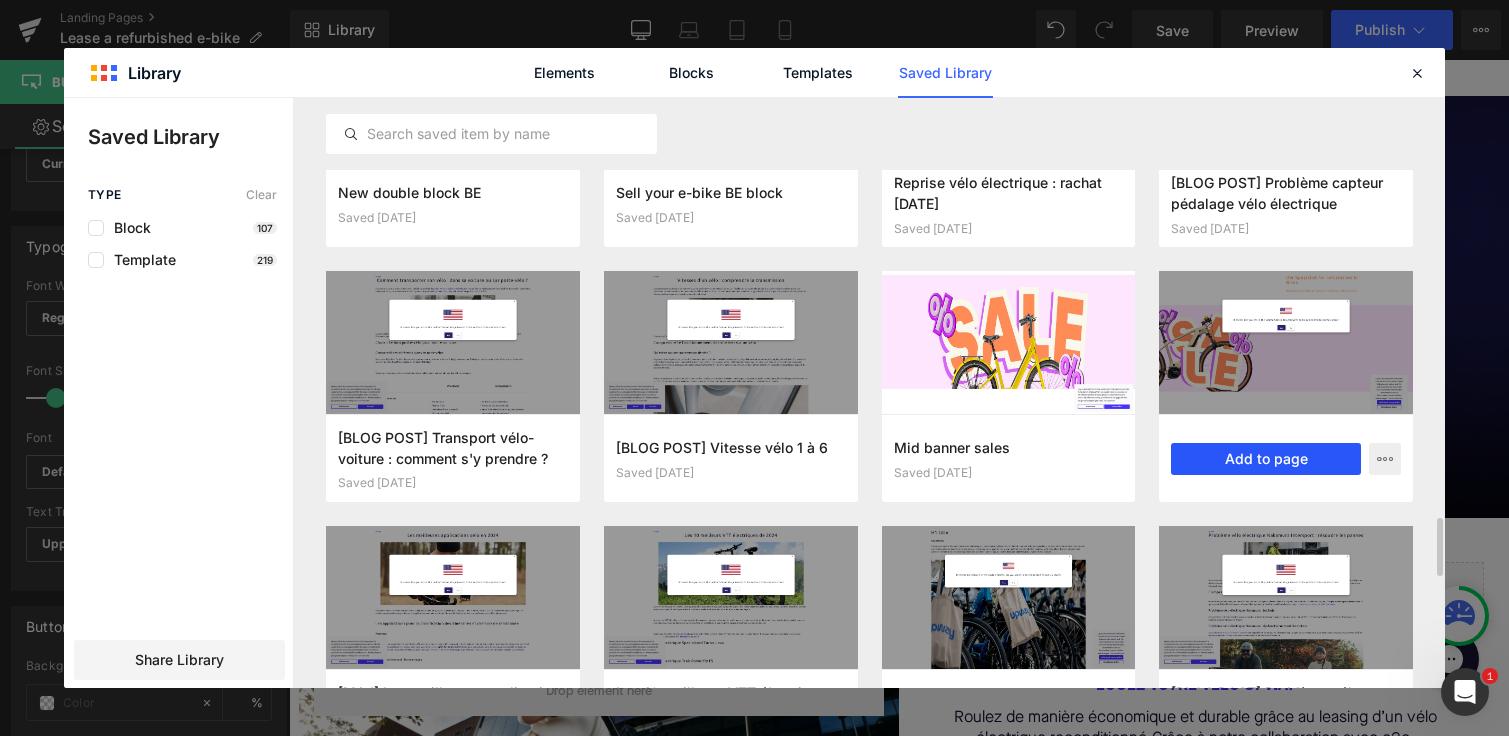 click on "Add to page" at bounding box center (1266, 459) 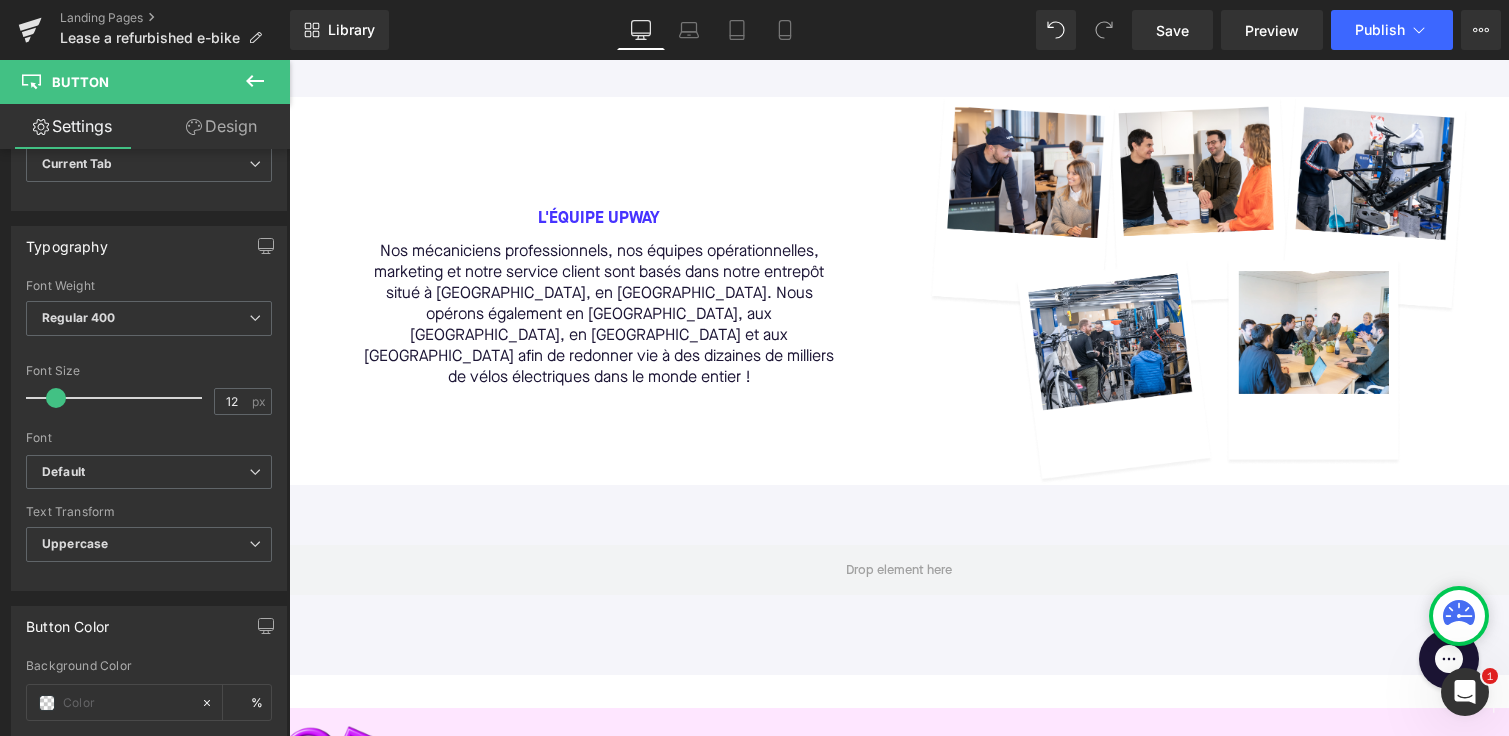 scroll, scrollTop: 2634, scrollLeft: 0, axis: vertical 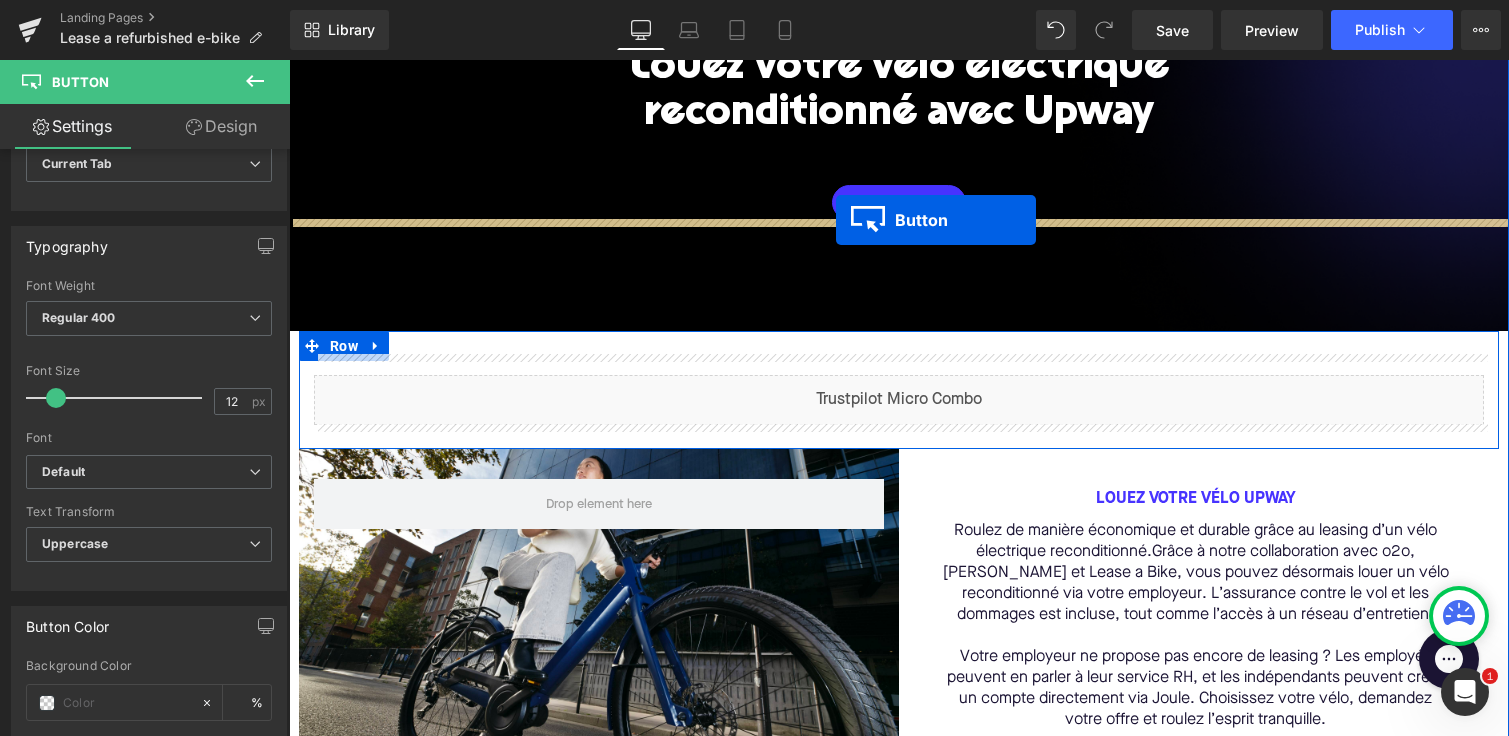 drag, startPoint x: 1021, startPoint y: 551, endPoint x: 836, endPoint y: 220, distance: 379.19125 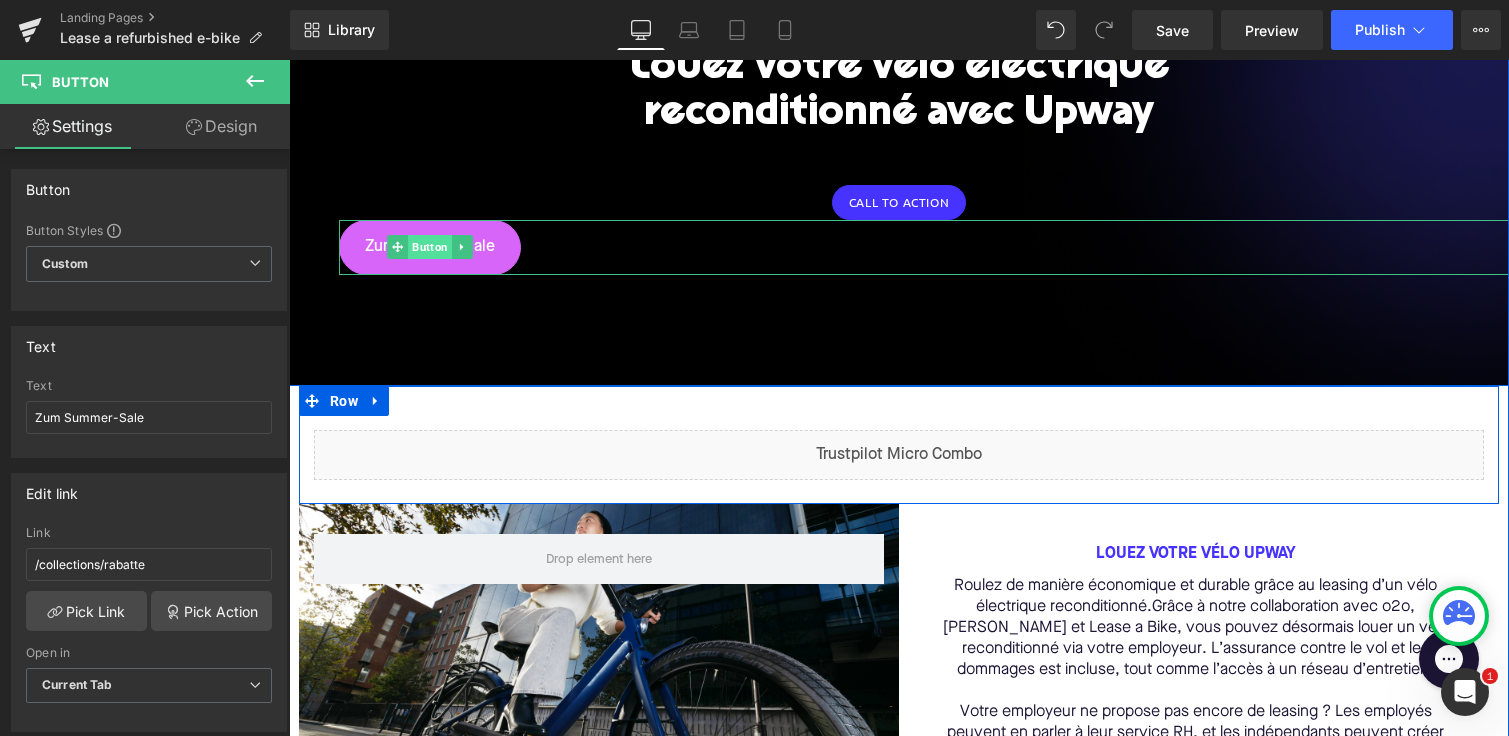 click on "Button" at bounding box center [430, 247] 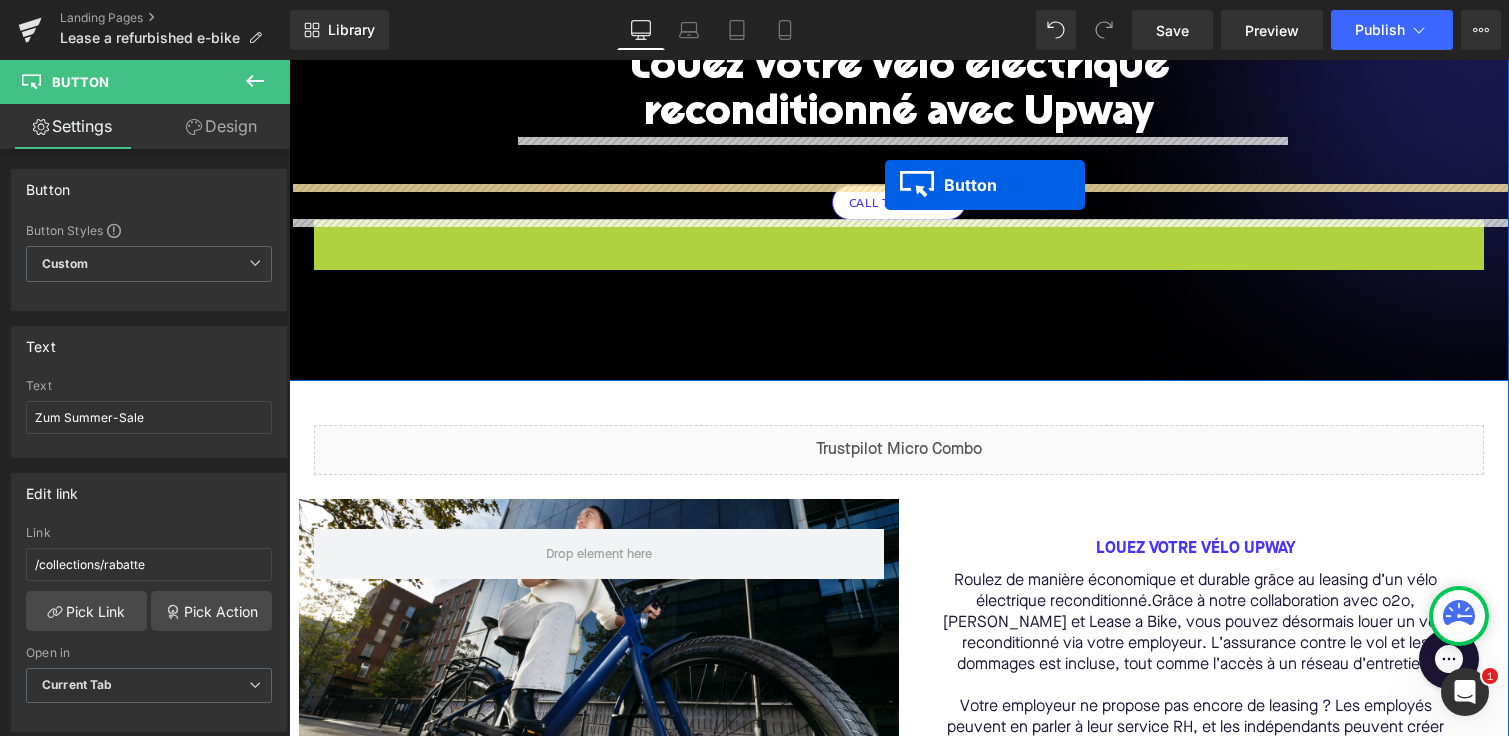 drag, startPoint x: 397, startPoint y: 246, endPoint x: 885, endPoint y: 185, distance: 491.79773 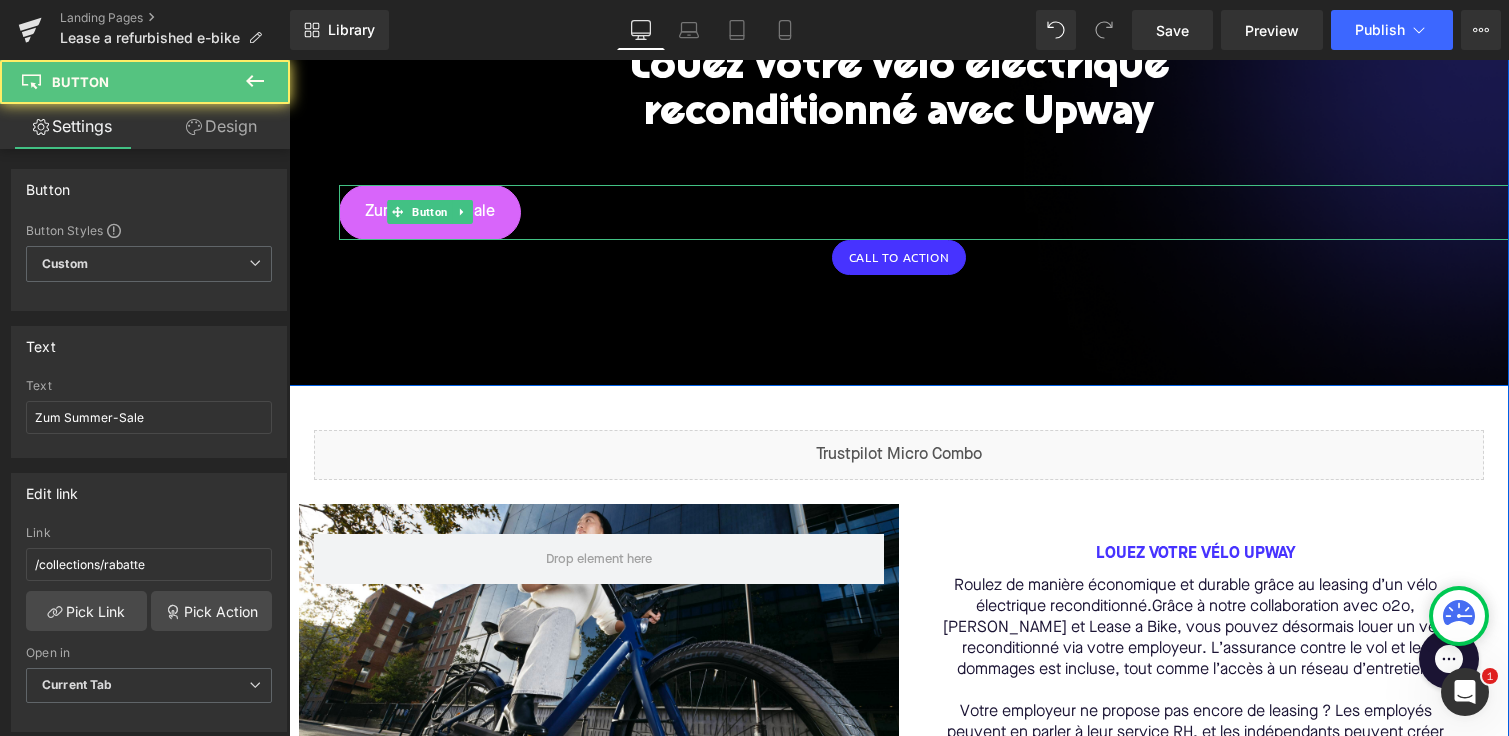 click on "Zum Summer-Sale" at bounding box center (924, 212) 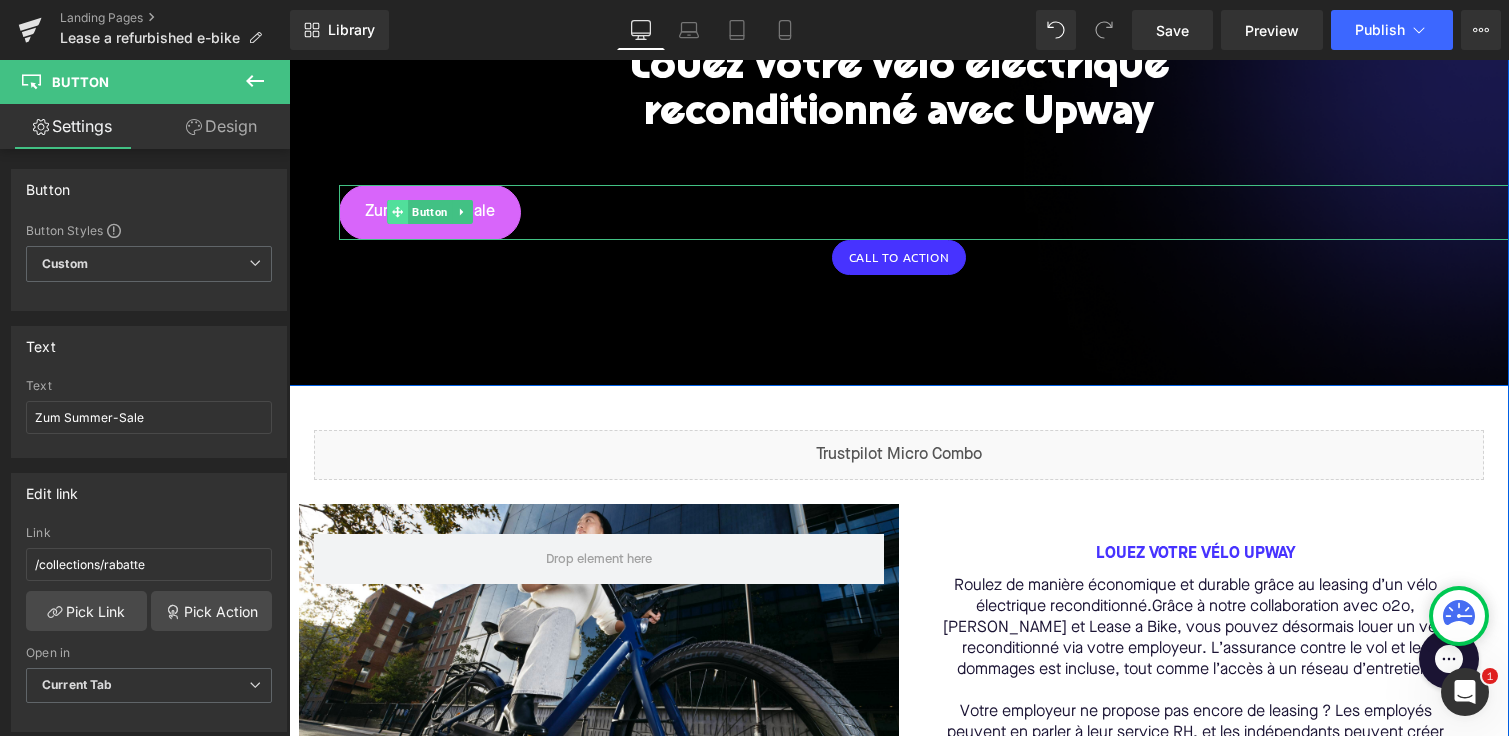 click 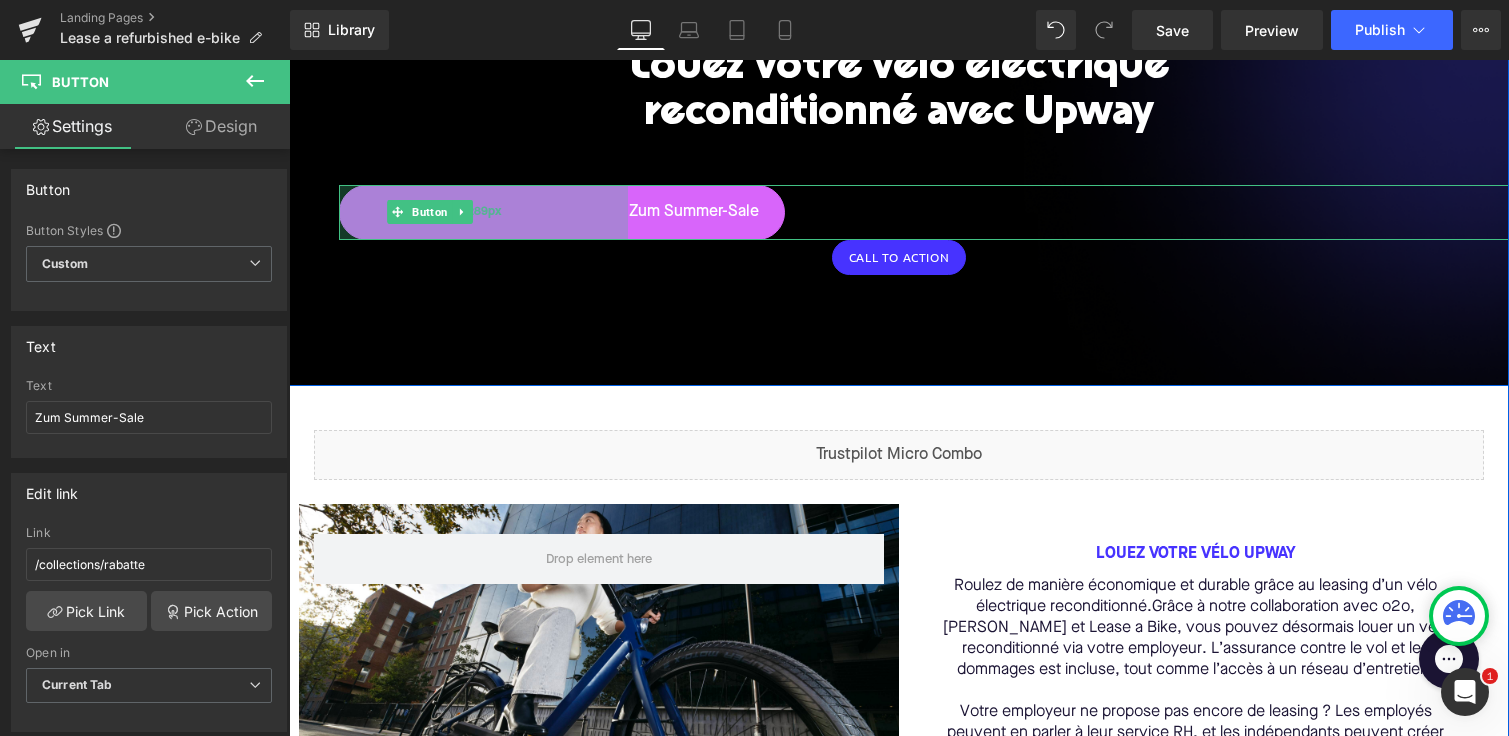 drag, startPoint x: 341, startPoint y: 205, endPoint x: 605, endPoint y: 185, distance: 264.7565 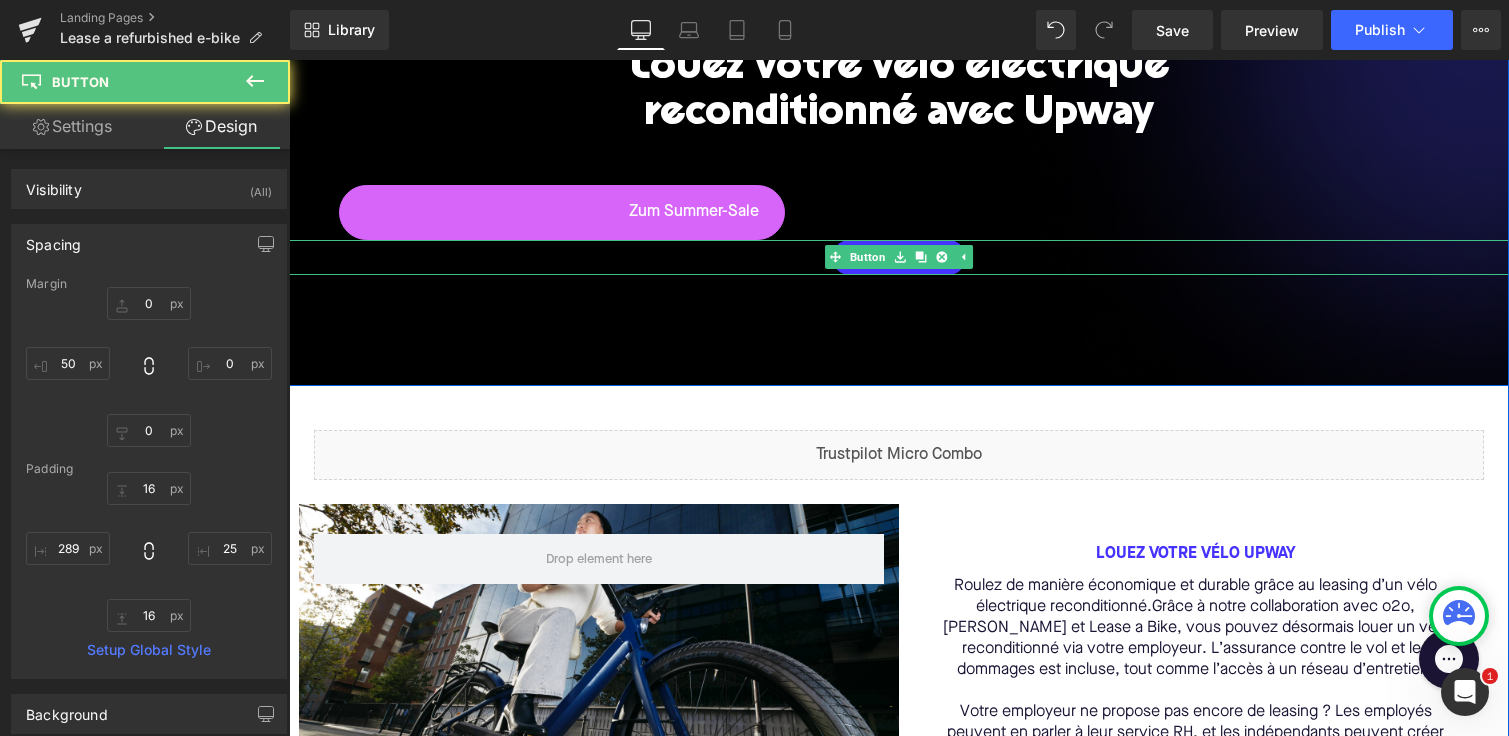 type 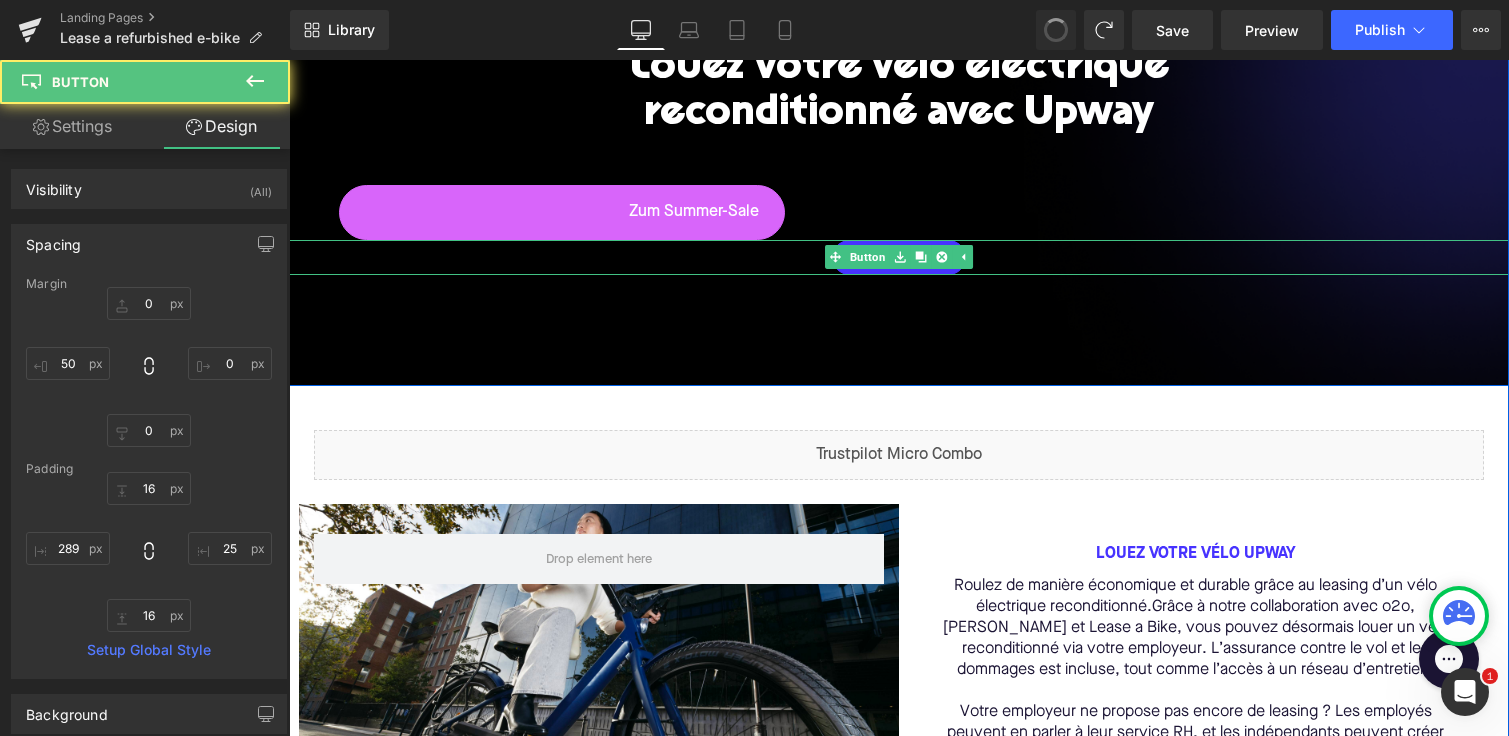 type on "0" 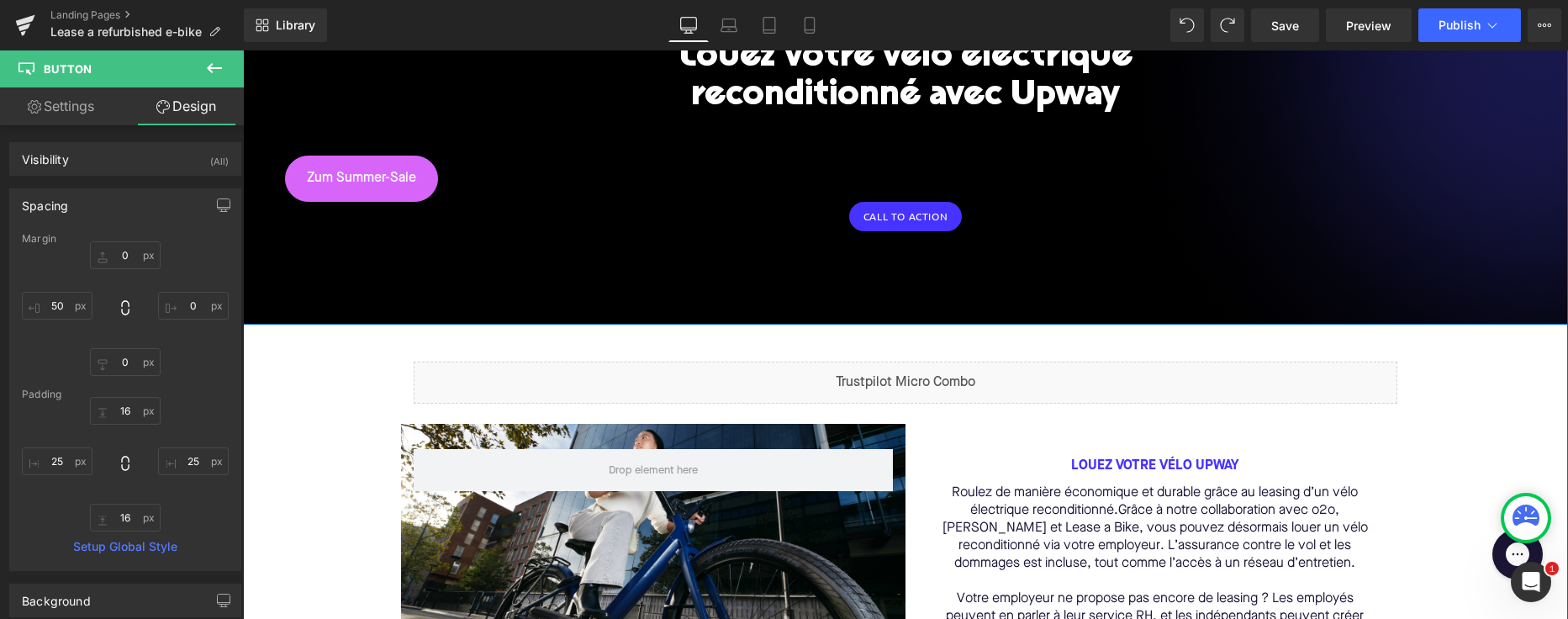 click on "Call To Action
Button" at bounding box center [905, 216] 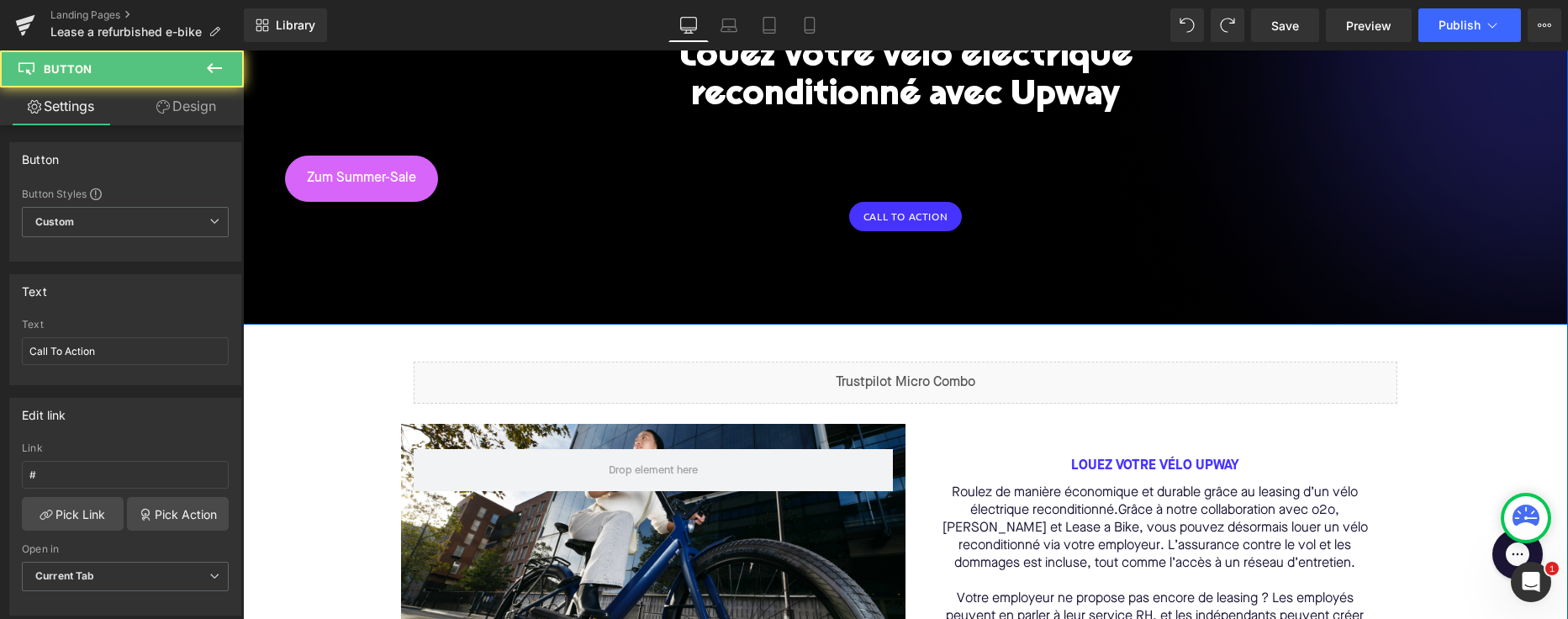 click on "Zum Summer-Sale Button" at bounding box center (927, 178) 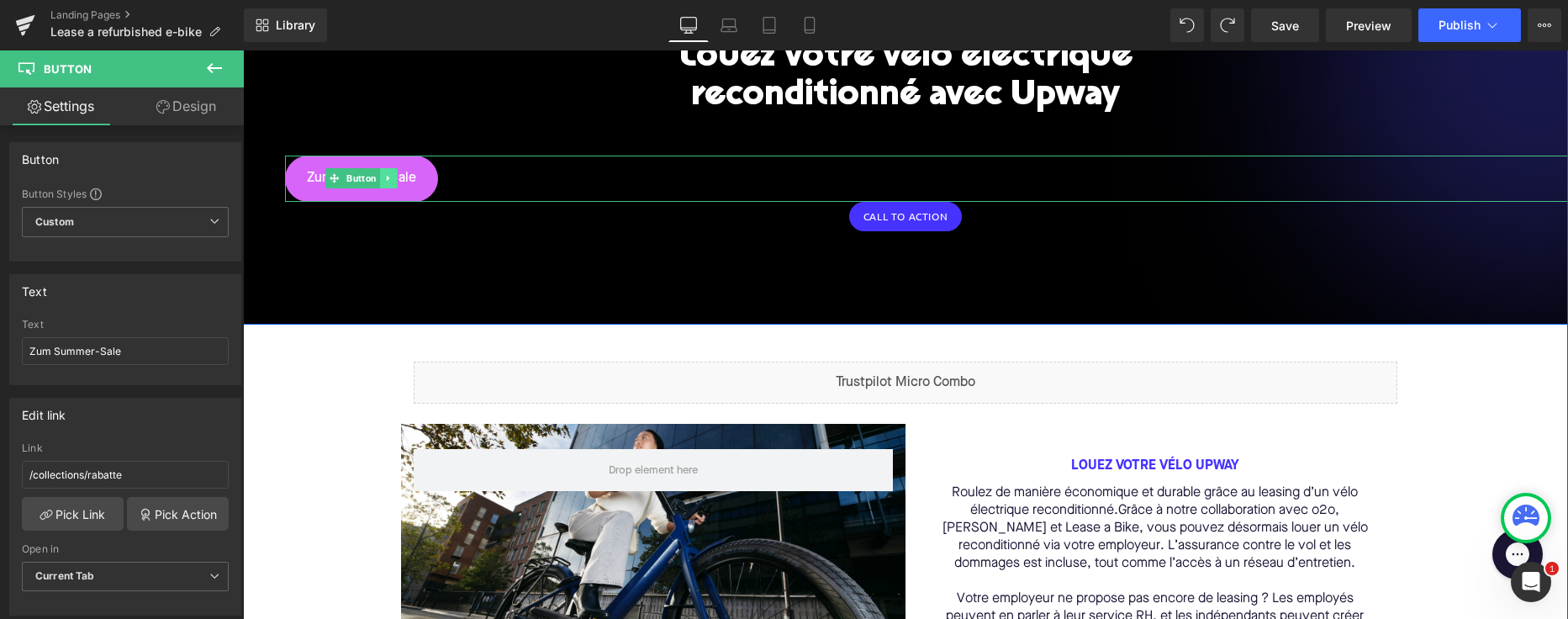 click at bounding box center [388, 178] 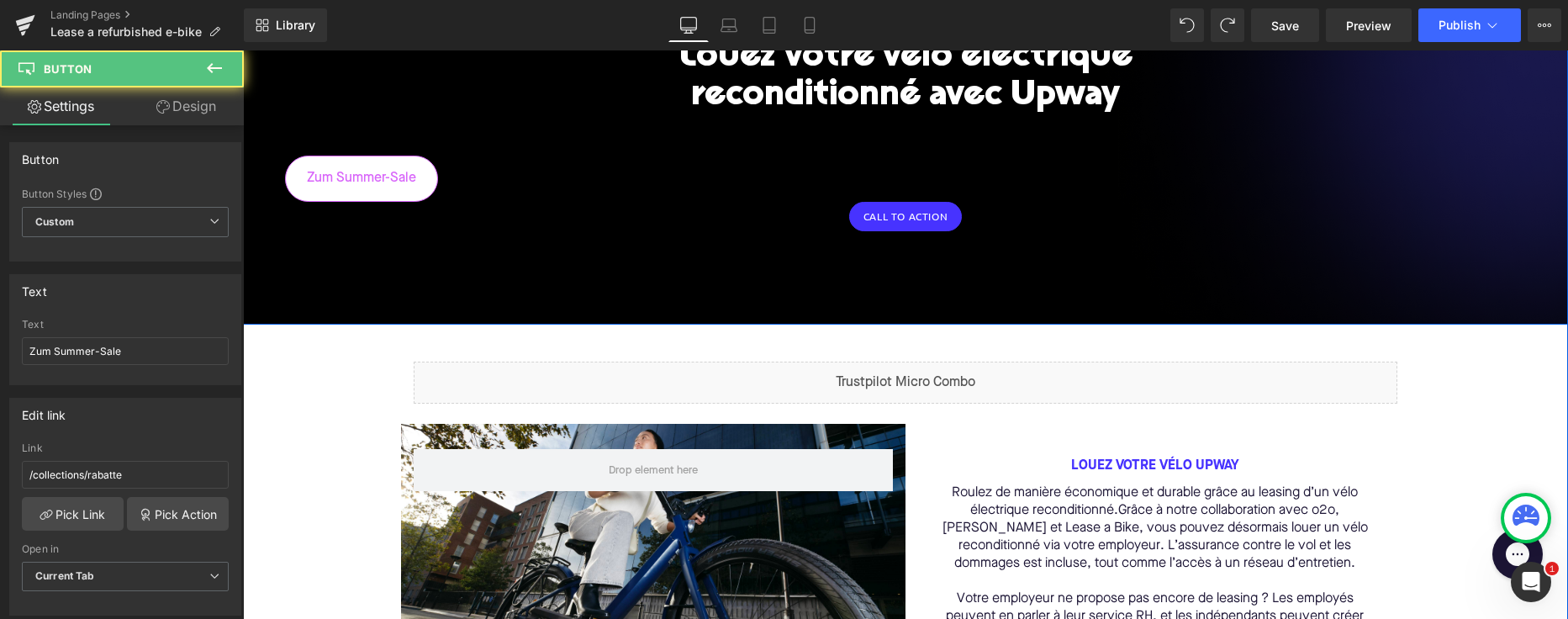 click on "Zum Summer-Sale" at bounding box center (362, 178) 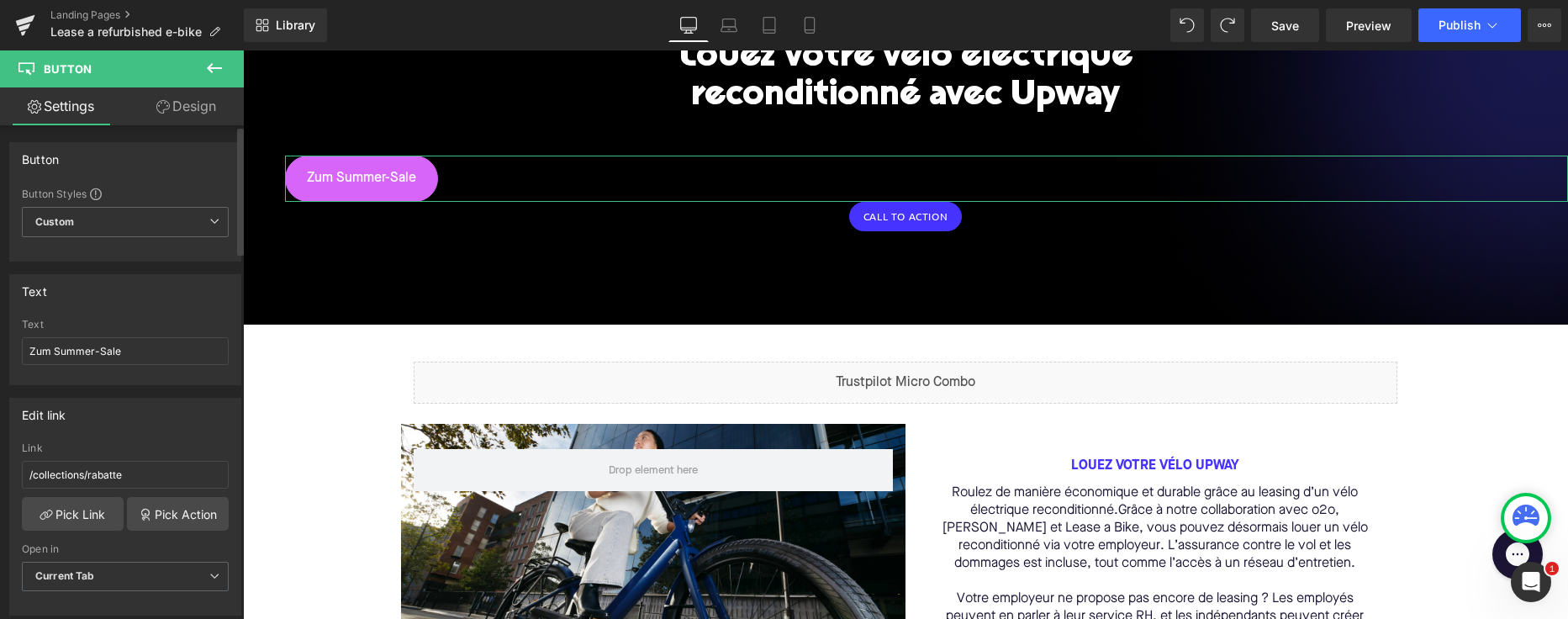 scroll, scrollTop: 0, scrollLeft: 0, axis: both 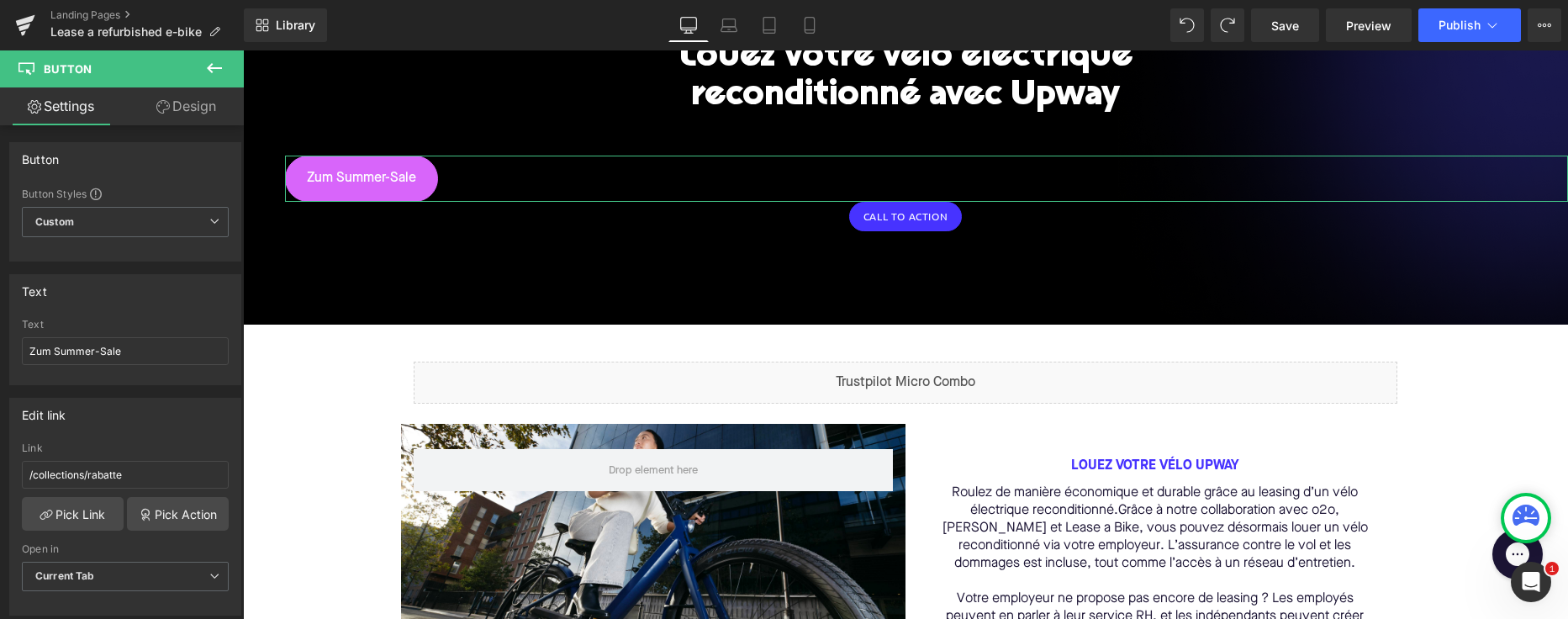 click 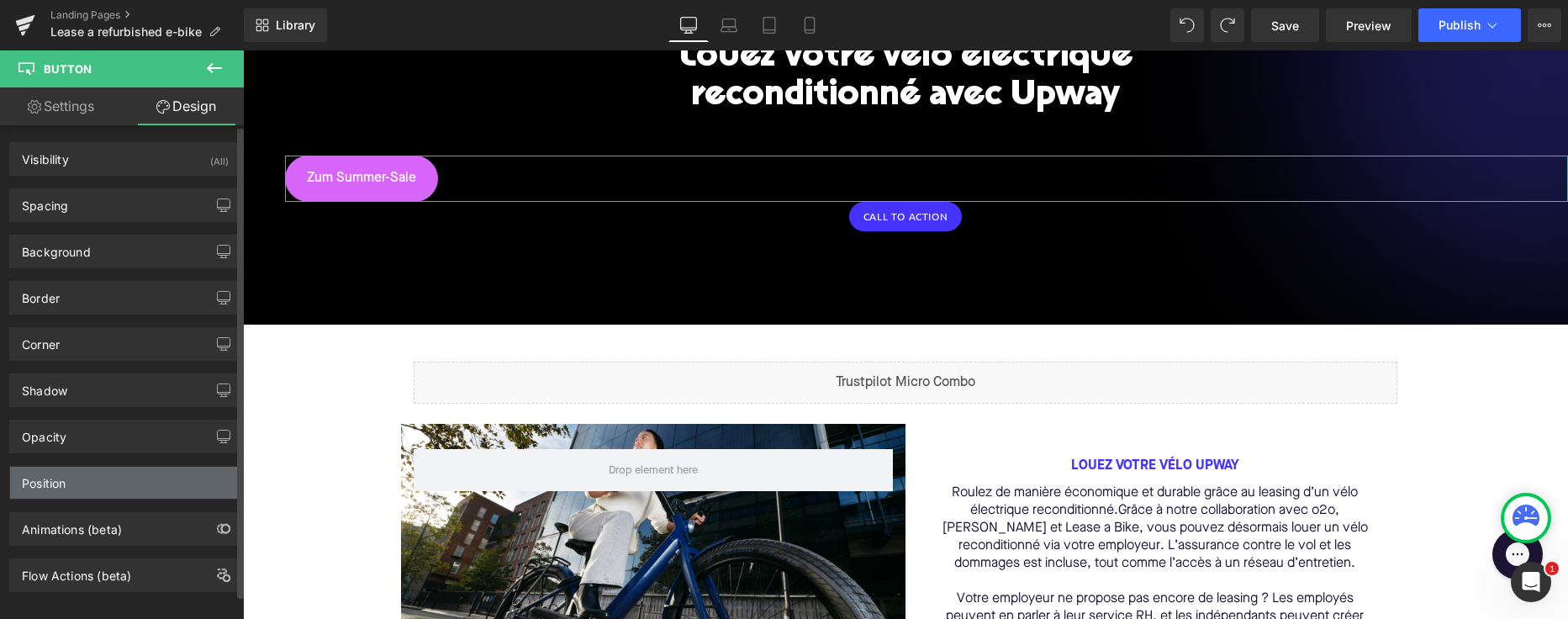 click on "Position" at bounding box center (125, 483) 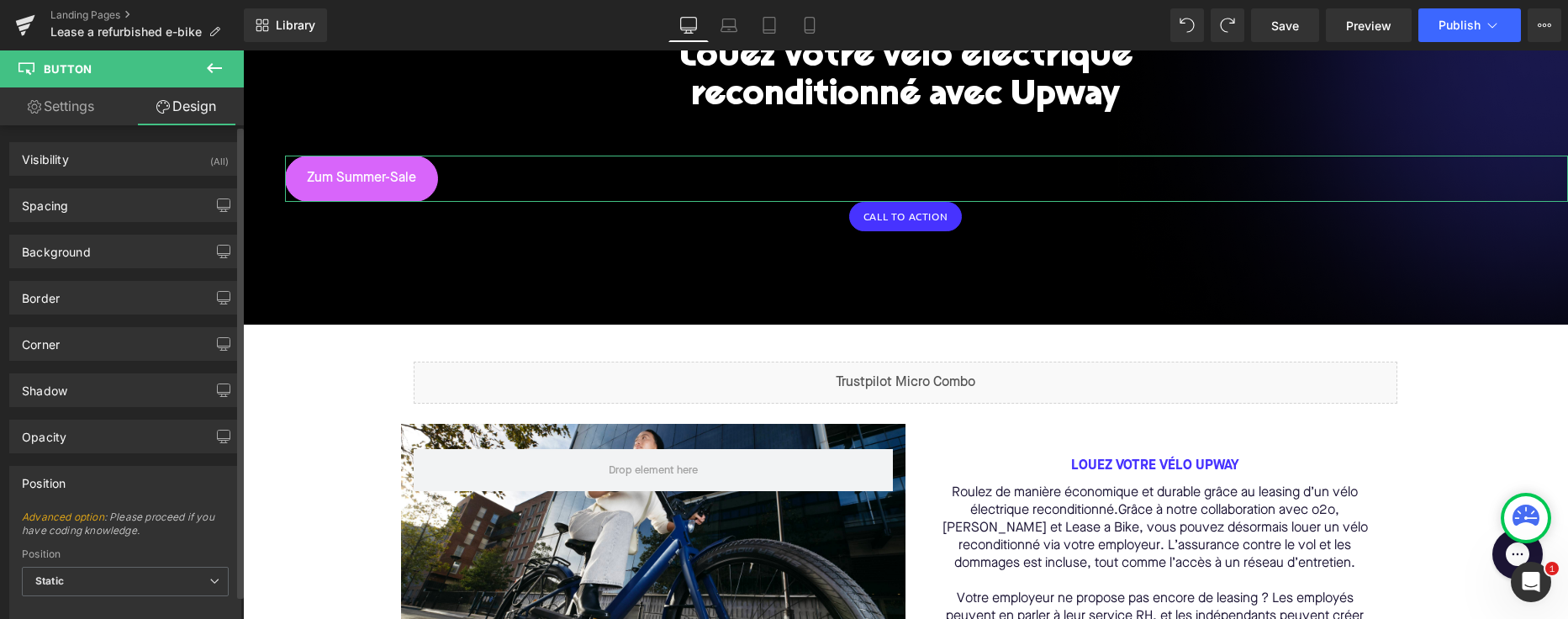 scroll, scrollTop: 182, scrollLeft: 0, axis: vertical 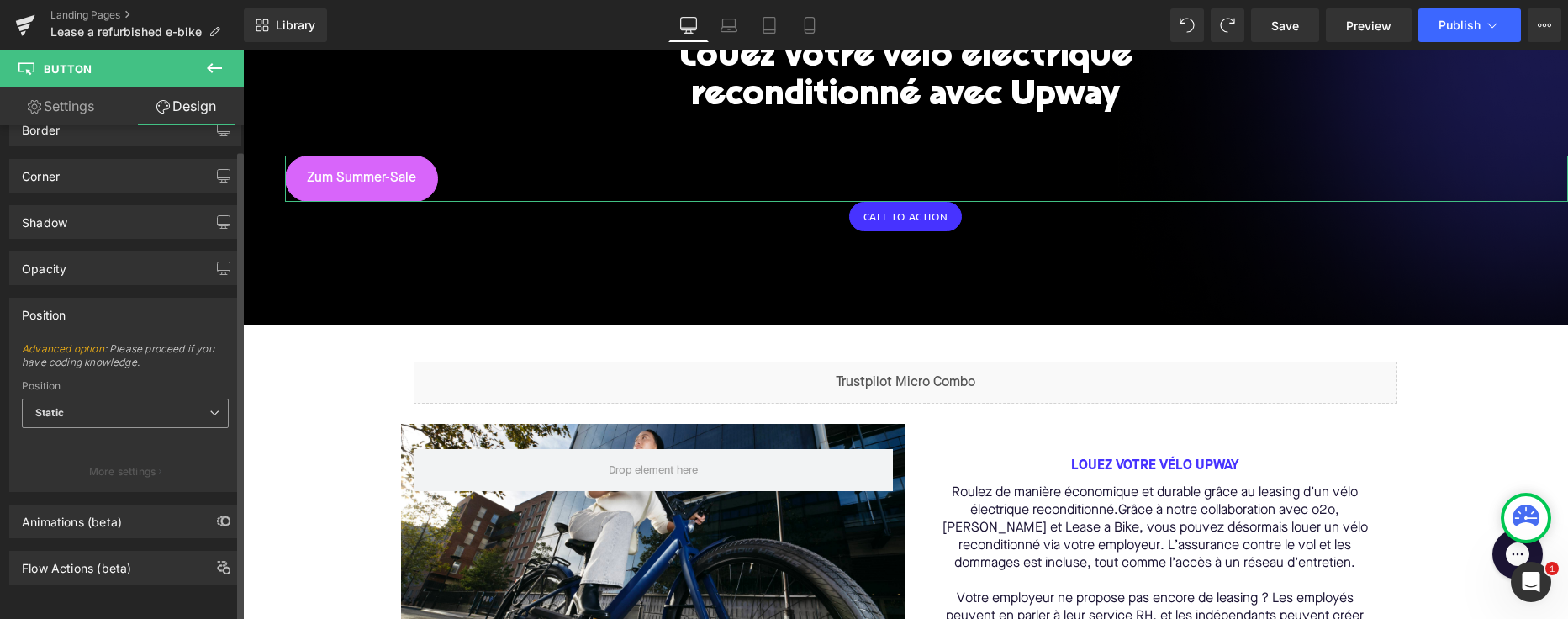 click on "Static" at bounding box center [125, 413] 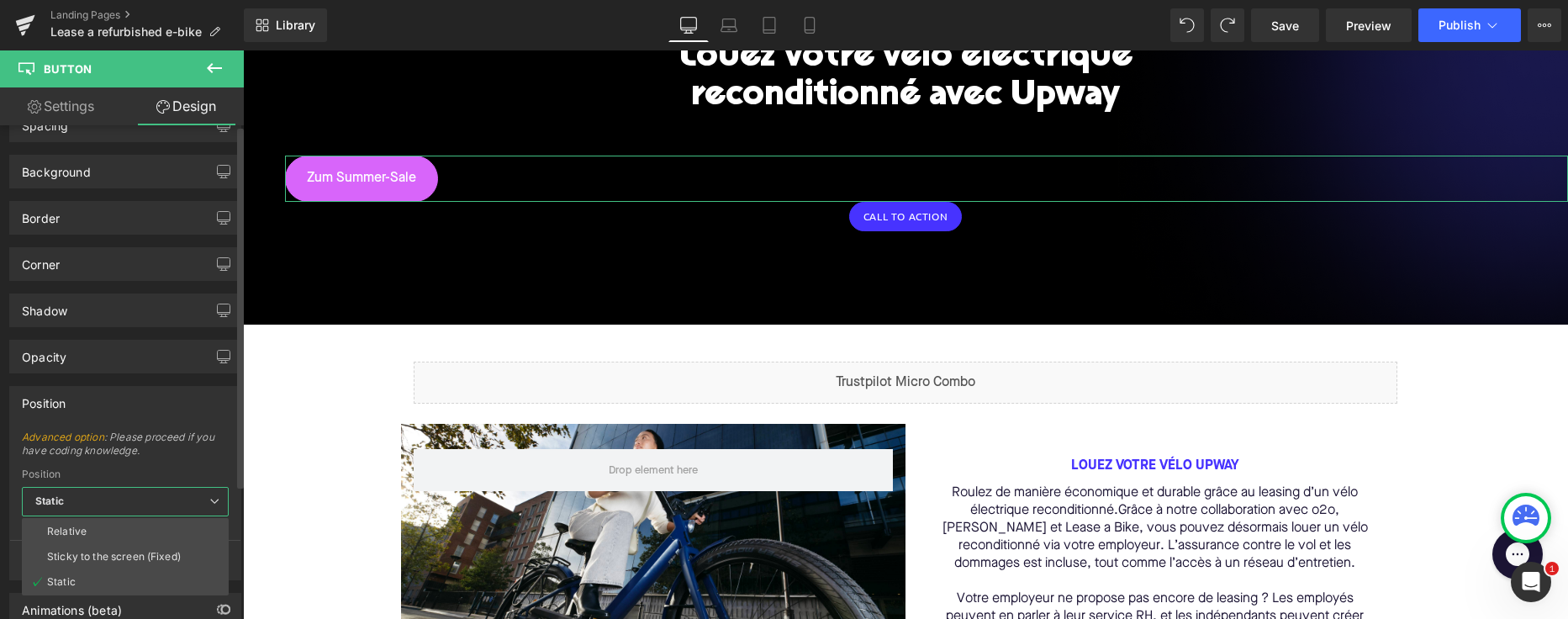 scroll, scrollTop: 0, scrollLeft: 0, axis: both 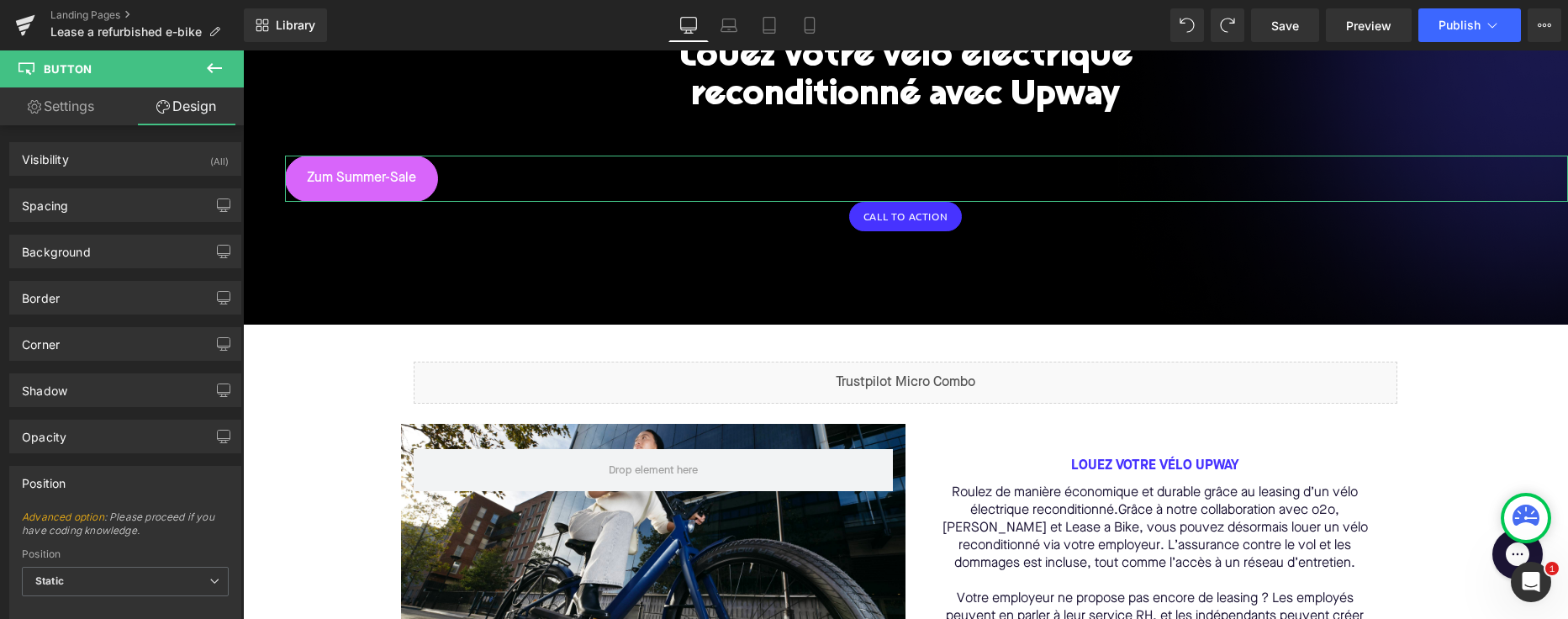 click on "Settings" at bounding box center [61, 106] 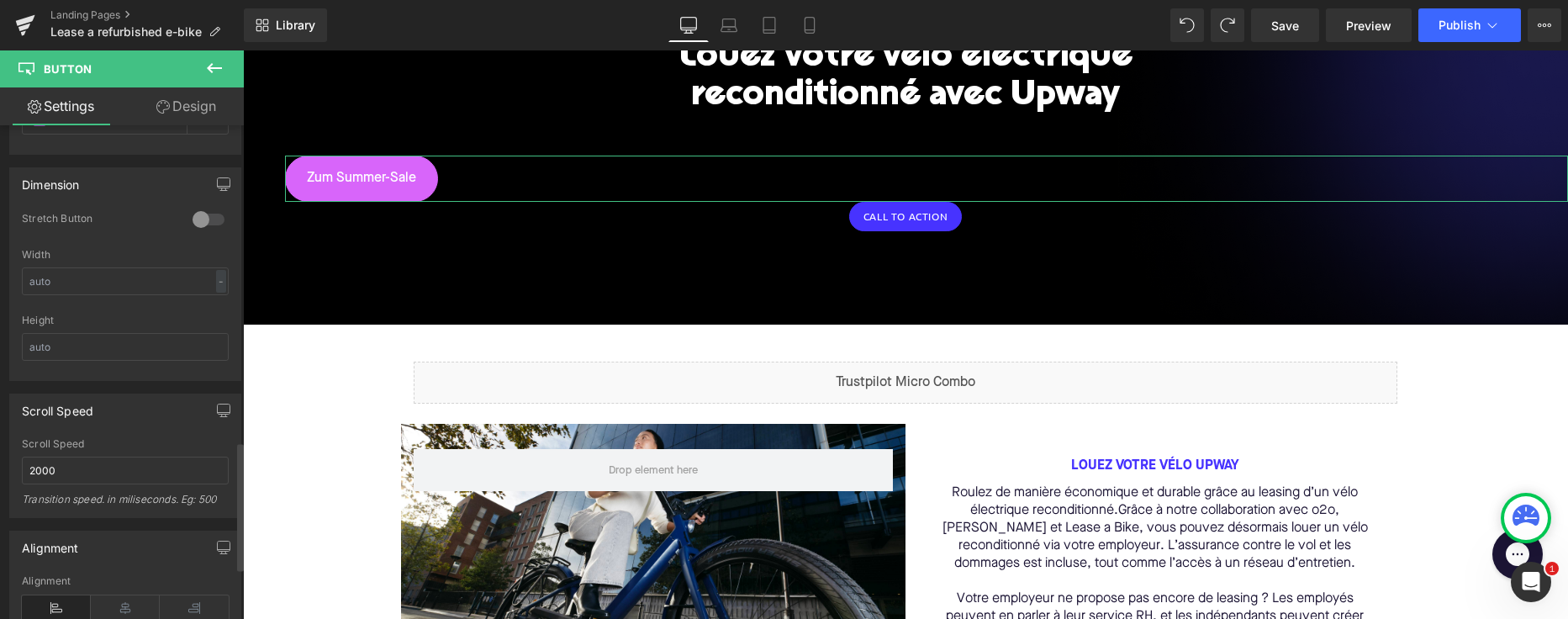 scroll, scrollTop: 1361, scrollLeft: 0, axis: vertical 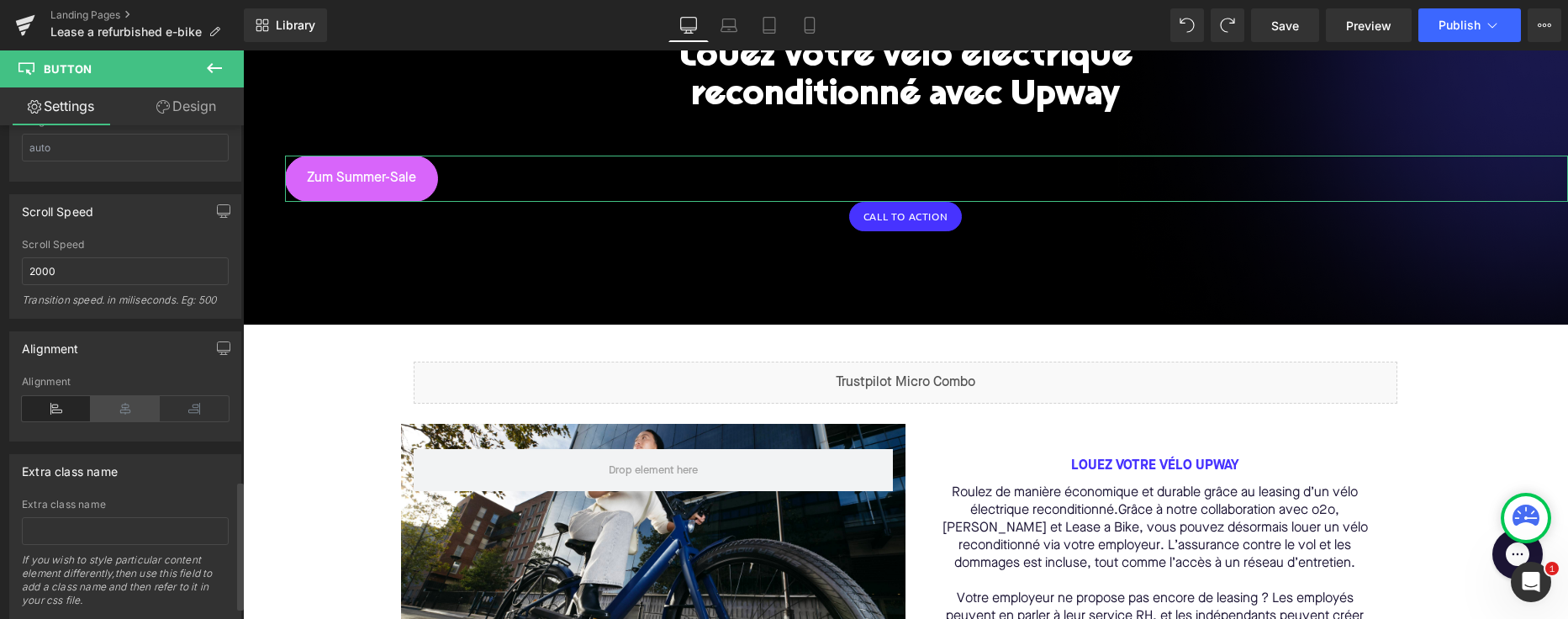 click at bounding box center (125, 409) 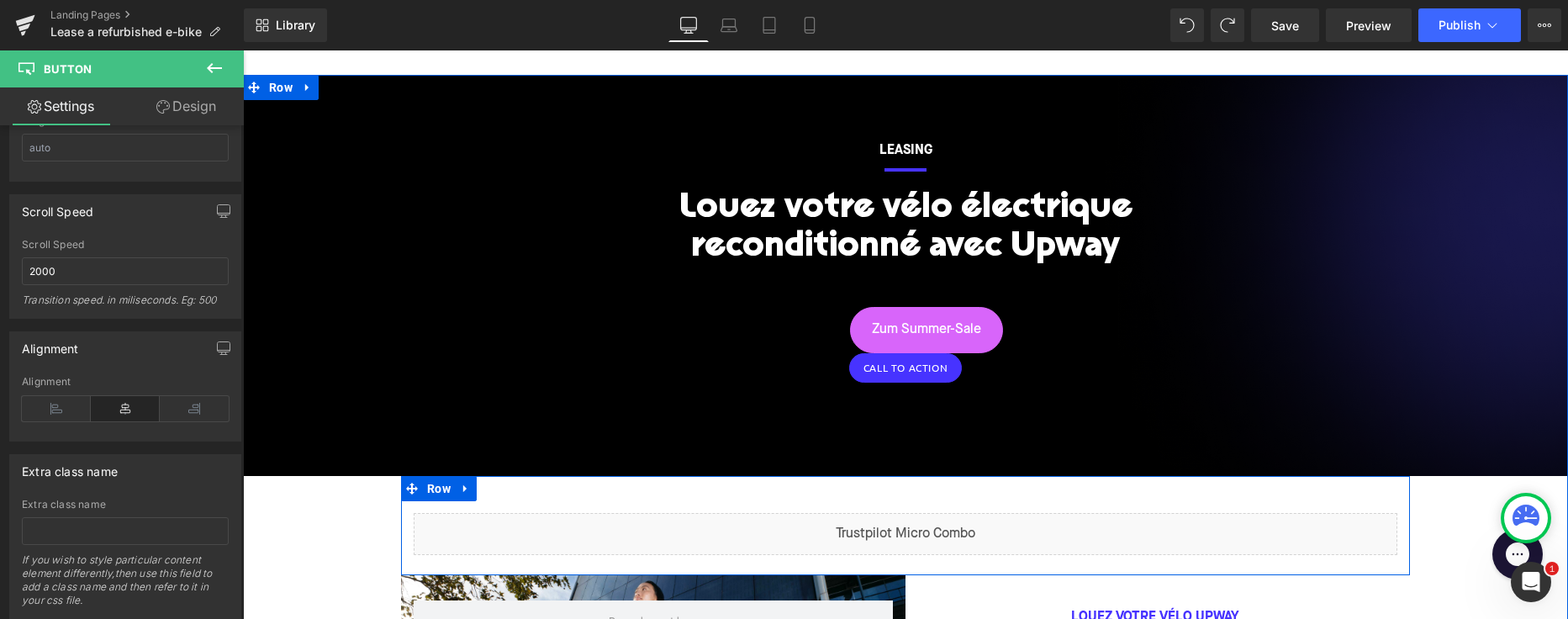 scroll, scrollTop: 136, scrollLeft: 0, axis: vertical 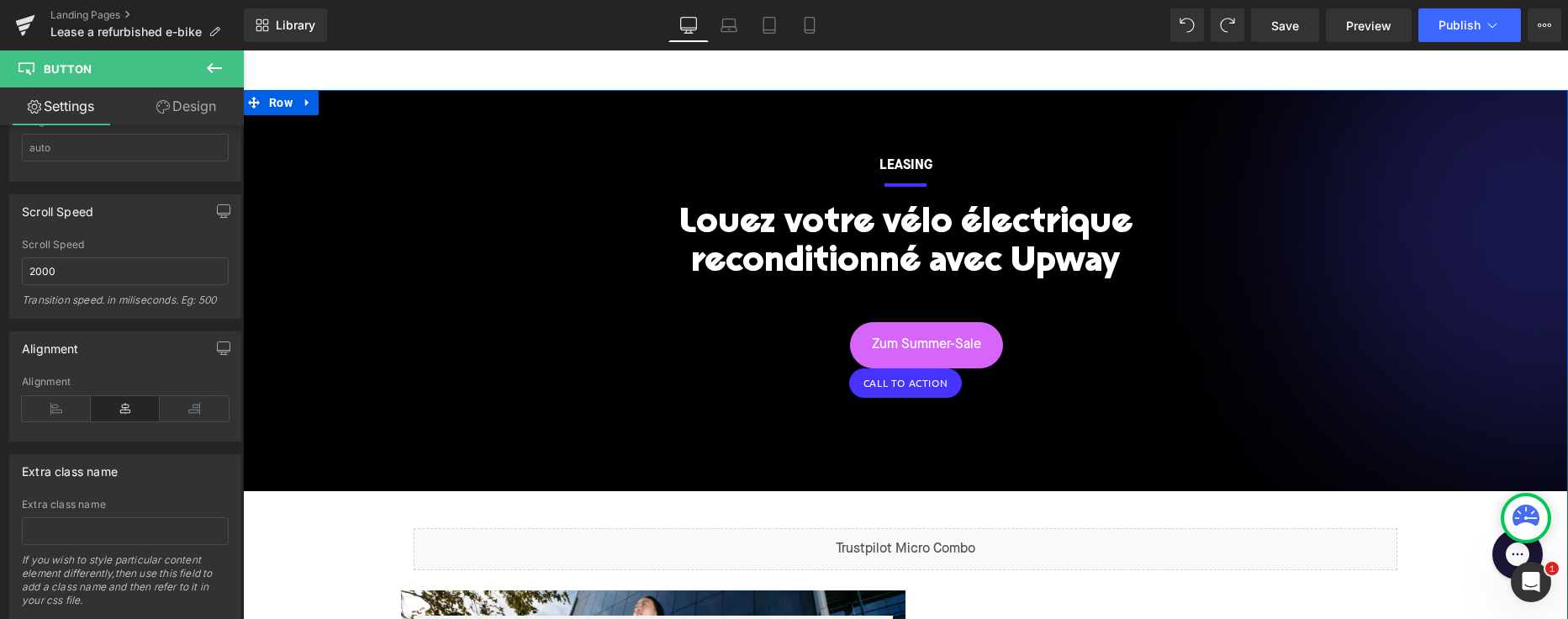 click on "Call To Action" at bounding box center (905, 383) 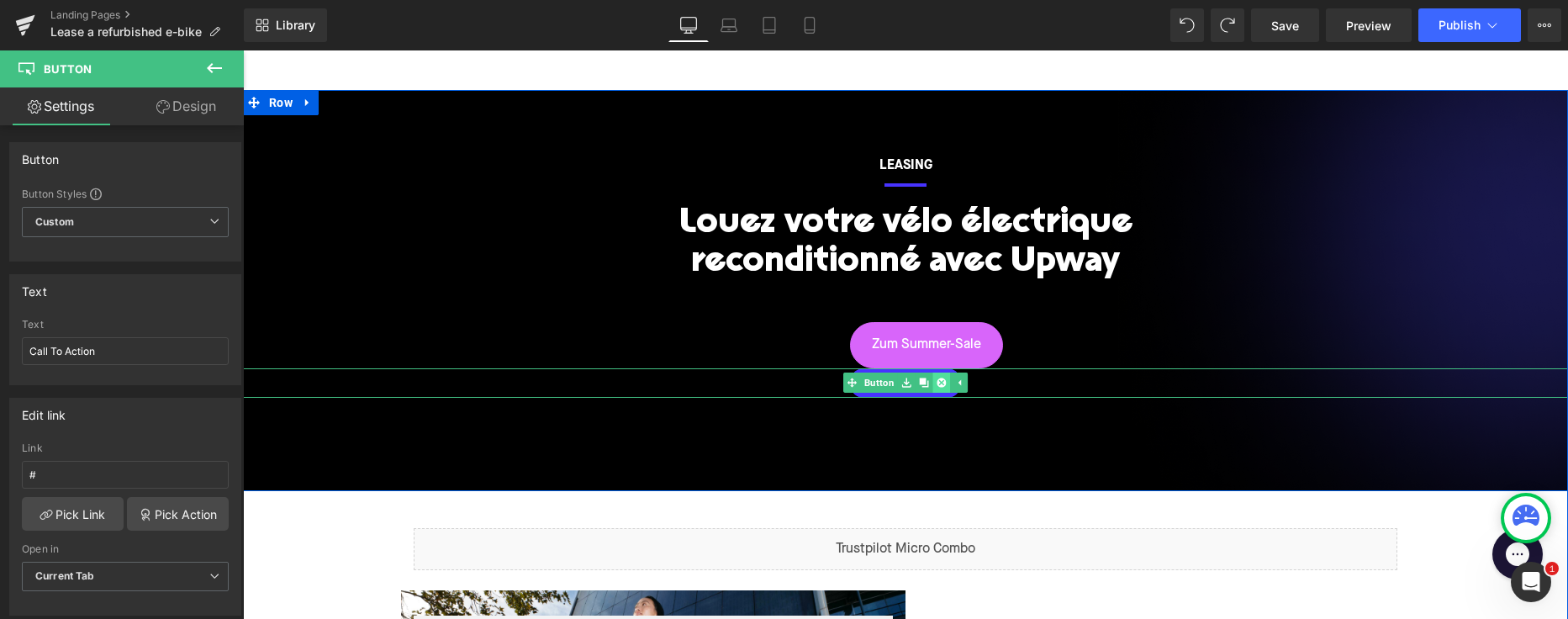 click at bounding box center [941, 383] 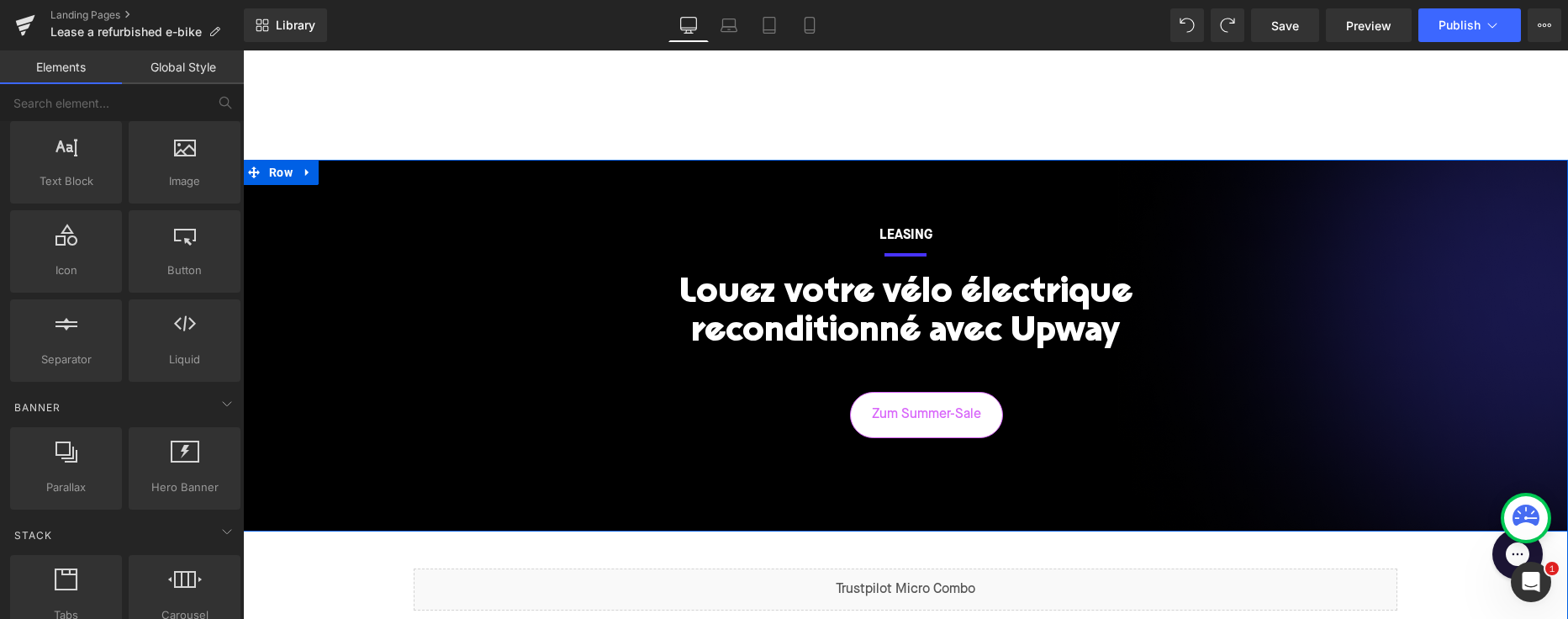 scroll, scrollTop: 53, scrollLeft: 0, axis: vertical 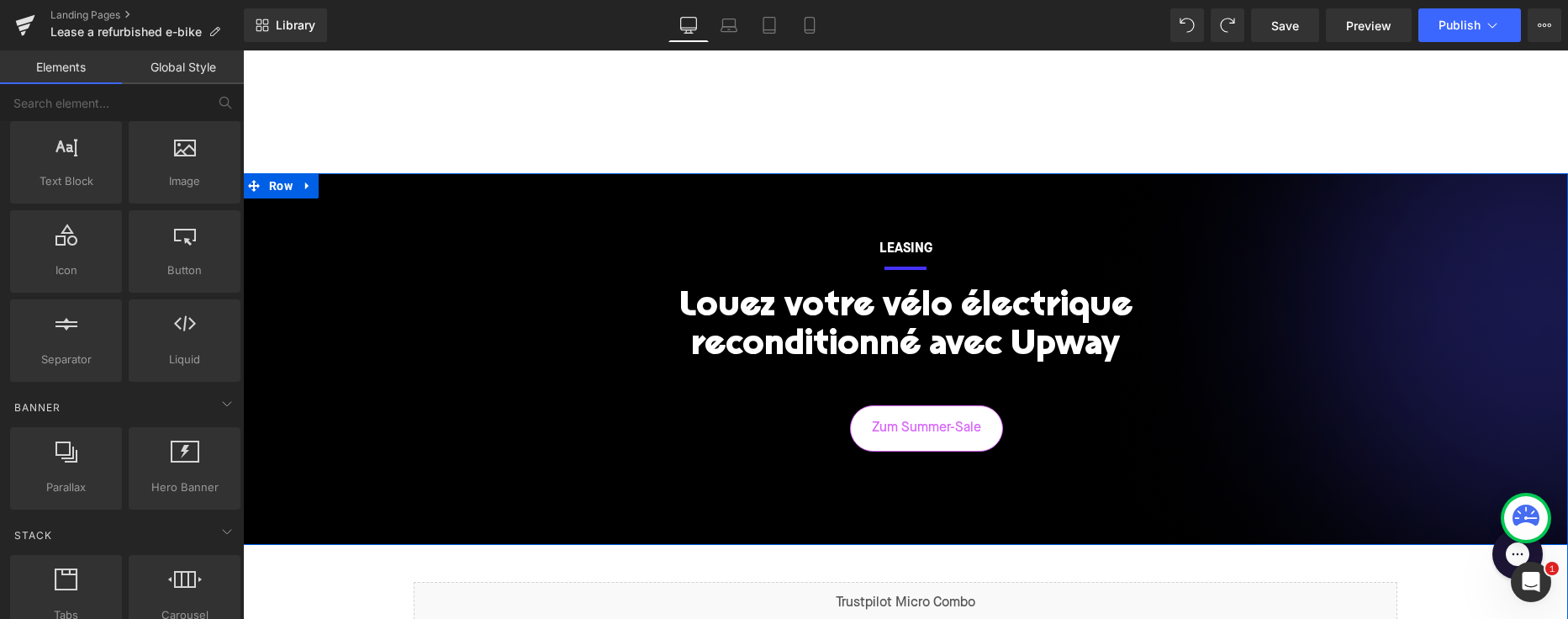 click on "Zum Summer-Sale Button" at bounding box center (927, 428) 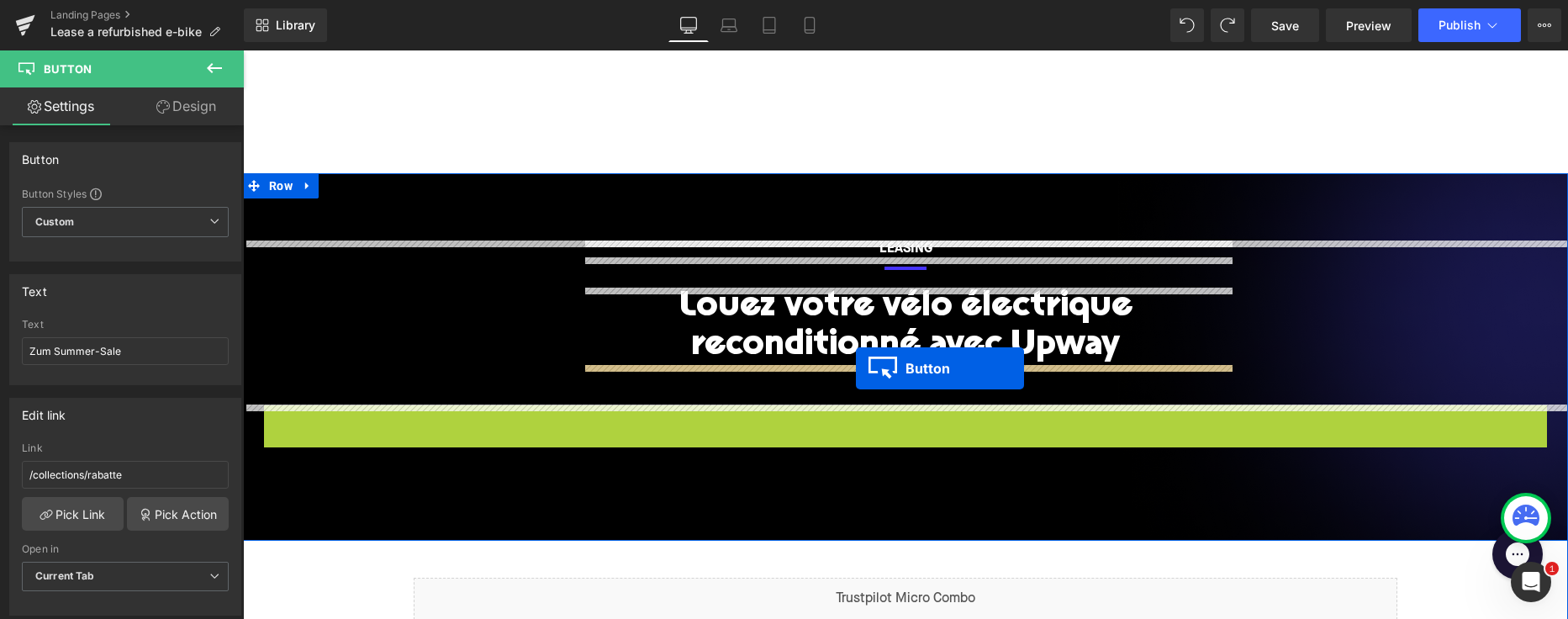 drag, startPoint x: 874, startPoint y: 427, endPoint x: 856, endPoint y: 368, distance: 61.68468 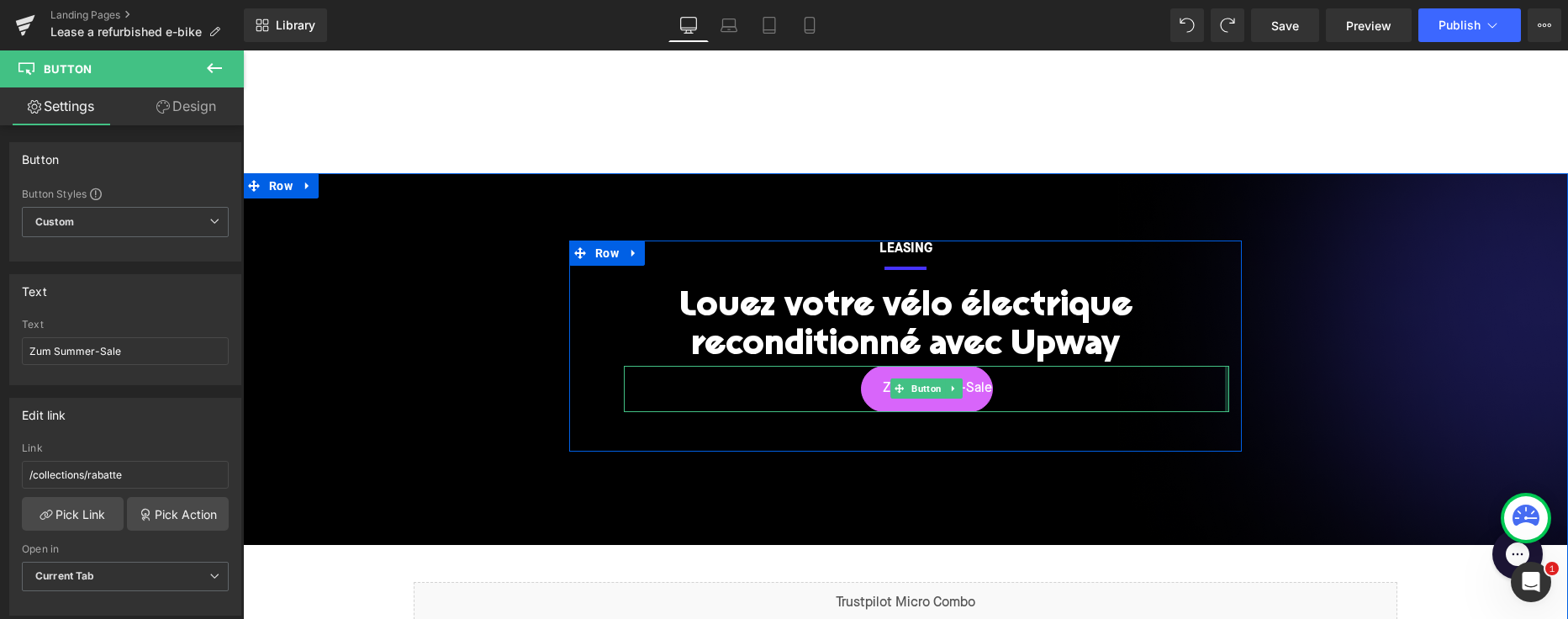 drag, startPoint x: 1227, startPoint y: 388, endPoint x: 1330, endPoint y: 381, distance: 103.23759 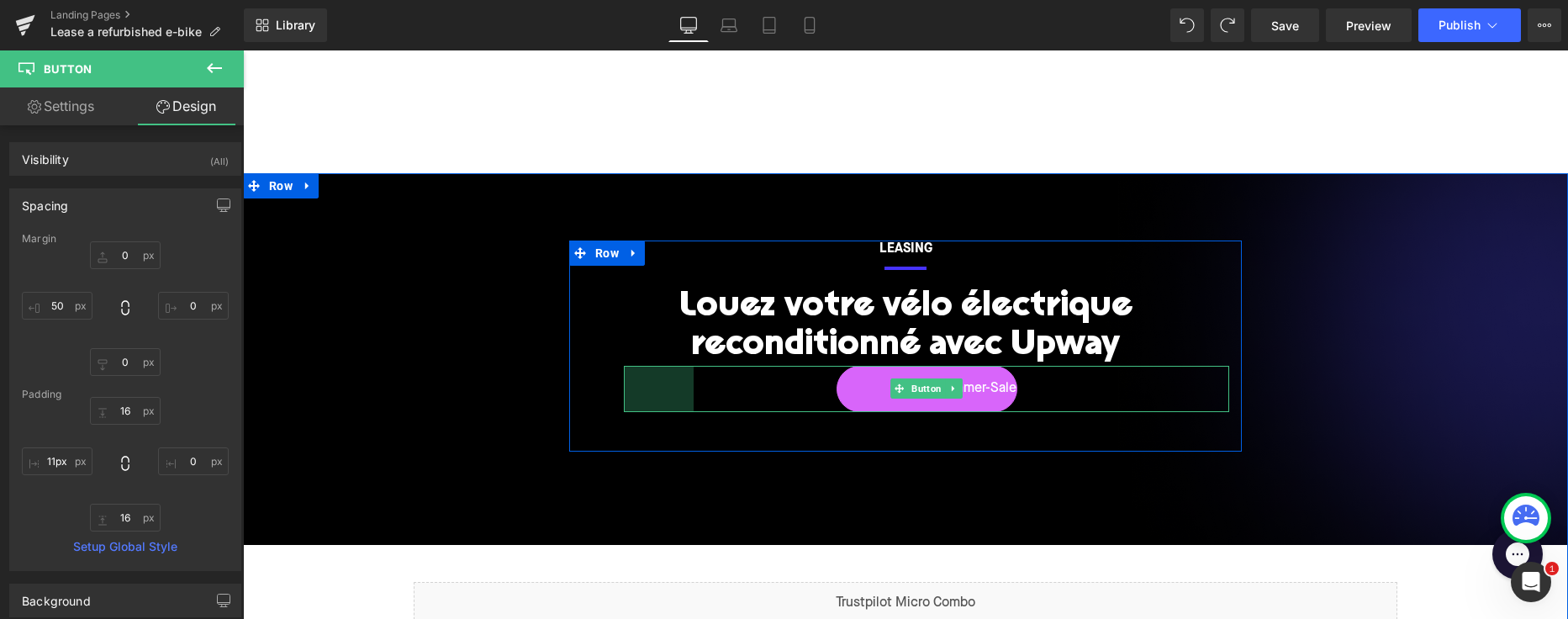 type on "0px" 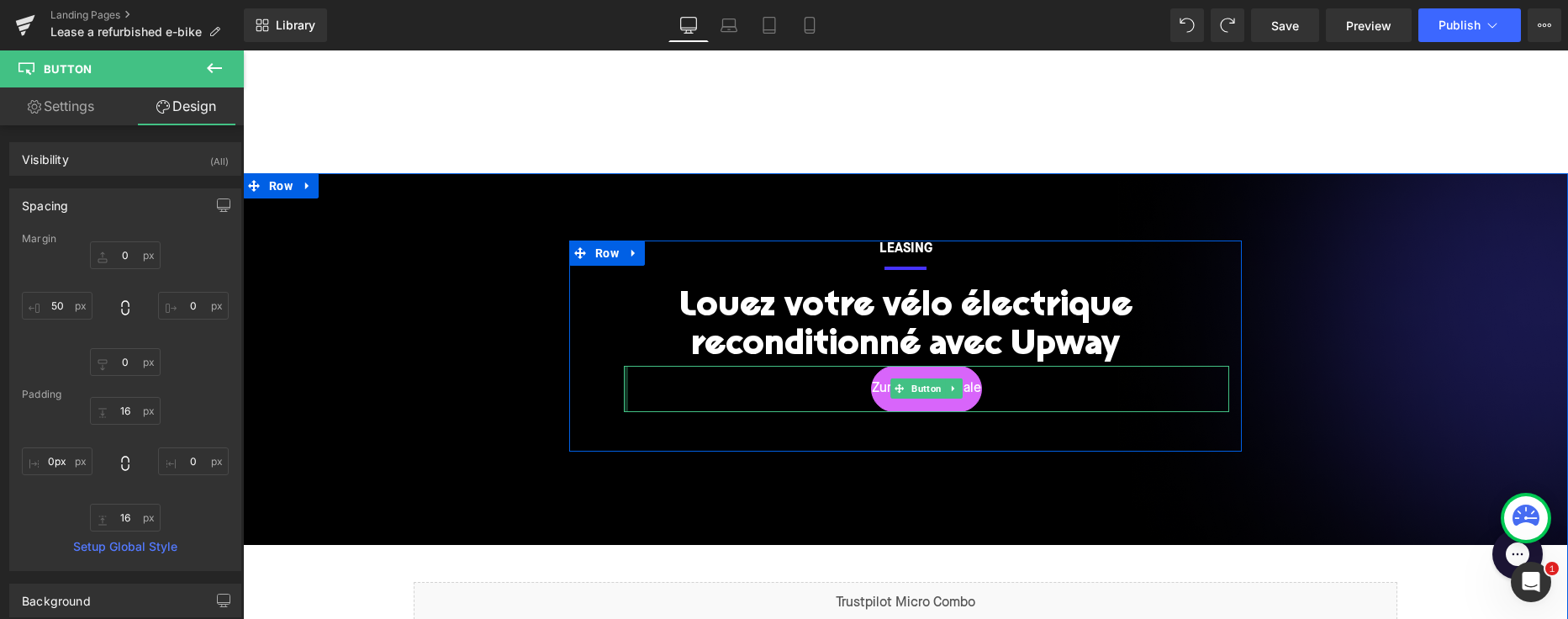 drag, startPoint x: 624, startPoint y: 390, endPoint x: 557, endPoint y: 399, distance: 67.601775 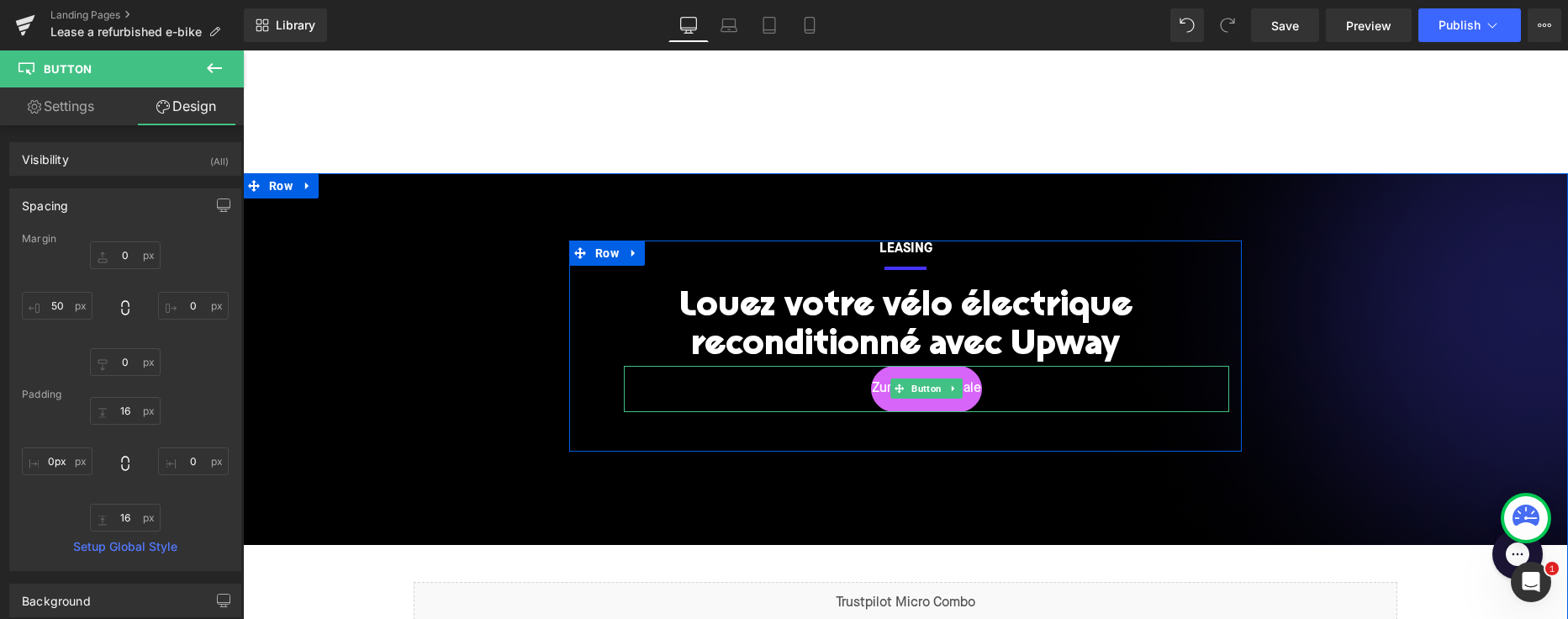 click on "Zum Summer-Sale" at bounding box center [927, 389] 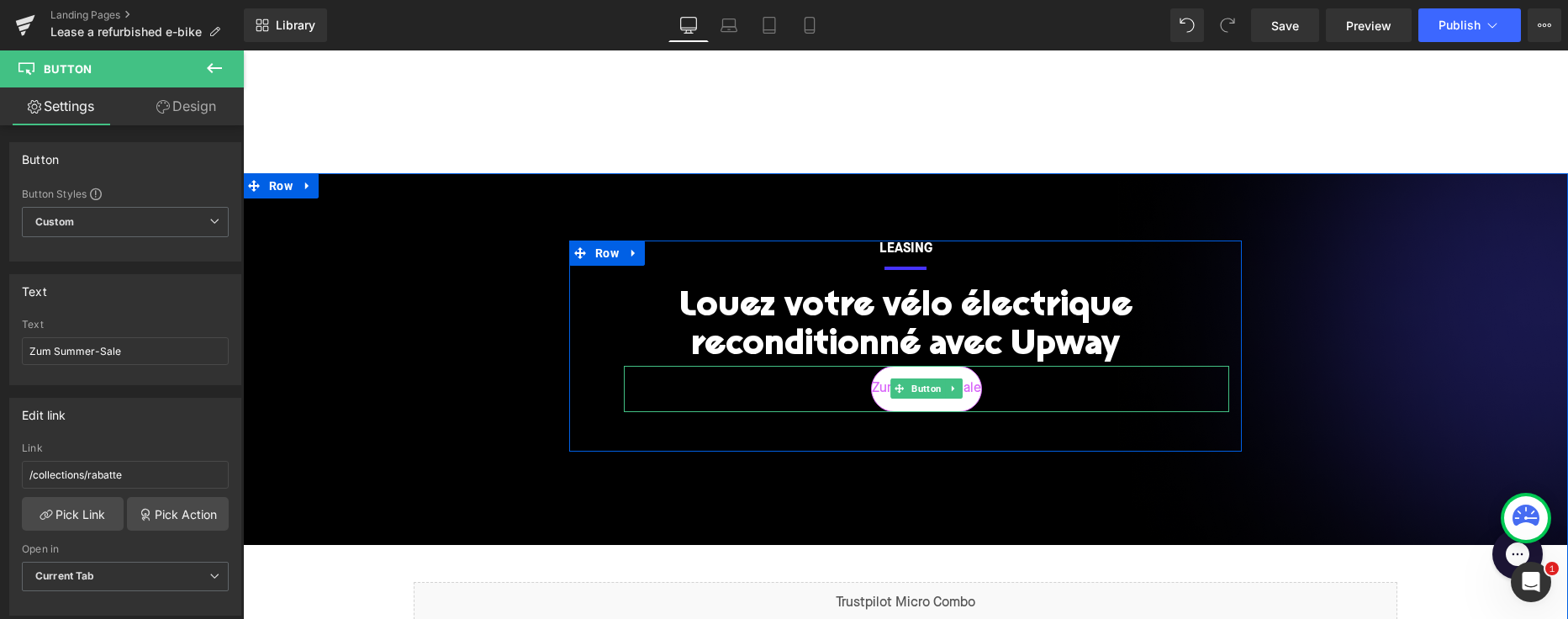 click on "Zum Summer-Sale" at bounding box center (927, 389) 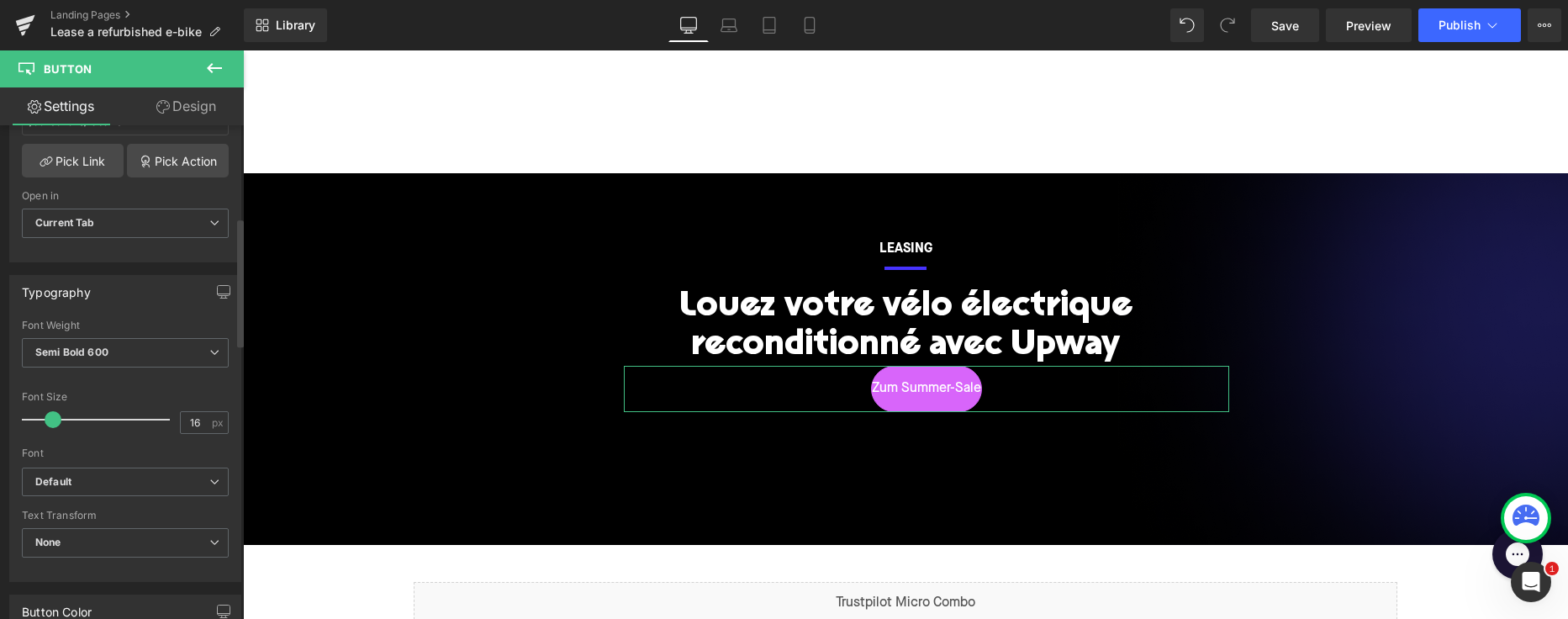 scroll, scrollTop: 201, scrollLeft: 0, axis: vertical 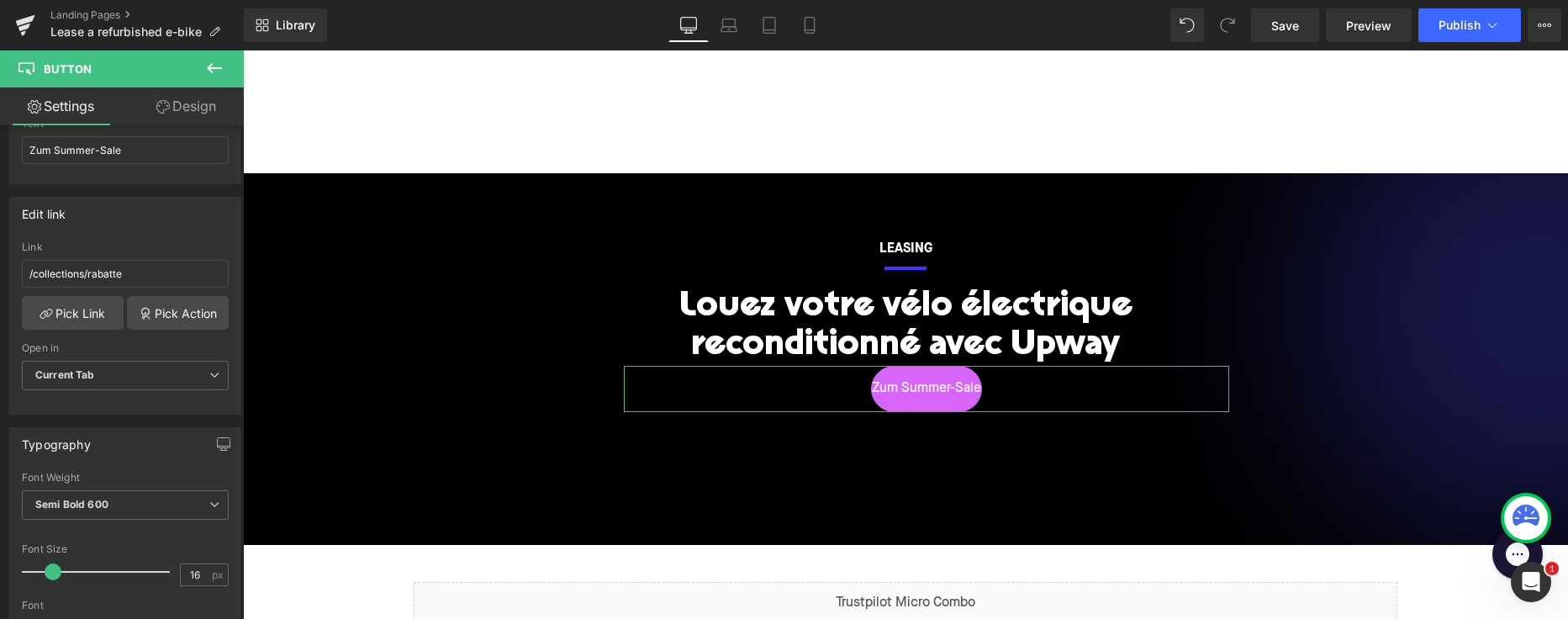 click on "Design" at bounding box center [186, 106] 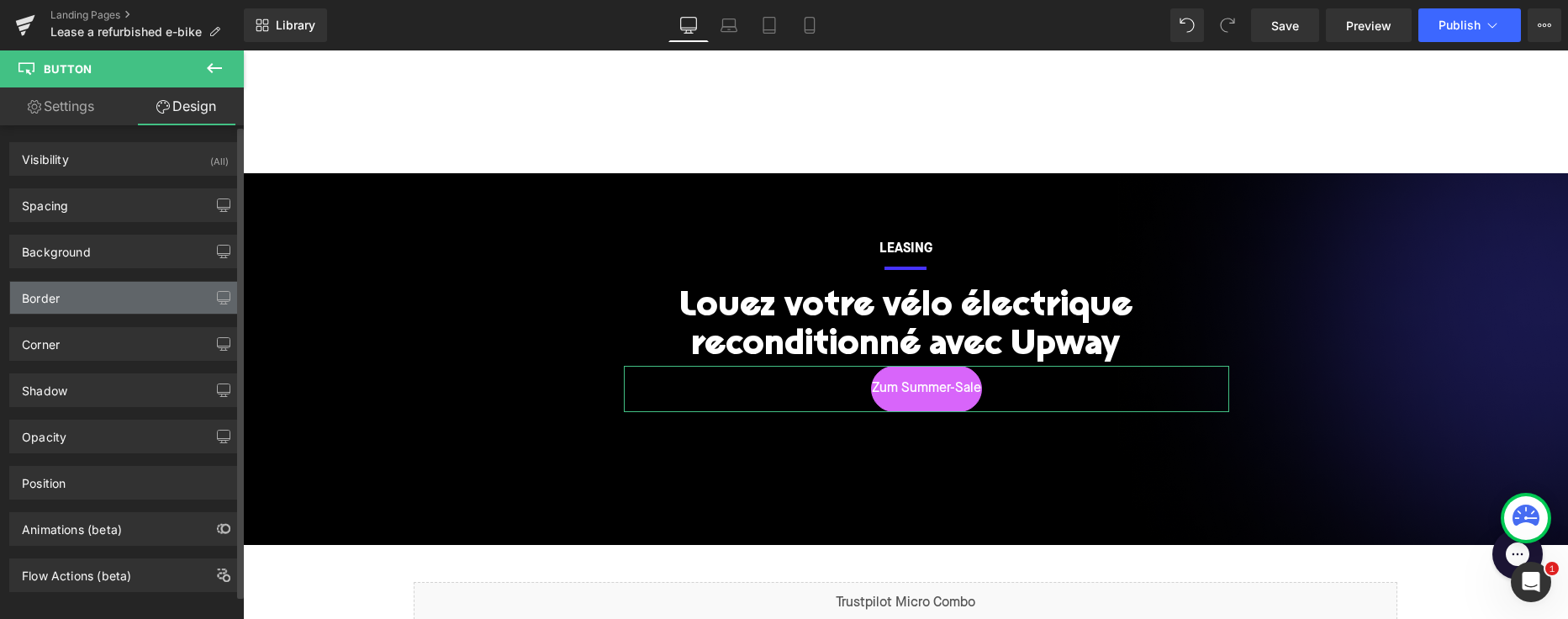 scroll, scrollTop: 21, scrollLeft: 0, axis: vertical 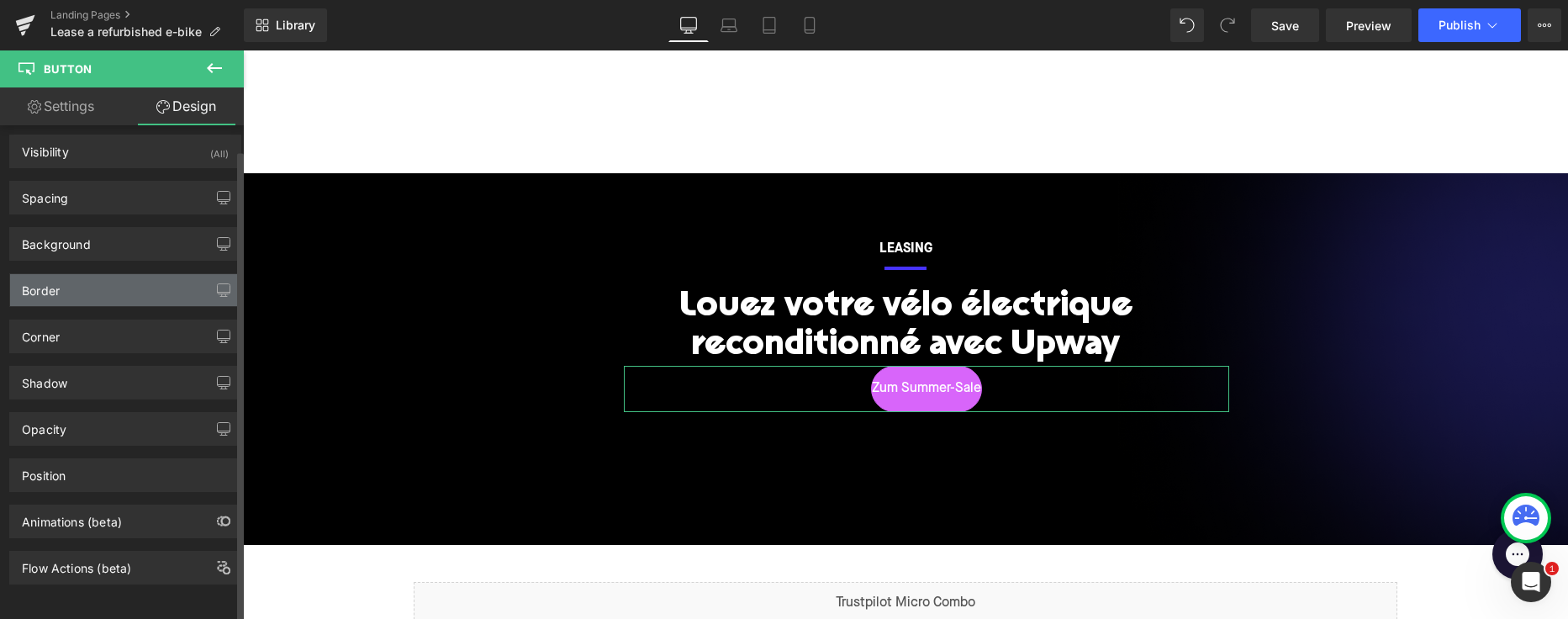 click on "Border" at bounding box center (125, 290) 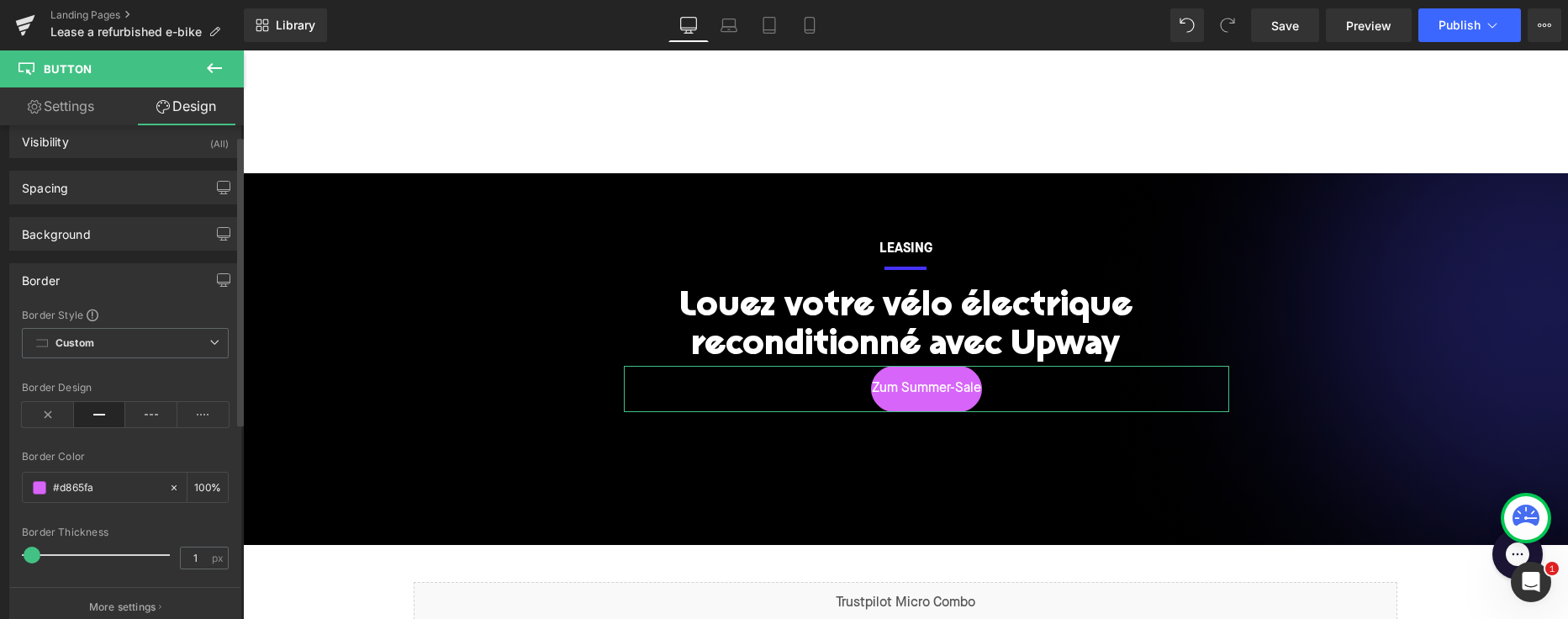 scroll, scrollTop: 23, scrollLeft: 0, axis: vertical 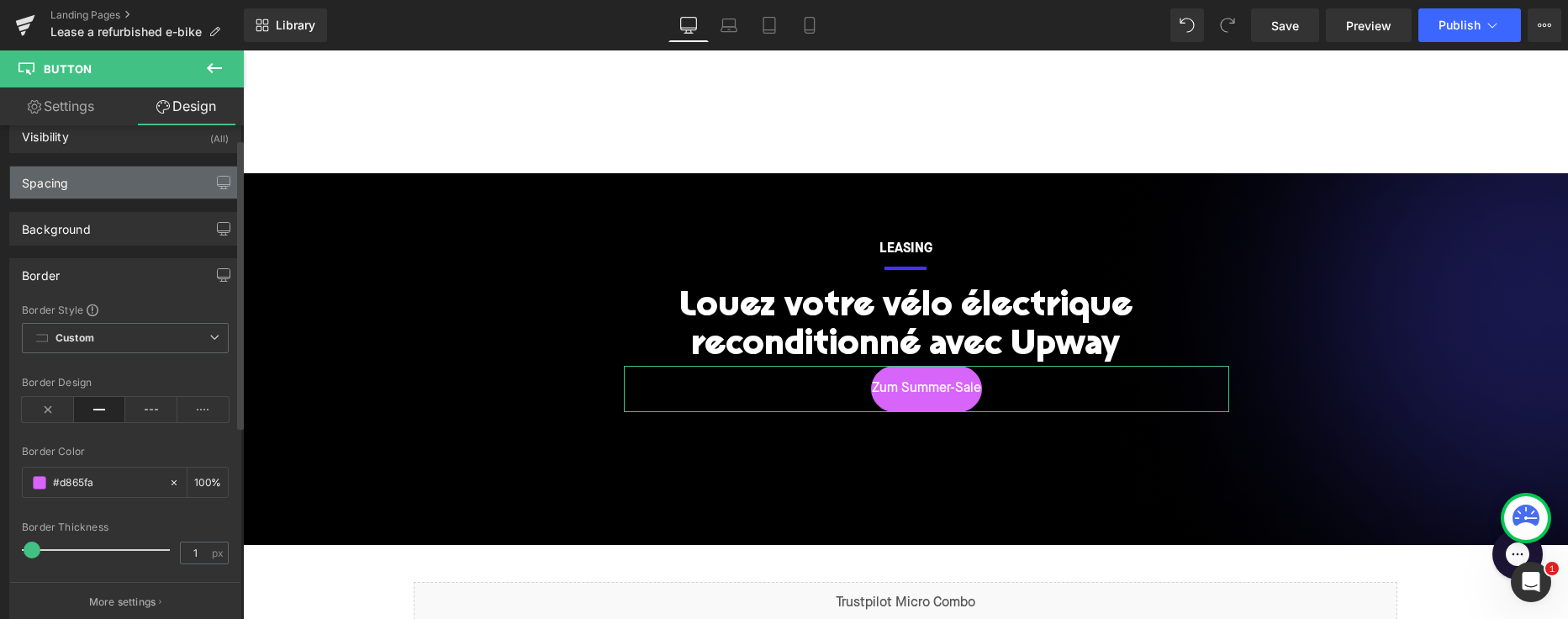 click on "Spacing" at bounding box center (125, 183) 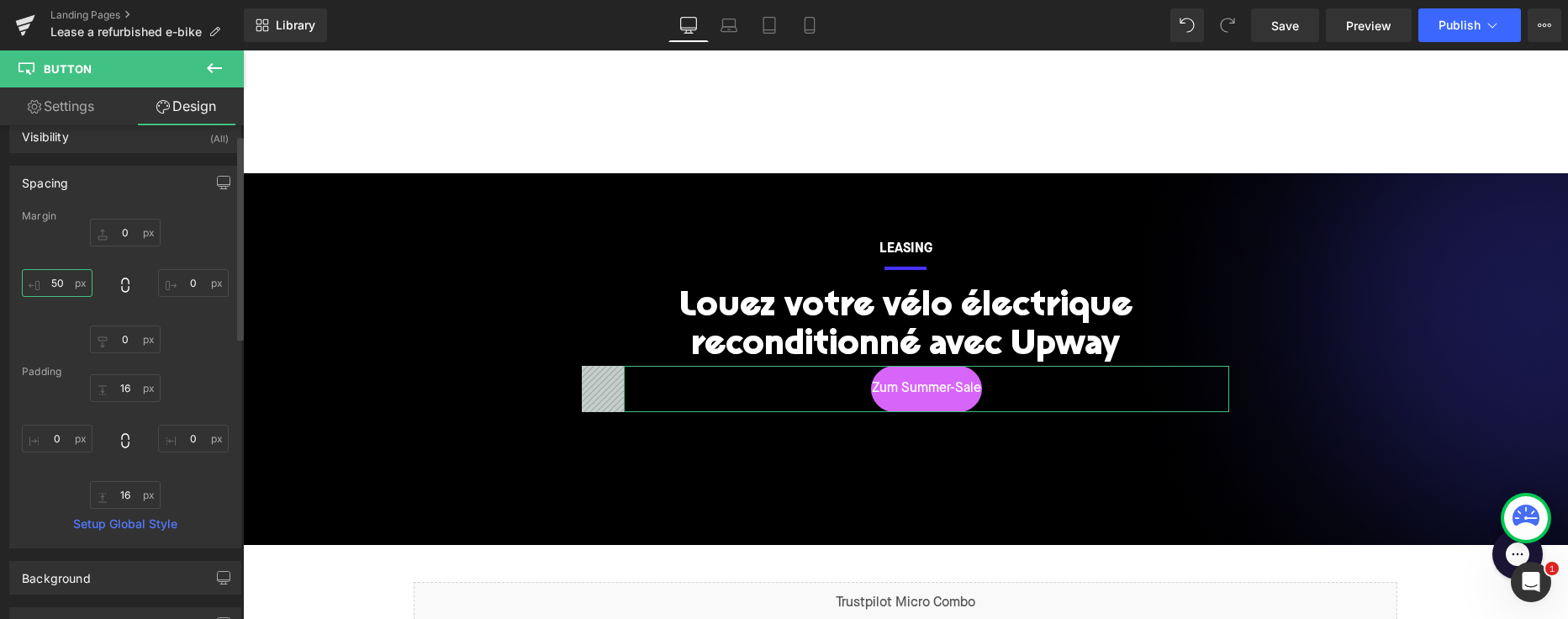 click on "50" at bounding box center [57, 283] 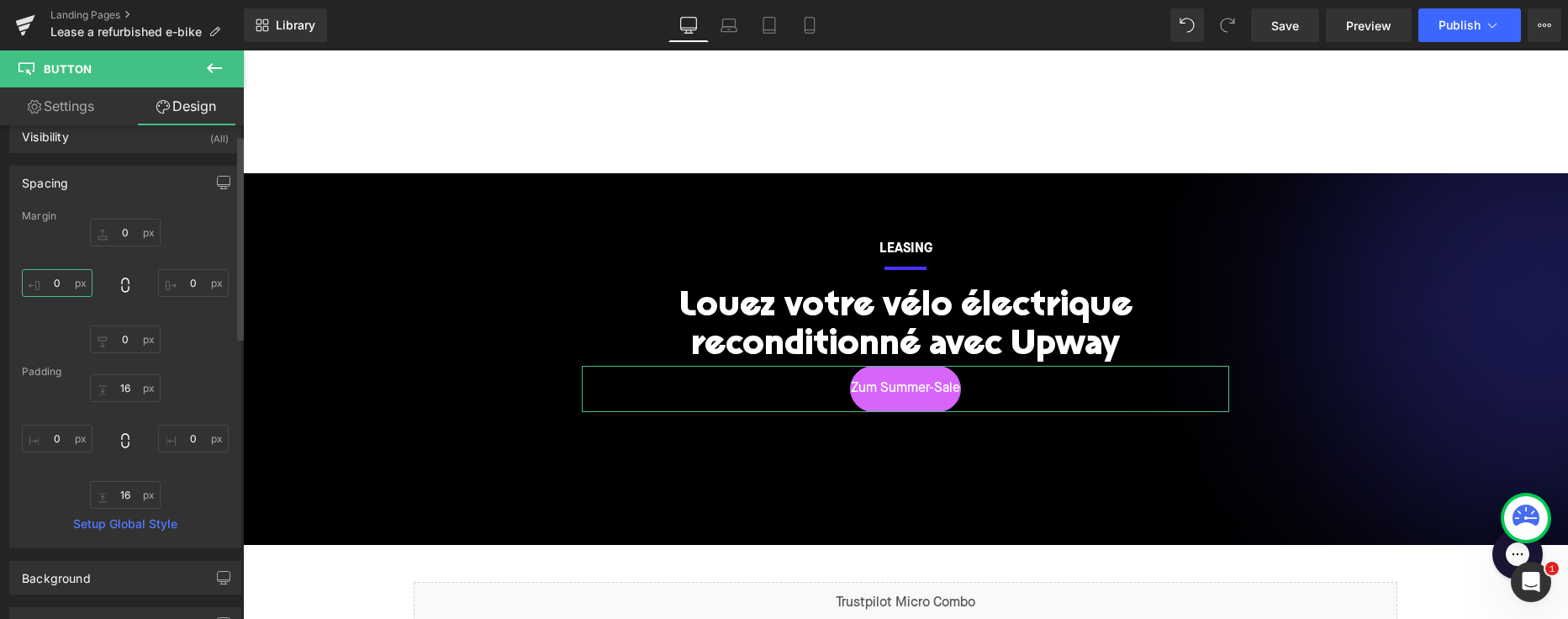 type on "0" 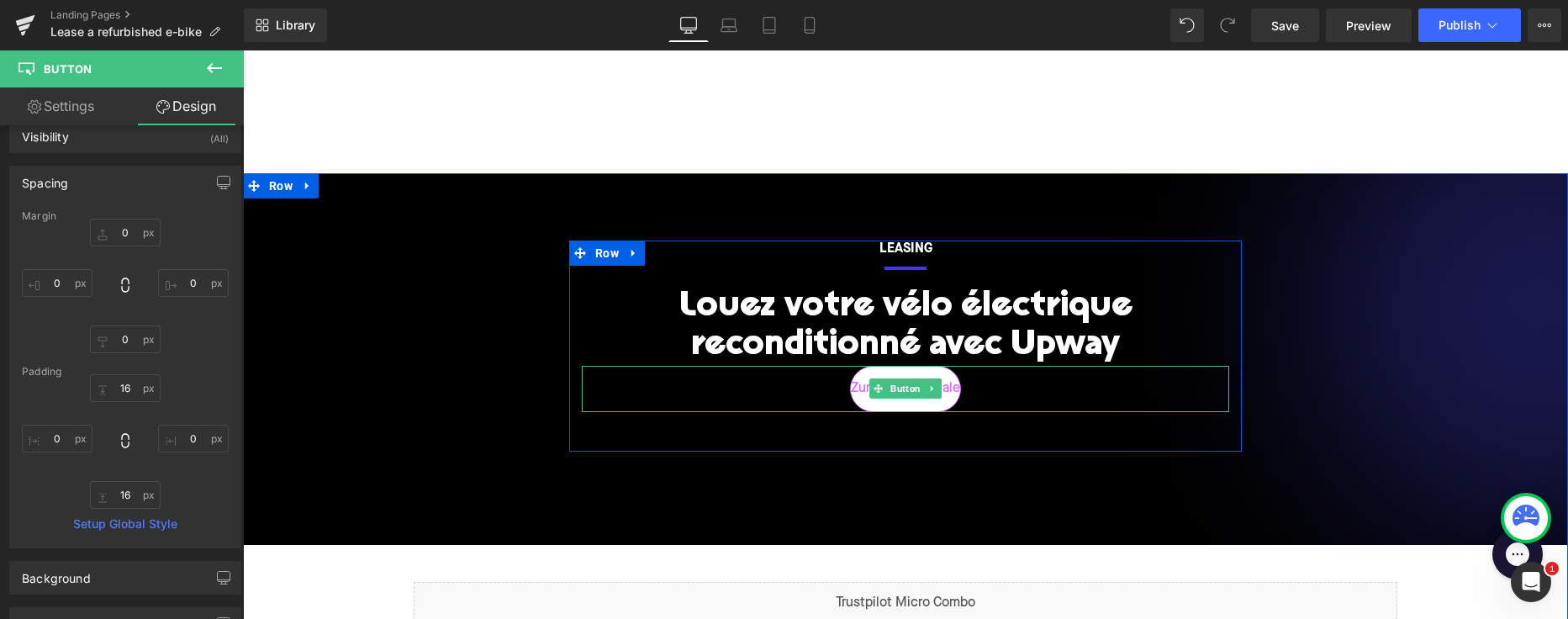 click at bounding box center (878, 389) 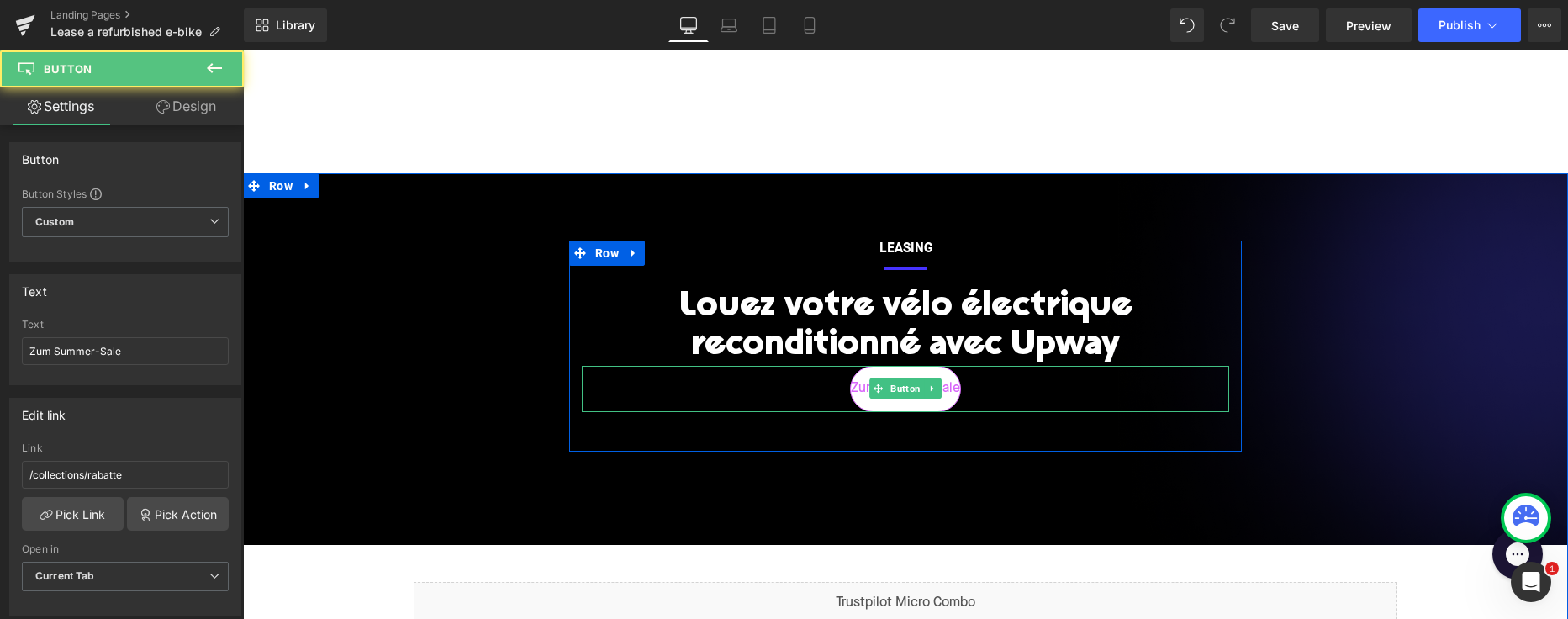 click on "Zum Summer-Sale" at bounding box center (905, 389) 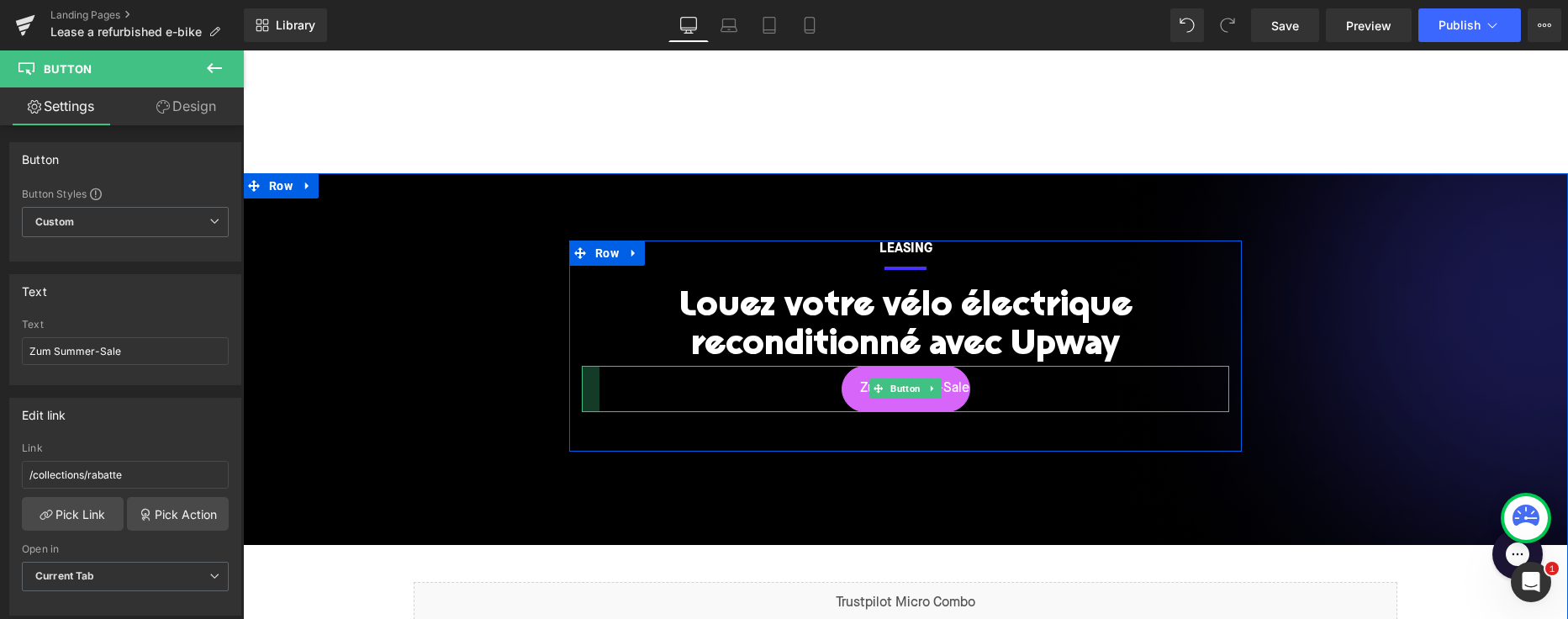 drag, startPoint x: 583, startPoint y: 387, endPoint x: 601, endPoint y: 389, distance: 18.11077 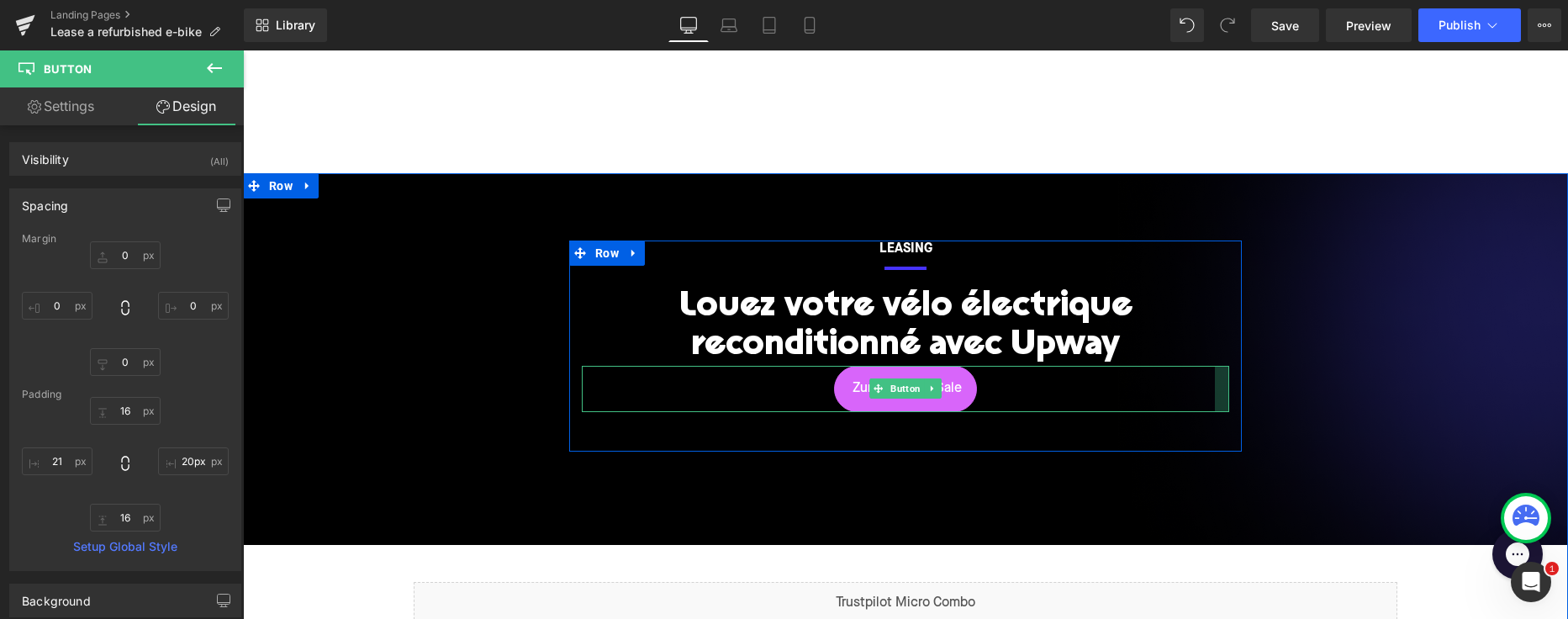 type on "21px" 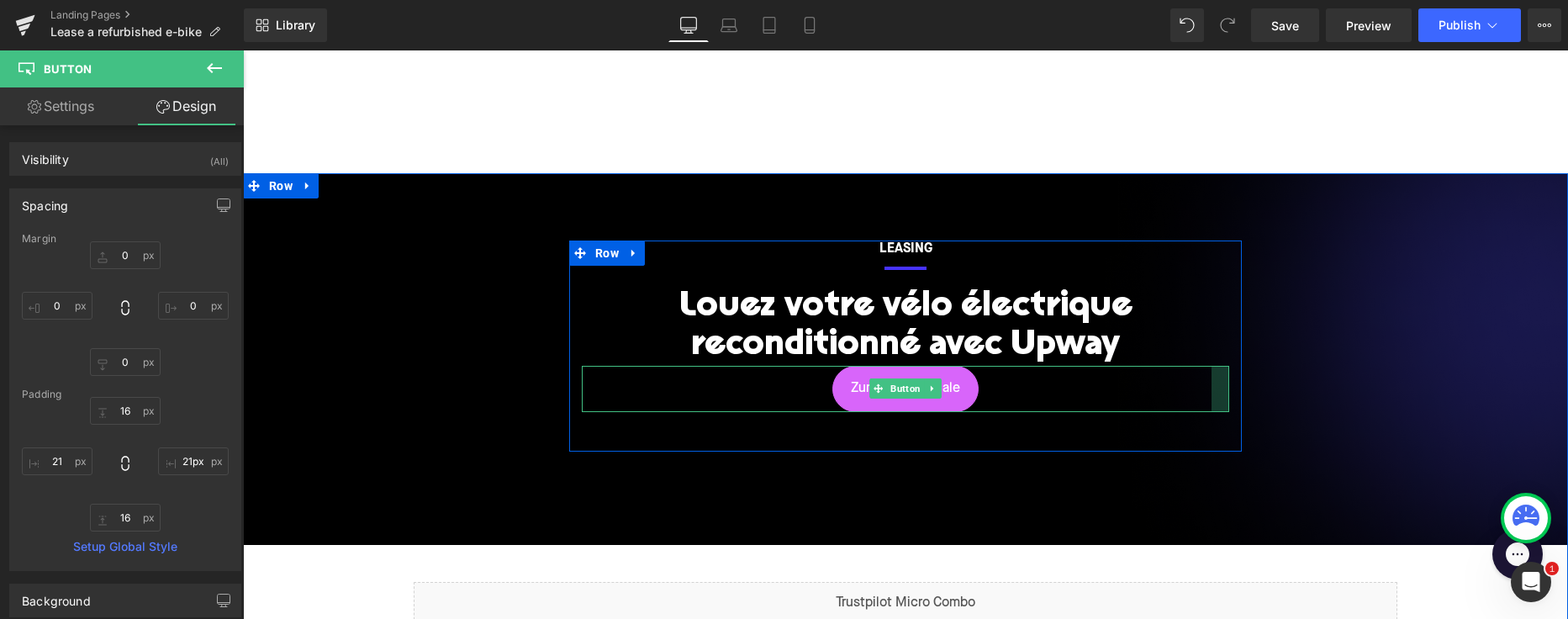 drag, startPoint x: 1226, startPoint y: 389, endPoint x: 1208, endPoint y: 390, distance: 18.027756 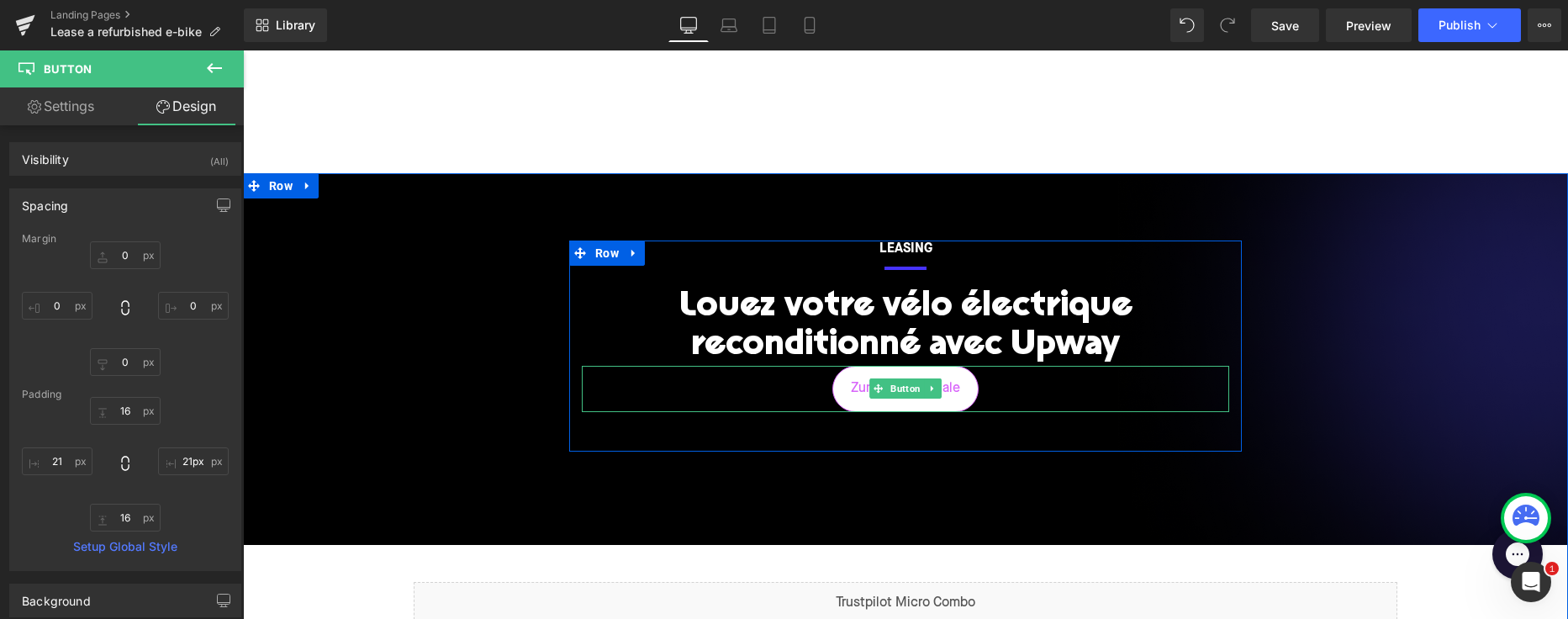click on "Zum Summer-Sale" at bounding box center [905, 389] 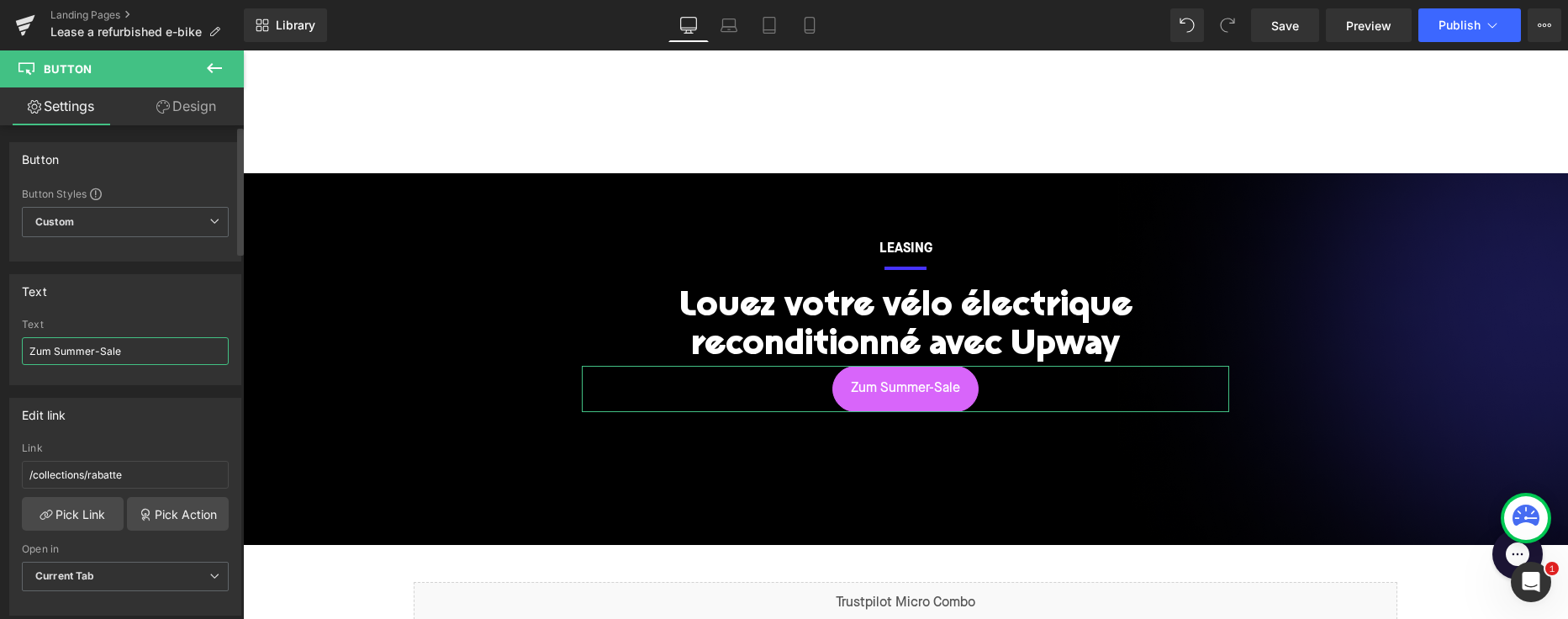 click on "Zum Summer-Sale" at bounding box center (125, 351) 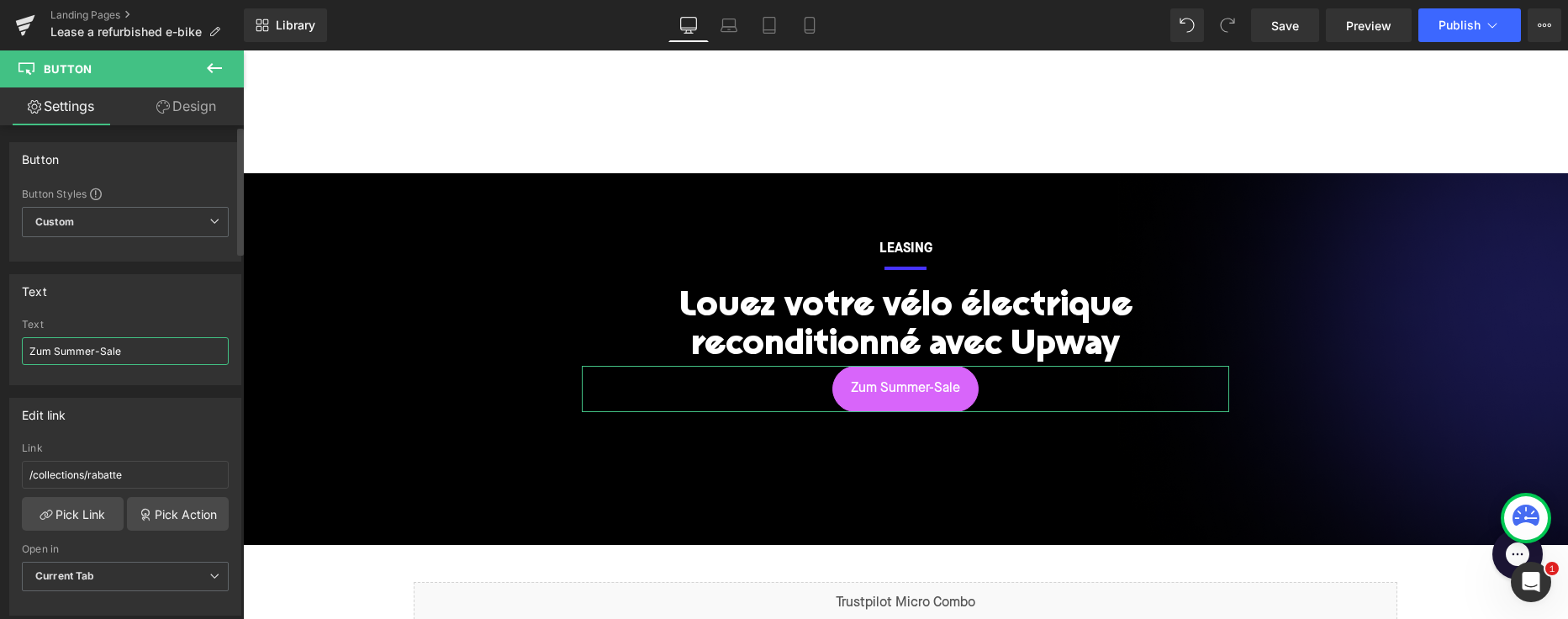 click on "Zum Summer-Sale" at bounding box center [125, 351] 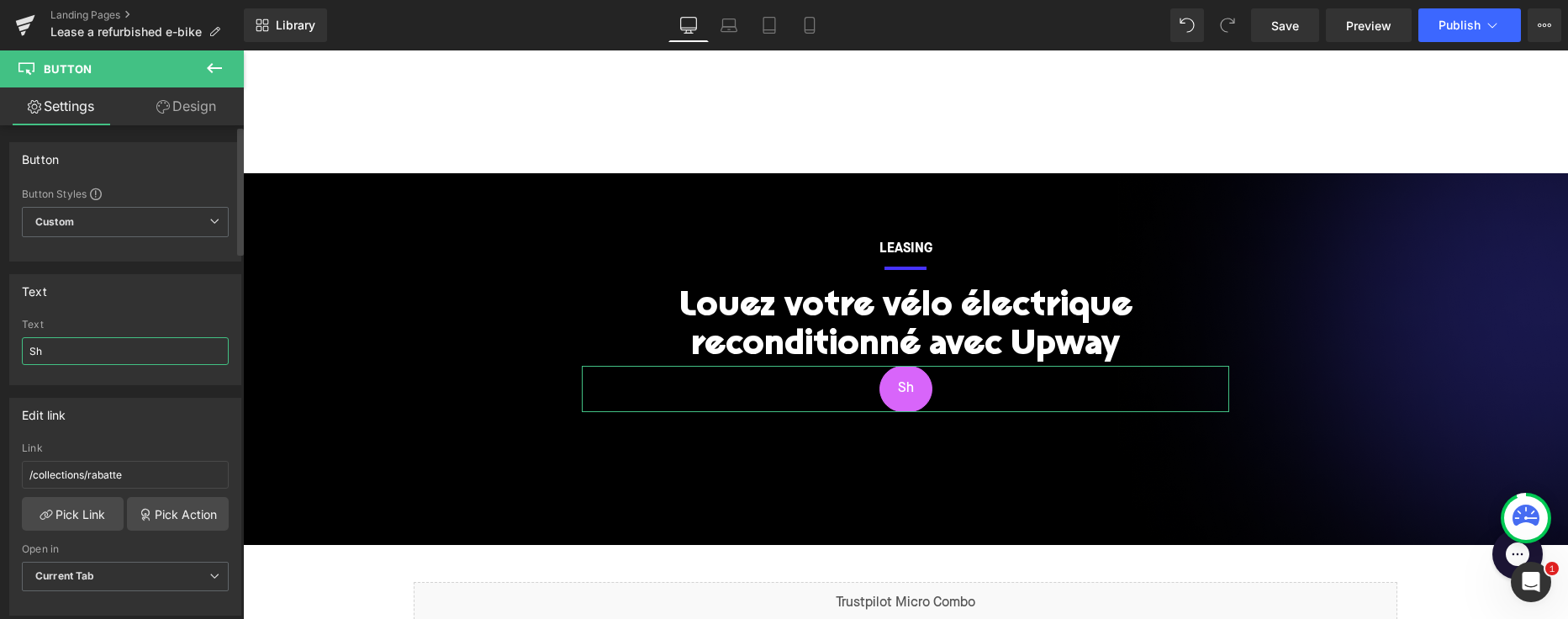 type on "S" 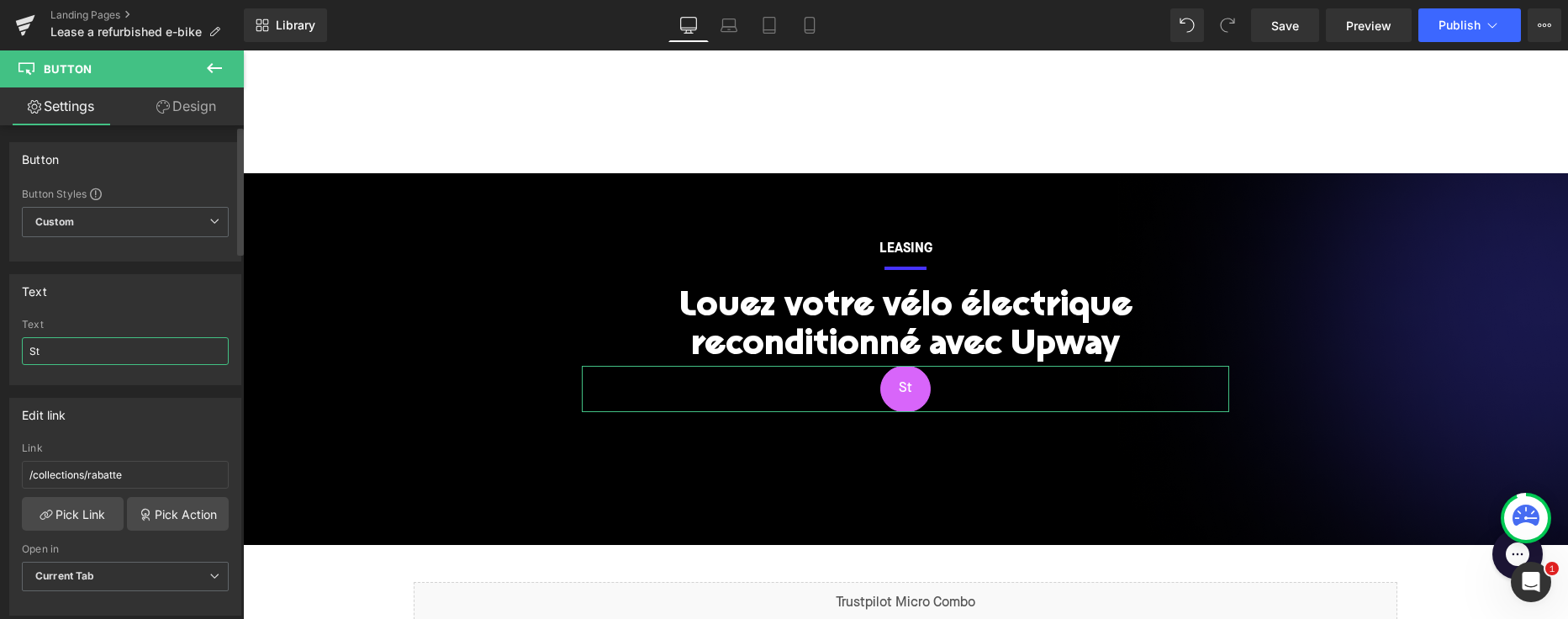 type on "S" 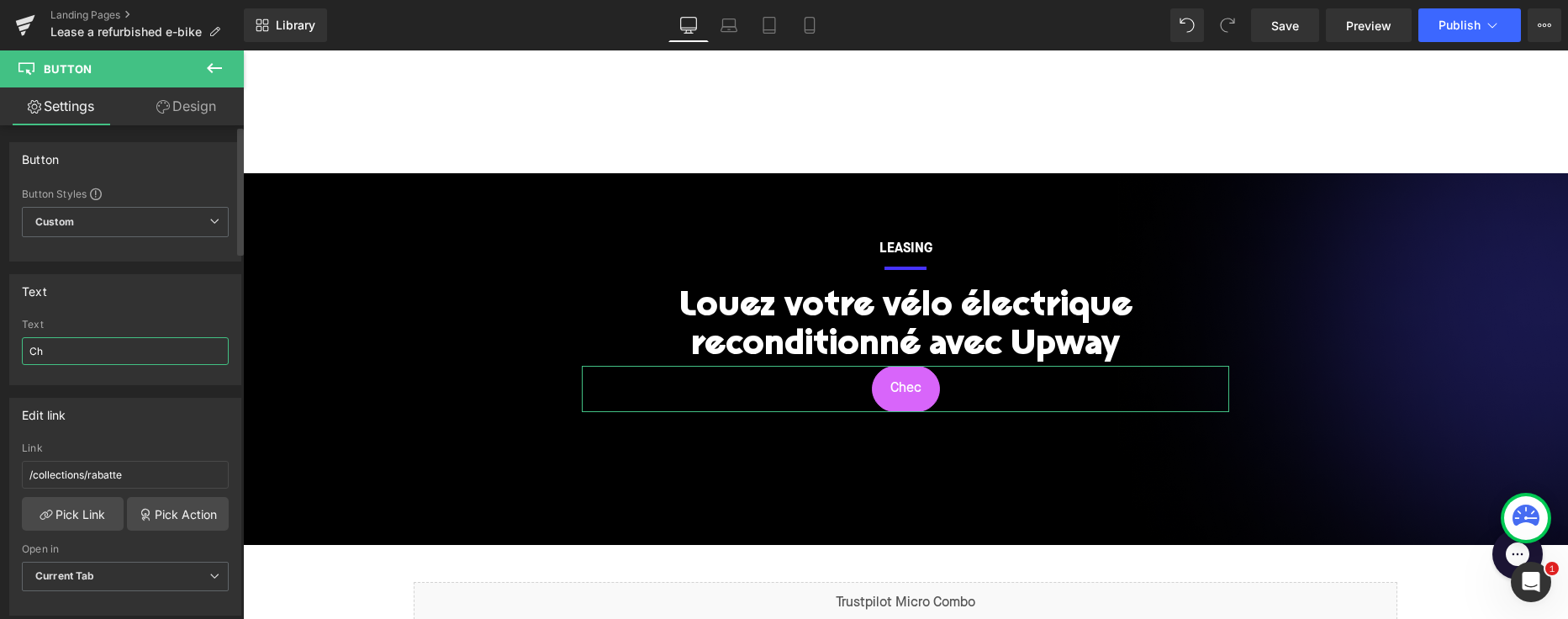 type on "C" 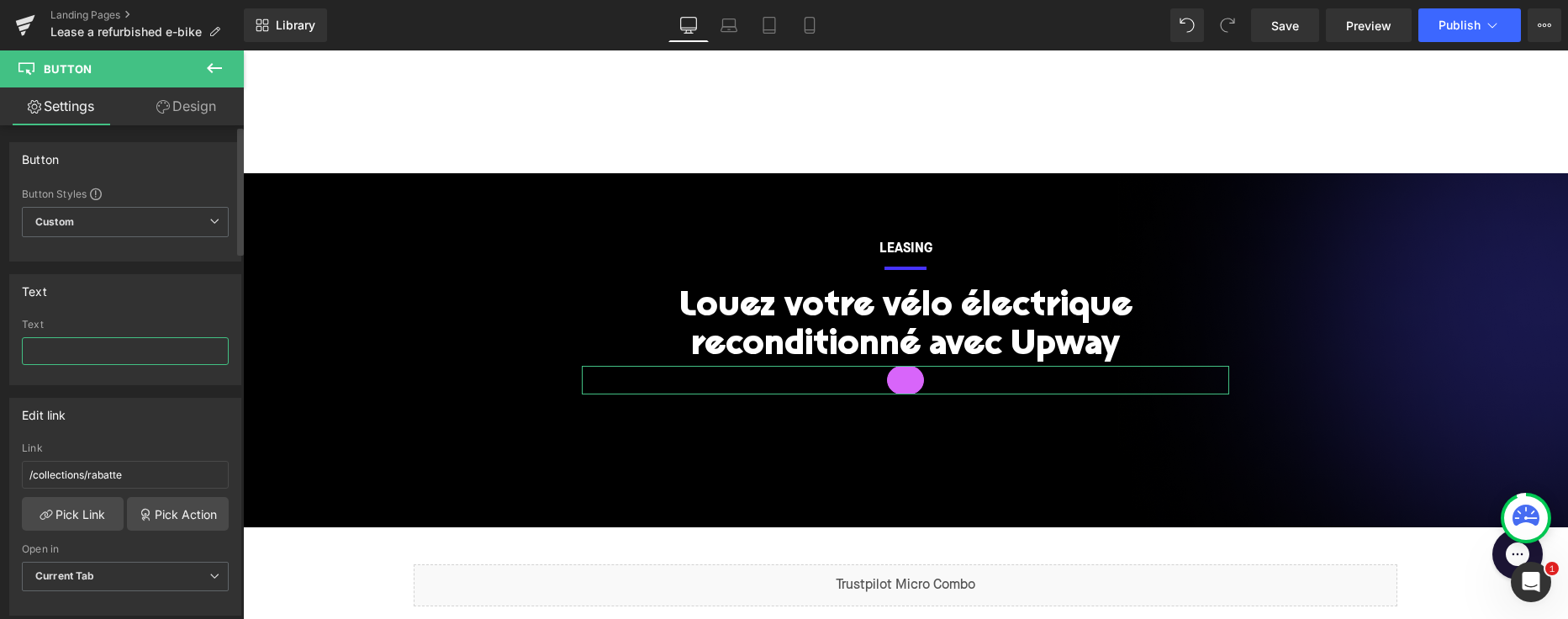 paste on "Vers les vélos en leasing" 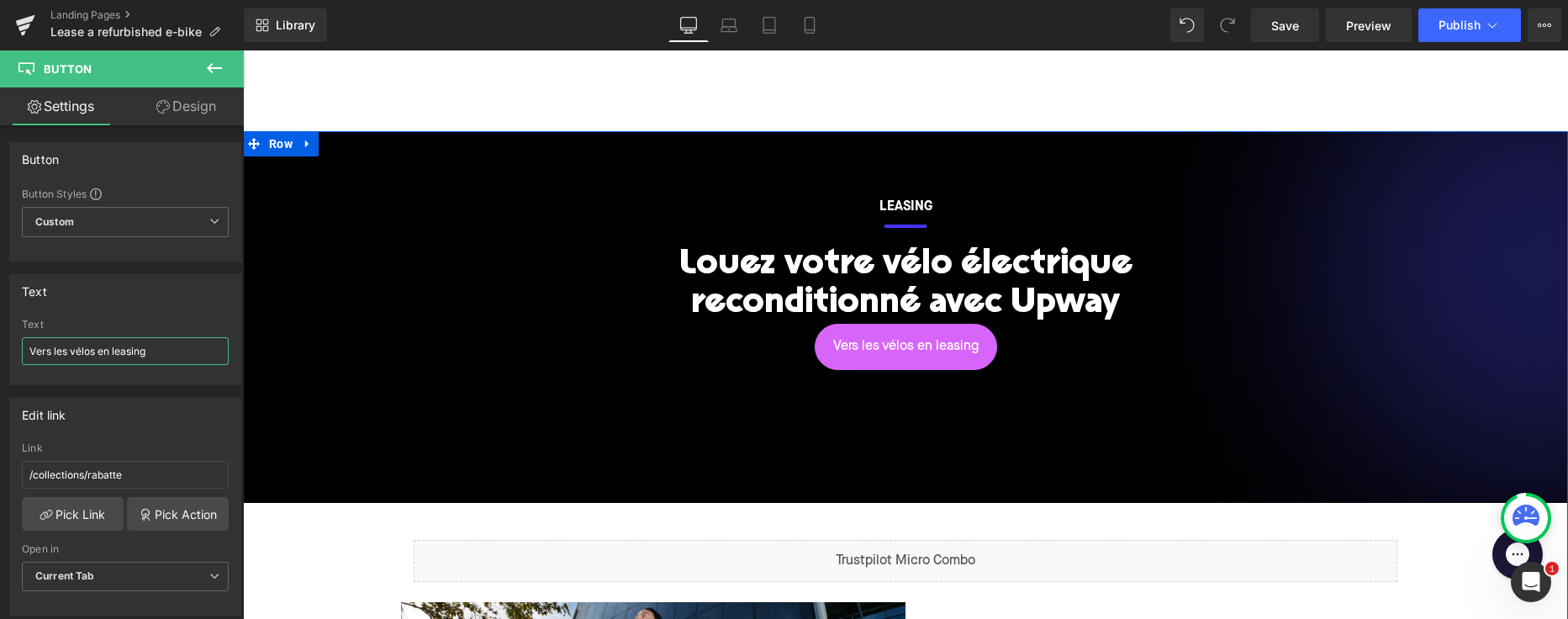 scroll, scrollTop: 117, scrollLeft: 0, axis: vertical 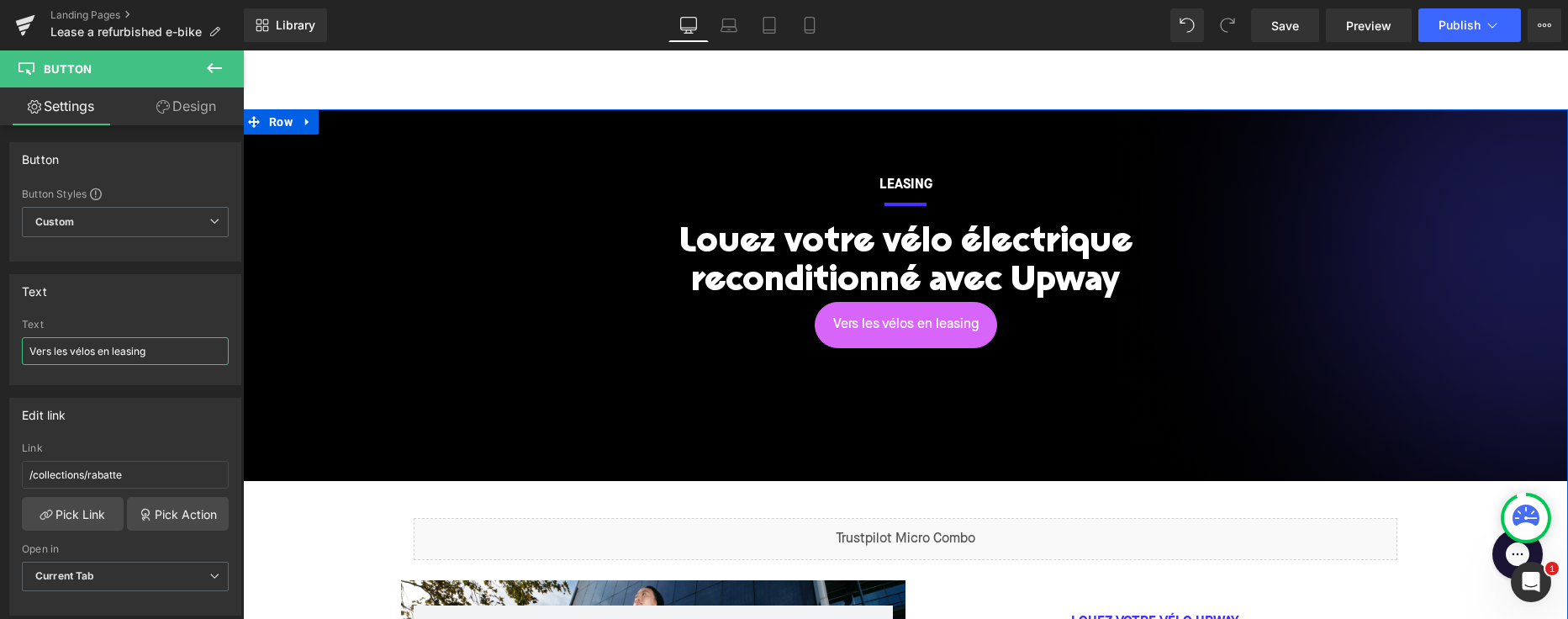 click at bounding box center [243, 50] 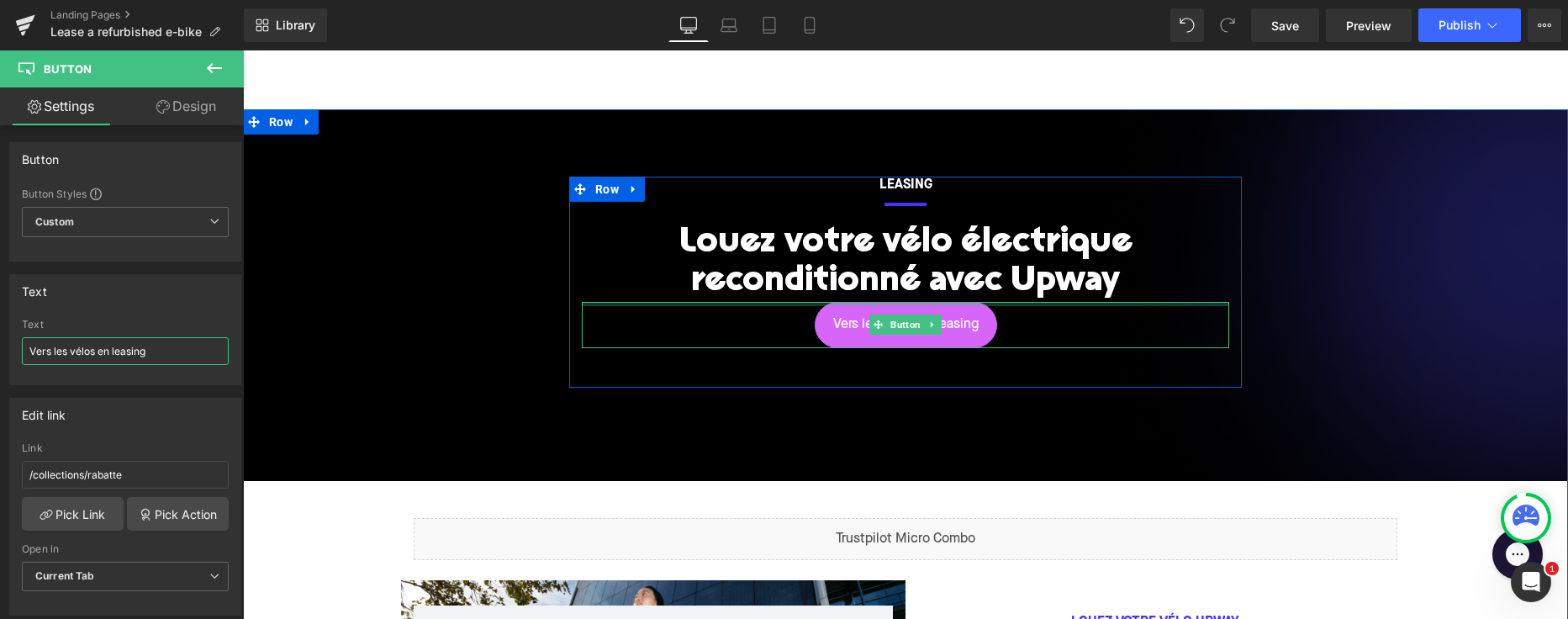 click at bounding box center [905, 304] 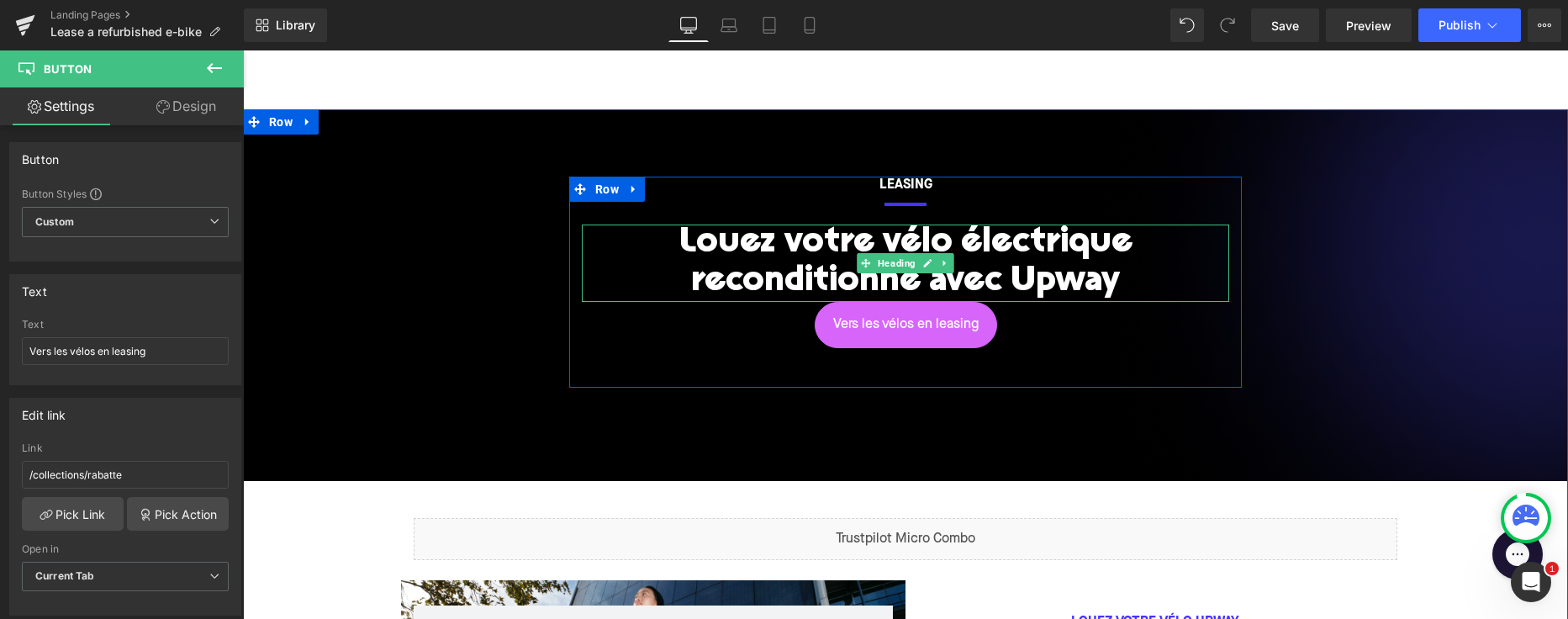 click on "Louez votre vélo électrique reconditionné avec Upway" at bounding box center (905, 263) 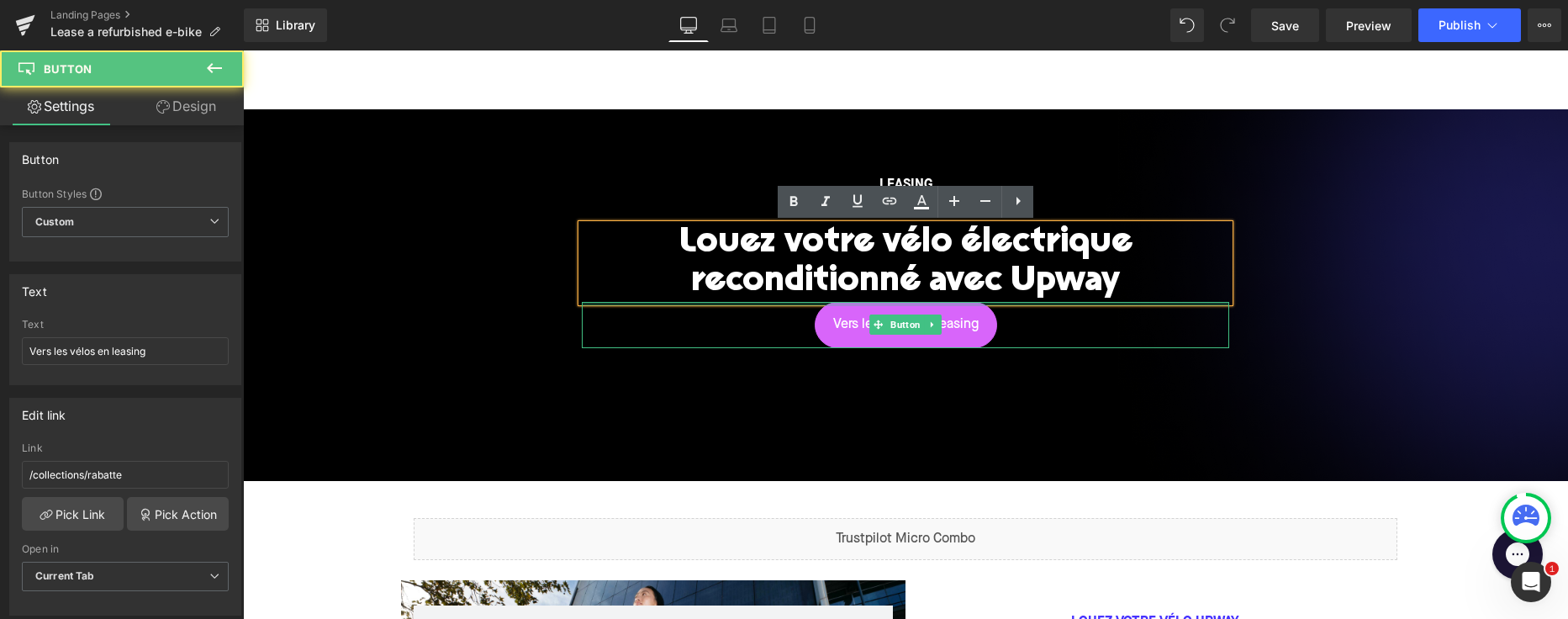 click at bounding box center (905, 304) 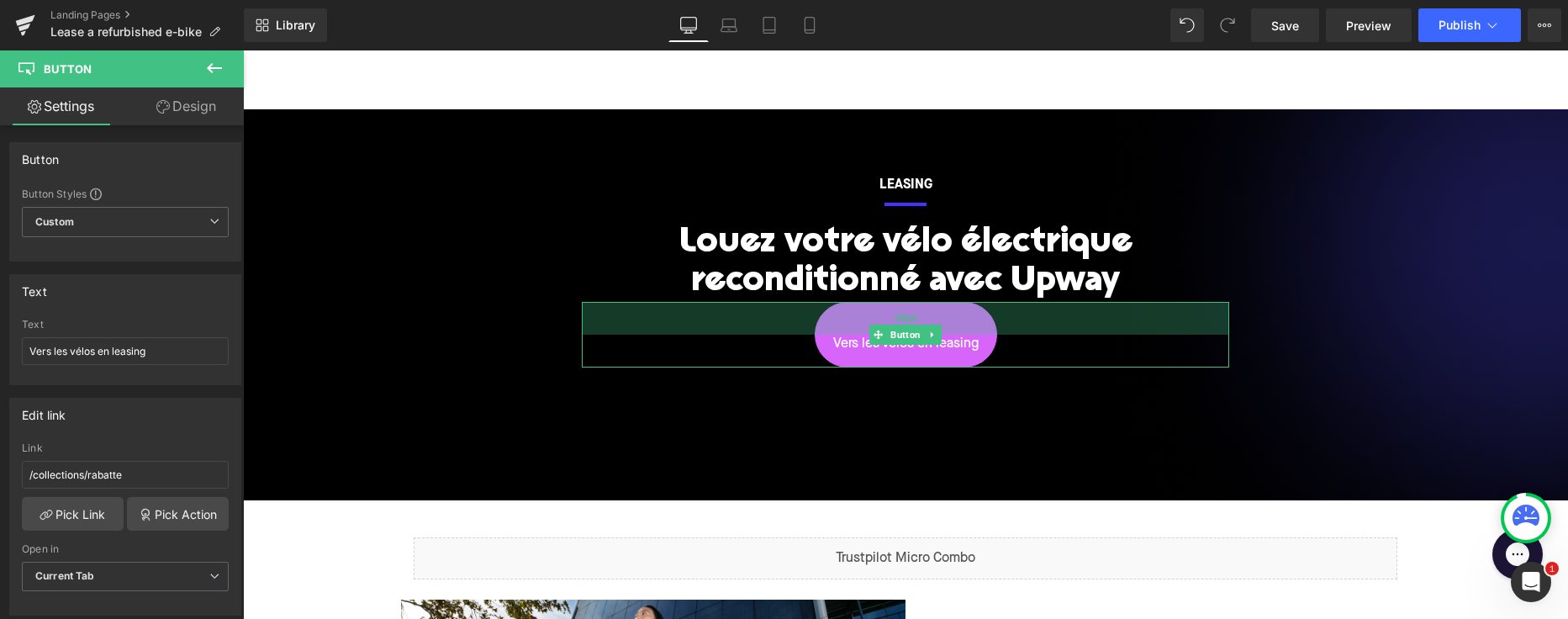 drag, startPoint x: 656, startPoint y: 304, endPoint x: 656, endPoint y: 323, distance: 19 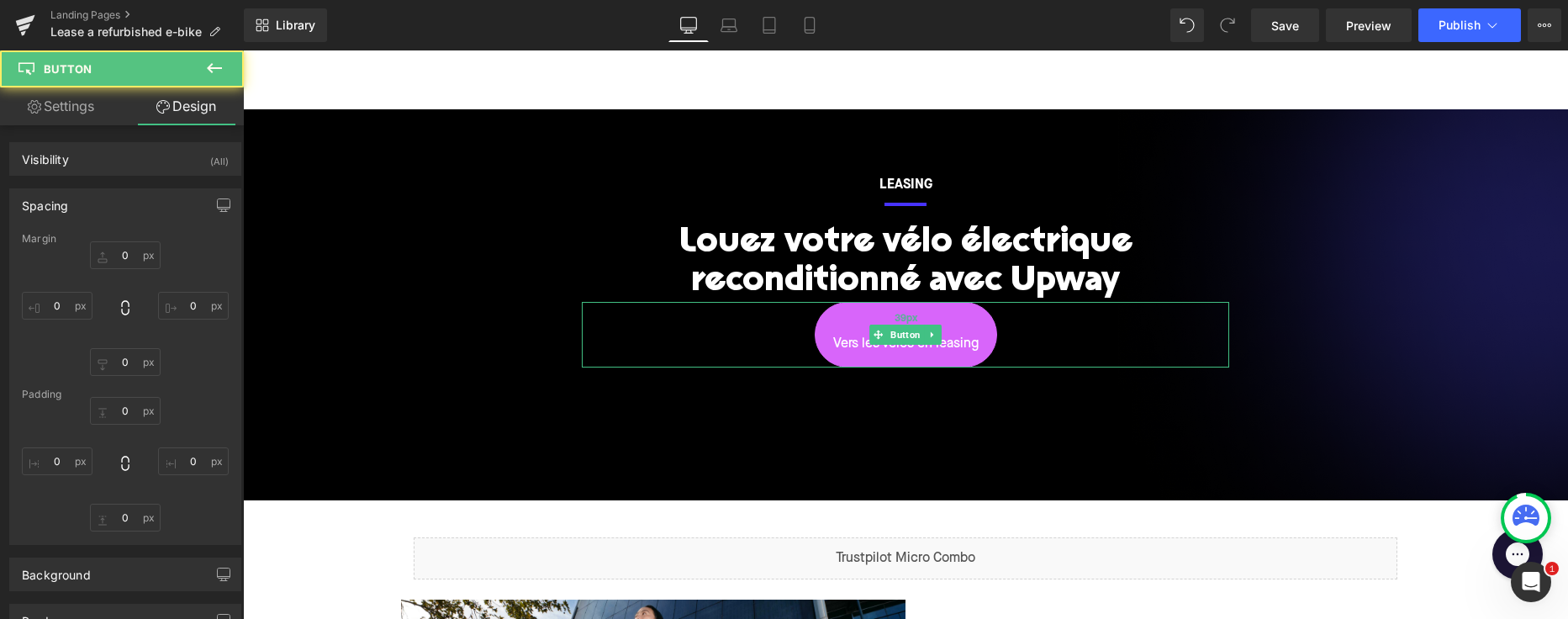 type on "0" 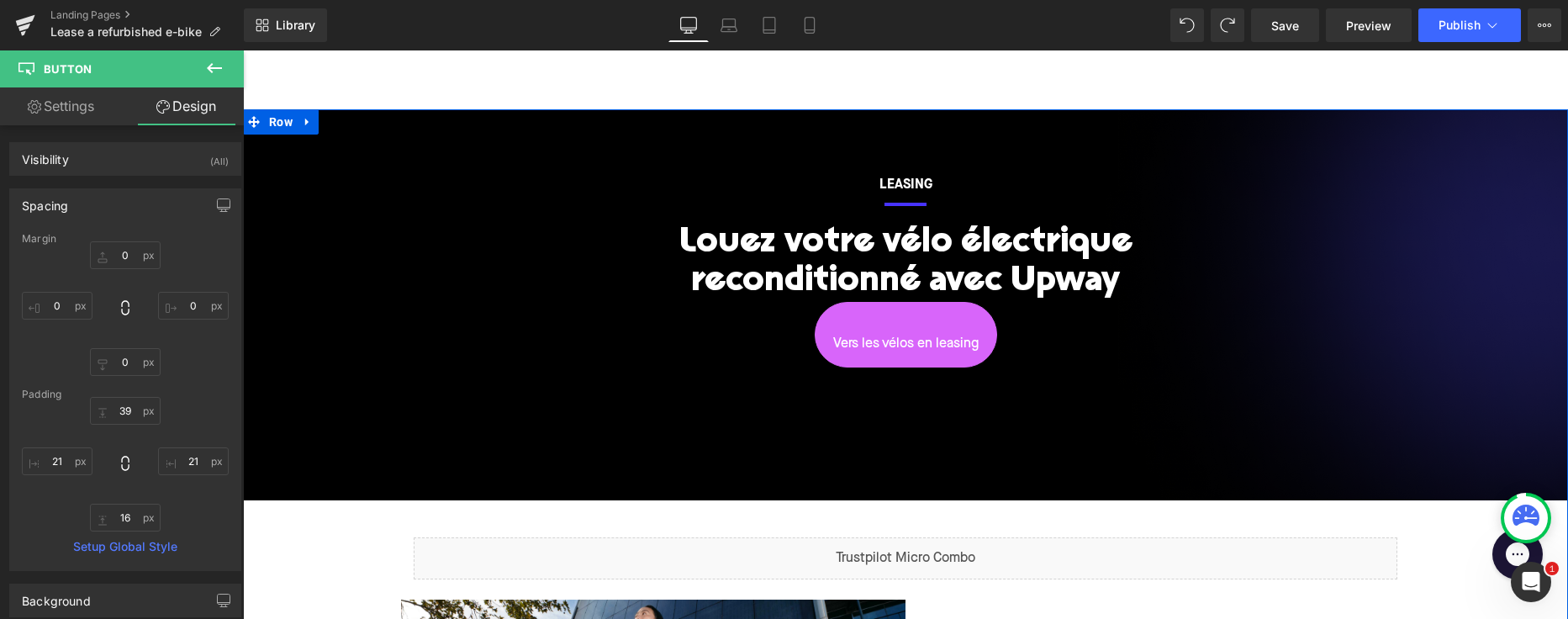 click on "LEASING Text Block         Separator         Louez votre vélo électrique reconditionné avec Upway Heading         Vers les vélos en leasing Button   39px       Row     47px" at bounding box center (905, 292) 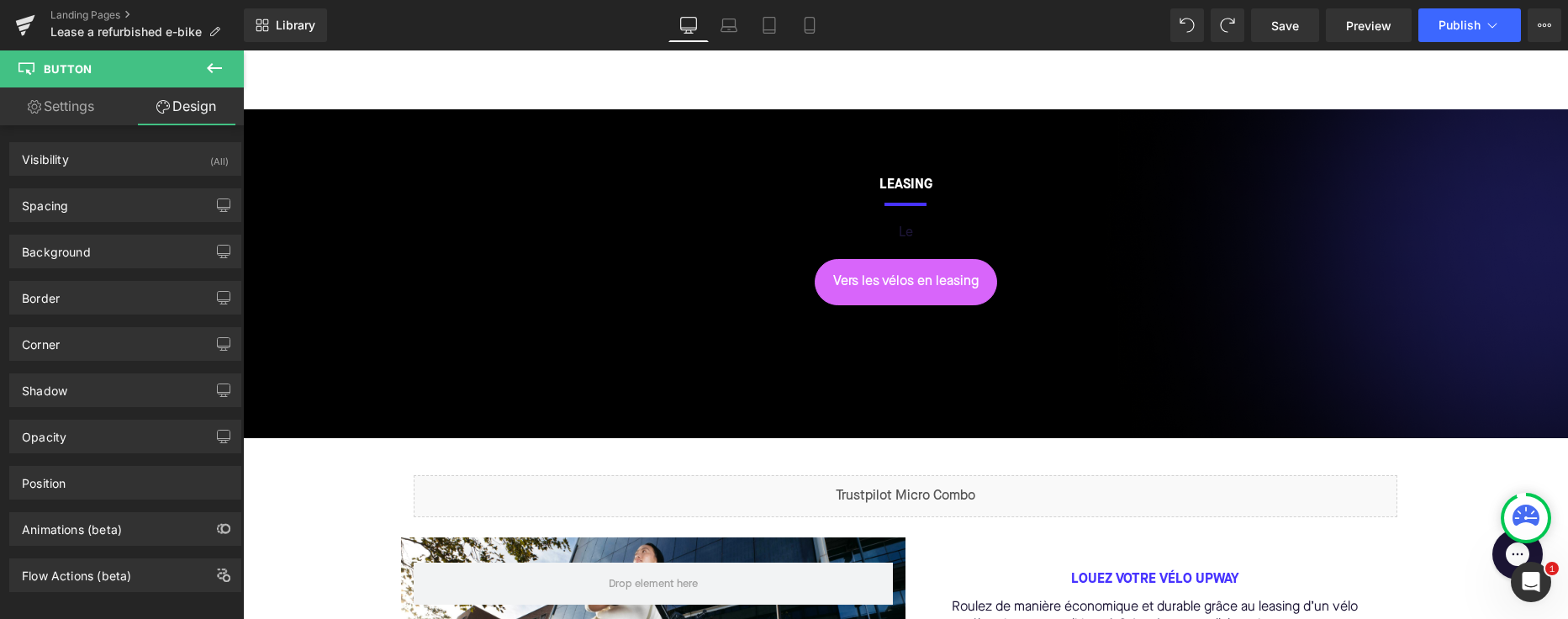 type on "100" 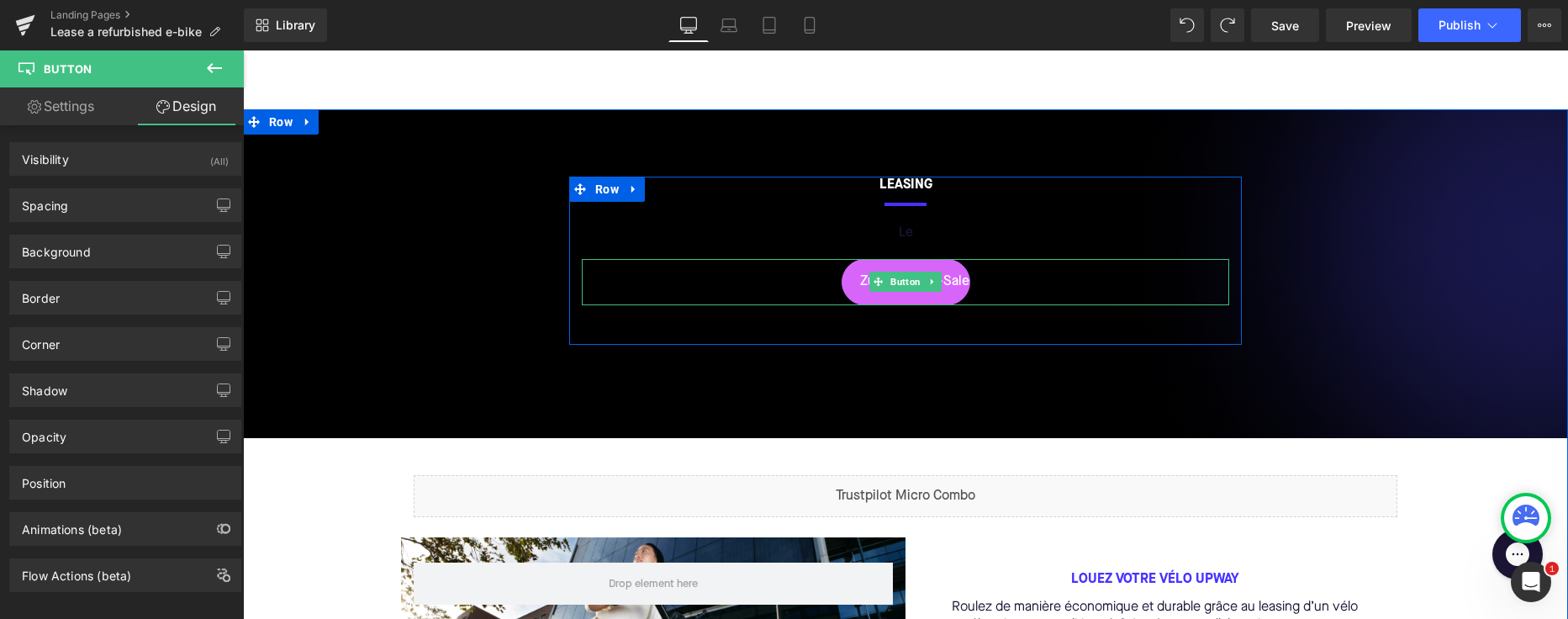click on "Le Heading" at bounding box center (905, 233) 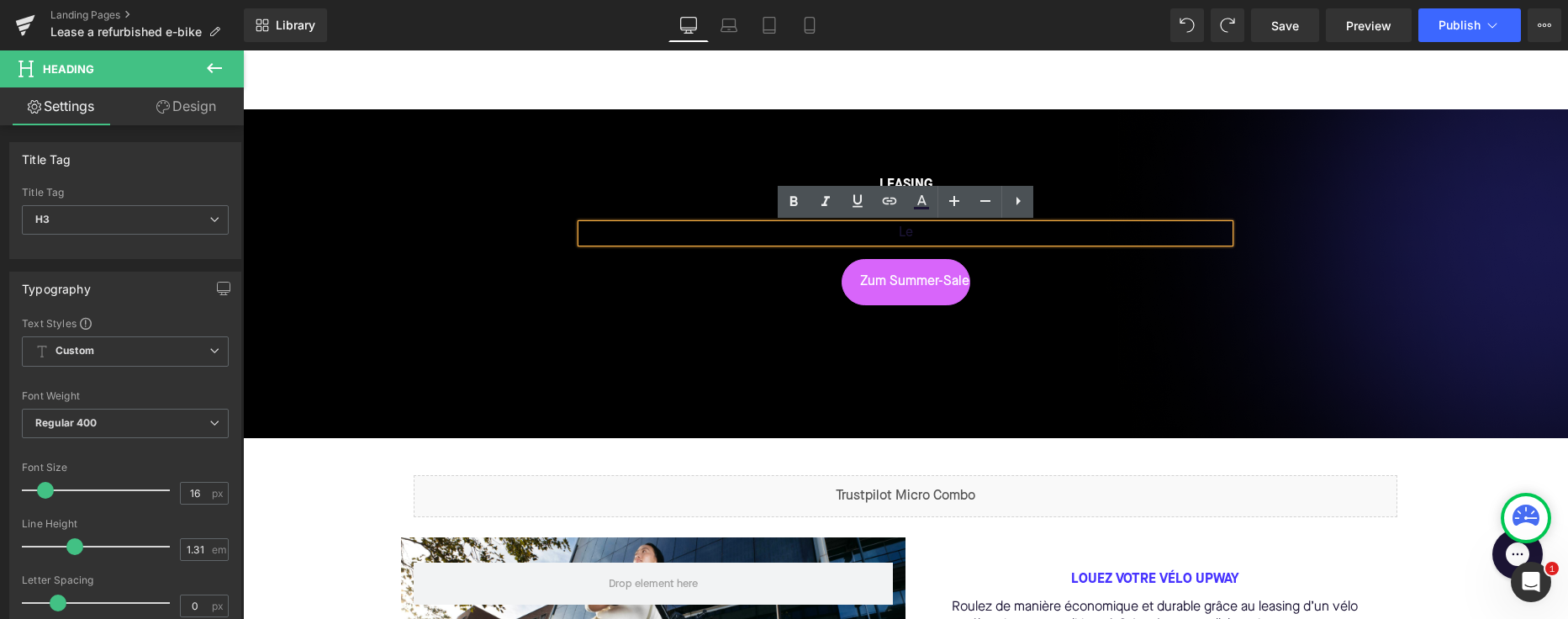 click on "Le" at bounding box center [905, 233] 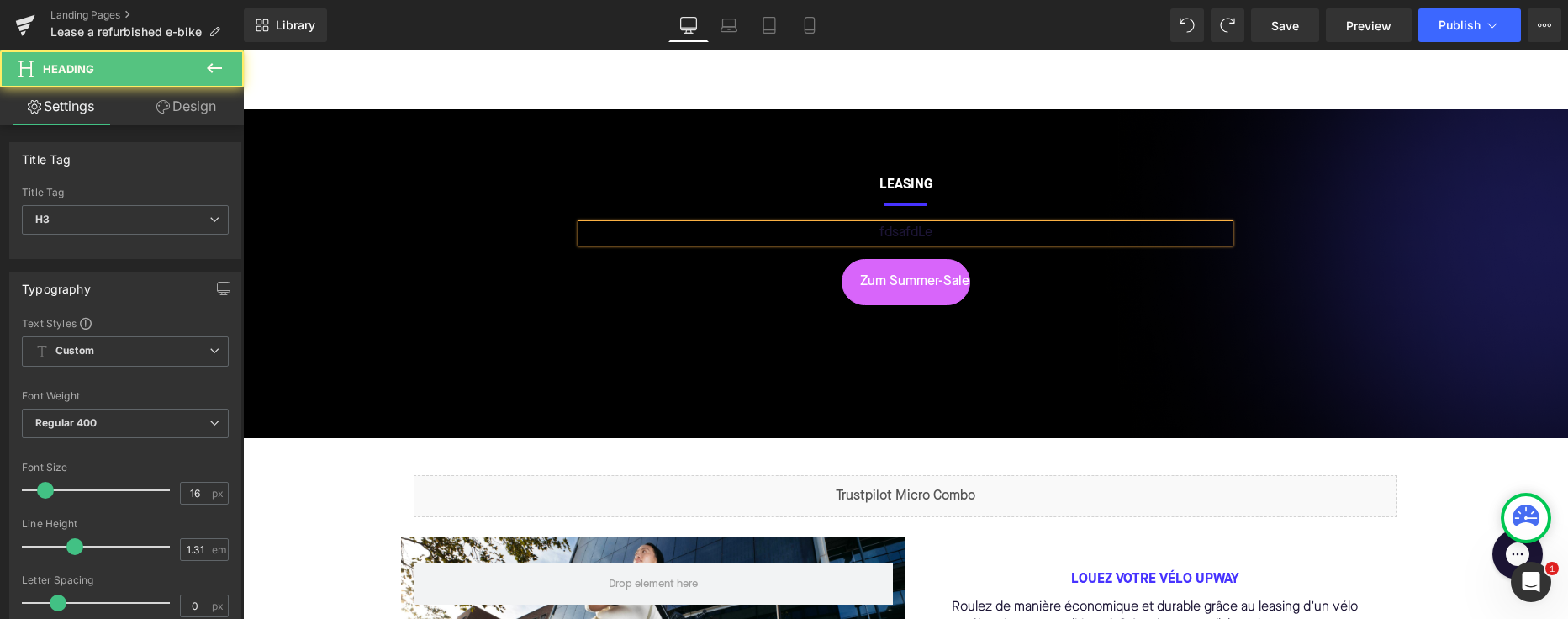 click on "fdsafdLe" at bounding box center (905, 233) 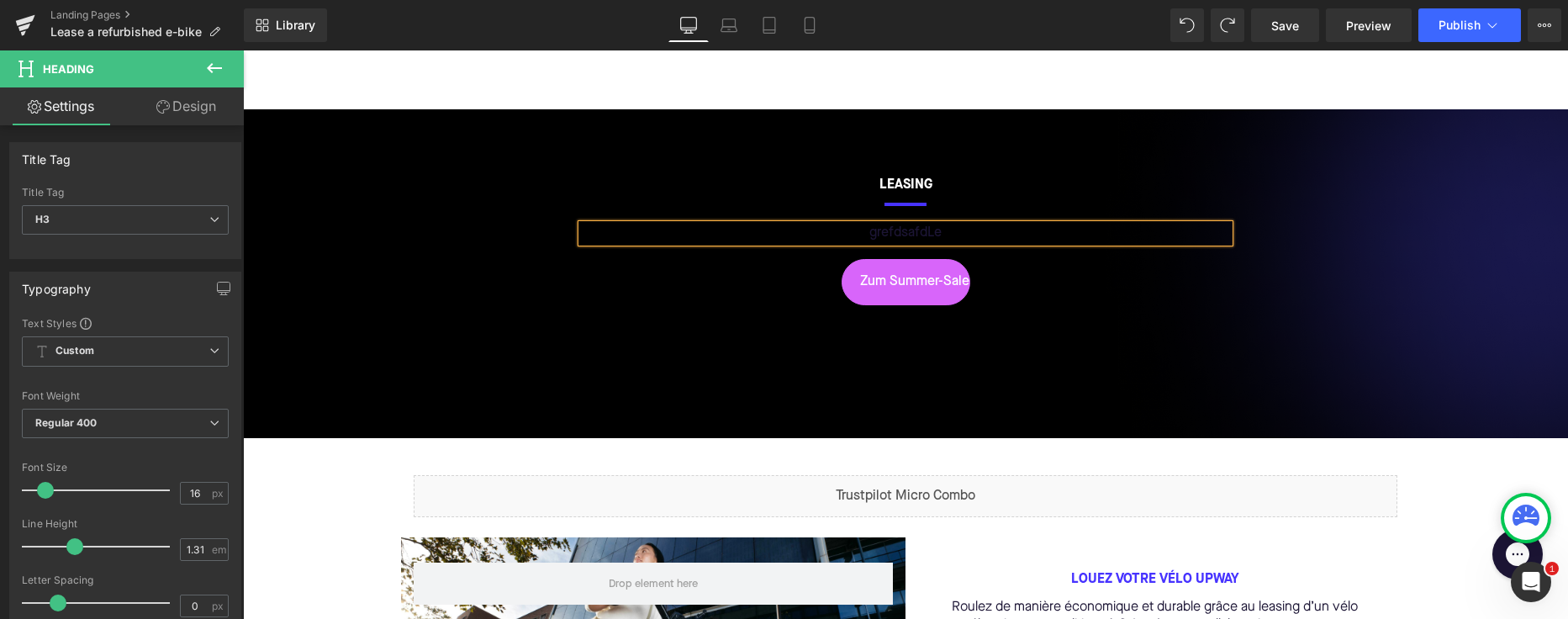 click on "grefdsafdLe" at bounding box center [905, 233] 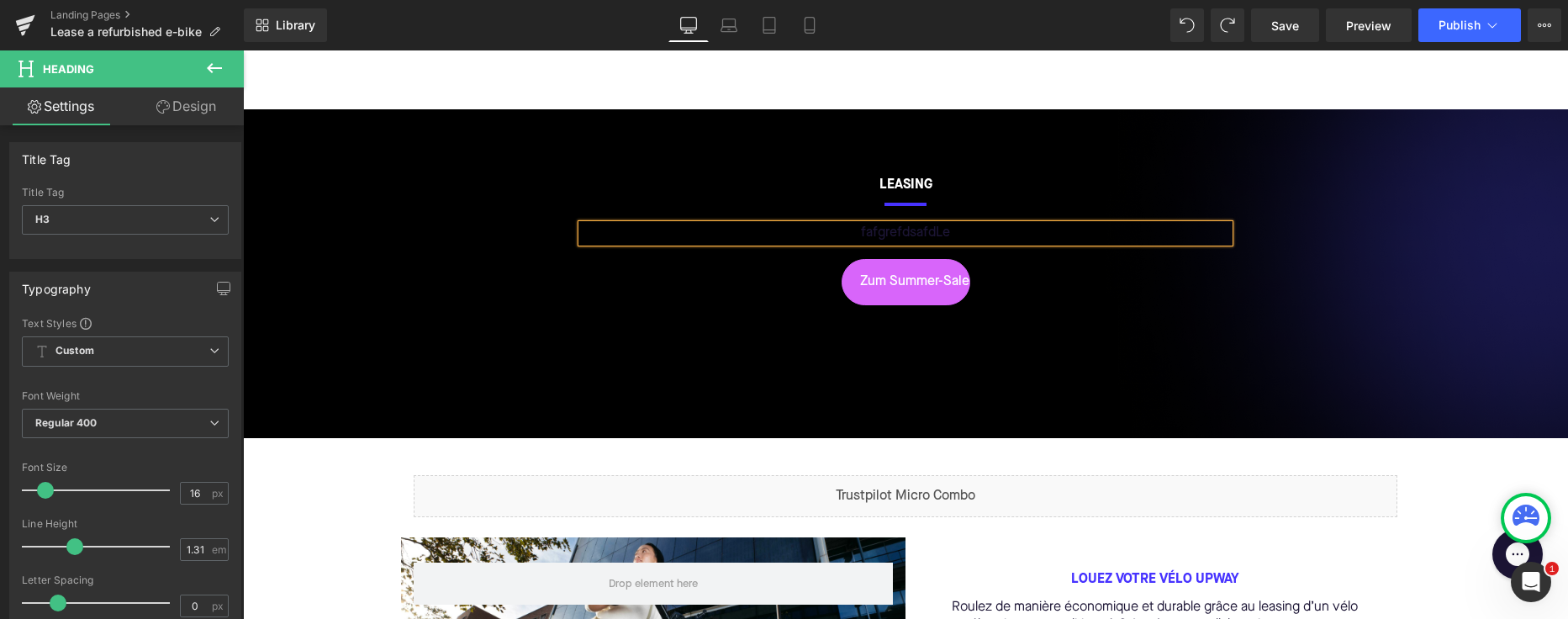 click on "LEASING Text Block         Separator         fafgrefdsafdLe Heading         Zum Summer-Sale Button         Row     47px" at bounding box center [905, 261] 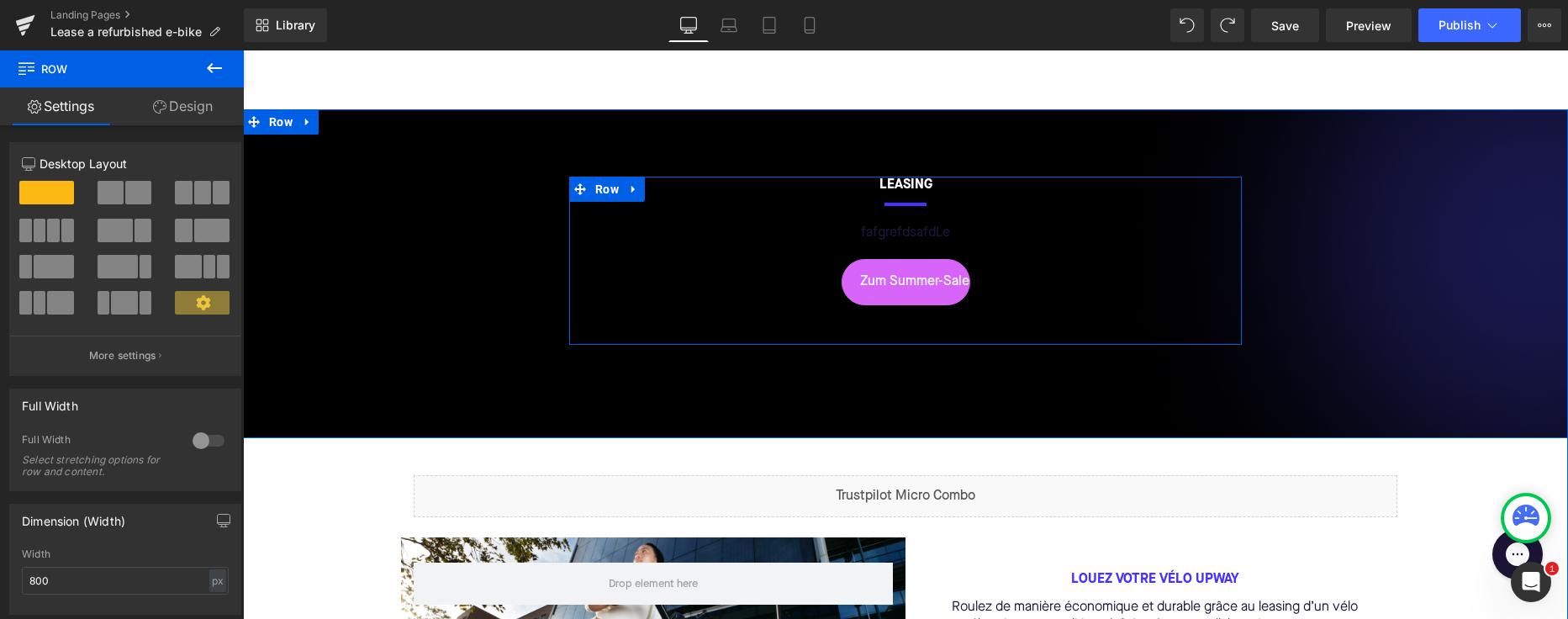click on "fafgrefdsafdLe Heading" at bounding box center (905, 233) 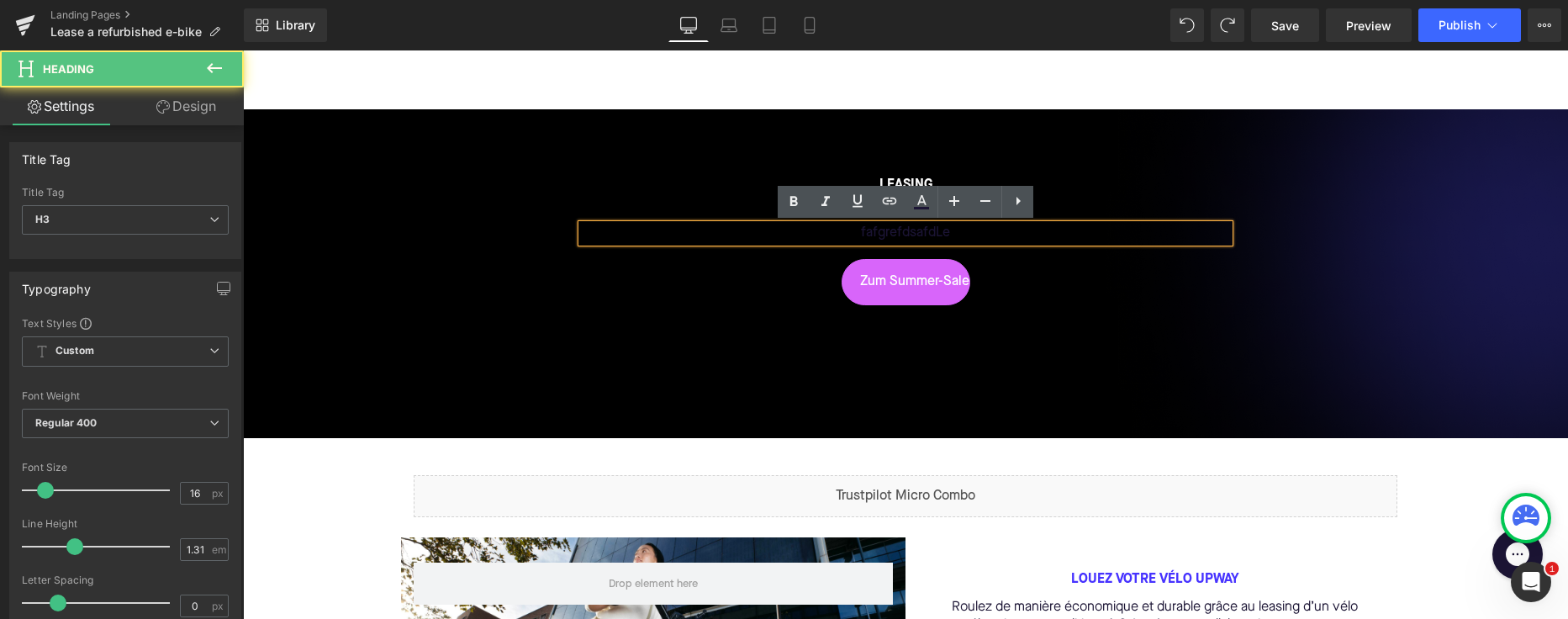 click on "fafgrefdsafdLe" at bounding box center [905, 233] 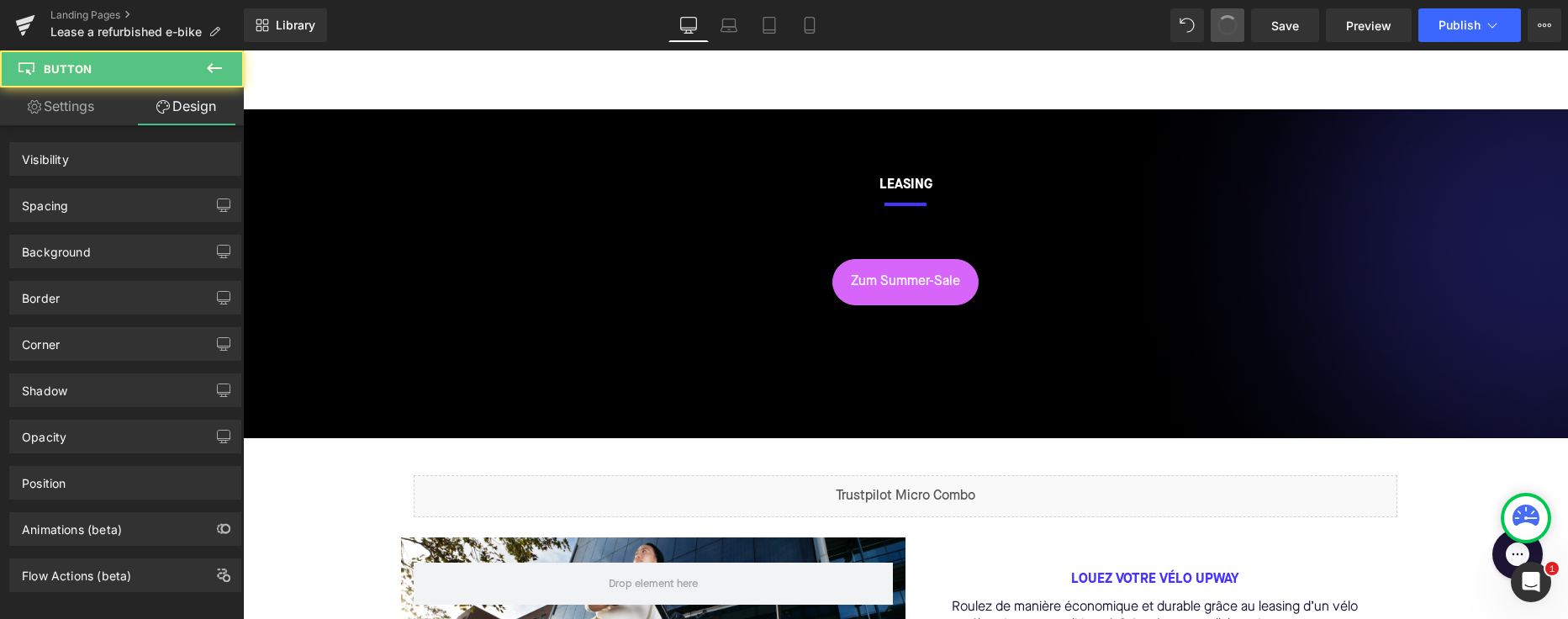 click at bounding box center (1227, 25) 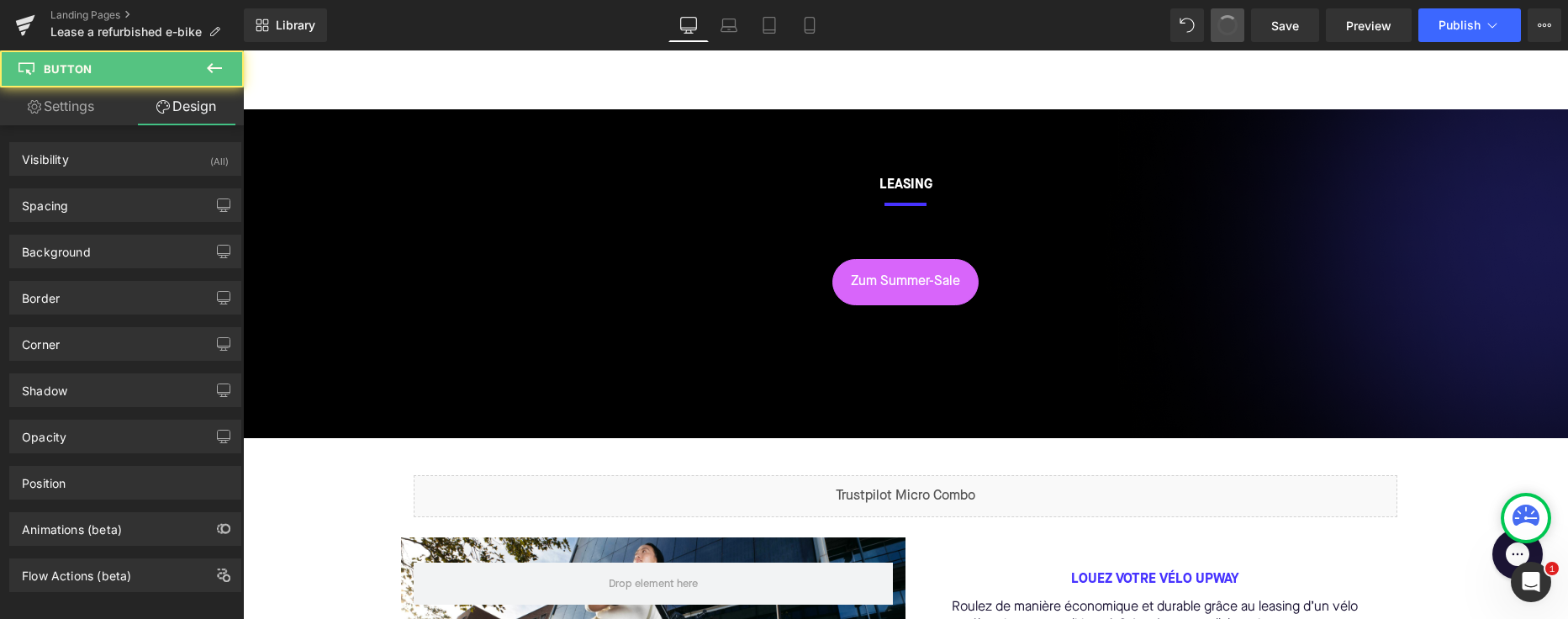 type on "100" 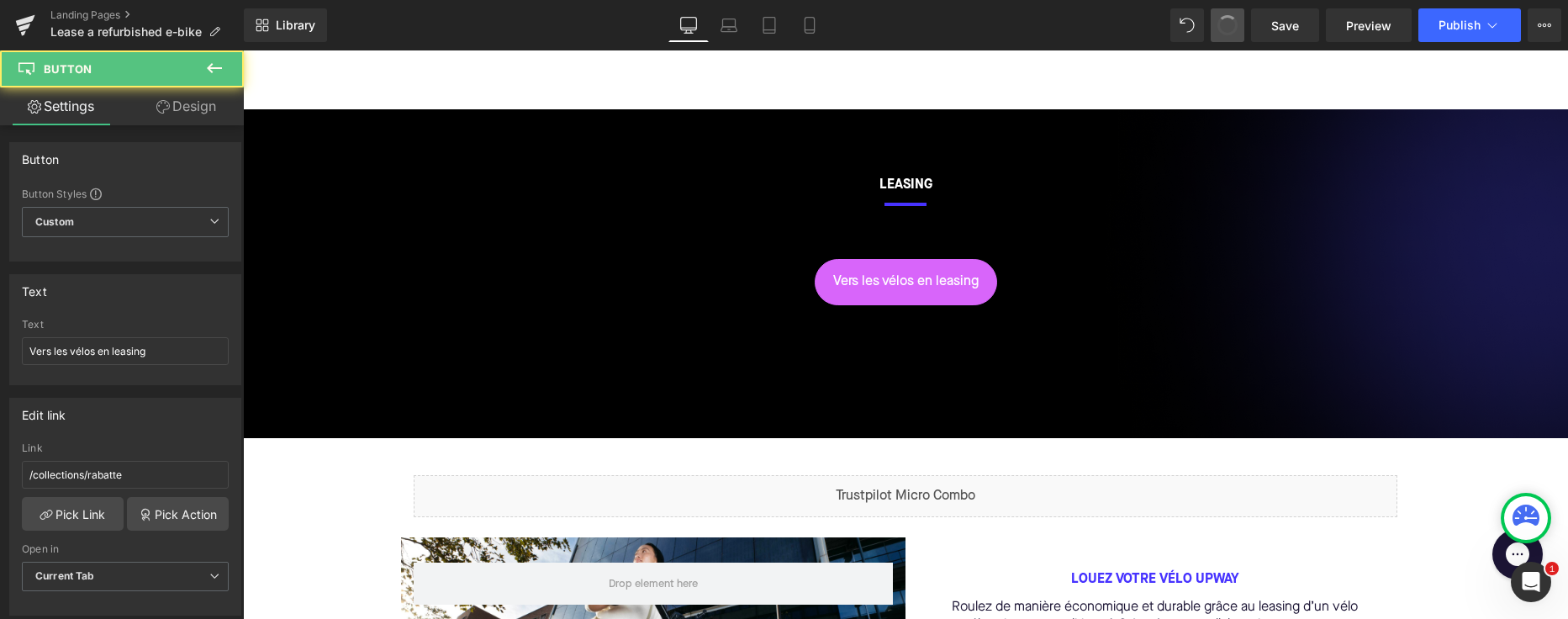 click at bounding box center (1227, 25) 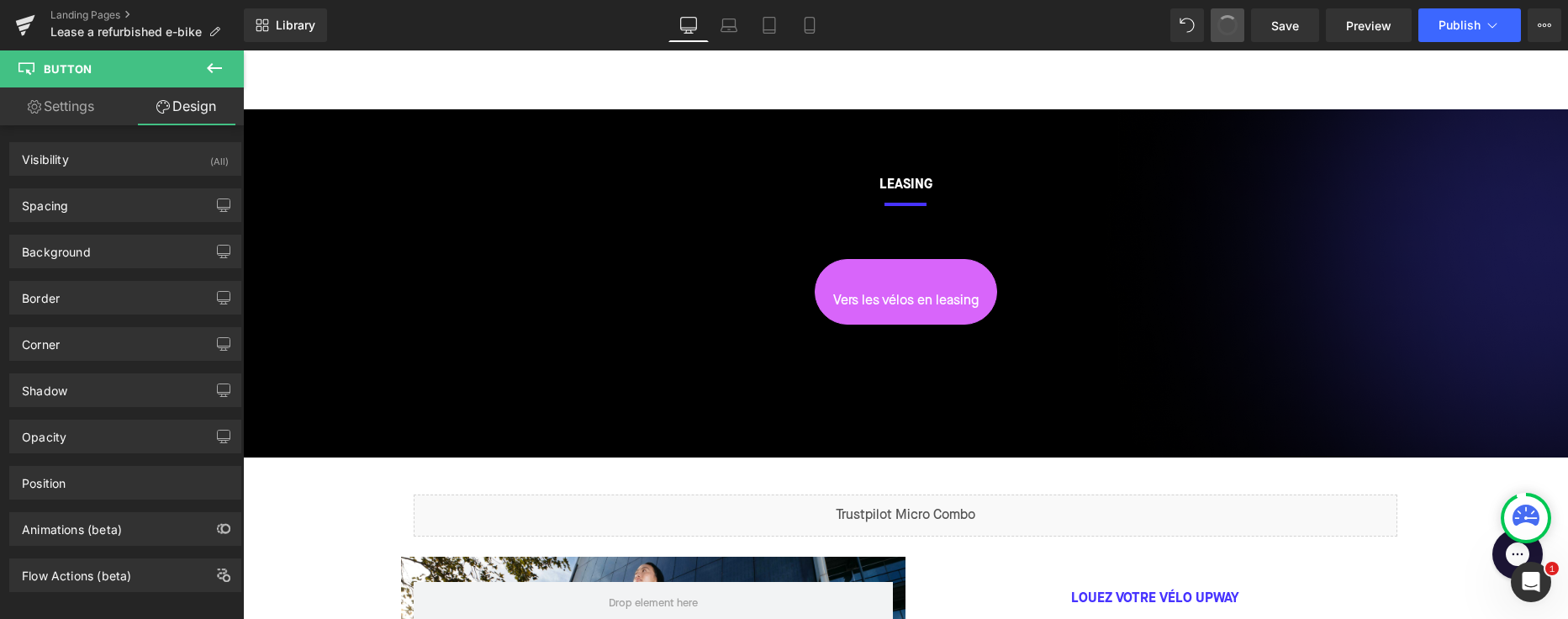 click at bounding box center (1227, 25) 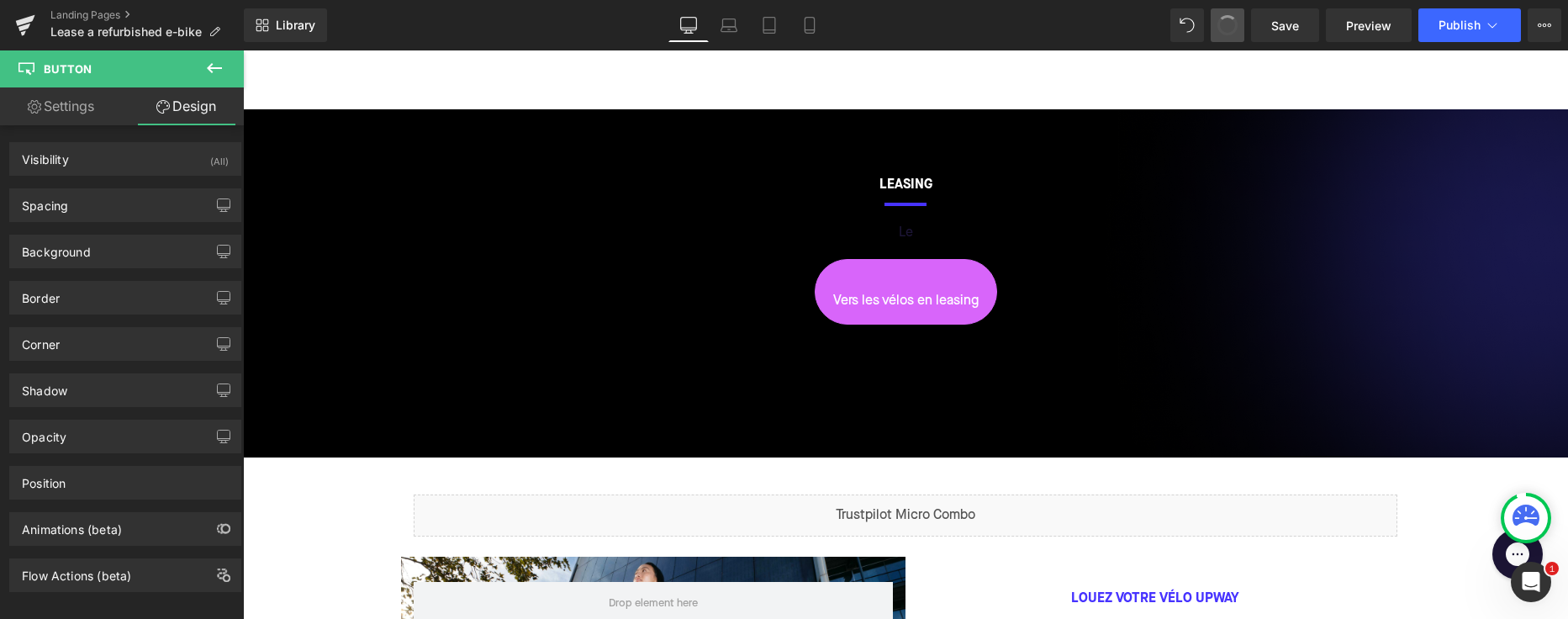 click at bounding box center [1227, 25] 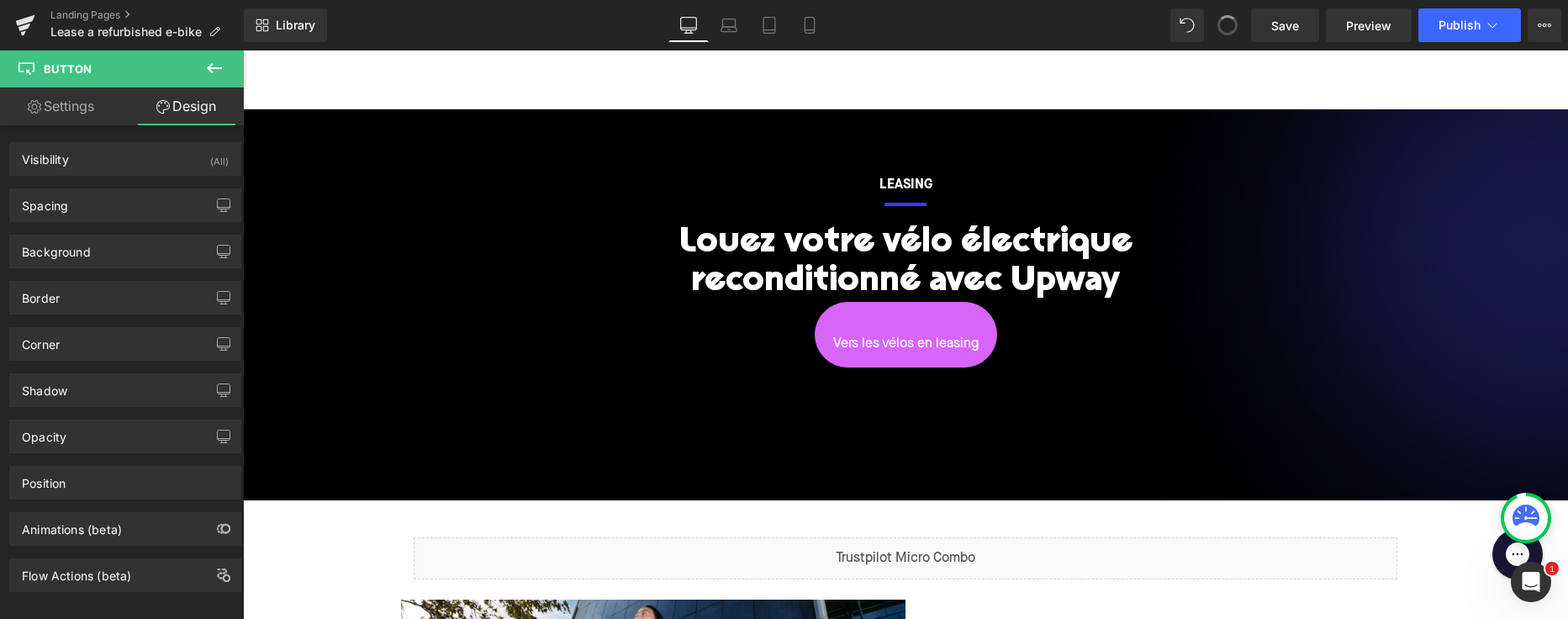 click at bounding box center [1227, 25] 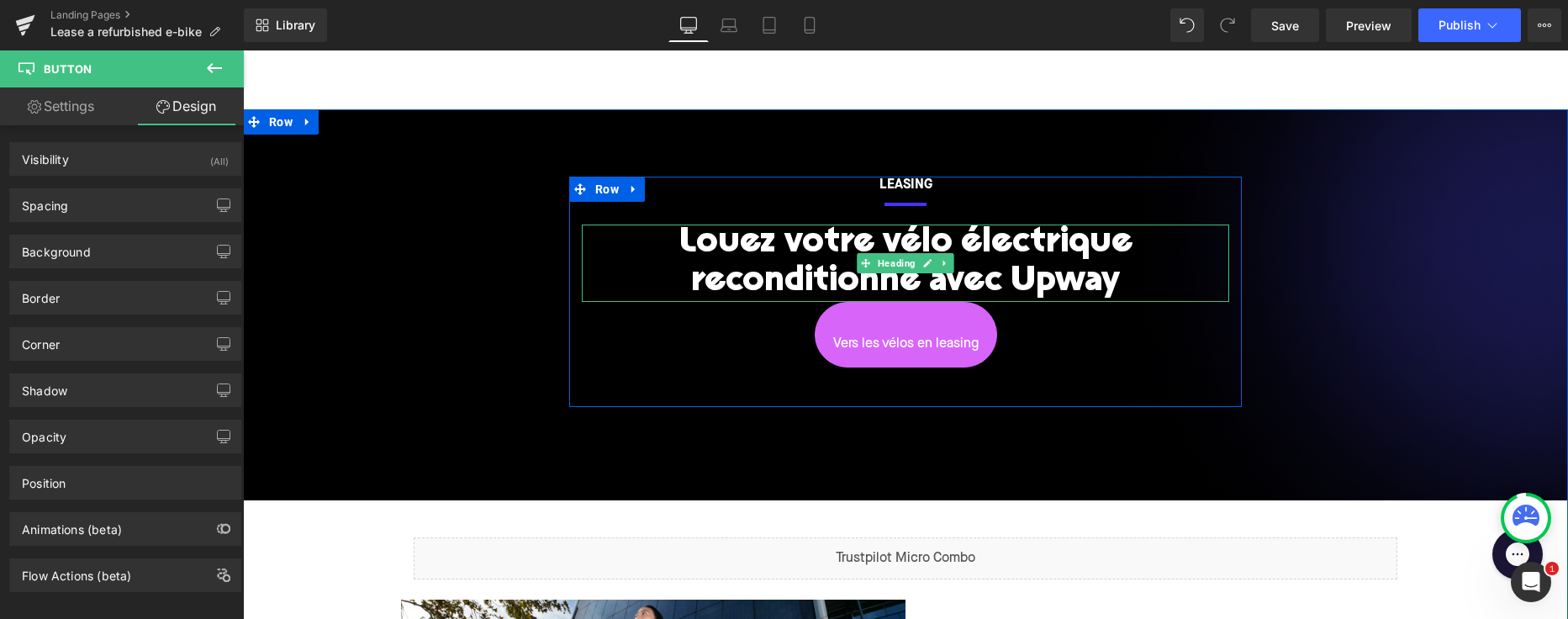 click on "Louez votre vélo électrique reconditionné avec Upway" at bounding box center (905, 263) 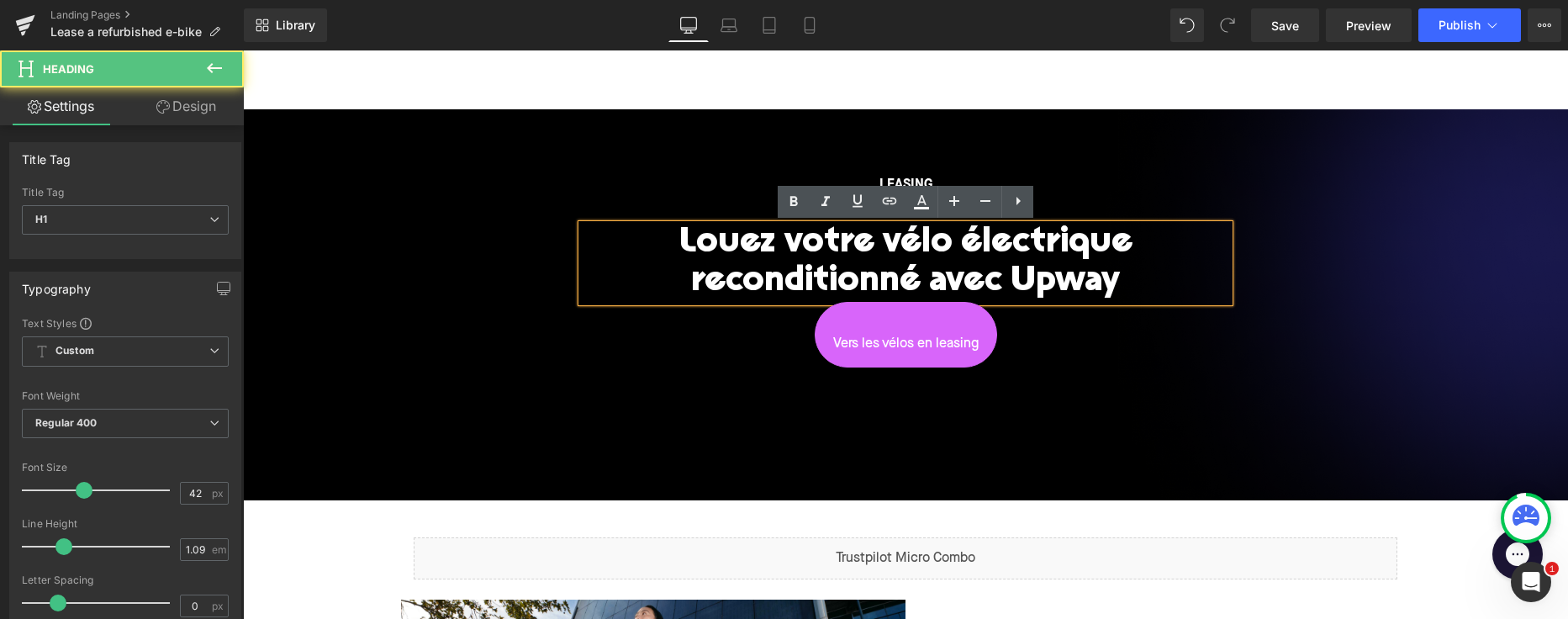 click on "Louez votre vélo électrique reconditionné avec Upway" at bounding box center [905, 263] 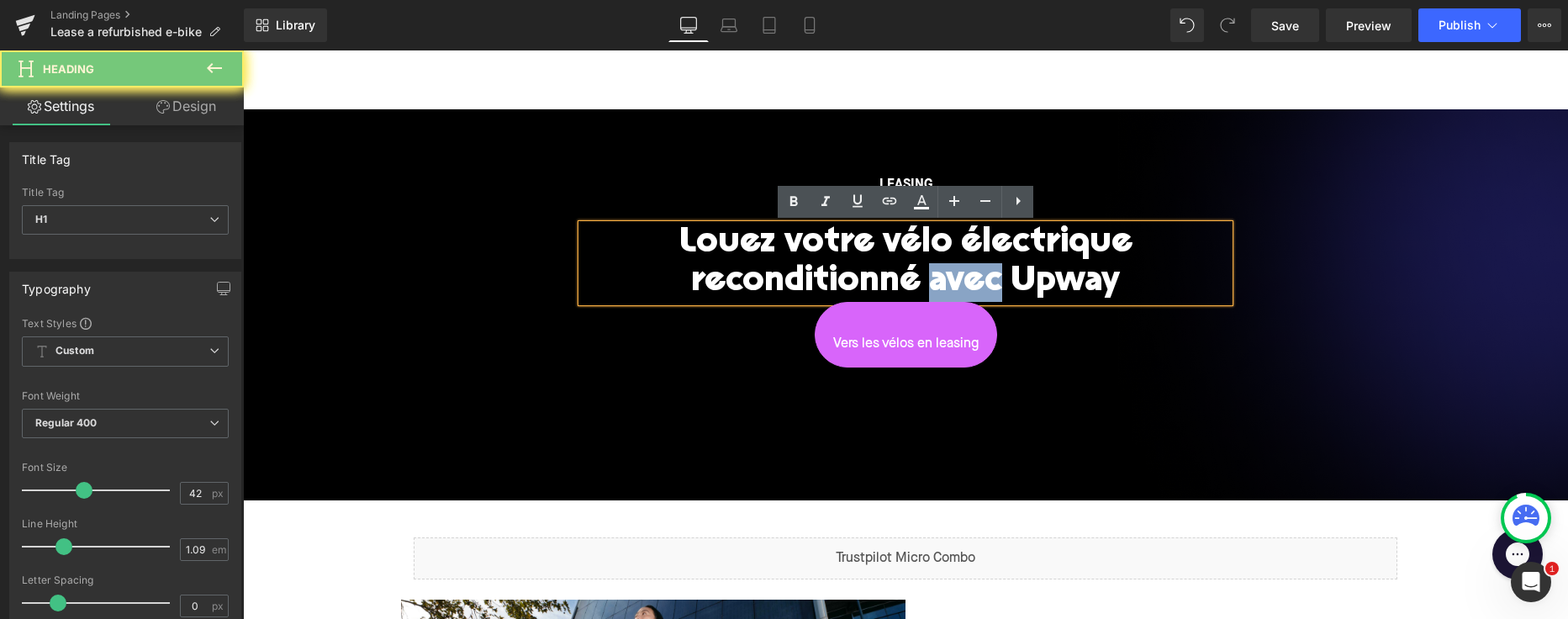 click on "Louez votre vélo électrique reconditionné avec Upway" at bounding box center [905, 263] 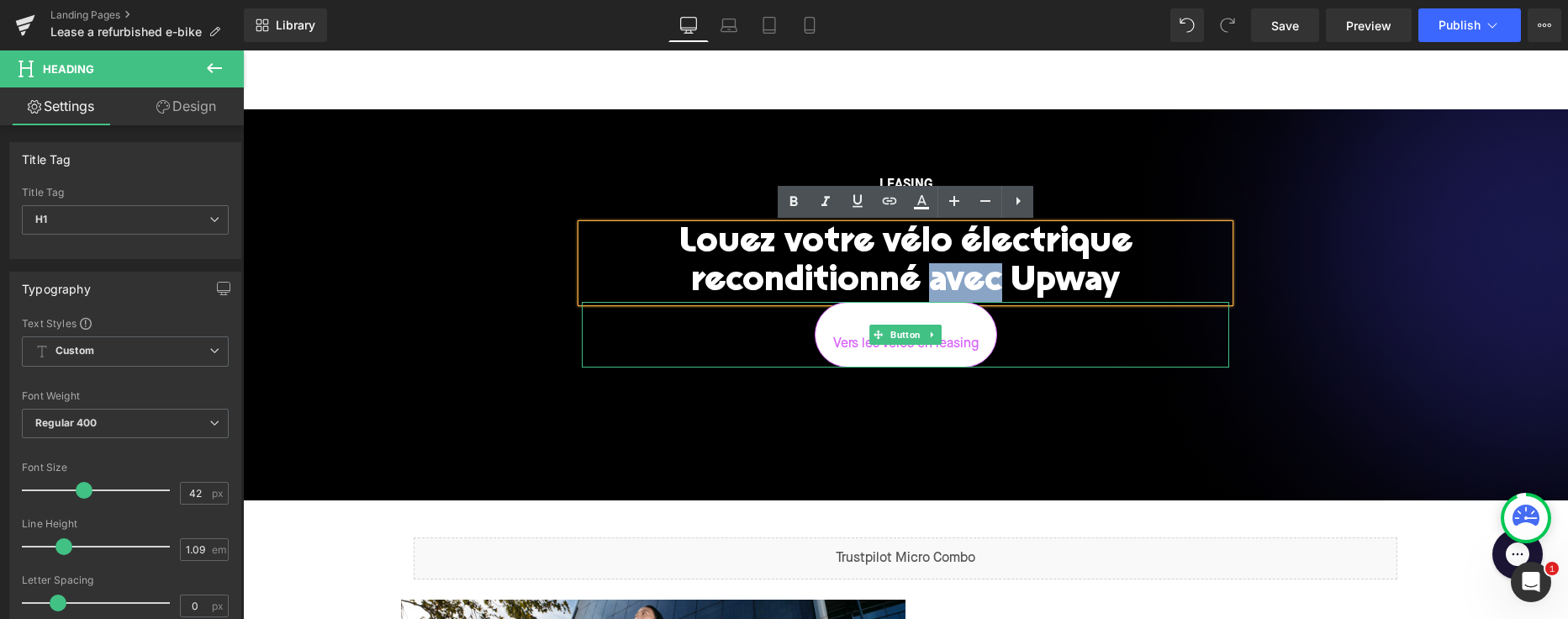 click on "Vers les vélos en leasing" at bounding box center [905, 344] 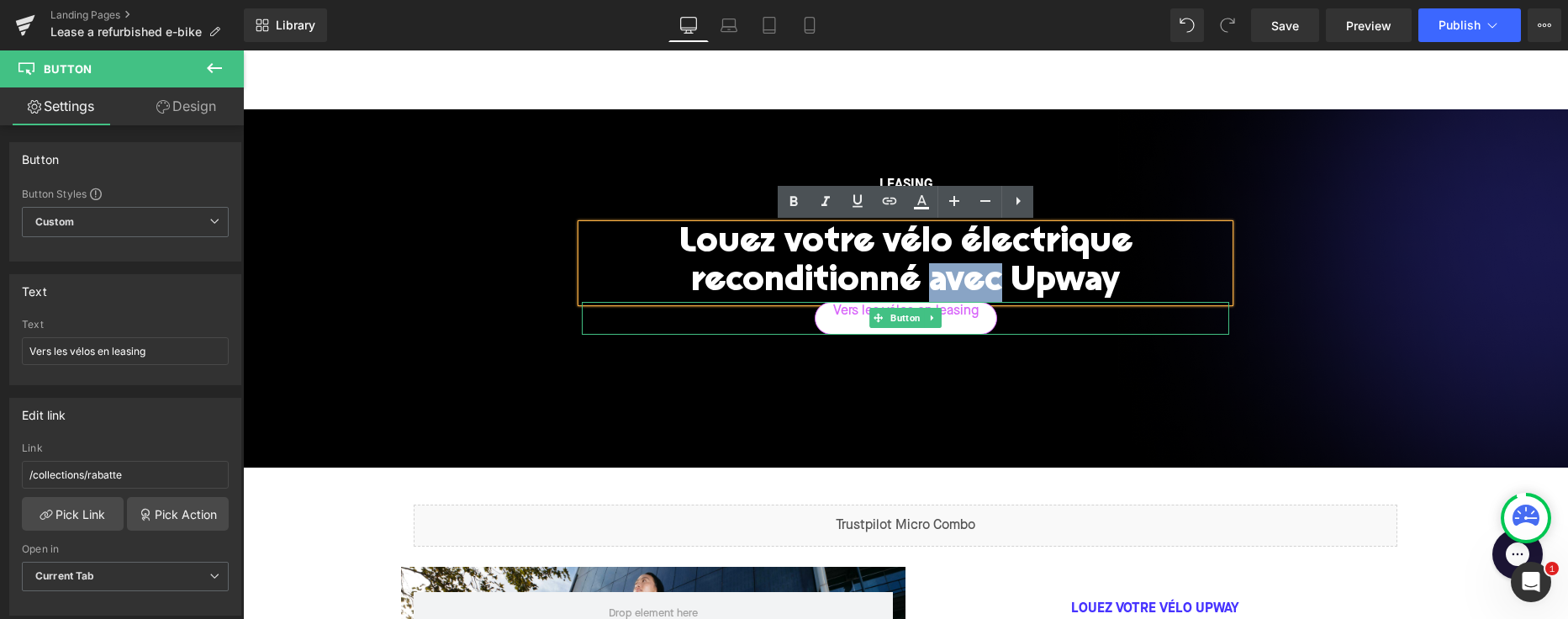 drag, startPoint x: 826, startPoint y: 302, endPoint x: 827, endPoint y: 314, distance: 12.041595 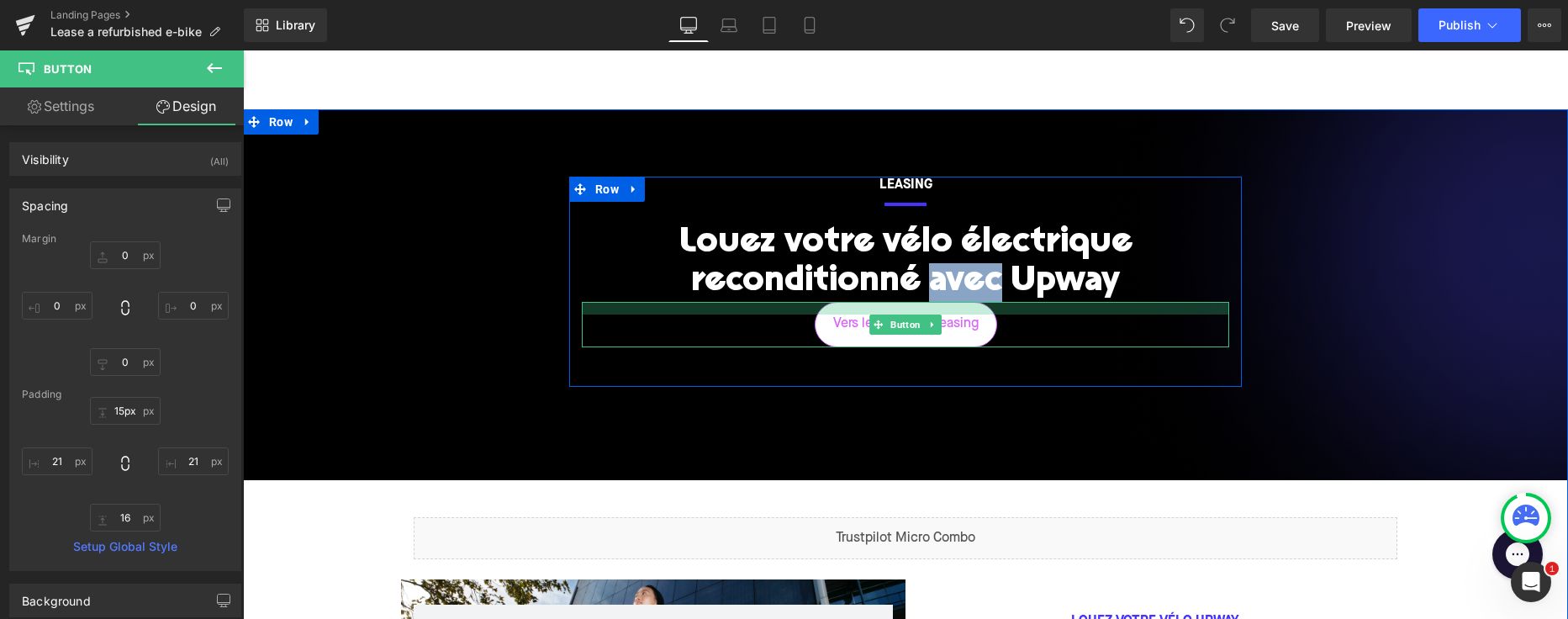 type on "14px" 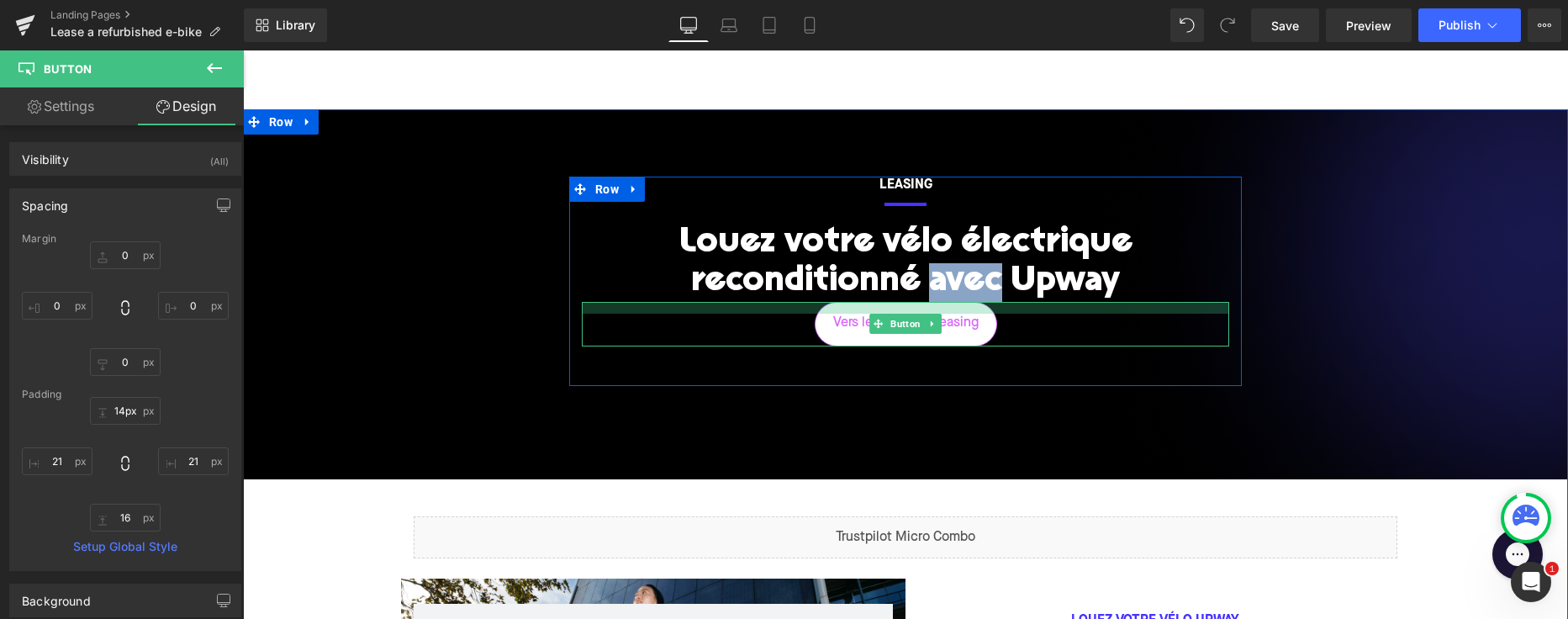 drag, startPoint x: 821, startPoint y: 304, endPoint x: 821, endPoint y: 315, distance: 11 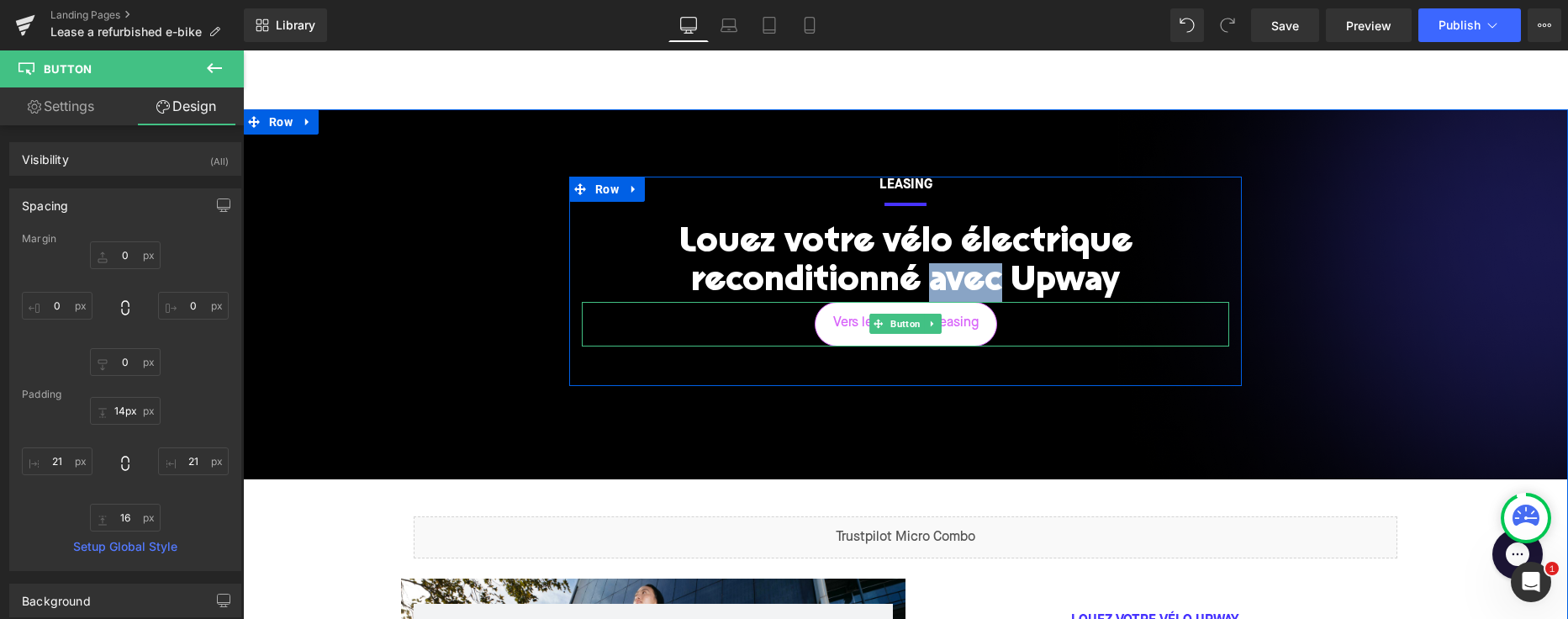 click on "Vers les vélos en leasing" at bounding box center [905, 323] 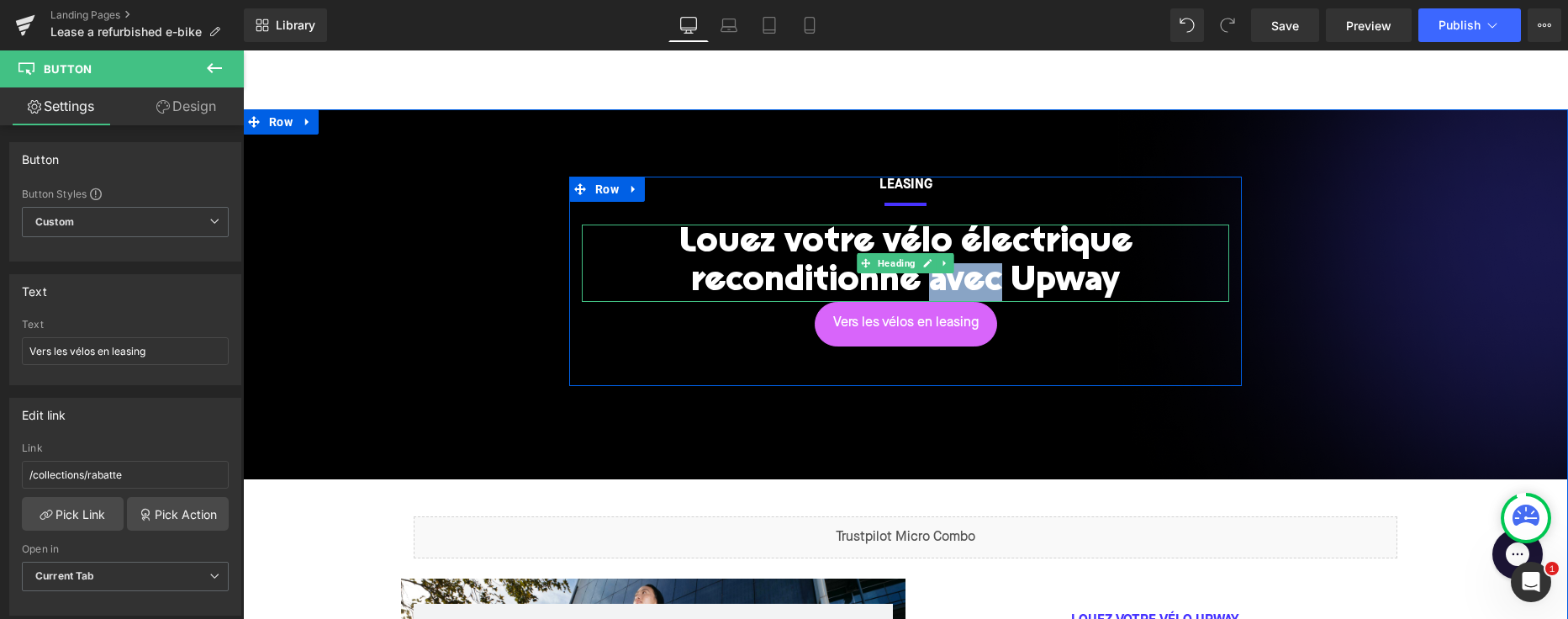 click on "Louez votre vélo électrique reconditionné avec Upway" at bounding box center (905, 263) 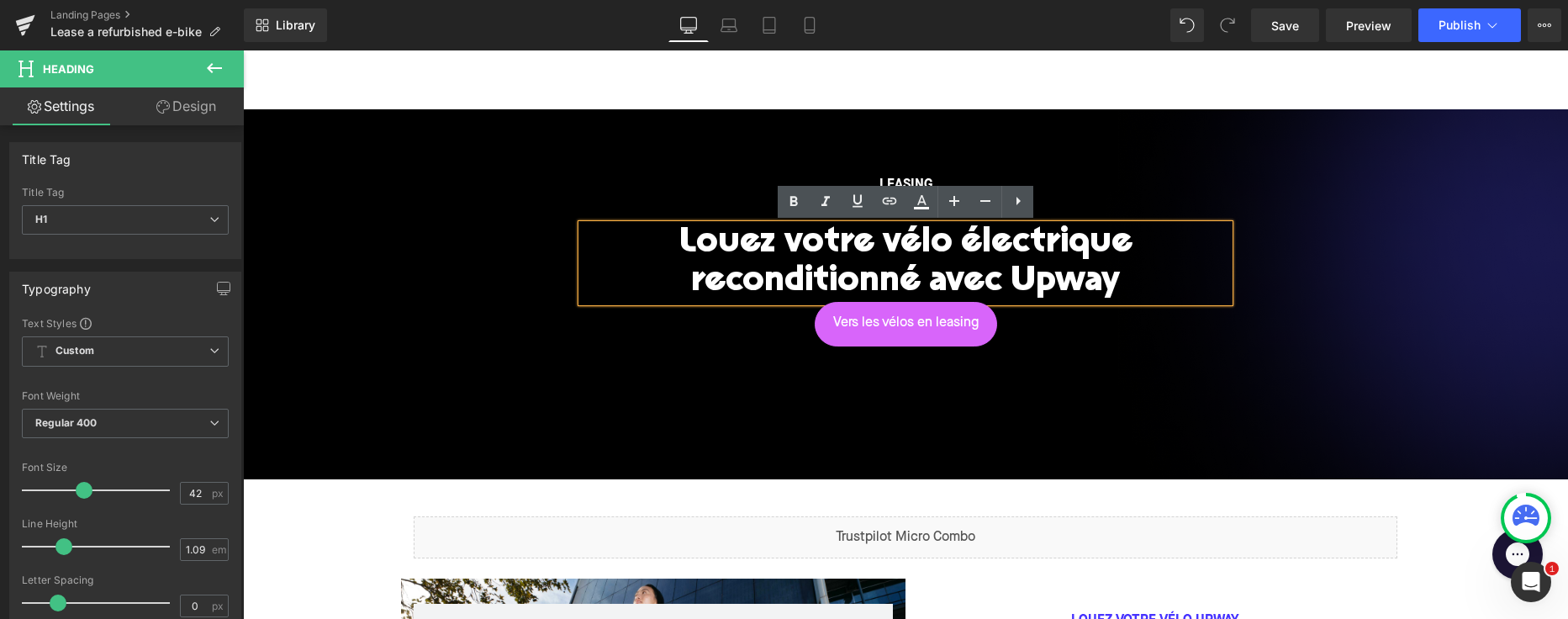 click on "LEASING Text Block         Separator         Louez votre vélo électrique reconditionné avec Upway Heading         Vers les vélos en leasing Button         Row     47px" at bounding box center (905, 281) 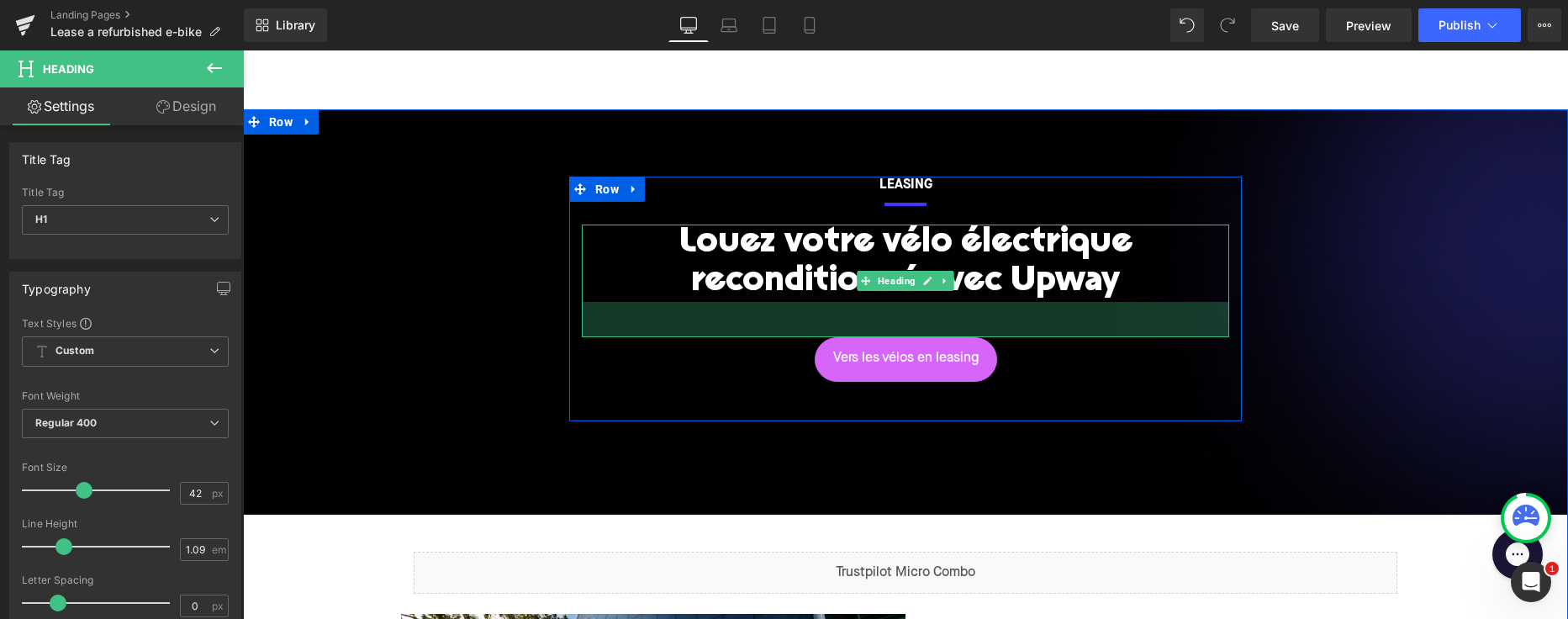 drag, startPoint x: 591, startPoint y: 299, endPoint x: 590, endPoint y: 333, distance: 34.0147 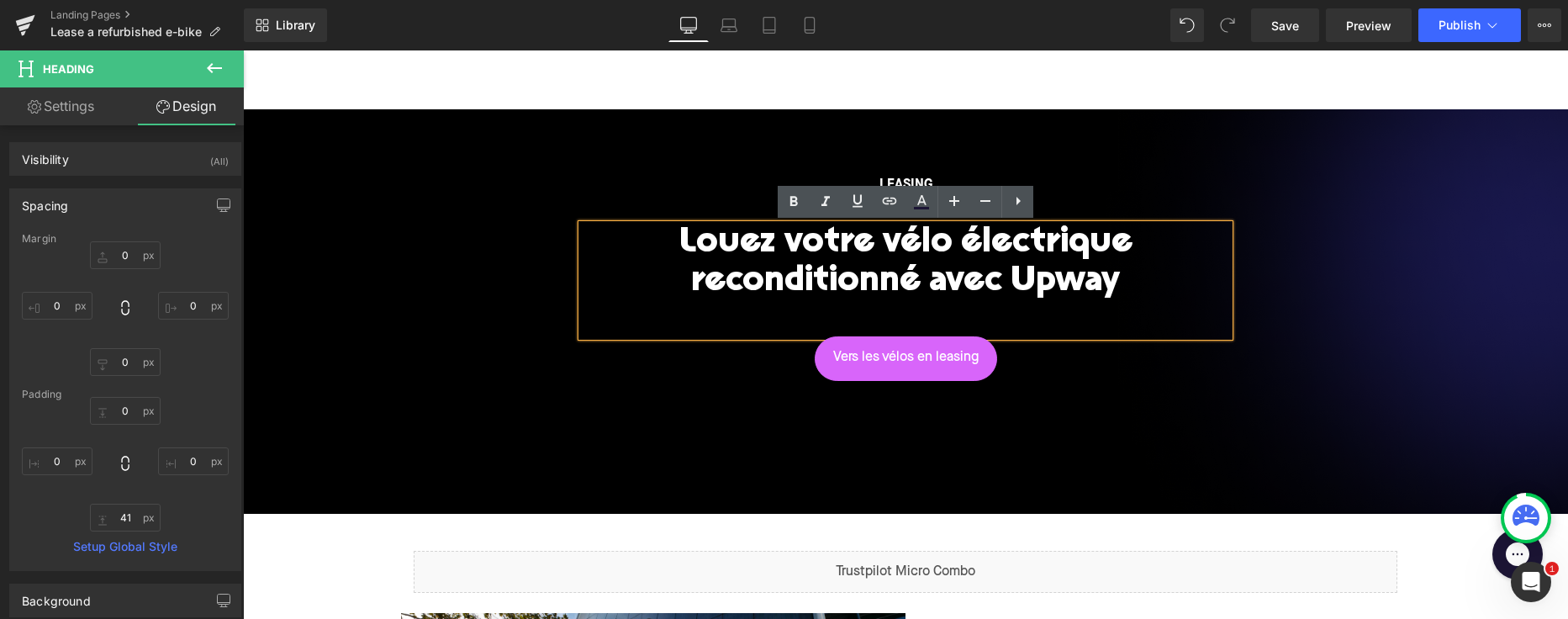 drag, startPoint x: 814, startPoint y: 413, endPoint x: 881, endPoint y: 511, distance: 118.71394 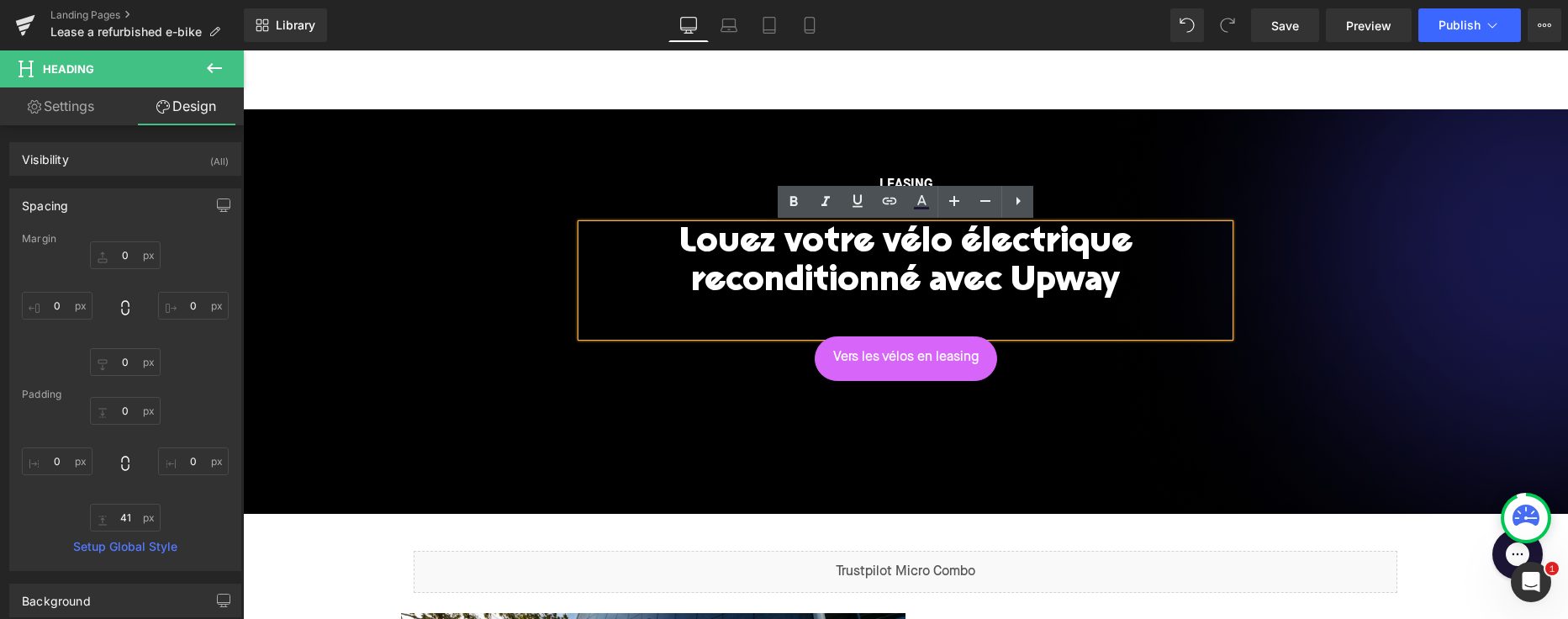 click on "LEASING Text Block         Separator         Louez votre vélo électrique reconditionné avec Upway Heading     41px     Vers les vélos en leasing Button         Row     47px" at bounding box center (905, 299) 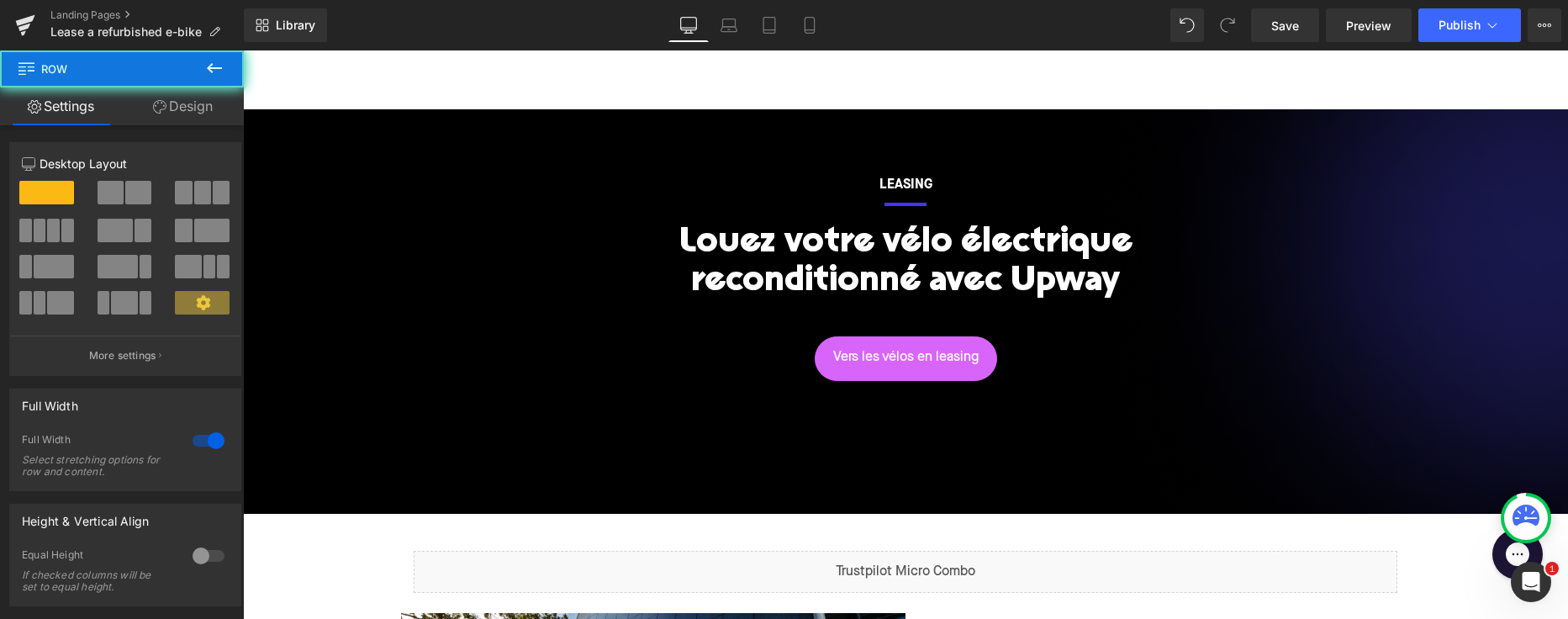 scroll, scrollTop: 0, scrollLeft: 0, axis: both 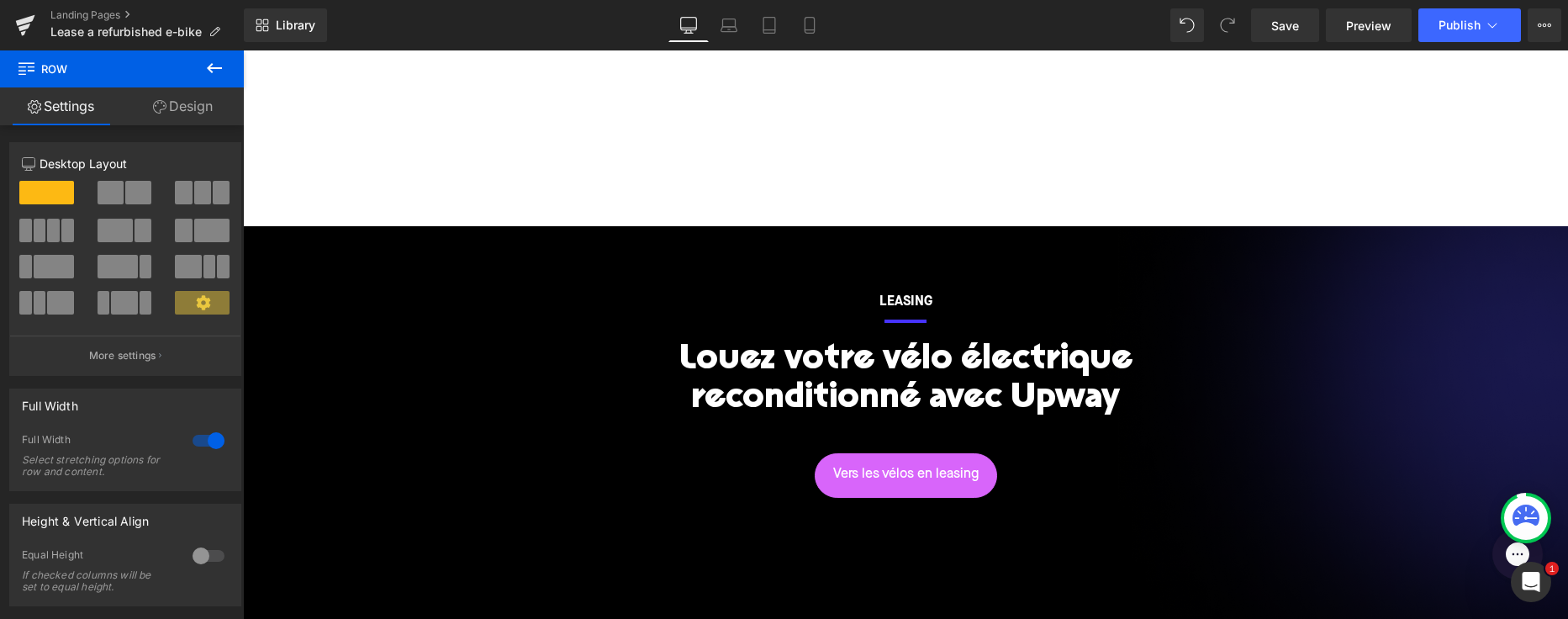 click on "LEASING Text Block         Separator         Louez votre vélo électrique reconditionné avec Upway Heading     41px     Vers les vélos en leasing Button         Row     47px" at bounding box center (905, 415) 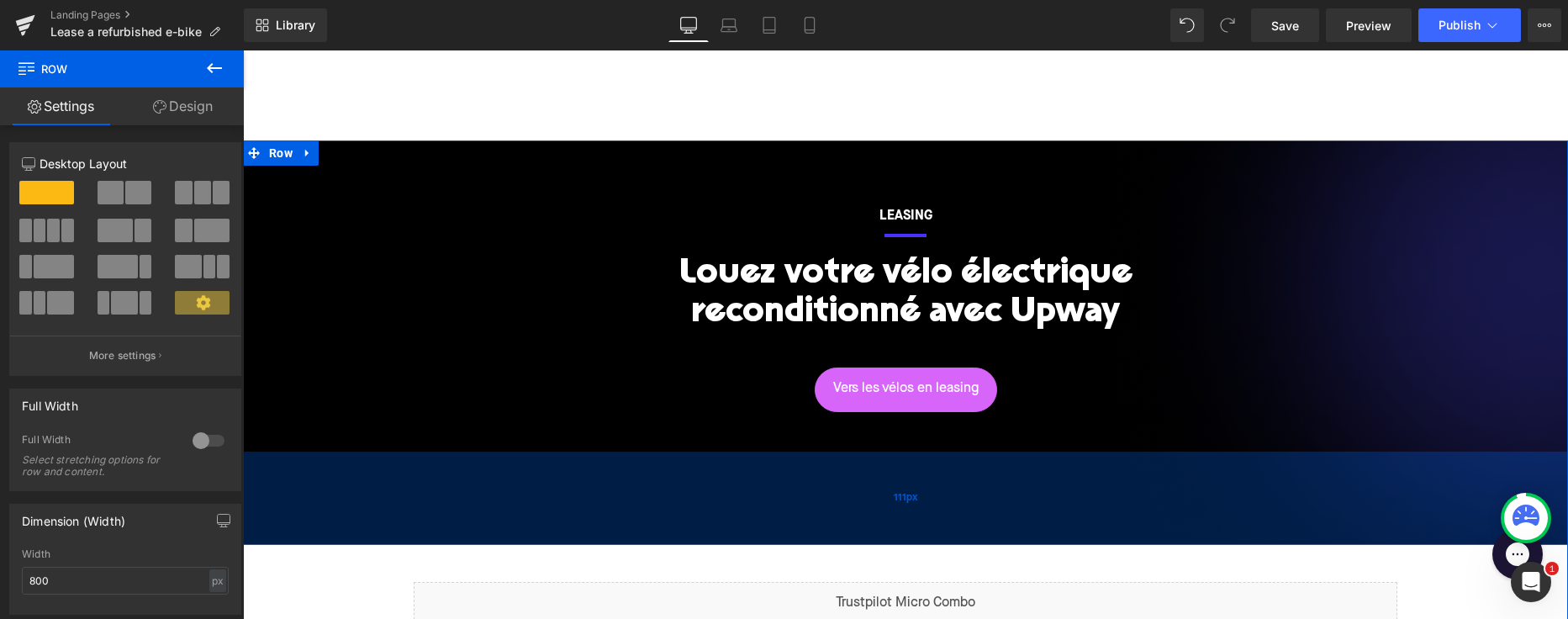 scroll, scrollTop: 93, scrollLeft: 0, axis: vertical 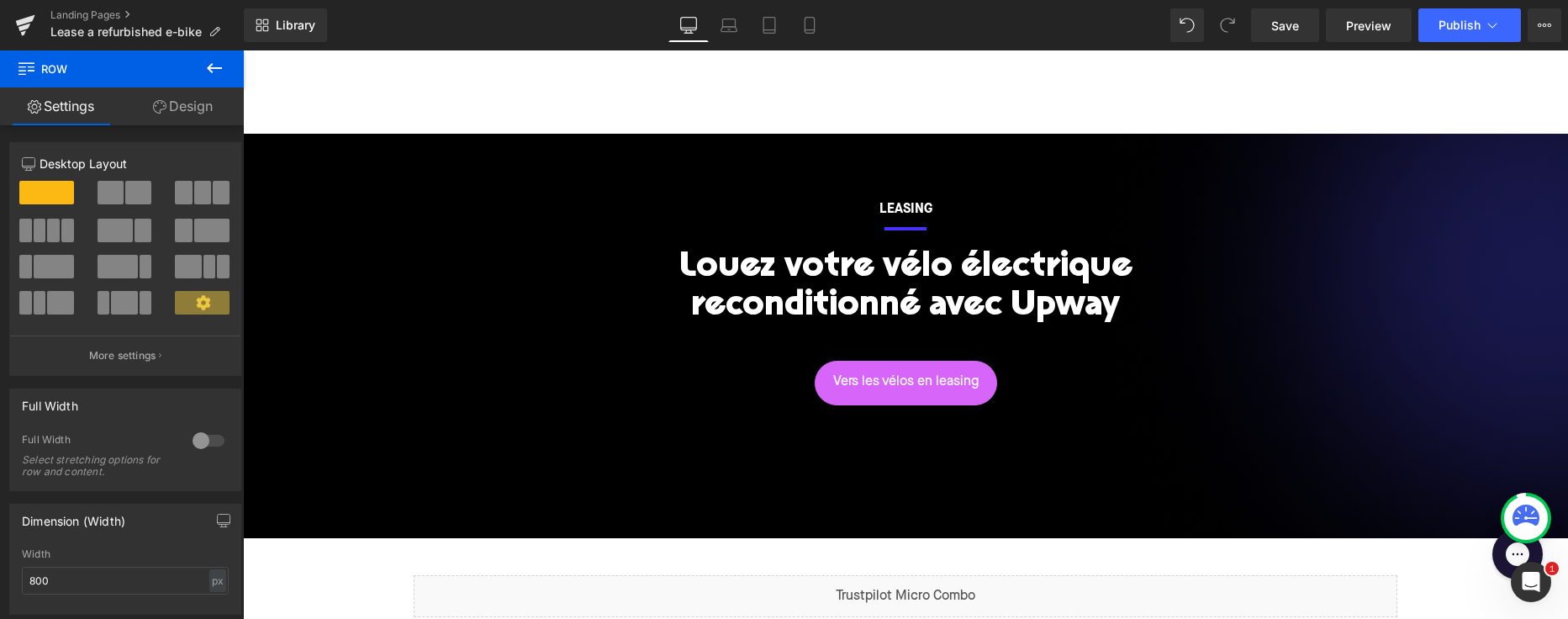click on "LEASING Text Block         Separator         Louez votre vélo électrique reconditionné avec Upway Heading     41px     Vers les vélos en leasing Button         Row     47px     Row     111px" at bounding box center [905, 336] 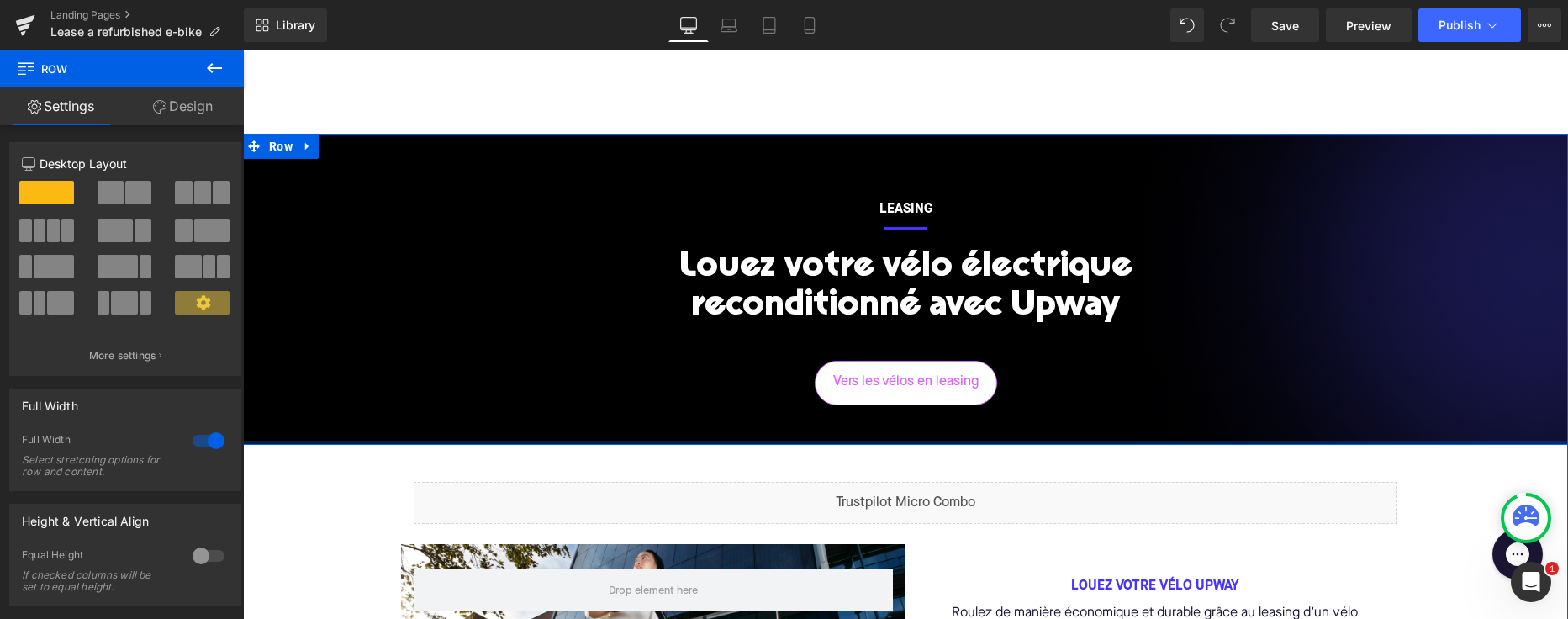 drag, startPoint x: 853, startPoint y: 487, endPoint x: 846, endPoint y: 384, distance: 103.23759 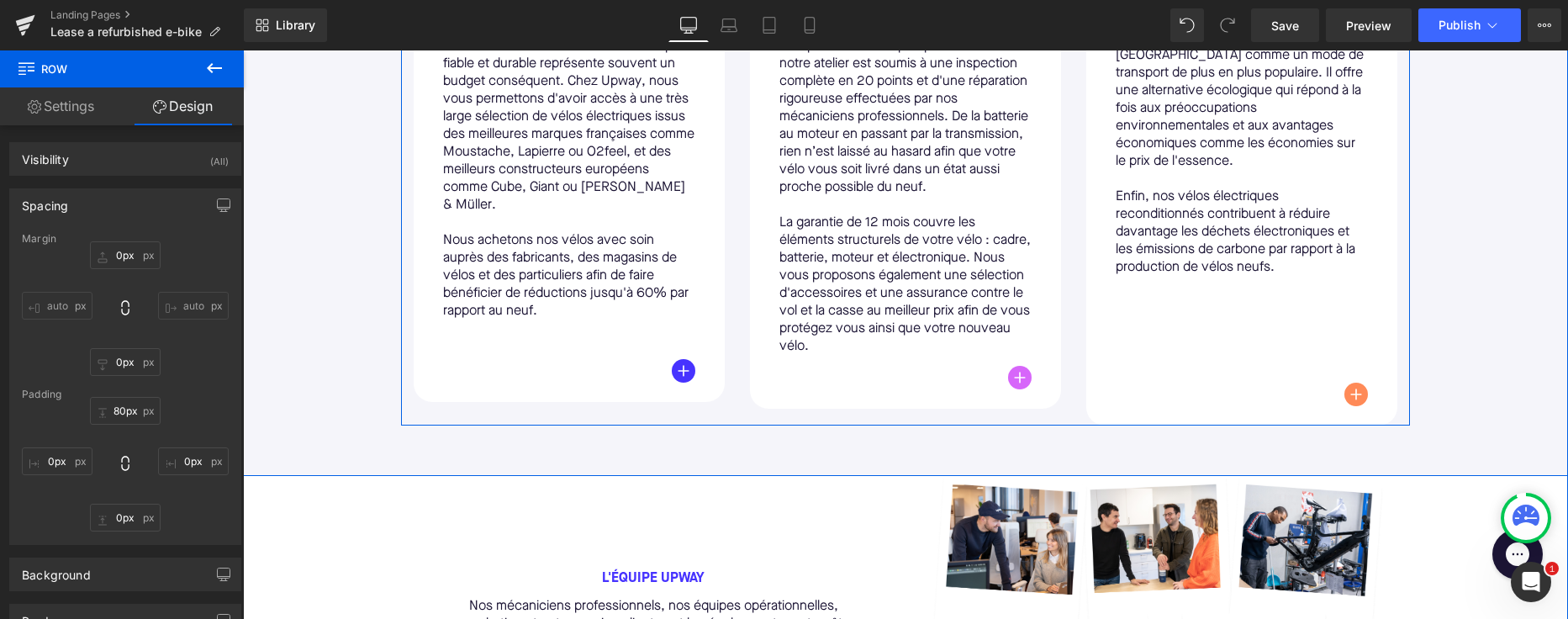 scroll, scrollTop: 1291, scrollLeft: 0, axis: vertical 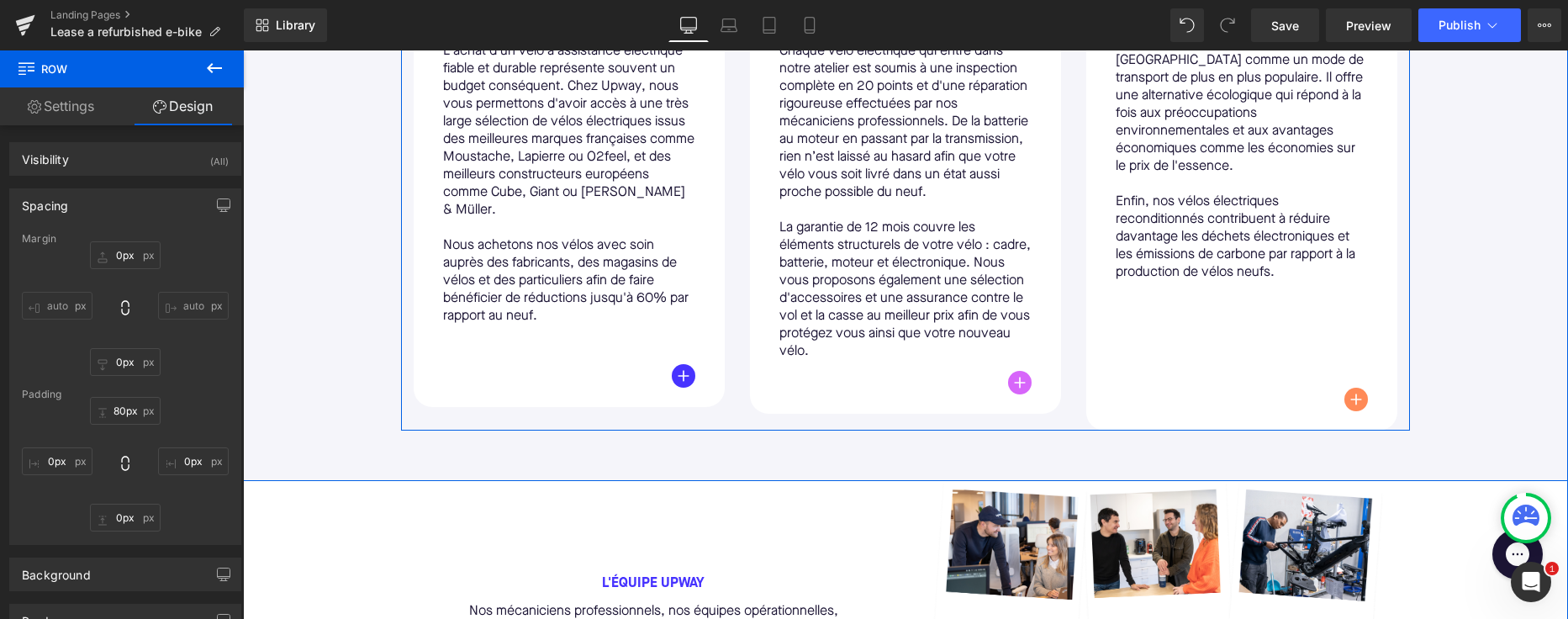 click on "Image         Icon         Leas Text Block         L'achat d'un vélo à assistance électrique fiable et durable représente souvent un budget conséquent. Chez Upway, nous vous permettons d'avoir accès à une très large sélection de vélos électriques issus des meilleures marques françaises comme Moustache, Lapierre ou O2feel, et des meilleurs constructeurs européens comme Cube, Giant ou [PERSON_NAME] & Müller. Nous achetons nos vélos avec soin auprès des fabricants, des magasins de vélos et des particuliers afin de faire bénéficier de réductions jusqu'à 60% par rapport au neuf. Text Block         Button         Row         Row" at bounding box center [569, 63] 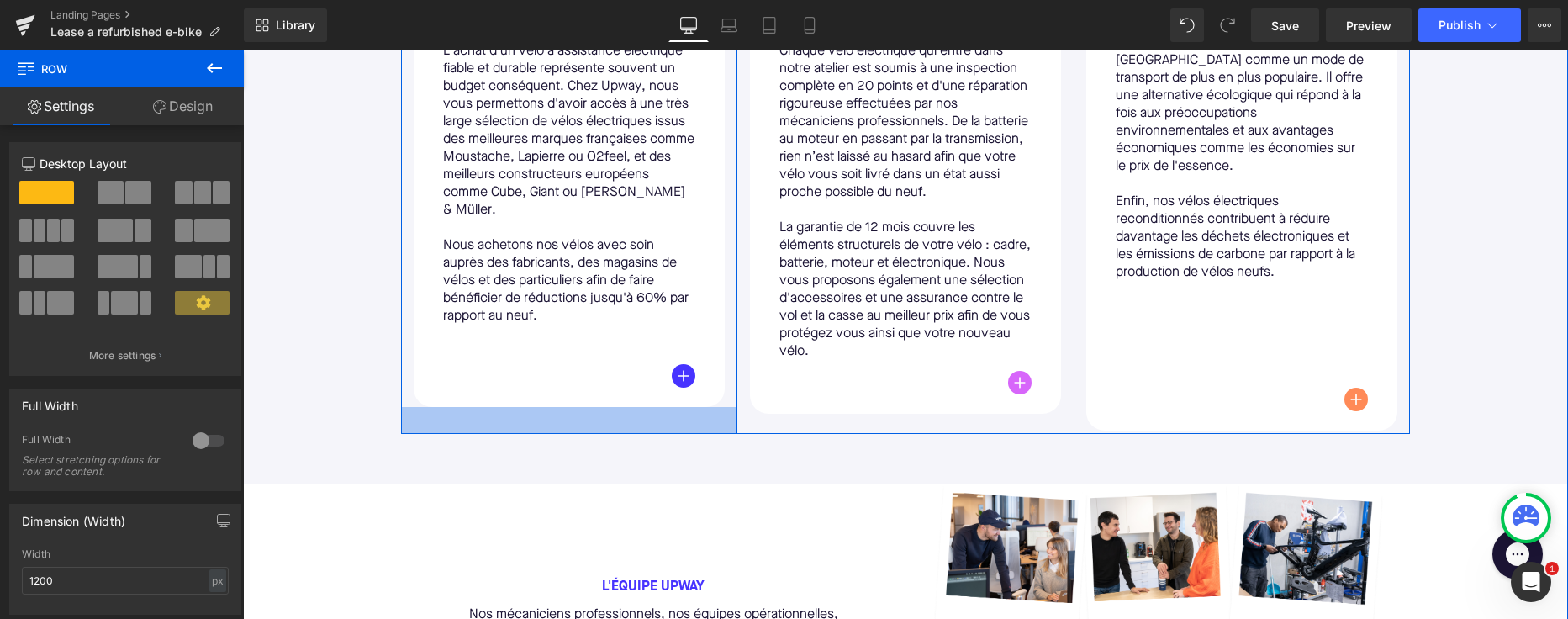 drag, startPoint x: 576, startPoint y: 384, endPoint x: 576, endPoint y: 410, distance: 26 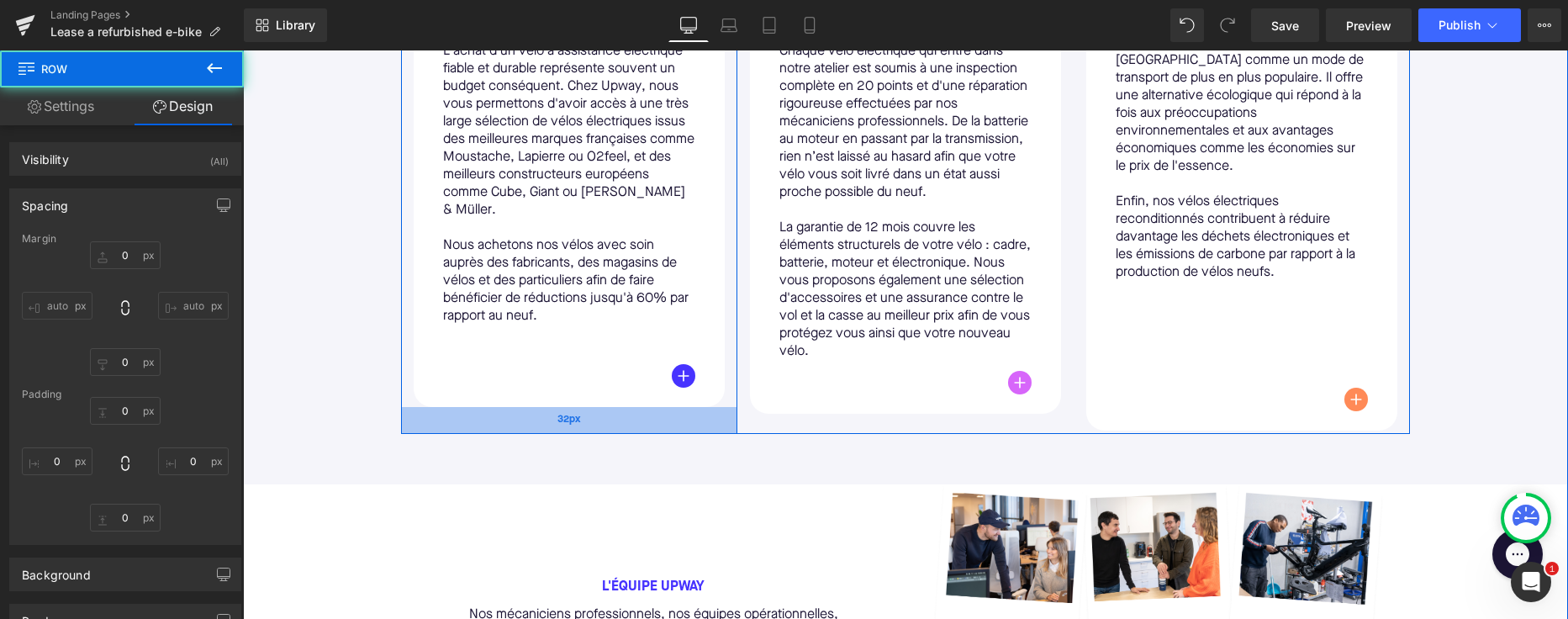 type on "0" 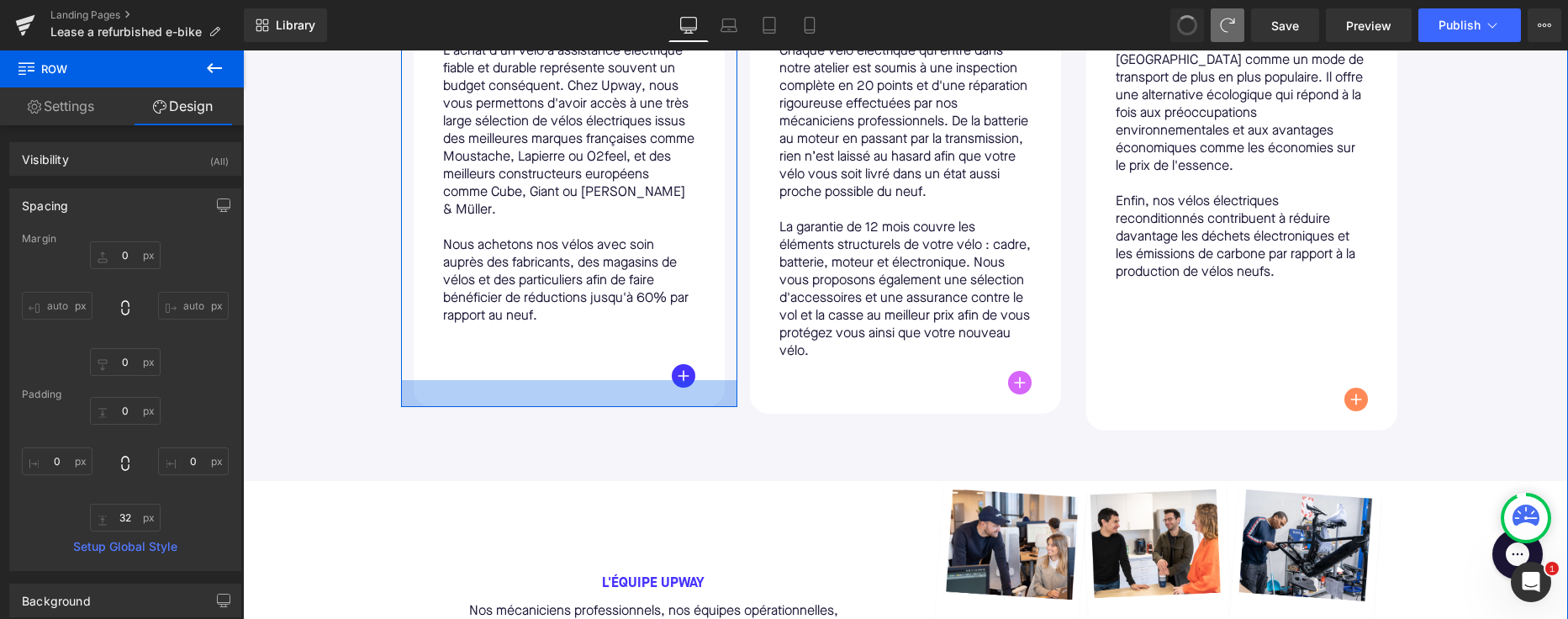 type on "0" 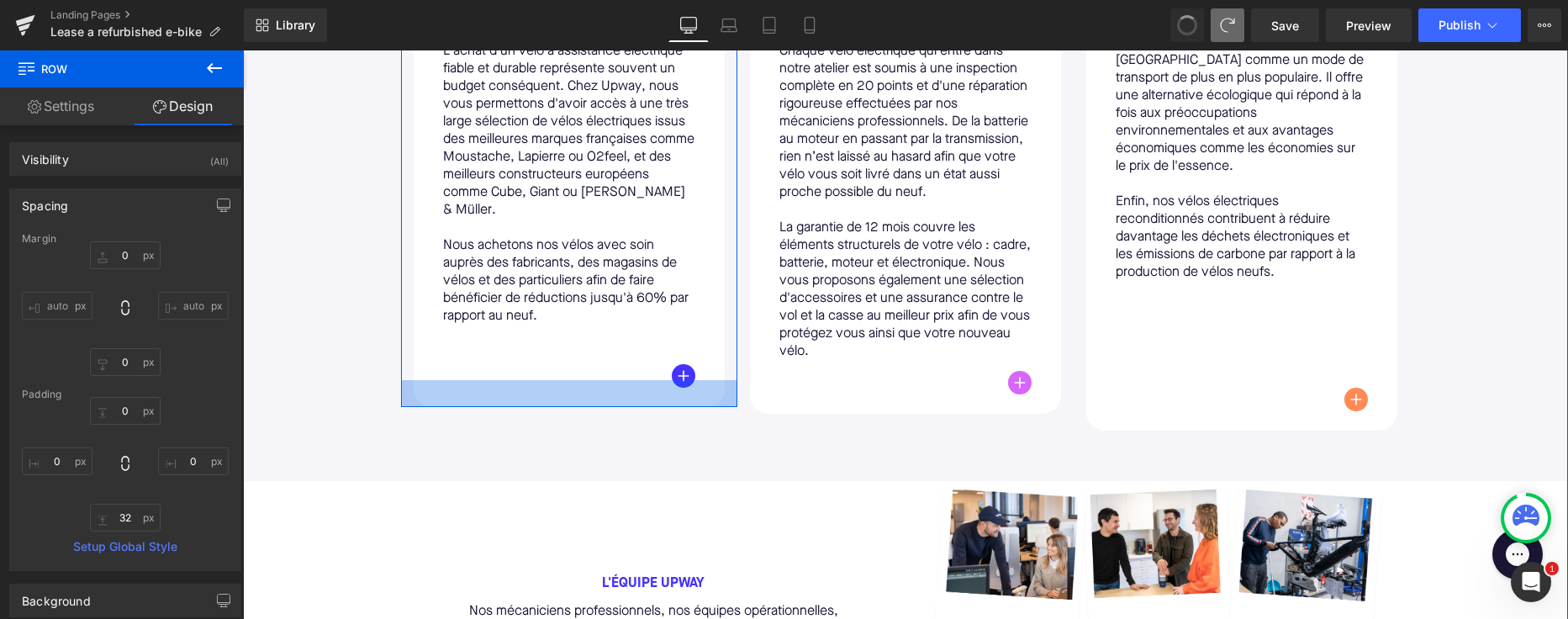 type on "0" 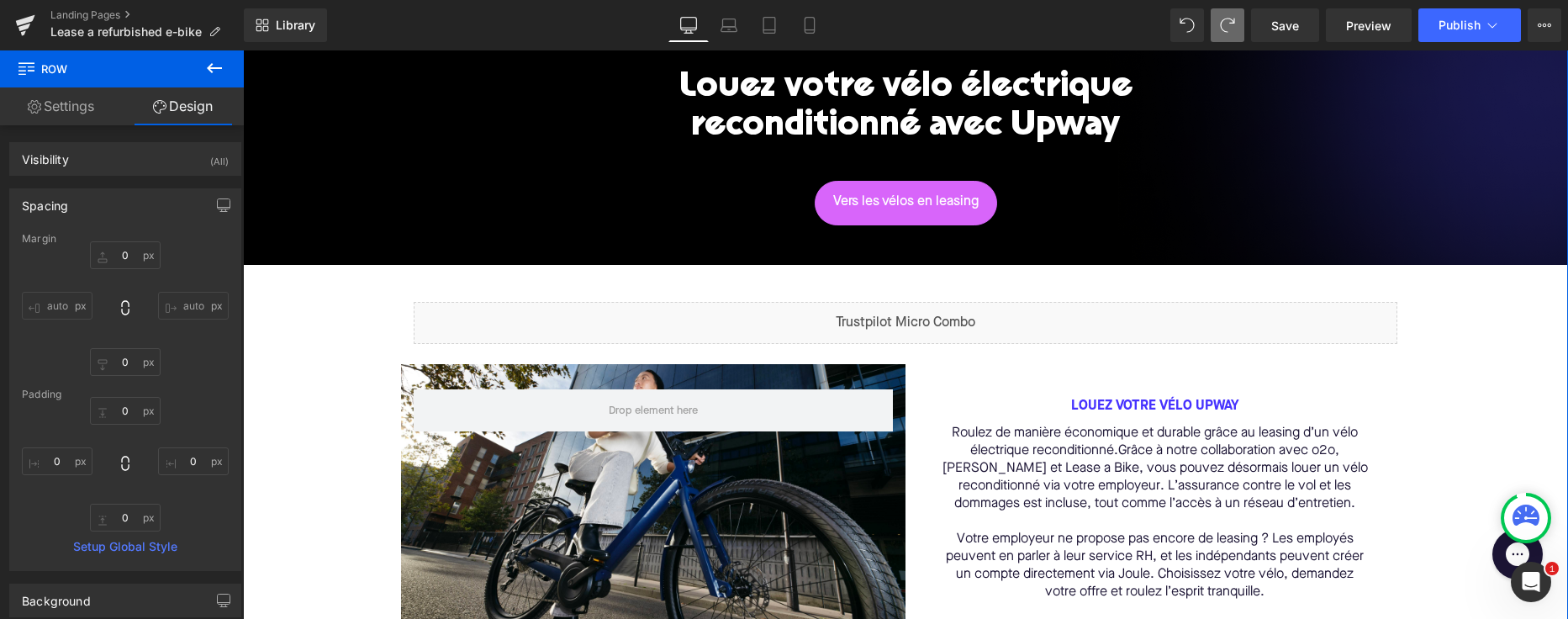 scroll, scrollTop: 262, scrollLeft: 0, axis: vertical 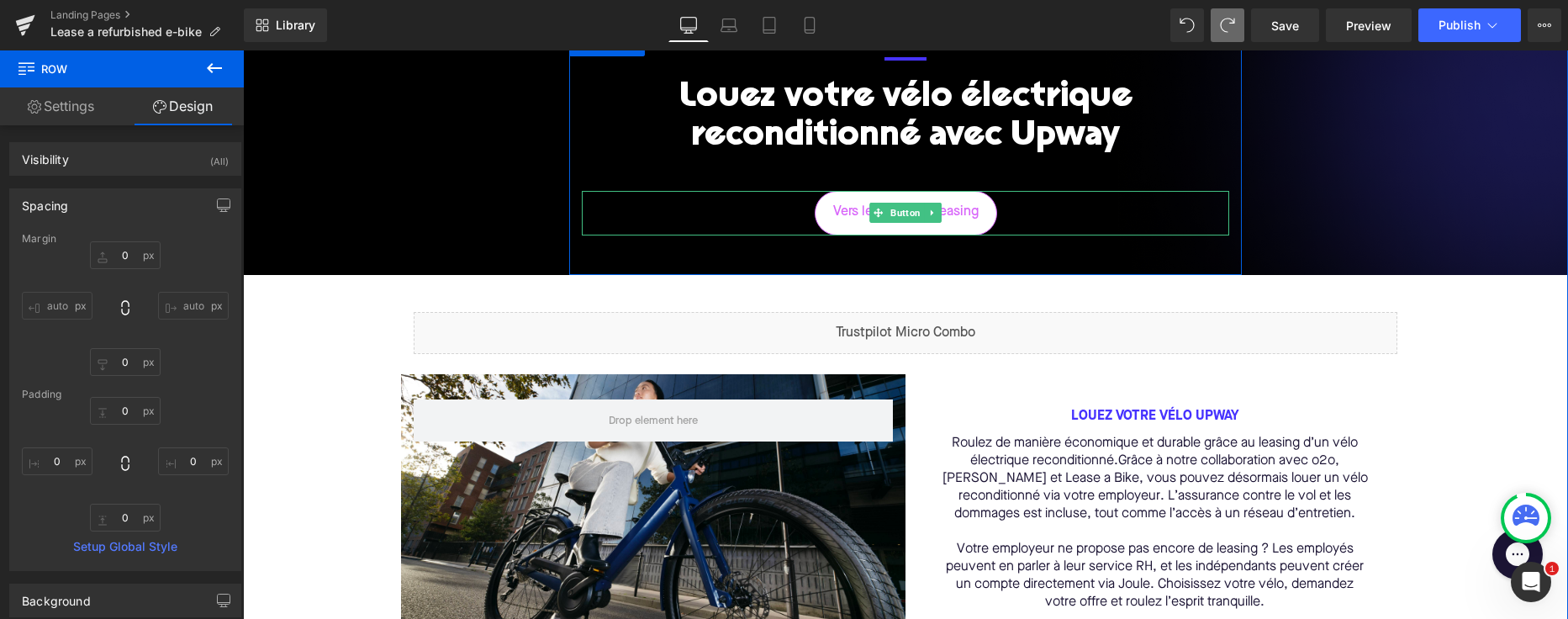 drag, startPoint x: 874, startPoint y: 219, endPoint x: 847, endPoint y: 215, distance: 27.295 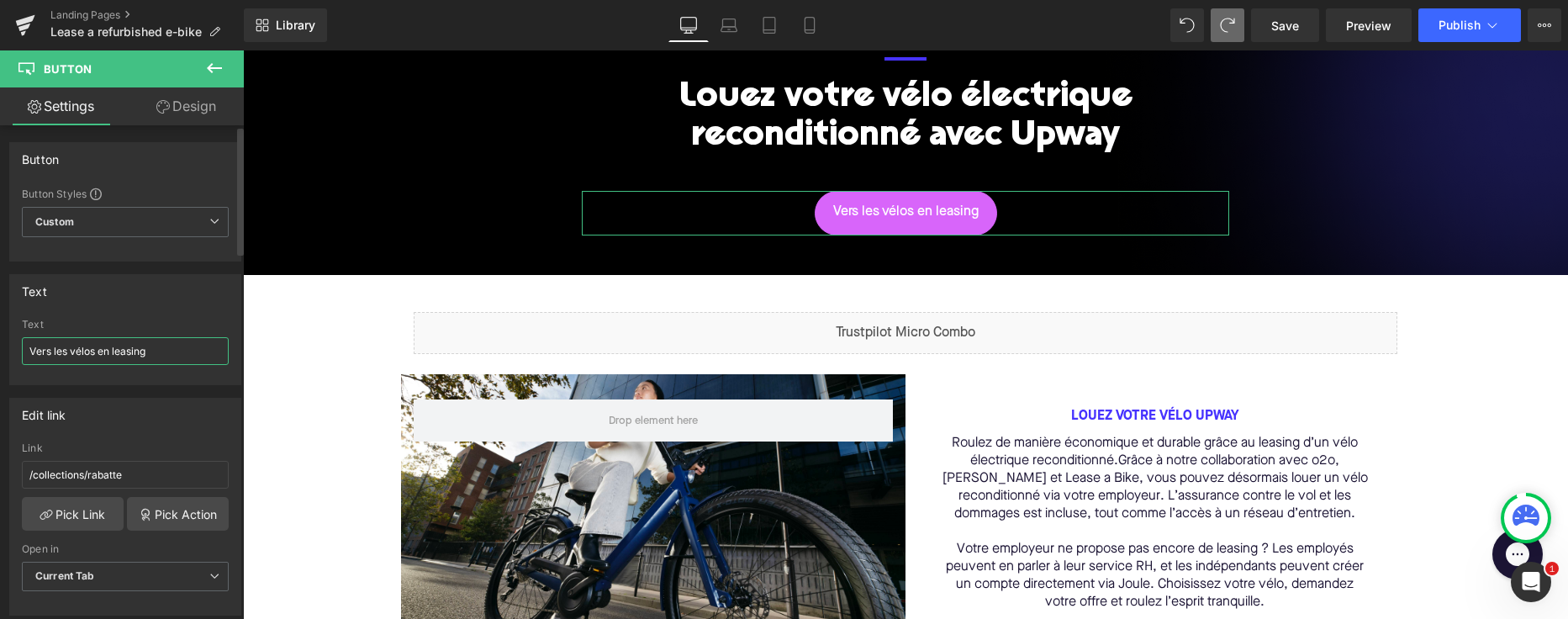 click on "Vers les vélos en leasing" at bounding box center (125, 351) 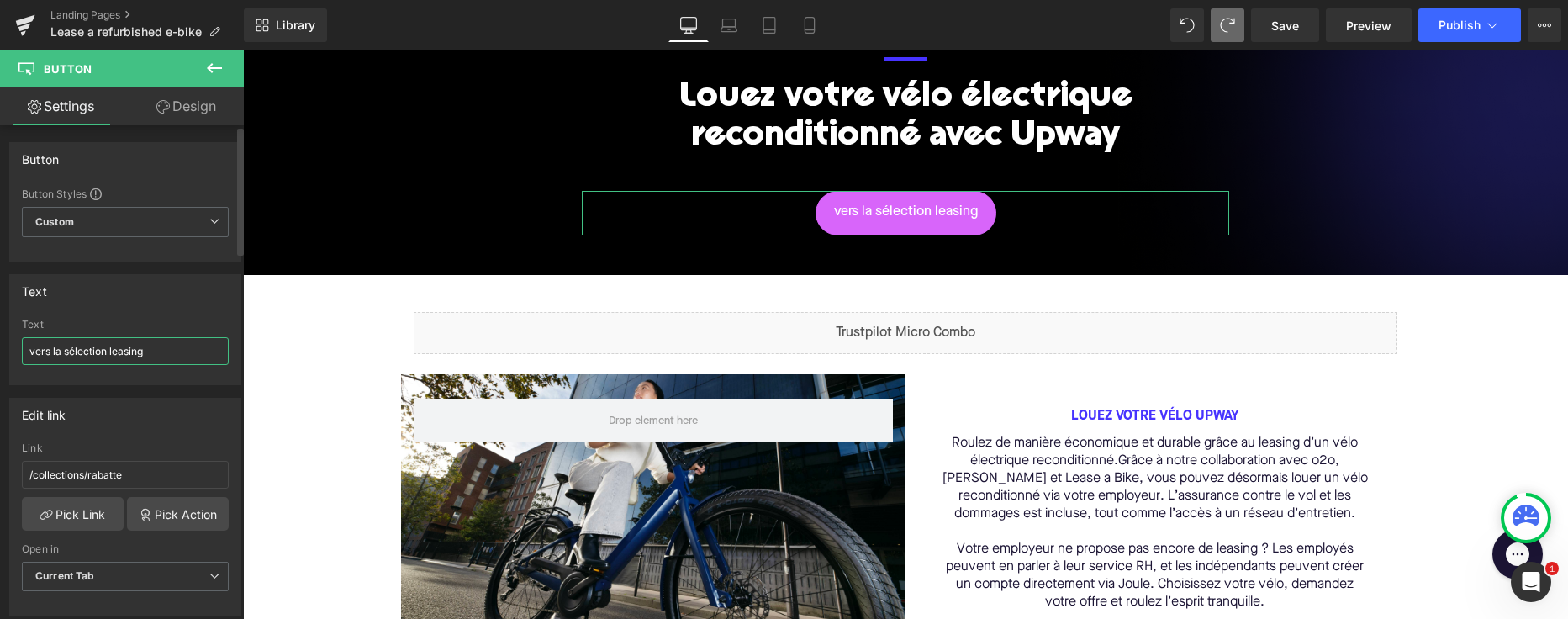 click on "vers la sélection leasing" at bounding box center (125, 351) 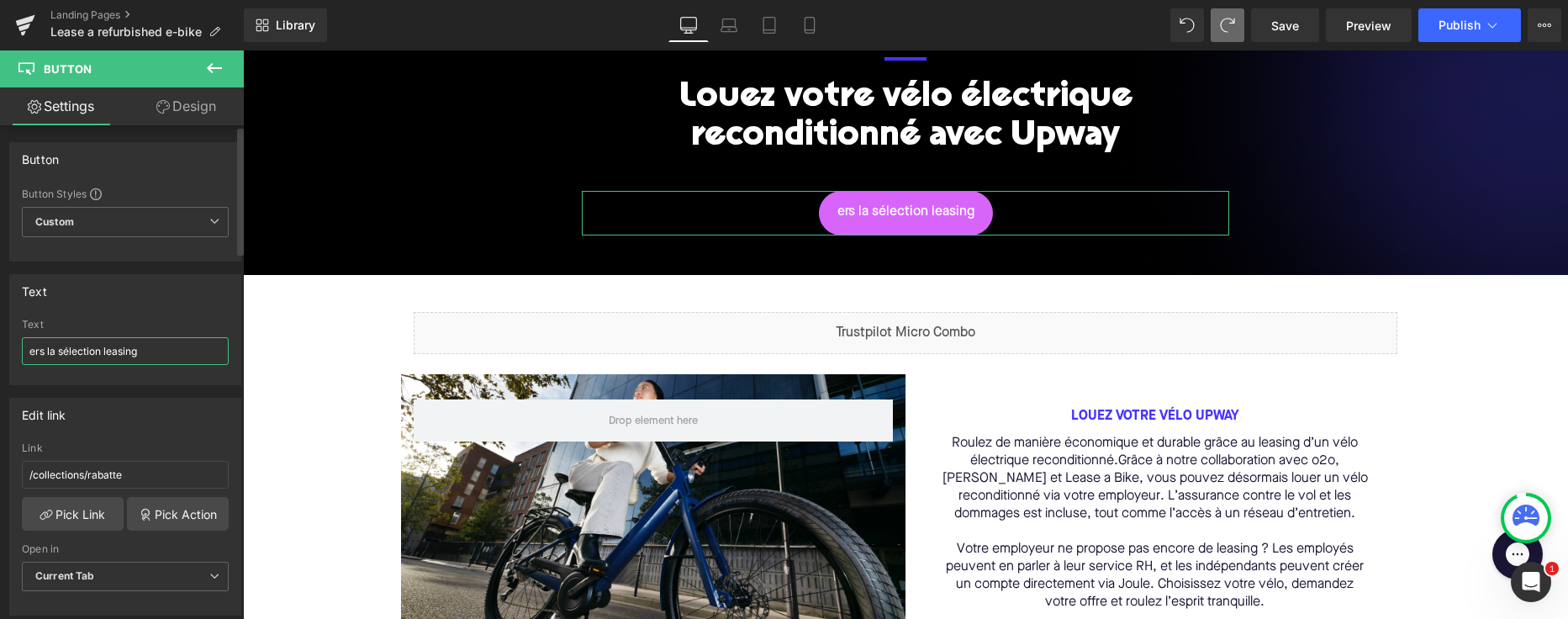 type on "Vers la sélection leasing" 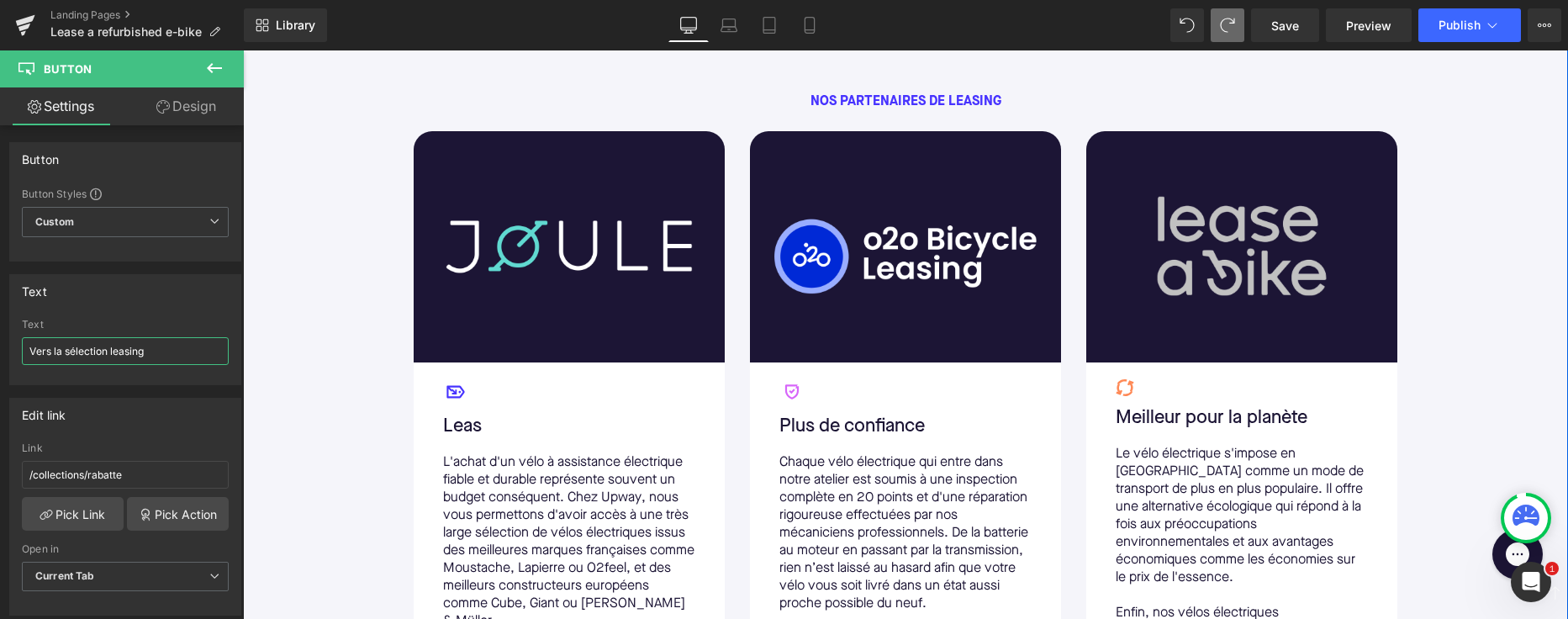 scroll, scrollTop: 1278, scrollLeft: 0, axis: vertical 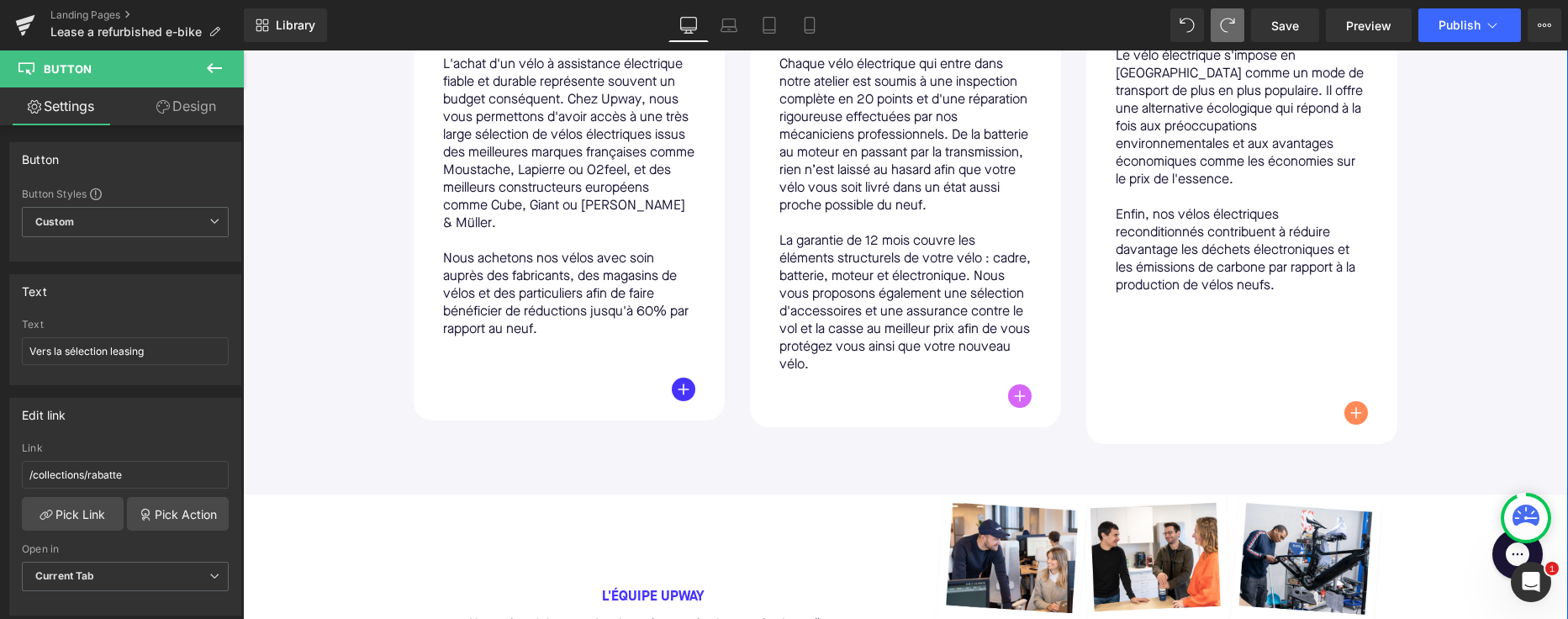 click at bounding box center (243, 50) 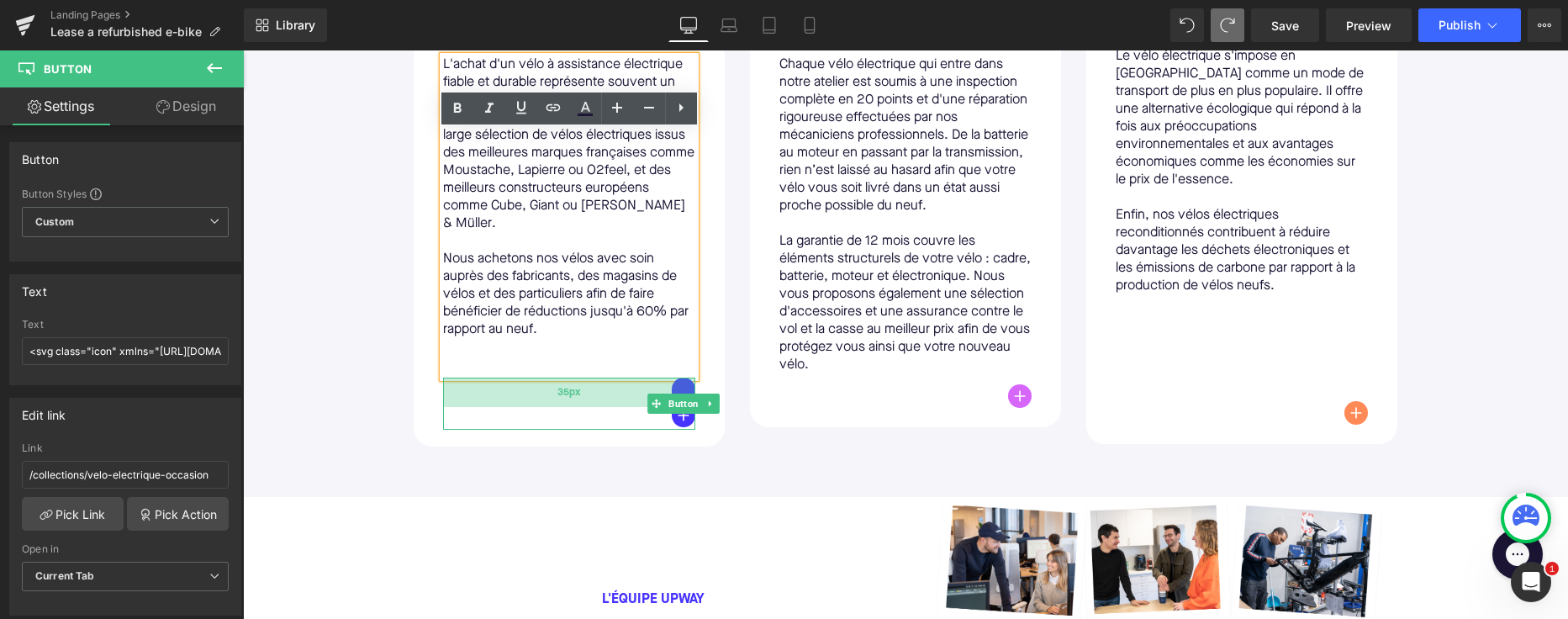 drag, startPoint x: 590, startPoint y: 357, endPoint x: 590, endPoint y: 384, distance: 27 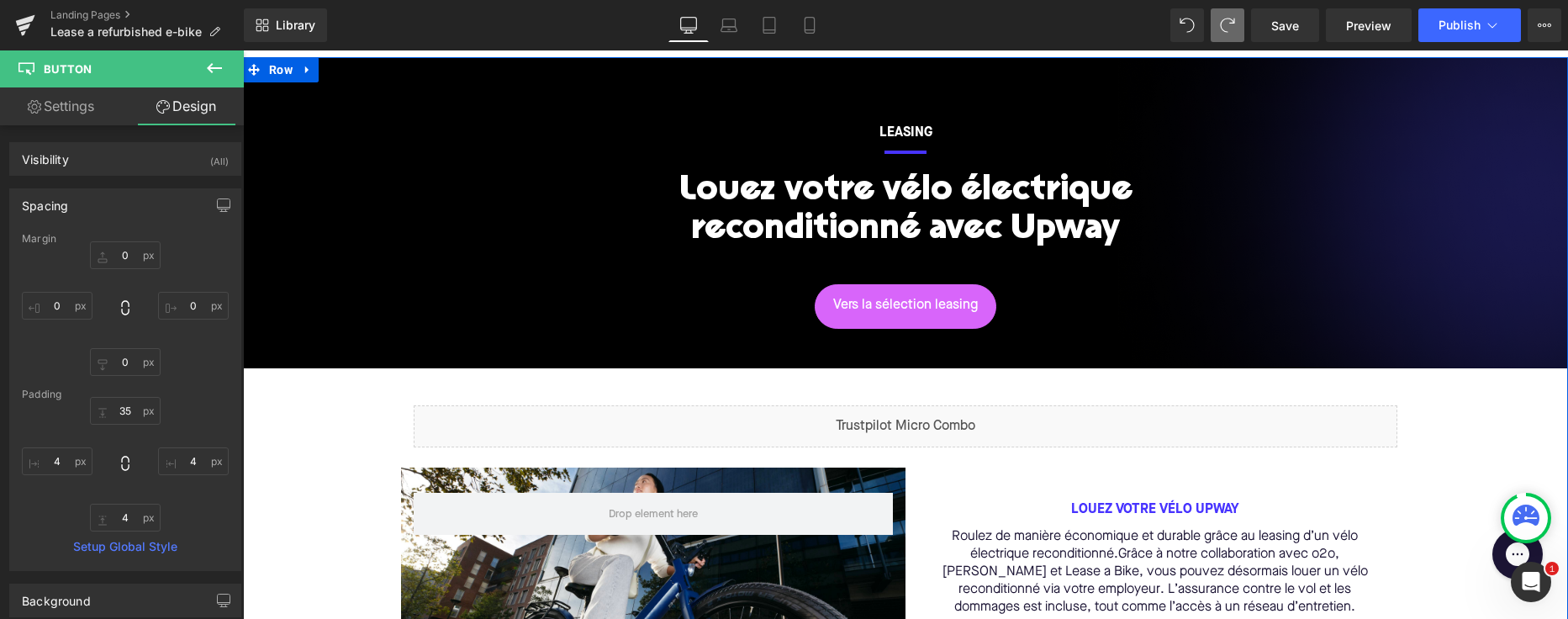 scroll, scrollTop: 0, scrollLeft: 0, axis: both 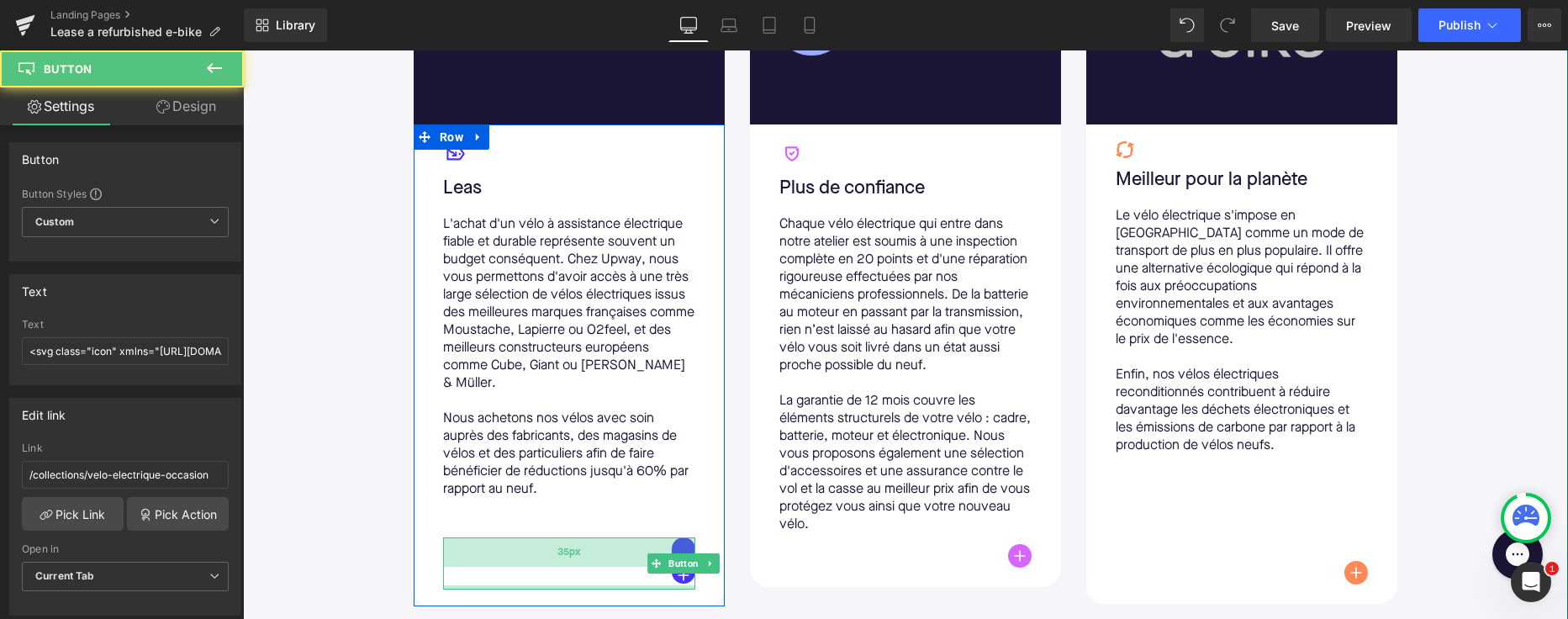 drag, startPoint x: 639, startPoint y: 566, endPoint x: 639, endPoint y: 537, distance: 29 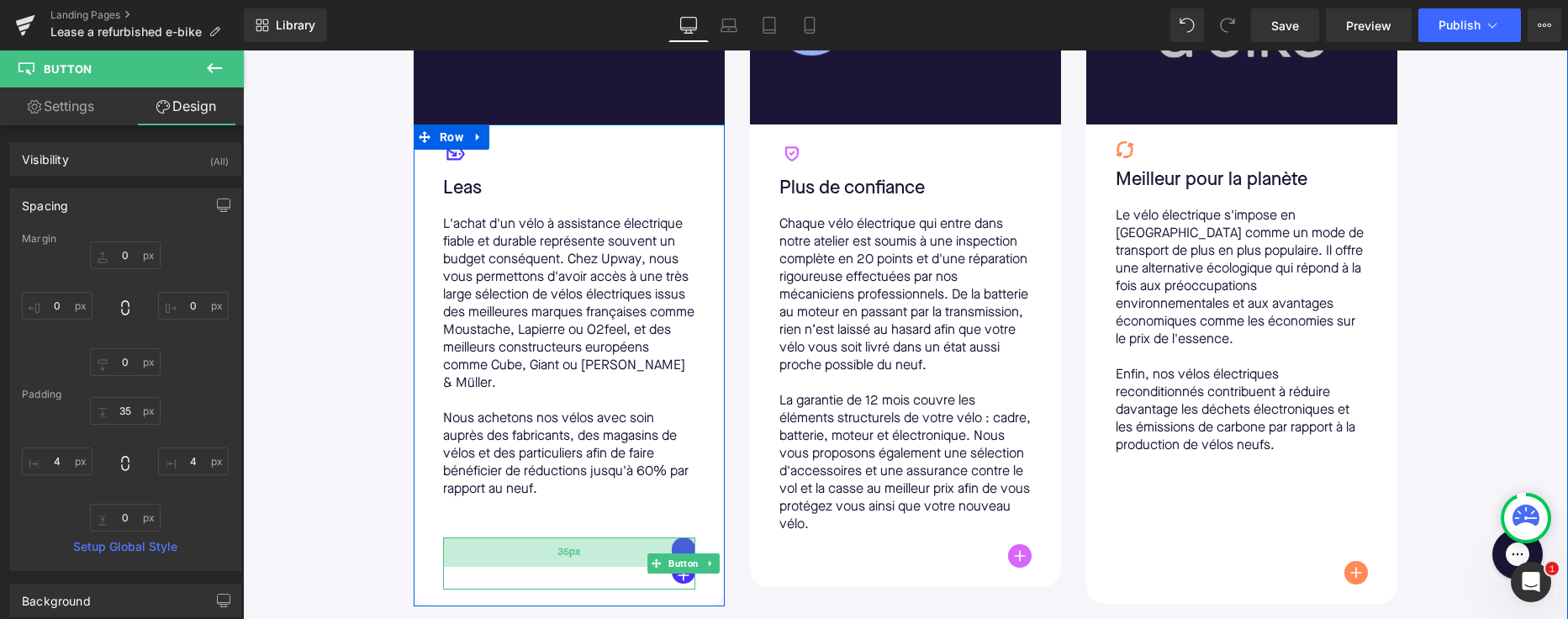 click on "35px" at bounding box center (569, 552) 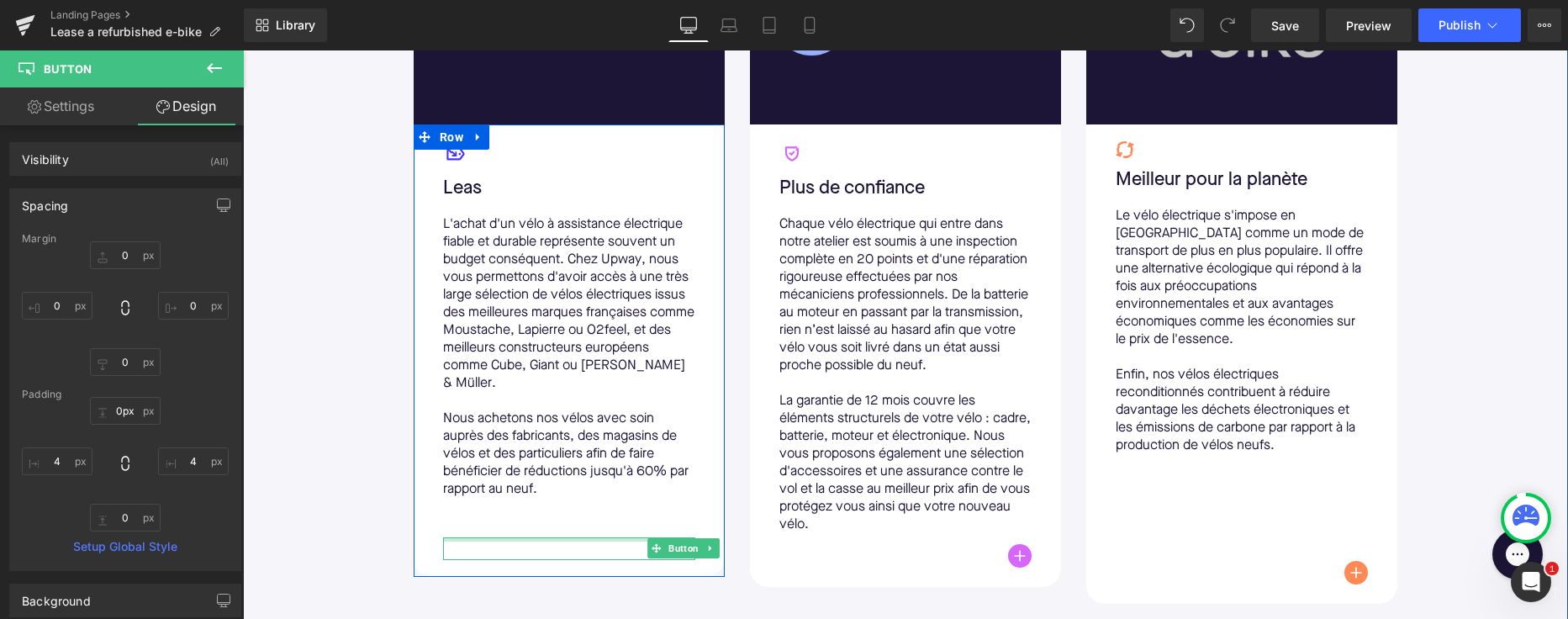 drag, startPoint x: 617, startPoint y: 521, endPoint x: 617, endPoint y: 487, distance: 34 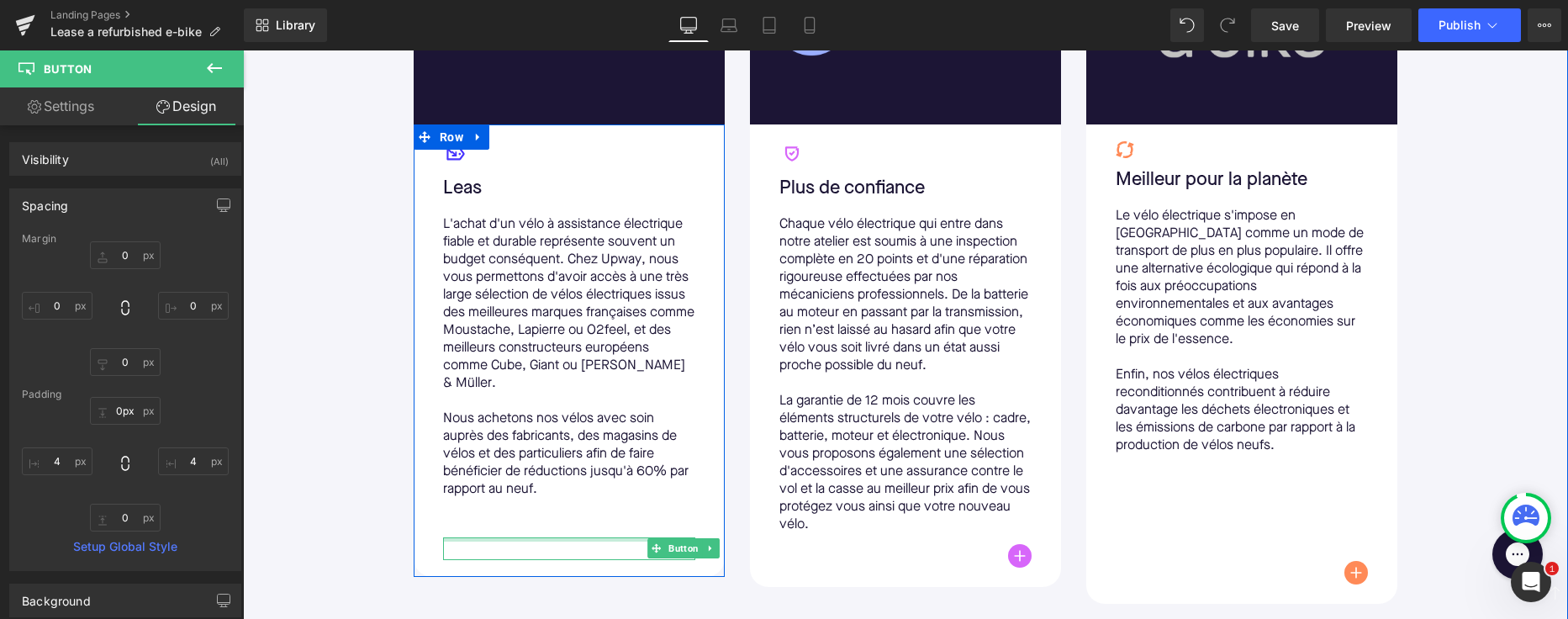 click on "Icon         Leas Text Block         L'achat d'un vélo à assistance électrique fiable et durable représente souvent un budget conséquent. Chez Upway, nous vous permettons d'avoir accès à une très large sélection de vélos électriques issus des meilleures marques françaises comme Moustache, Lapierre ou O2feel, et des meilleurs constructeurs européens comme Cube, Giant ou [PERSON_NAME] & Müller. Nous achetons nos vélos avec soin auprès des fabricants, des magasins de vélos et des particuliers afin de faire bénéficier de réductions jusqu'à 60% par rapport au neuf. Text Block     46px     Button" at bounding box center (569, 351) 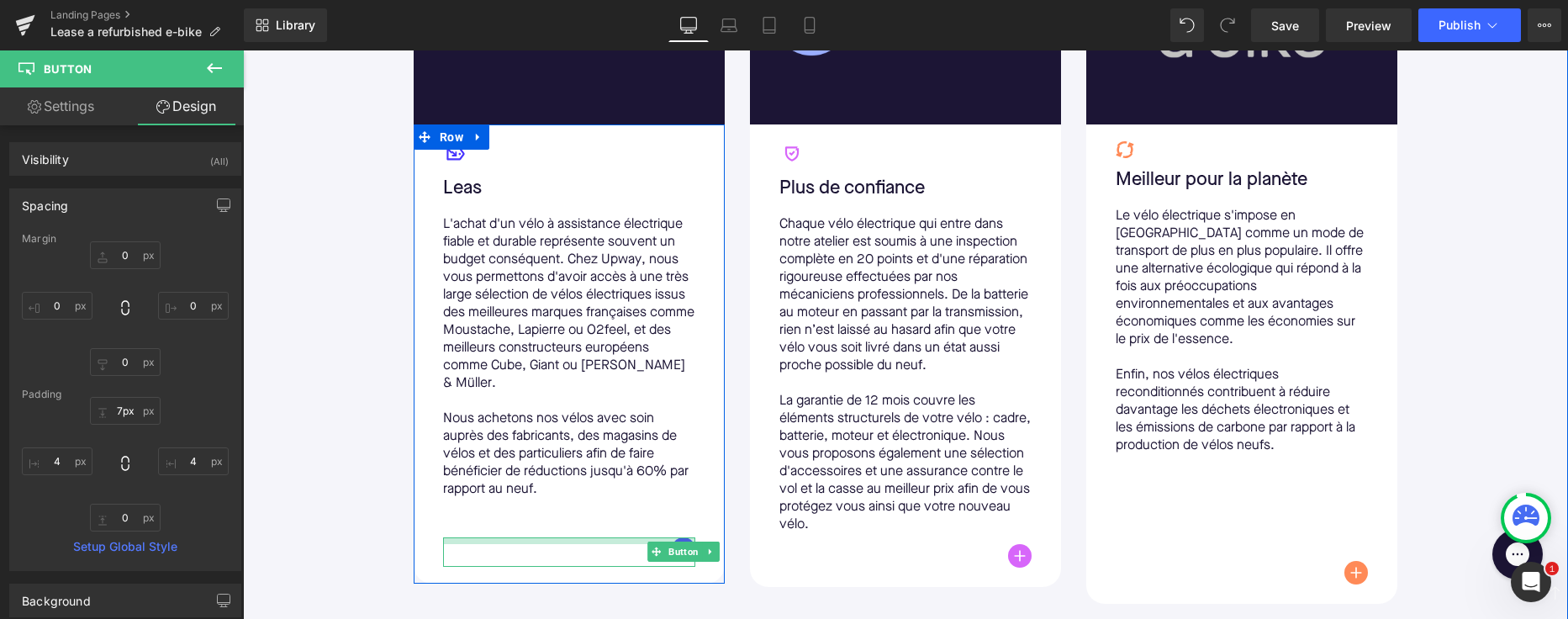 type on "6px" 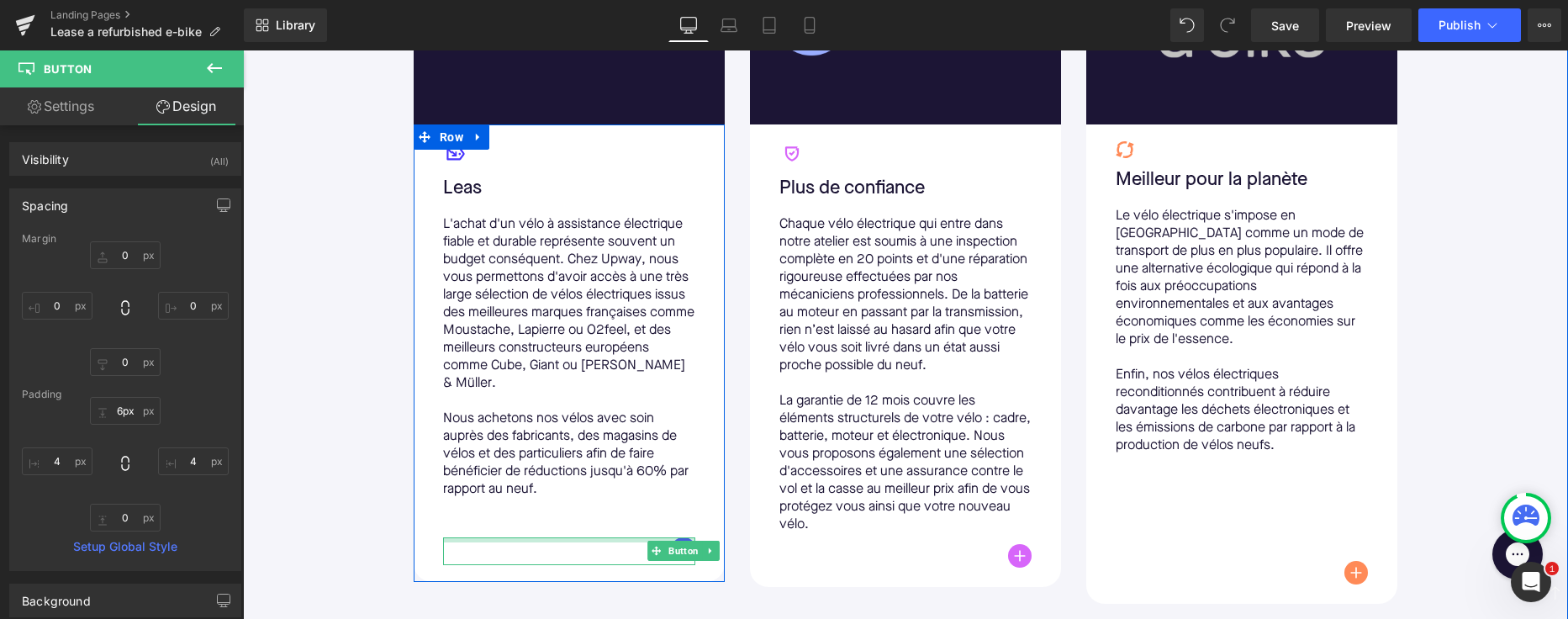 click on "Button" at bounding box center (569, 551) 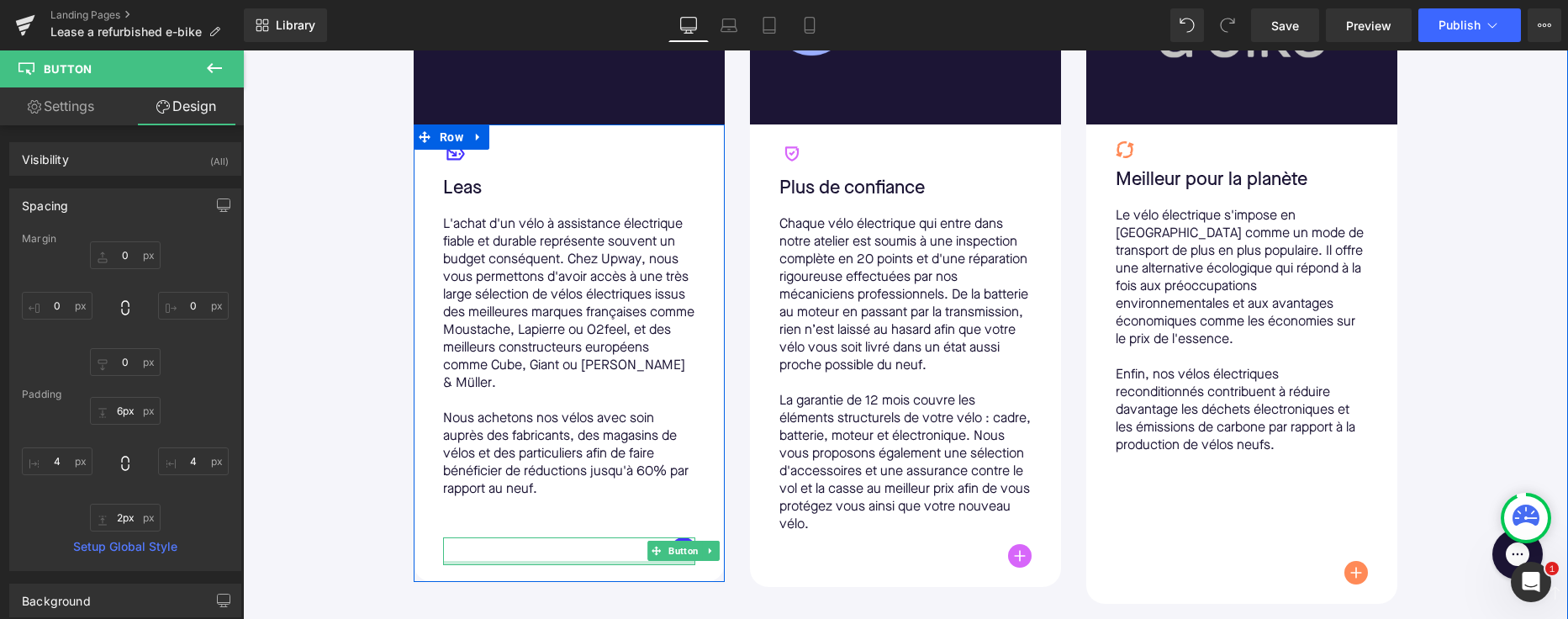 type on "4px" 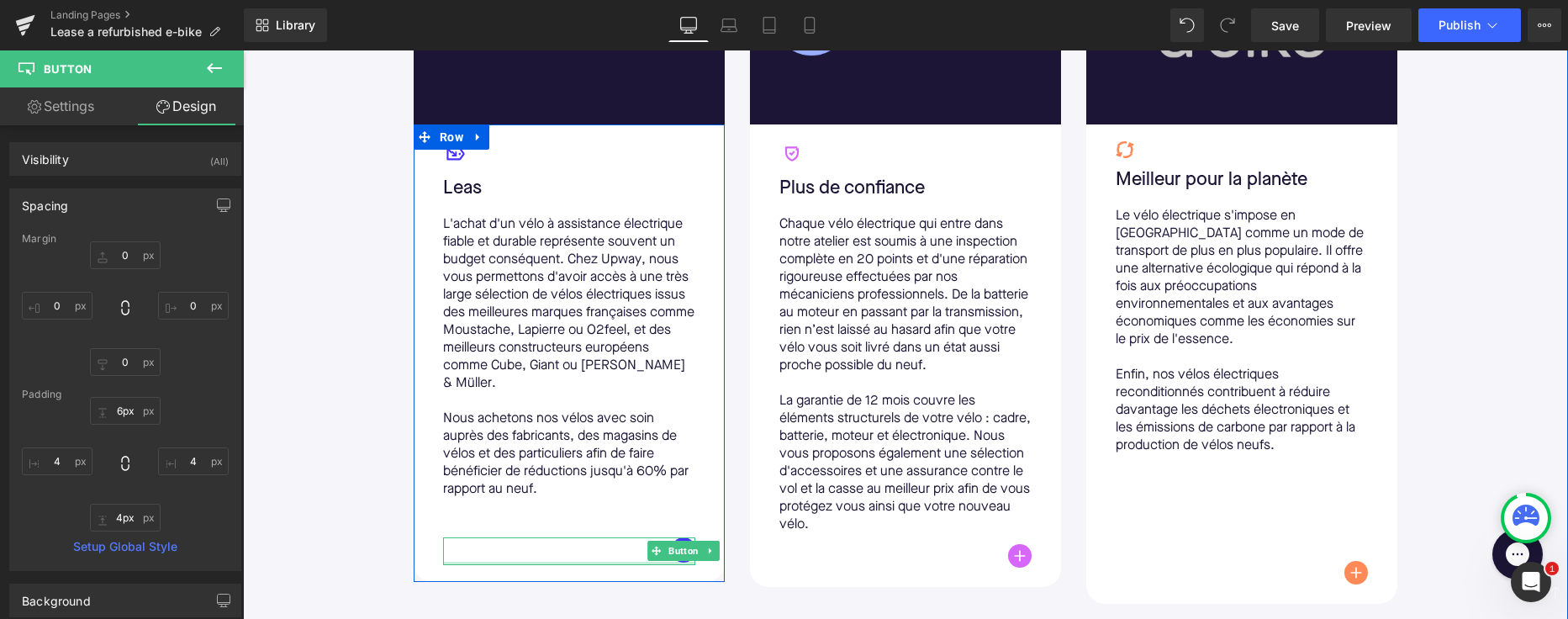 click on "Icon         Leas Text Block         L'achat d'un vélo à assistance électrique fiable et durable représente souvent un budget conséquent. Chez Upway, nous vous permettons d'avoir accès à une très large sélection de vélos électriques issus des meilleures marques françaises comme Moustache, Lapierre ou O2feel, et des meilleurs constructeurs européens comme Cube, Giant ou [PERSON_NAME] & Müller. Nous achetons nos vélos avec soin auprès des fabricants, des magasins de vélos et des particuliers afin de faire bénéficier de réductions jusqu'à 60% par rapport au neuf. Text Block     46px     Button         Row" at bounding box center [569, 353] 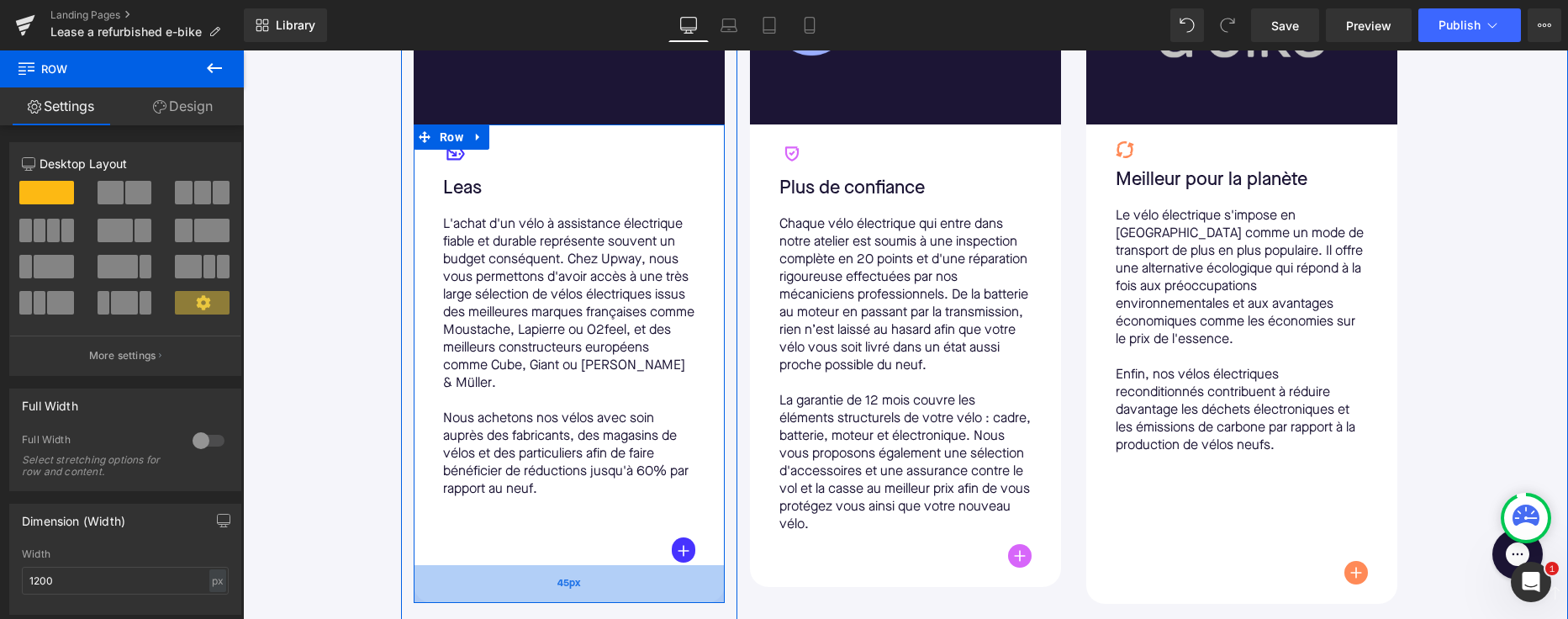 drag, startPoint x: 585, startPoint y: 557, endPoint x: 586, endPoint y: 577, distance: 20.024984 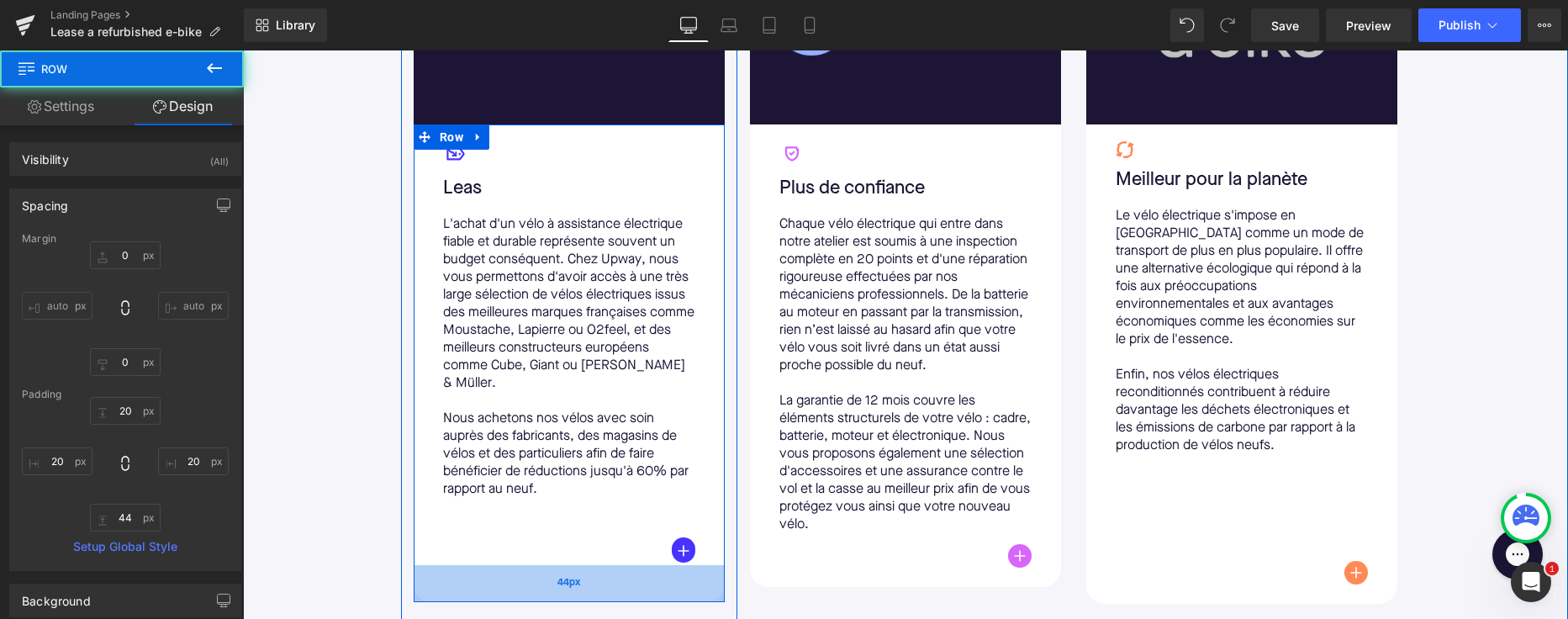 type on "0" 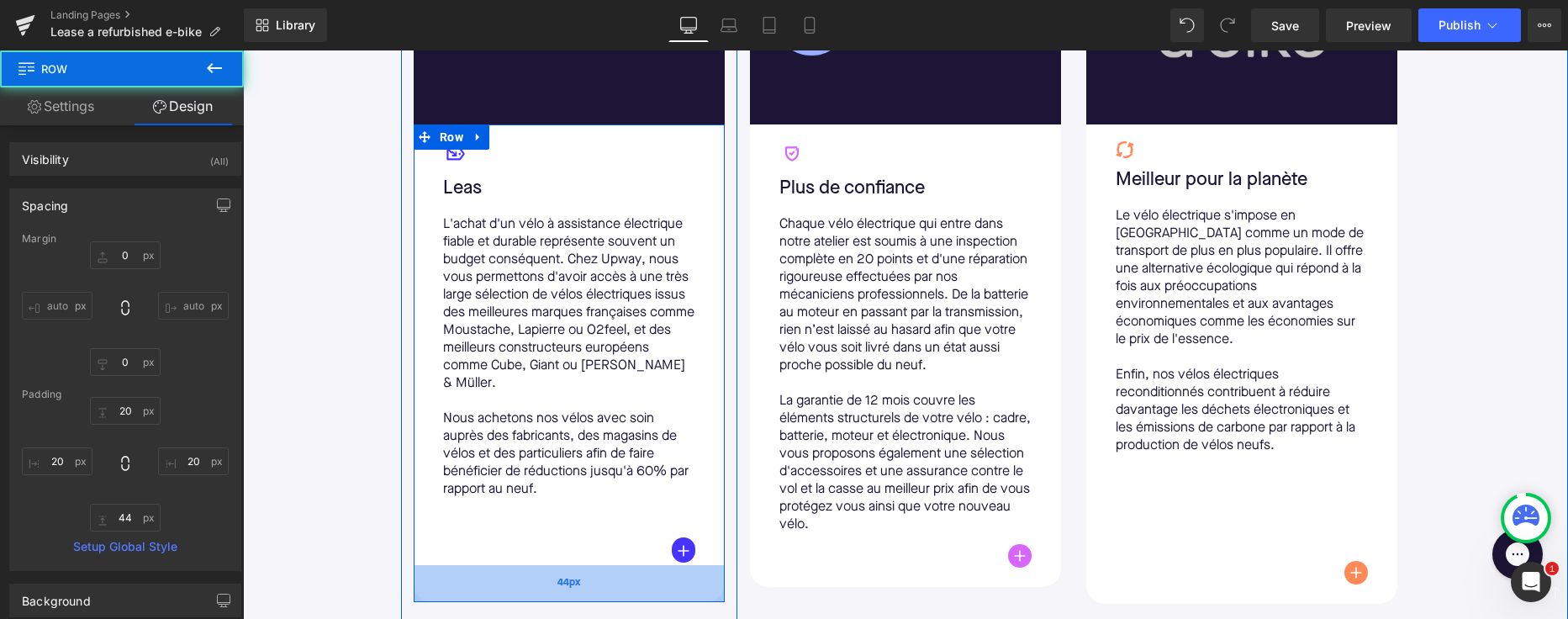type on "0" 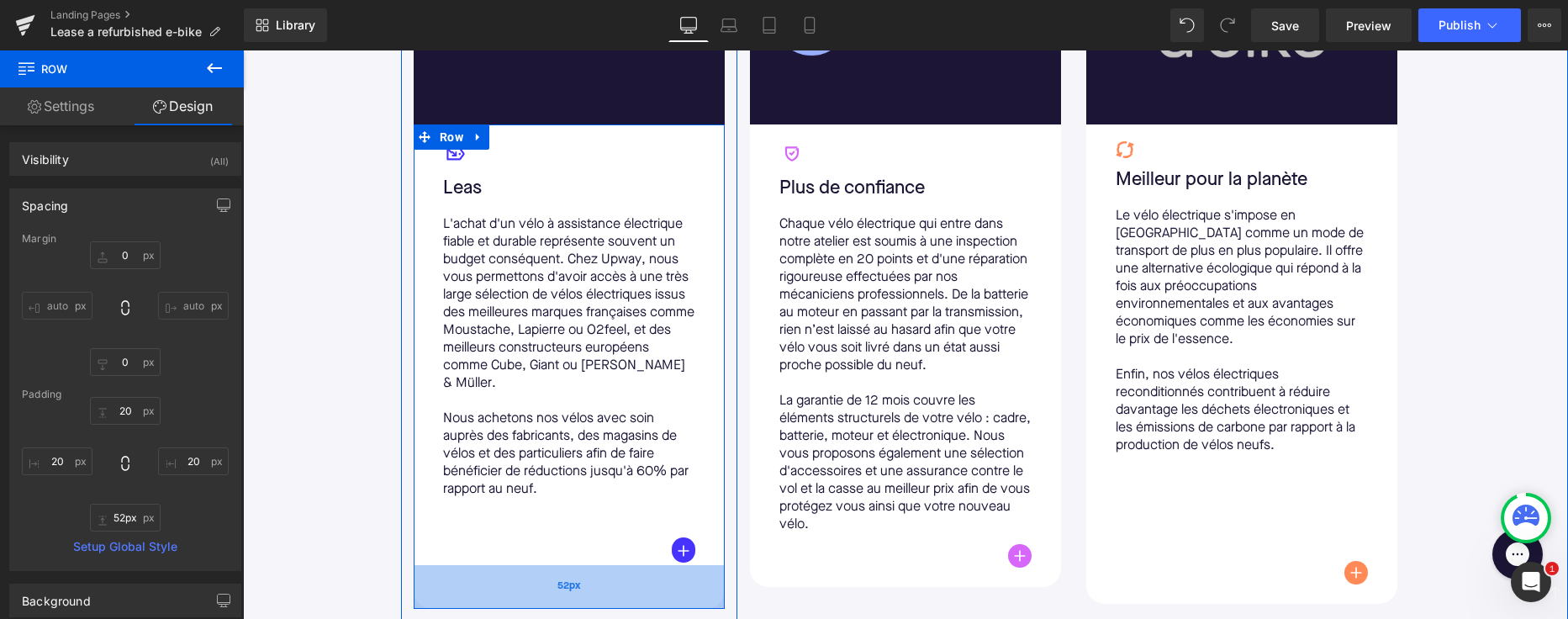 type on "51px" 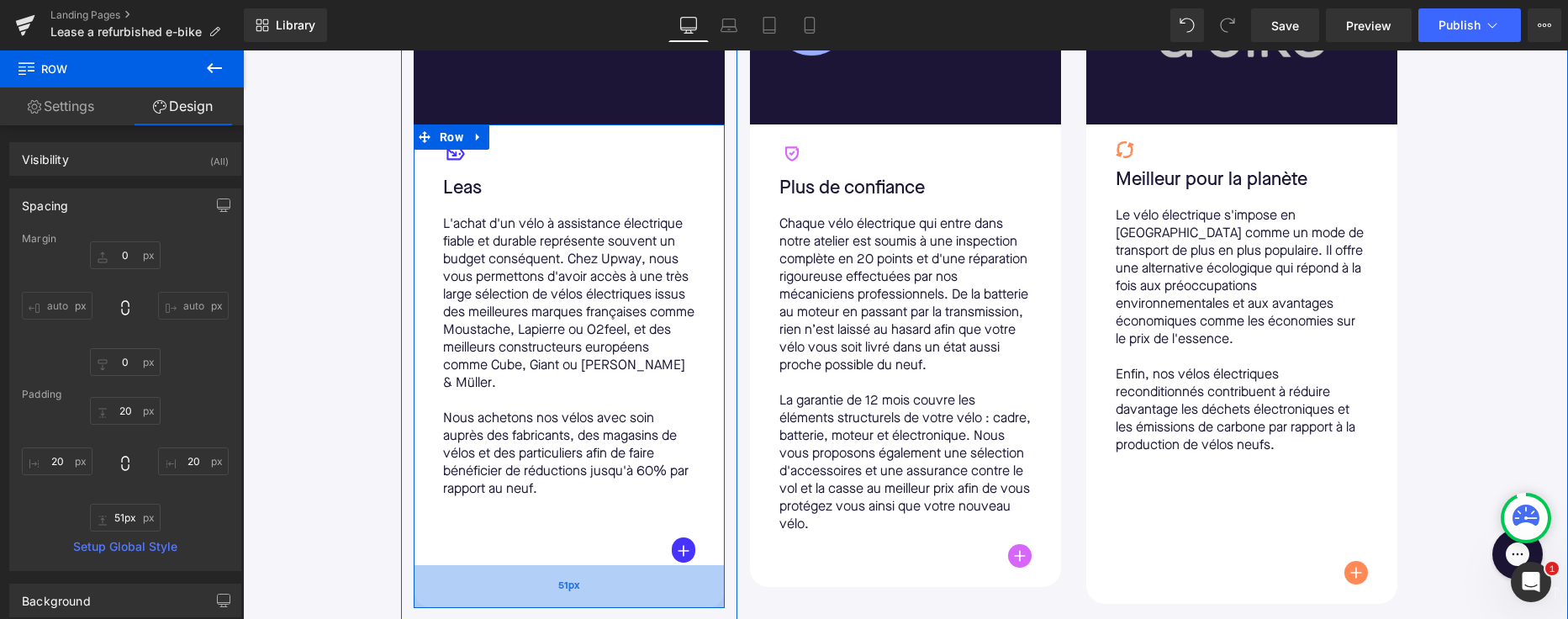 click on "51px" at bounding box center [569, 586] 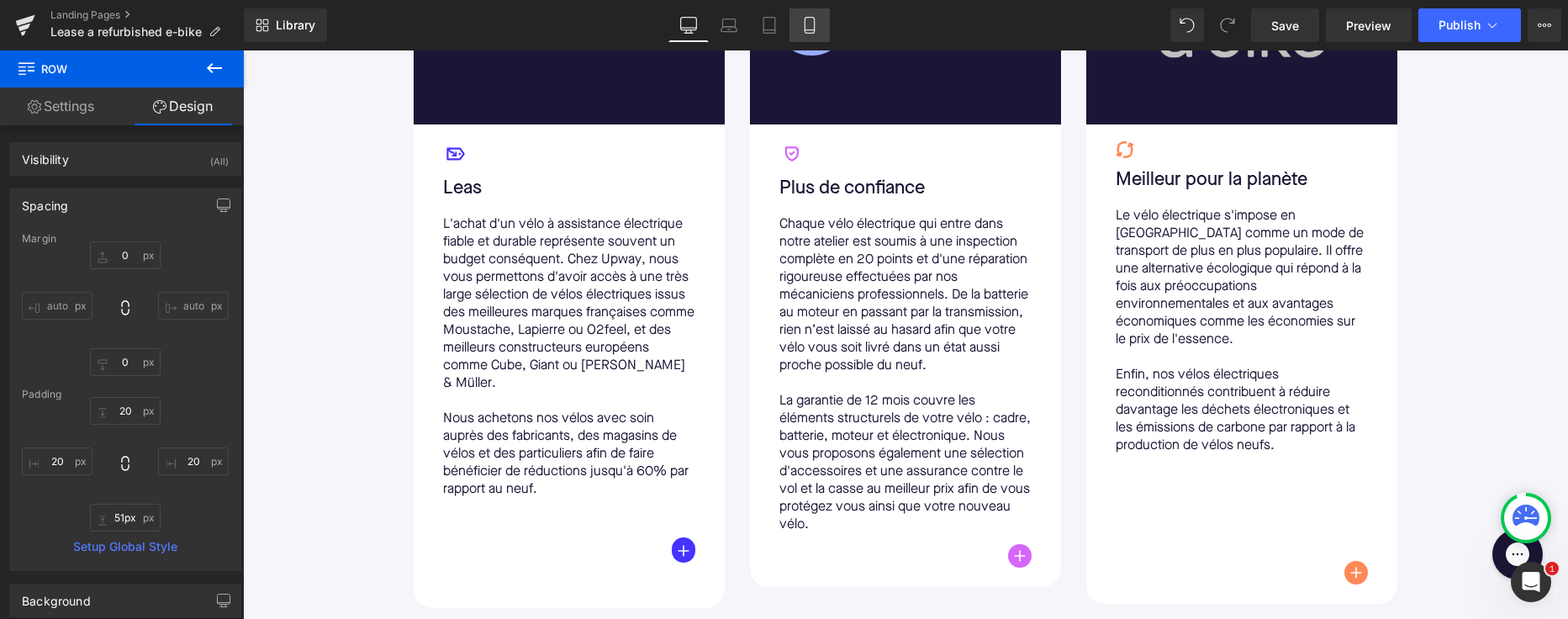 click on "Mobile" at bounding box center (810, 25) 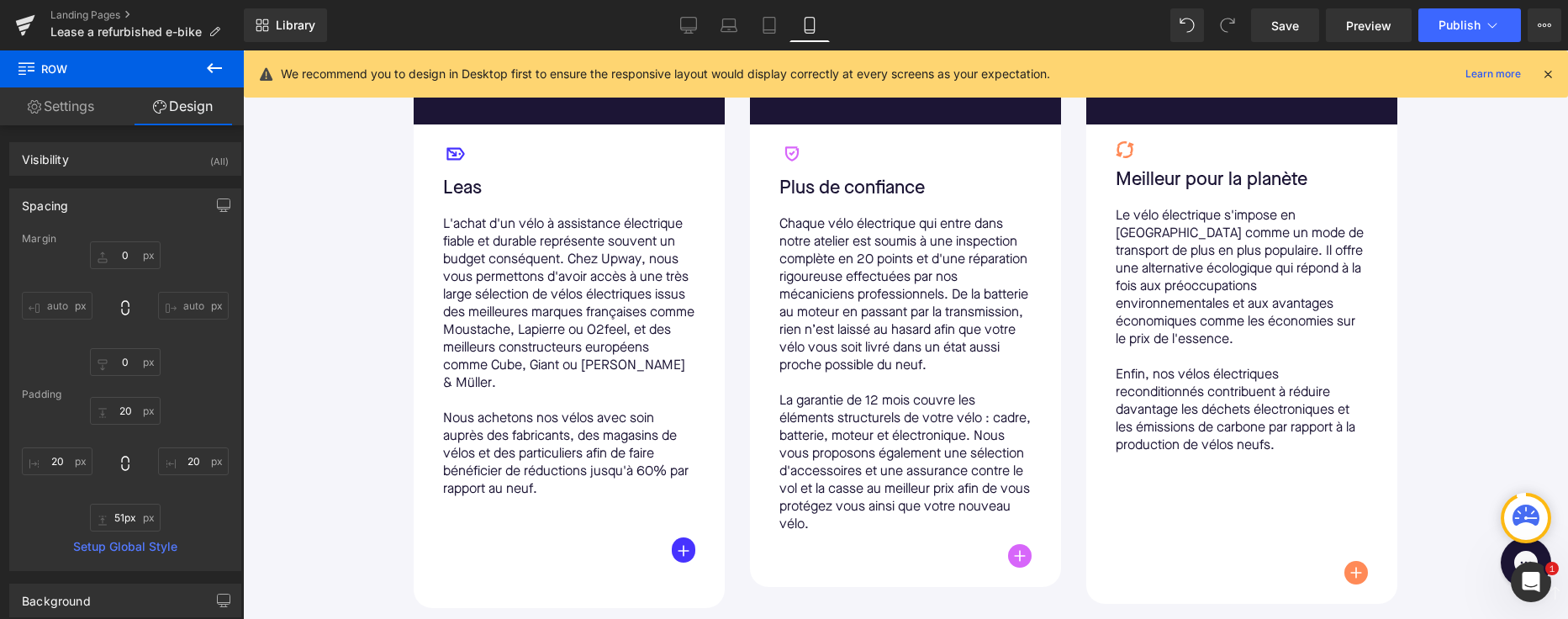 type on "0" 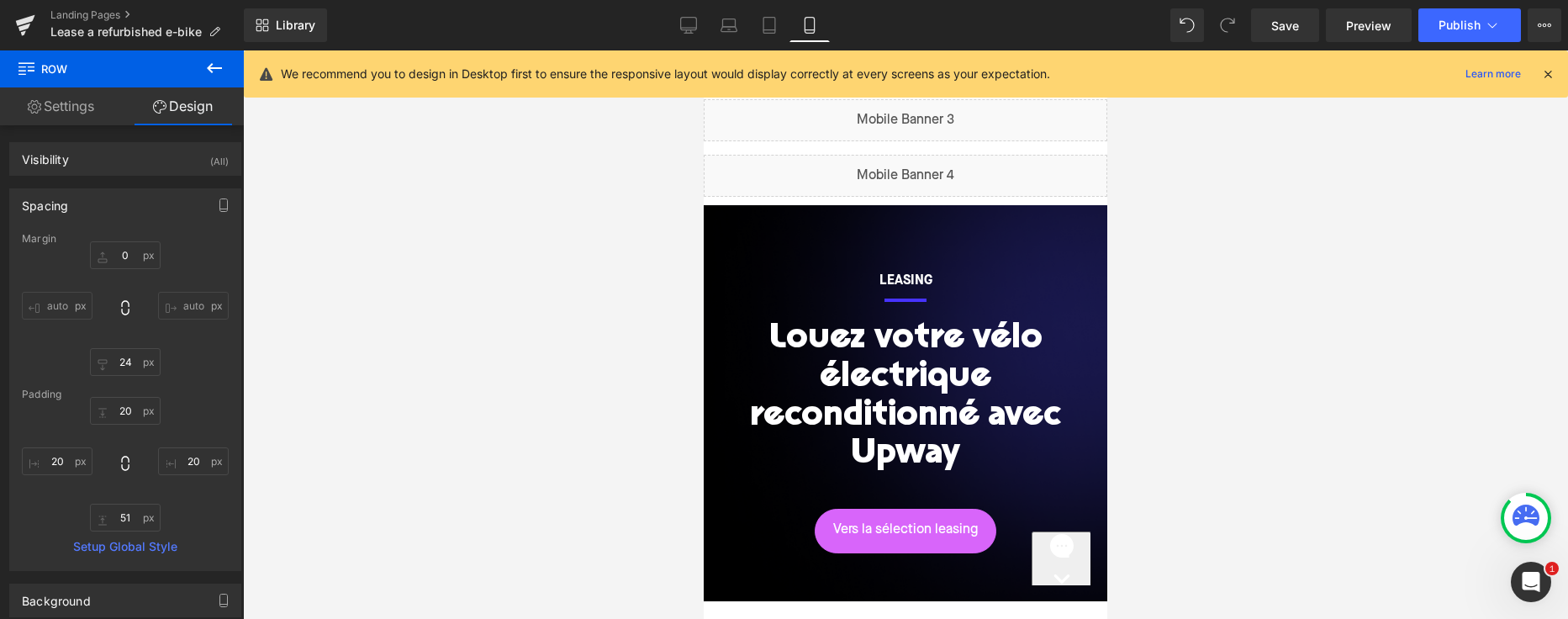 scroll, scrollTop: 0, scrollLeft: 0, axis: both 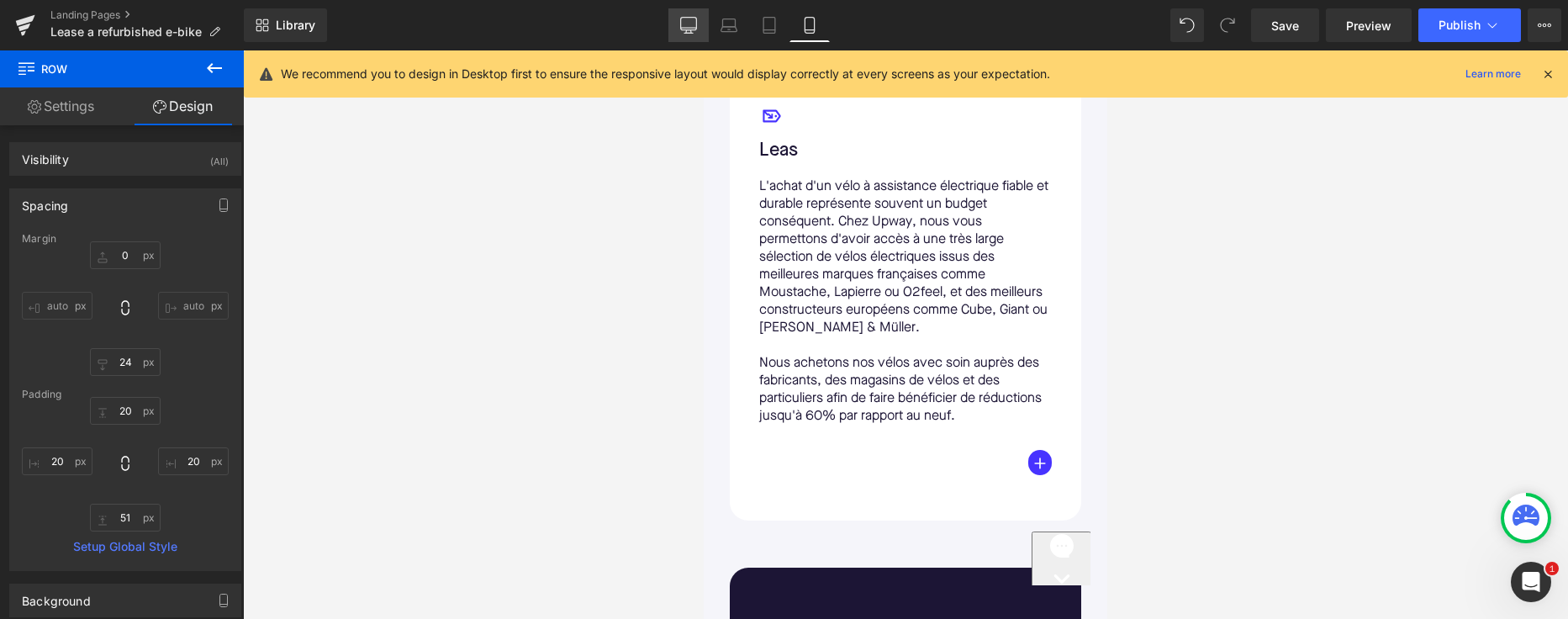 click 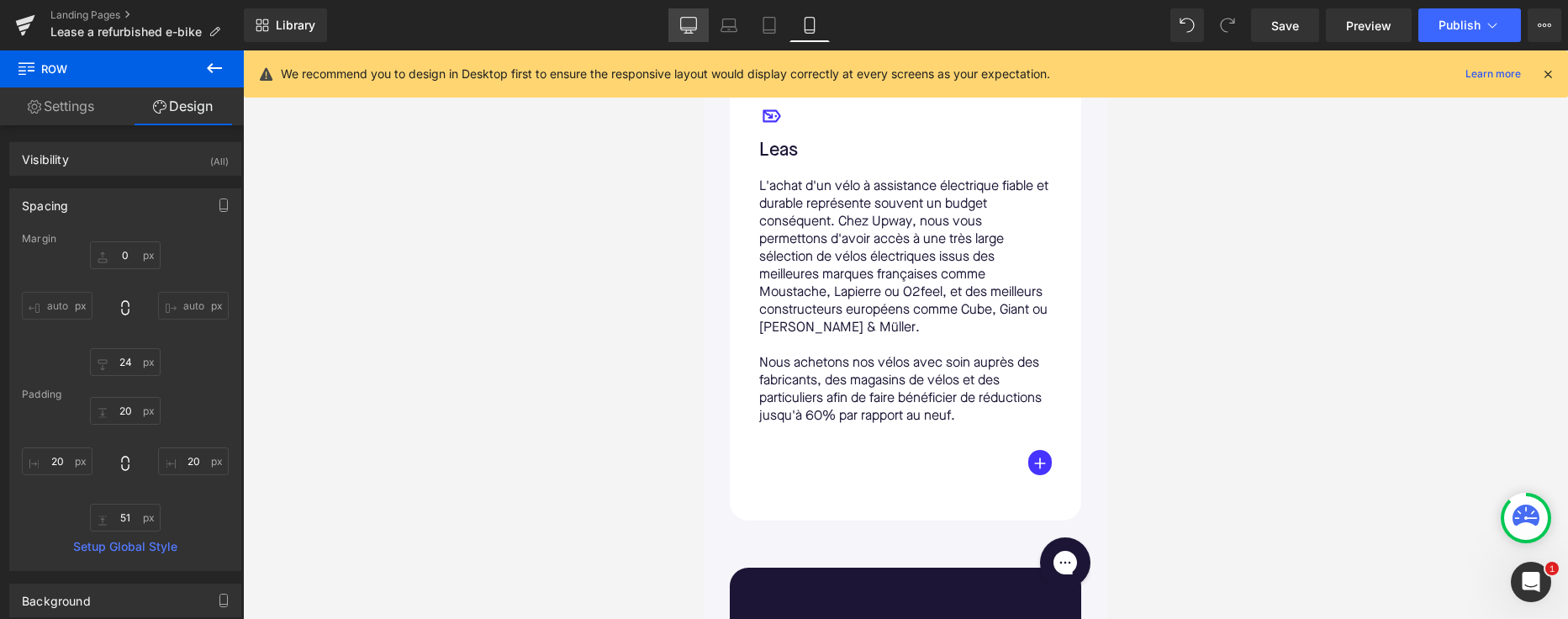 type on "0" 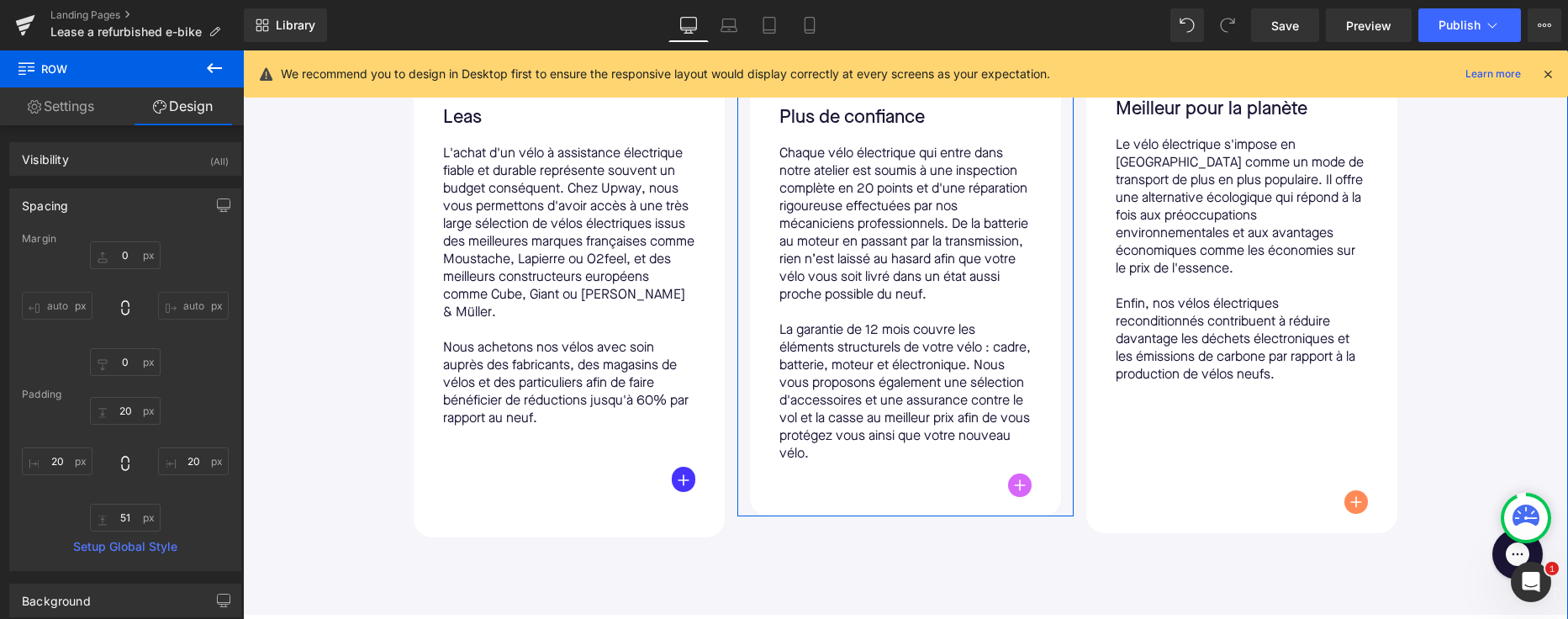scroll, scrollTop: 1290, scrollLeft: 0, axis: vertical 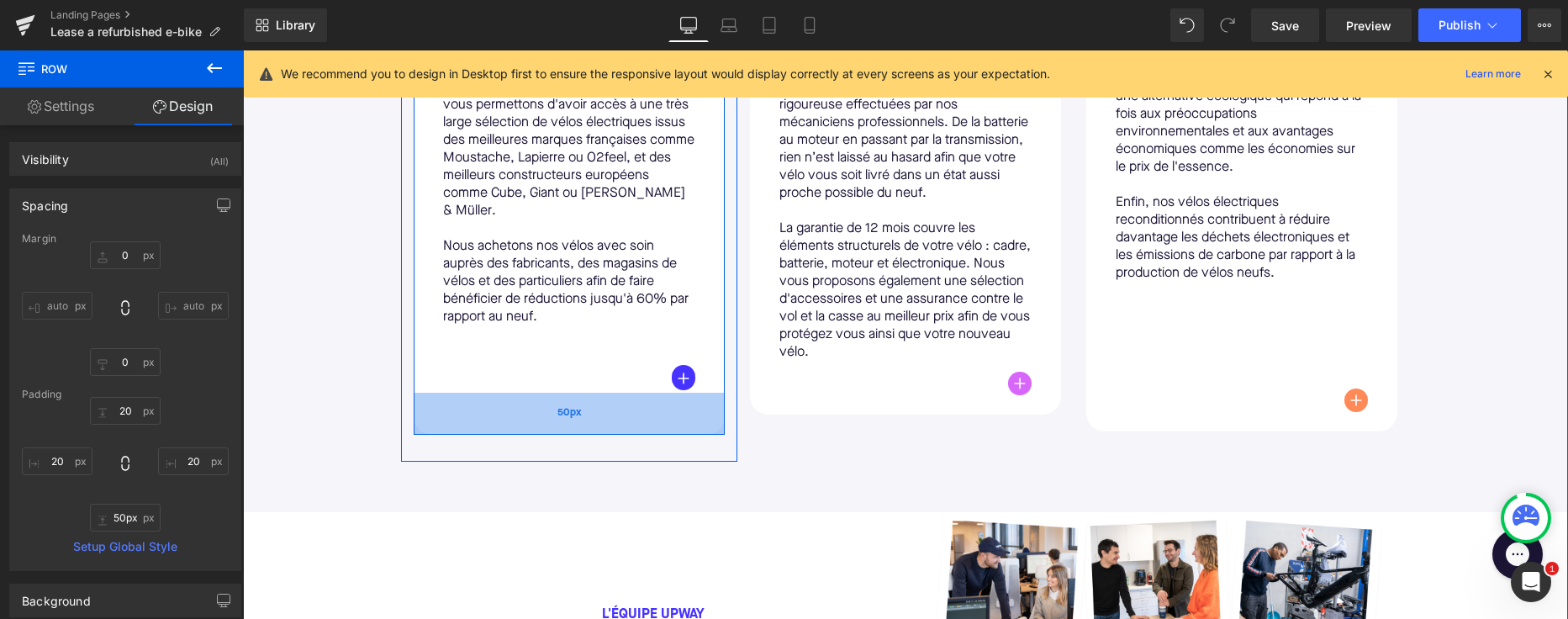 type on "49px" 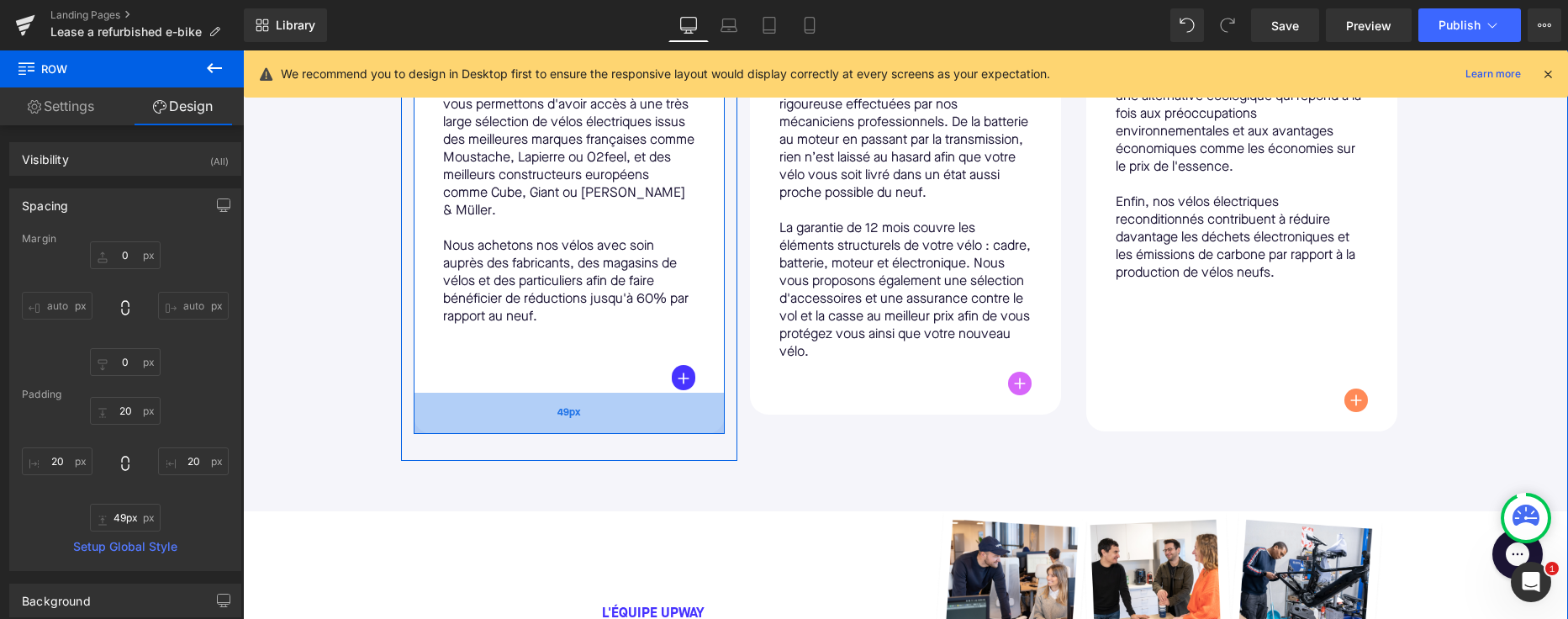 click on "49px" at bounding box center (569, 413) 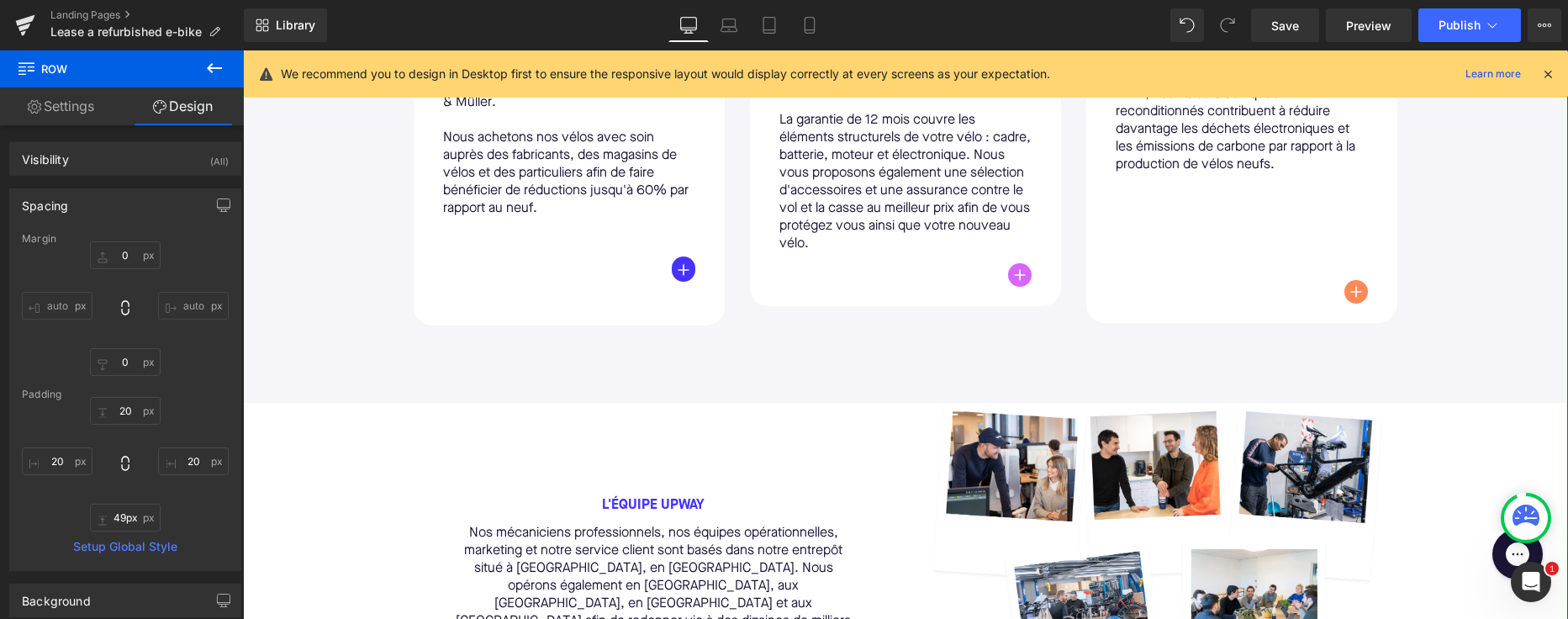 scroll, scrollTop: 1145, scrollLeft: 0, axis: vertical 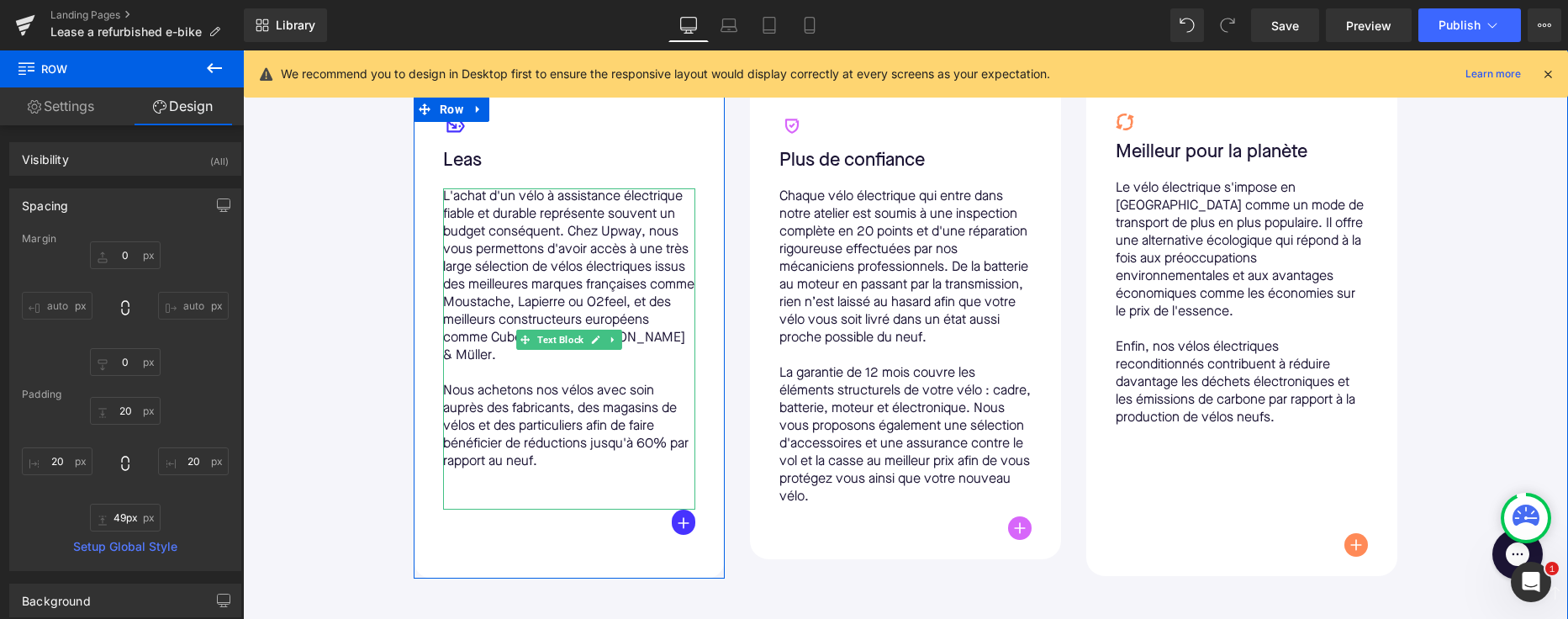 click on "L'achat d'un vélo à assistance électrique fiable et durable représente souvent un budget conséquent. Chez Upway, nous vous permettons d'avoir accès à une très large sélection de vélos électriques issus des meilleures marques françaises comme Moustache, Lapierre ou O2feel, et des meilleurs constructeurs européens comme Cube, Giant ou [PERSON_NAME] & Müller." at bounding box center [569, 277] 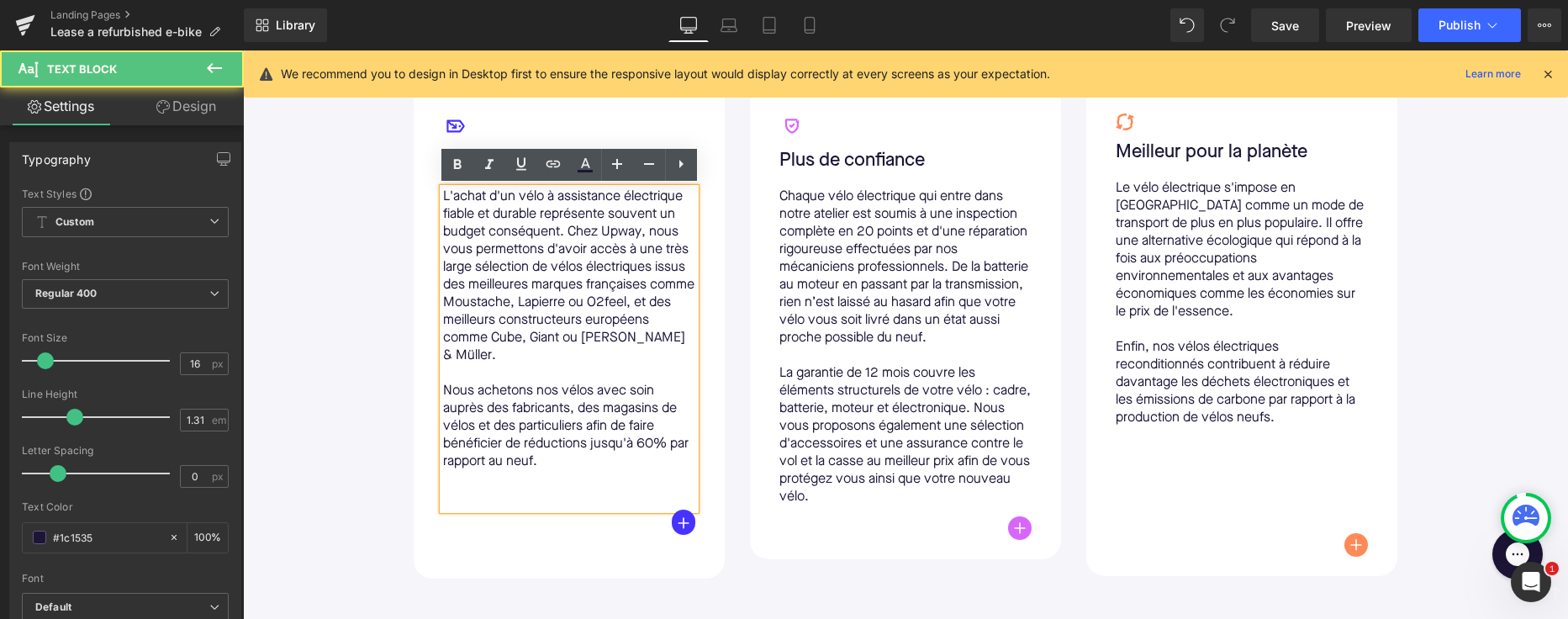 click on "L'achat d'un vélo à assistance électrique fiable et durable représente souvent un budget conséquent. Chez Upway, nous vous permettons d'avoir accès à une très large sélection de vélos électriques issus des meilleures marques françaises comme Moustache, Lapierre ou O2feel, et des meilleurs constructeurs européens comme Cube, Giant ou [PERSON_NAME] & Müller." at bounding box center [569, 277] 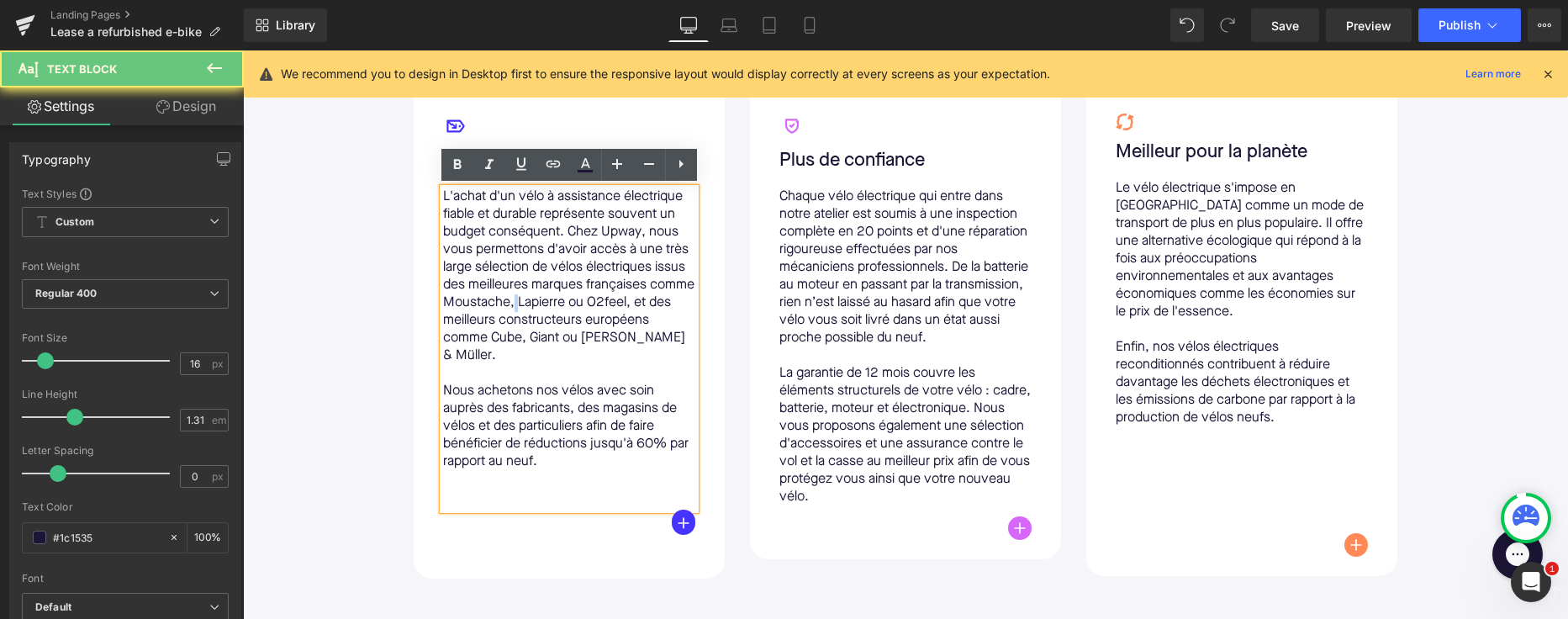 click on "L'achat d'un vélo à assistance électrique fiable et durable représente souvent un budget conséquent. Chez Upway, nous vous permettons d'avoir accès à une très large sélection de vélos électriques issus des meilleures marques françaises comme Moustache, Lapierre ou O2feel, et des meilleurs constructeurs européens comme Cube, Giant ou [PERSON_NAME] & Müller." at bounding box center [569, 277] 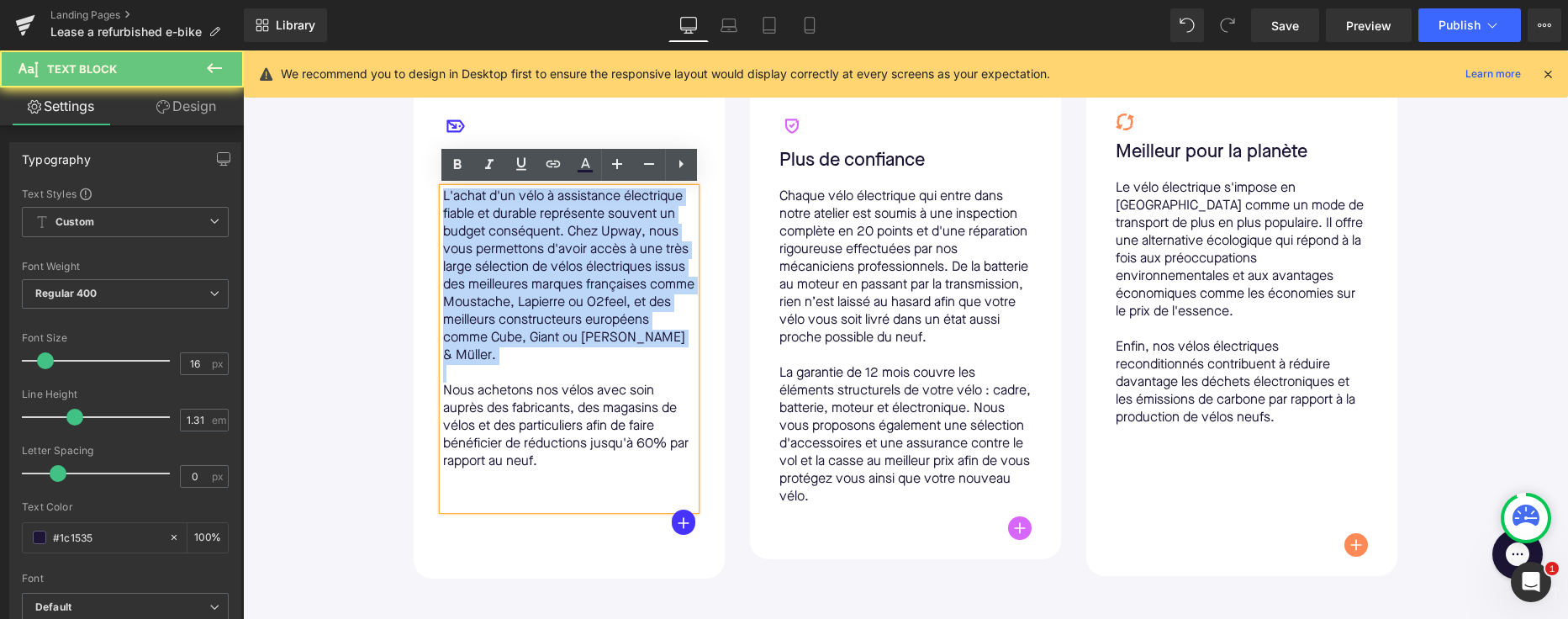 click on "L'achat d'un vélo à assistance électrique fiable et durable représente souvent un budget conséquent. Chez Upway, nous vous permettons d'avoir accès à une très large sélection de vélos électriques issus des meilleures marques françaises comme Moustache, Lapierre ou O2feel, et des meilleurs constructeurs européens comme Cube, Giant ou [PERSON_NAME] & Müller." at bounding box center [569, 277] 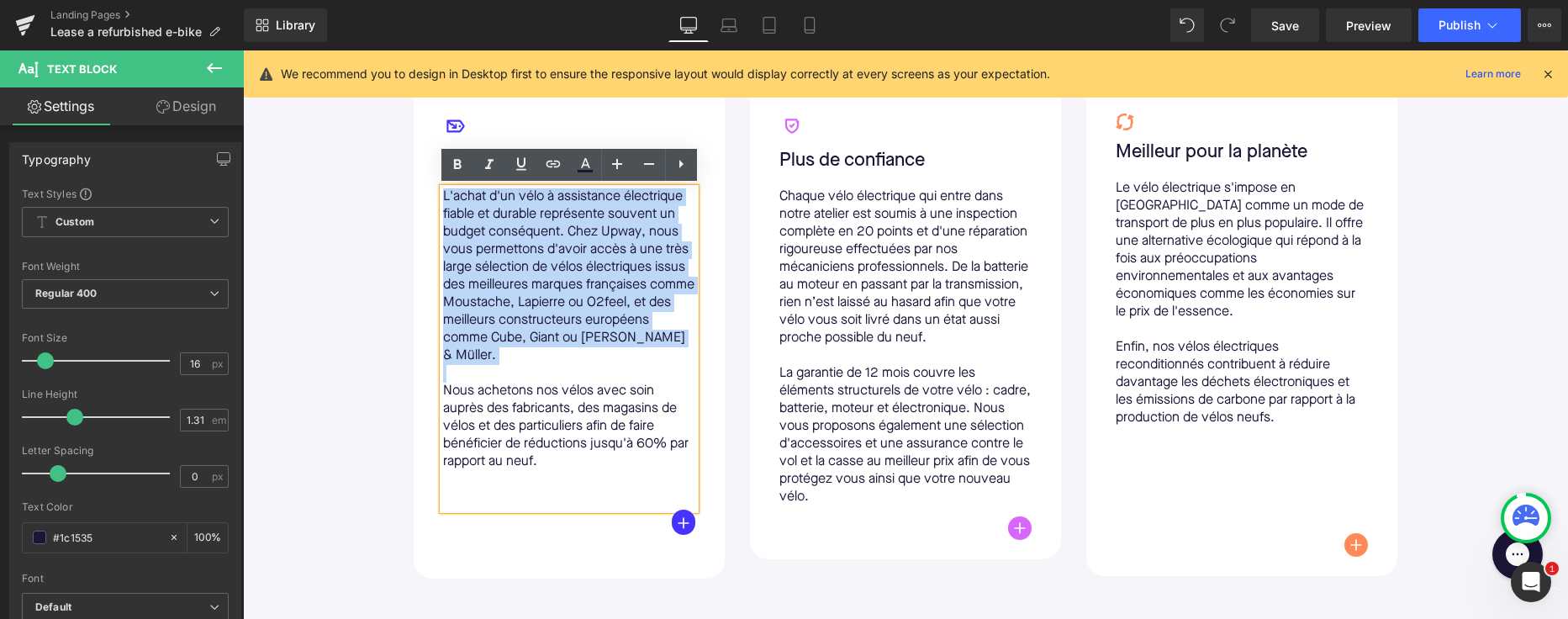 click on "Nous achetons nos vélos avec soin auprès des fabricants, des magasins de vélos et des particuliers afin de faire bénéficier de réductions jusqu'à 60% par rapport au neuf." at bounding box center (569, 426) 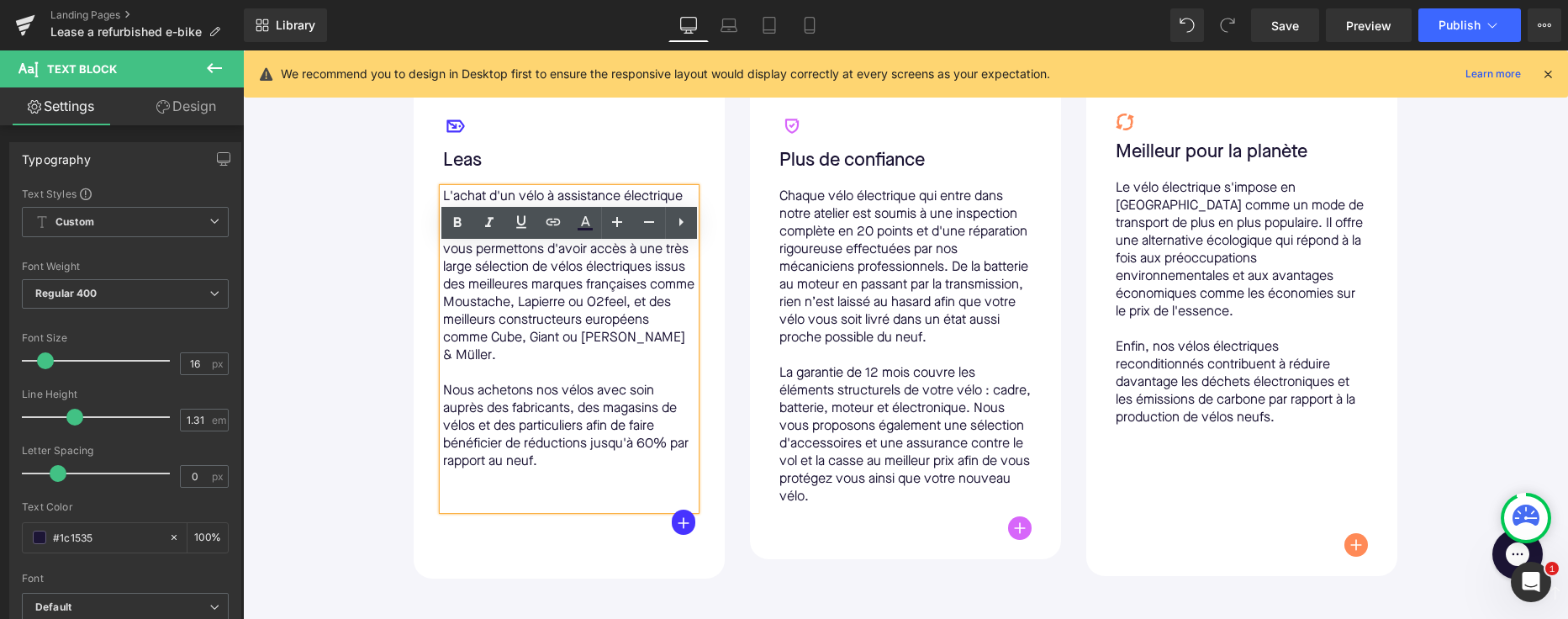 scroll, scrollTop: 913, scrollLeft: 0, axis: vertical 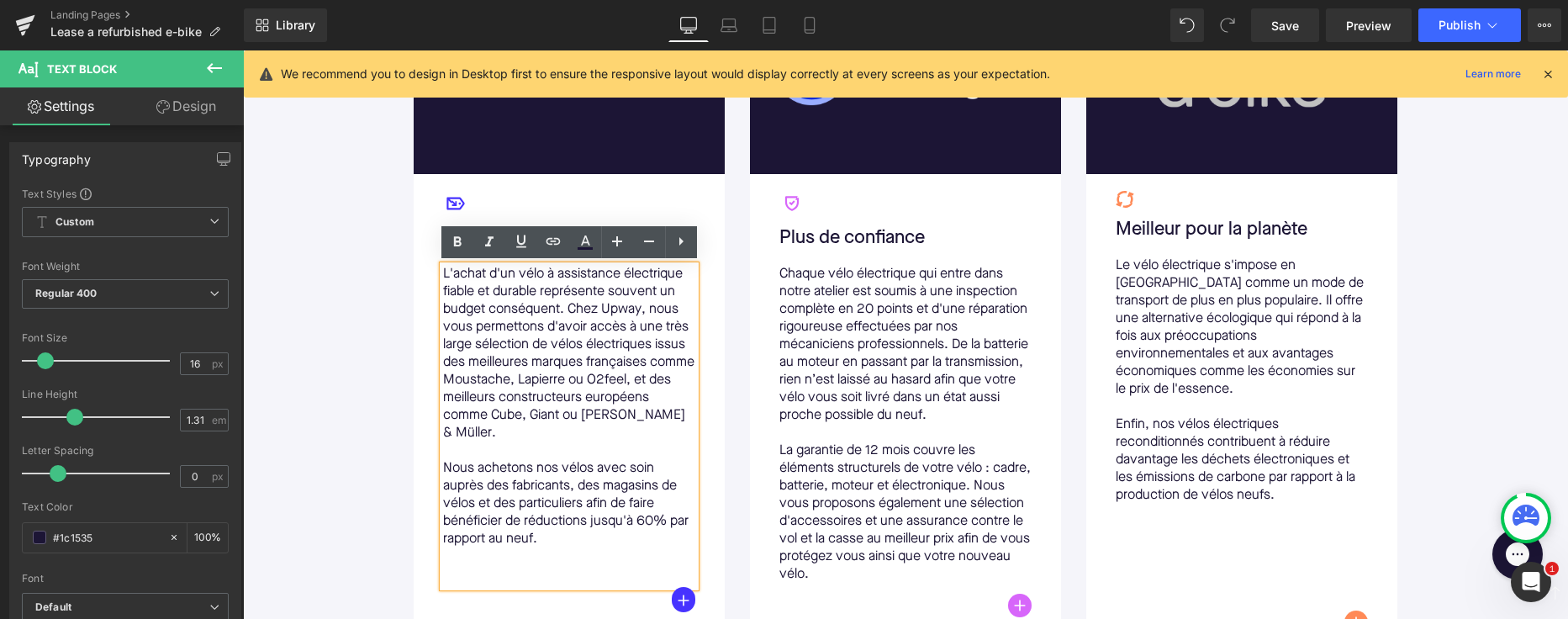 click on "L'achat d'un vélo à assistance électrique fiable et durable représente souvent un budget conséquent. Chez Upway, nous vous permettons d'avoir accès à une très large sélection de vélos électriques issus des meilleures marques françaises comme Moustache, Lapierre ou O2feel, et des meilleurs constructeurs européens comme Cube, Giant ou [PERSON_NAME] & Müller." at bounding box center (569, 354) 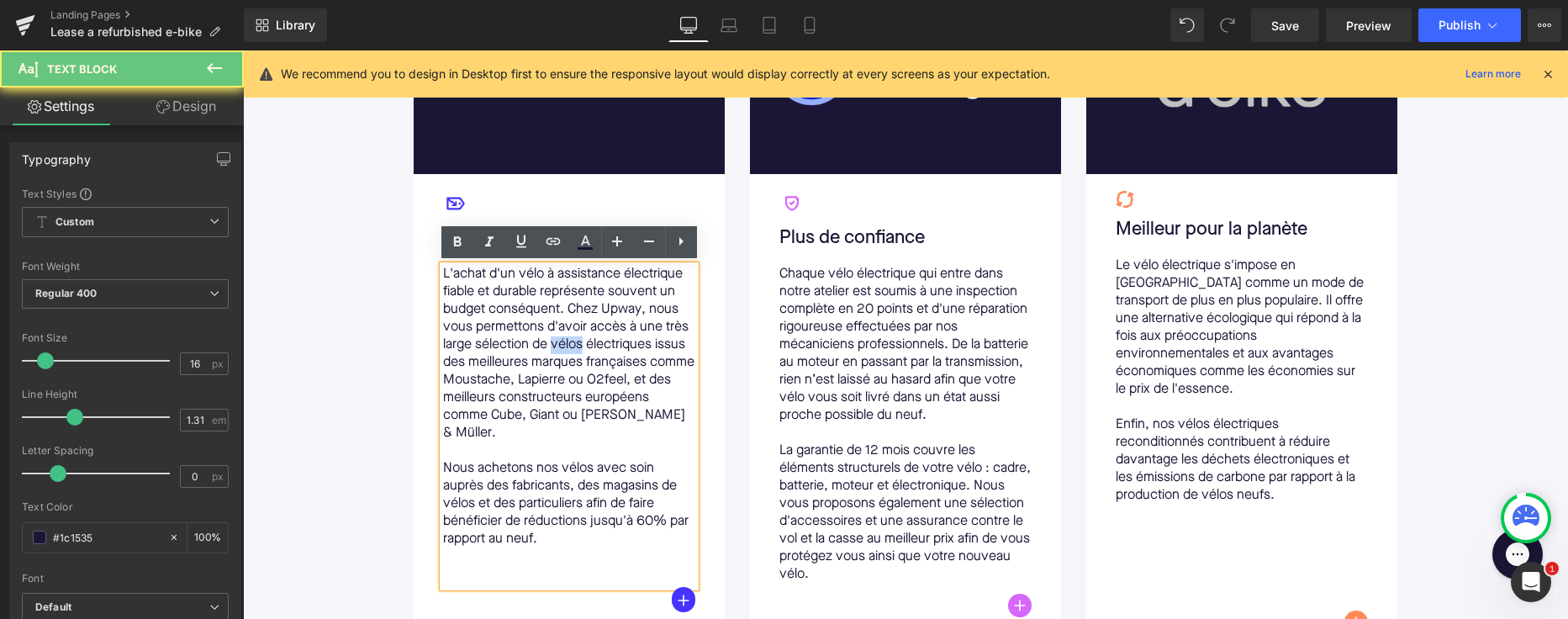 click on "L'achat d'un vélo à assistance électrique fiable et durable représente souvent un budget conséquent. Chez Upway, nous vous permettons d'avoir accès à une très large sélection de vélos électriques issus des meilleures marques françaises comme Moustache, Lapierre ou O2feel, et des meilleurs constructeurs européens comme Cube, Giant ou [PERSON_NAME] & Müller." at bounding box center (569, 354) 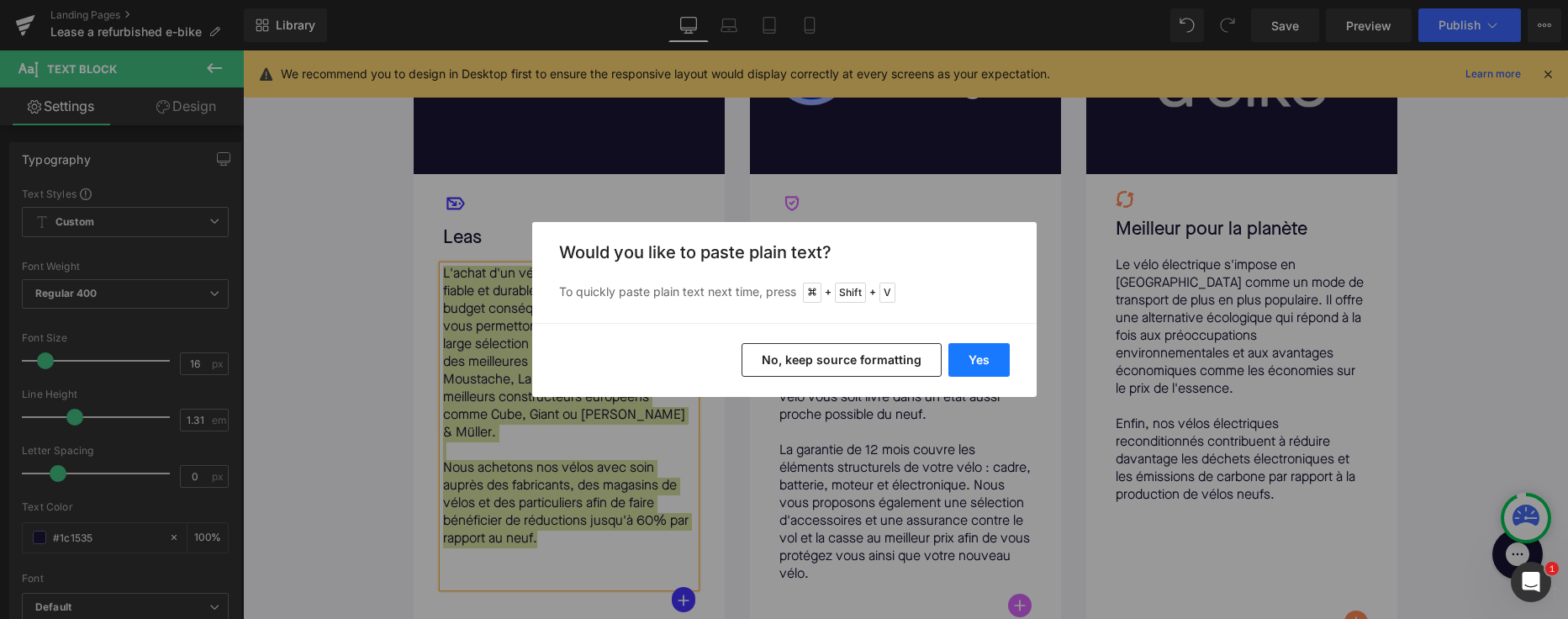 click on "Yes" at bounding box center (979, 360) 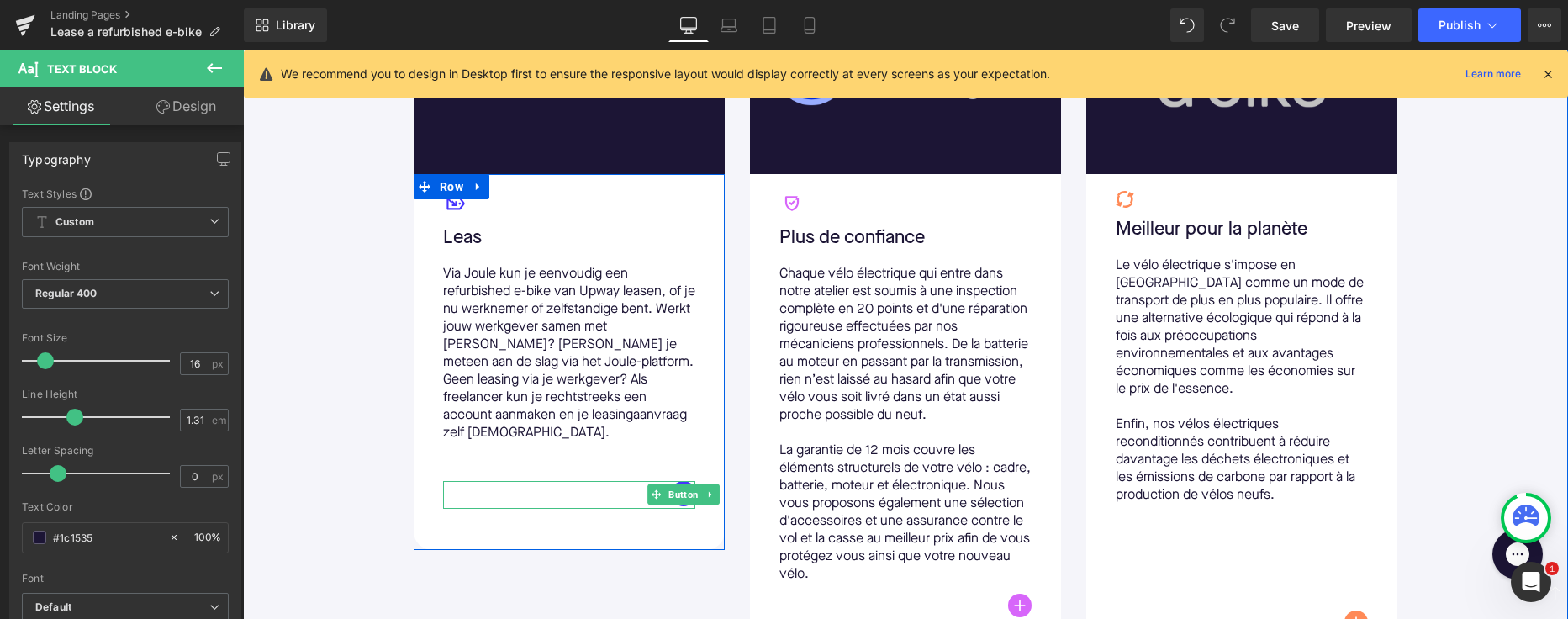 click on "Via Joule kun je eenvoudig een refurbished e-bike van Upway leasen, of je nu werknemer of zelfstandige bent. Werkt jouw werkgever samen met [PERSON_NAME]? [PERSON_NAME] je meteen aan de slag via het Joule-platform. Geen leasing via je werkgever? Als freelancer kun je rechtstreeks een account aanmaken en je leasingaanvraag zelf [DEMOGRAPHIC_DATA]. Text Block     46px" at bounding box center (569, 373) 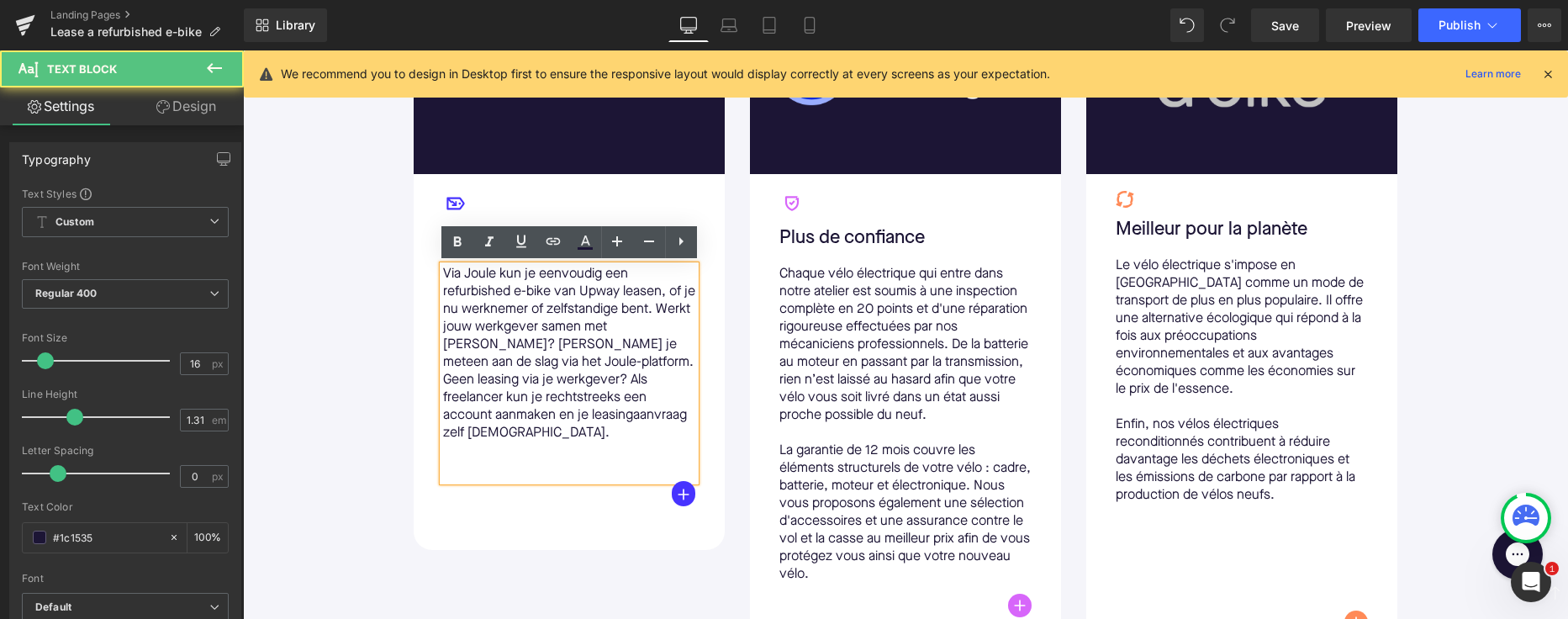 click on "Via Joule kun je eenvoudig een refurbished e-bike van Upway leasen, of je nu werknemer of zelfstandige bent. Werkt jouw werkgever samen met [PERSON_NAME]? [PERSON_NAME] je meteen aan de slag via het Joule-platform. Geen leasing via je werkgever? Als freelancer kun je rechtstreeks een account aanmaken en je leasingaanvraag zelf [DEMOGRAPHIC_DATA]." at bounding box center [569, 373] 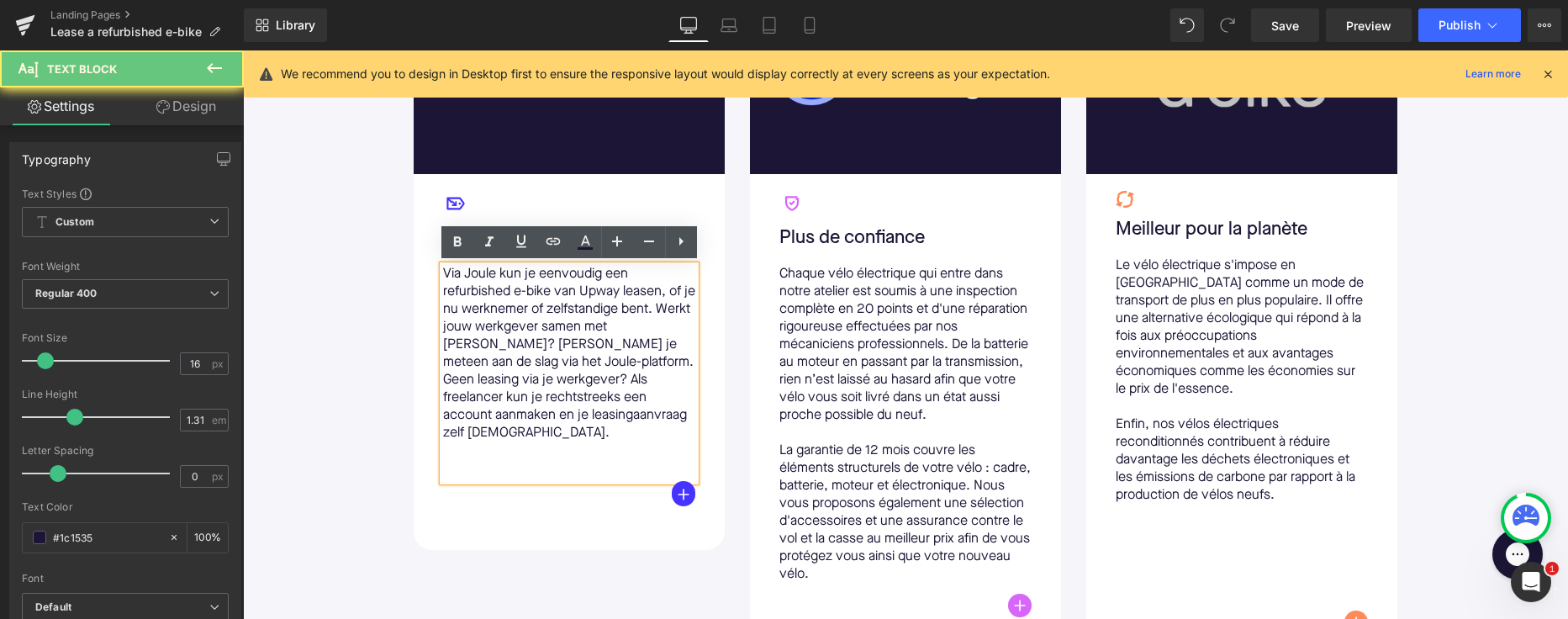 click on "Via Joule kun je eenvoudig een refurbished e-bike van Upway leasen, of je nu werknemer of zelfstandige bent. Werkt jouw werkgever samen met [PERSON_NAME]? [PERSON_NAME] je meteen aan de slag via het Joule-platform. Geen leasing via je werkgever? Als freelancer kun je rechtstreeks een account aanmaken en je leasingaanvraag zelf [DEMOGRAPHIC_DATA]." at bounding box center (569, 373) 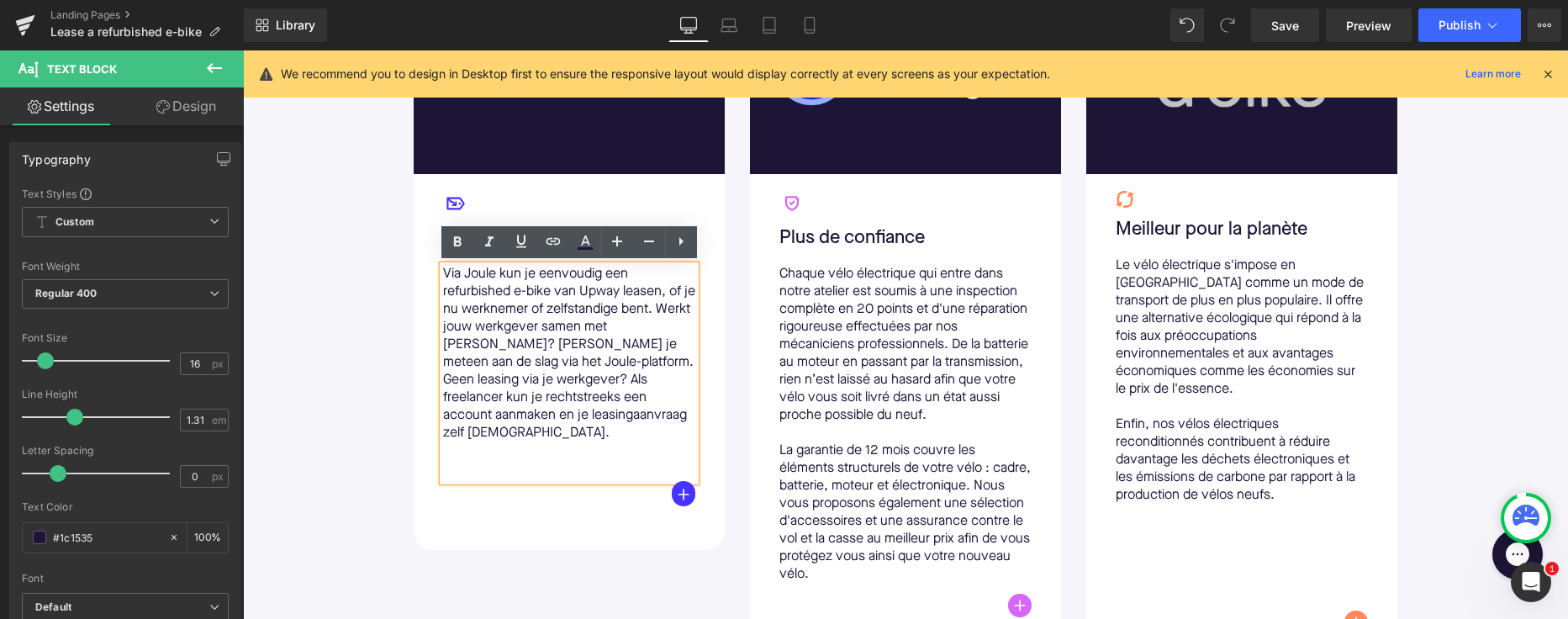 click on "Icon         Leas Text Block         Via Joule kun je eenvoudig een refurbished e-bike van Upway leasen, of je nu werknemer of zelfstandige bent. Werkt jouw werkgever samen met [PERSON_NAME]? [PERSON_NAME] je meteen aan de slag via het Joule-platform. Geen leasing via je werkgever? Als freelancer kun je rechtstreeks een account aanmaken en je leasingaanvraag zelf [DEMOGRAPHIC_DATA]. Text Block         Button         Row     49px" at bounding box center (569, 362) 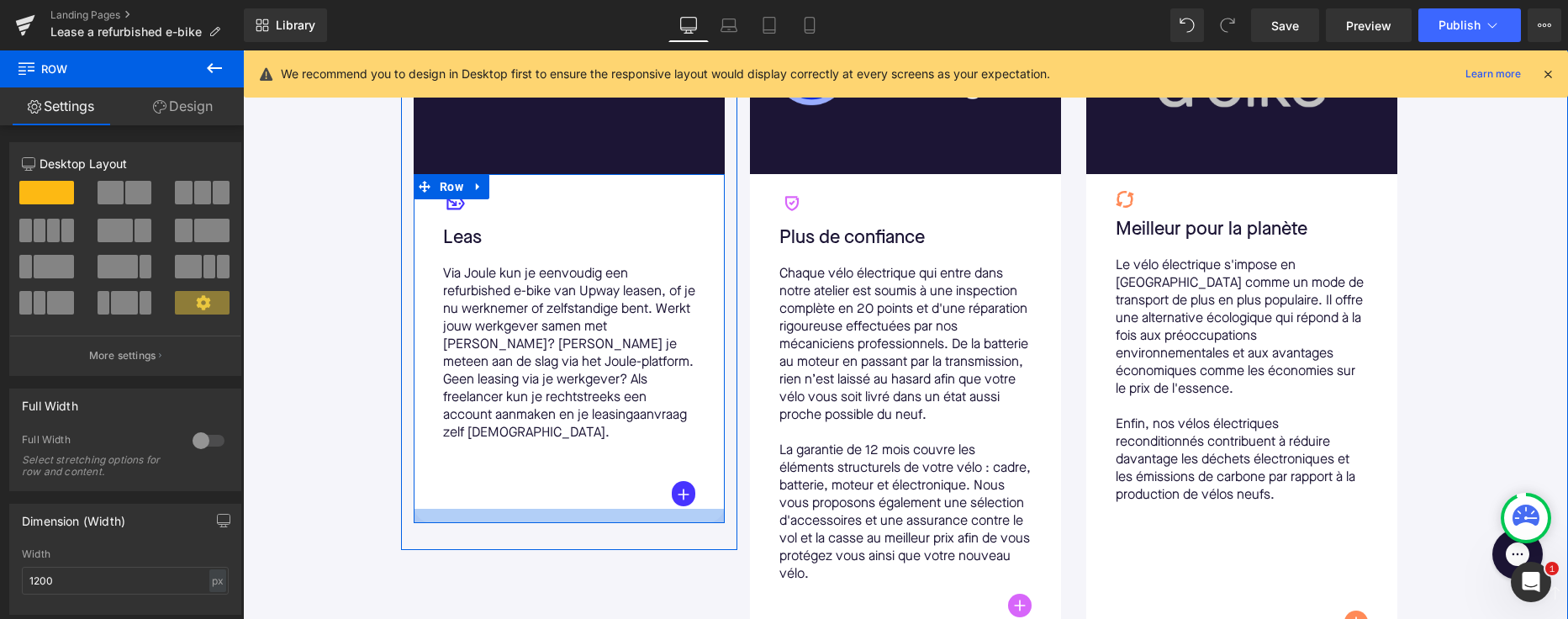 drag, startPoint x: 575, startPoint y: 523, endPoint x: 577, endPoint y: 496, distance: 27.07397 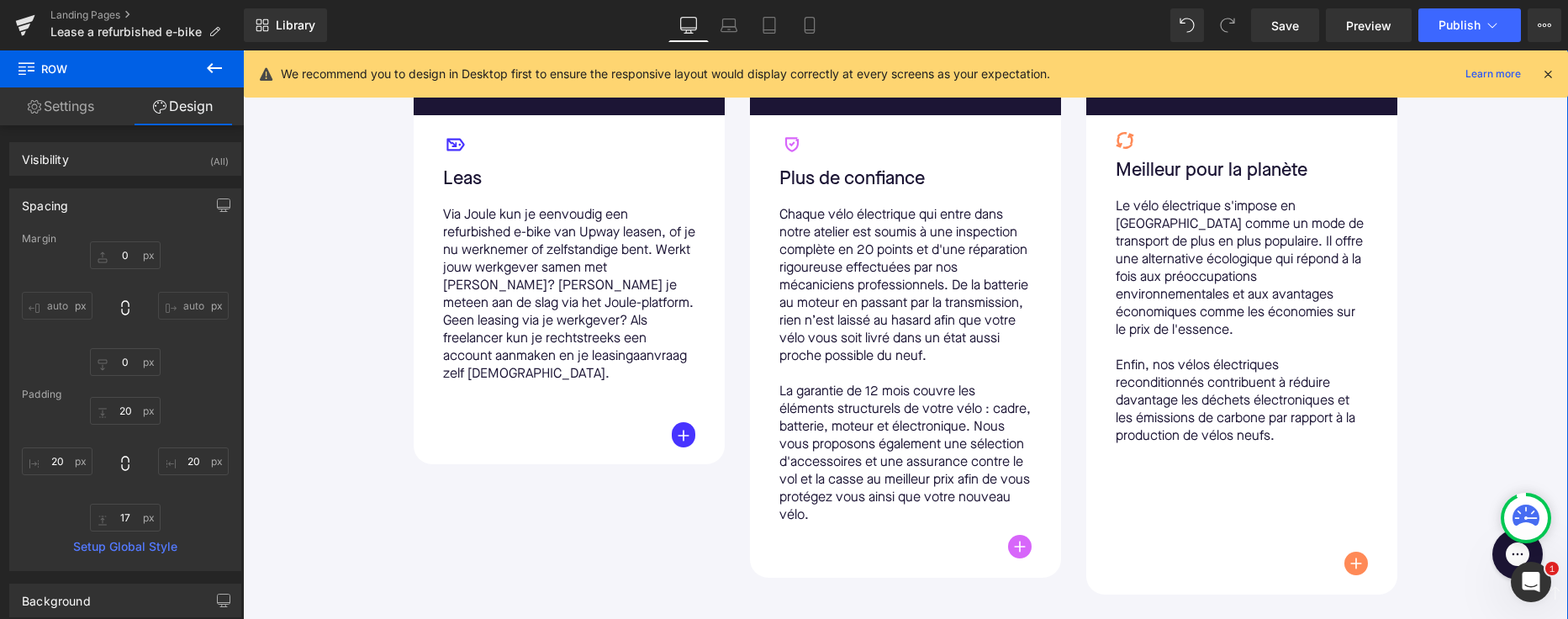 scroll, scrollTop: 1093, scrollLeft: 0, axis: vertical 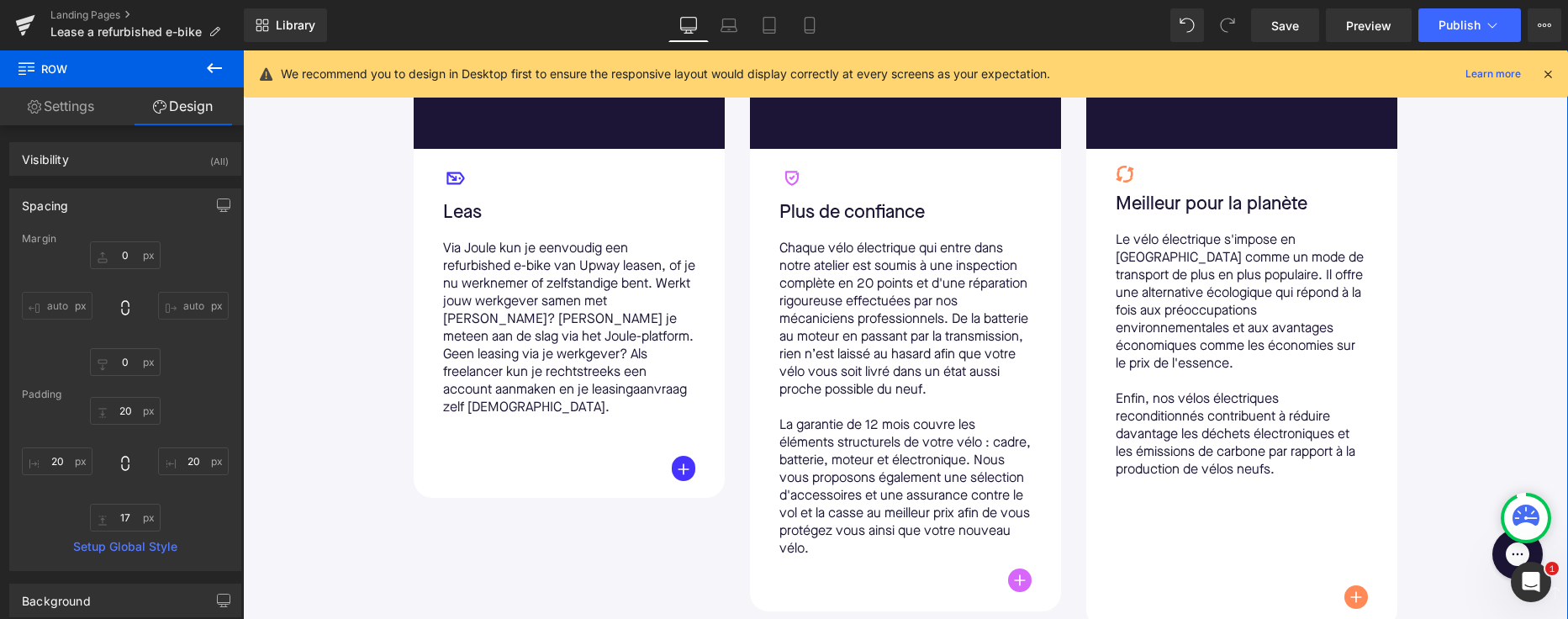 click on "La garantie de 12 mois couvre les éléments structurels de votre vélo : cadre, batterie, moteur et électronique. Nous vous proposons également une sélection d'accessoires et une assurance contre le vol et la casse au meilleur prix afin de vous protégez vous ainsi que votre nouveau vélo." at bounding box center (905, 488) 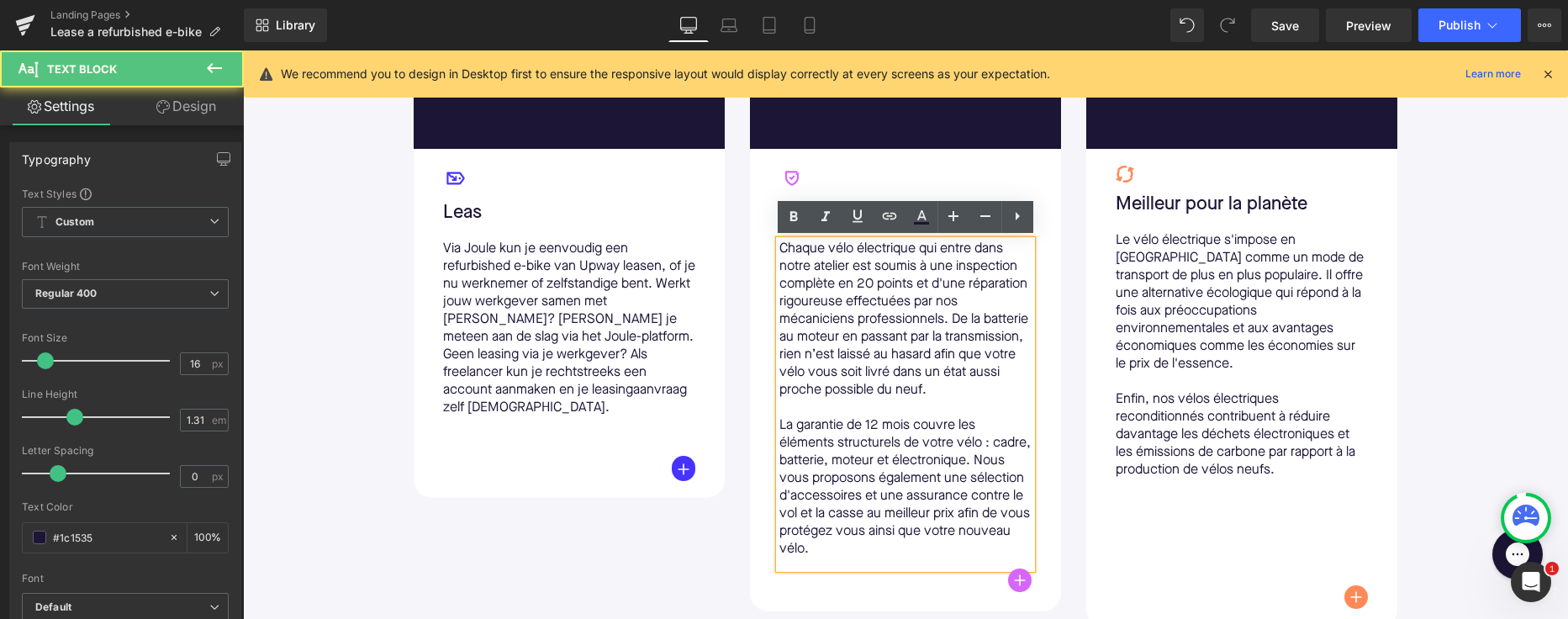 scroll, scrollTop: 1118, scrollLeft: 0, axis: vertical 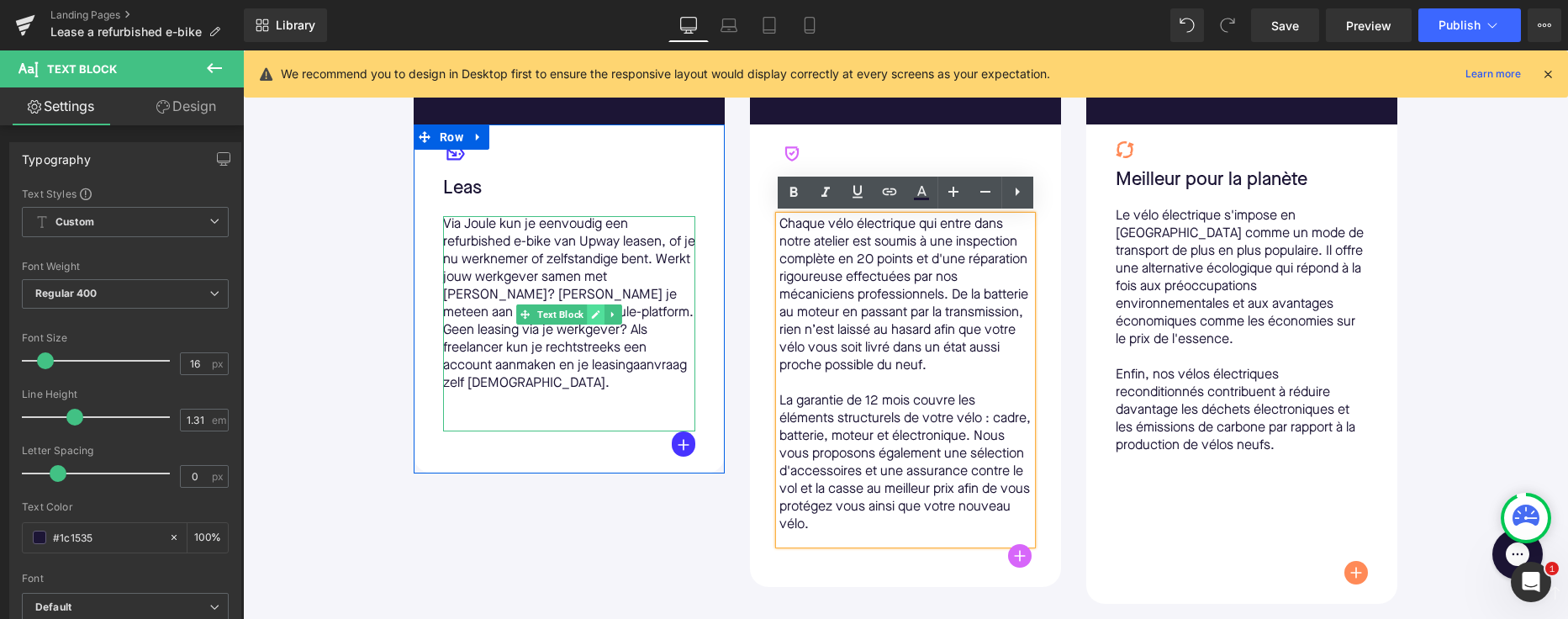 click 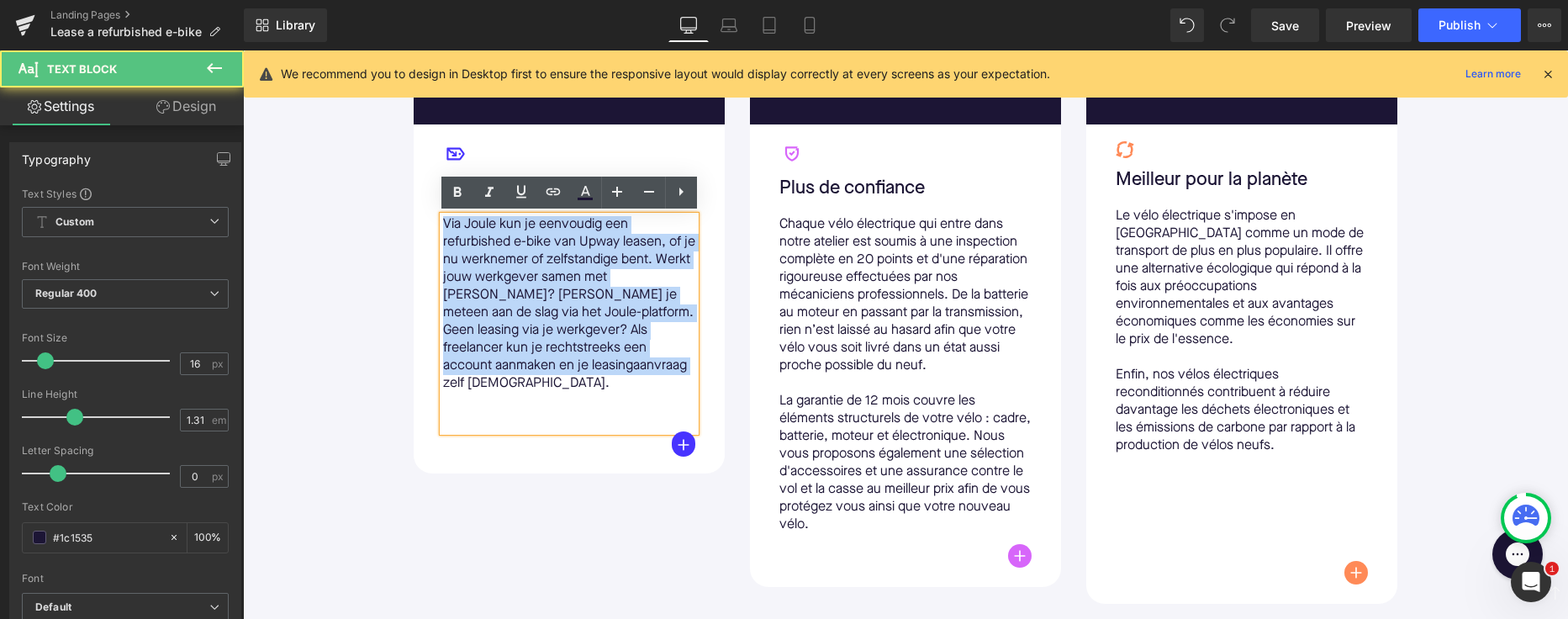 click on "Via Joule kun je eenvoudig een refurbished e-bike van Upway leasen, of je nu werknemer of zelfstandige bent. Werkt jouw werkgever samen met [PERSON_NAME]? [PERSON_NAME] je meteen aan de slag via het Joule-platform. Geen leasing via je werkgever? Als freelancer kun je rechtstreeks een account aanmaken en je leasingaanvraag zelf [DEMOGRAPHIC_DATA]." at bounding box center (569, 304) 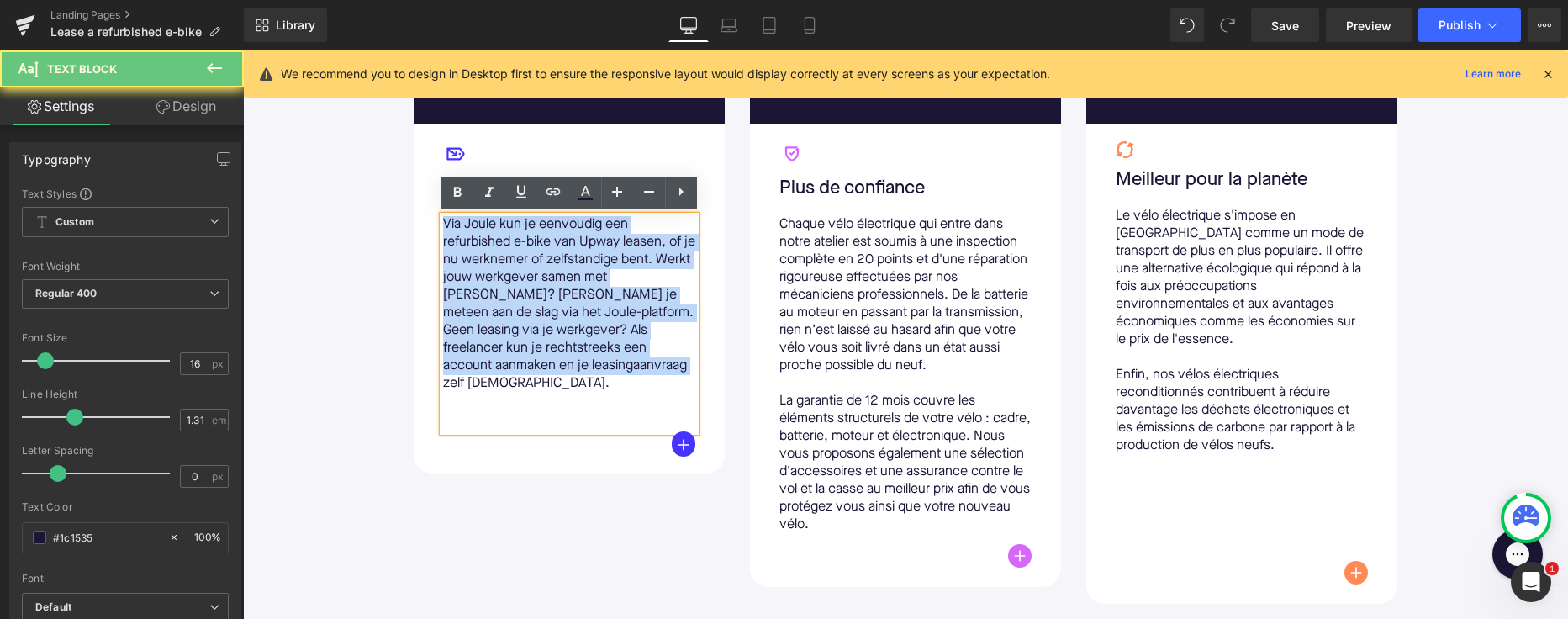 click on "Via Joule kun je eenvoudig een refurbished e-bike van Upway leasen, of je nu werknemer of zelfstandige bent. Werkt jouw werkgever samen met [PERSON_NAME]? [PERSON_NAME] je meteen aan de slag via het Joule-platform. Geen leasing via je werkgever? Als freelancer kun je rechtstreeks een account aanmaken en je leasingaanvraag zelf [DEMOGRAPHIC_DATA]." at bounding box center (569, 304) 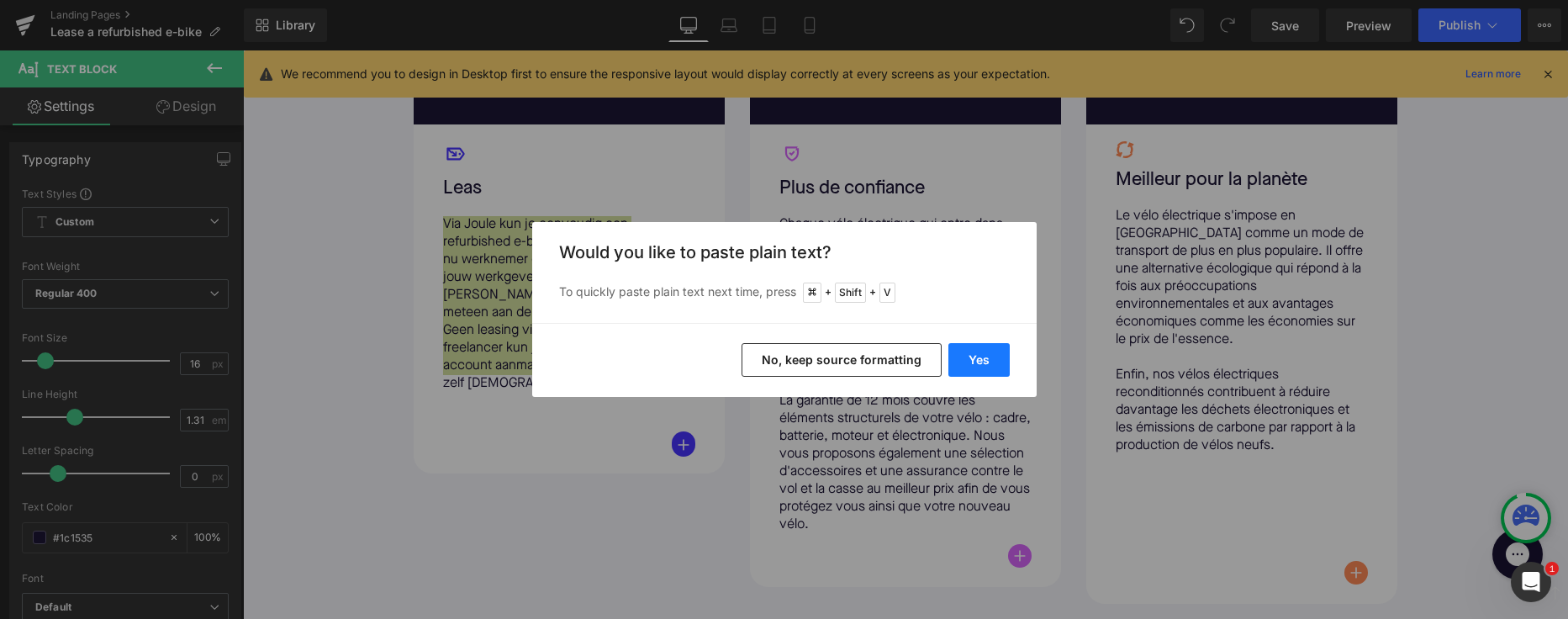 click on "Yes" at bounding box center (979, 360) 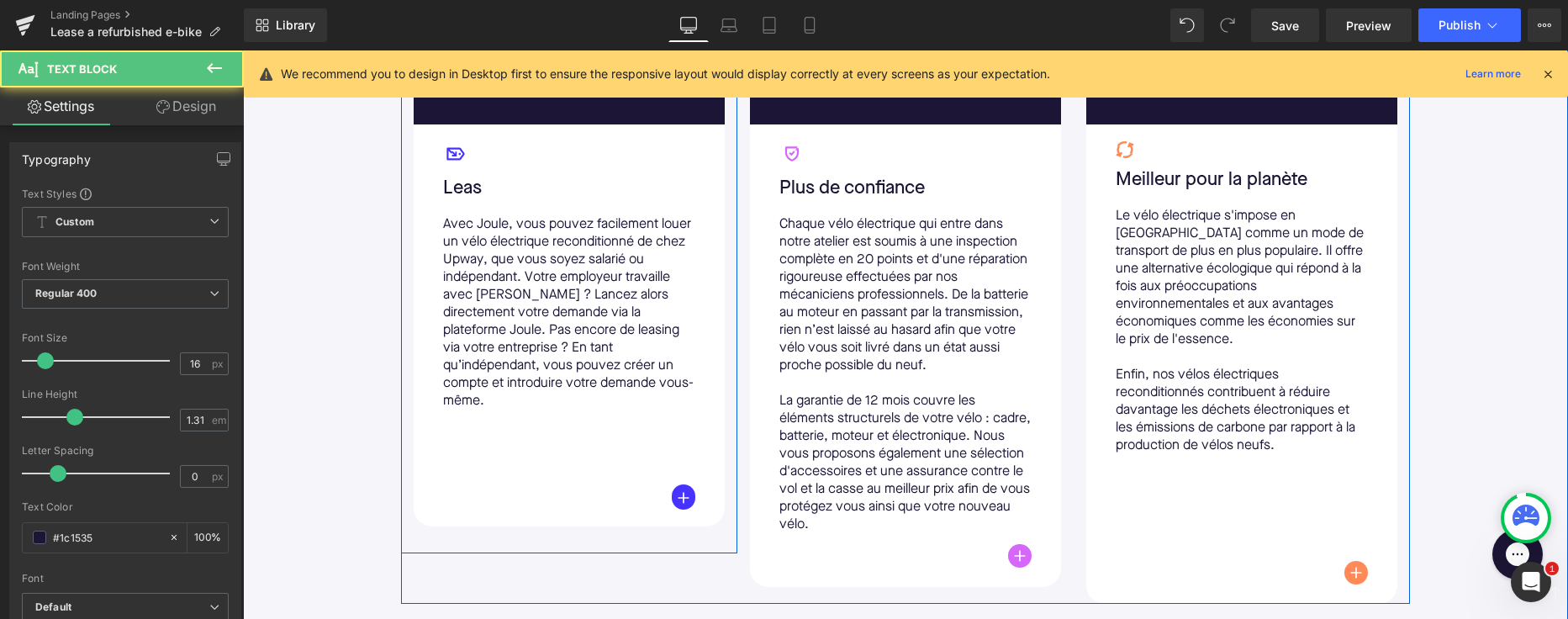 click on "Avec Joule, vous pouvez facilement louer un vélo électrique reconditionné de chez Upway, que vous soyez salarié ou indépendant. Votre employeur travaille avec [PERSON_NAME] ? Lancez alors directement votre demande via la plateforme Joule. Pas encore de leasing via votre entreprise ? En tant qu’indépendant, vous pouvez créer un compte et introduire votre demande vous-même." at bounding box center (569, 350) 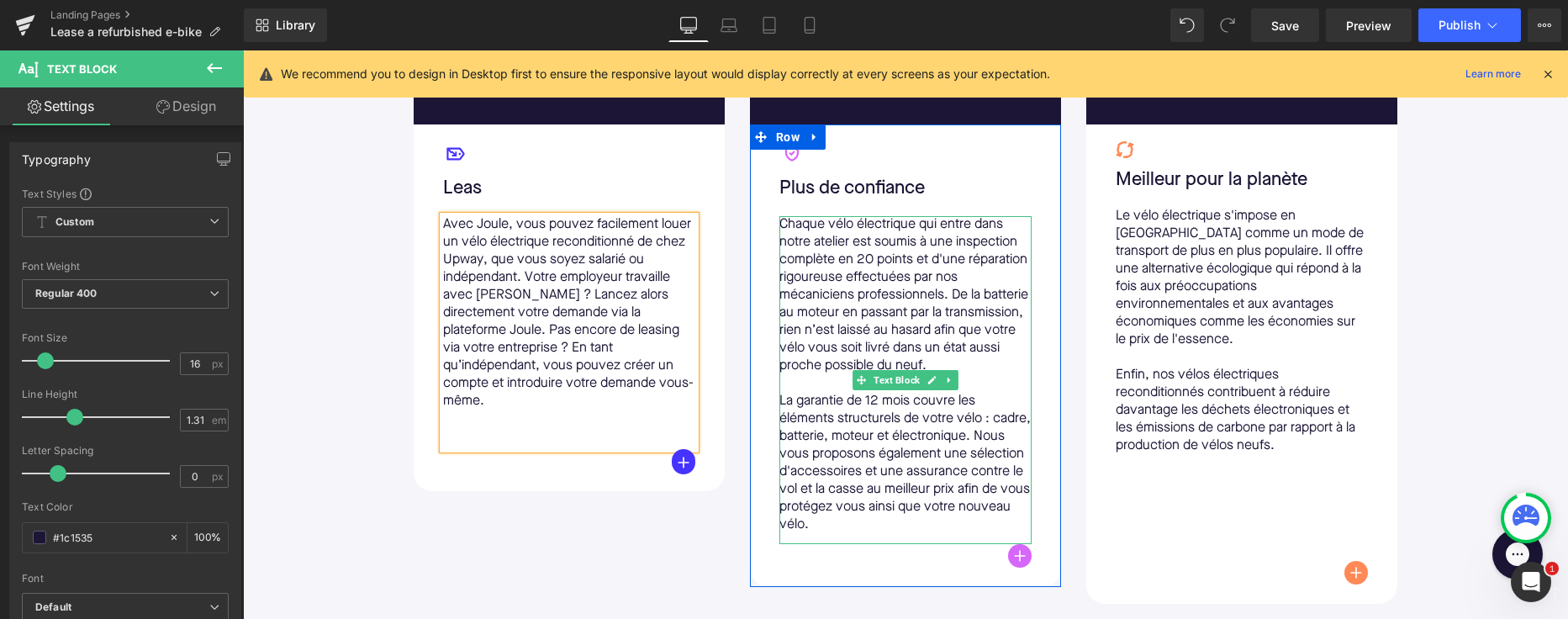 click on "Chaque vélo électrique qui entre dans notre atelier est soumis à une inspection complète en 20 points et d'une réparation rigoureuse effectuées par nos mécaniciens professionnels. De la batterie au moteur en passant par la transmission, rien n’est laissé au hasard afin que votre vélo vous soit livré dans un état aussi proche possible du neuf." at bounding box center [905, 295] 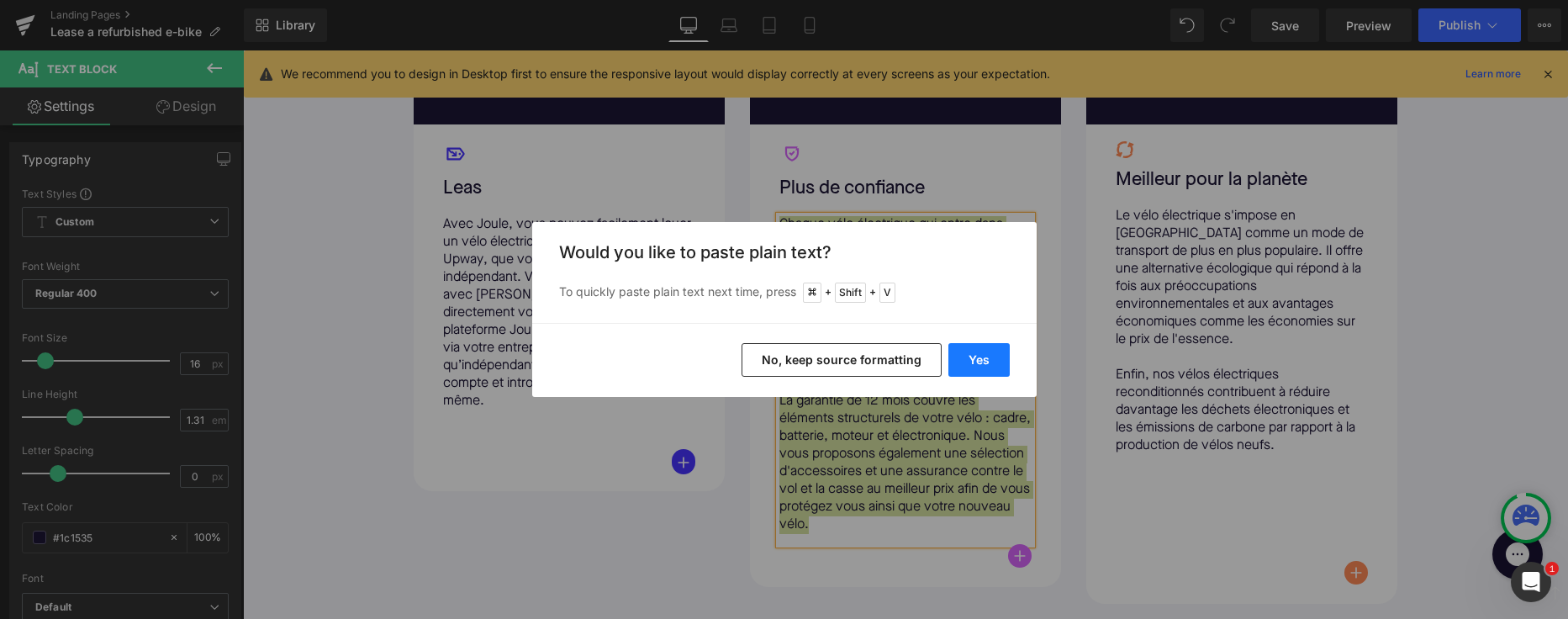 click on "Yes" at bounding box center (979, 360) 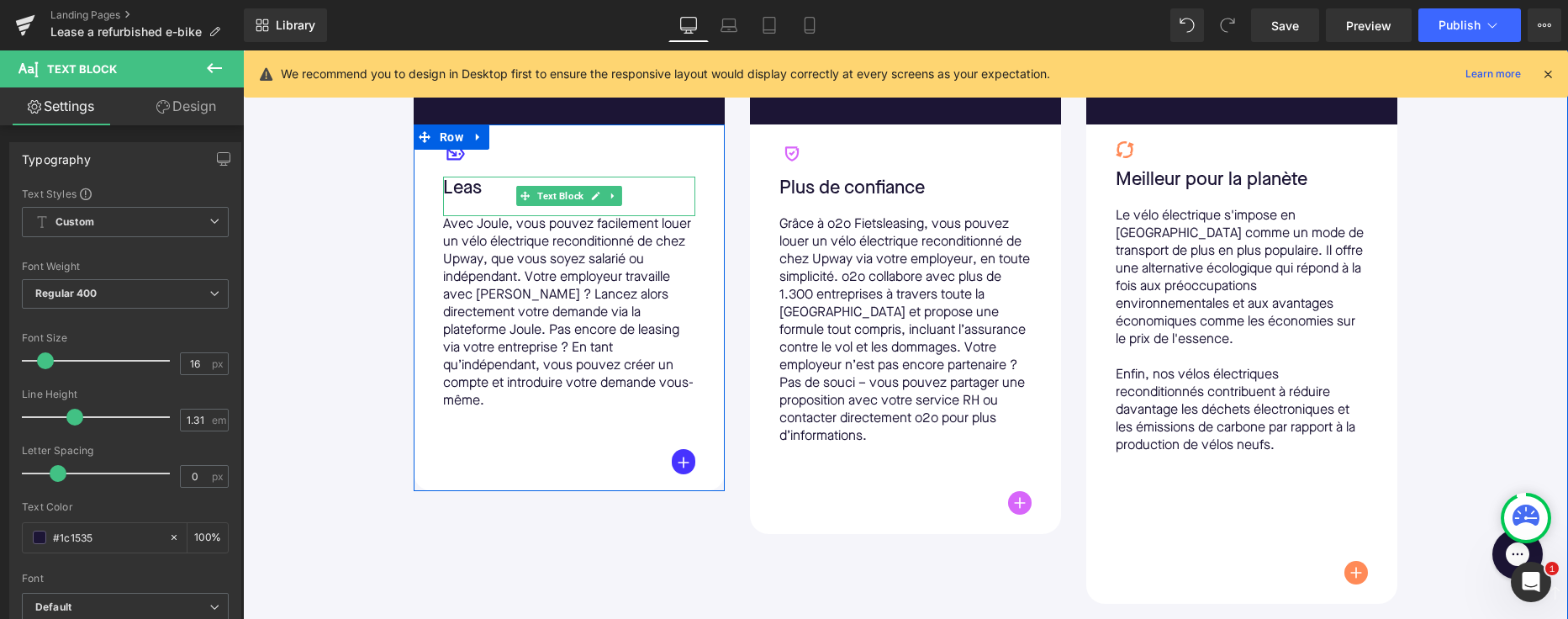 click on "Leas" at bounding box center [569, 188] 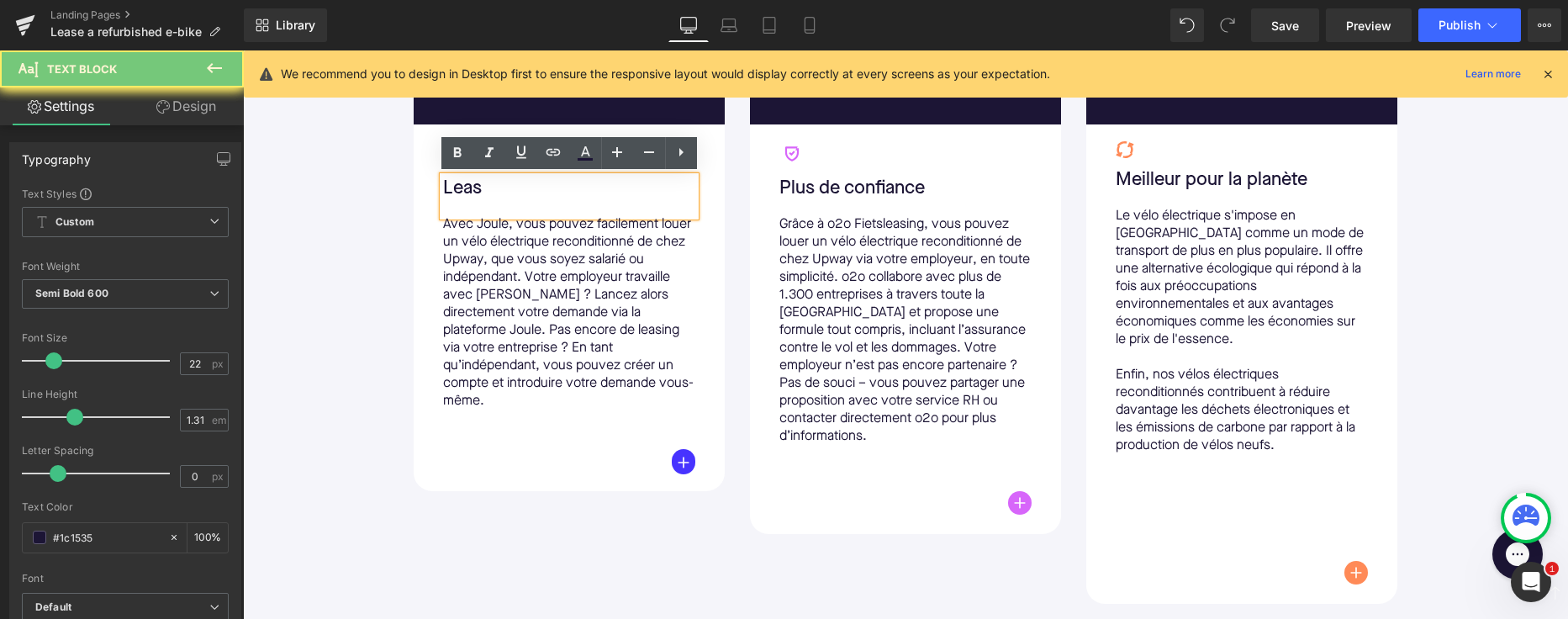click on "Leas" at bounding box center [569, 188] 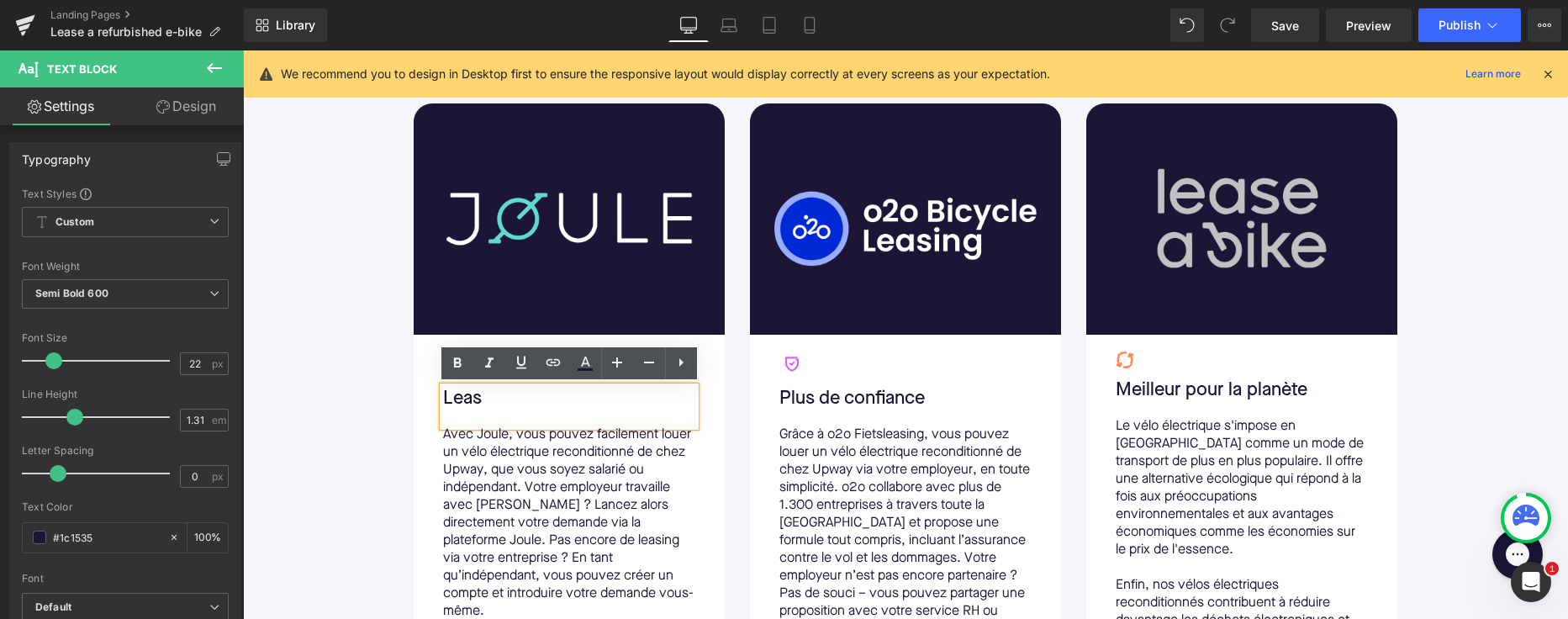 scroll, scrollTop: 909, scrollLeft: 0, axis: vertical 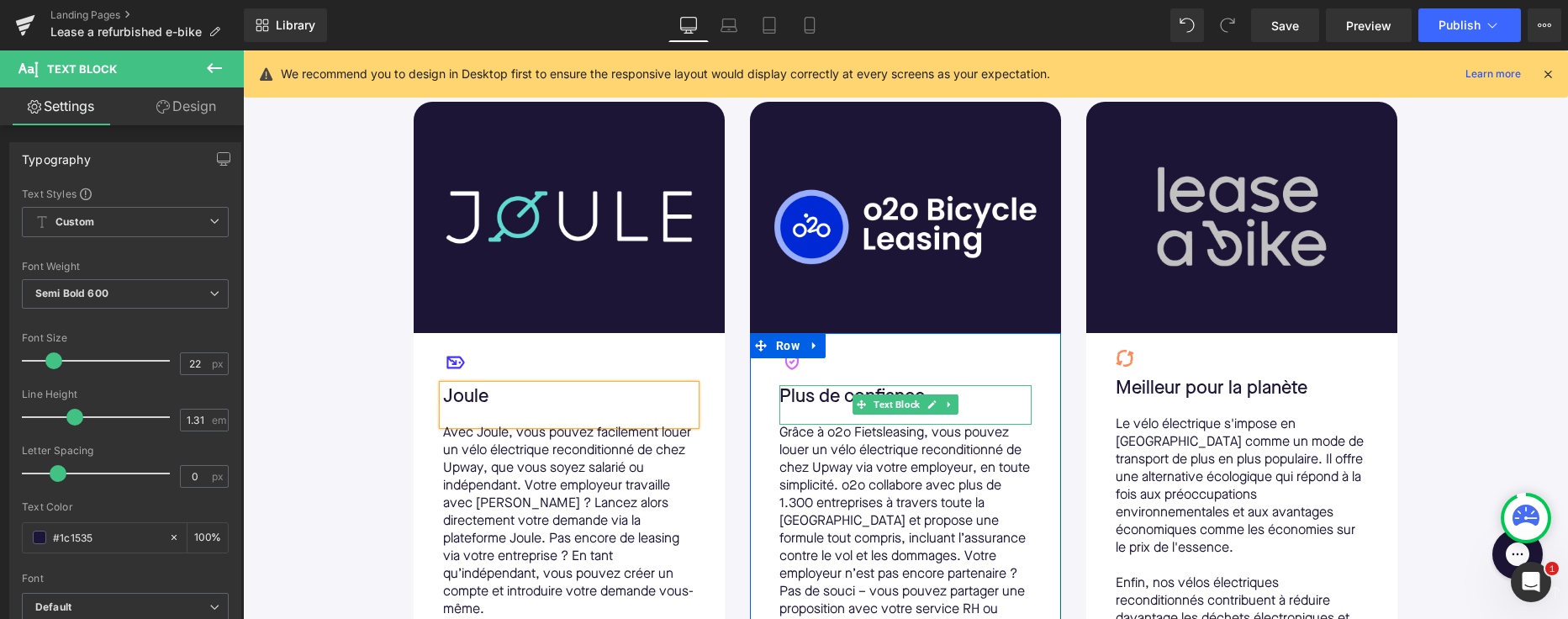 click on "Plus de confiance" at bounding box center (905, 397) 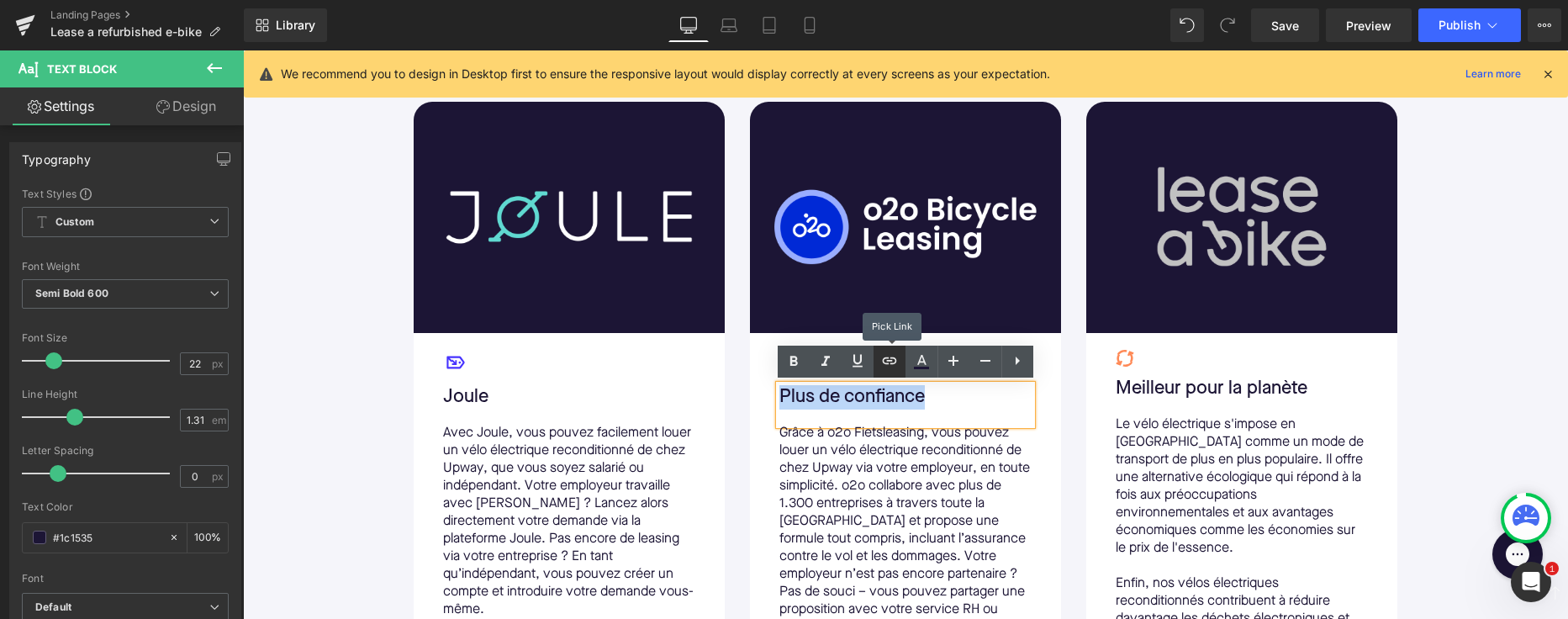 type 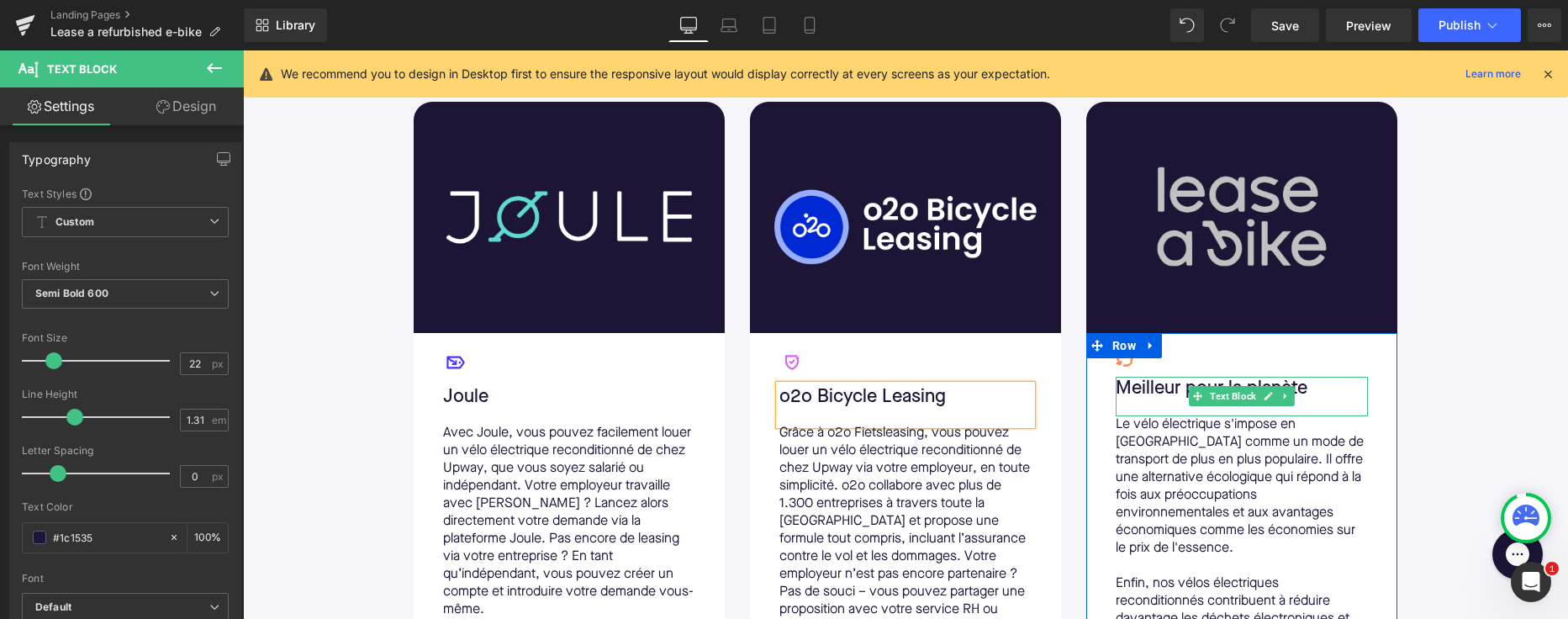 click on "Meilleur pour la planète" at bounding box center (1242, 389) 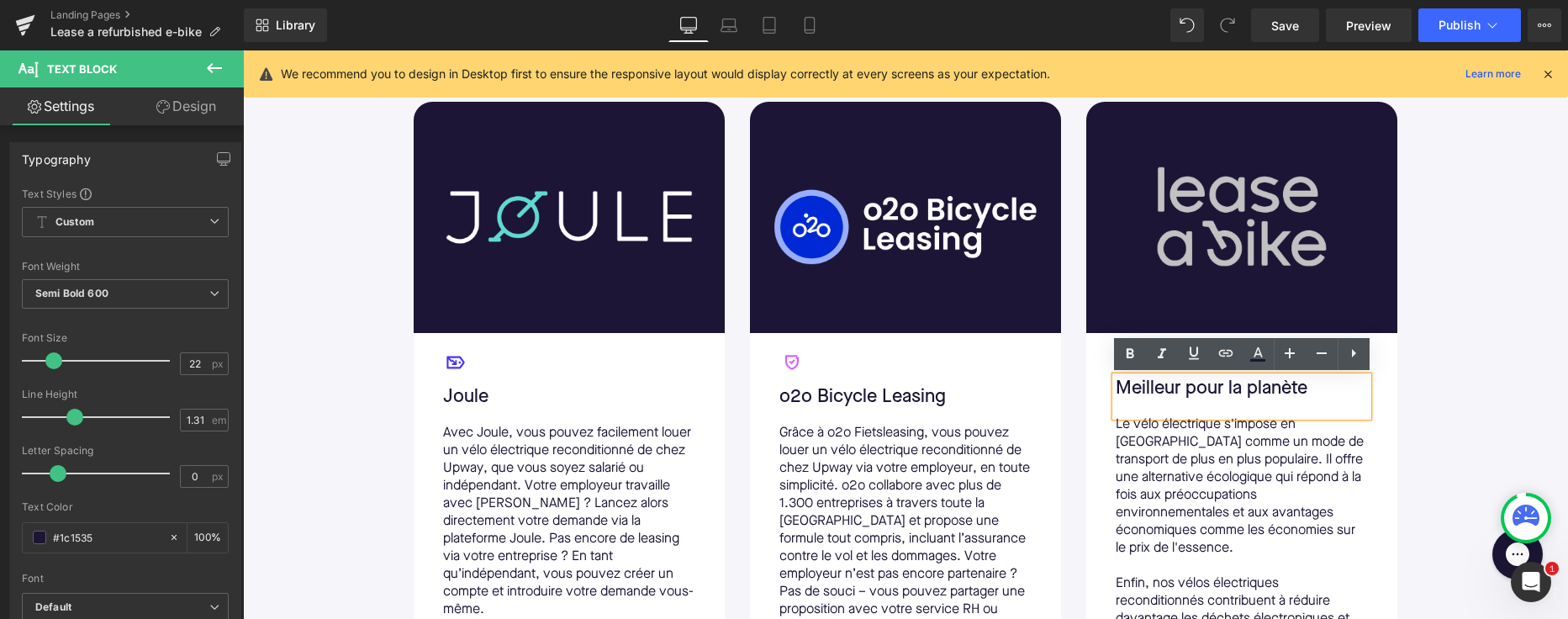 click on "Meilleur pour la planète" at bounding box center (1242, 389) 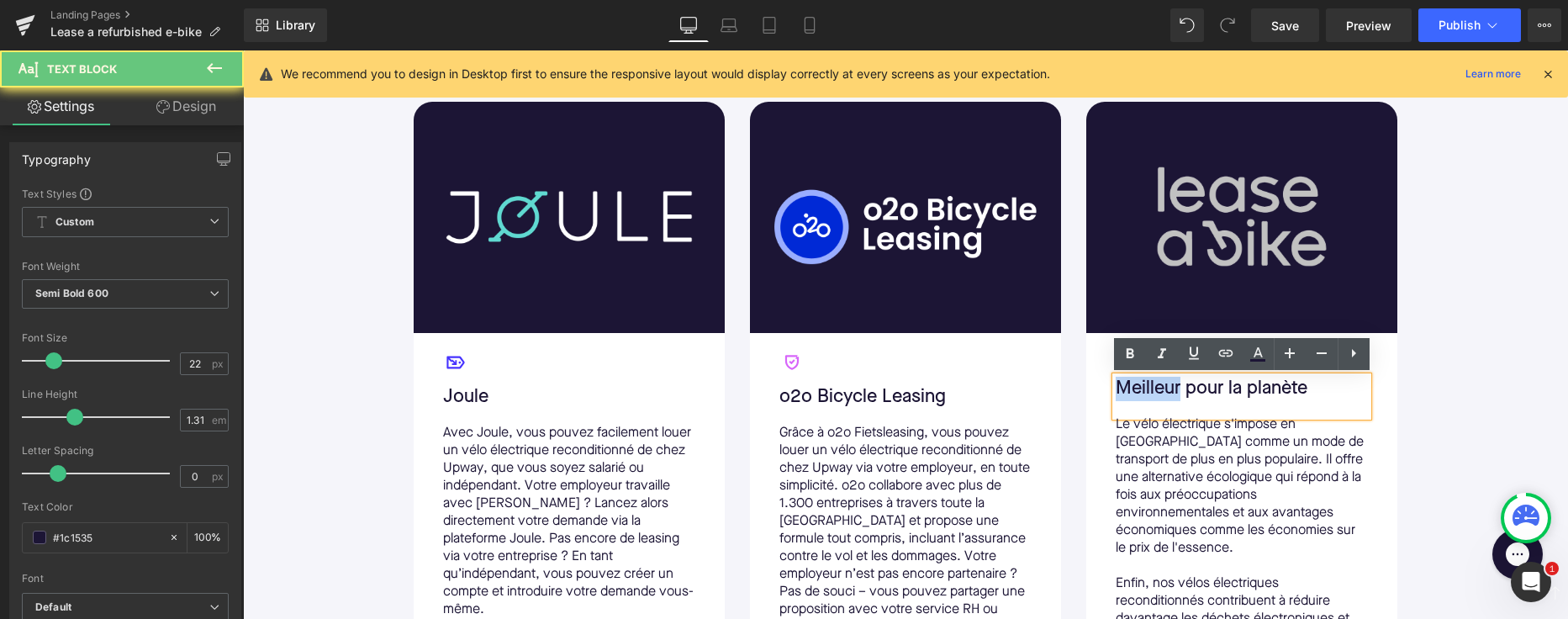 click on "Meilleur pour la planète" at bounding box center (1242, 389) 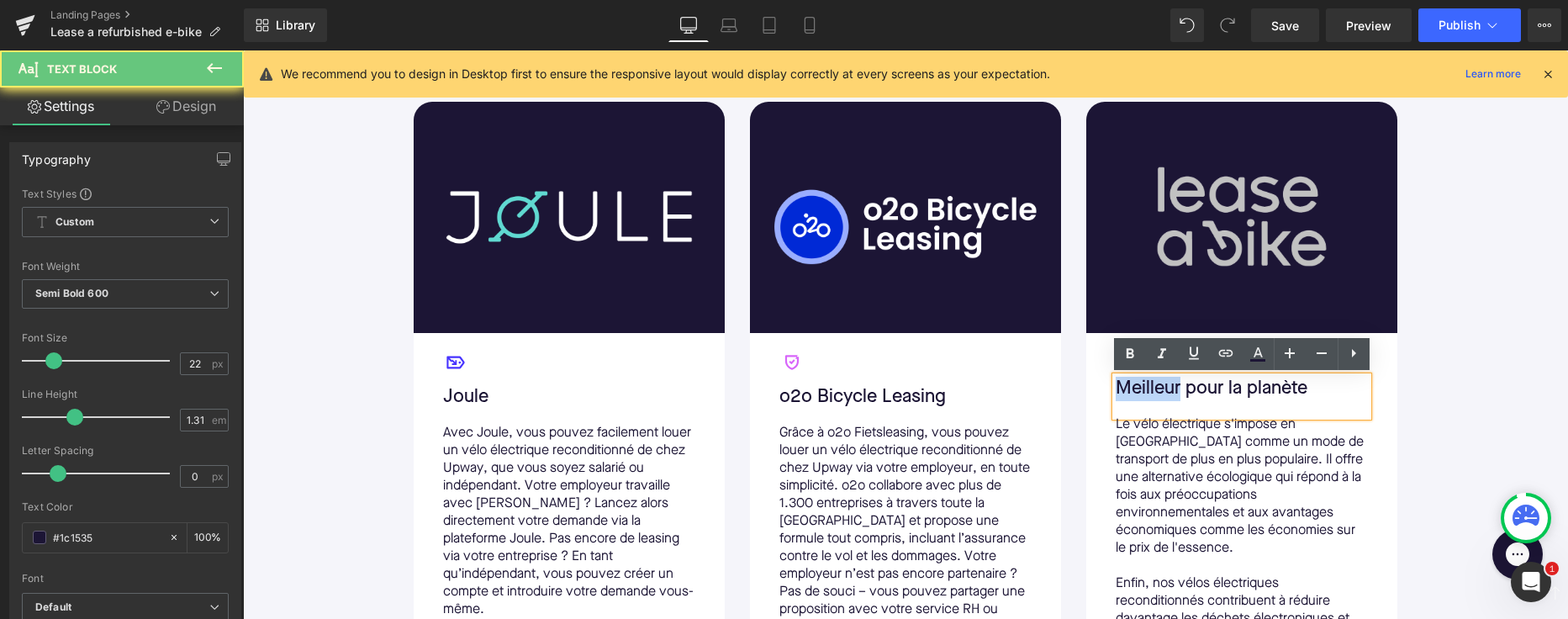 click on "Meilleur pour la planète" at bounding box center [1242, 389] 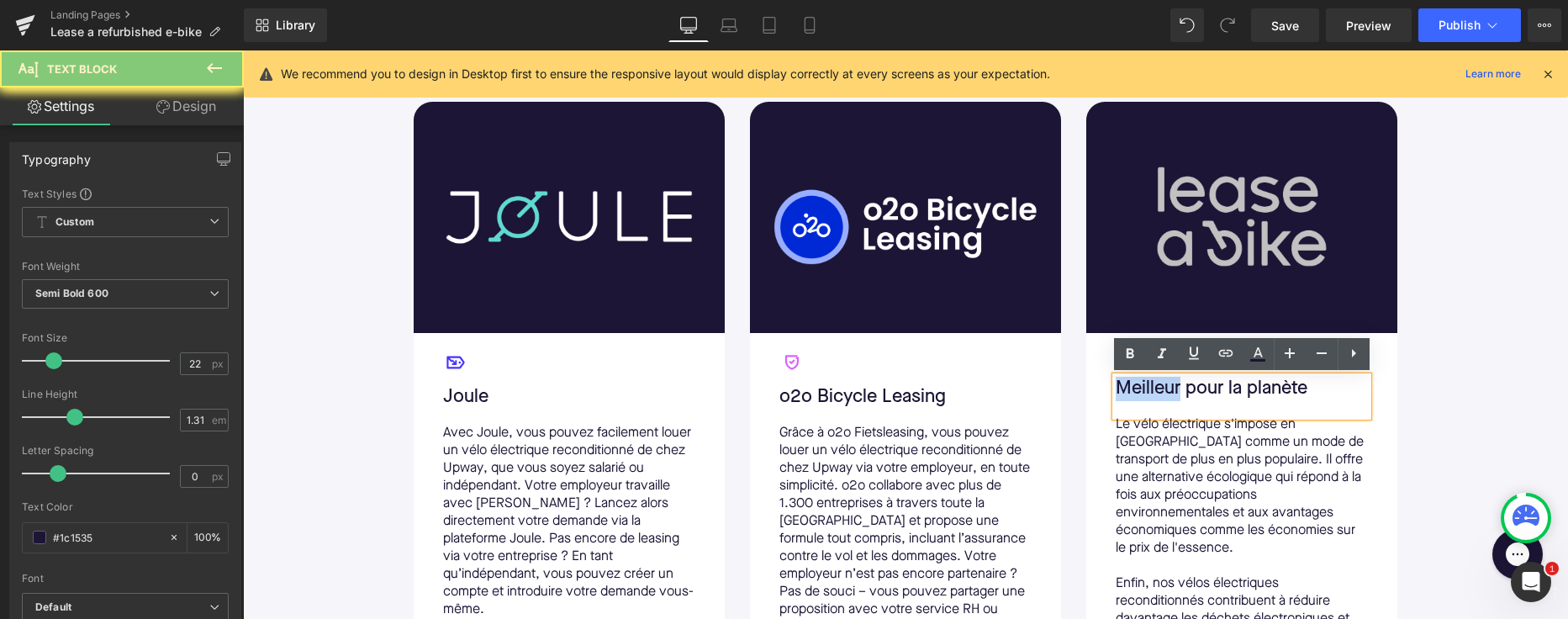 click on "Meilleur pour la planète" at bounding box center [1242, 389] 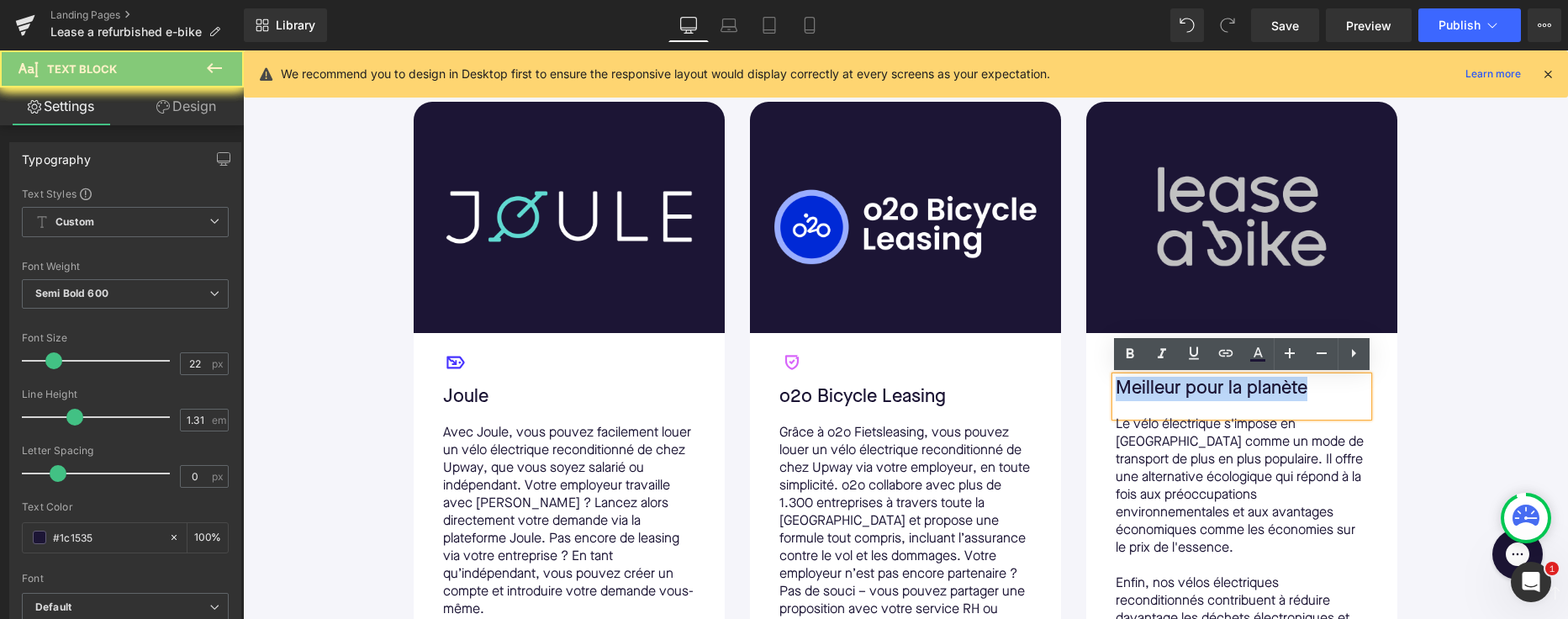 click on "Meilleur pour la planète" at bounding box center (1242, 389) 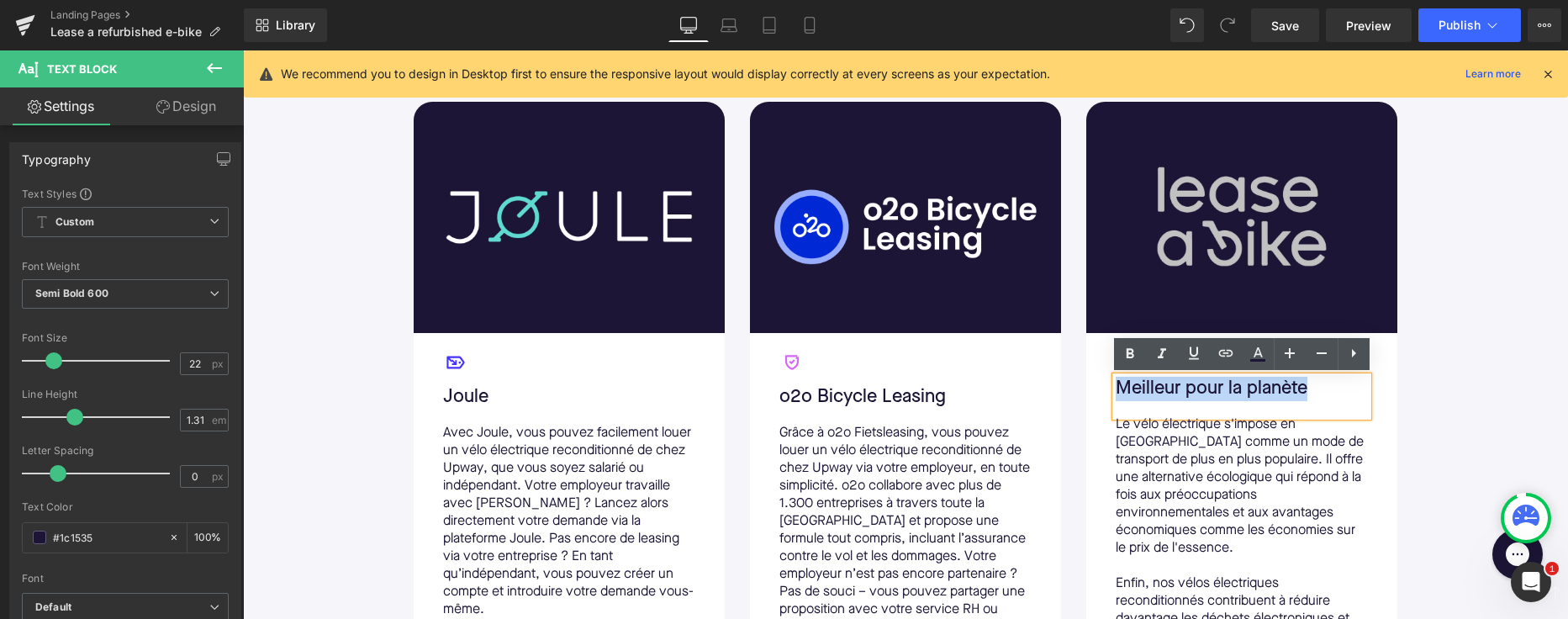 type 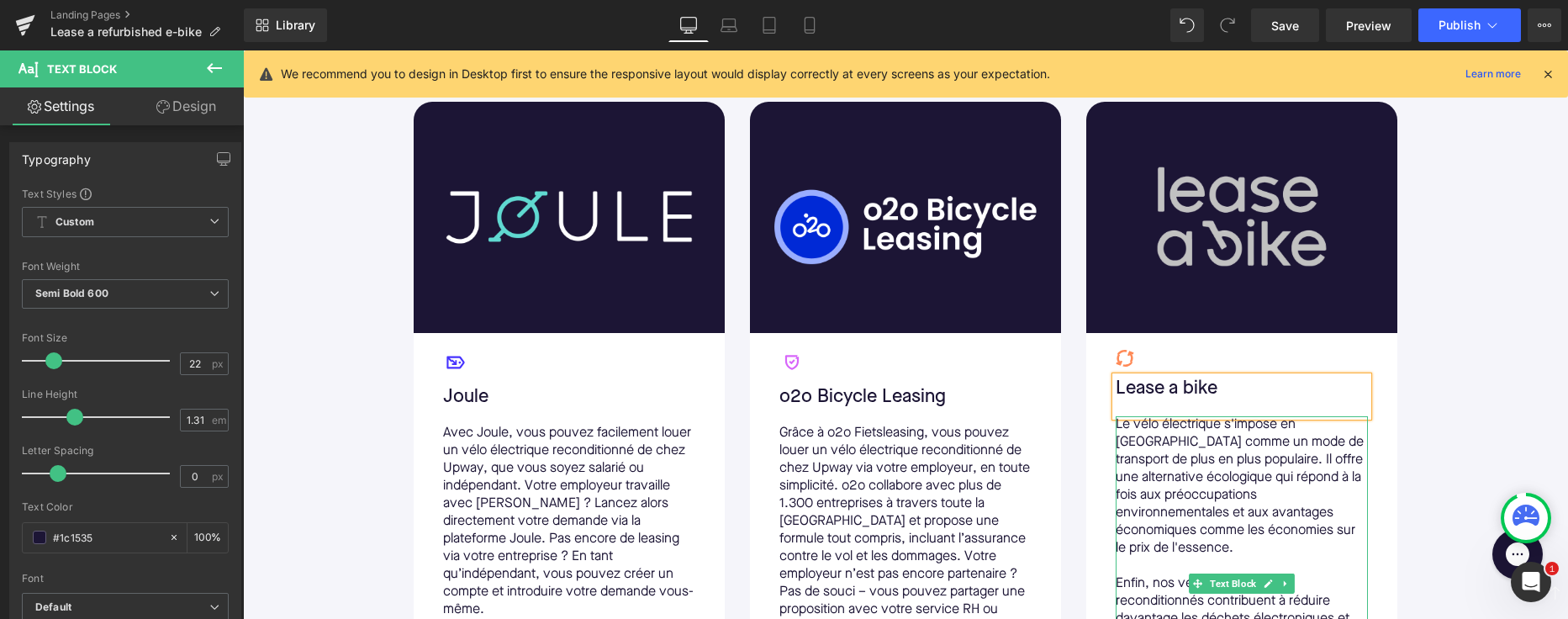 click on "Le vélo électrique s'impose en [GEOGRAPHIC_DATA] comme un mode de transport de plus en plus populaire. Il offre une alternative écologique qui répond à la fois aux préoccupations environnementales et aux avantages économiques comme les économies sur le prix de l'essence." at bounding box center (1242, 487) 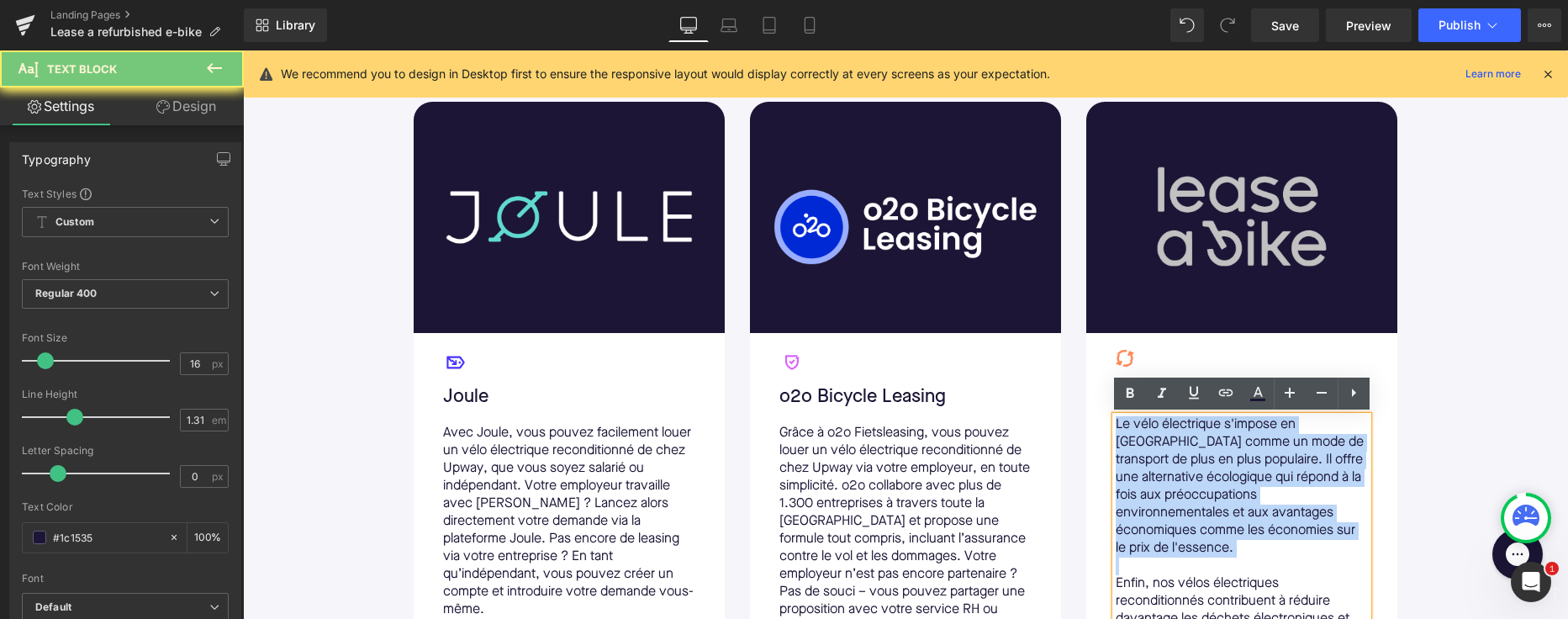 click on "Le vélo électrique s'impose en [GEOGRAPHIC_DATA] comme un mode de transport de plus en plus populaire. Il offre une alternative écologique qui répond à la fois aux préoccupations environnementales et aux avantages économiques comme les économies sur le prix de l'essence." at bounding box center [1242, 487] 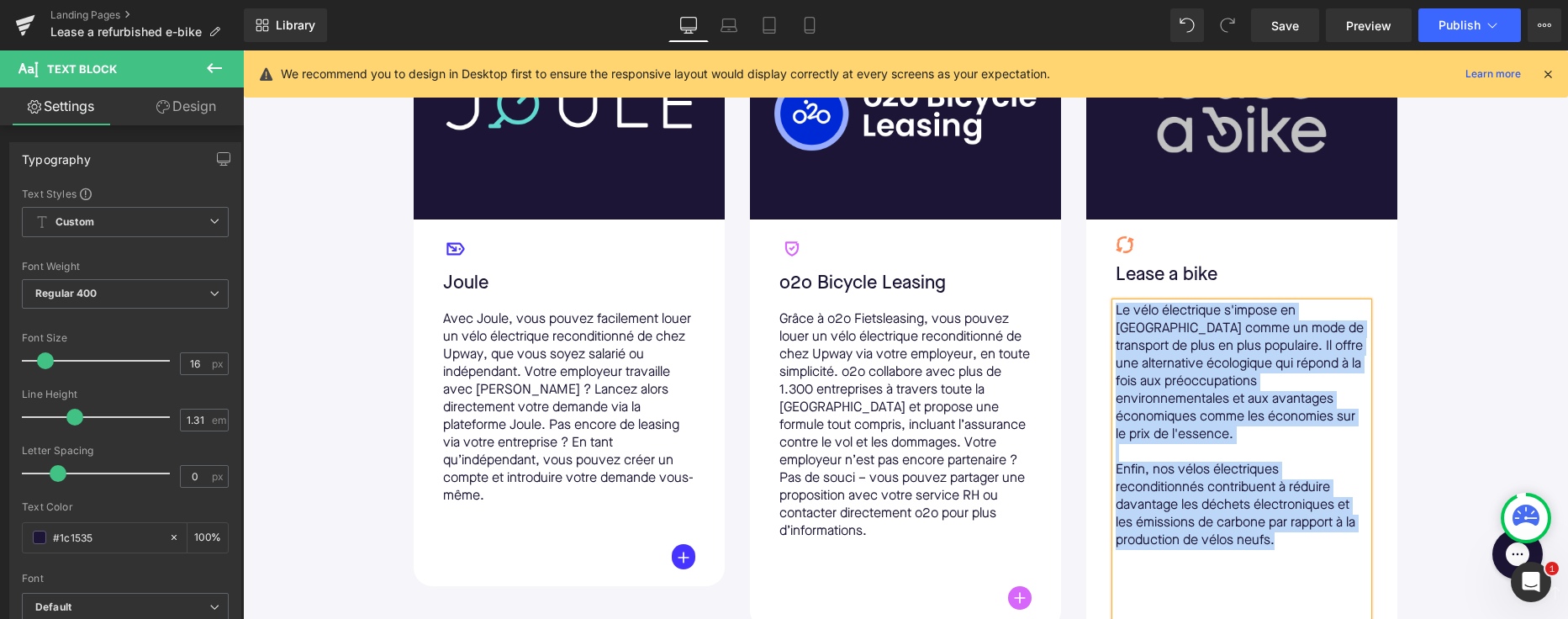 scroll, scrollTop: 1142, scrollLeft: 0, axis: vertical 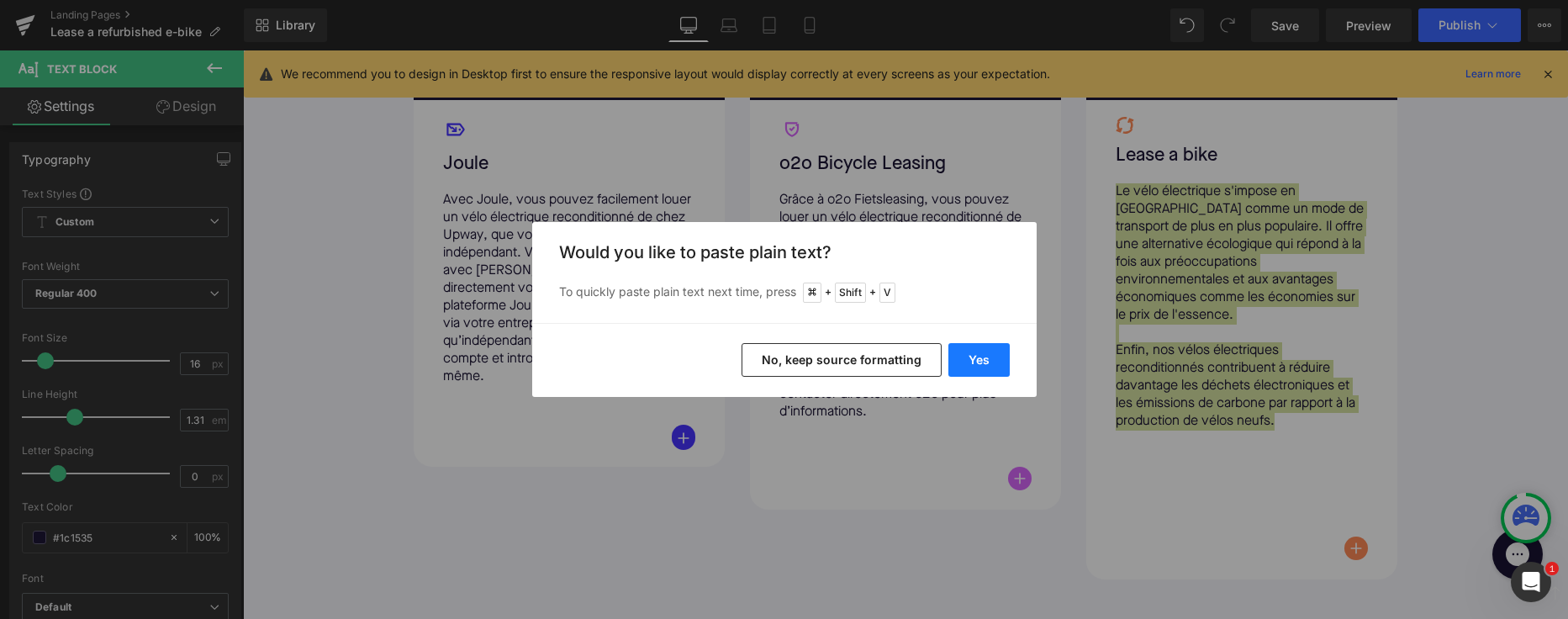 click on "Yes" at bounding box center (979, 360) 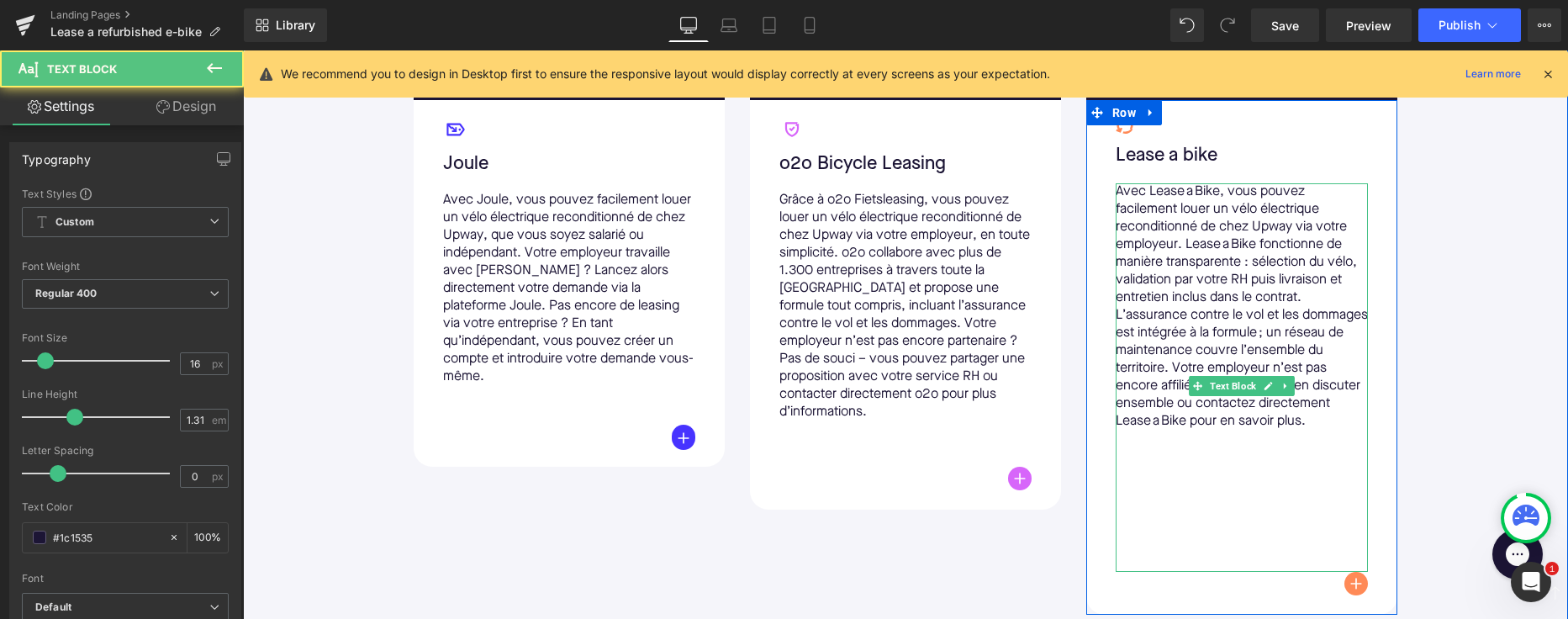 click at bounding box center (1242, 439) 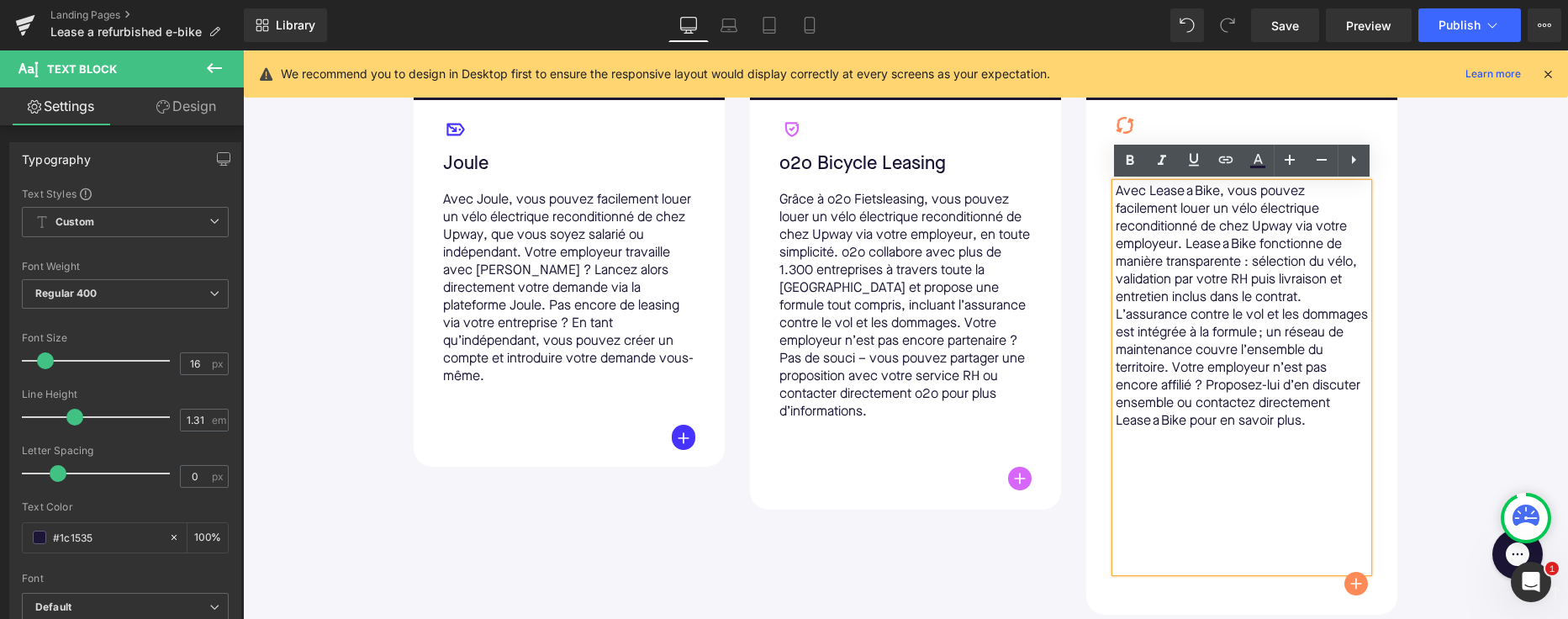 click on "Nos partenaires de leasing Text Block         Image         Icon         Joule Text Block         Avec Joule, vous pouvez facilement louer un vélo électrique reconditionné de chez Upway, que vous soyez salarié ou indépendant. Votre employeur travaille avec [PERSON_NAME] ? Lancez alors directement votre demande via la plateforme Joule. Pas encore de leasing via votre entreprise ? En tant qu’indépendant, vous pouvez créer un compte et introduire votre demande vous-même. Text Block         Button         Row         Row     32px     Image         Icon         o2o Bicycle Leasing Text Block         Text Block         Button         Row         Row         Image         Icon         Lease a bike Text Block         Text Block         Button         Row         Row         Row" at bounding box center [905, 223] 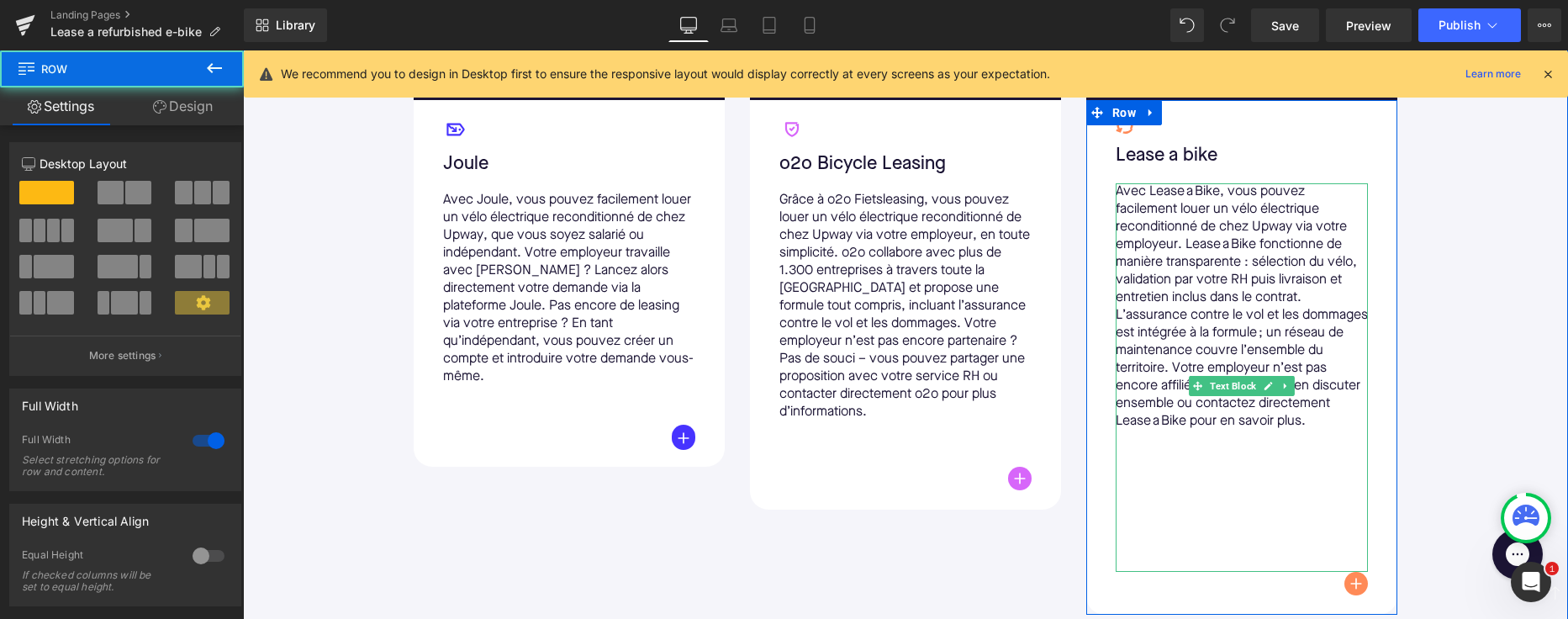 click on "Avec Lease a Bike, vous pouvez facilement louer un vélo électrique reconditionné de chez Upway via votre employeur. Lease a Bike fonctionne de manière transparente : sélection du vélo, validation par votre RH puis livraison et entretien inclus dans le contrat. L’assurance contre le vol et les dommages est intégrée à la formule ; un réseau de maintenance couvre l’ensemble du territoire. Votre employeur n’est pas encore affilié ? Proposez-lui d’en discuter ensemble ou contactez directement Lease a Bike pour en savoir plus." at bounding box center (1242, 378) 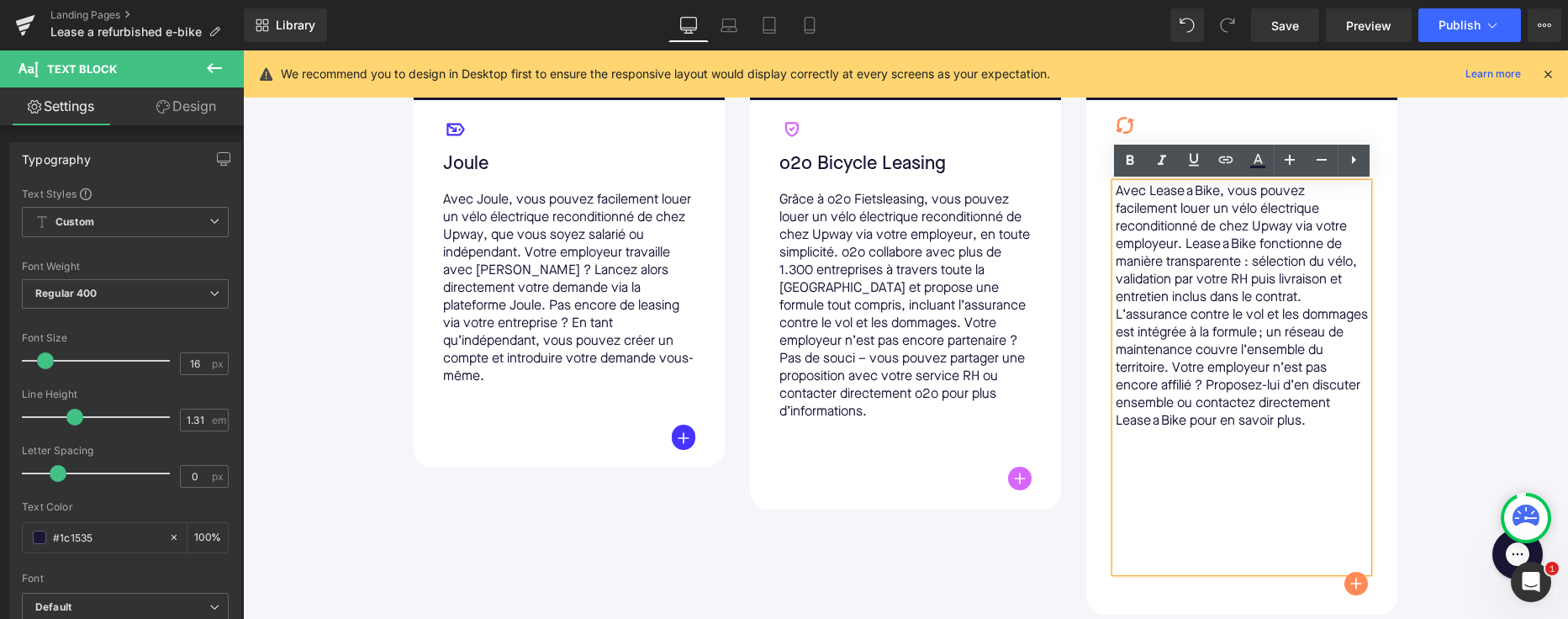click on "Avec Lease a Bike, vous pouvez facilement louer un vélo électrique reconditionné de chez Upway via votre employeur. Lease a Bike fonctionne de manière transparente : sélection du vélo, validation par votre RH puis livraison et entretien inclus dans le contrat. L’assurance contre le vol et les dommages est intégrée à la formule ; un réseau de maintenance couvre l’ensemble du territoire. Votre employeur n’est pas encore affilié ? Proposez-lui d’en discuter ensemble ou contactez directement Lease a Bike pour en savoir plus." at bounding box center [1242, 378] 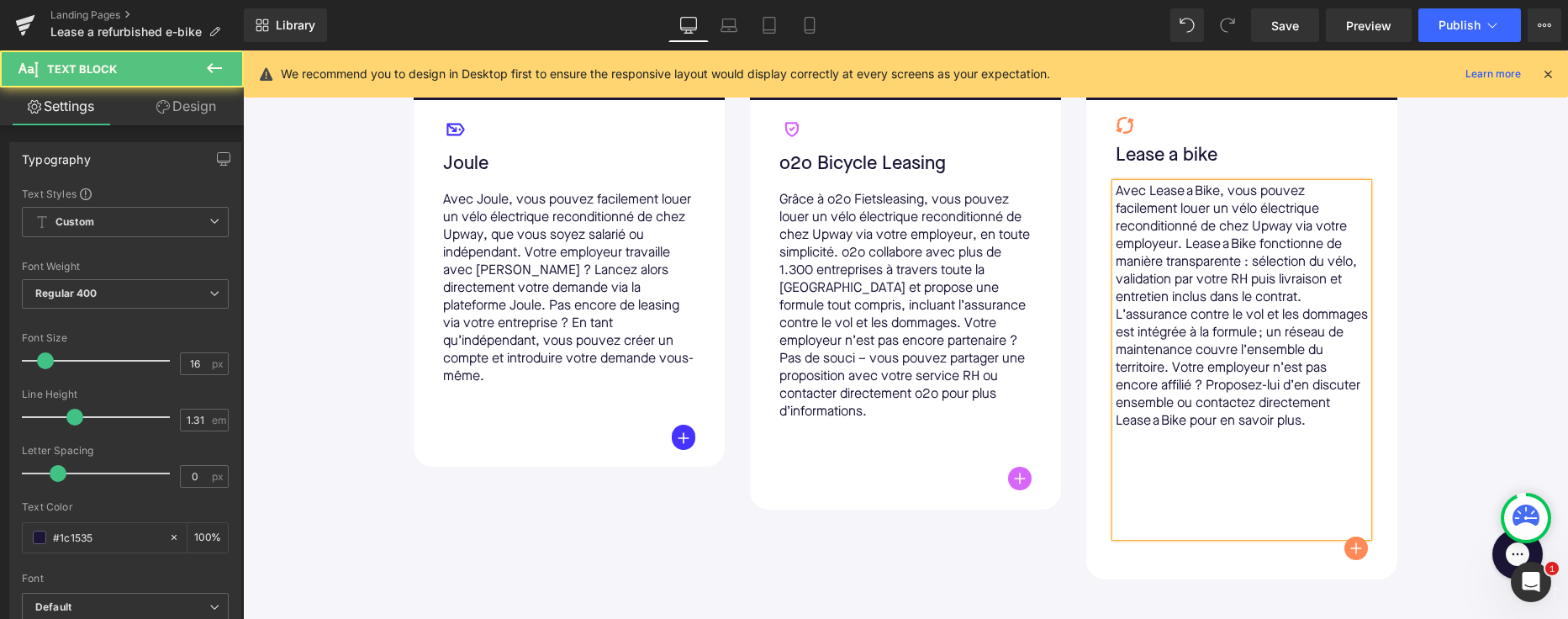 click on "Avec Lease a Bike, vous pouvez facilement louer un vélo électrique reconditionné de chez Upway via votre employeur. Lease a Bike fonctionne de manière transparente : sélection du vélo, validation par votre RH puis livraison et entretien inclus dans le contrat. L’assurance contre le vol et les dommages est intégrée à la formule ; un réseau de maintenance couvre l’ensemble du territoire. Votre employeur n’est pas encore affilié ? Proposez-lui d’en discuter ensemble ou contactez directement Lease a Bike pour en savoir plus." at bounding box center [1242, 360] 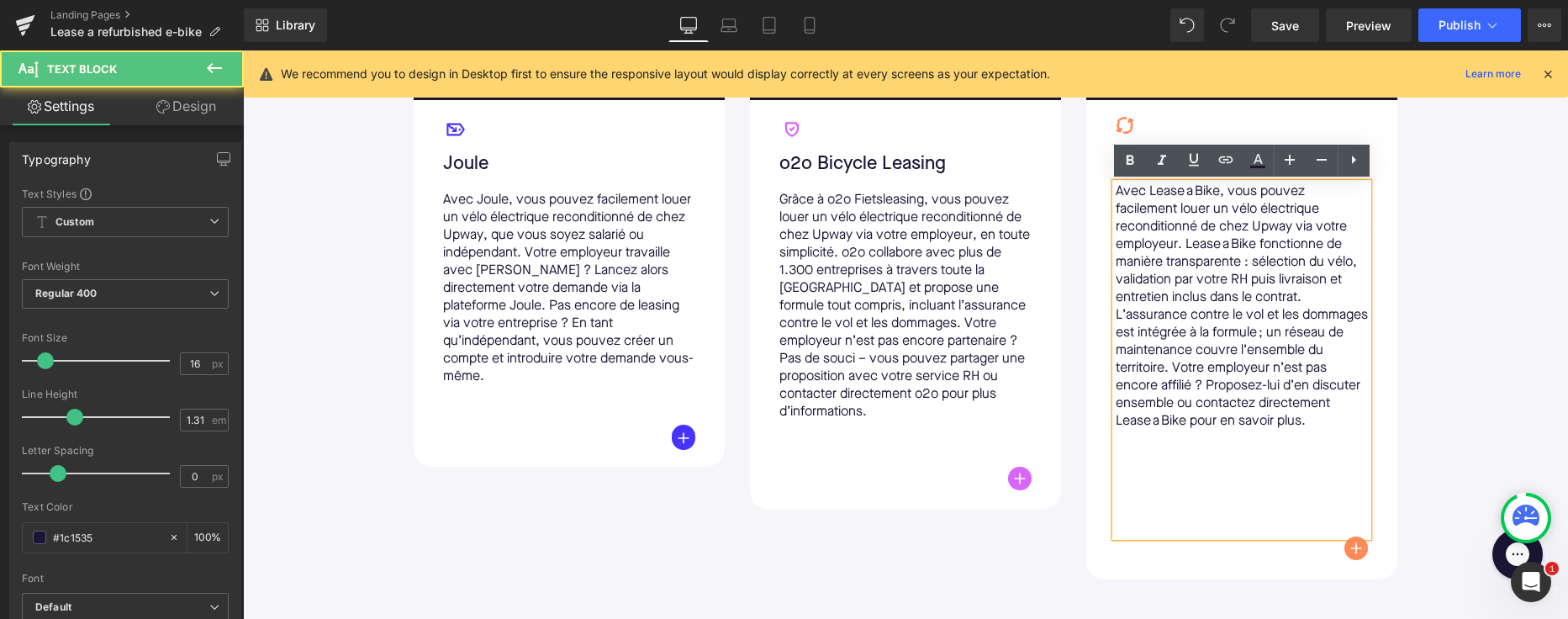 click on "Nos partenaires de leasing Text Block         Image         Icon         Joule Text Block         Avec Joule, vous pouvez facilement louer un vélo électrique reconditionné de chez Upway, que vous soyez salarié ou indépendant. Votre employeur travaille avec [PERSON_NAME] ? Lancez alors directement votre demande via la plateforme Joule. Pas encore de leasing via votre entreprise ? En tant qu’indépendant, vous pouvez créer un compte et introduire votre demande vous-même. Text Block         Button         Row         Row     32px     Image         Icon         o2o Bicycle Leasing Text Block         Text Block         Button         Row         Row         Image         Icon         Lease a bike Text Block         Text Block         Button         Row         Row         Row" at bounding box center [905, 205] 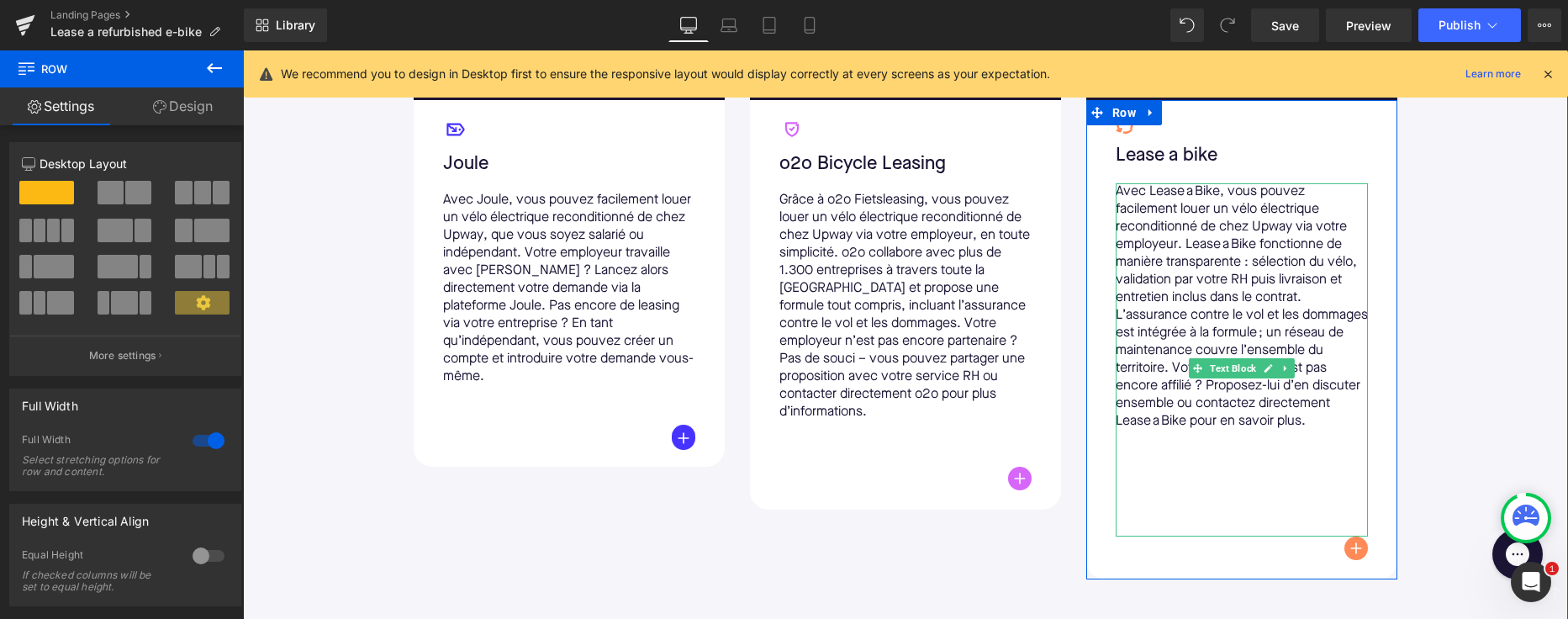click on "Avec Lease a Bike, vous pouvez facilement louer un vélo électrique reconditionné de chez Upway via votre employeur. Lease a Bike fonctionne de manière transparente : sélection du vélo, validation par votre RH puis livraison et entretien inclus dans le contrat. L’assurance contre le vol et les dommages est intégrée à la formule ; un réseau de maintenance couvre l’ensemble du territoire. Votre employeur n’est pas encore affilié ? Proposez-lui d’en discuter ensemble ou contactez directement Lease a Bike pour en savoir plus." at bounding box center [1242, 360] 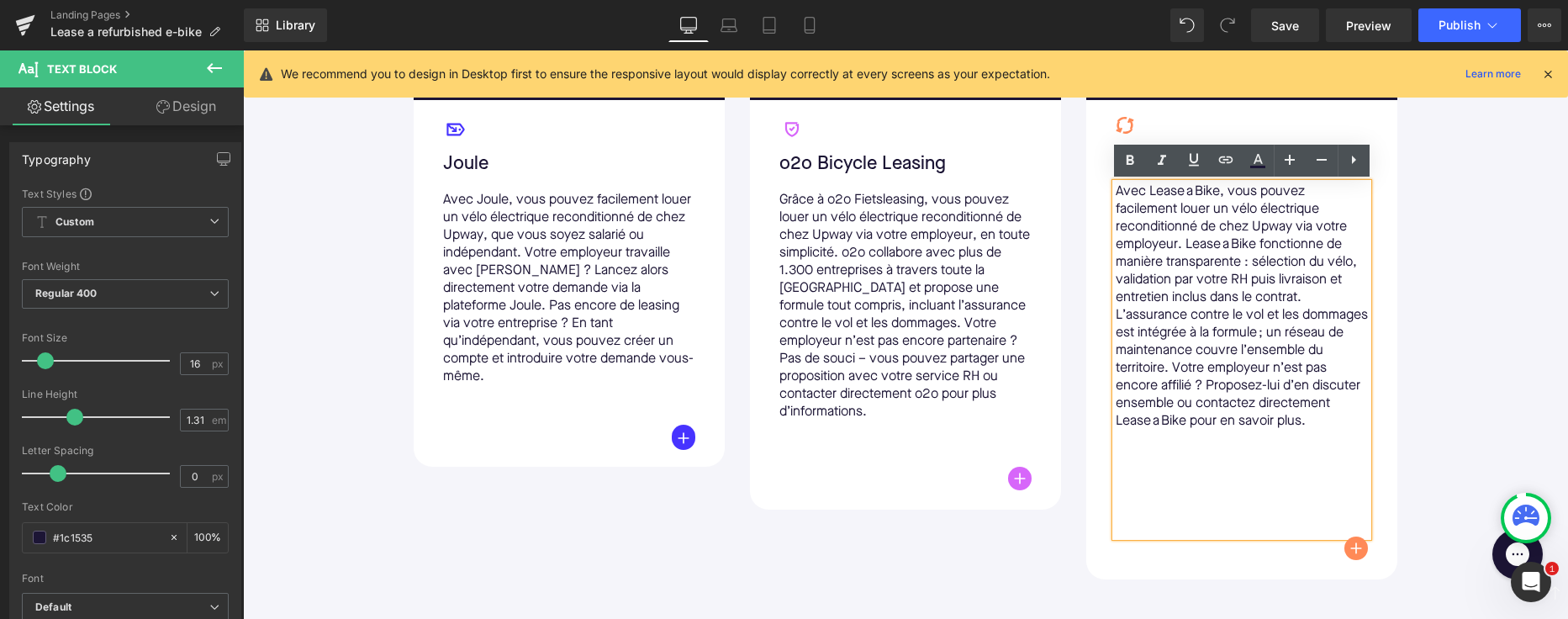 click on "Image         Icon         Joule Text Block         Avec Joule, vous pouvez facilement louer un vélo électrique reconditionné de chez Upway, que vous soyez salarié ou indépendant. Votre employeur travaille avec [PERSON_NAME] ? Lancez alors directement votre demande via la plateforme Joule. Pas encore de leasing via votre entreprise ? En tant qu’indépendant, vous pouvez créer un compte et introduire votre demande vous-même. Text Block         Button         Row         Row     32px     Image         Icon         o2o Bicycle Leasing Text Block         Text Block         Button         Row         Row         Image         Icon         Lease a bike Text Block         Text Block         Button         Row         Row         Row" at bounding box center [905, 224] 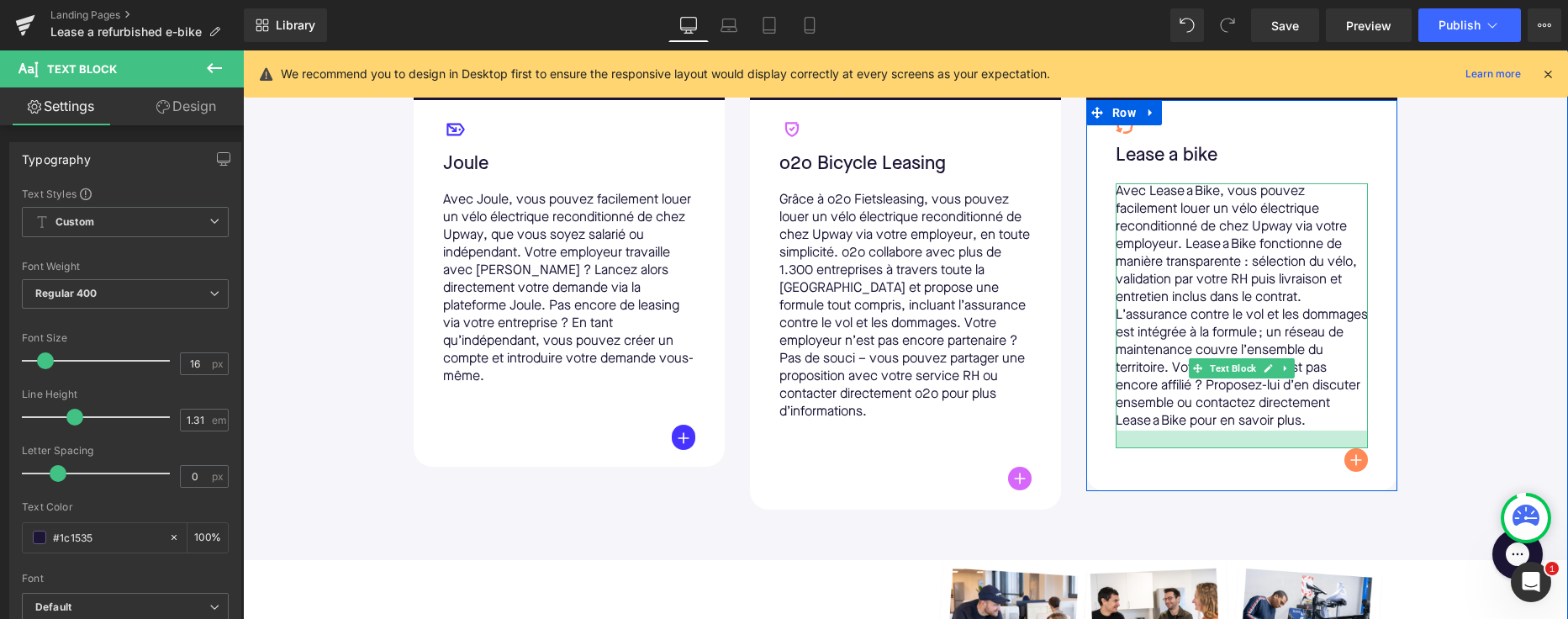 drag, startPoint x: 1131, startPoint y: 533, endPoint x: 1136, endPoint y: 463, distance: 70.17834 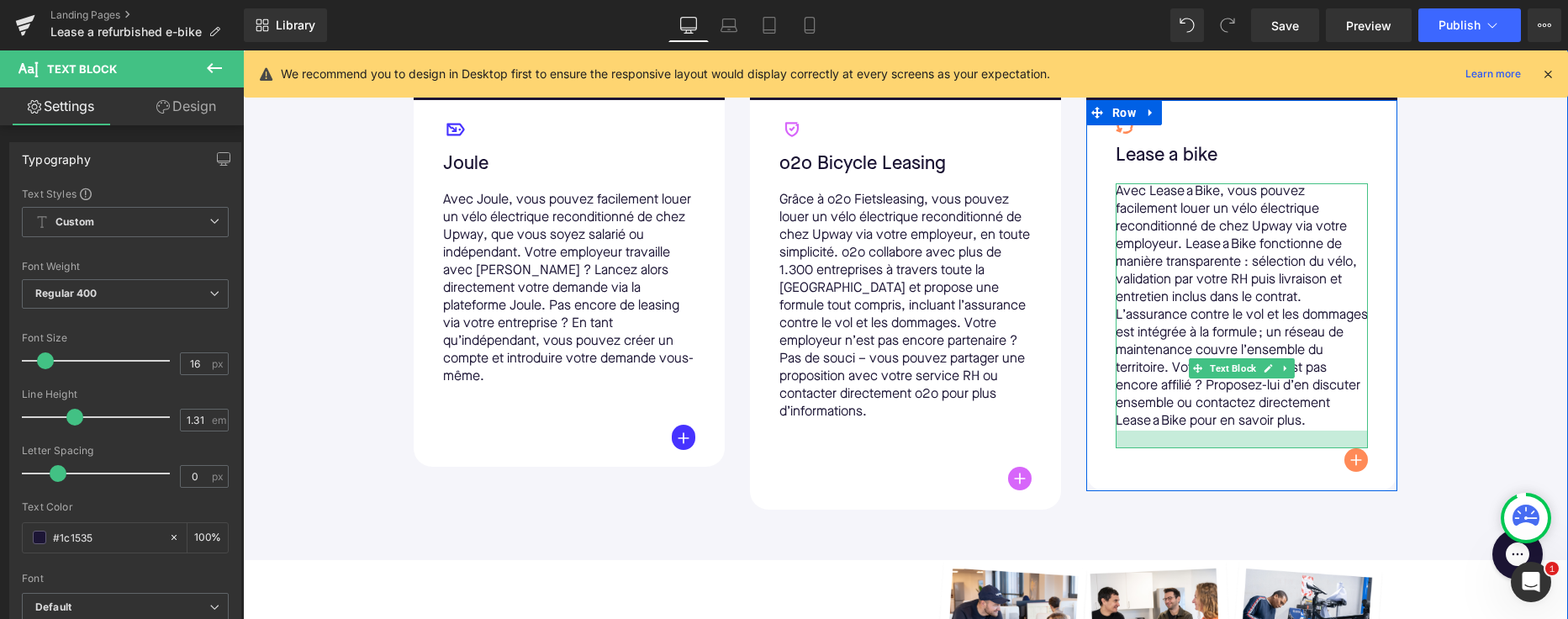 click at bounding box center (1242, 439) 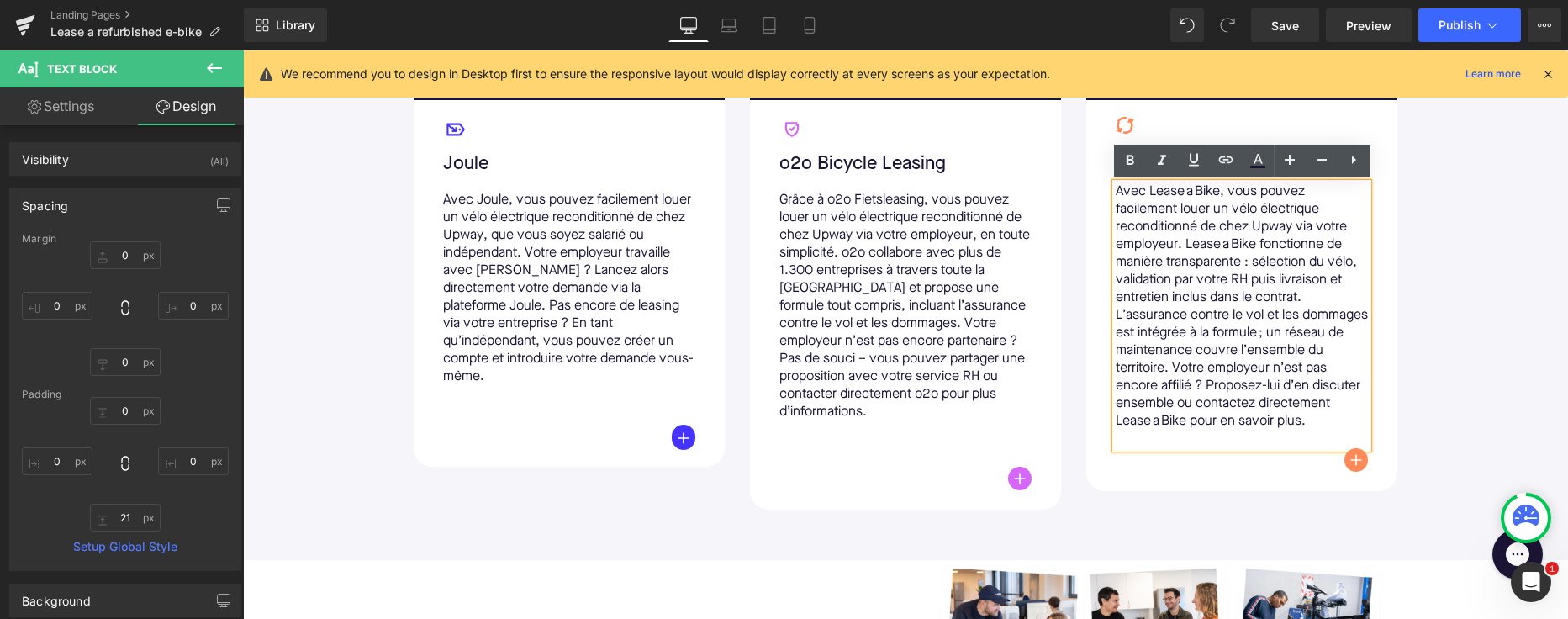 click at bounding box center [905, 447] 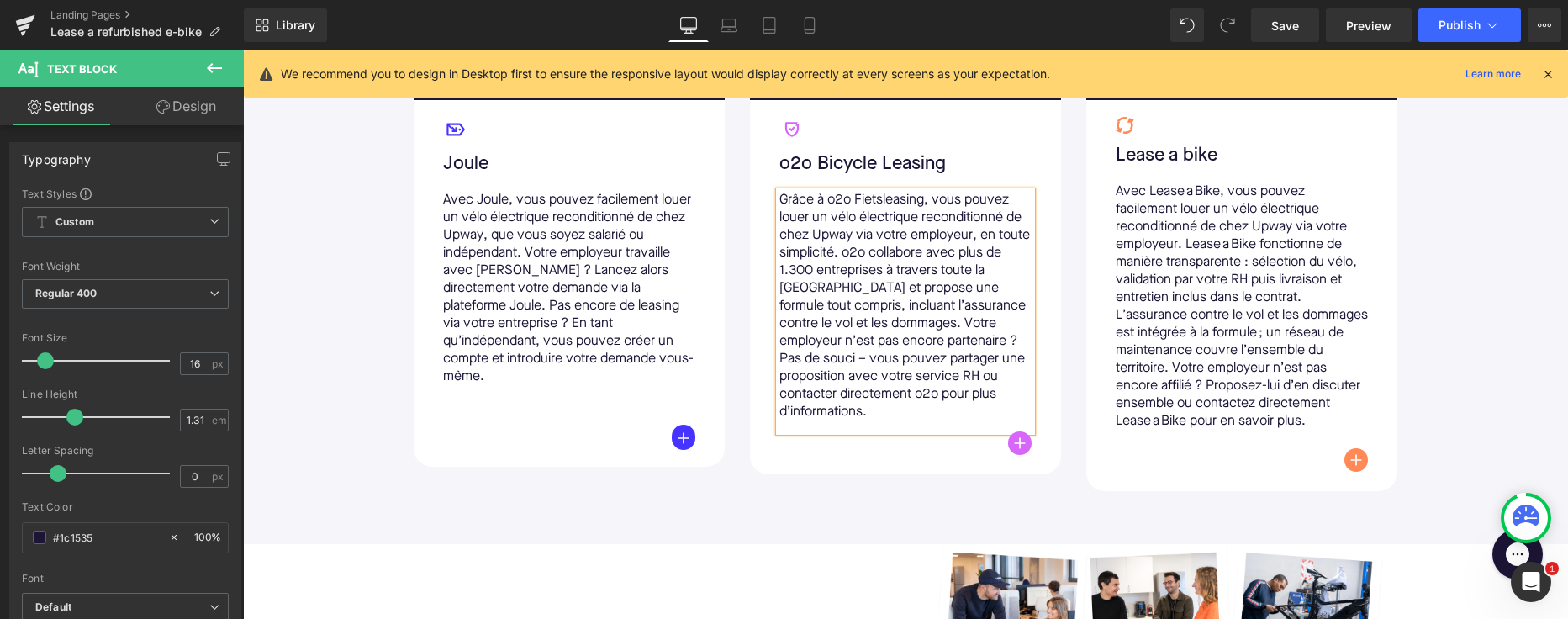 click on "Nos partenaires de leasing Text Block         Image         Icon         Joule Text Block         Avec Joule, vous pouvez facilement louer un vélo électrique reconditionné de chez Upway, que vous soyez salarié ou indépendant. Votre employeur travaille avec [PERSON_NAME] ? Lancez alors directement votre demande via la plateforme Joule. Pas encore de leasing via votre entreprise ? En tant qu’indépendant, vous pouvez créer un compte et introduire votre demande vous-même. Text Block         Button         Row         Row     32px     Image         Icon         o2o Bicycle Leasing Text Block         Text Block         Button         Row         Row         Image         Icon         Lease a bike Text Block         Text Block         Button         Row         Row         Row         Row   60px   60px" at bounding box center (905, 162) 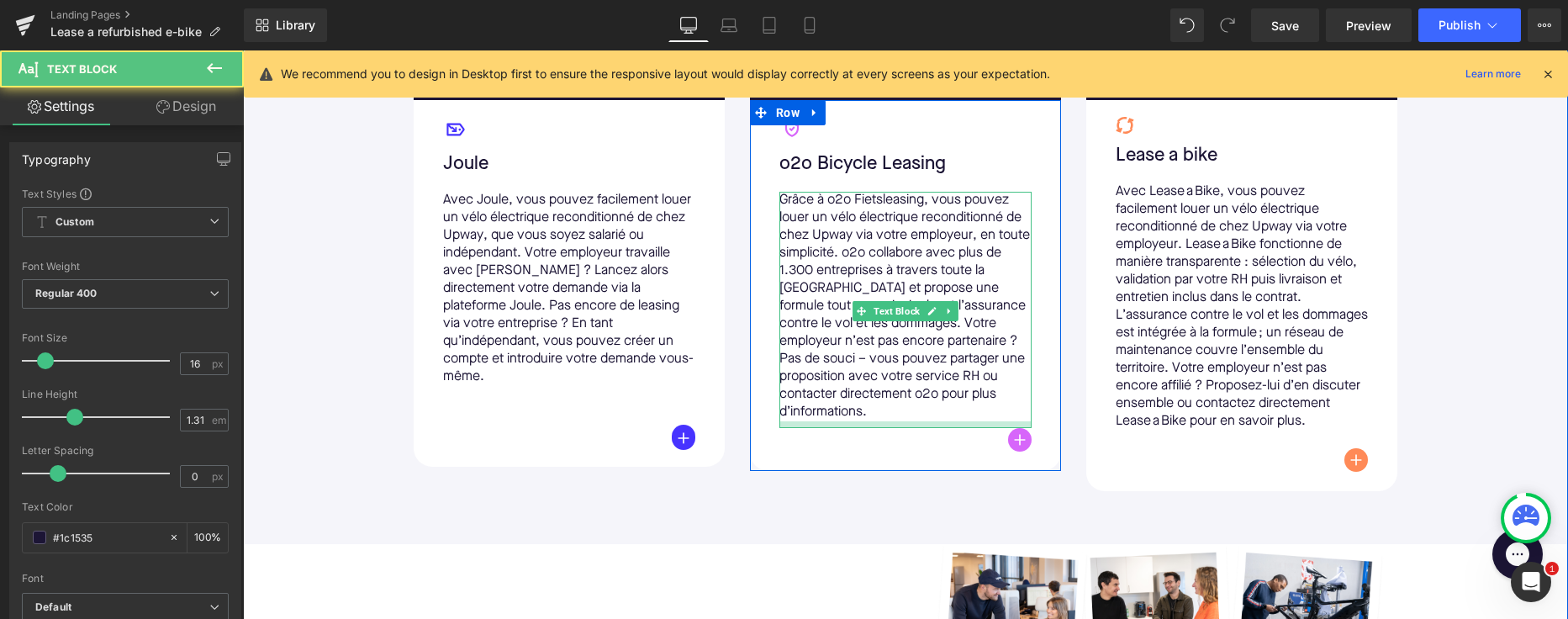 click at bounding box center (905, 425) 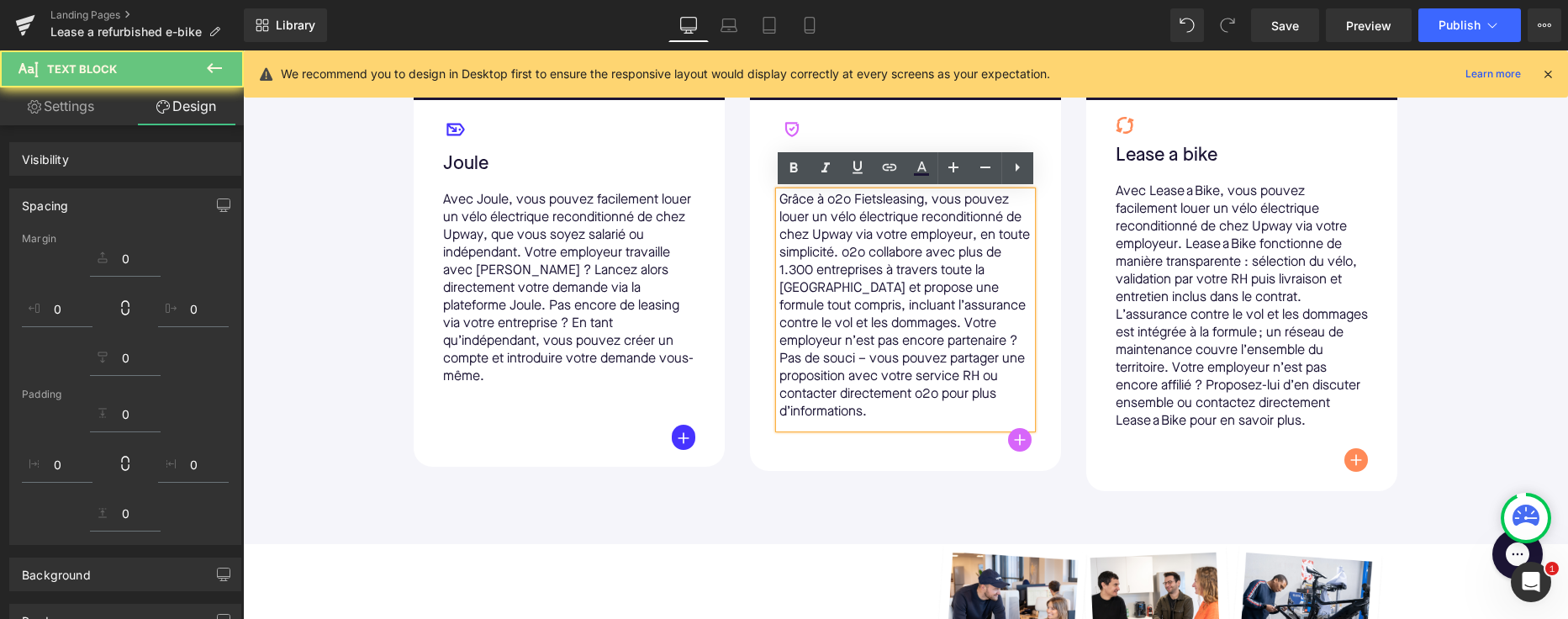 click on "Avec Lease a Bike, vous pouvez facilement louer un vélo électrique reconditionné de chez Upway via votre employeur. Lease a Bike fonctionne de manière transparente : sélection du vélo, validation par votre RH puis livraison et entretien inclus dans le contrat. L’assurance contre le vol et les dommages est intégrée à la formule ; un réseau de maintenance couvre l’ensemble du territoire. Votre employeur n’est pas encore affilié ? Proposez-lui d’en discuter ensemble ou contactez directement Lease a Bike pour en savoir plus." at bounding box center [1242, 307] 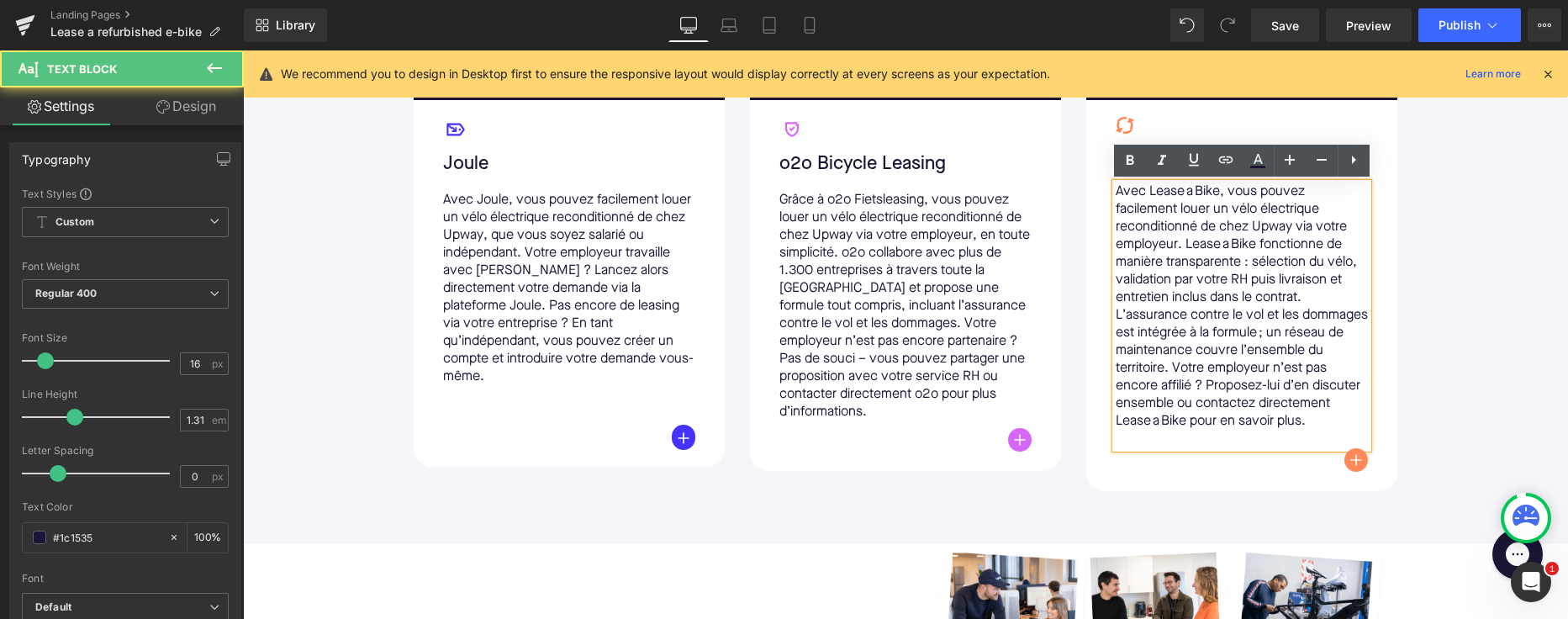 click on "Avec Lease a Bike, vous pouvez facilement louer un vélo électrique reconditionné de chez Upway via votre employeur. Lease a Bike fonctionne de manière transparente : sélection du vélo, validation par votre RH puis livraison et entretien inclus dans le contrat. L’assurance contre le vol et les dommages est intégrée à la formule ; un réseau de maintenance couvre l’ensemble du territoire. Votre employeur n’est pas encore affilié ? Proposez-lui d’en discuter ensemble ou contactez directement Lease a Bike pour en savoir plus." at bounding box center [1242, 307] 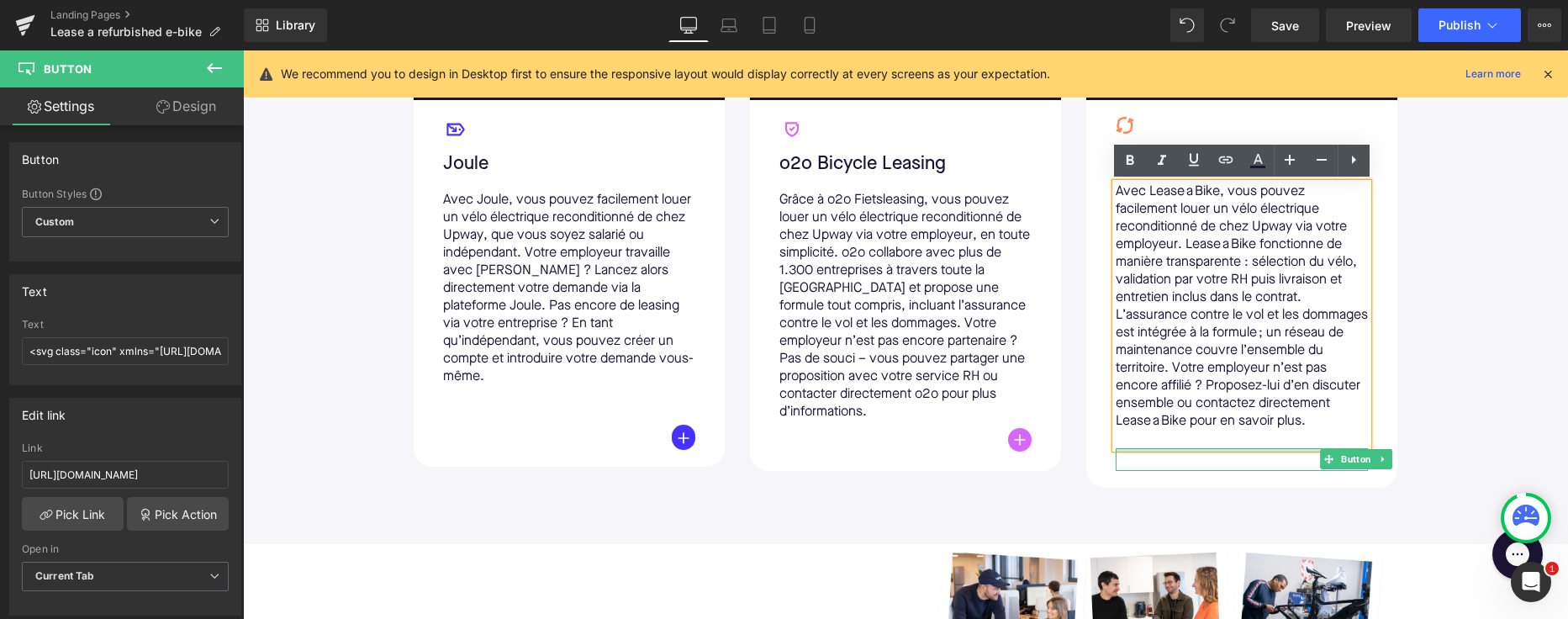 drag, startPoint x: 1142, startPoint y: 465, endPoint x: 1142, endPoint y: 451, distance: 14 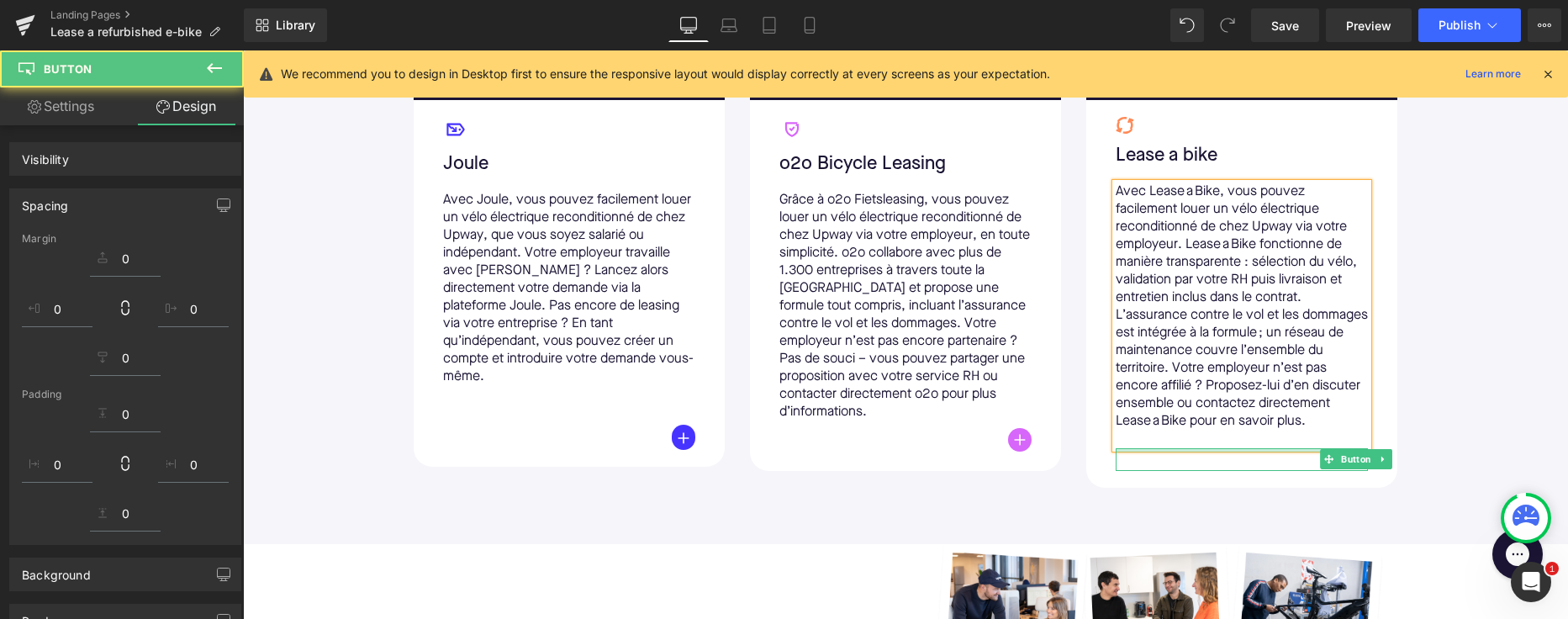 click on "Icon         Lease a bike Text Block         Avec Lease a Bike, vous pouvez facilement louer un vélo électrique reconditionné de chez Upway via votre employeur. Lease a Bike fonctionne de manière transparente : sélection du vélo, validation par votre RH puis livraison et entretien inclus dans le contrat. L’assurance contre le vol et les dommages est intégrée à la formule ; un réseau de maintenance couvre l’ensemble du territoire. Votre employeur n’est pas encore affilié ? Proposez-lui d’en discuter ensemble ou contactez directement Lease a Bike pour en savoir plus. Text Block         Button         Row" at bounding box center [1242, 294] 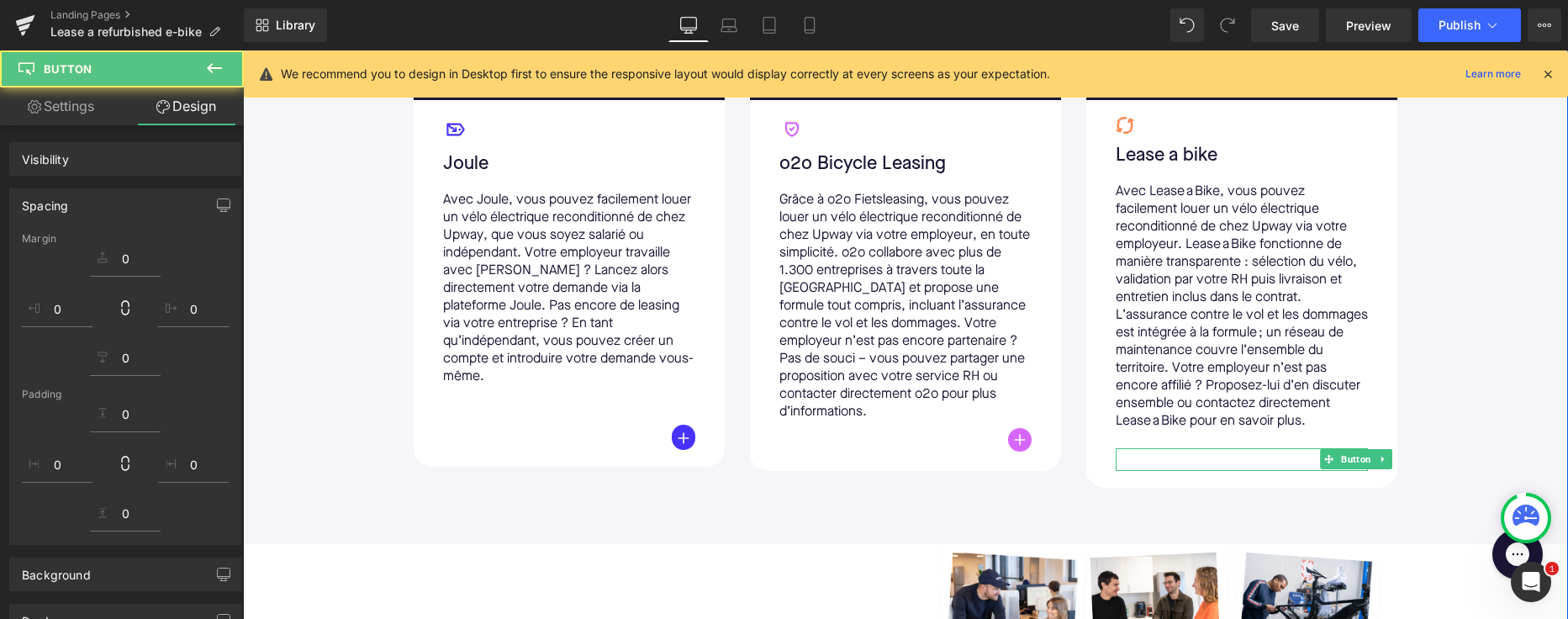 click on "Nos partenaires de leasing Text Block         Image         Icon         Joule Text Block         Avec Joule, vous pouvez facilement louer un vélo électrique reconditionné de chez Upway, que vous soyez salarié ou indépendant. Votre employeur travaille avec [PERSON_NAME] ? Lancez alors directement votre demande via la plateforme Joule. Pas encore de leasing via votre entreprise ? En tant qu’indépendant, vous pouvez créer un compte et introduire votre demande vous-même. Text Block         Button         Row         Row     32px     Image         Icon         o2o Bicycle Leasing Text Block         Text Block         Button         Row         Row         Image         Icon         Lease a bike Text Block         Text Block         Button         Row         Row         Row         Row   60px   60px" at bounding box center (905, 162) 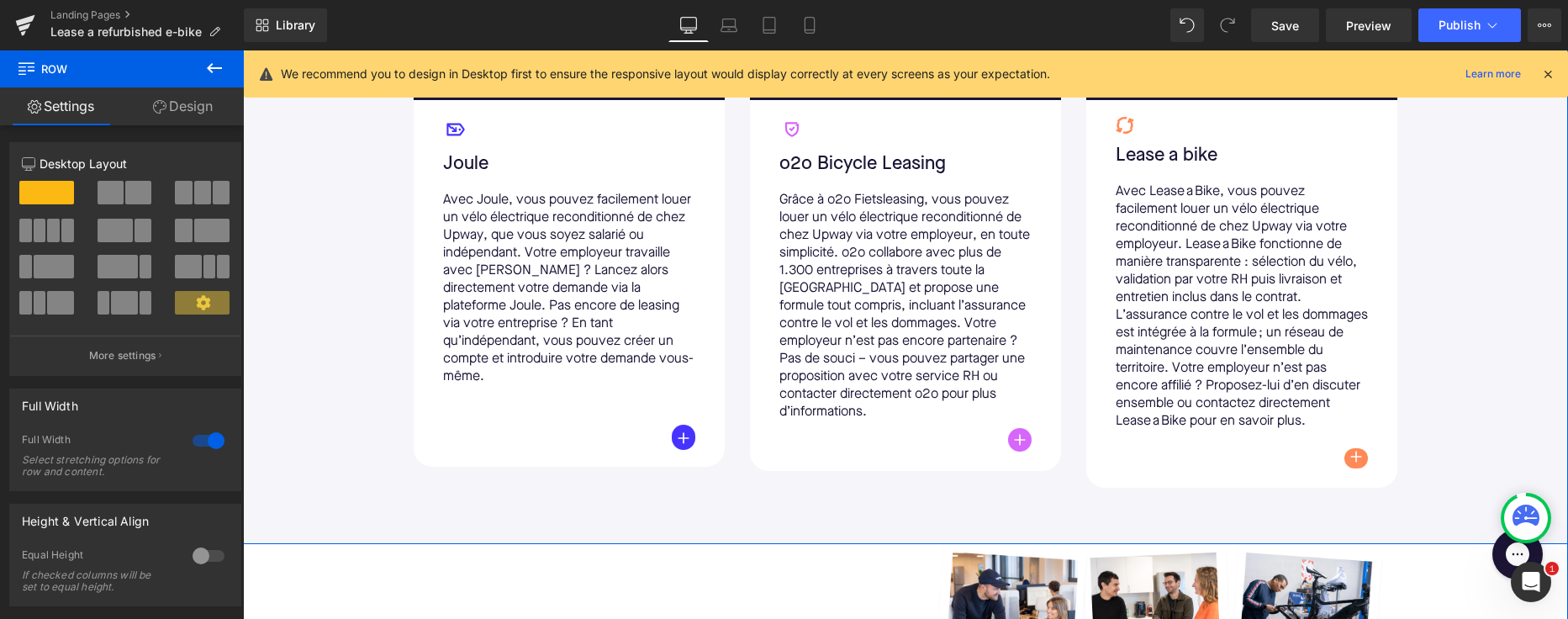 click on "Nos partenaires de leasing Text Block         Image         Icon         Joule Text Block         Avec Joule, vous pouvez facilement louer un vélo électrique reconditionné de chez Upway, que vous soyez salarié ou indépendant. Votre employeur travaille avec [PERSON_NAME] ? Lancez alors directement votre demande via la plateforme Joule. Pas encore de leasing via votre entreprise ? En tant qu’indépendant, vous pouvez créer un compte et introduire votre demande vous-même. Text Block         Button         Row         Row     32px     Image         Icon         o2o Bicycle Leasing Text Block         Text Block         Button         Row         Row         Image         Icon         Lease a bike Text Block         Text Block         Button         Row         Row         Row" at bounding box center [905, 162] 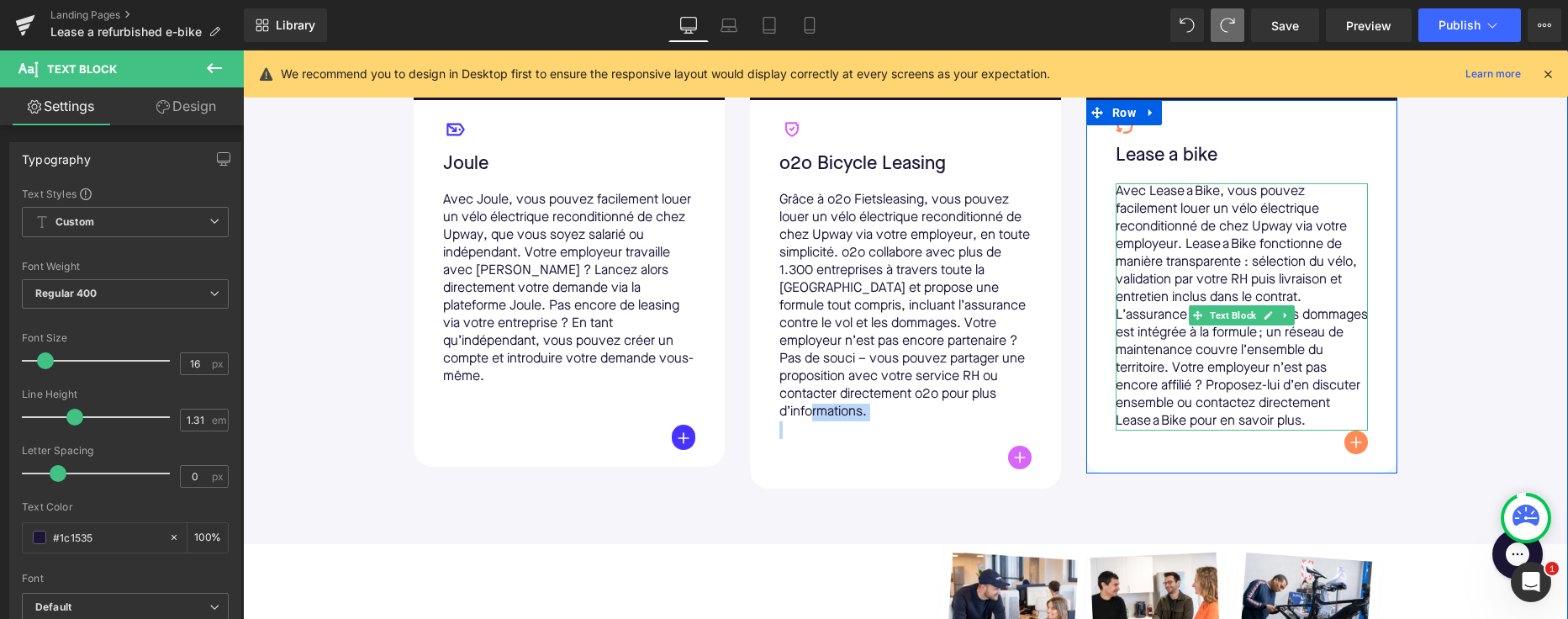drag, startPoint x: 1143, startPoint y: 464, endPoint x: 1142, endPoint y: 442, distance: 22.022716 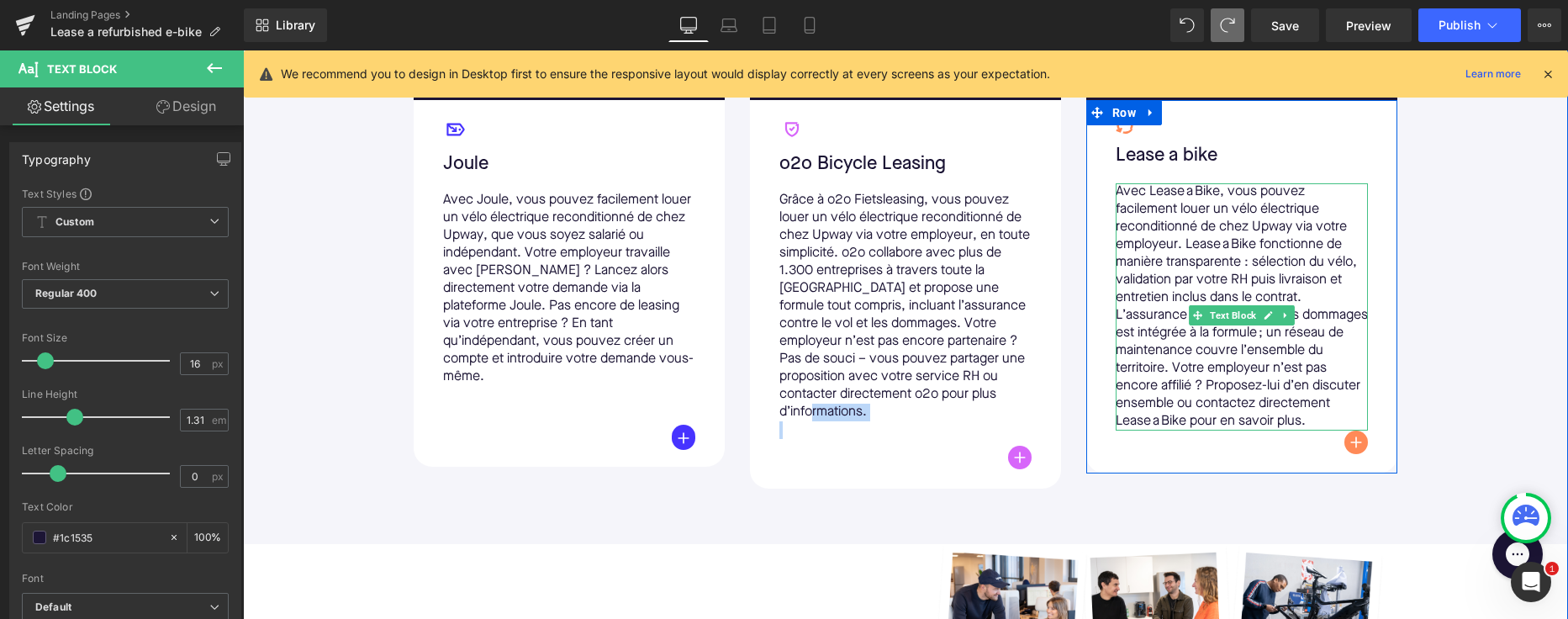 click on "Avec Lease a Bike, vous pouvez facilement louer un vélo électrique reconditionné de chez Upway via votre employeur. Lease a Bike fonctionne de manière transparente : sélection du vélo, validation par votre RH puis livraison et entretien inclus dans le contrat. L’assurance contre le vol et les dommages est intégrée à la formule ; un réseau de maintenance couvre l’ensemble du territoire. Votre employeur n’est pas encore affilié ? Proposez-lui d’en discuter ensemble ou contactez directement Lease a Bike pour en savoir plus. Text Block" at bounding box center [1242, 307] 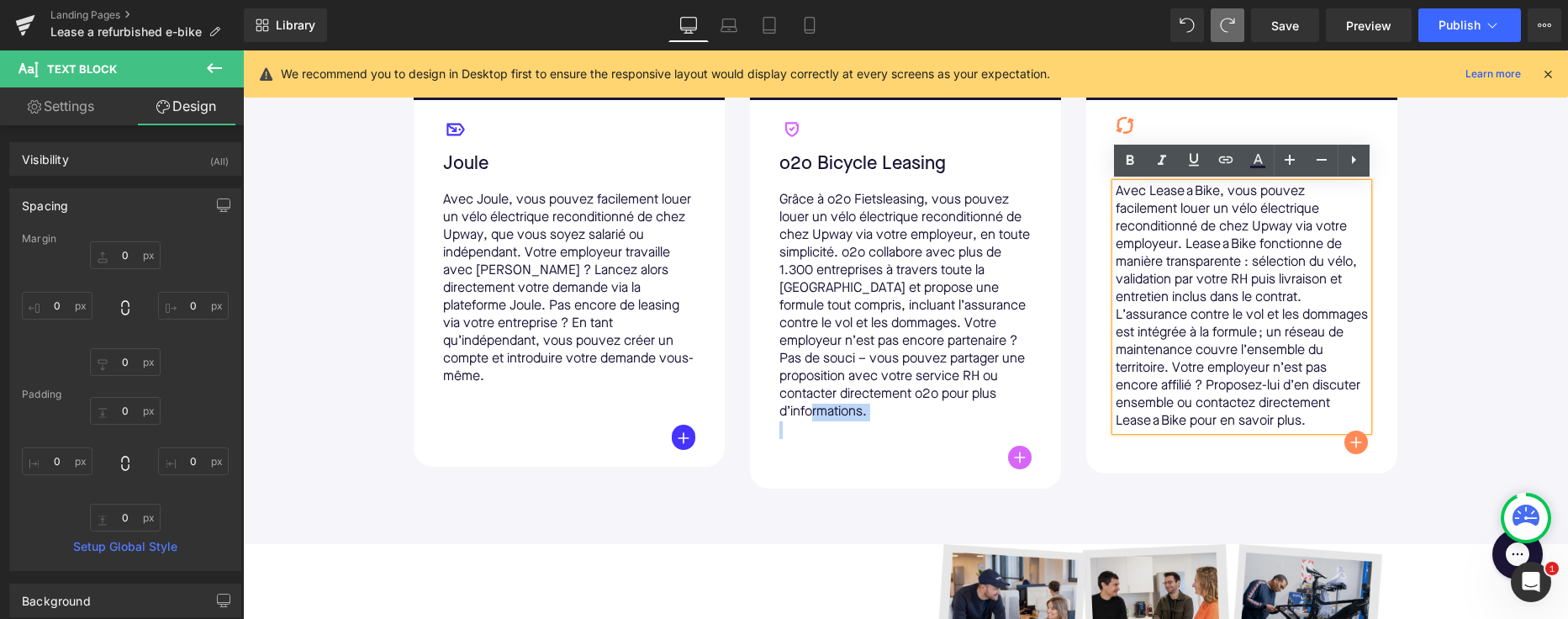 click on "Avec Lease a Bike, vous pouvez facilement louer un vélo électrique reconditionné de chez Upway via votre employeur. Lease a Bike fonctionne de manière transparente : sélection du vélo, validation par votre RH puis livraison et entretien inclus dans le contrat. L’assurance contre le vol et les dommages est intégrée à la formule ; un réseau de maintenance couvre l’ensemble du territoire. Votre employeur n’est pas encore affilié ? Proposez-lui d’en discuter ensemble ou contactez directement Lease a Bike pour en savoir plus." at bounding box center [1242, 307] 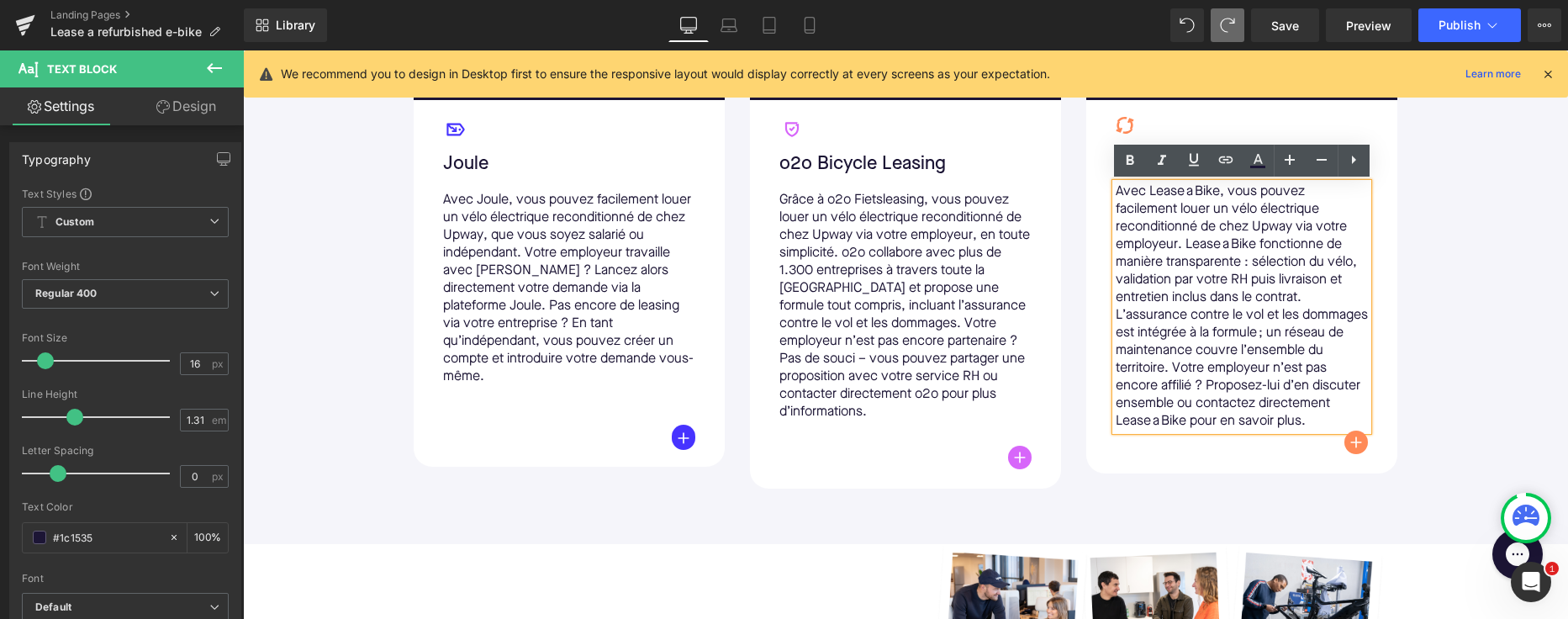 click on "Avec Lease a Bike, vous pouvez facilement louer un vélo électrique reconditionné de chez Upway via votre employeur. Lease a Bike fonctionne de manière transparente : sélection du vélo, validation par votre RH puis livraison et entretien inclus dans le contrat. L’assurance contre le vol et les dommages est intégrée à la formule ; un réseau de maintenance couvre l’ensemble du territoire. Votre employeur n’est pas encore affilié ? Proposez-lui d’en discuter ensemble ou contactez directement Lease a Bike pour en savoir plus." at bounding box center [1242, 307] 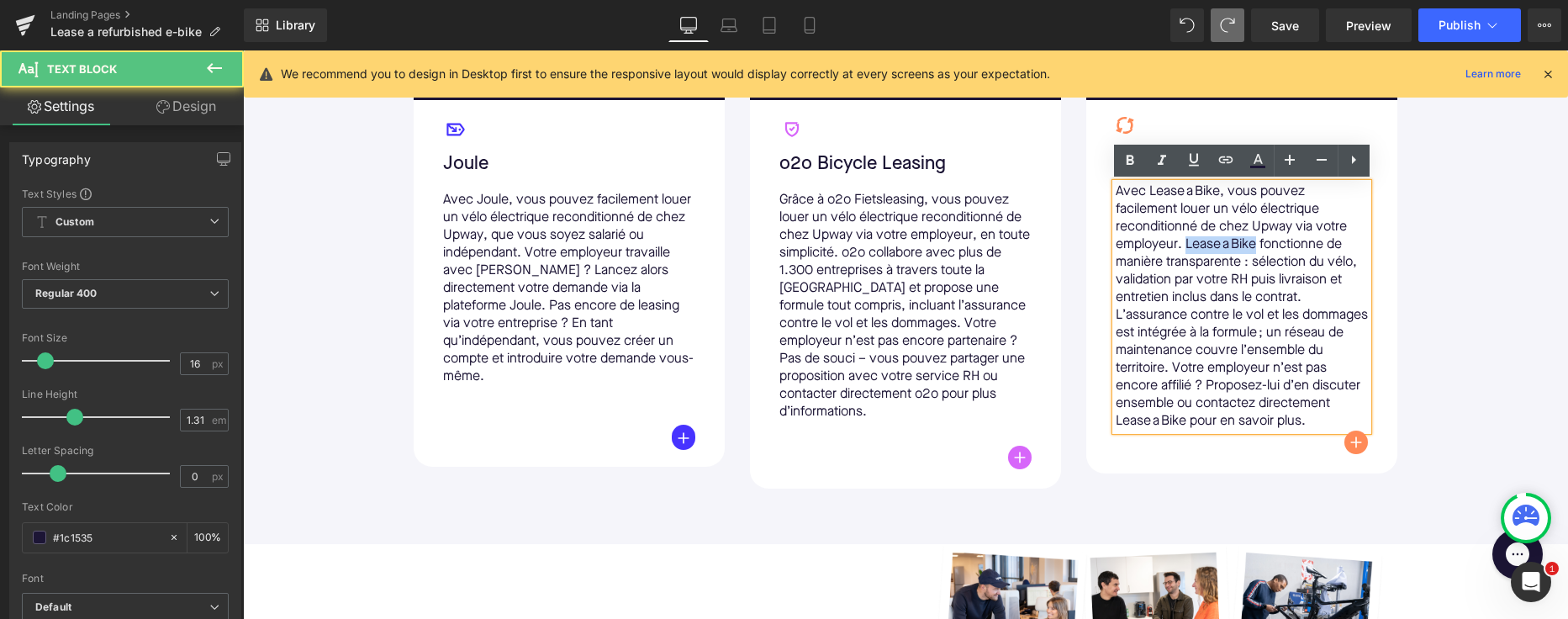 click on "Avec Lease a Bike, vous pouvez facilement louer un vélo électrique reconditionné de chez Upway via votre employeur. Lease a Bike fonctionne de manière transparente : sélection du vélo, validation par votre RH puis livraison et entretien inclus dans le contrat. L’assurance contre le vol et les dommages est intégrée à la formule ; un réseau de maintenance couvre l’ensemble du territoire. Votre employeur n’est pas encore affilié ? Proposez-lui d’en discuter ensemble ou contactez directement Lease a Bike pour en savoir plus." at bounding box center (1242, 307) 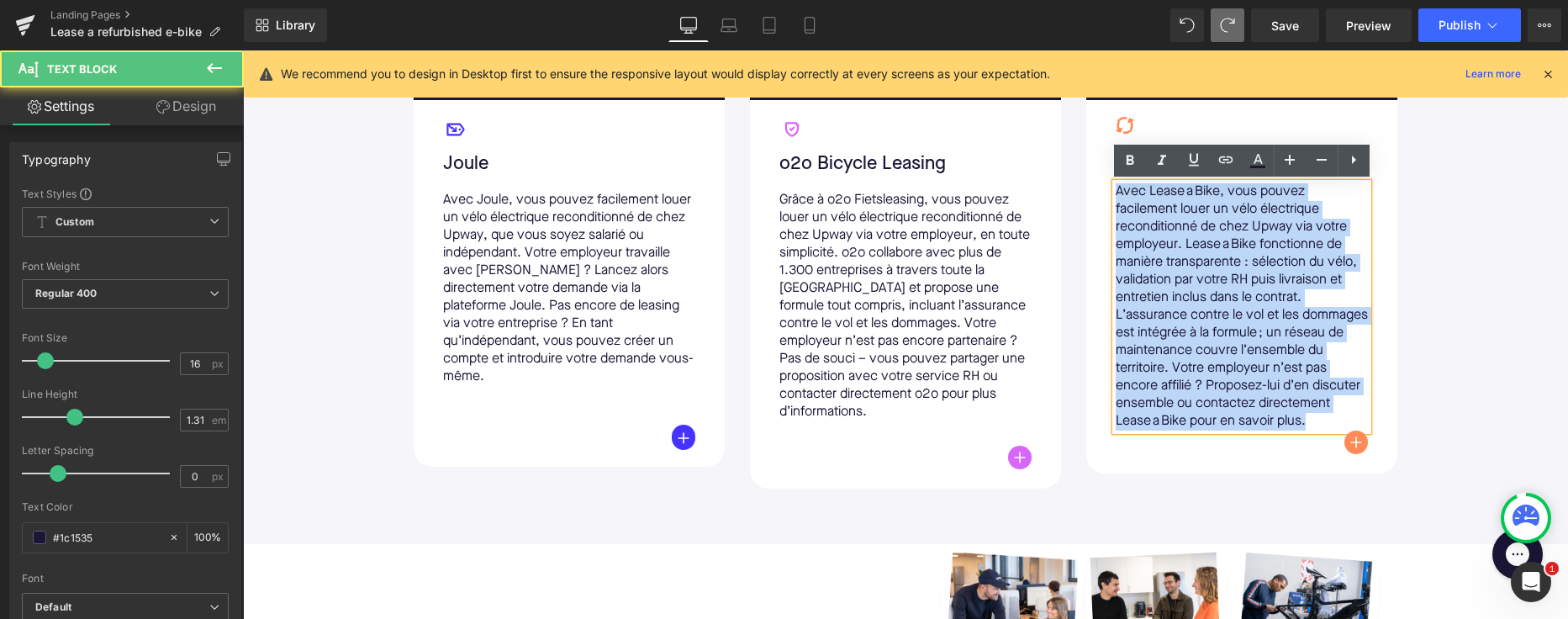 click on "Avec Lease a Bike, vous pouvez facilement louer un vélo électrique reconditionné de chez Upway via votre employeur. Lease a Bike fonctionne de manière transparente : sélection du vélo, validation par votre RH puis livraison et entretien inclus dans le contrat. L’assurance contre le vol et les dommages est intégrée à la formule ; un réseau de maintenance couvre l’ensemble du territoire. Votre employeur n’est pas encore affilié ? Proposez-lui d’en discuter ensemble ou contactez directement Lease a Bike pour en savoir plus." at bounding box center [1242, 307] 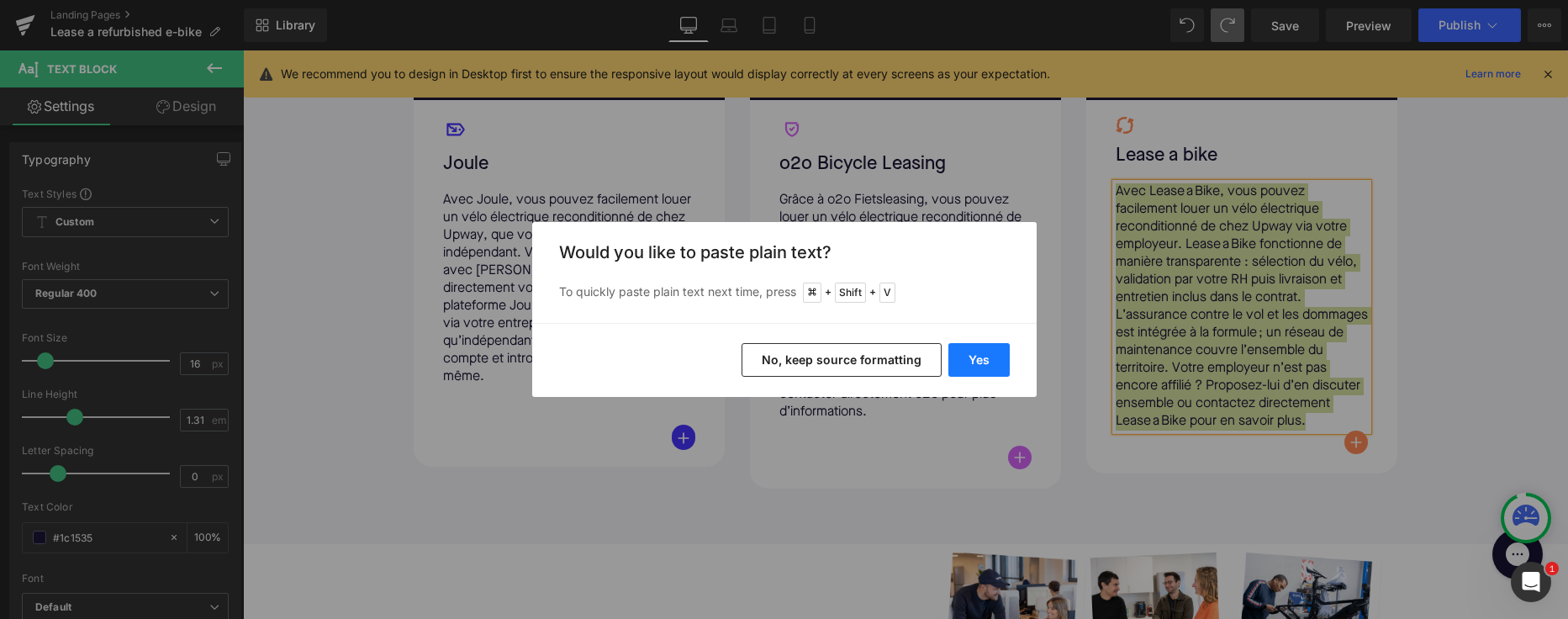 click on "Yes" at bounding box center (979, 360) 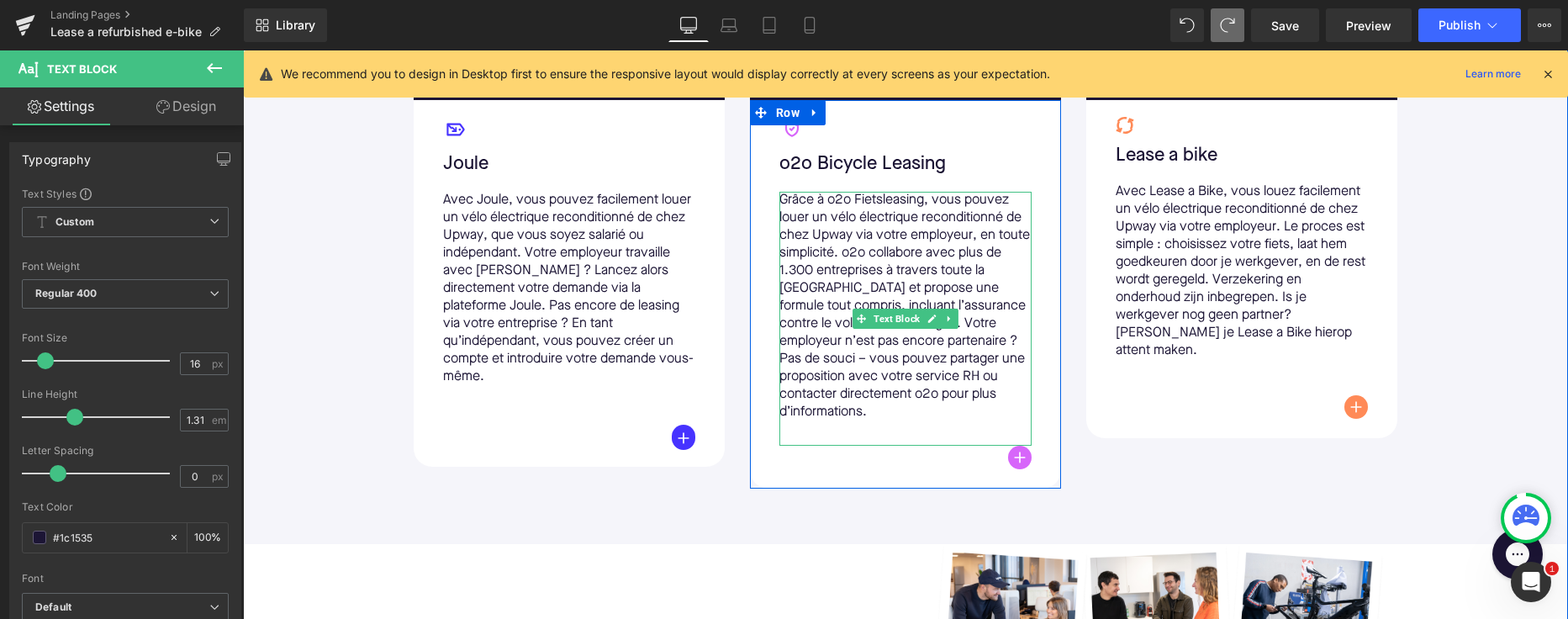 click on "Grâce à o2o Fietsleasing, vous pouvez louer un vélo électrique reconditionné de chez Upway via votre employeur, en toute simplicité. o2o collabore avec plus de 1.300 entreprises à travers toute la [GEOGRAPHIC_DATA] et propose une formule tout compris, incluant l’assurance contre le vol et les dommages. Votre employeur n’est pas encore partenaire ? Pas de souci – vous pouvez partager une proposition avec votre service RH ou contacter directement o2o pour plus d’informations." at bounding box center (905, 306) 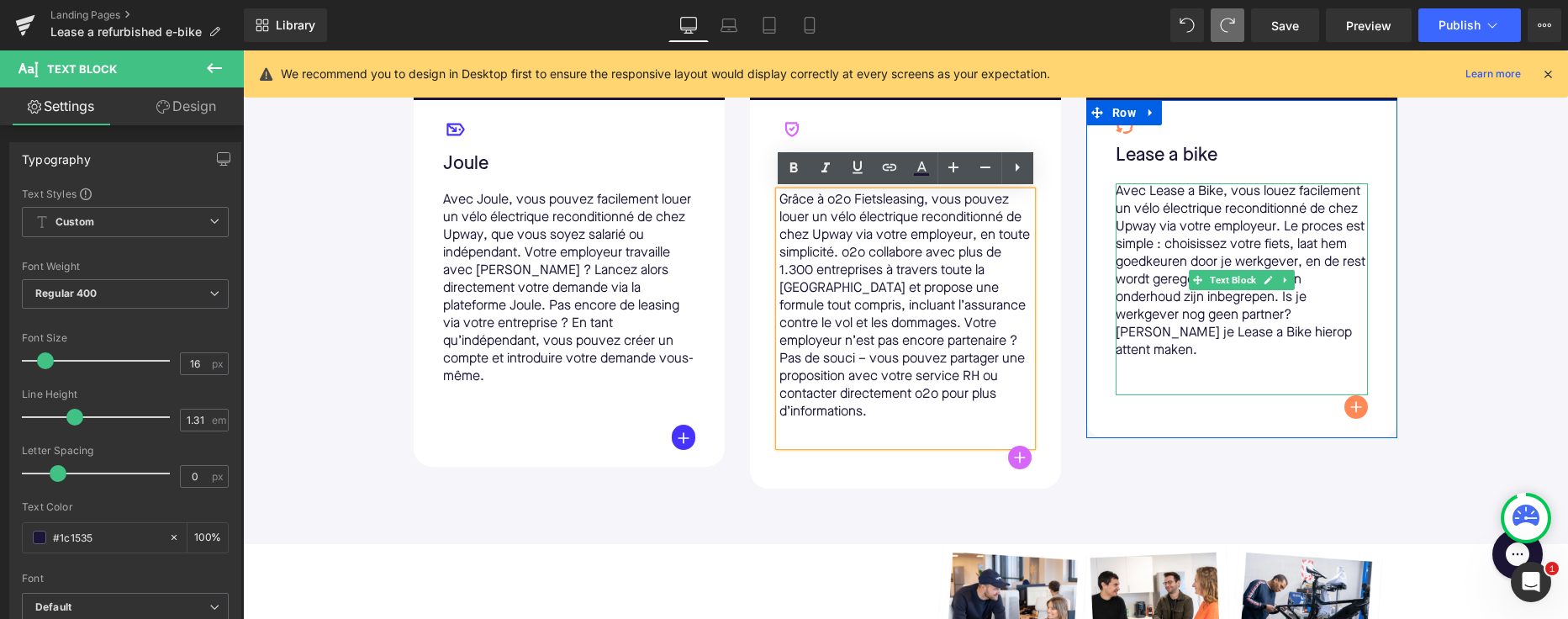 click on "Avec Lease a Bike, vous louez facilement un vélo électrique reconditionné de chez Upway via votre employeur. Le proces est simple : choisissez votre fiets, laat hem goedkeuren door je werkgever, en de rest wordt geregeld. Verzekering en onderhoud zijn inbegrepen. Is je werkgever nog geen partner? [PERSON_NAME] je Lease a Bike hierop attent maken." at bounding box center [1242, 272] 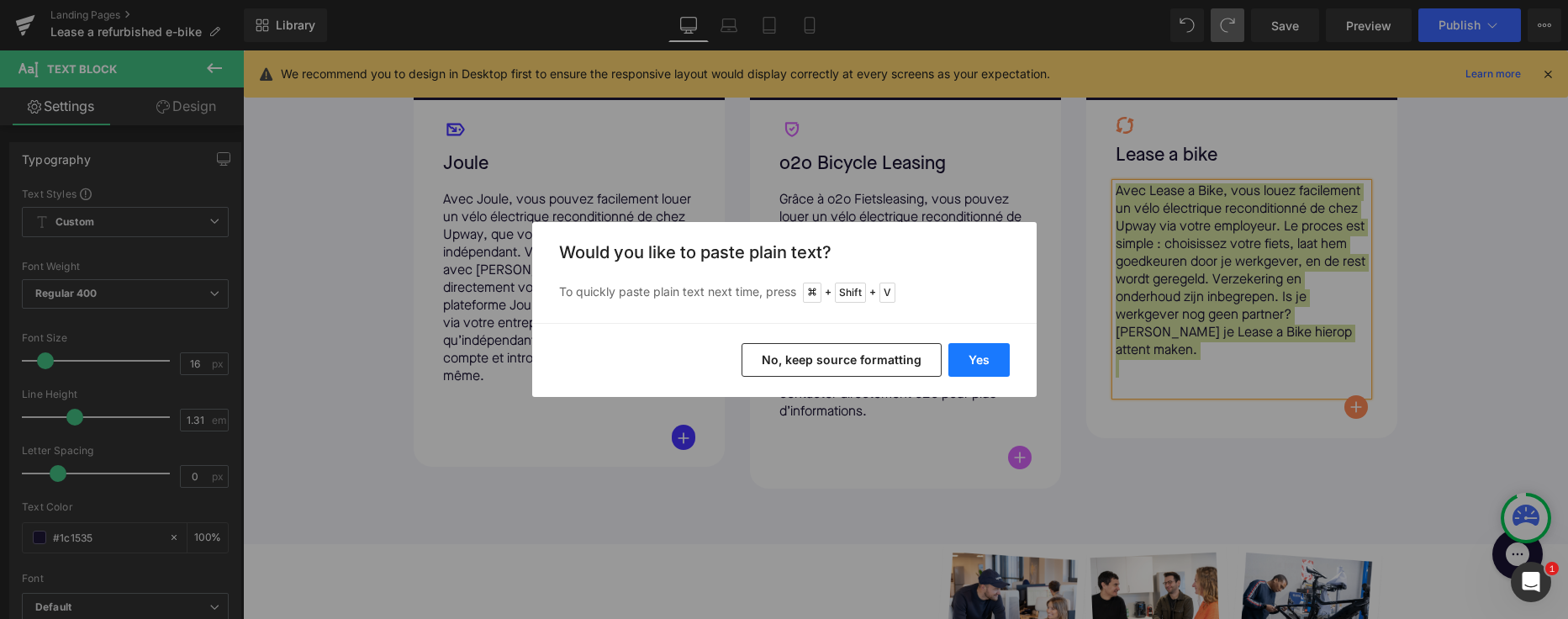 click on "Yes" at bounding box center [979, 360] 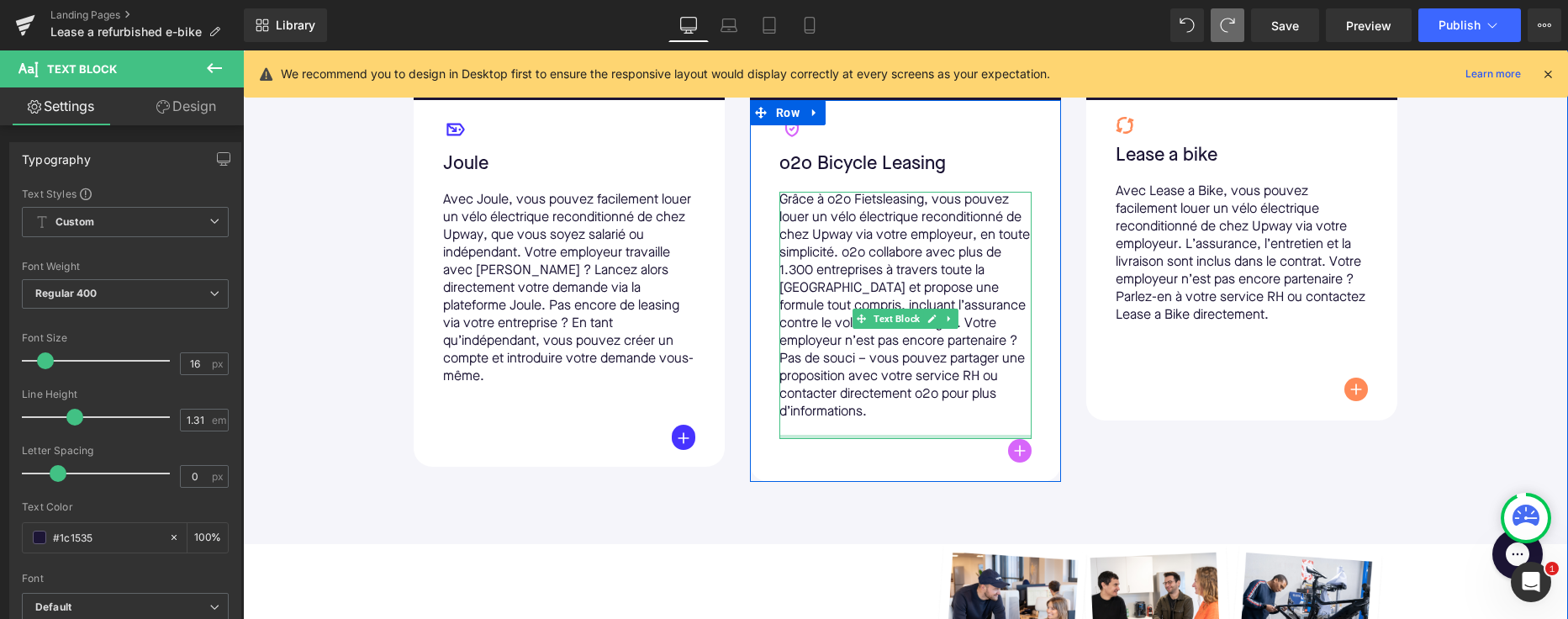 drag, startPoint x: 795, startPoint y: 442, endPoint x: 795, endPoint y: 377, distance: 65 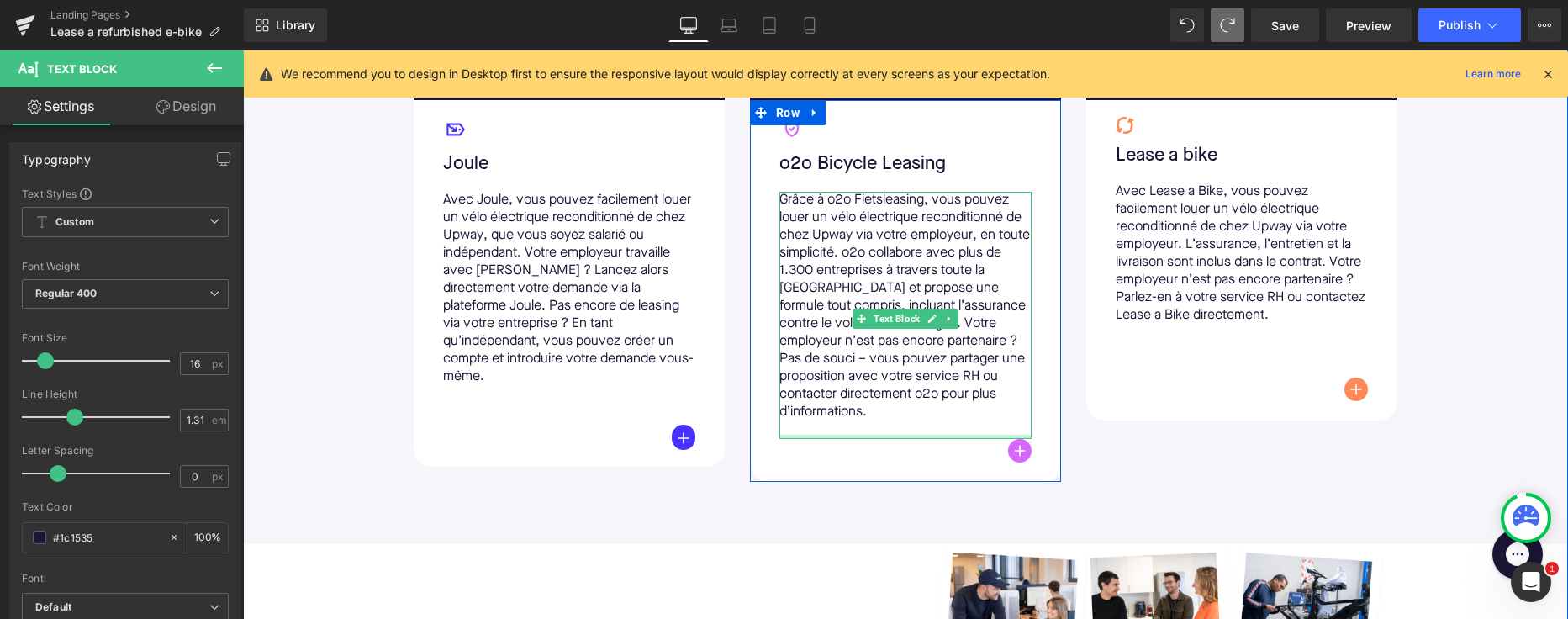 click on "Grâce à o2o Fietsleasing, vous pouvez louer un vélo électrique reconditionné de chez Upway via votre employeur, en toute simplicité. o2o collabore avec plus de 1.300 entreprises à travers toute la [GEOGRAPHIC_DATA] et propose une formule tout compris, incluant l’assurance contre le vol et les dommages. Votre employeur n’est pas encore partenaire ? Pas de souci – vous pouvez partager une proposition avec votre service RH ou contacter directement o2o pour plus d’informations. Text Block" at bounding box center [905, 315] 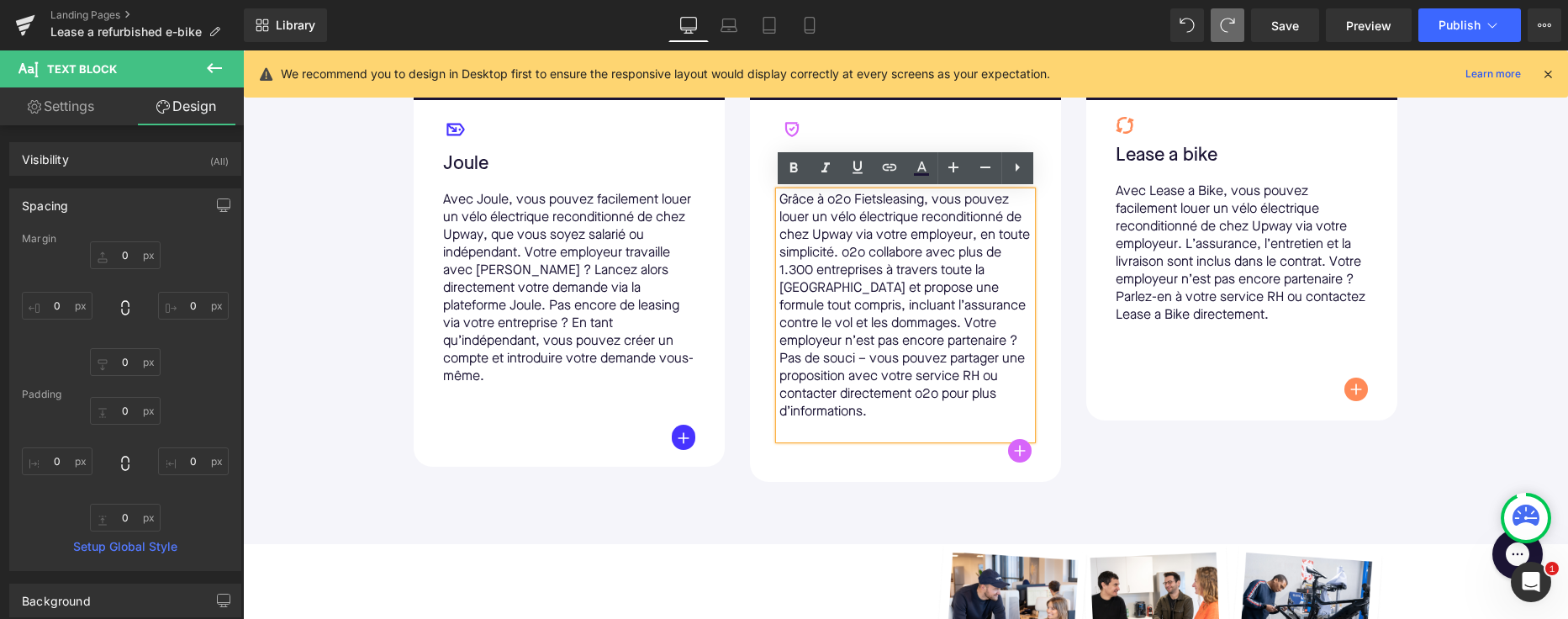 click at bounding box center (1242, 333) 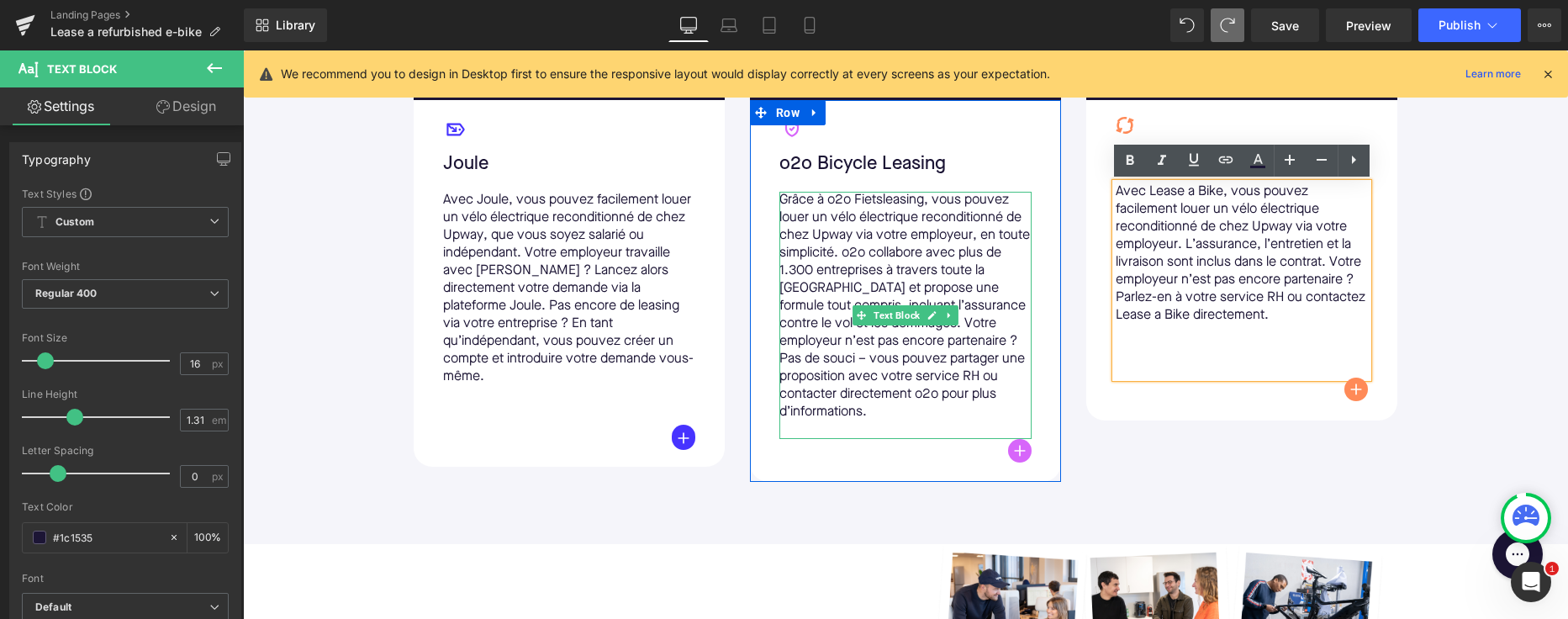 click on "Grâce à o2o Fietsleasing, vous pouvez louer un vélo électrique reconditionné de chez Upway via votre employeur, en toute simplicité. o2o collabore avec plus de 1.300 entreprises à travers toute la [GEOGRAPHIC_DATA] et propose une formule tout compris, incluant l’assurance contre le vol et les dommages. Votre employeur n’est pas encore partenaire ? Pas de souci – vous pouvez partager une proposition avec votre service RH ou contacter directement o2o pour plus d’informations." at bounding box center [905, 306] 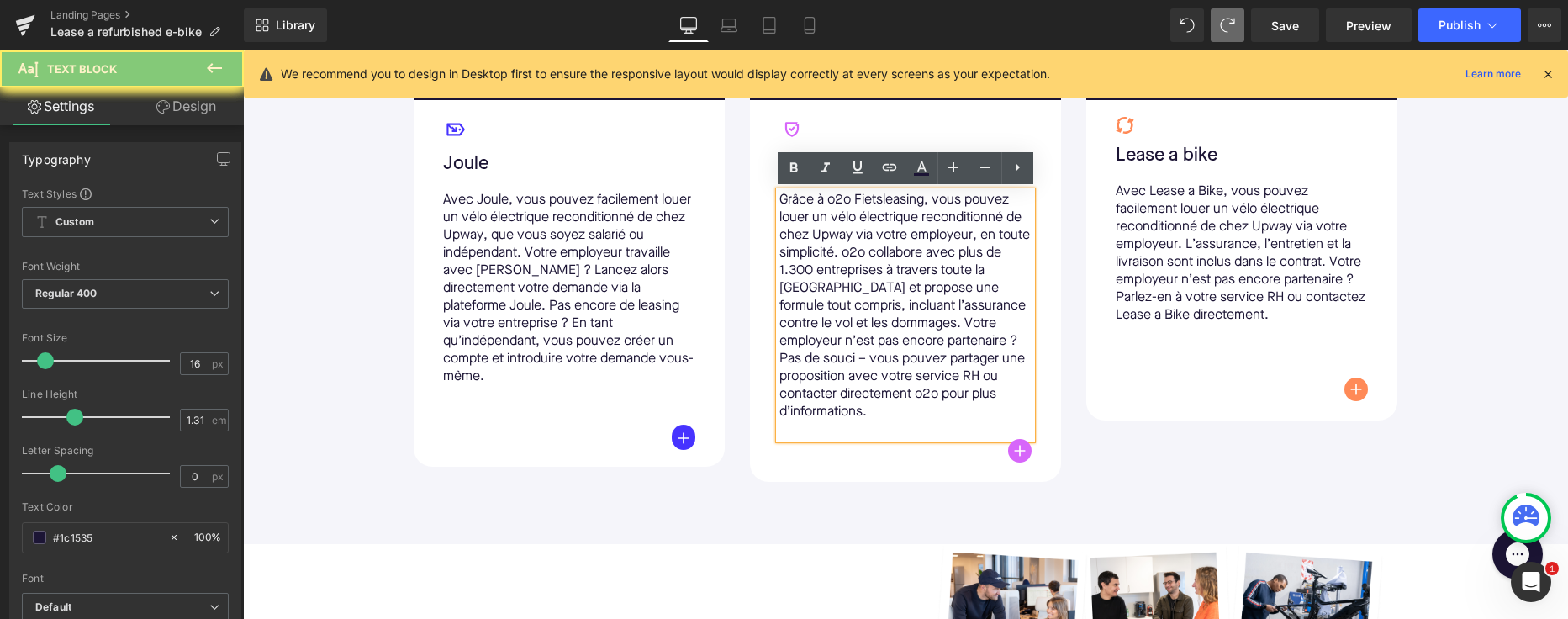 click on "Grâce à o2o Fietsleasing, vous pouvez louer un vélo électrique reconditionné de chez Upway via votre employeur, en toute simplicité. o2o collabore avec plus de 1.300 entreprises à travers toute la [GEOGRAPHIC_DATA] et propose une formule tout compris, incluant l’assurance contre le vol et les dommages. Votre employeur n’est pas encore partenaire ? Pas de souci – vous pouvez partager une proposition avec votre service RH ou contacter directement o2o pour plus d’informations." at bounding box center (905, 306) 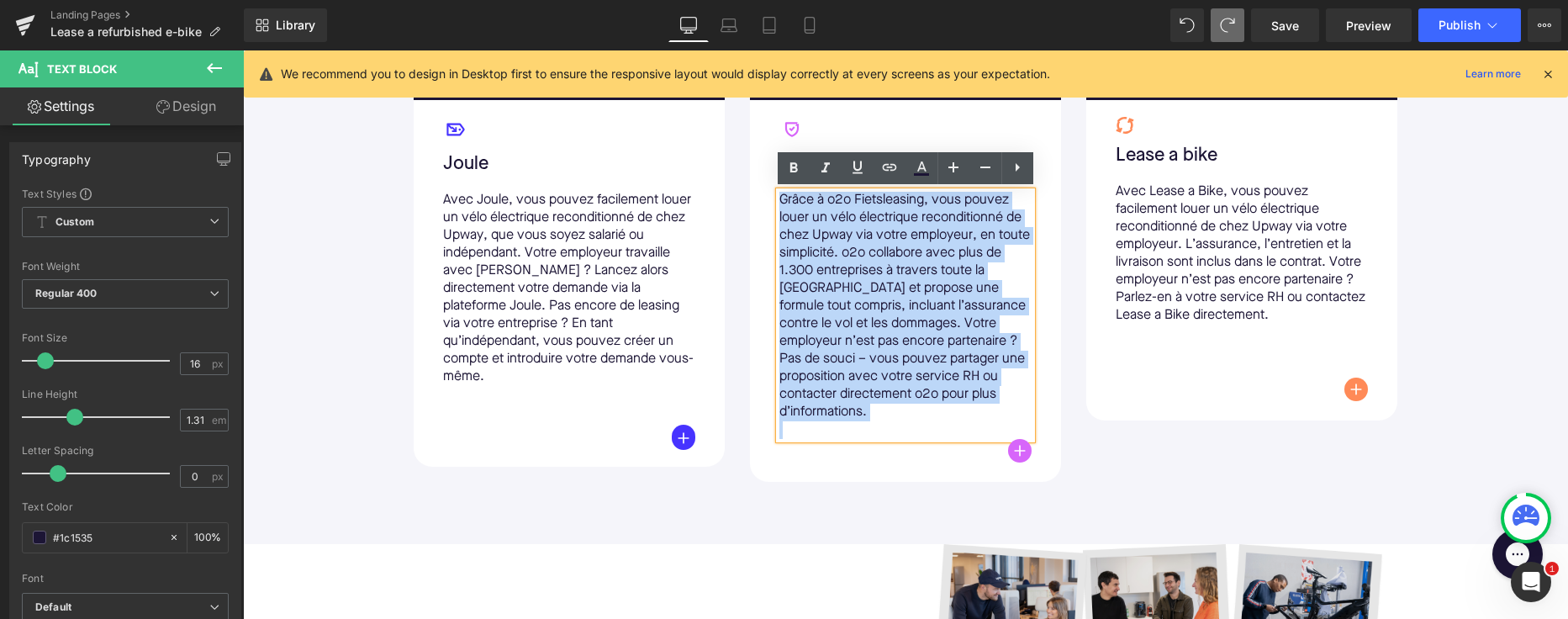 copy on "Grâce à o2o Fietsleasing, vous pouvez louer un vélo électrique reconditionné de chez Upway via votre employeur, en toute simplicité. o2o collabore avec plus de 1.300 entreprises à travers toute la [GEOGRAPHIC_DATA] et propose une formule tout compris, incluant l’assurance contre le vol et les dommages. Votre employeur n’est pas encore partenaire ? Pas de souci – vous pouvez partager une proposition avec votre service RH ou contacter directement o2o pour plus d’informations." 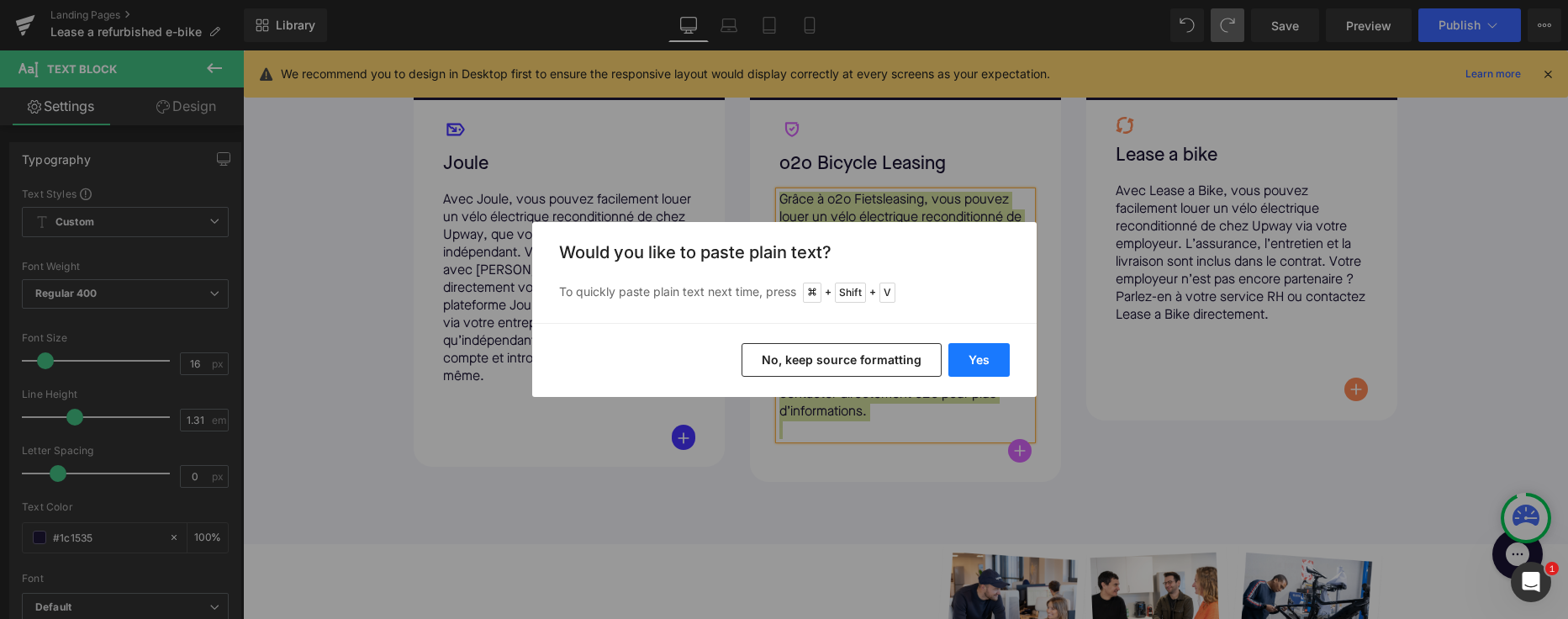 click on "Yes" at bounding box center [979, 360] 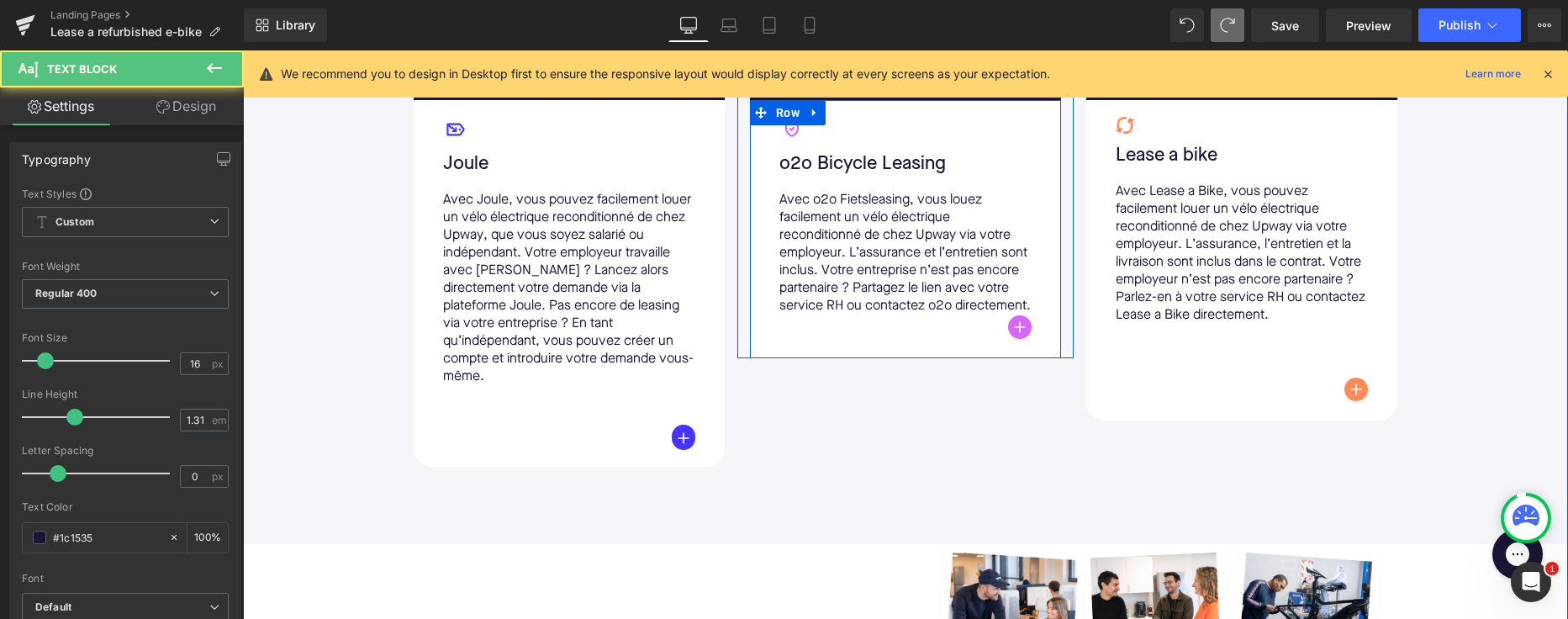 click on "Avec o2o Fietsleasing, vous louez facilement un vélo électrique reconditionné de chez Upway via votre employeur. L’assurance et l’entretien sont inclus. Votre entreprise n’est pas encore partenaire ? Partagez le lien avec votre service RH ou contactez o2o directement." at bounding box center (905, 253) 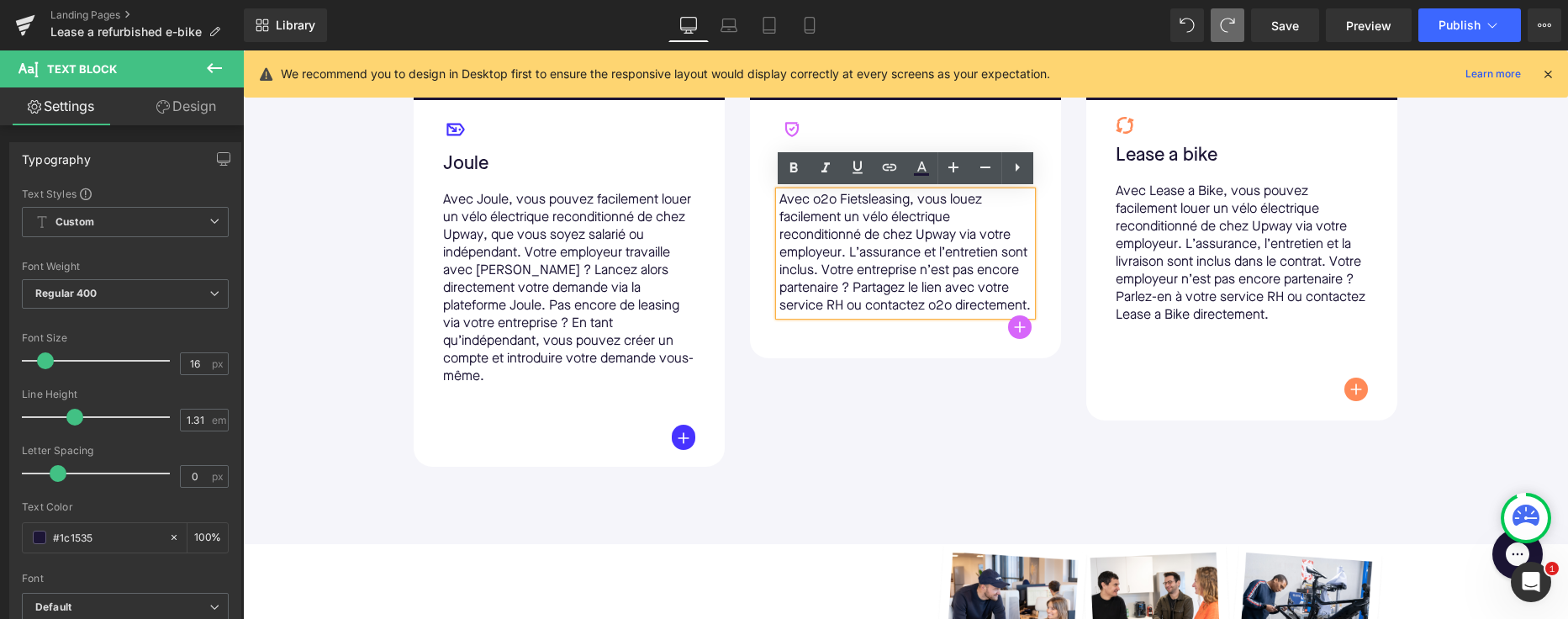 click on "Avec Joule, vous pouvez facilement louer un vélo électrique reconditionné de chez Upway, que vous soyez salarié ou indépendant. Votre employeur travaille avec [PERSON_NAME] ? Lancez alors directement votre demande via la plateforme Joule. Pas encore de leasing via votre entreprise ? En tant qu’indépendant, vous pouvez créer un compte et introduire votre demande vous-même." at bounding box center [569, 308] 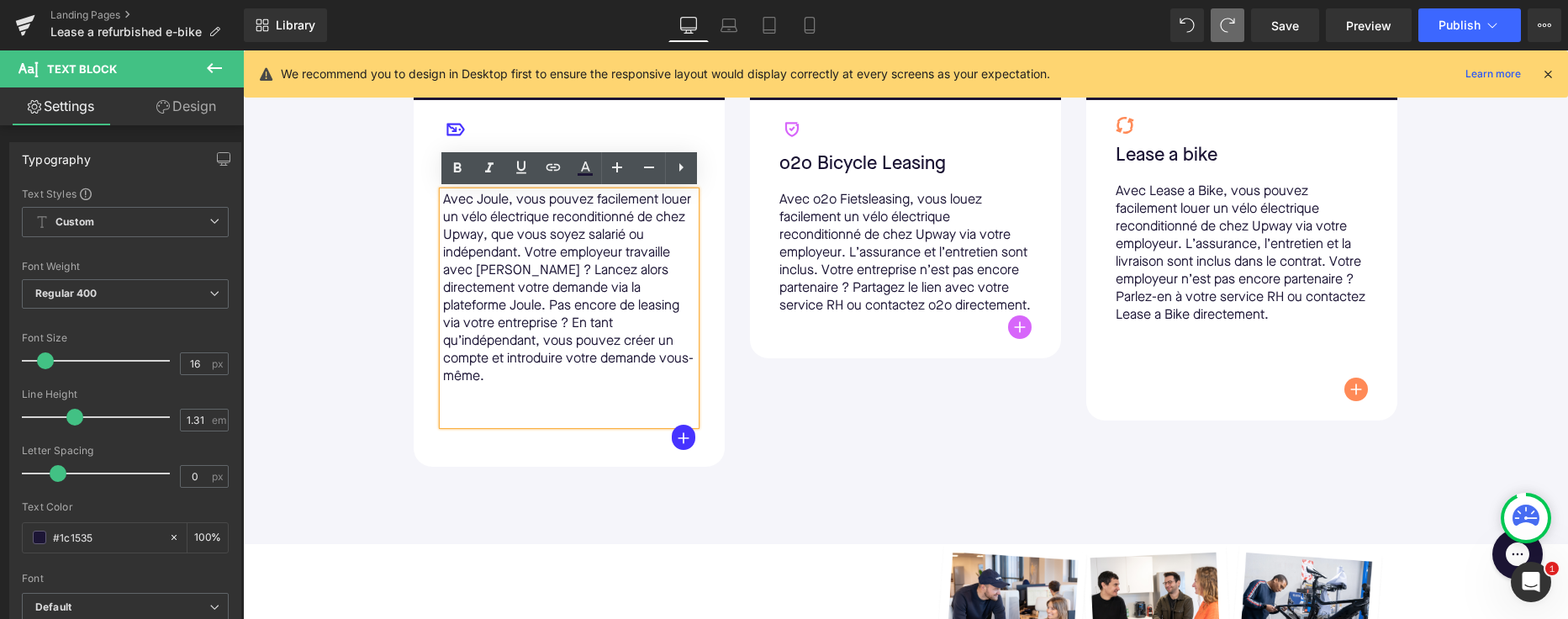 click on "Icon         Joule Text Block         Avec Joule, vous pouvez facilement louer un vélo électrique reconditionné de chez Upway, que vous soyez salarié ou indépendant. Votre employeur travaille avec [PERSON_NAME] ? Lancez alors directement votre demande via la plateforme Joule. Pas encore de leasing via votre entreprise ? En tant qu’indépendant, vous pouvez créer un compte et introduire votre demande vous-même. Text Block         Button" at bounding box center [569, 284] 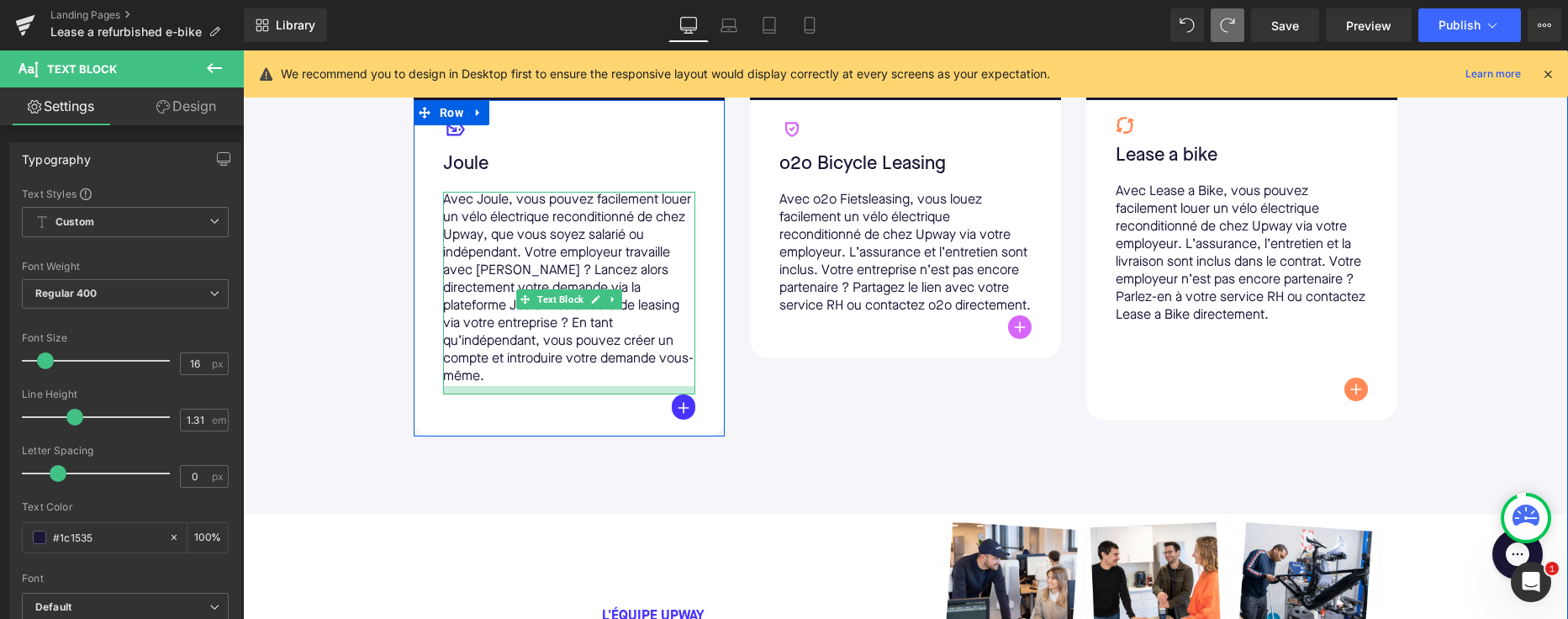 drag, startPoint x: 450, startPoint y: 402, endPoint x: 450, endPoint y: 372, distance: 30 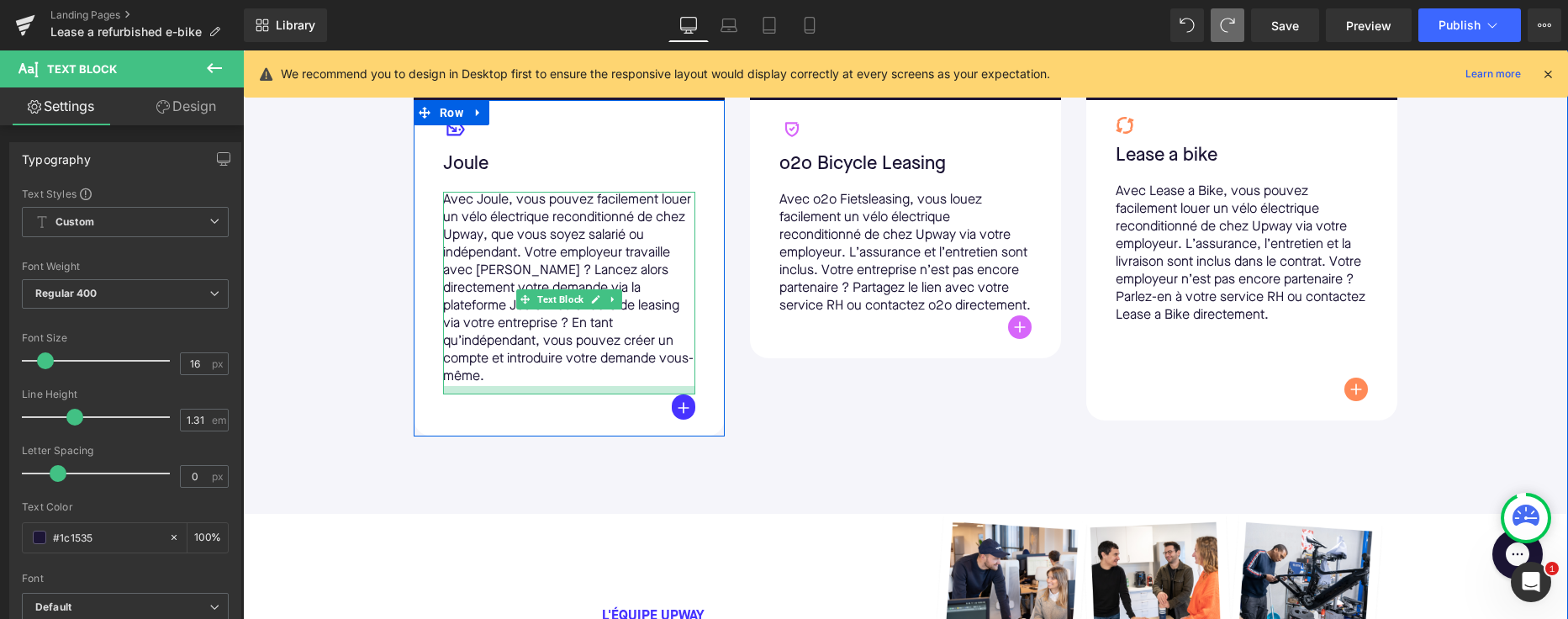 click at bounding box center [569, 390] 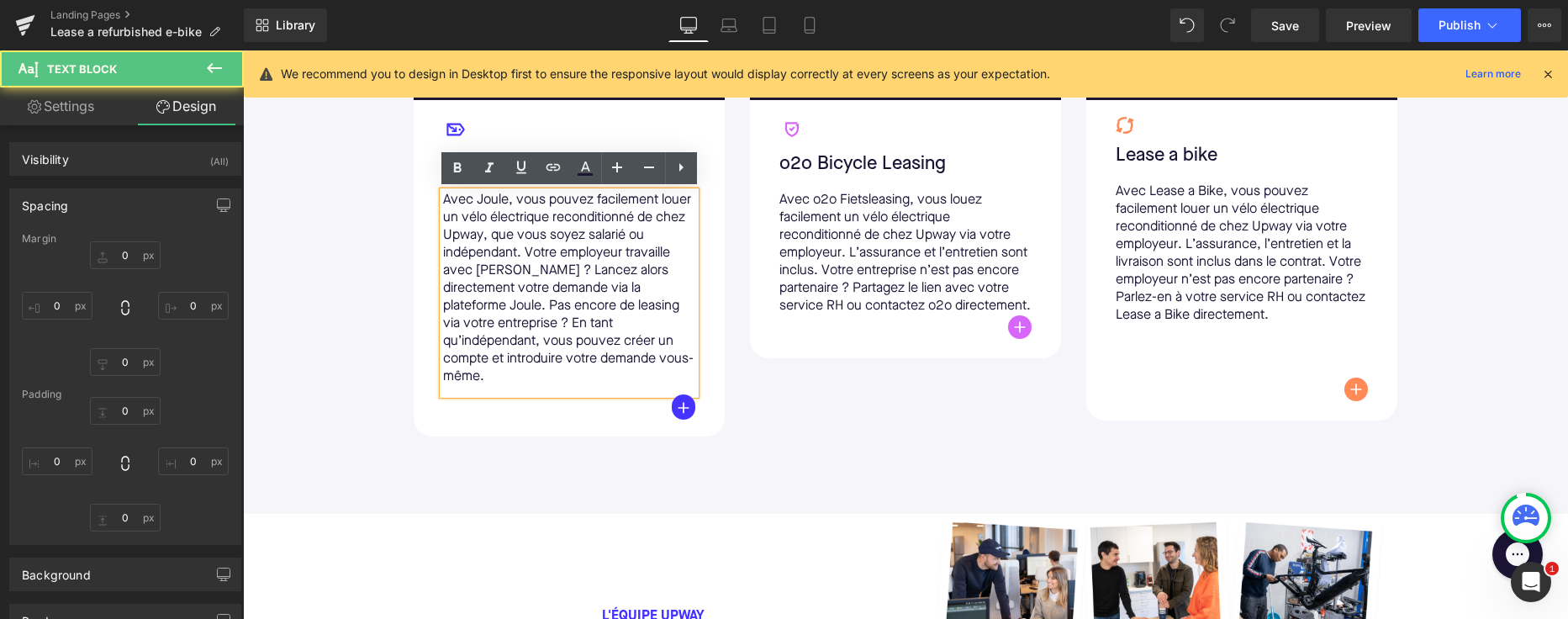 type on "0" 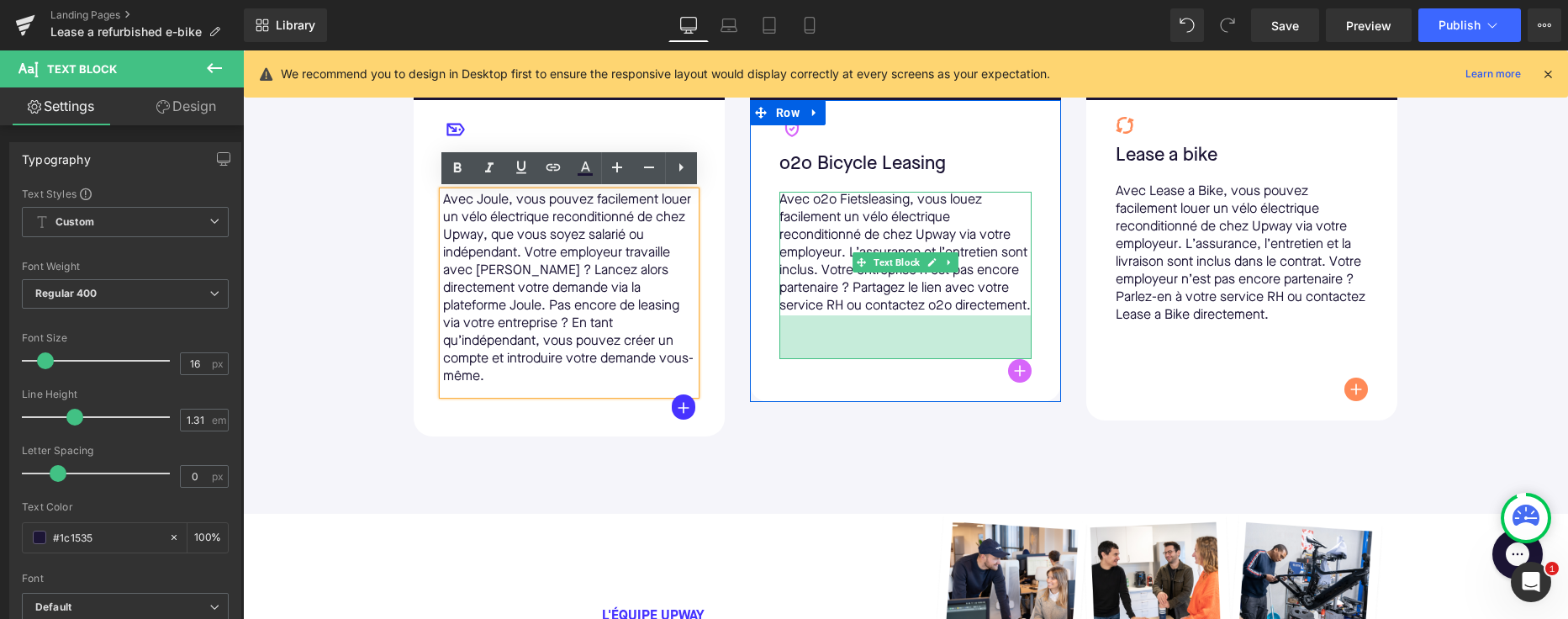 drag, startPoint x: 784, startPoint y: 329, endPoint x: 783, endPoint y: 373, distance: 44.011362 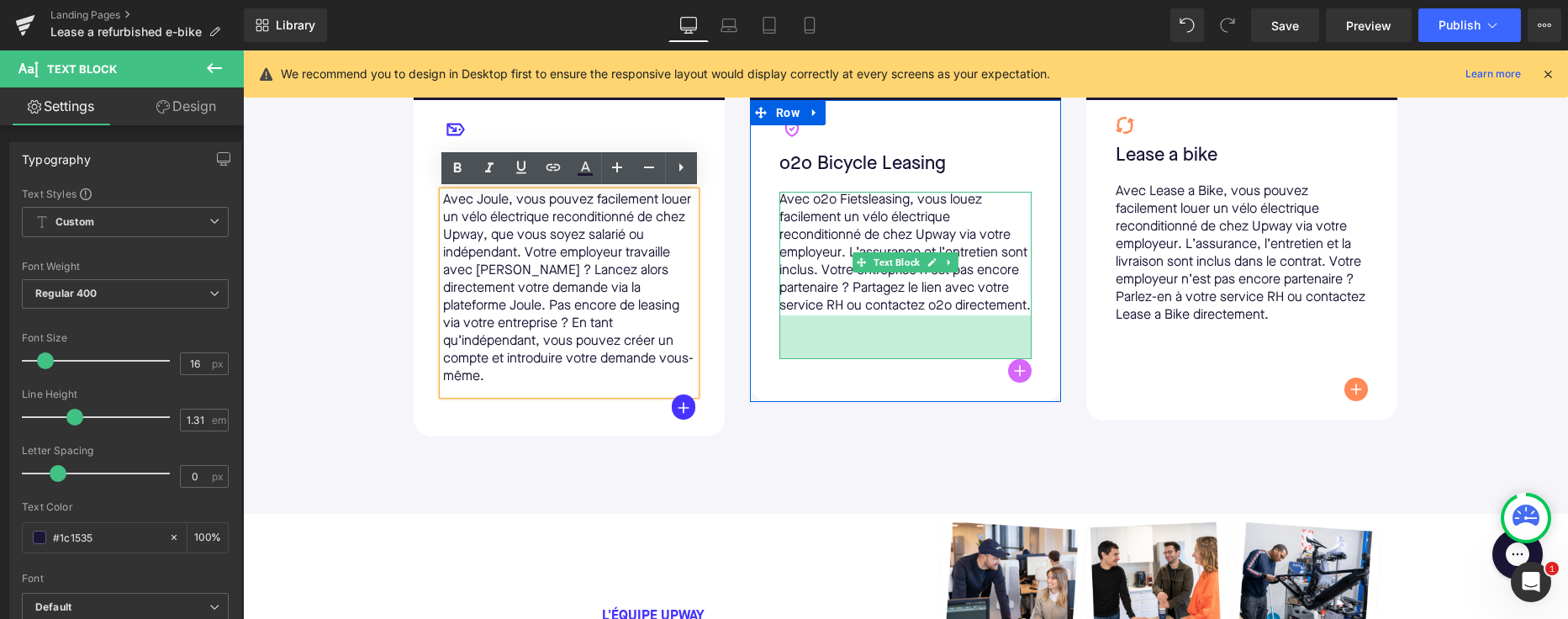click on "Avec o2o Fietsleasing, vous louez facilement un vélo électrique reconditionné de chez Upway via votre employeur. L’assurance et l’entretien sont inclus. Votre entreprise n’est pas encore partenaire ? Partagez le lien avec votre service RH ou contactez o2o directement. Text Block     52px" at bounding box center [905, 275] 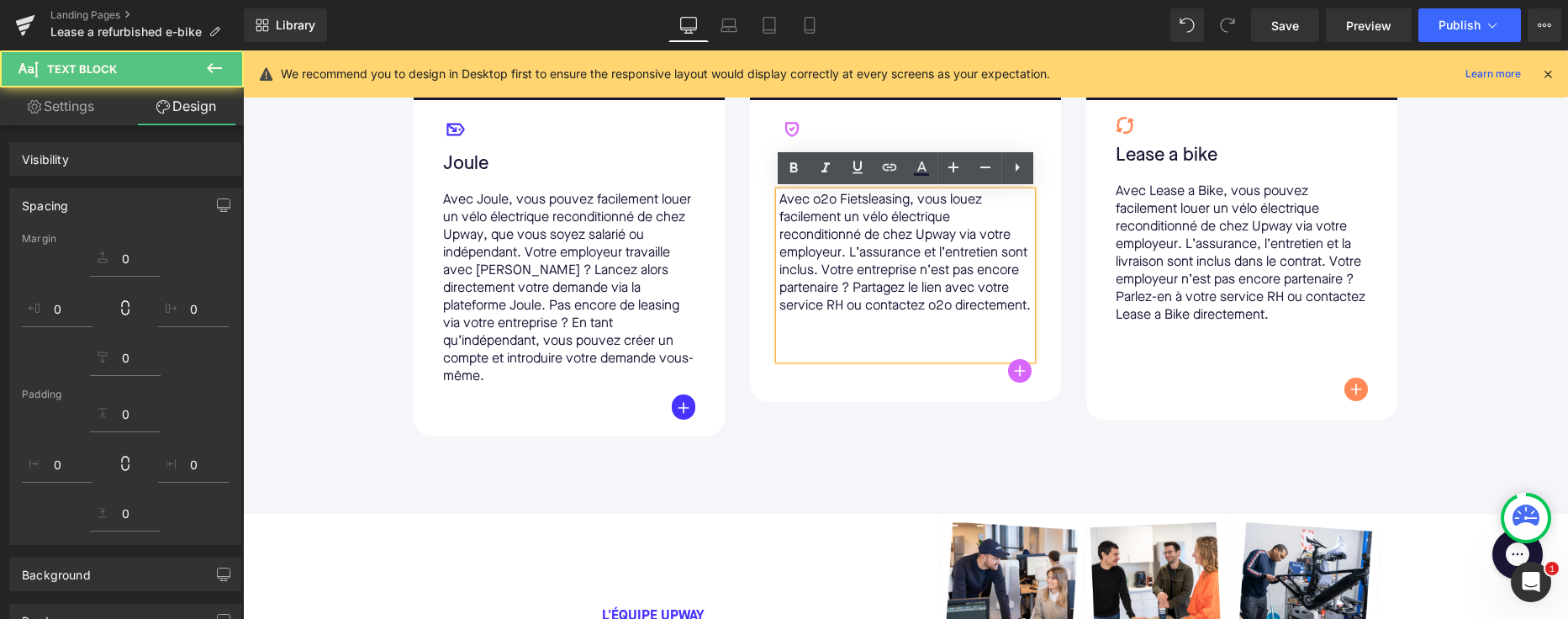 click on "Avec Lease a Bike, vous pouvez facilement louer un vélo électrique reconditionné de chez Upway via votre employeur. L’assurance, l’entretien et la livraison sont inclus dans le contrat. Votre employeur n’est pas encore partenaire ? Parlez-en à votre service RH ou contactez Lease a Bike directement." at bounding box center [1242, 254] 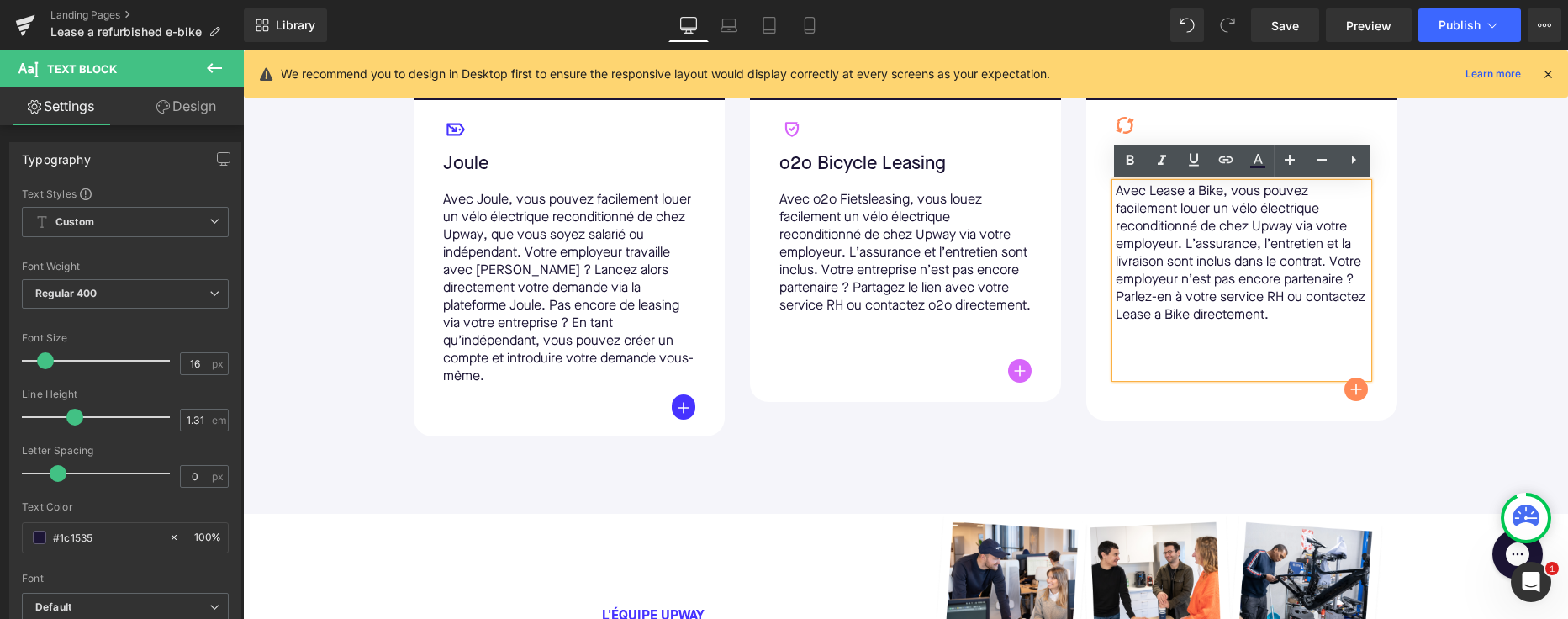 click on "Icon         Lease a bike Text Block         Avec Lease a Bike, vous pouvez facilement louer un vélo électrique reconditionné de chez Upway via votre employeur. L’assurance, l’entretien et la livraison sont inclus dans le contrat. Votre employeur n’est pas encore partenaire ? Parlez-en à votre service RH ou contactez Lease a Bike directement. Text Block         Button" at bounding box center [1242, 260] 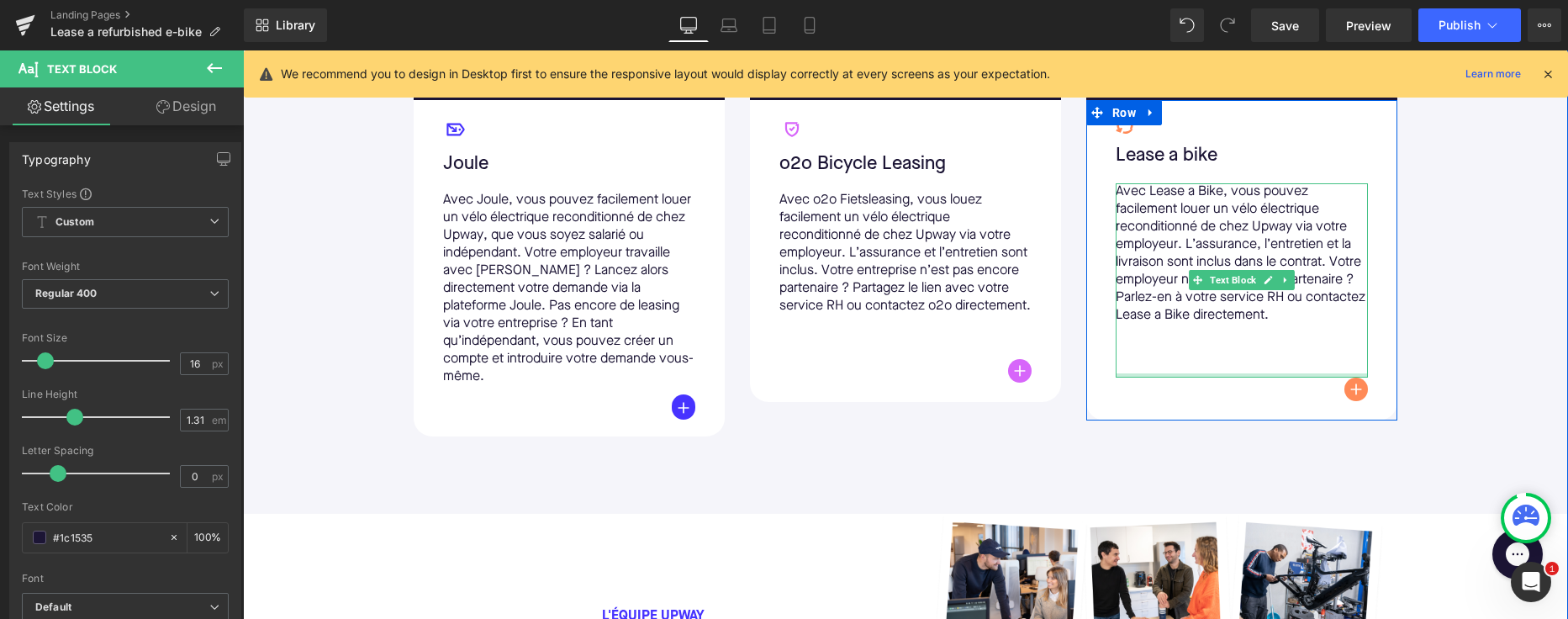 drag, startPoint x: 1134, startPoint y: 373, endPoint x: 1134, endPoint y: 357, distance: 16 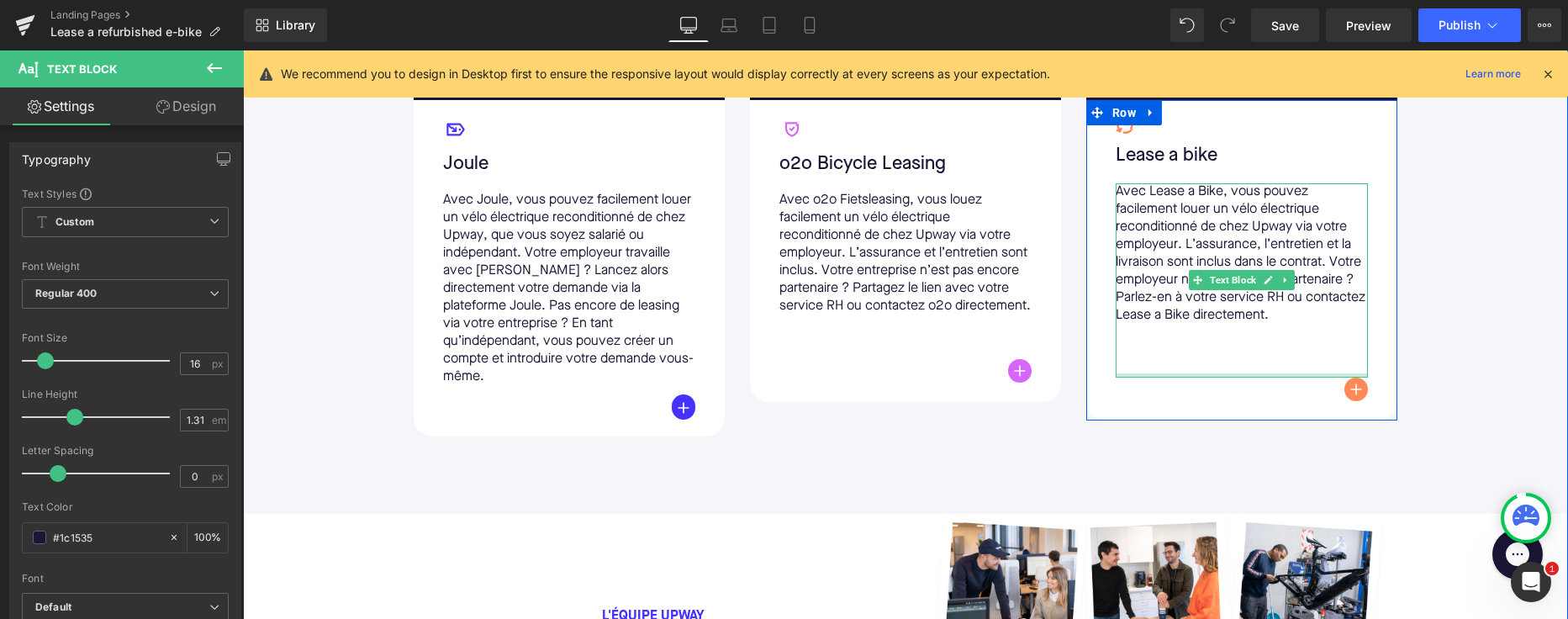 click on "Avec Lease a Bike, vous pouvez facilement louer un vélo électrique reconditionné de chez Upway via votre employeur. L’assurance, l’entretien et la livraison sont inclus dans le contrat. Votre employeur n’est pas encore partenaire ? Parlez-en à votre service RH ou contactez Lease a Bike directement. Text Block" at bounding box center (1242, 280) 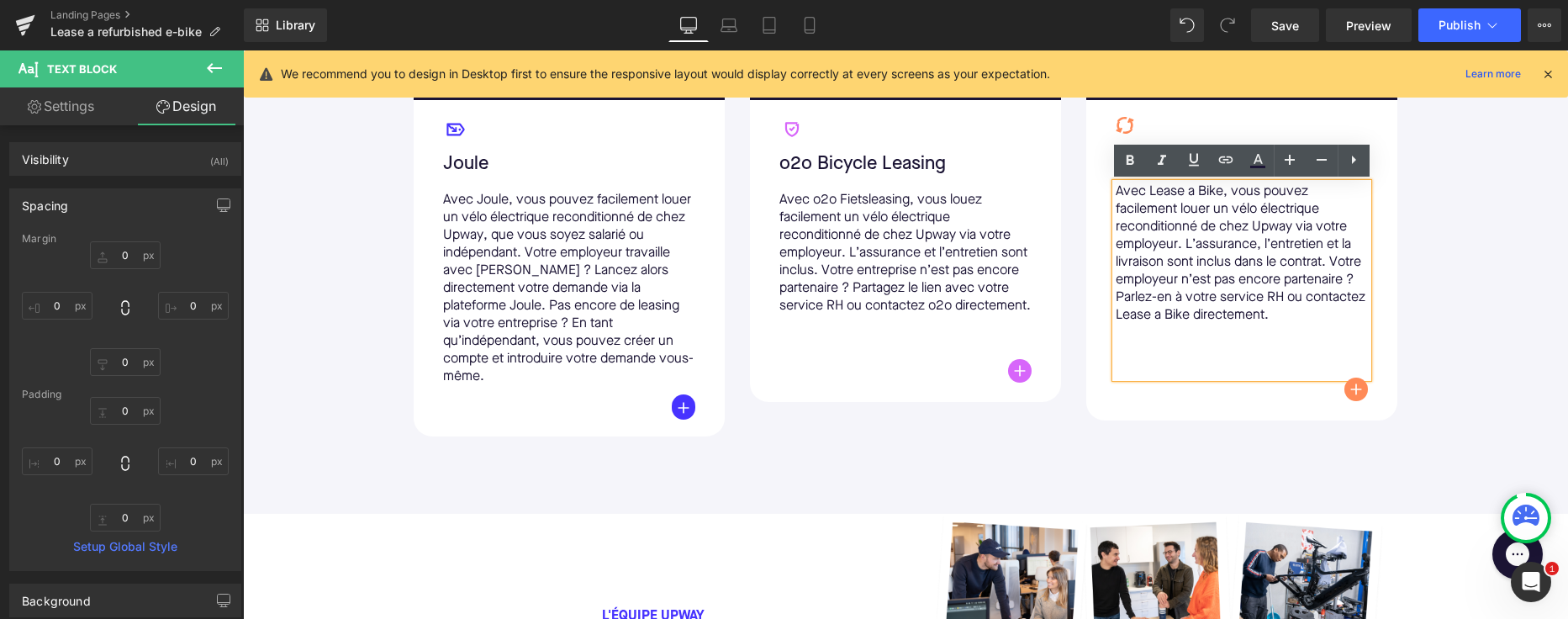 click at bounding box center [1242, 351] 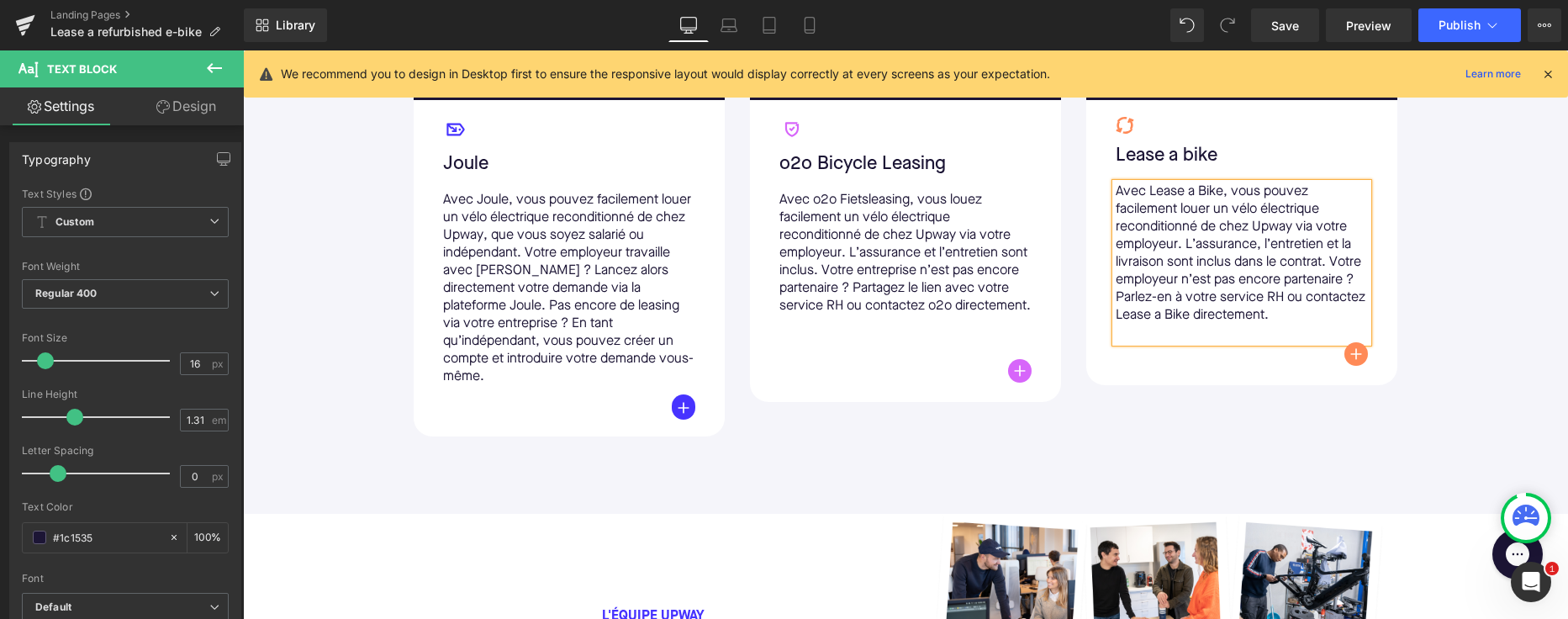 click on "Nos partenaires de leasing Text Block         Image         Icon         Joule Text Block         Avec Joule, vous pouvez facilement louer un vélo électrique reconditionné de chez Upway, que vous soyez salarié ou indépendant. Votre employeur travaille avec [PERSON_NAME] ? Lancez alors directement votre demande via la plateforme Joule. Pas encore de leasing via votre entreprise ? En tant qu’indépendant, vous pouvez créer un compte et introduire votre demande vous-même. Text Block         Button         Row         Row     32px     Image         Icon         o2o Bicycle Leasing Text Block         Avec o2o Fietsleasing, vous louez facilement un vélo électrique reconditionné de chez Upway via votre employeur. L’assurance et l’entretien sont inclus. Votre entreprise n’est pas encore partenaire ? Partagez le lien avec votre service RH ou contactez o2o directement. Text Block     52px     Button         Row         Row         Image         Icon         Lease a bike Text Block         Text Block" at bounding box center (905, 147) 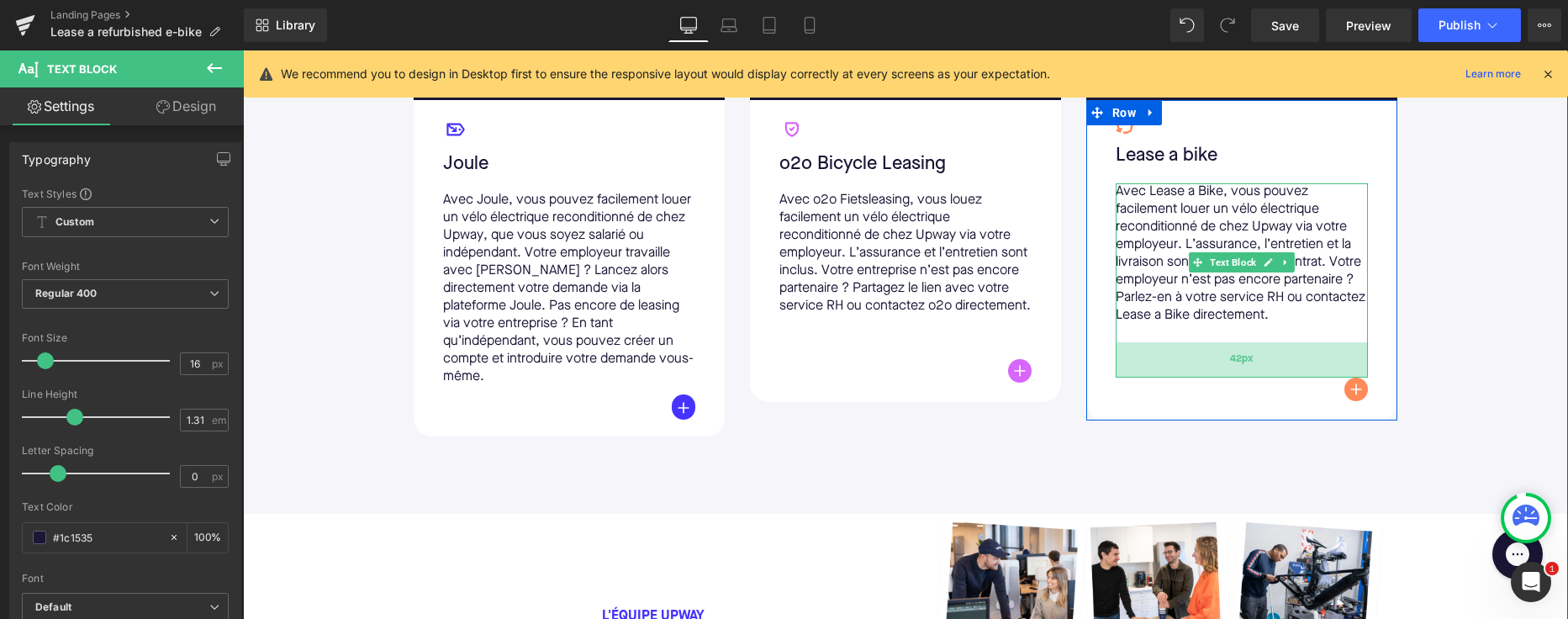 drag, startPoint x: 1126, startPoint y: 340, endPoint x: 1125, endPoint y: 375, distance: 35.0143 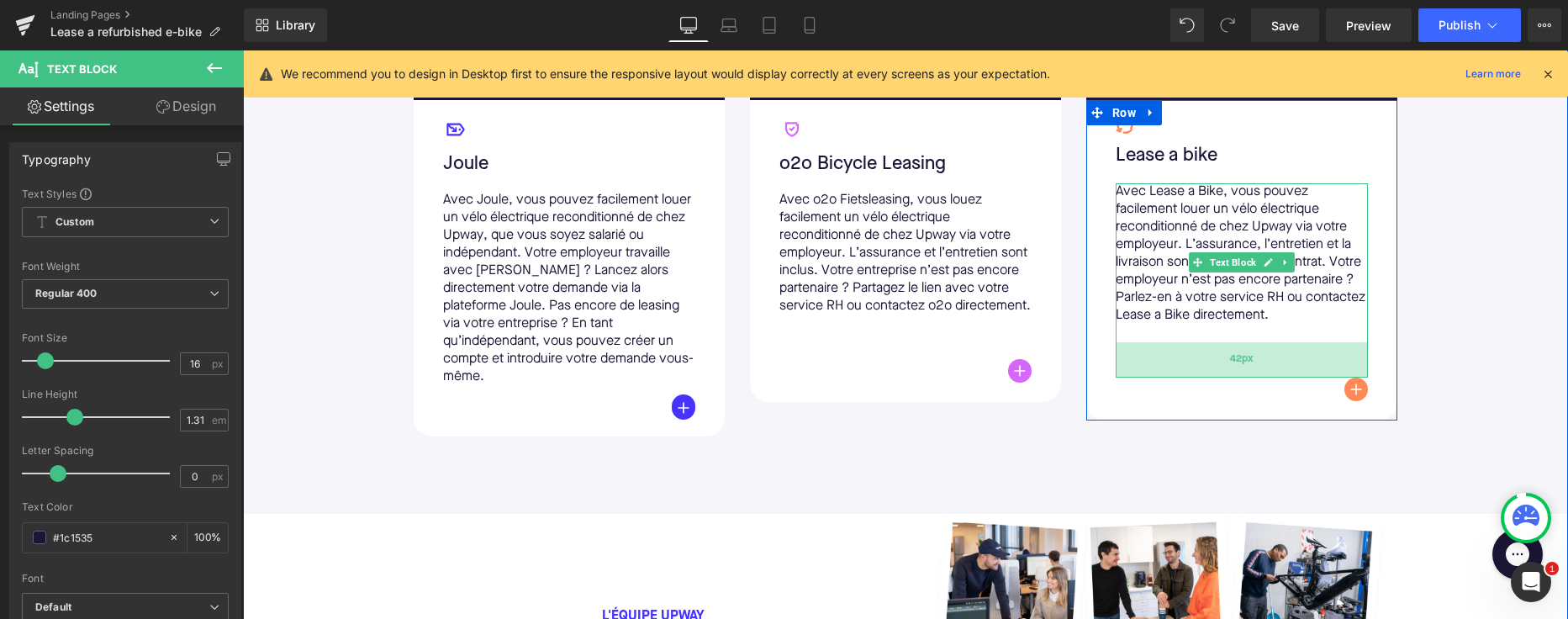 click on "42px" at bounding box center (1242, 360) 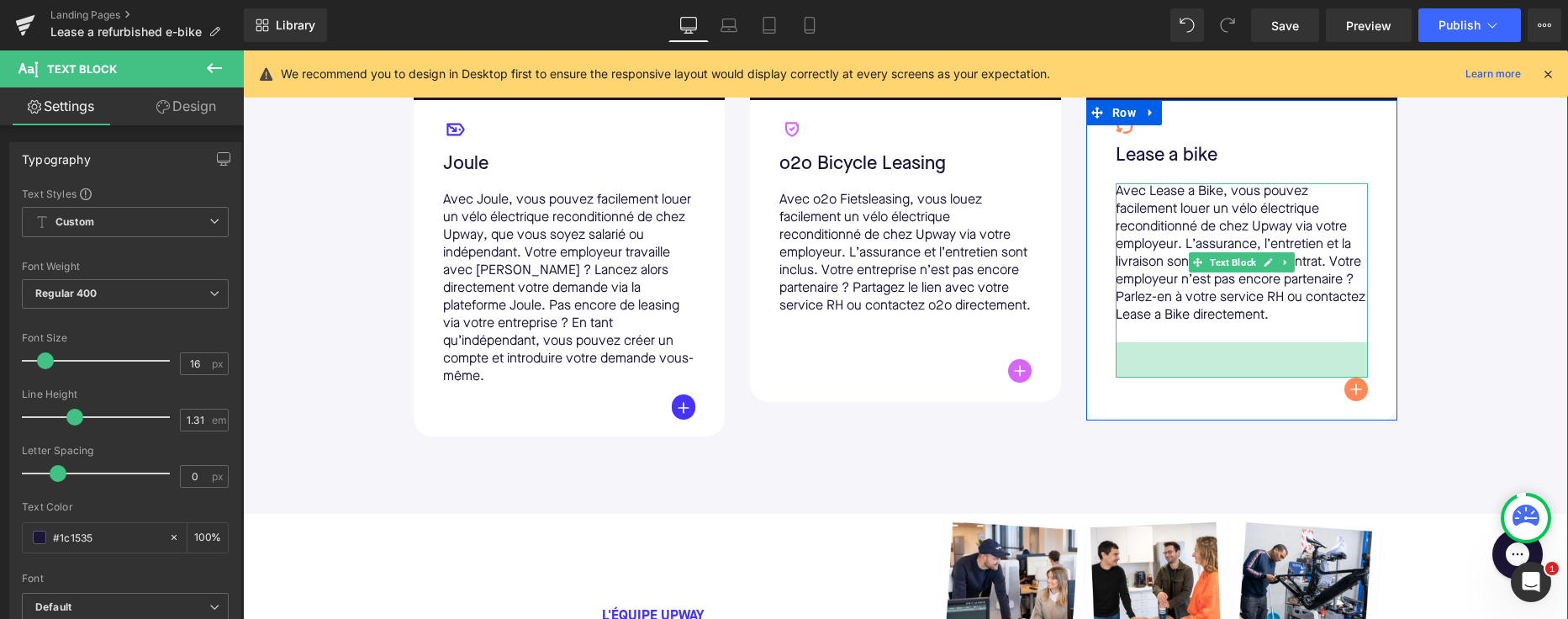 click on "Nos partenaires de leasing Text Block         Image         Icon         Joule Text Block         Avec Joule, vous pouvez facilement louer un vélo électrique reconditionné de chez Upway, que vous soyez salarié ou indépendant. Votre employeur travaille avec [PERSON_NAME] ? Lancez alors directement votre demande via la plateforme Joule. Pas encore de leasing via votre entreprise ? En tant qu’indépendant, vous pouvez créer un compte et introduire votre demande vous-même. Text Block         Button         Row         Row     32px     Image         Icon         o2o Bicycle Leasing Text Block         Avec o2o Fietsleasing, vous louez facilement un vélo électrique reconditionné de chez Upway via votre employeur. L’assurance et l’entretien sont inclus. Votre entreprise n’est pas encore partenaire ? Partagez le lien avec votre service RH ou contactez o2o directement. Text Block     52px     Button         Row         Row         Image         Icon         Lease a bike Text Block         Text Block     42px" at bounding box center (905, 147) 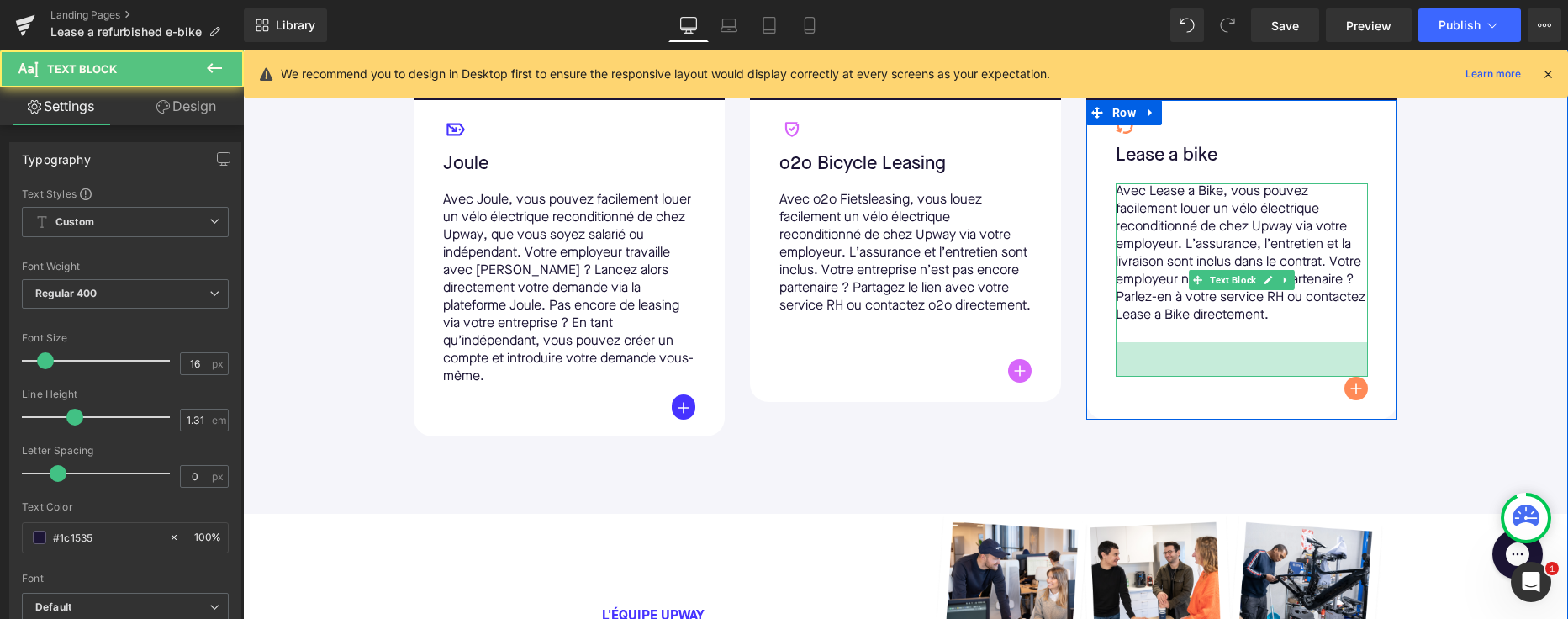 click on "41px" at bounding box center [1242, 359] 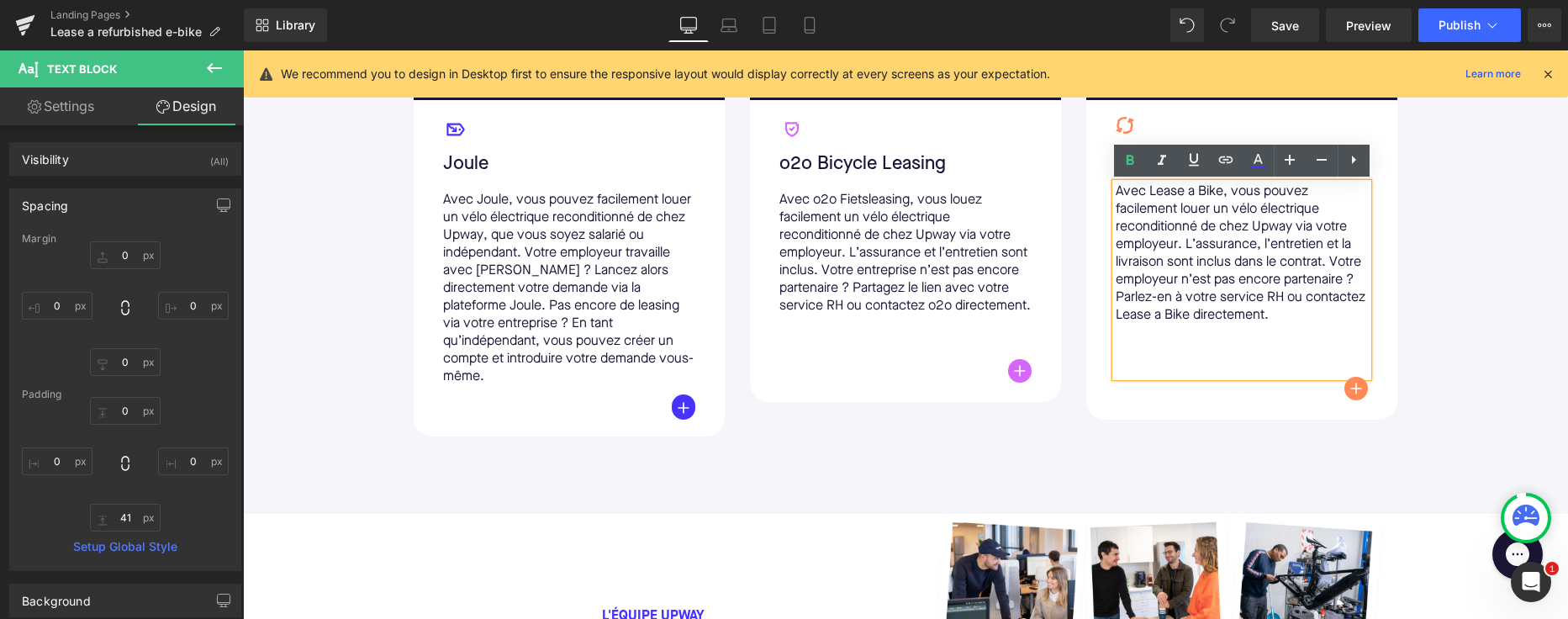 click at bounding box center [1242, 333] 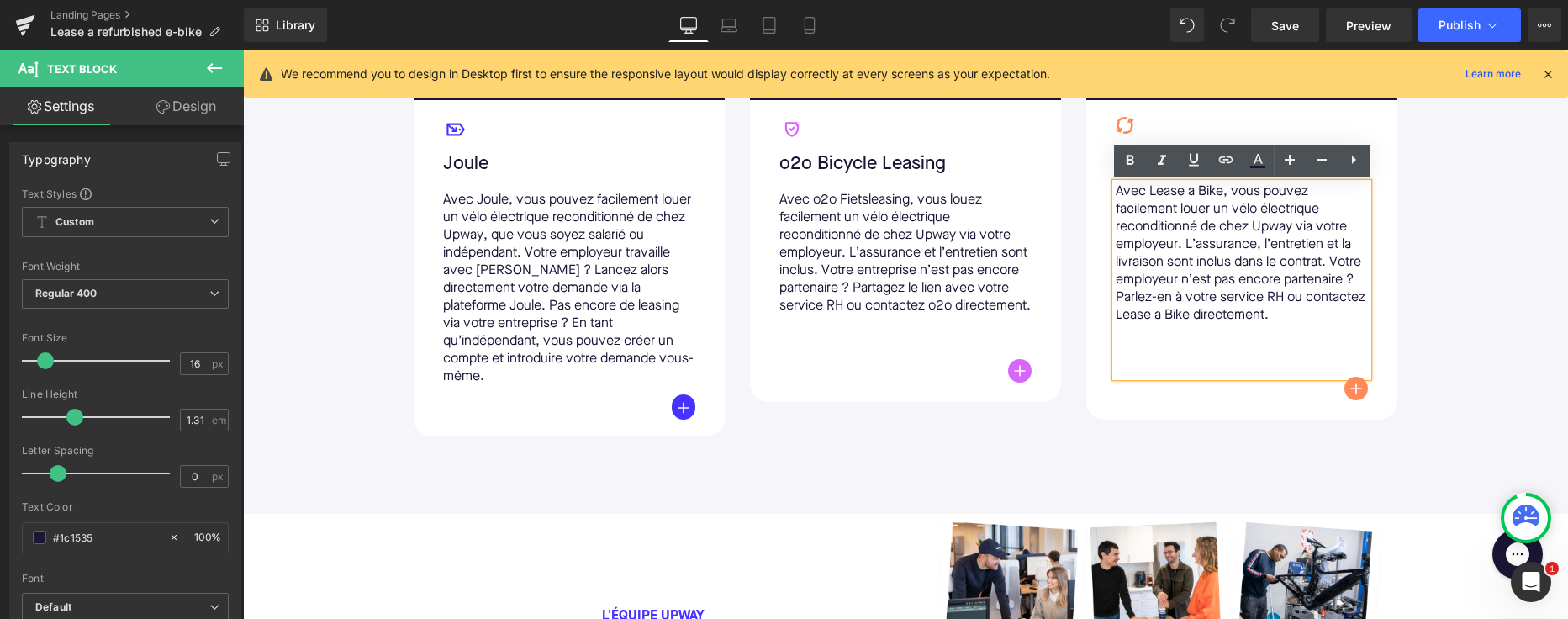 click on "Nos partenaires de leasing Text Block         Image         Icon         Joule Text Block         Avec Joule, vous pouvez facilement louer un vélo électrique reconditionné de chez Upway, que vous soyez salarié ou indépendant. Votre employeur travaille avec [PERSON_NAME] ? Lancez alors directement votre demande via la plateforme Joule. Pas encore de leasing via votre entreprise ? En tant qu’indépendant, vous pouvez créer un compte et introduire votre demande vous-même. Text Block         Button         Row         Row     32px     Image         Icon         o2o Bicycle Leasing Text Block         Avec o2o Fietsleasing, vous louez facilement un vélo électrique reconditionné de chez Upway via votre employeur. L’assurance et l’entretien sont inclus. Votre entreprise n’est pas encore partenaire ? Partagez le lien avec votre service RH ou contactez o2o directement. Text Block     52px     Button         Row         Row         Image         Icon         Lease a bike Text Block         Text Block     41px" at bounding box center (905, 147) 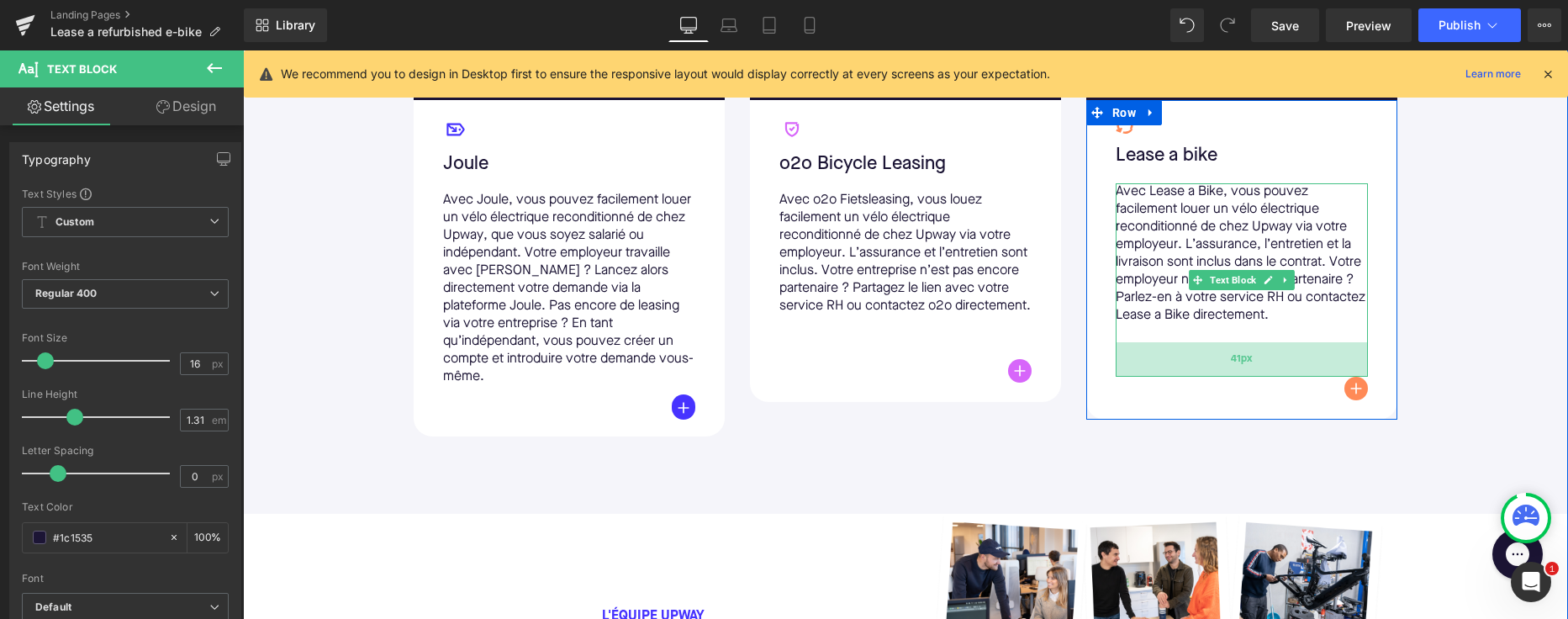 click on "41px" at bounding box center (1242, 359) 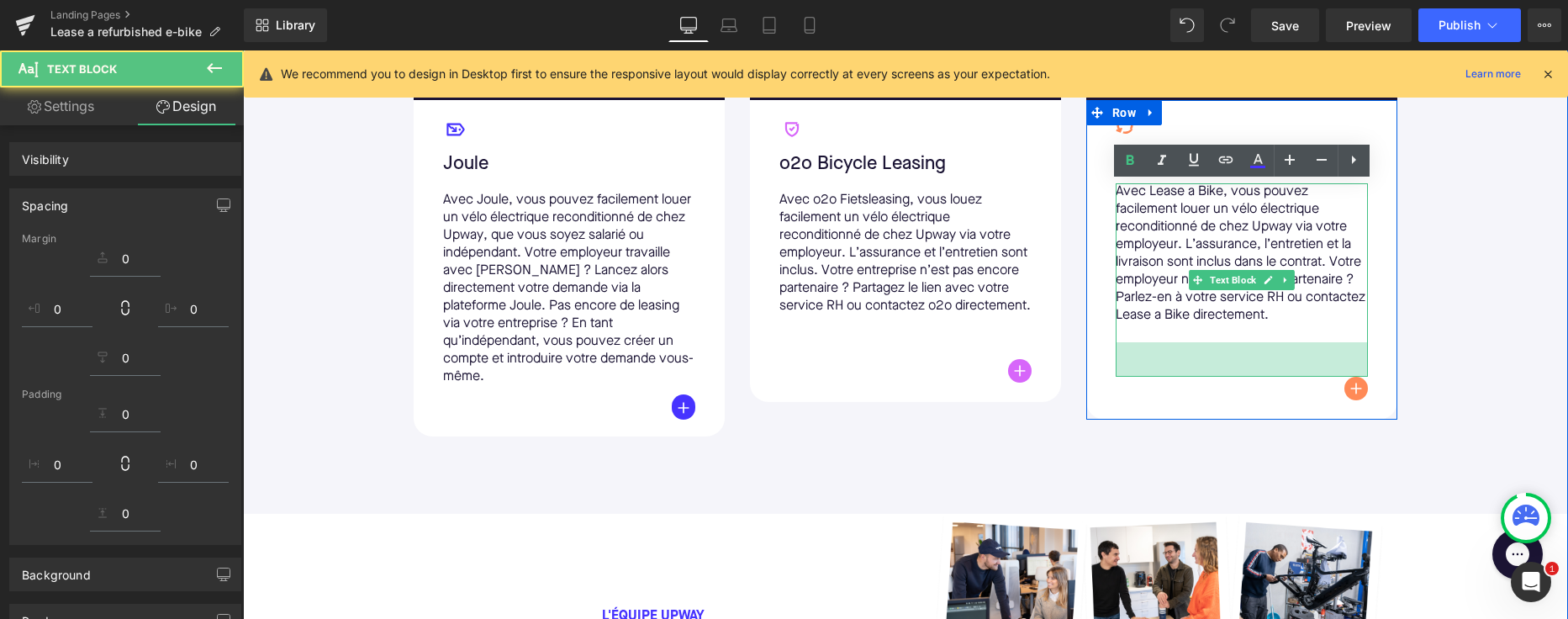 click on "Nos partenaires de leasing Text Block         Image         Icon         Joule Text Block         Avec Joule, vous pouvez facilement louer un vélo électrique reconditionné de chez Upway, que vous soyez salarié ou indépendant. Votre employeur travaille avec [PERSON_NAME] ? Lancez alors directement votre demande via la plateforme Joule. Pas encore de leasing via votre entreprise ? En tant qu’indépendant, vous pouvez créer un compte et introduire votre demande vous-même. Text Block         Button         Row         Row     32px     Image         Icon         o2o Bicycle Leasing Text Block         Avec o2o Fietsleasing, vous louez facilement un vélo électrique reconditionné de chez Upway via votre employeur. L’assurance et l’entretien sont inclus. Votre entreprise n’est pas encore partenaire ? Partagez le lien avec votre service RH ou contactez o2o directement. Text Block     52px     Button         Row         Row         Image         Icon         Lease a bike Text Block         Text Block     41px" at bounding box center (905, 147) 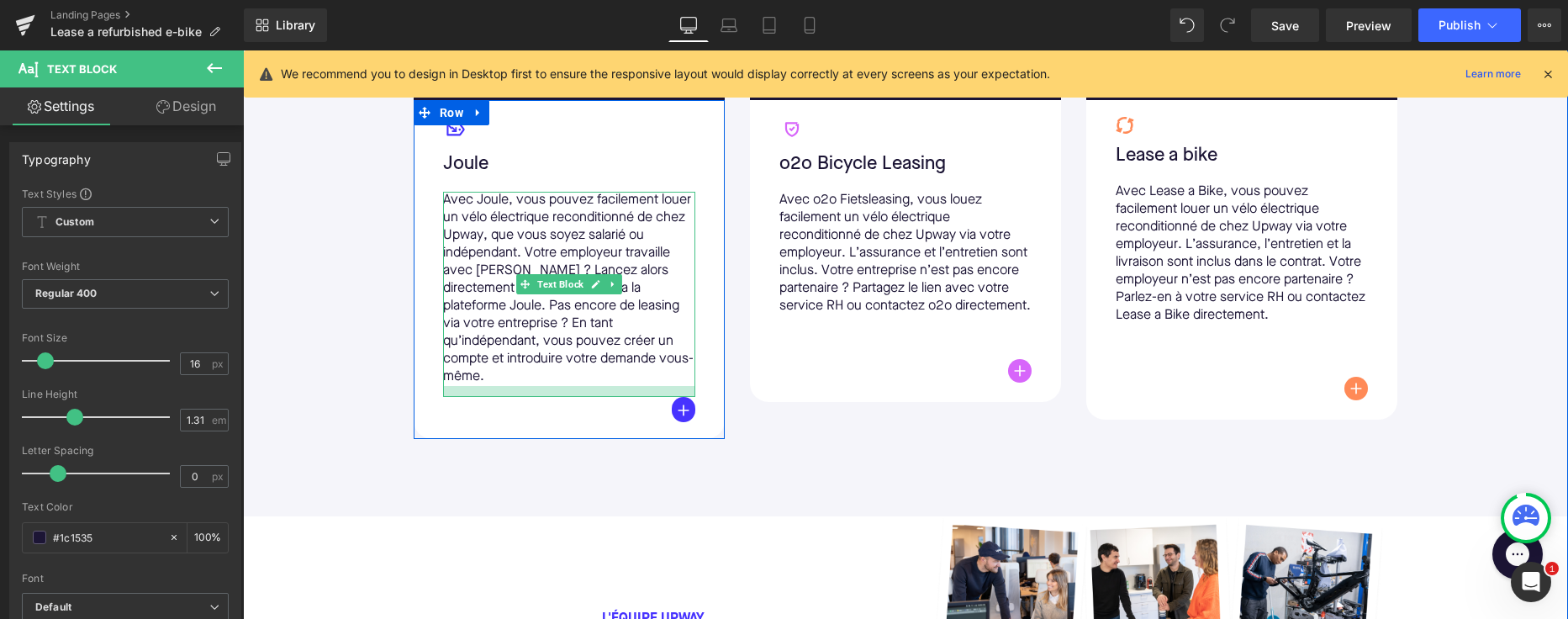 click at bounding box center (569, 391) 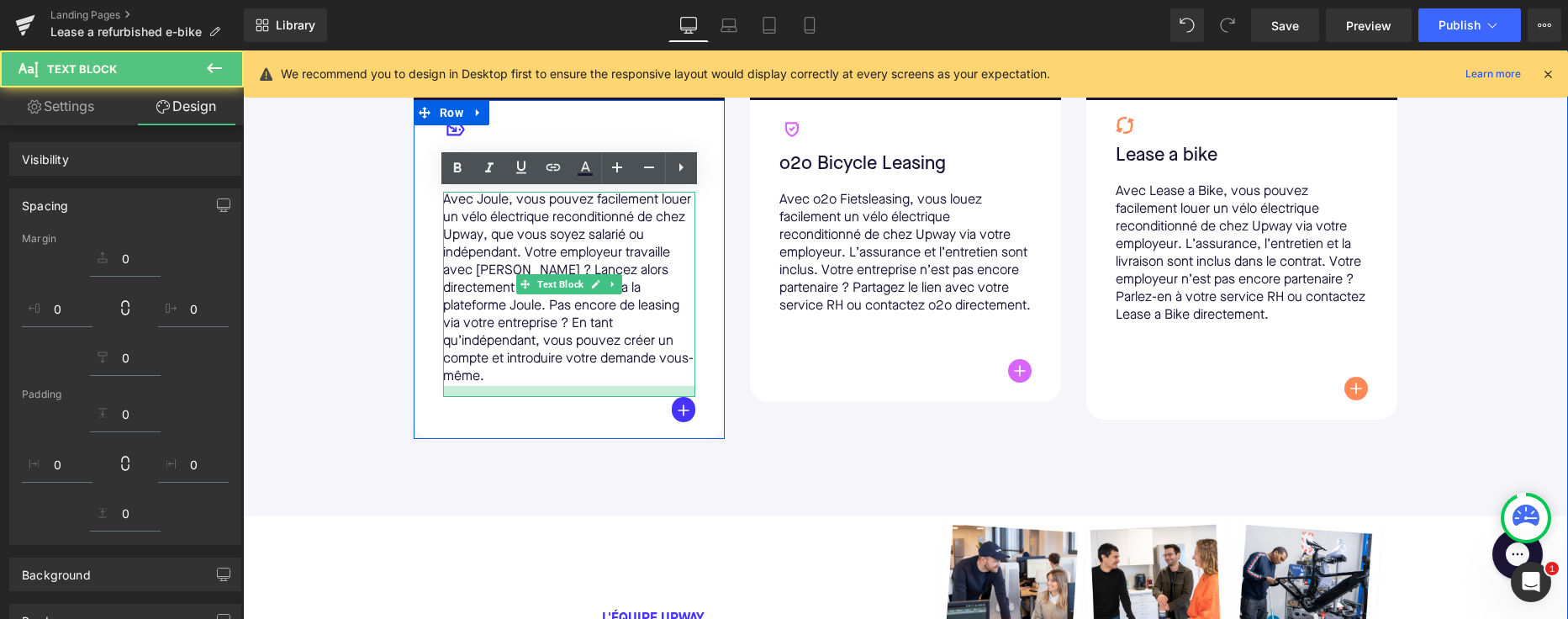 click on "Nos partenaires de leasing Text Block         Image         Icon         Joule Text Block         Avec Joule, vous pouvez facilement louer un vélo électrique reconditionné de chez Upway, que vous soyez salarié ou indépendant. Votre employeur travaille avec [PERSON_NAME] ? Lancez alors directement votre demande via la plateforme Joule. Pas encore de leasing via votre entreprise ? En tant qu’indépendant, vous pouvez créer un compte et introduire votre demande vous-même. Text Block         Button         Row         Row     32px     Image         Icon         o2o Bicycle Leasing Text Block         Avec o2o Fietsleasing, vous louez facilement un vélo électrique reconditionné de chez Upway via votre employeur. L’assurance et l’entretien sont inclus. Votre entreprise n’est pas encore partenaire ? Partagez le lien avec votre service RH ou contactez o2o directement. Text Block     52px     Button         Row         Row         Image         Icon         Lease a bike Text Block         Text Block     41px" at bounding box center [905, 148] 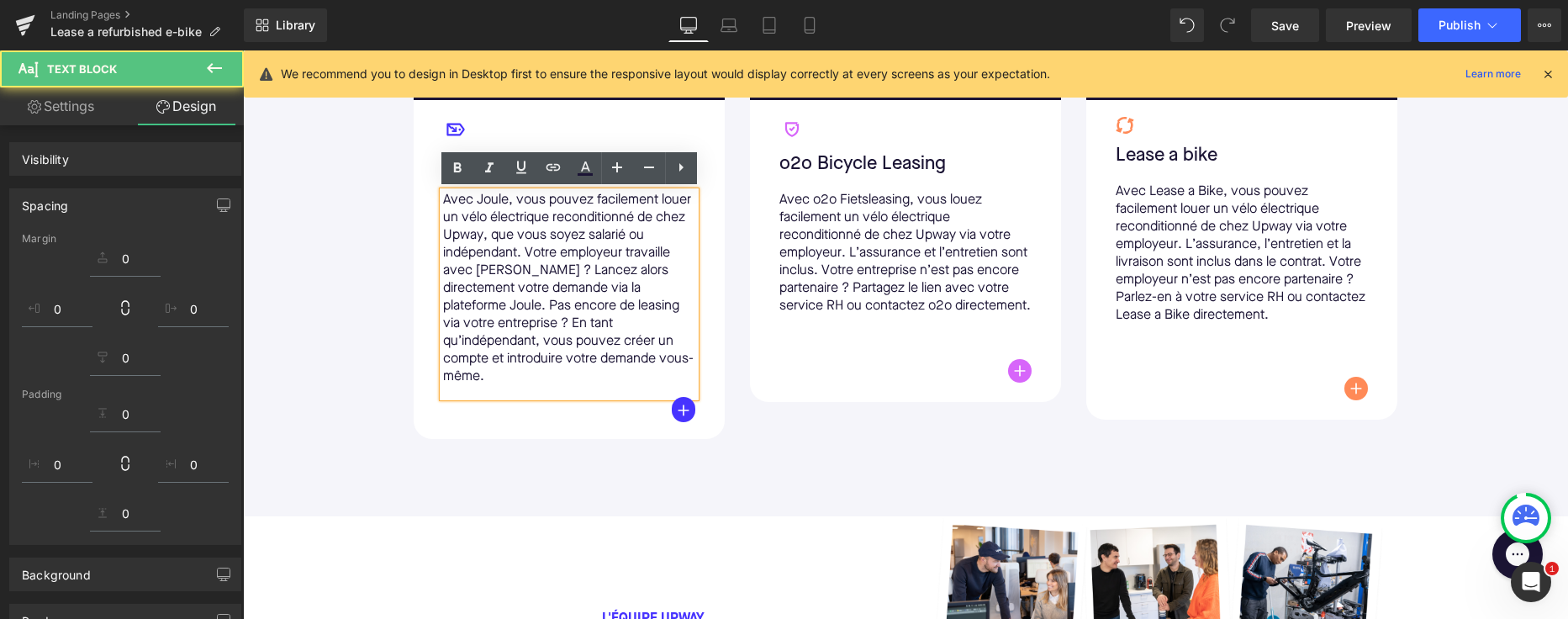 click on "Nos partenaires de leasing Text Block         Image         Icon         Joule Text Block         Avec Joule, vous pouvez facilement louer un vélo électrique reconditionné de chez Upway, que vous soyez salarié ou indépendant. Votre employeur travaille avec [PERSON_NAME] ? Lancez alors directement votre demande via la plateforme Joule. Pas encore de leasing via votre entreprise ? En tant qu’indépendant, vous pouvez créer un compte et introduire votre demande vous-même. Text Block         Button         Row         Row     32px     Image         Icon         o2o Bicycle Leasing Text Block         Avec o2o Fietsleasing, vous louez facilement un vélo électrique reconditionné de chez Upway via votre employeur. L’assurance et l’entretien sont inclus. Votre entreprise n’est pas encore partenaire ? Partagez le lien avec votre service RH ou contactez o2o directement. Text Block     52px     Button         Row         Row         Image         Icon         Lease a bike Text Block         Text Block     41px" at bounding box center (905, 148) 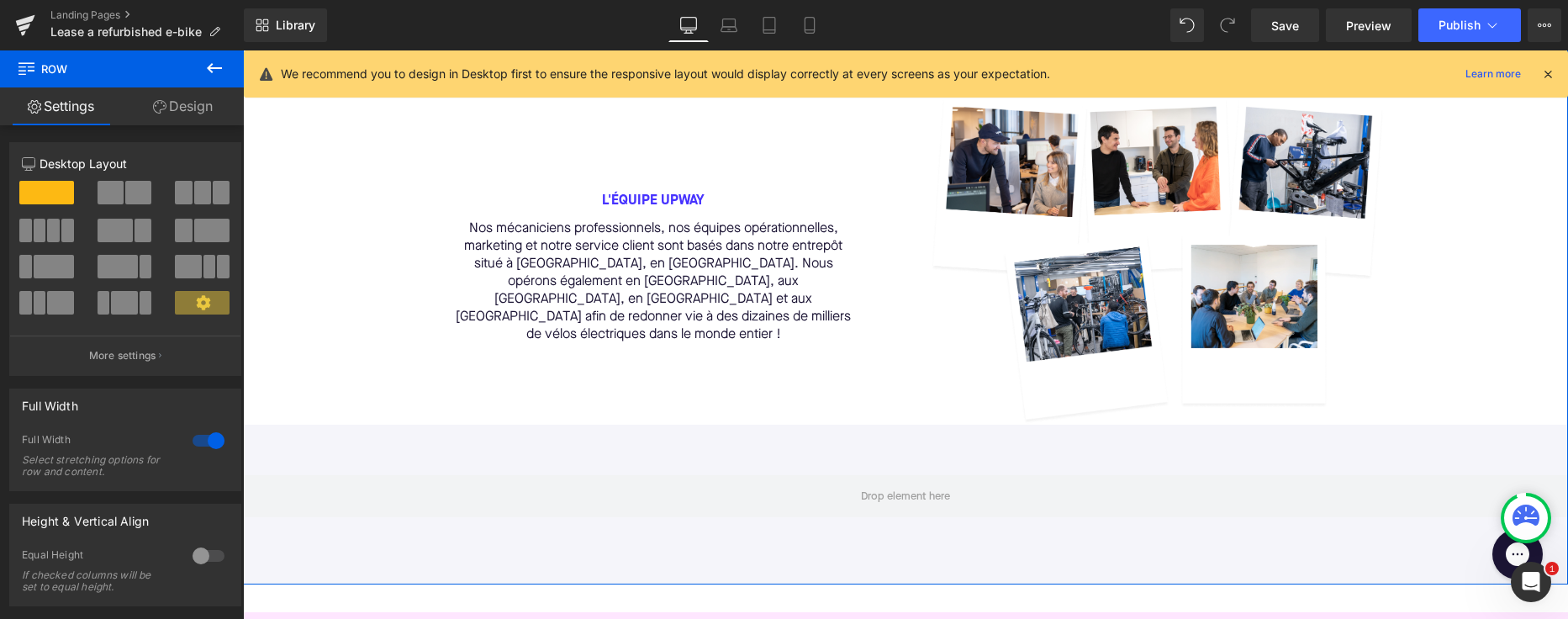 scroll, scrollTop: 1418, scrollLeft: 0, axis: vertical 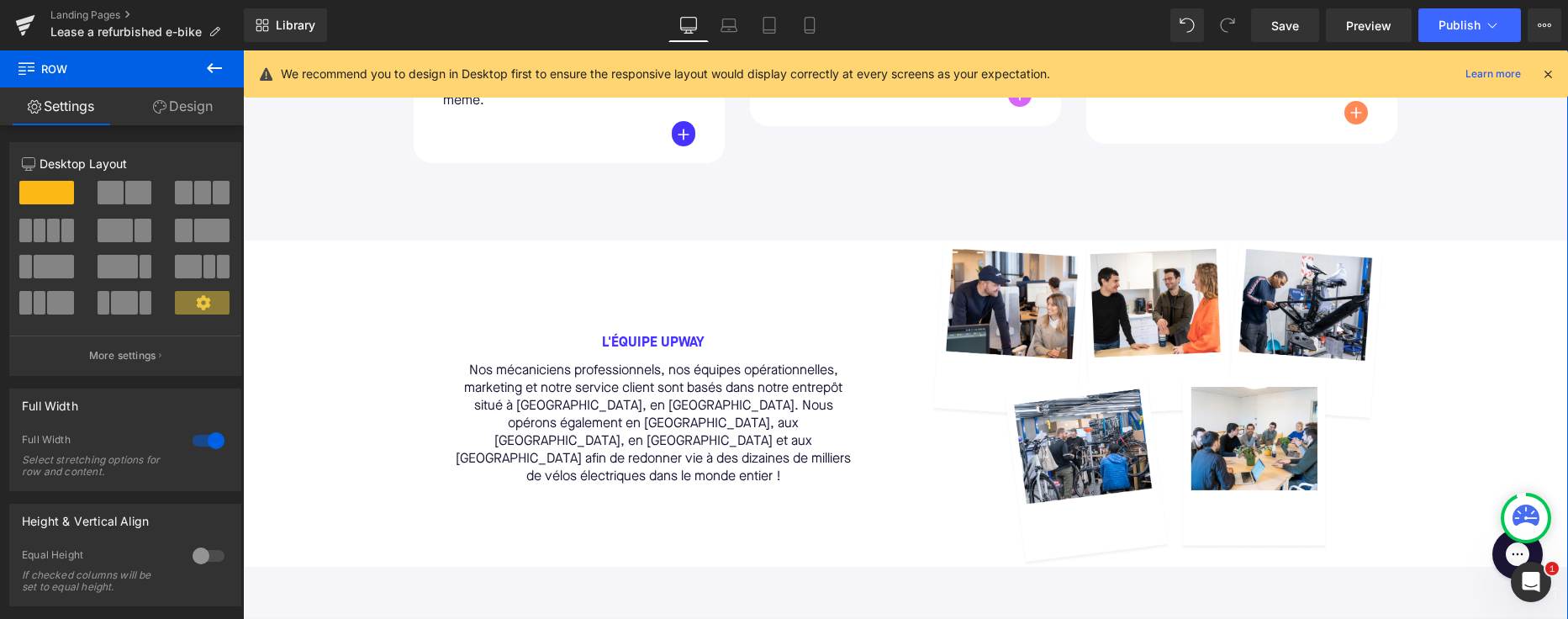 click on "LEASING Text Block         Separator         Louez votre vélo électrique reconditionné avec Upway Heading     41px     Vers la sélection leasing Button         Row     47px     Row         Liquid         Row         Row         Louez votre vélo Upway Text Block         Roulez de manière économique et durable grâce au leasing d’un vélo électrique reconditionné.Grâce à notre collaboration avec o2o, [PERSON_NAME] et Lease a Bike, vous pouvez désormais louer un vélo reconditionné via votre employeur. L’assurance contre le vol et les dommages est incluse, tout comme l’accès à un réseau d’entretien. Votre employeur ne propose pas encore de leasing ? Les employés peuvent en parler à leur service RH, et les indépendants peuvent créer un compte directement via Joule. Choisissez votre vélo, demandez votre offre et roulez l’esprit tranquille. Text Block         Row         Row         Nos partenaires de leasing Text Block         Image         Icon         Joule Text Block         Text Block" at bounding box center (905, -233) 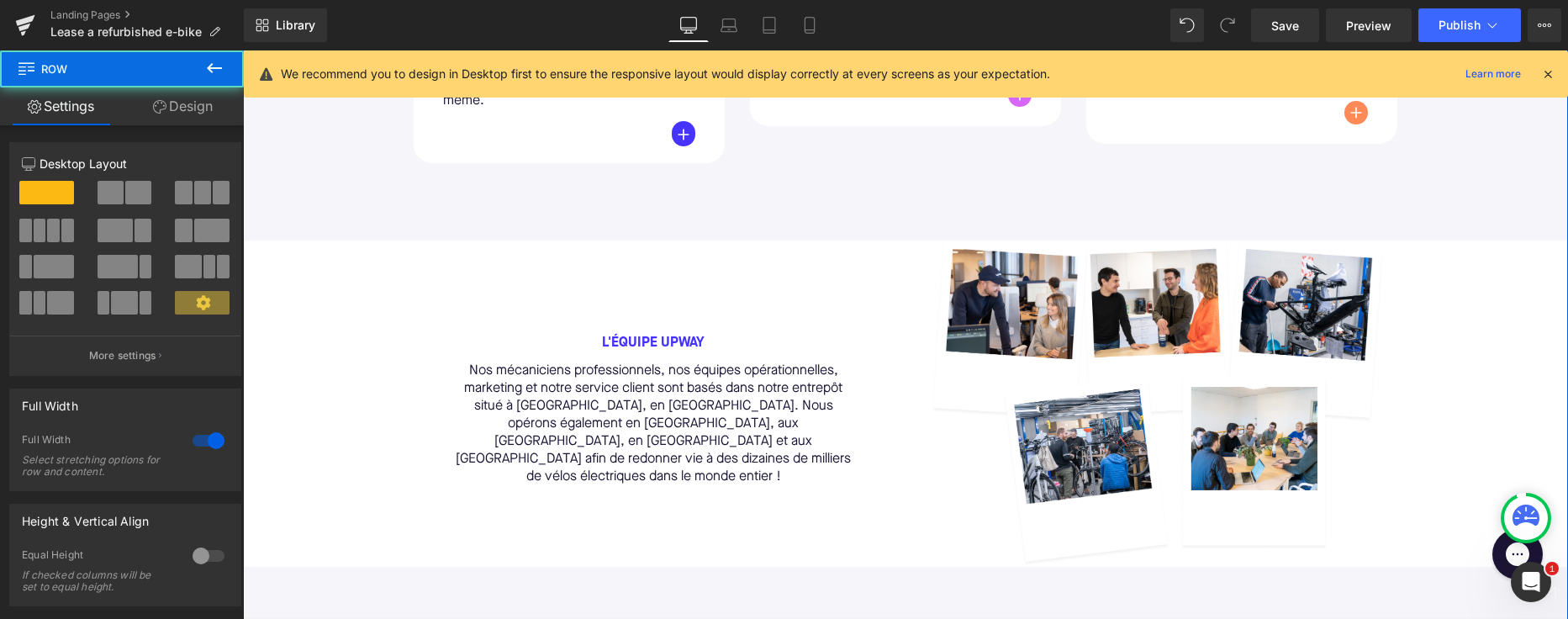 click on "LEASING Text Block         Separator         Louez votre vélo électrique reconditionné avec Upway Heading     41px     Vers la sélection leasing Button         Row     47px     Row         Liquid         Row         Row         Louez votre vélo Upway Text Block         Roulez de manière économique et durable grâce au leasing d’un vélo électrique reconditionné.Grâce à notre collaboration avec o2o, [PERSON_NAME] et Lease a Bike, vous pouvez désormais louer un vélo reconditionné via votre employeur. L’assurance contre le vol et les dommages est incluse, tout comme l’accès à un réseau d’entretien. Votre employeur ne propose pas encore de leasing ? Les employés peuvent en parler à leur service RH, et les indépendants peuvent créer un compte directement via Joule. Choisissez votre vélo, demandez votre offre et roulez l’esprit tranquille. Text Block         Row         Row         Nos partenaires de leasing Text Block         Image         Icon         Joule Text Block         Text Block" at bounding box center [905, -233] 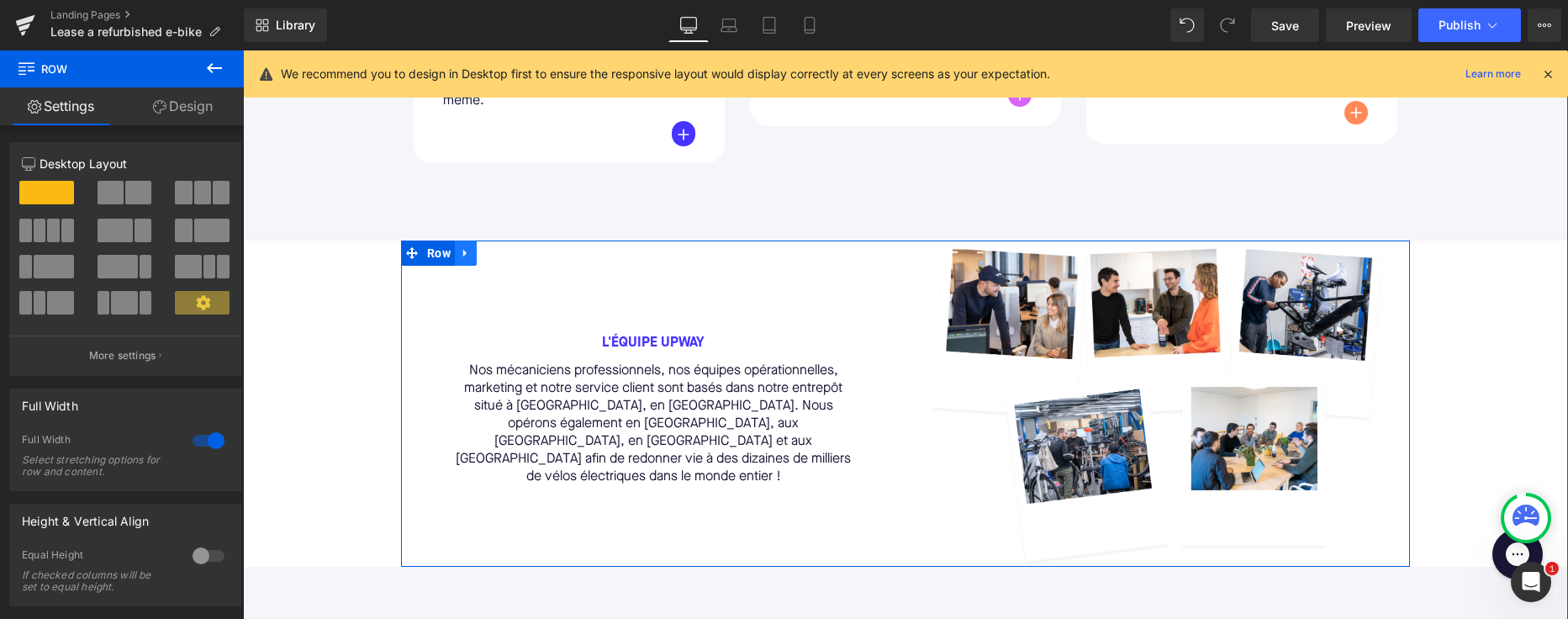 click 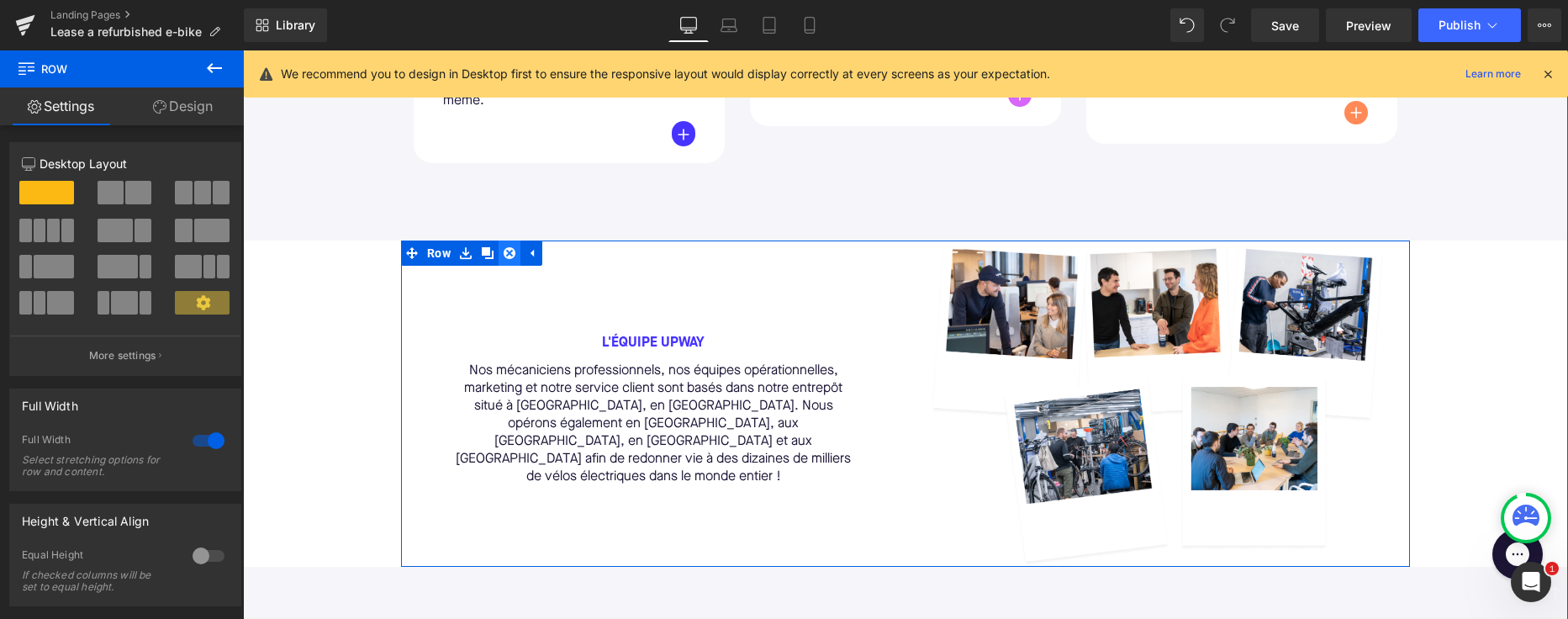 click 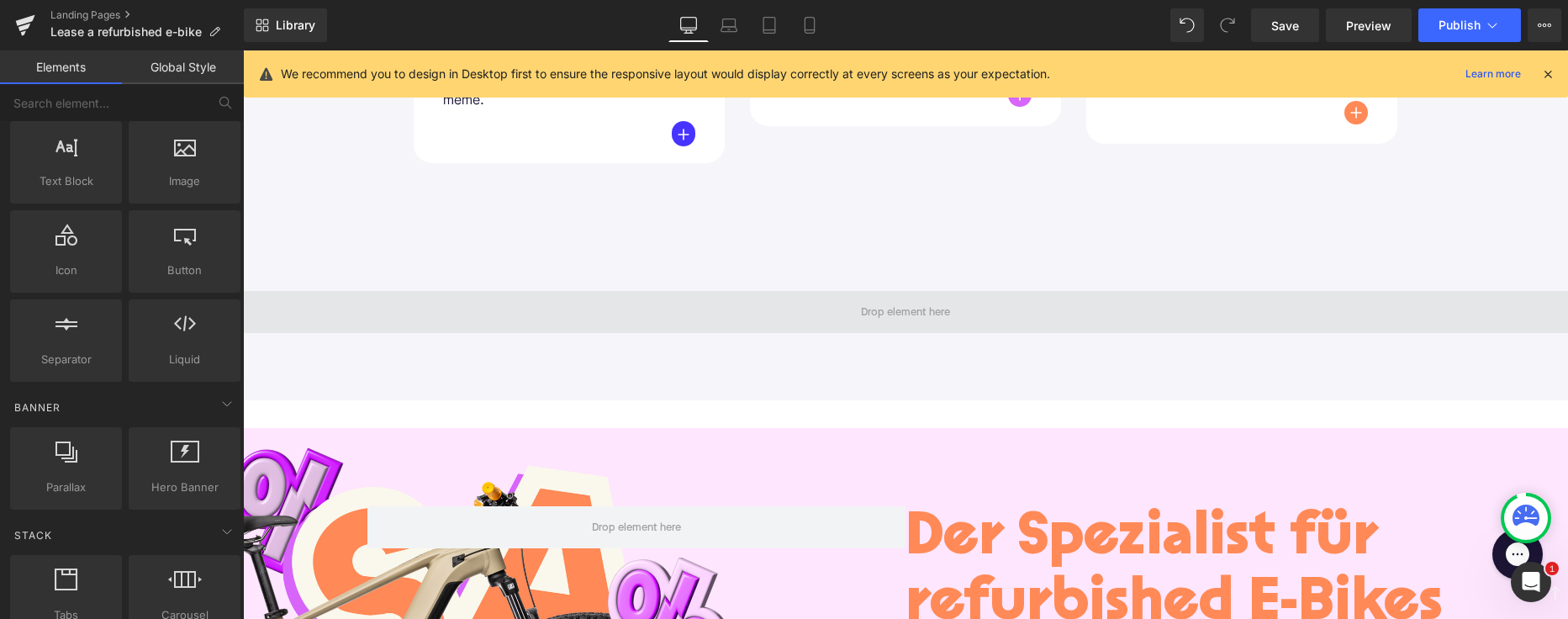 scroll, scrollTop: 262, scrollLeft: 0, axis: vertical 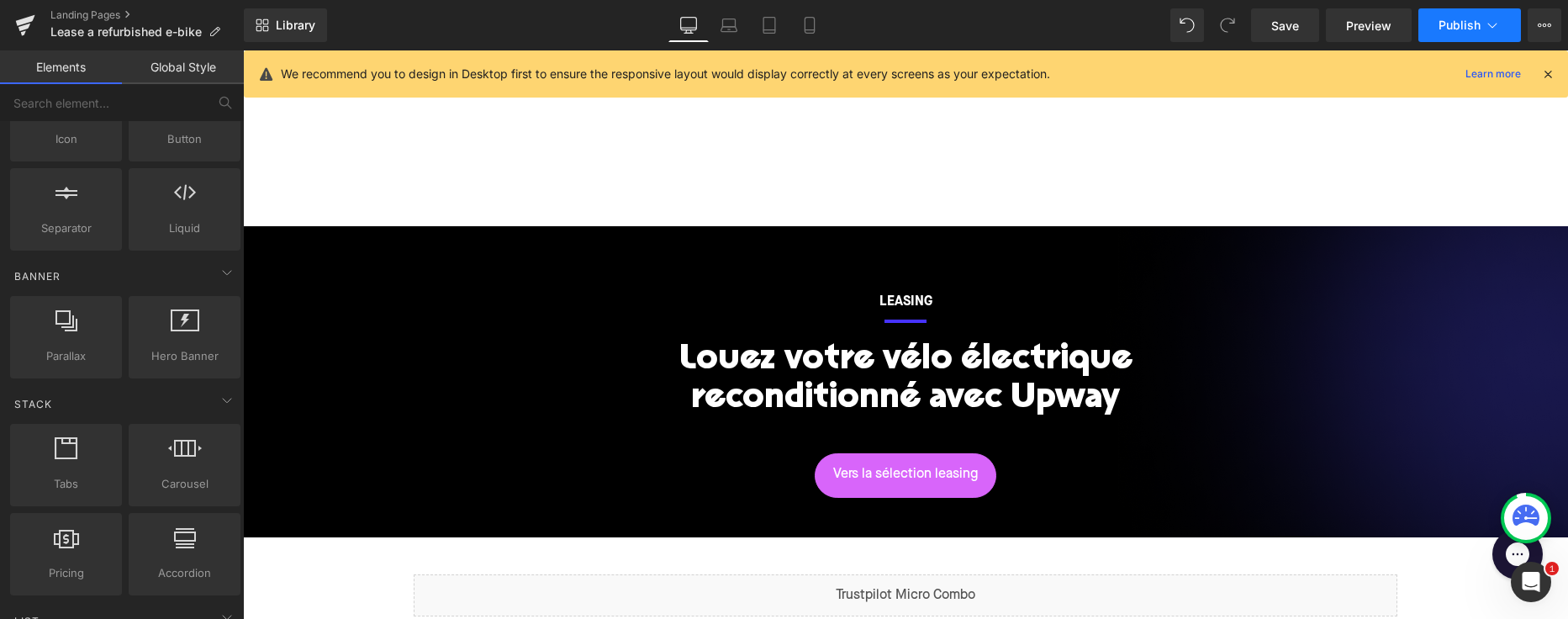 click on "Publish" at bounding box center (1460, 25) 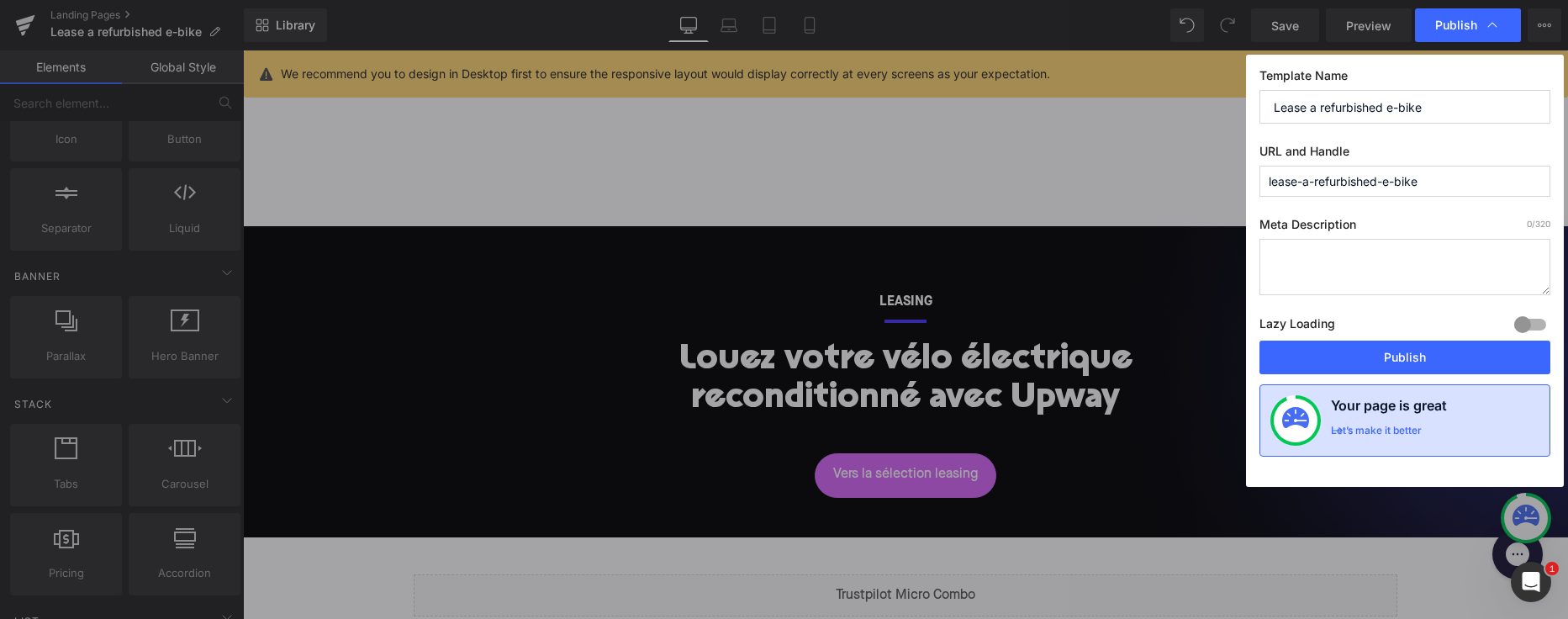 click on "Let’s make it better" at bounding box center [1376, 435] 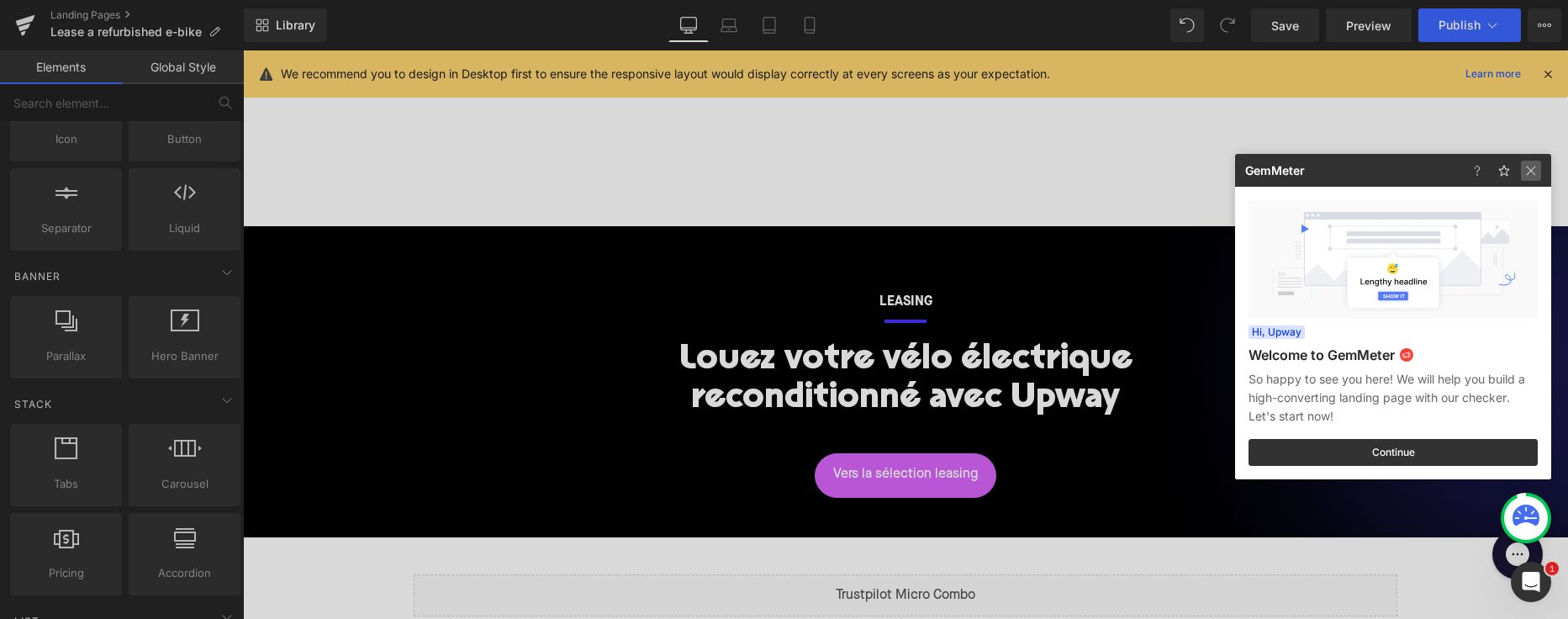 click 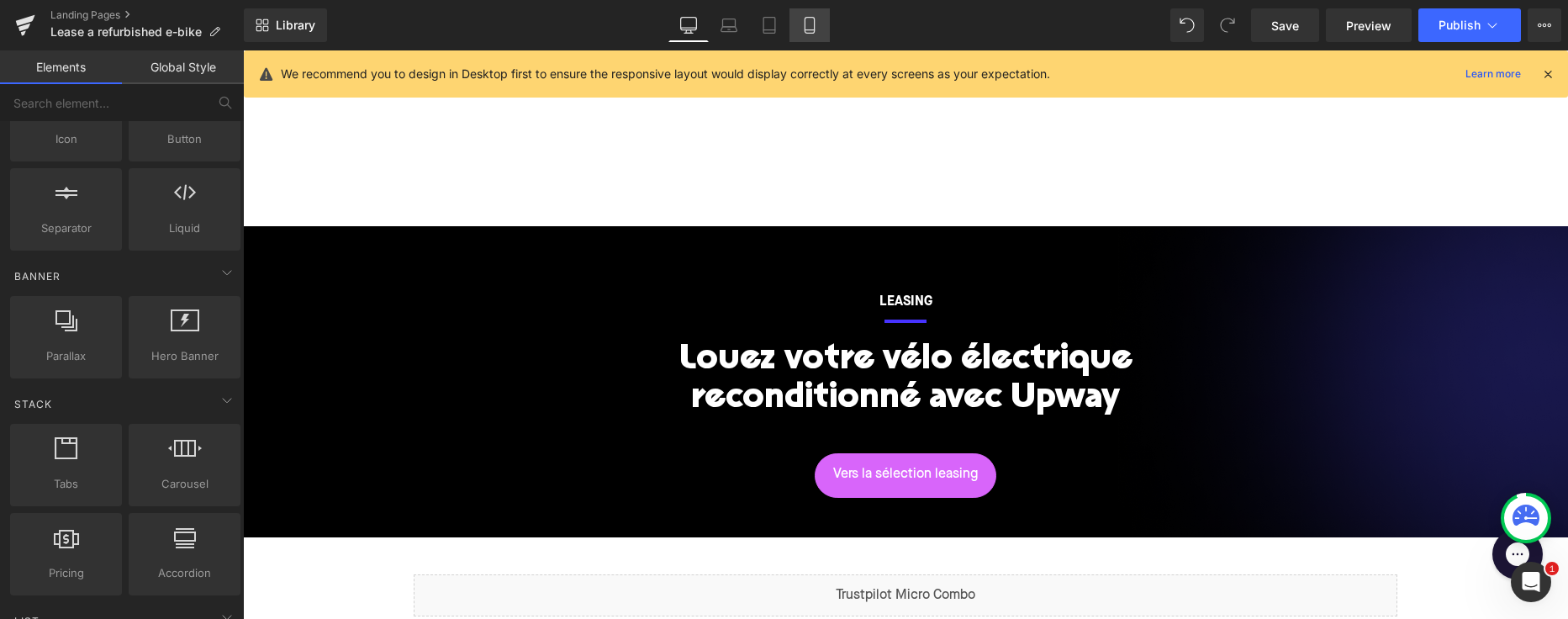 click 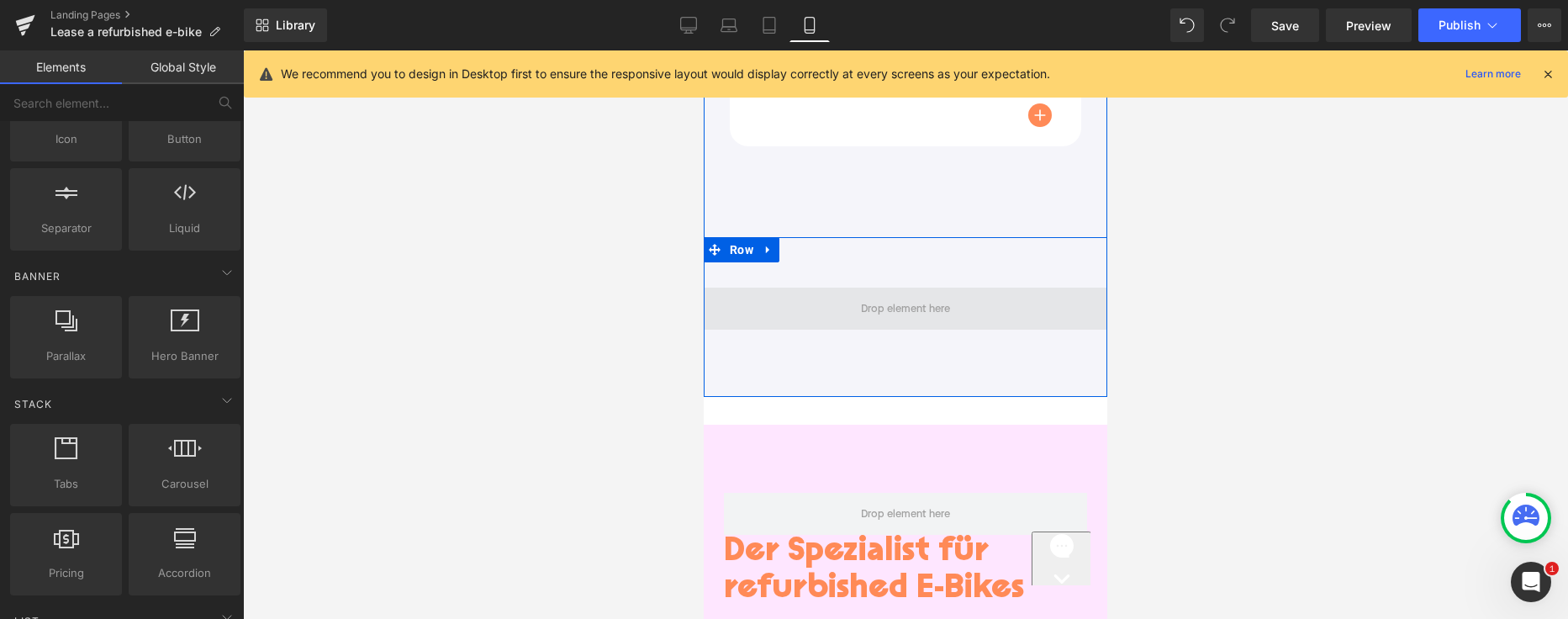scroll, scrollTop: 2956, scrollLeft: 0, axis: vertical 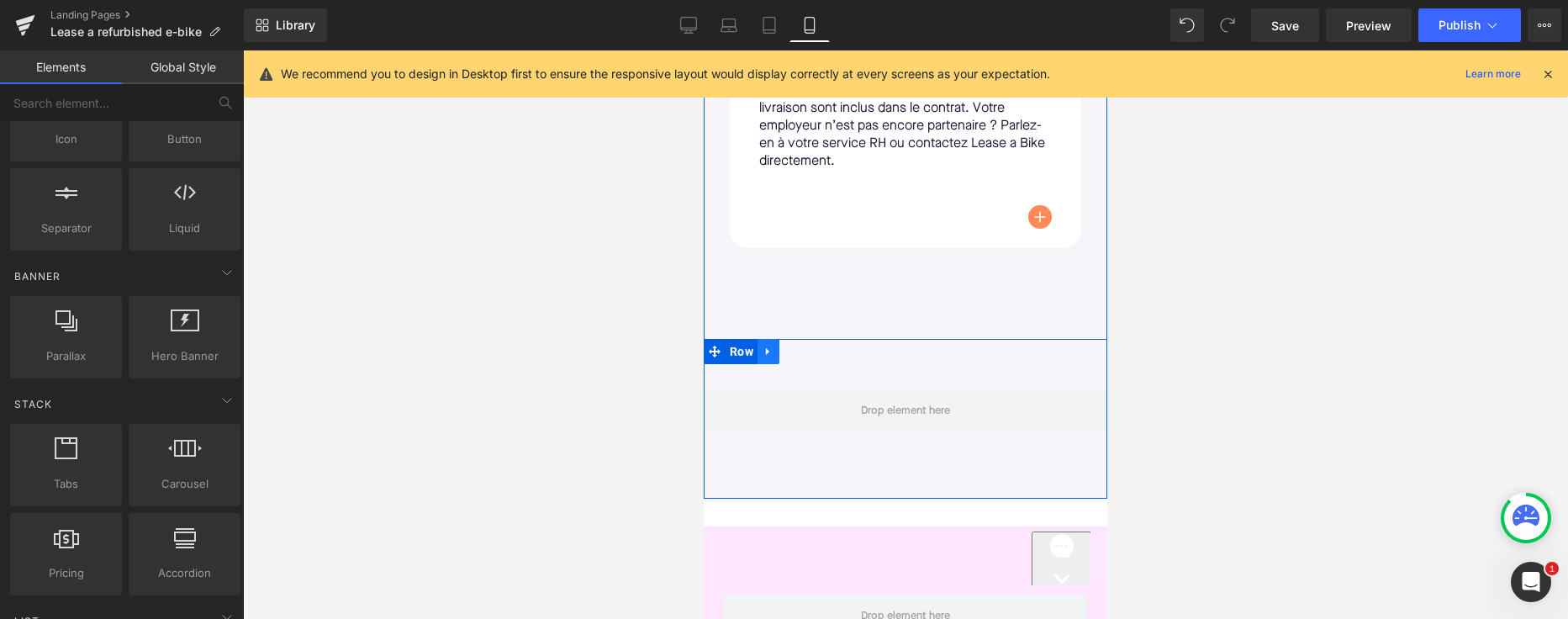 click at bounding box center (768, 352) 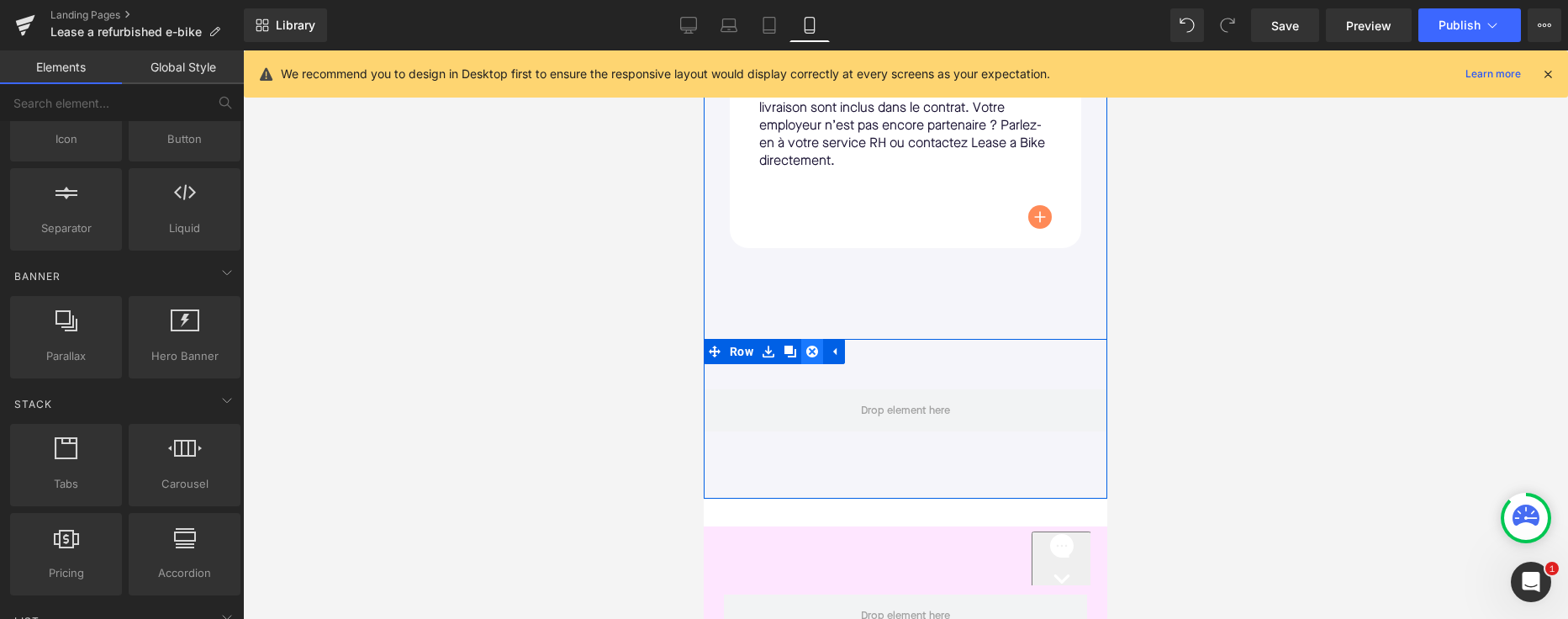 click at bounding box center (812, 352) 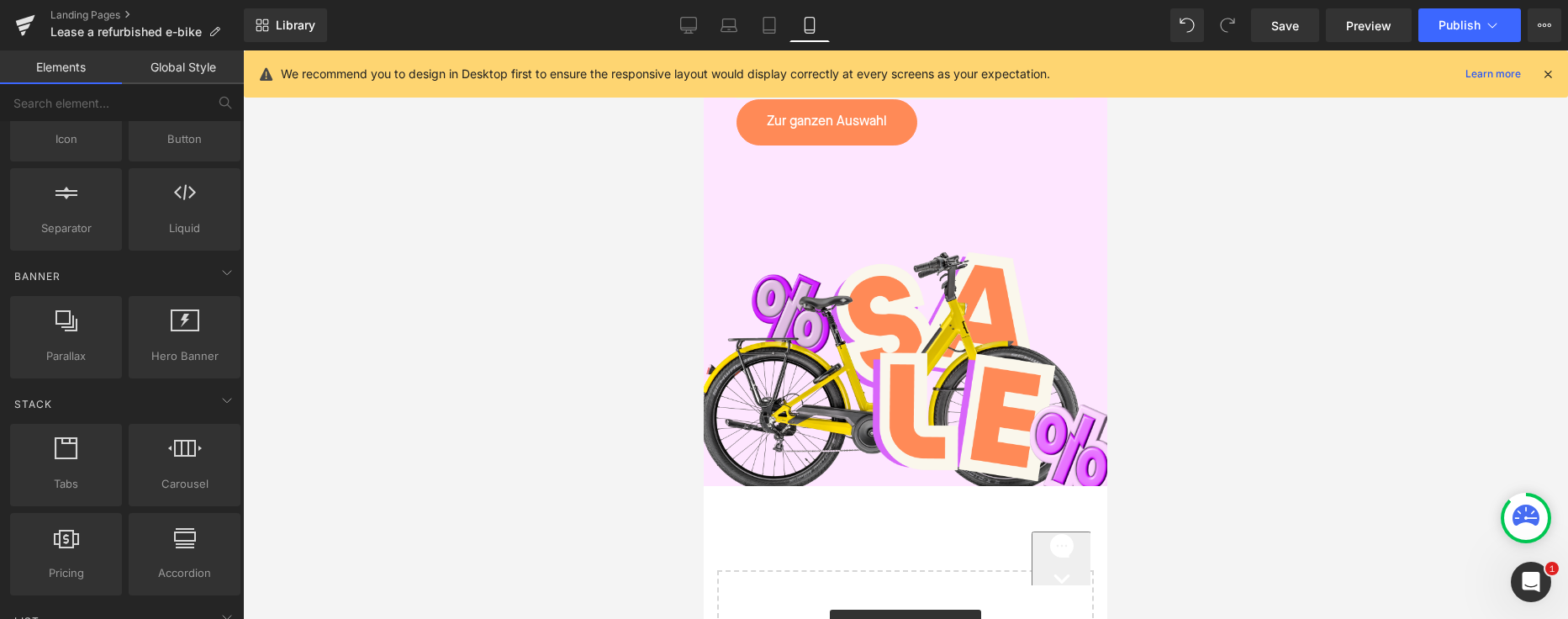 scroll, scrollTop: 3320, scrollLeft: 0, axis: vertical 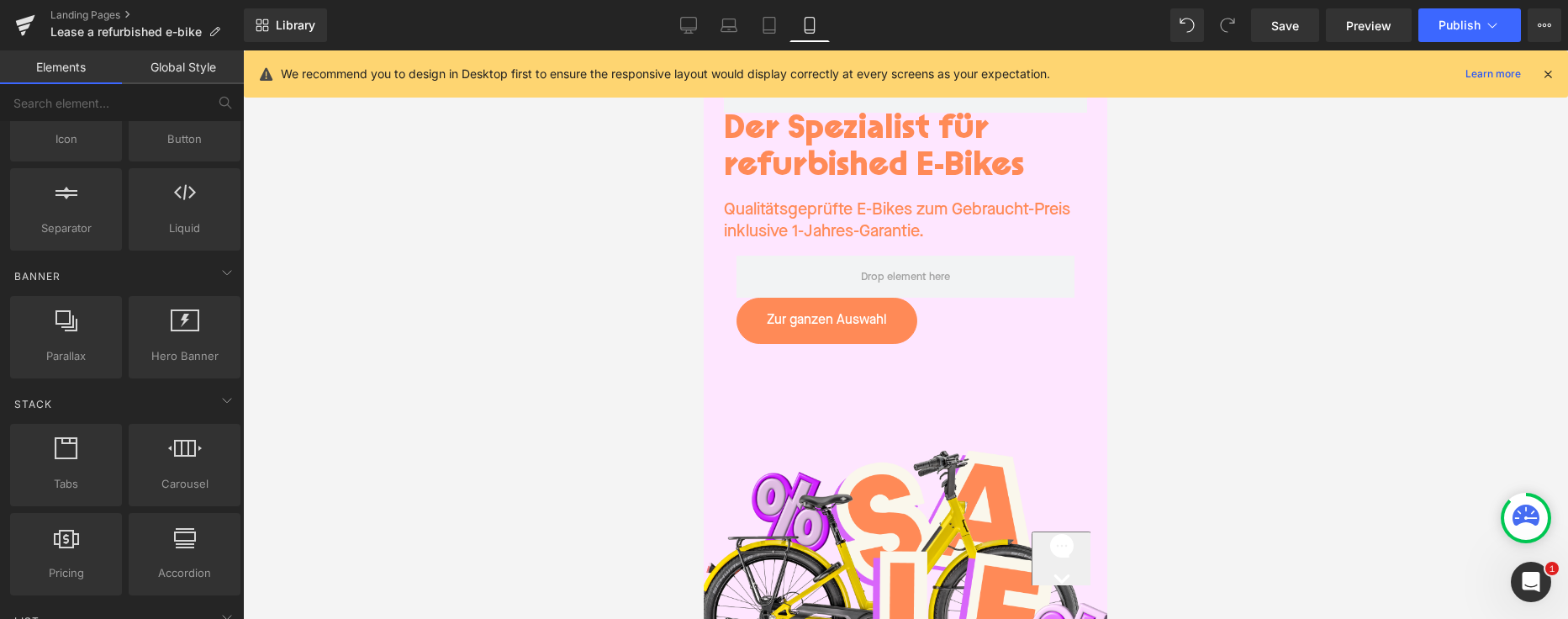 click at bounding box center [905, 335] 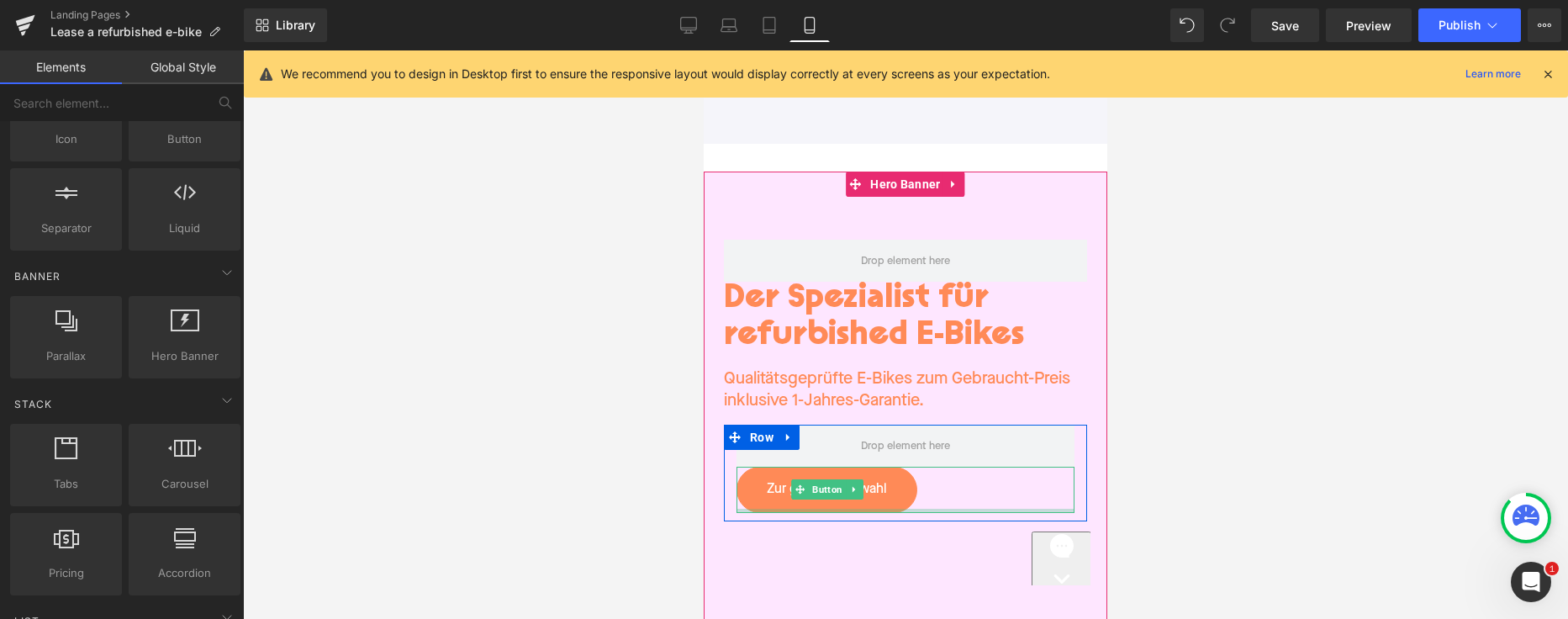 scroll, scrollTop: 3097, scrollLeft: 0, axis: vertical 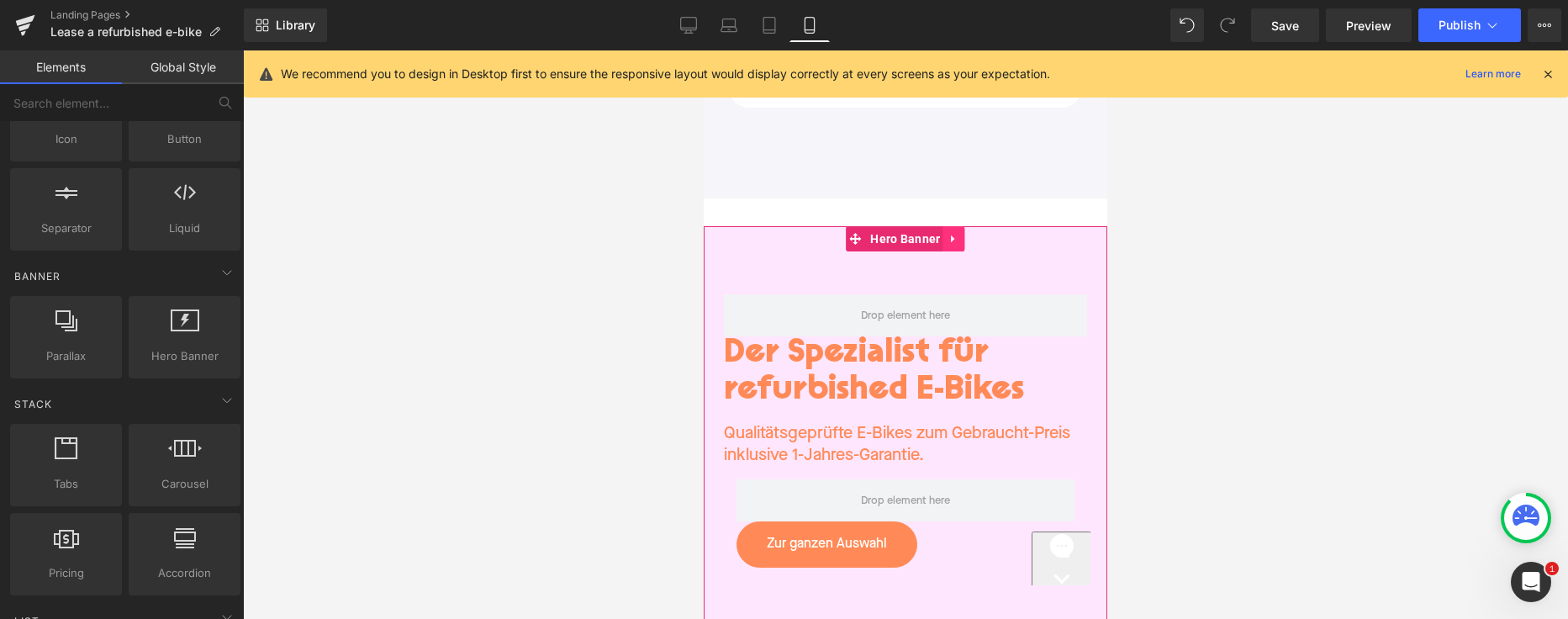 click 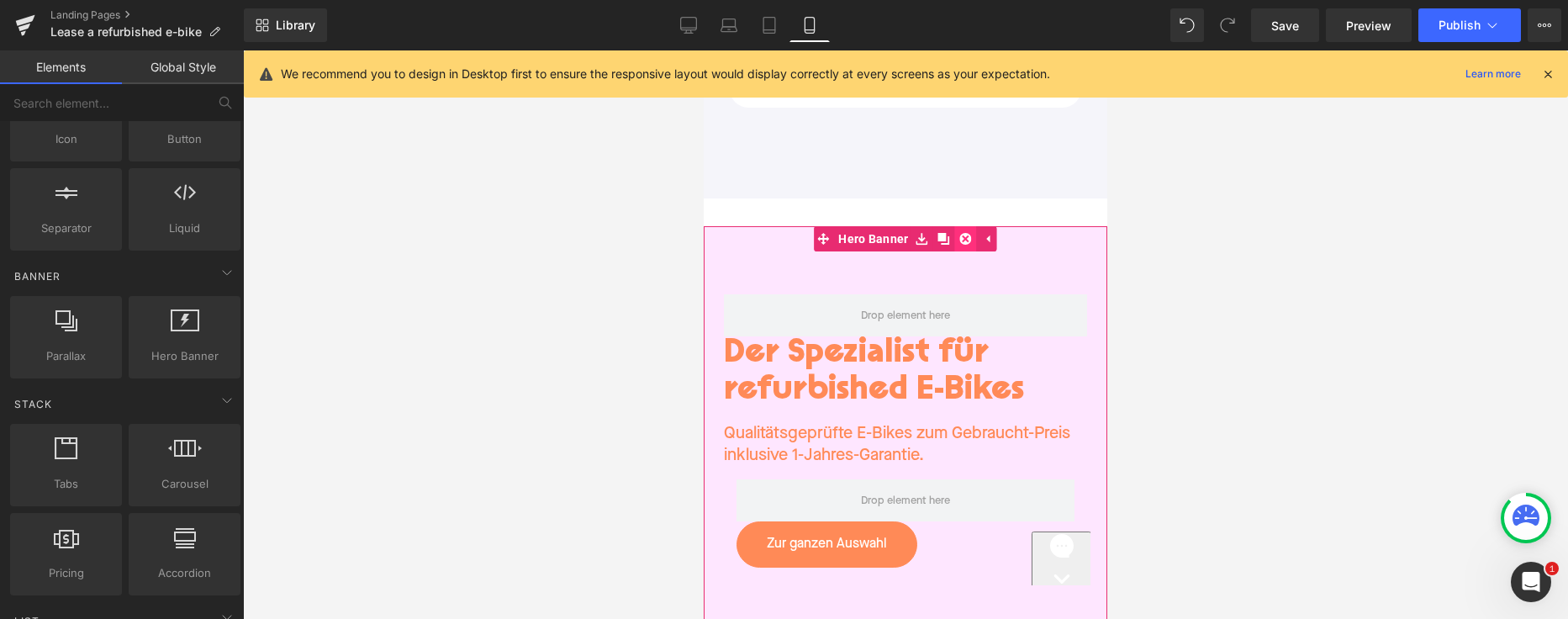 click 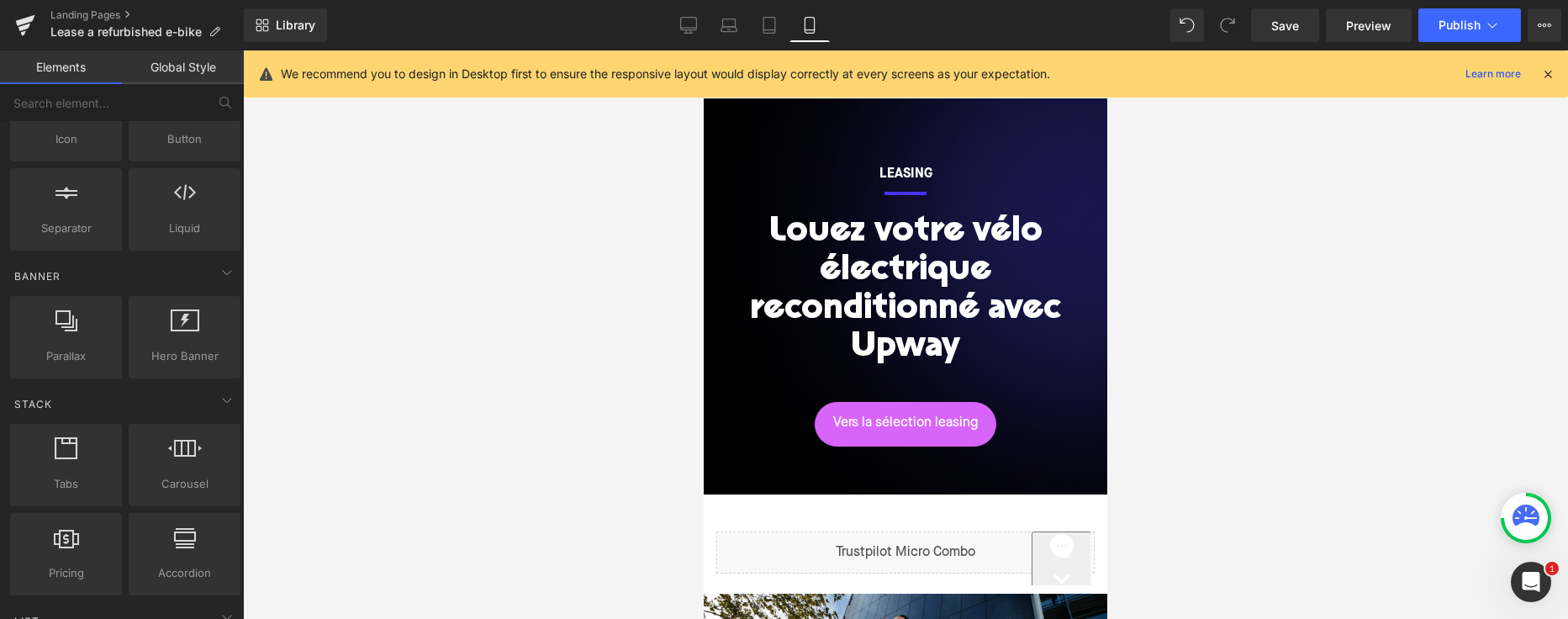 scroll, scrollTop: 0, scrollLeft: 0, axis: both 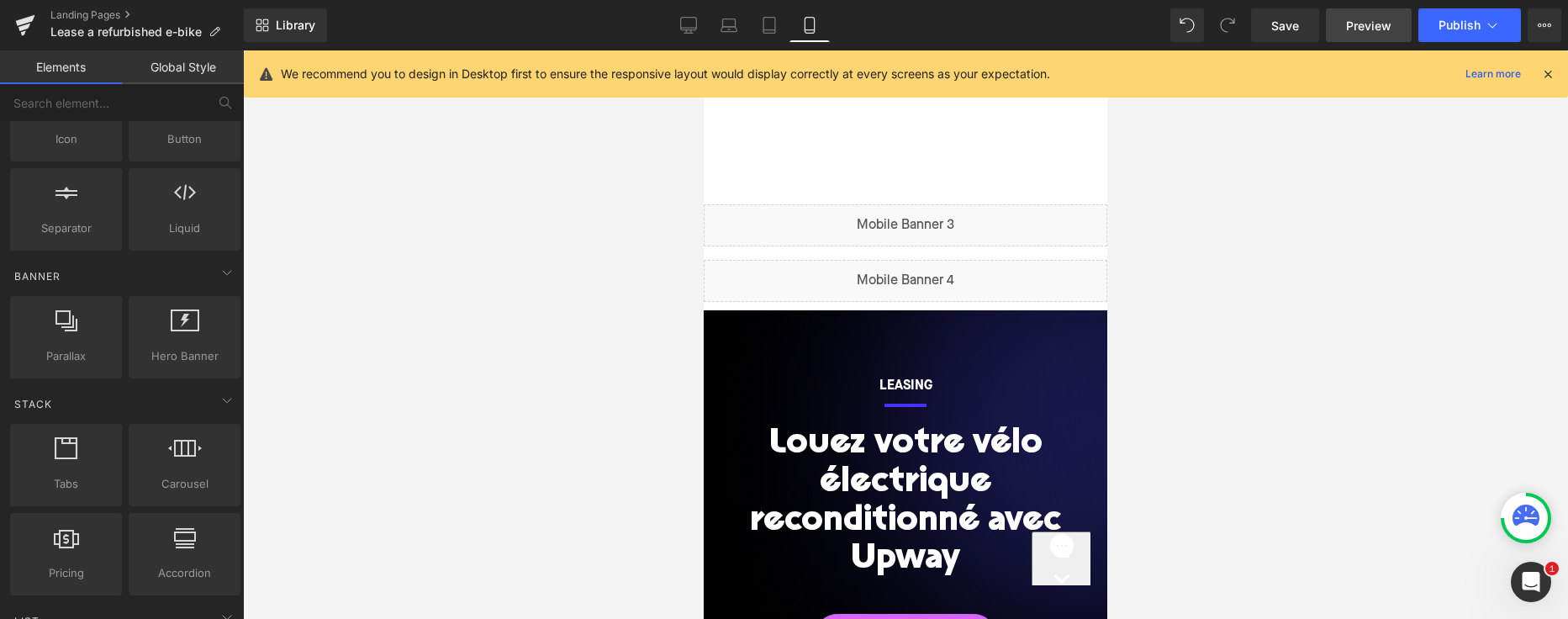 click on "Preview" at bounding box center (1369, 25) 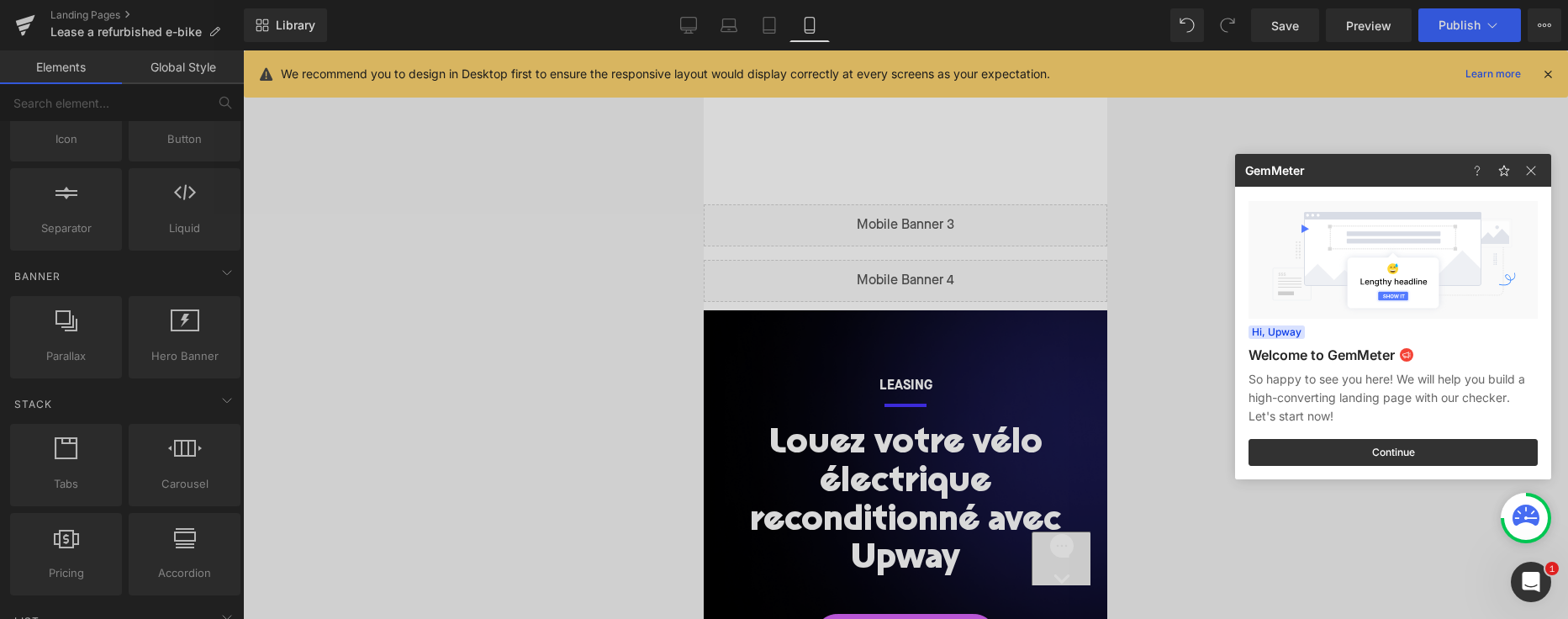 click at bounding box center (784, 310) 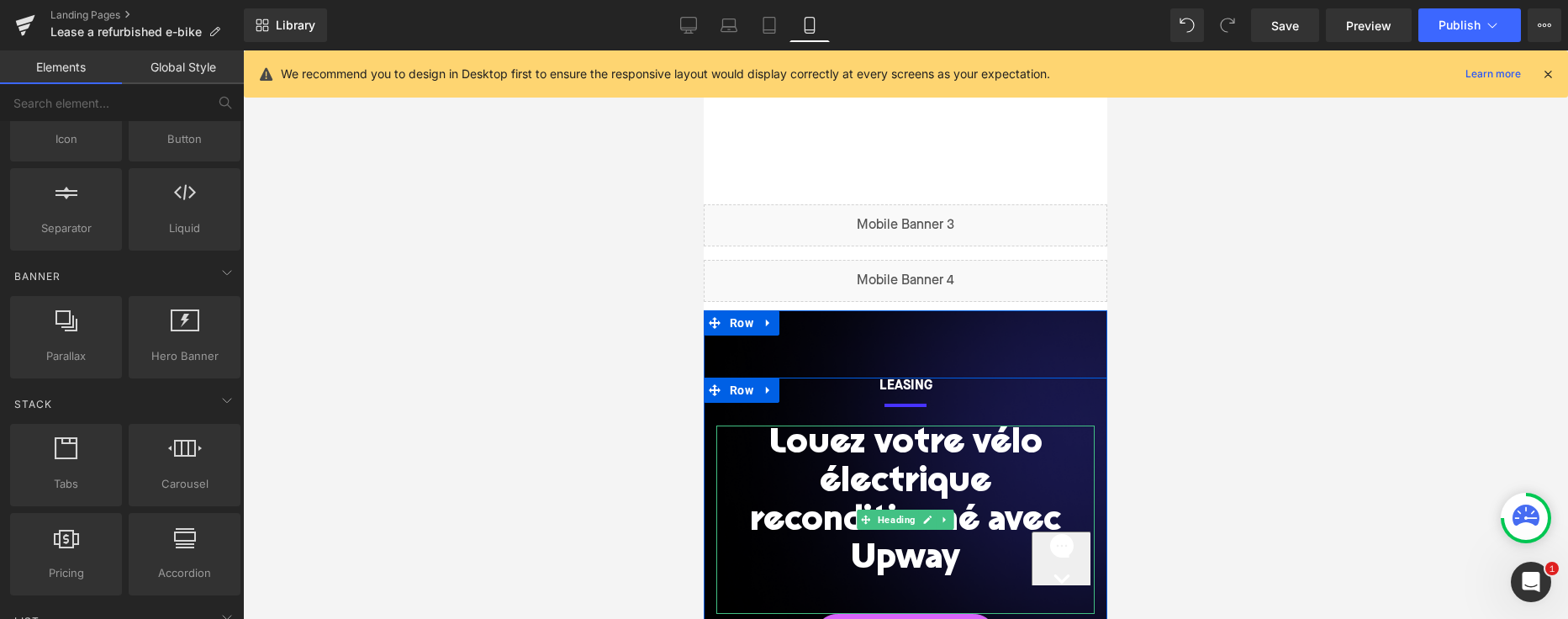 scroll, scrollTop: 52, scrollLeft: 0, axis: vertical 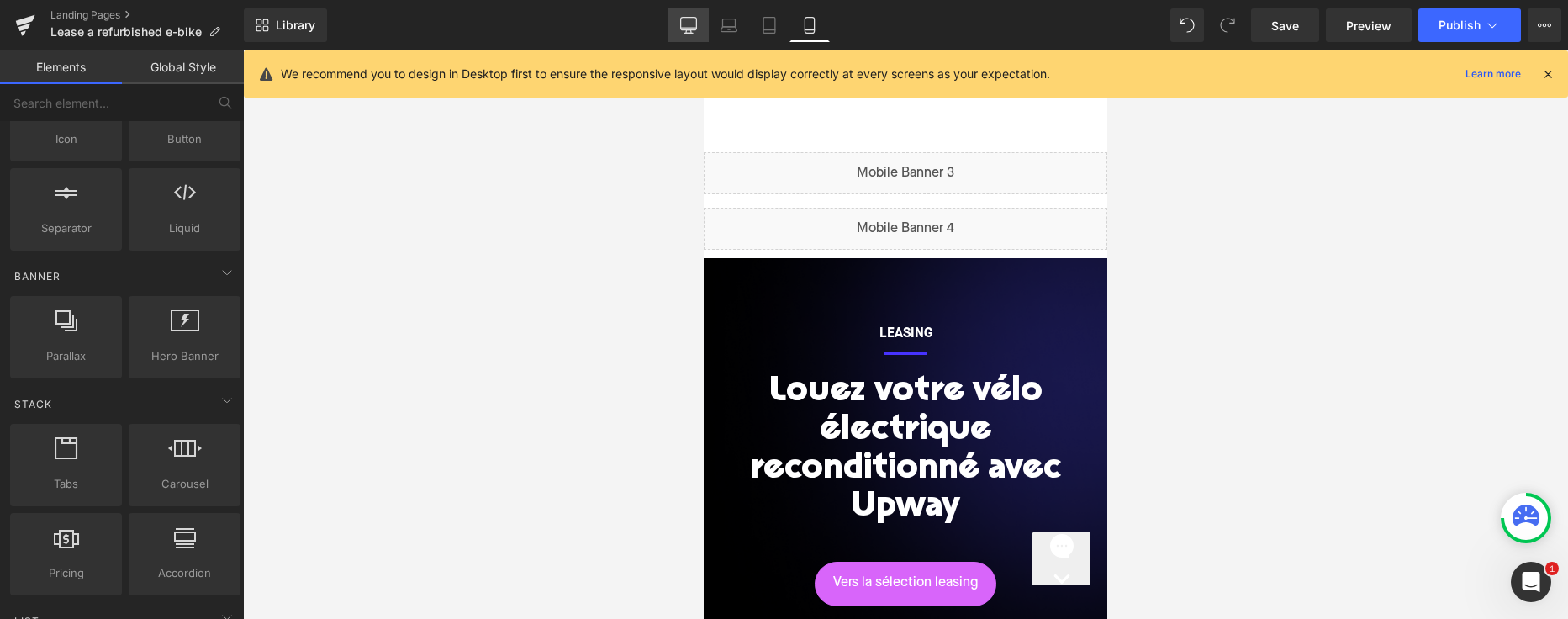 click 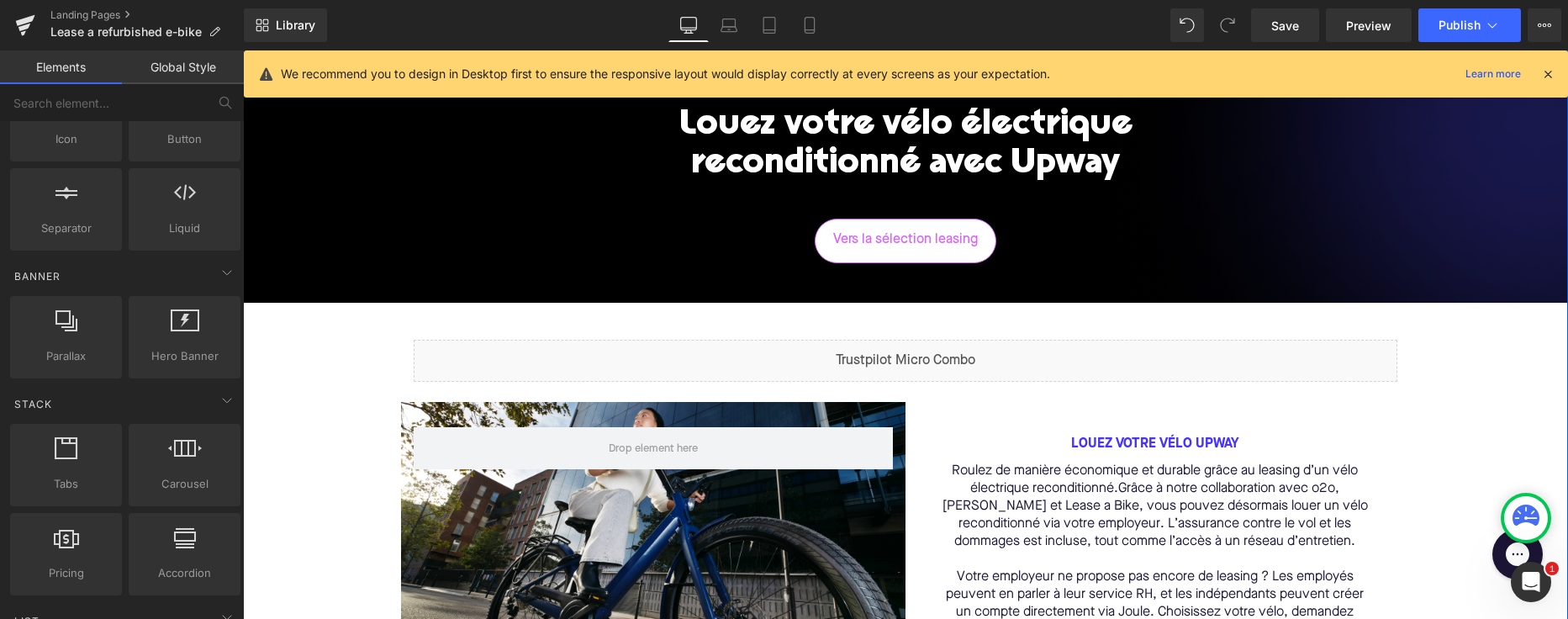 scroll, scrollTop: 204, scrollLeft: 0, axis: vertical 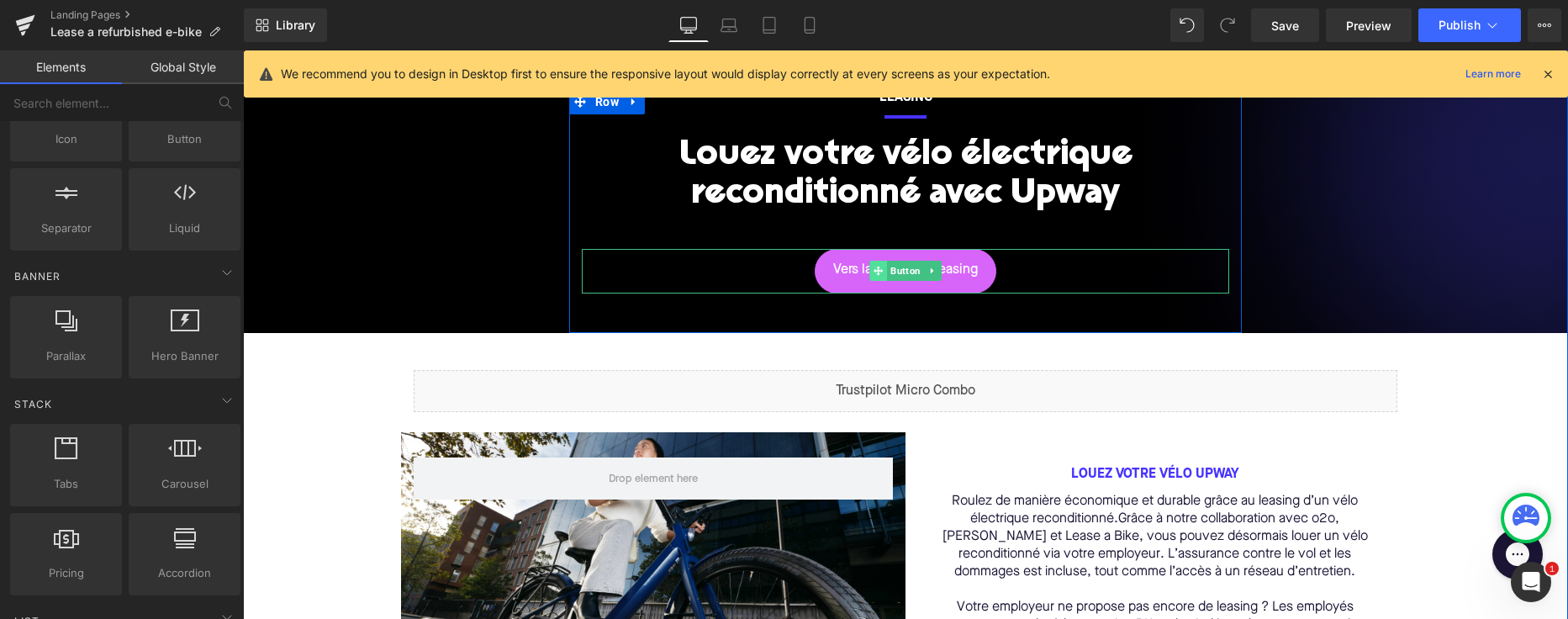 click 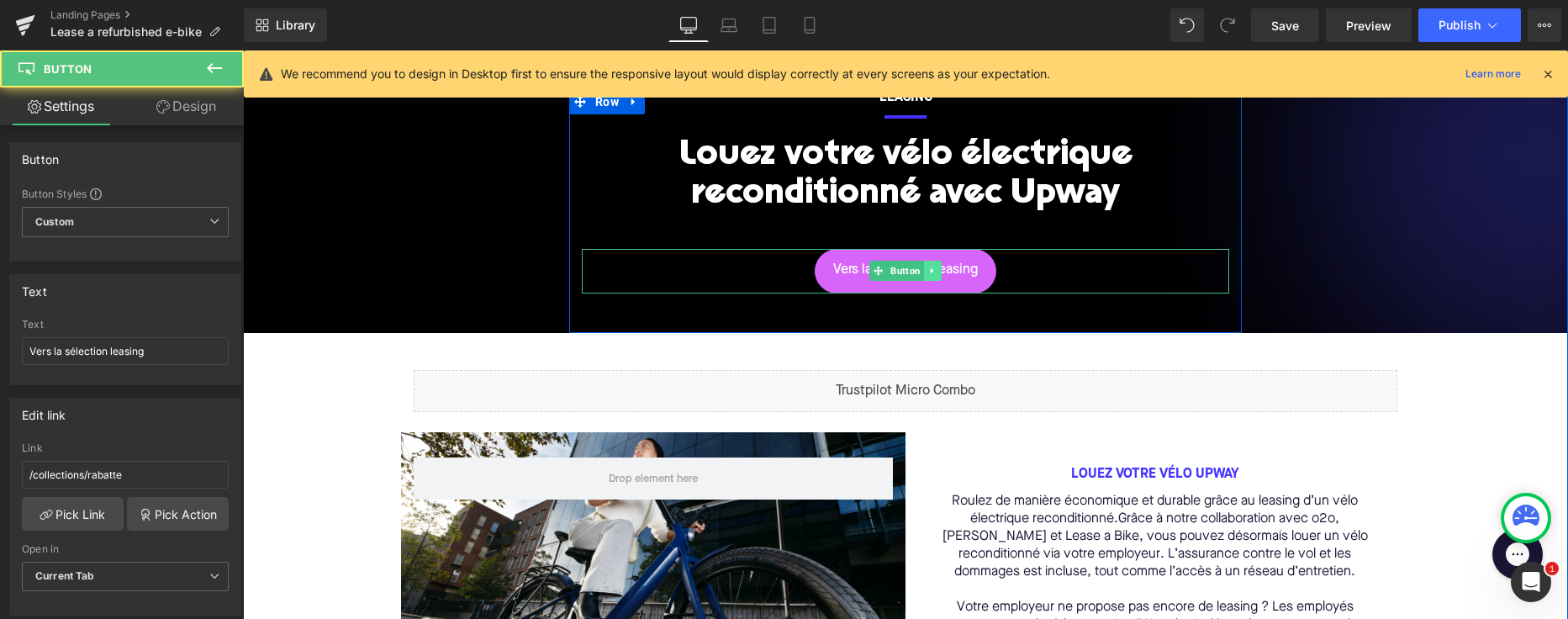 click 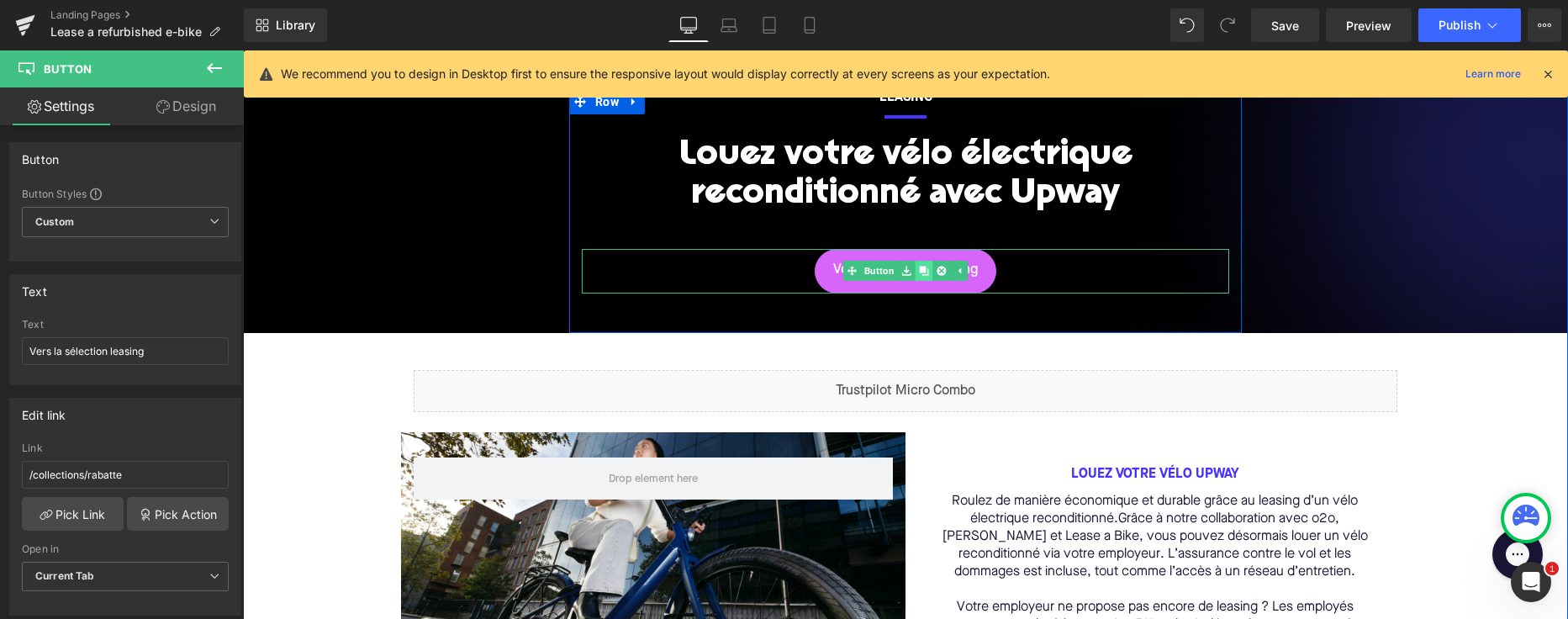 click 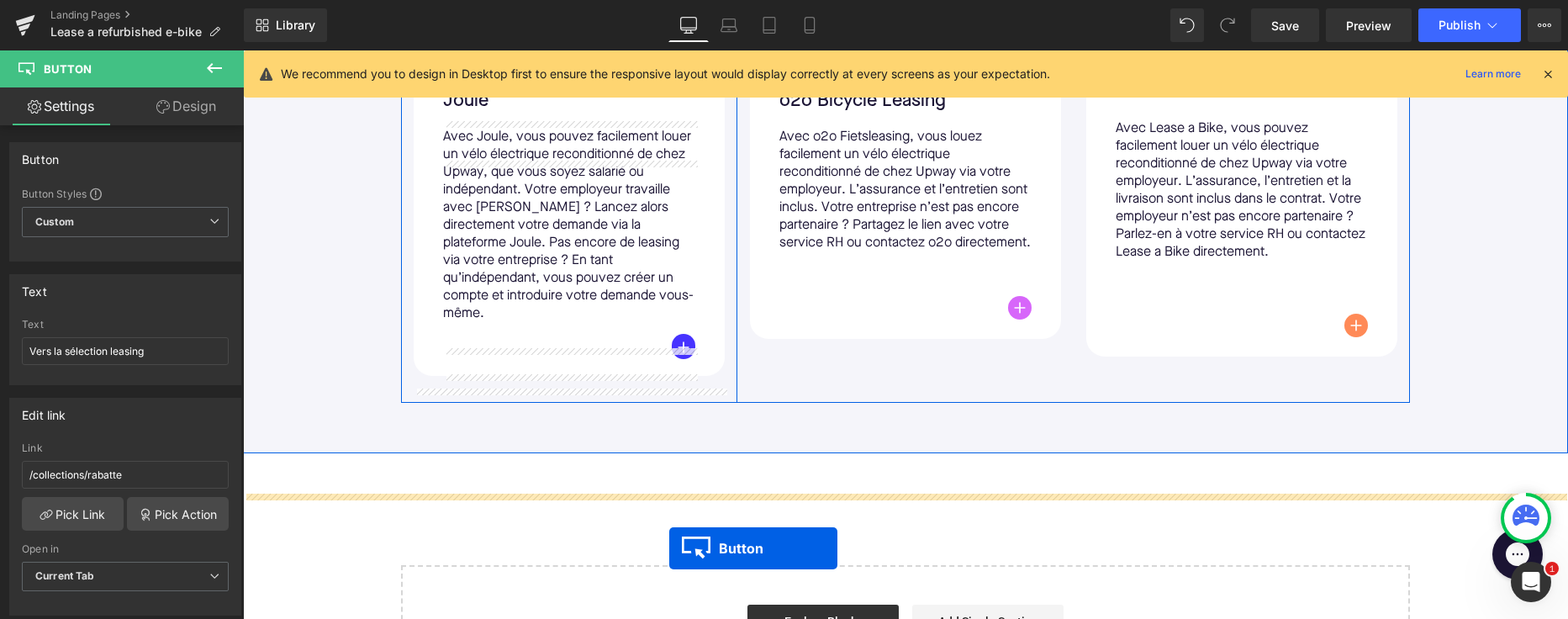 scroll, scrollTop: 1348, scrollLeft: 0, axis: vertical 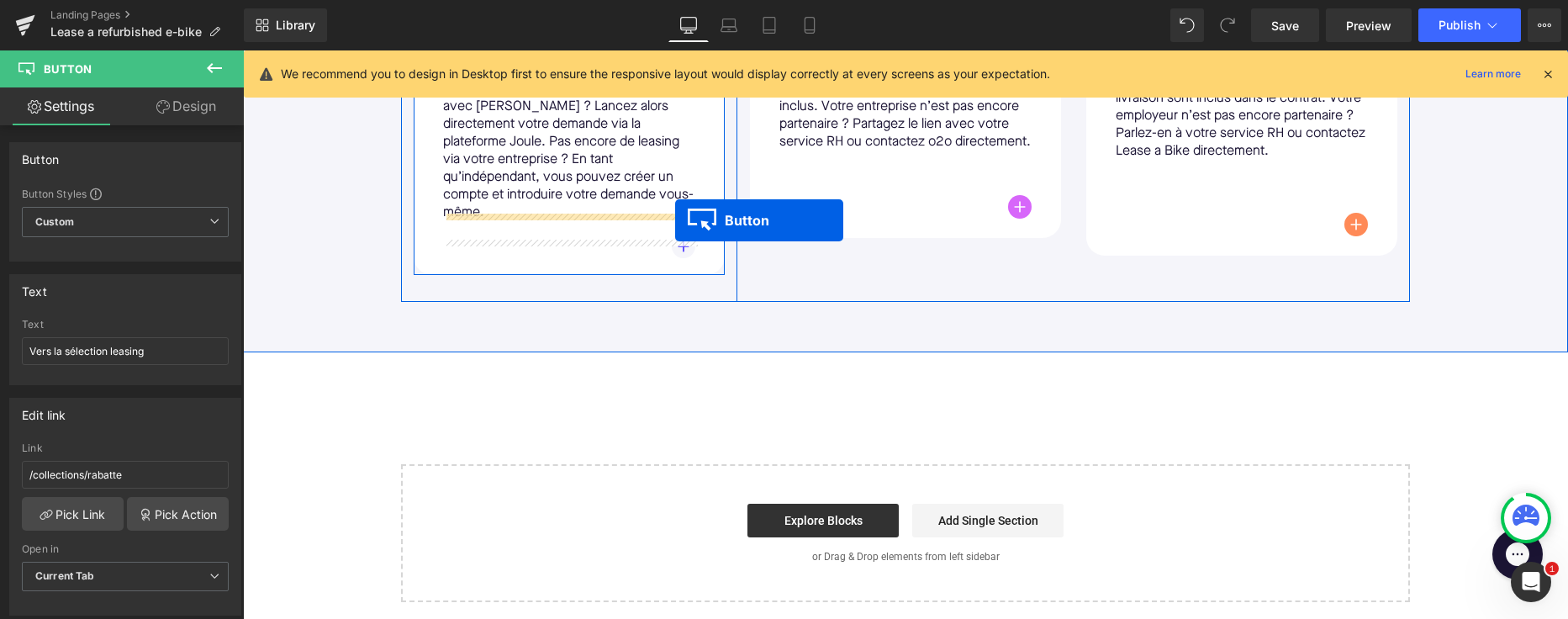 drag, startPoint x: 880, startPoint y: 316, endPoint x: 675, endPoint y: 220, distance: 226.36475 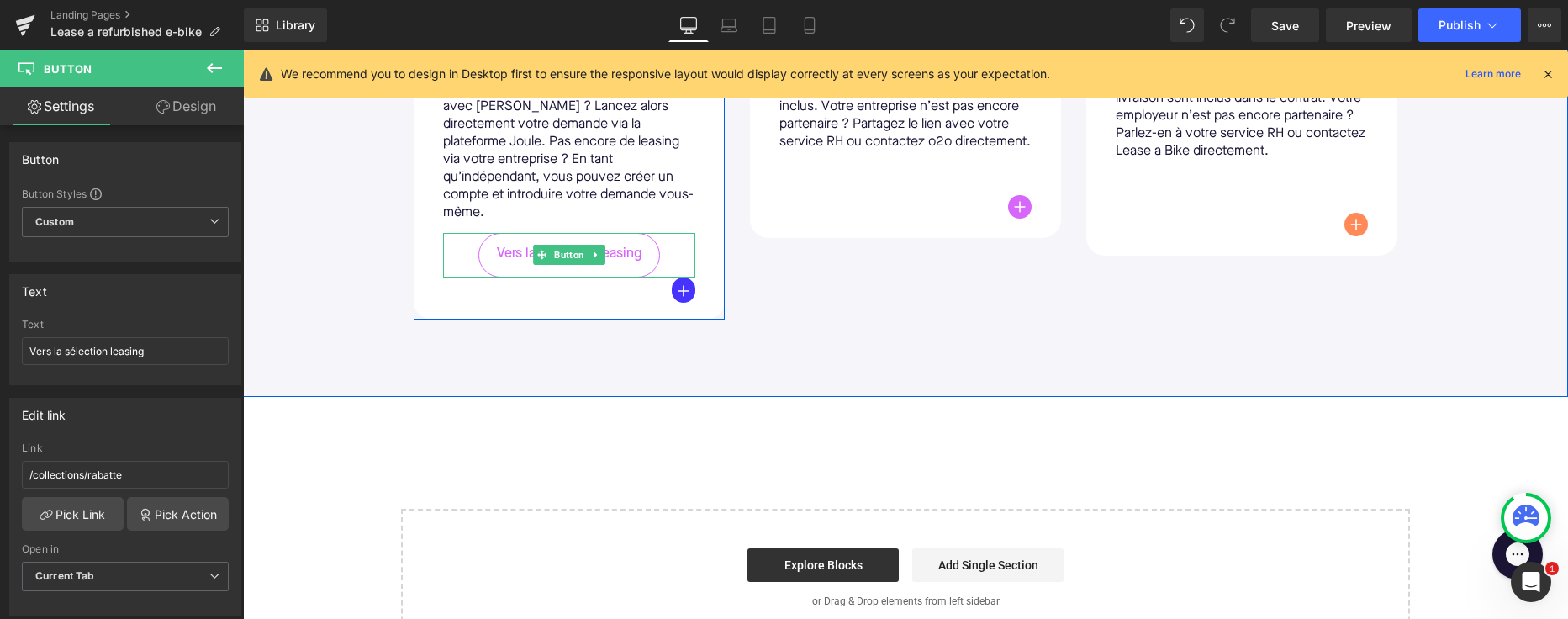click on "Vers la sélection leasing" at bounding box center (569, 254) 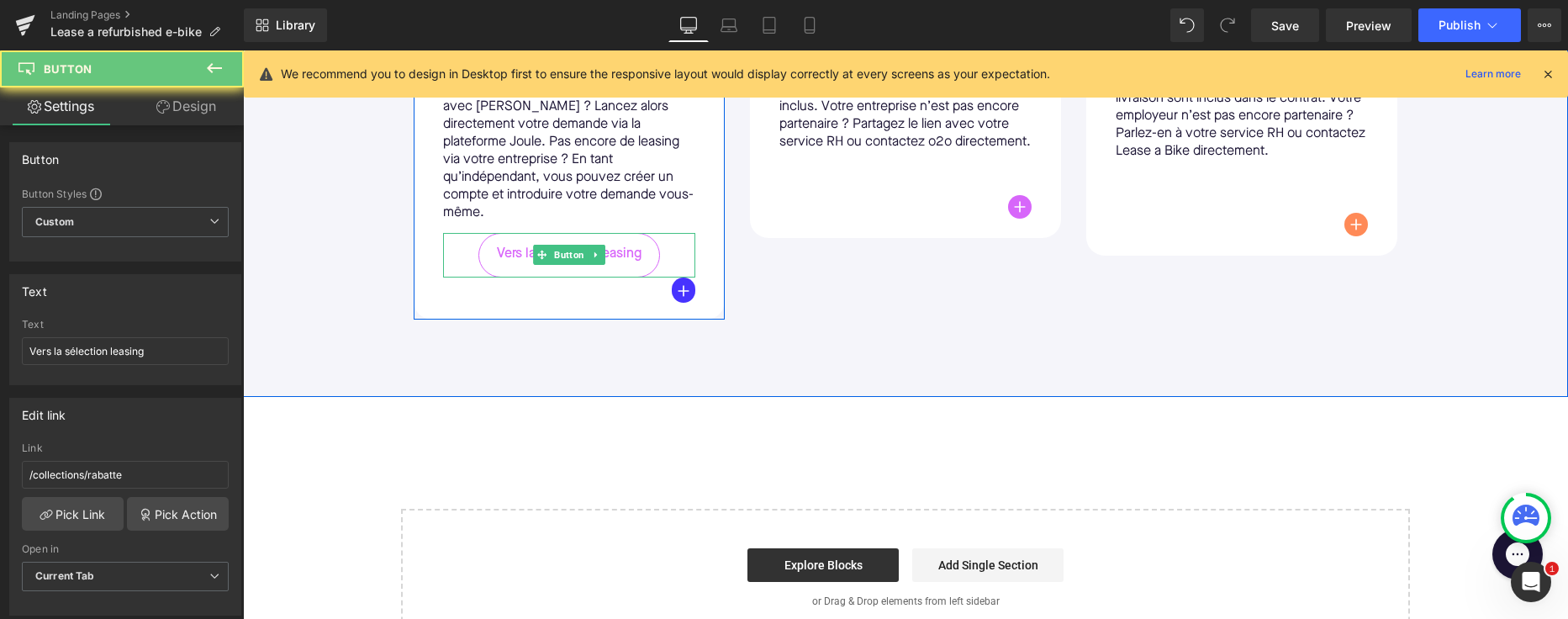 click on "Vers la sélection leasing" at bounding box center [569, 254] 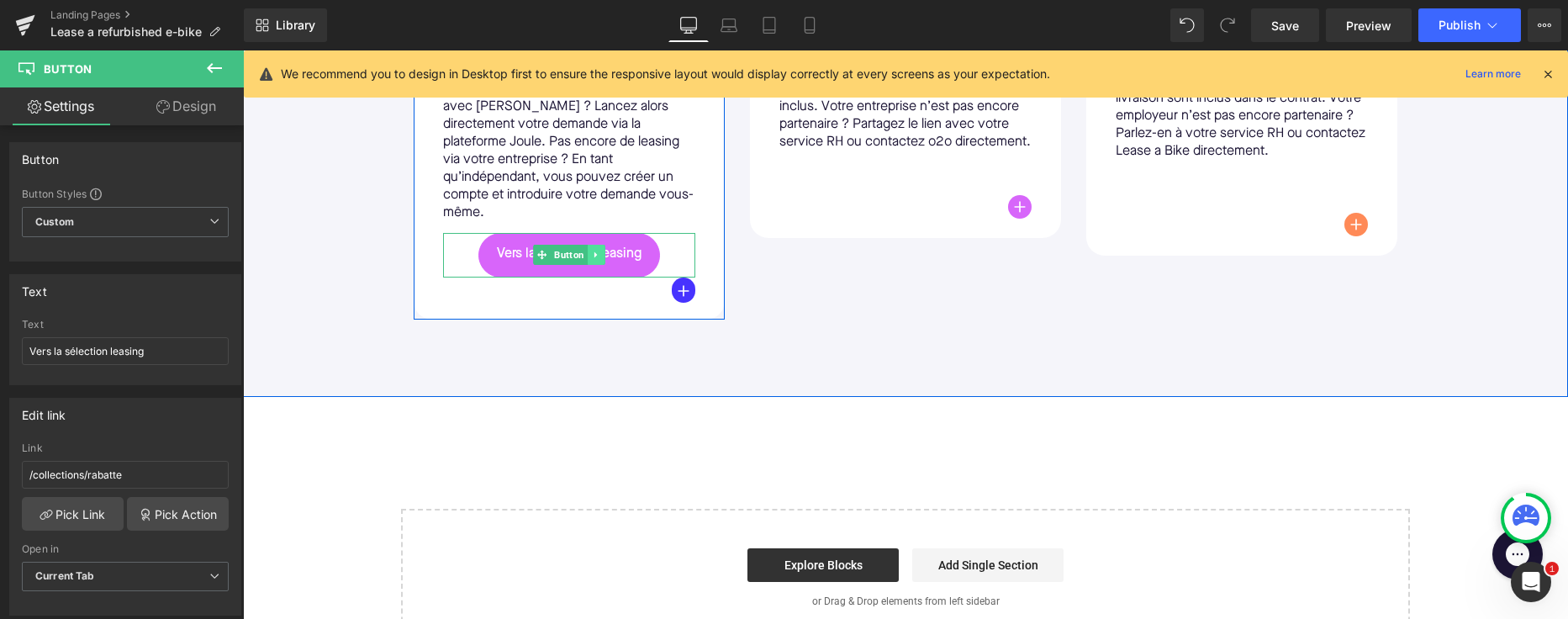 click 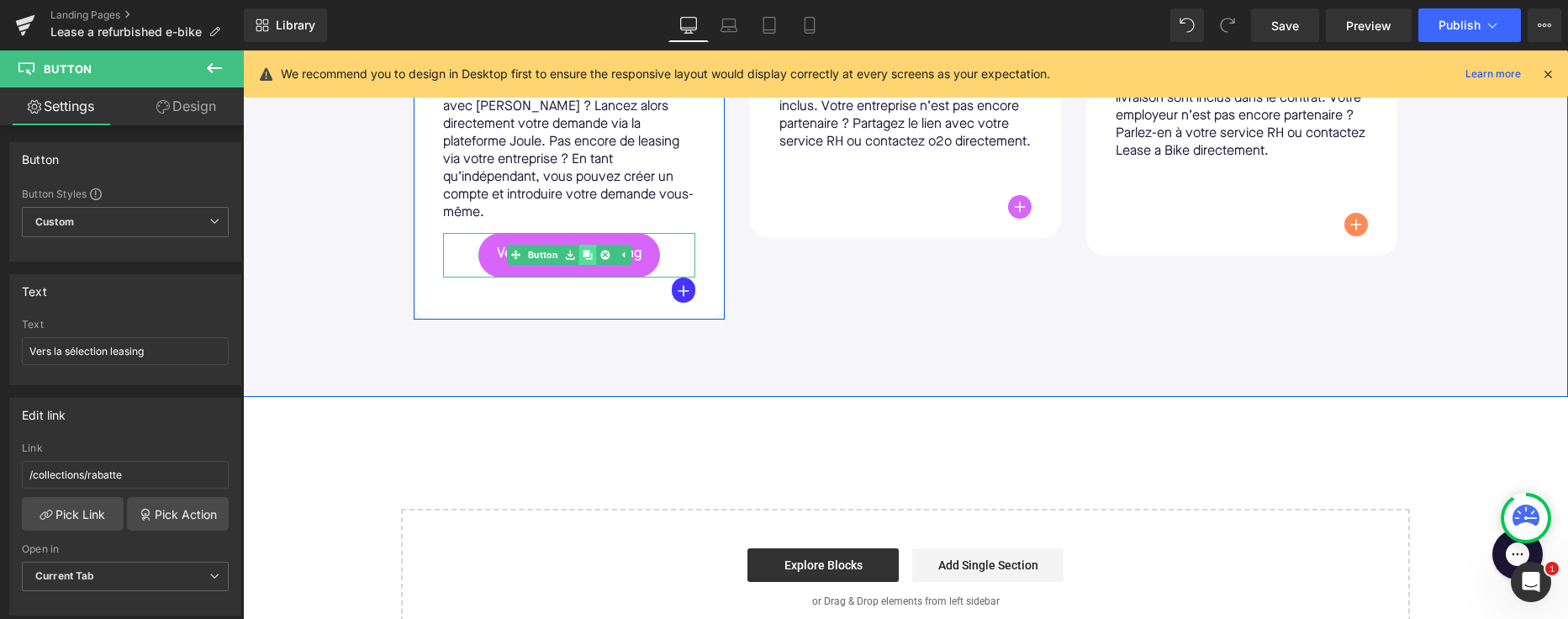 click 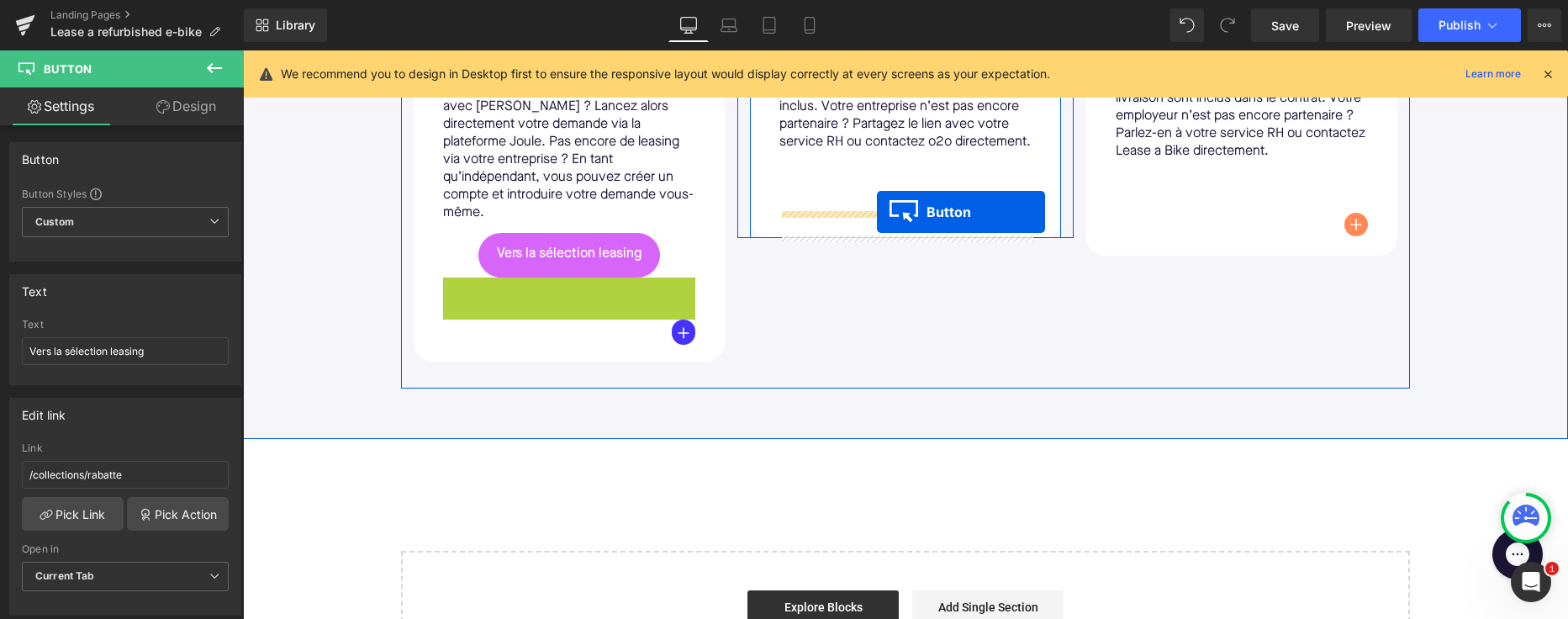 drag, startPoint x: 542, startPoint y: 280, endPoint x: 877, endPoint y: 212, distance: 341.83183 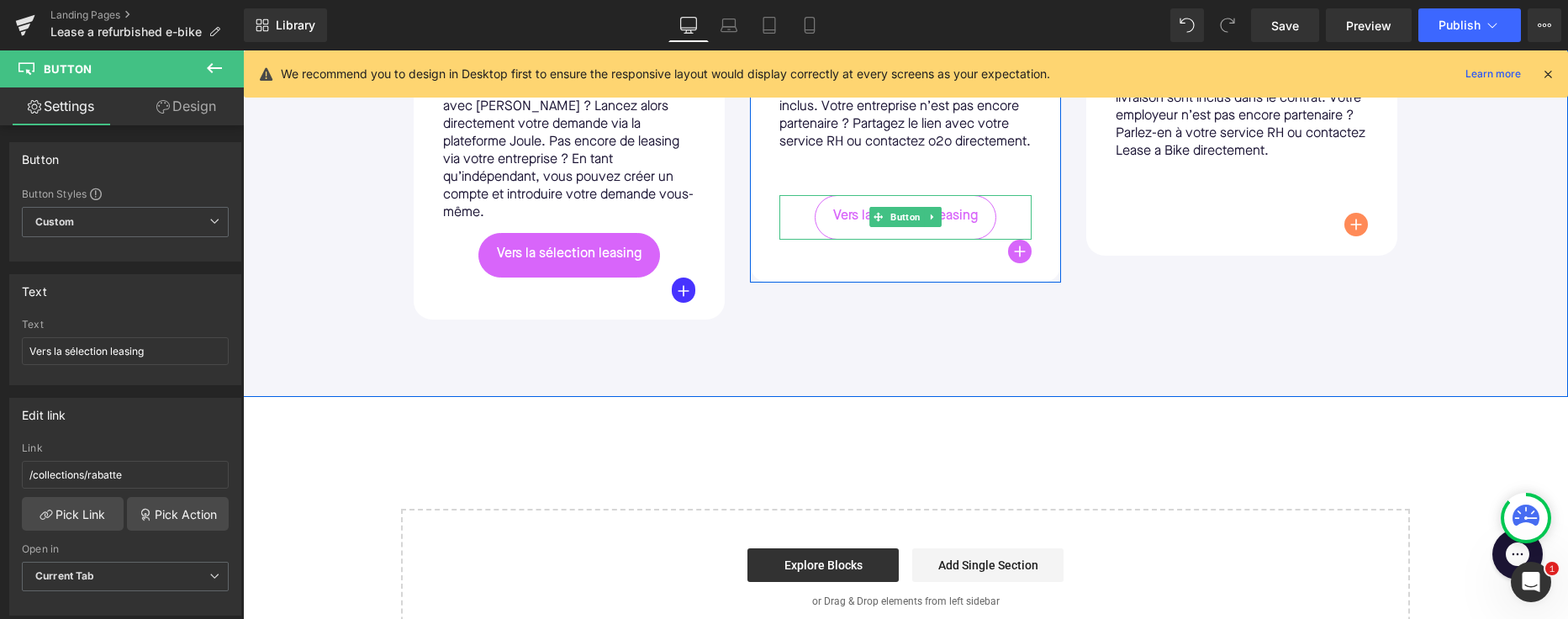 click on "Vers la sélection leasing" at bounding box center (905, 217) 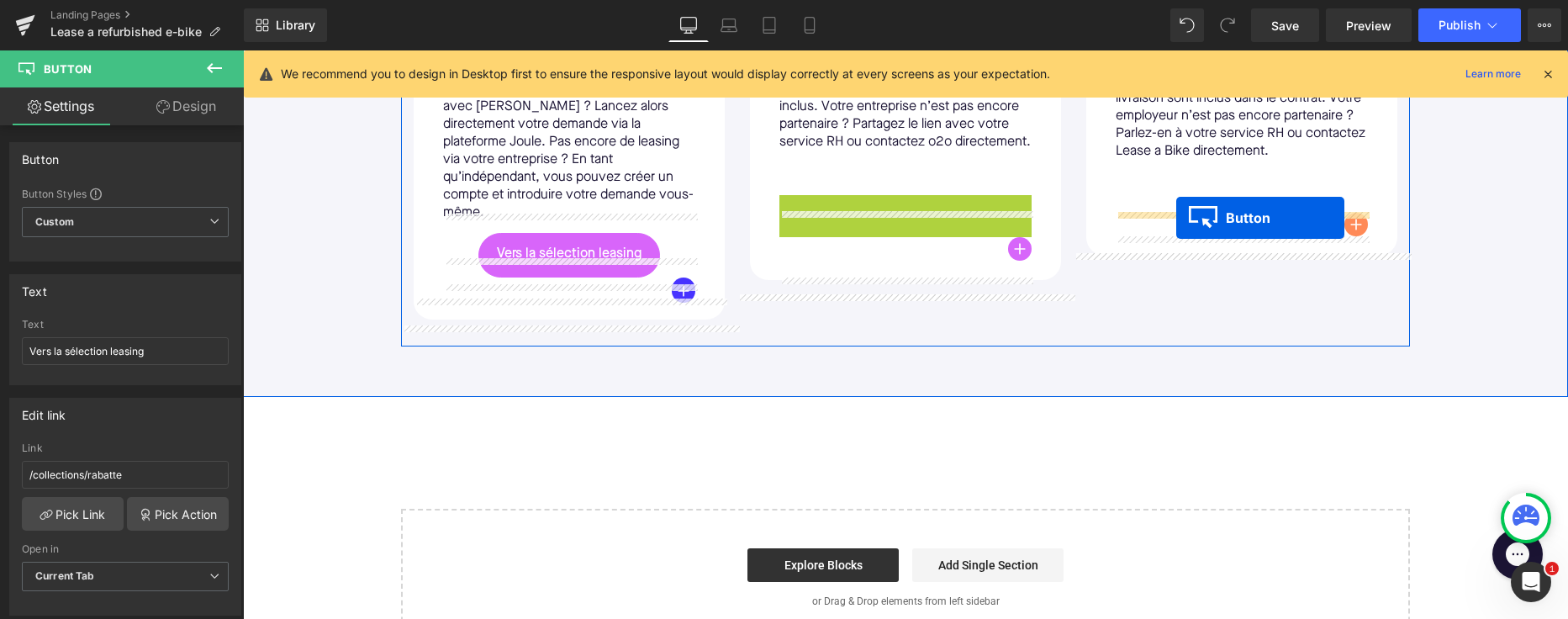 drag, startPoint x: 882, startPoint y: 234, endPoint x: 1176, endPoint y: 218, distance: 294.43505 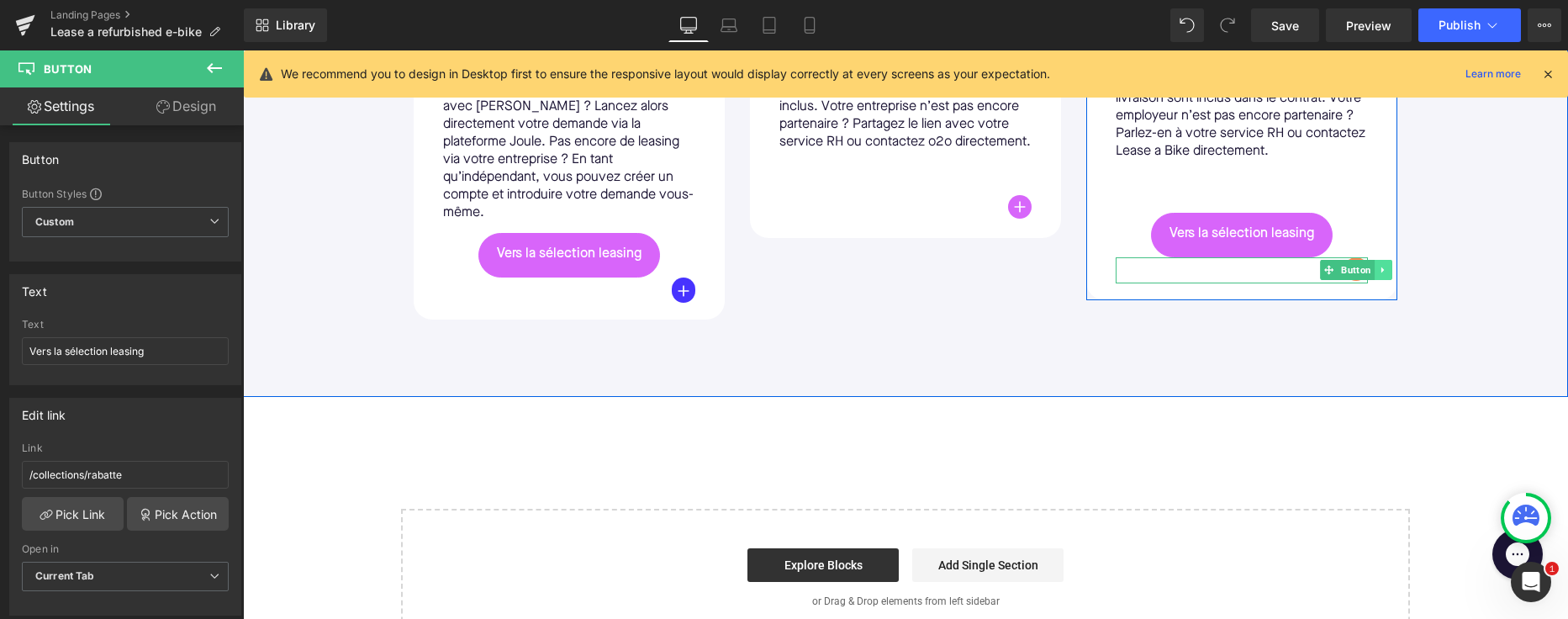 click 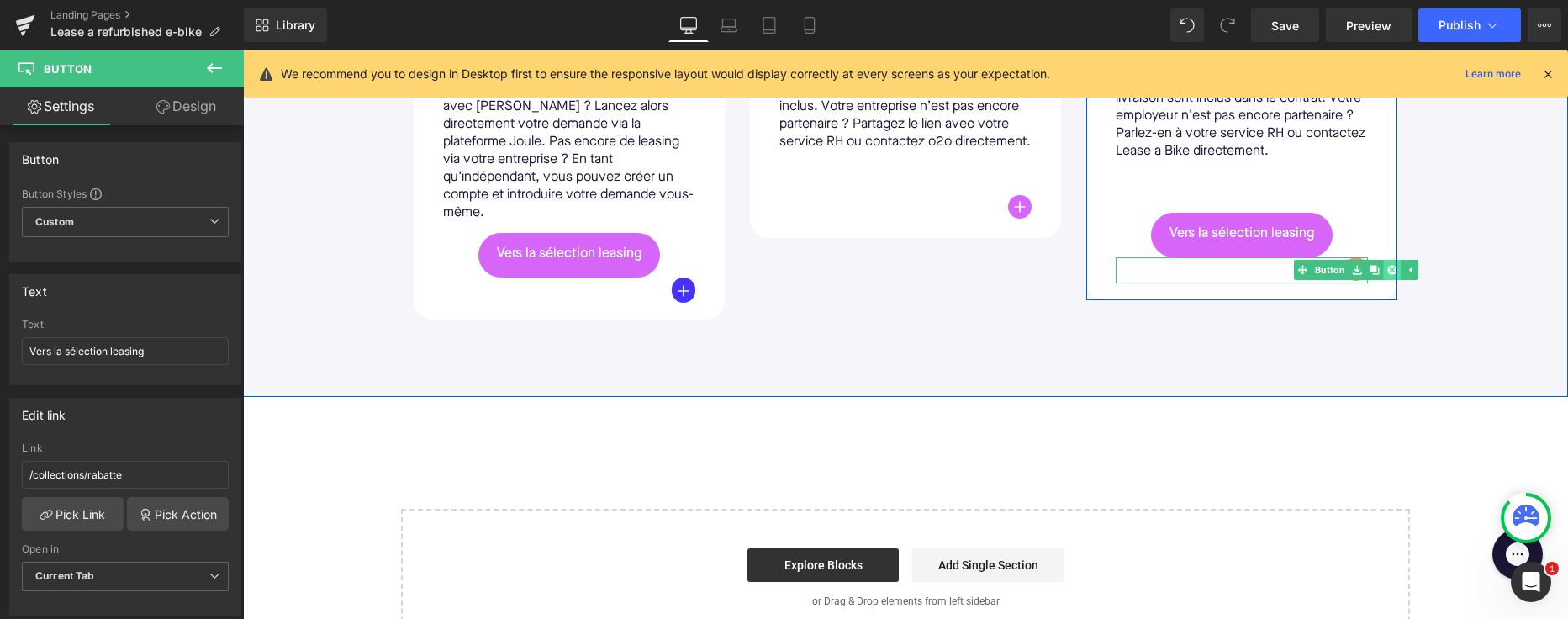 click 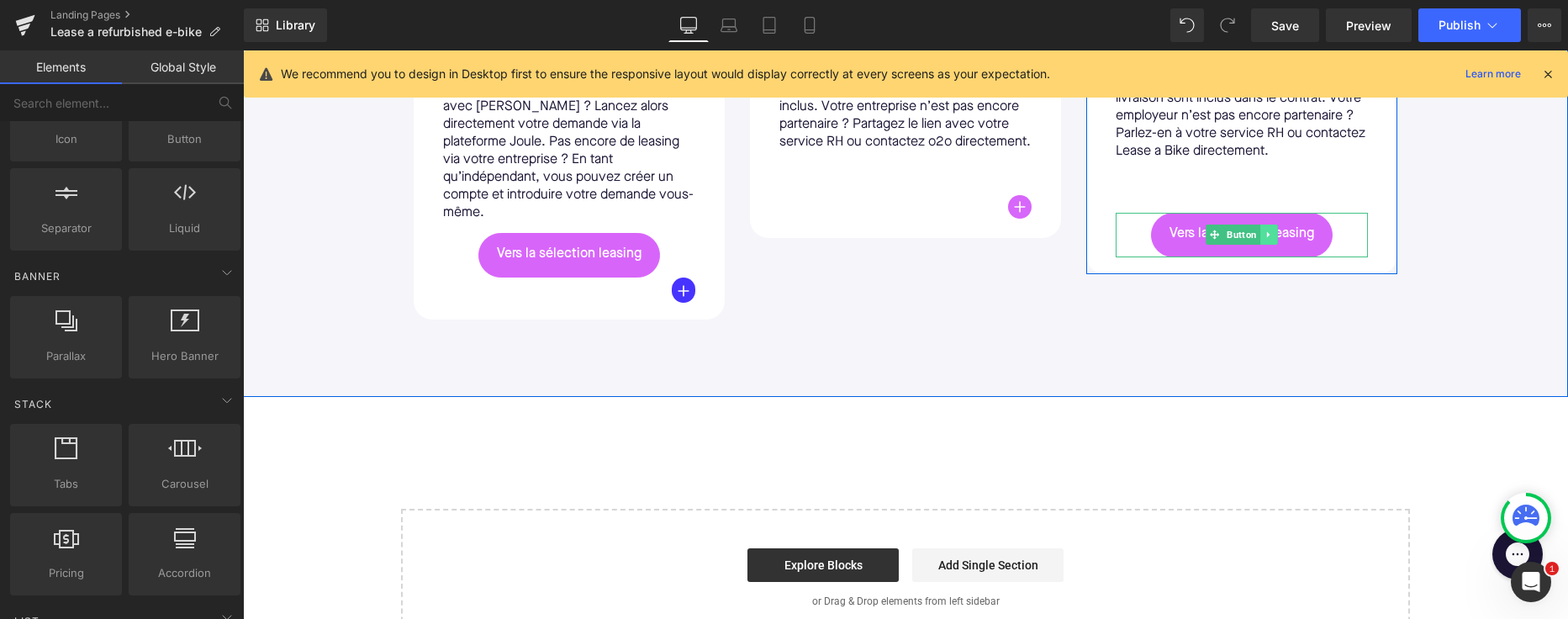 click 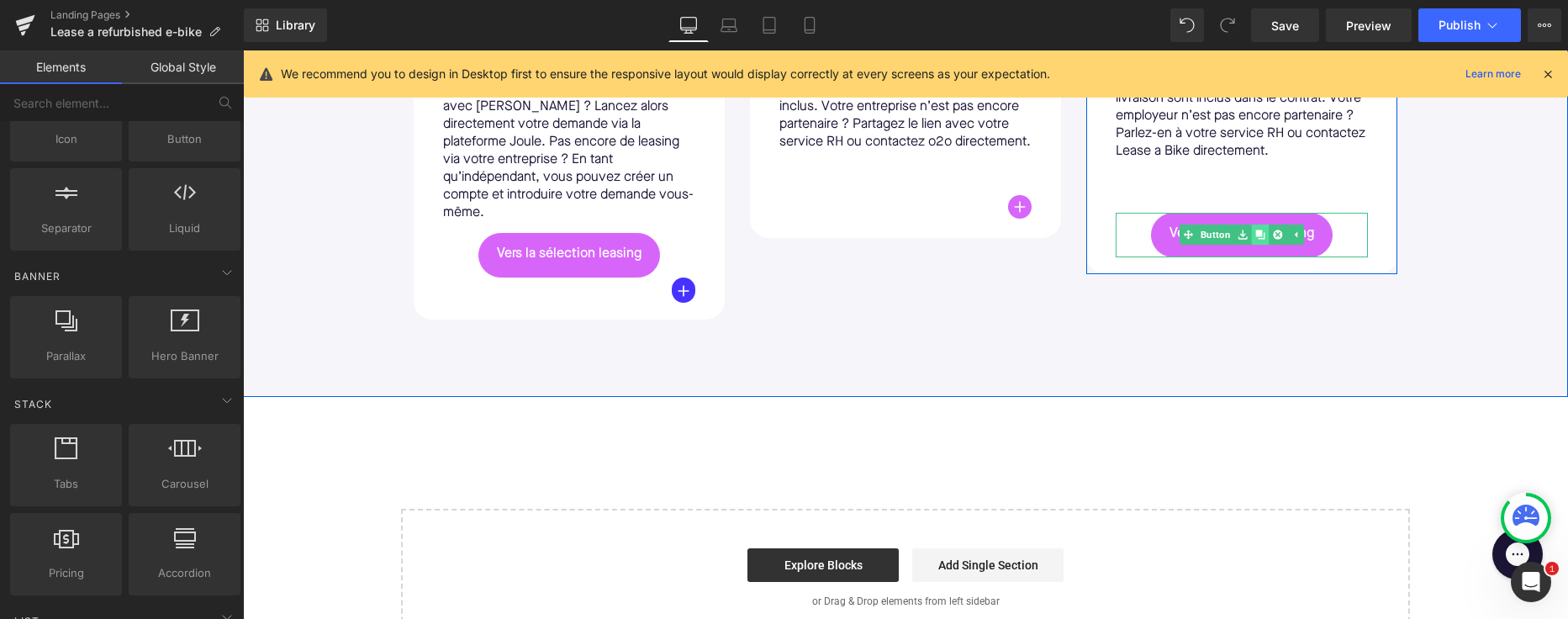 click 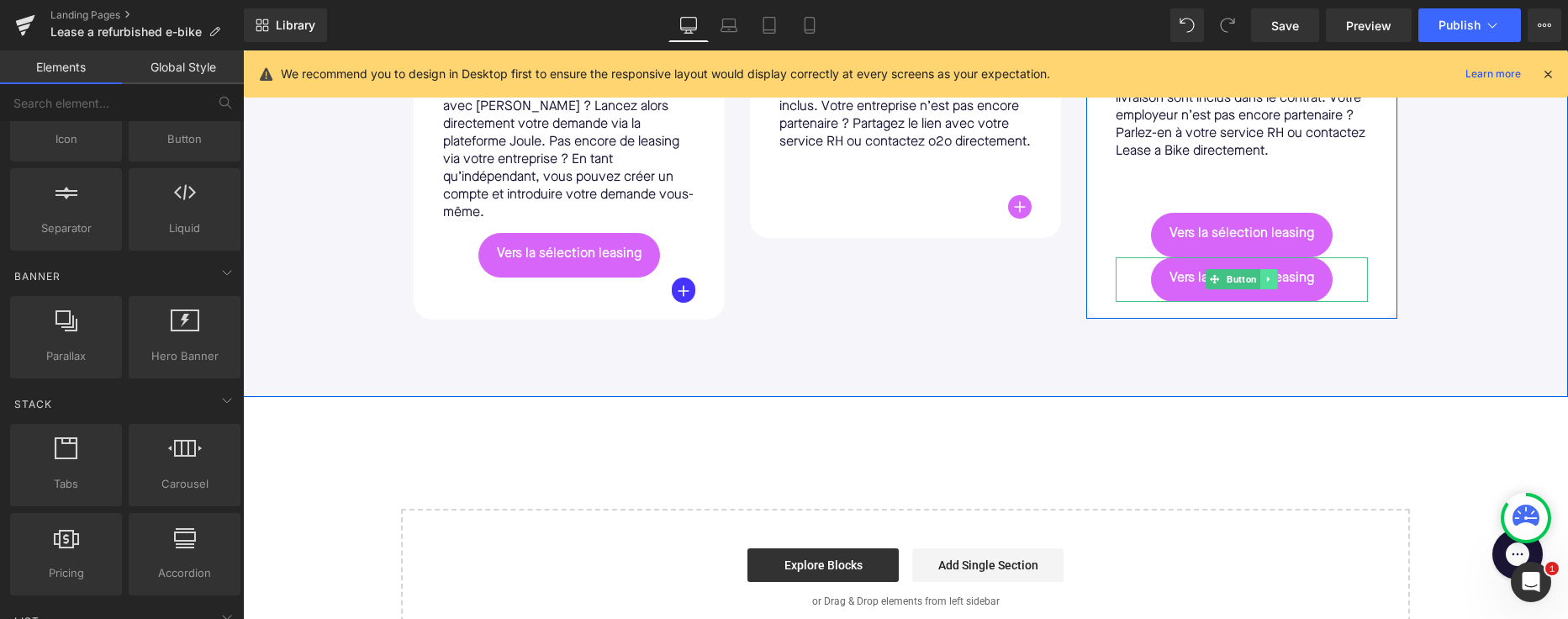 click 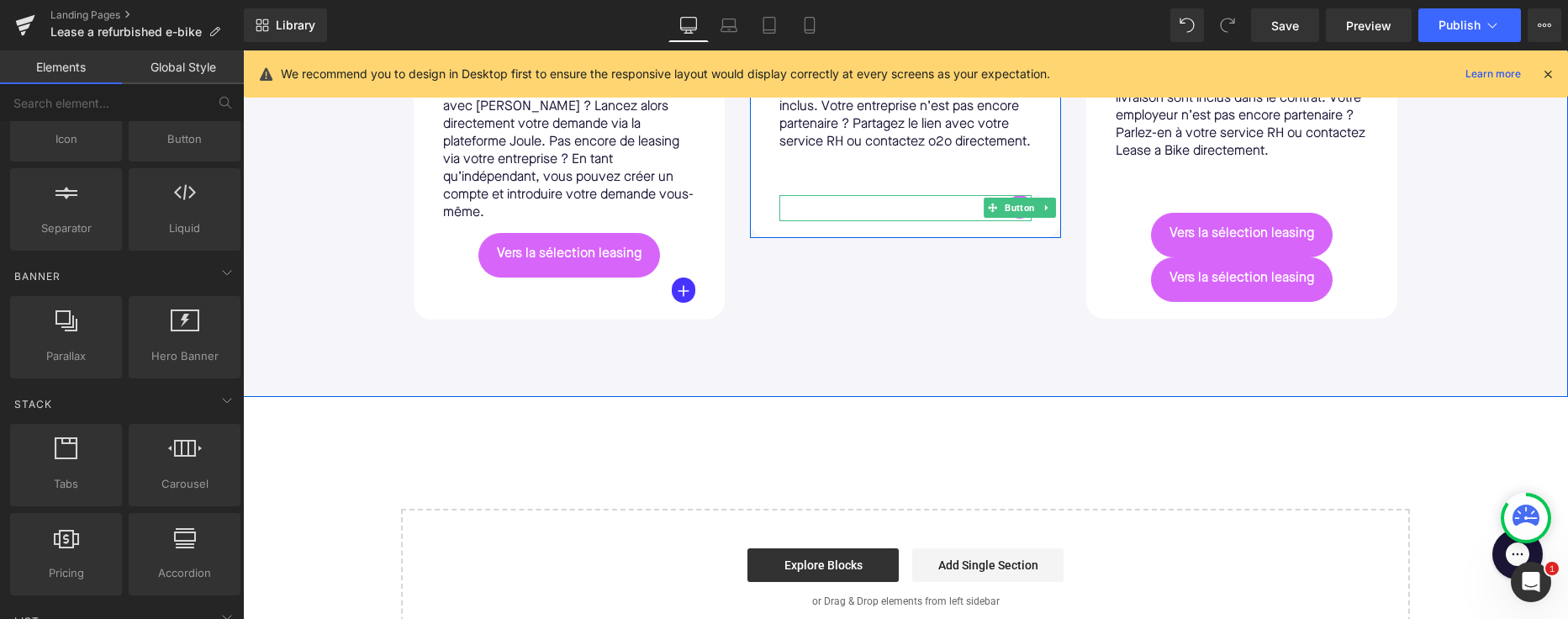 drag, startPoint x: 1265, startPoint y: 277, endPoint x: 896, endPoint y: 227, distance: 372.37213 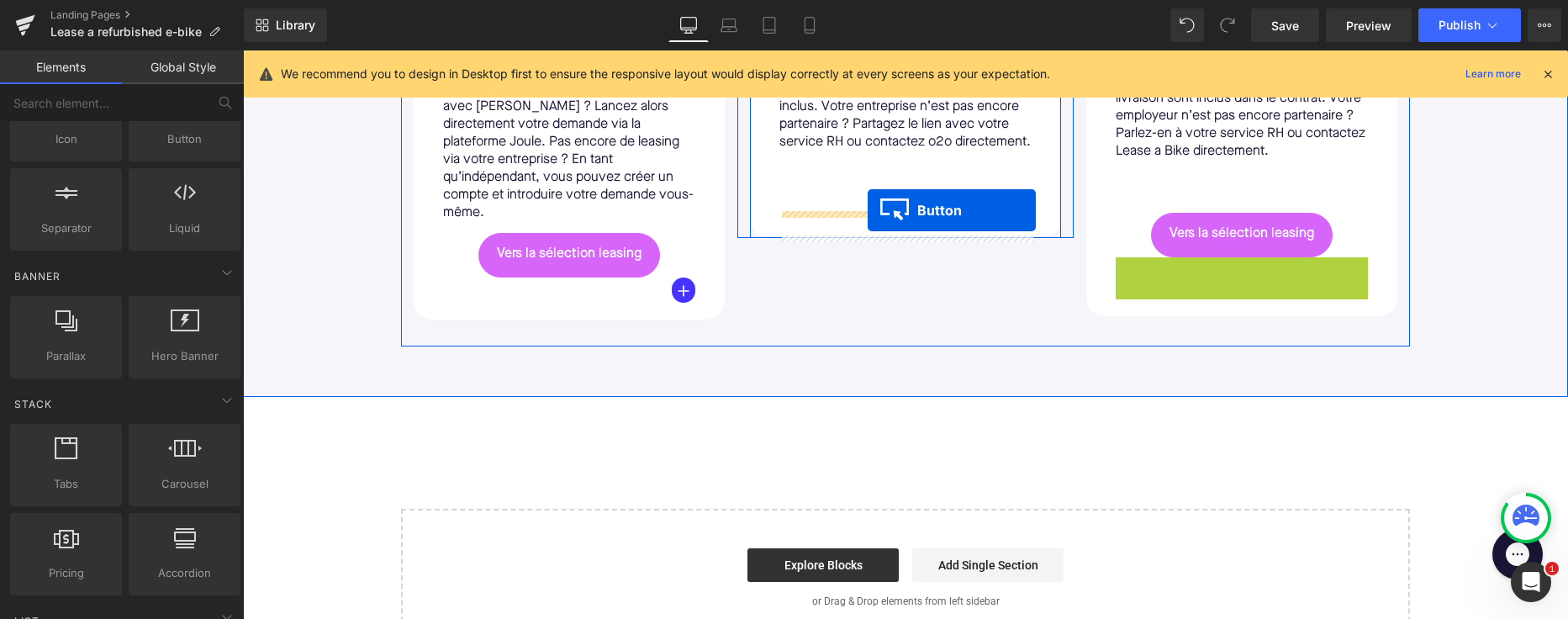 drag, startPoint x: 1187, startPoint y: 282, endPoint x: 858, endPoint y: 211, distance: 336.574 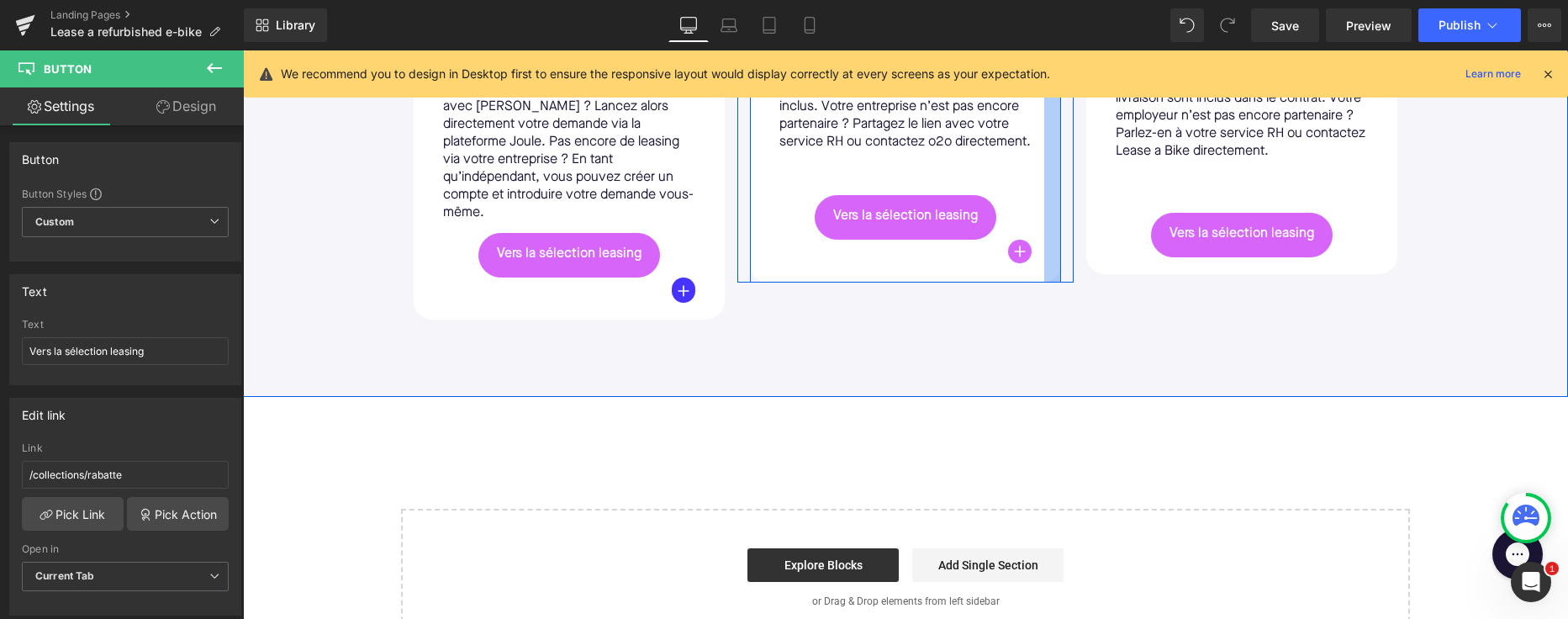 click at bounding box center [1053, 109] 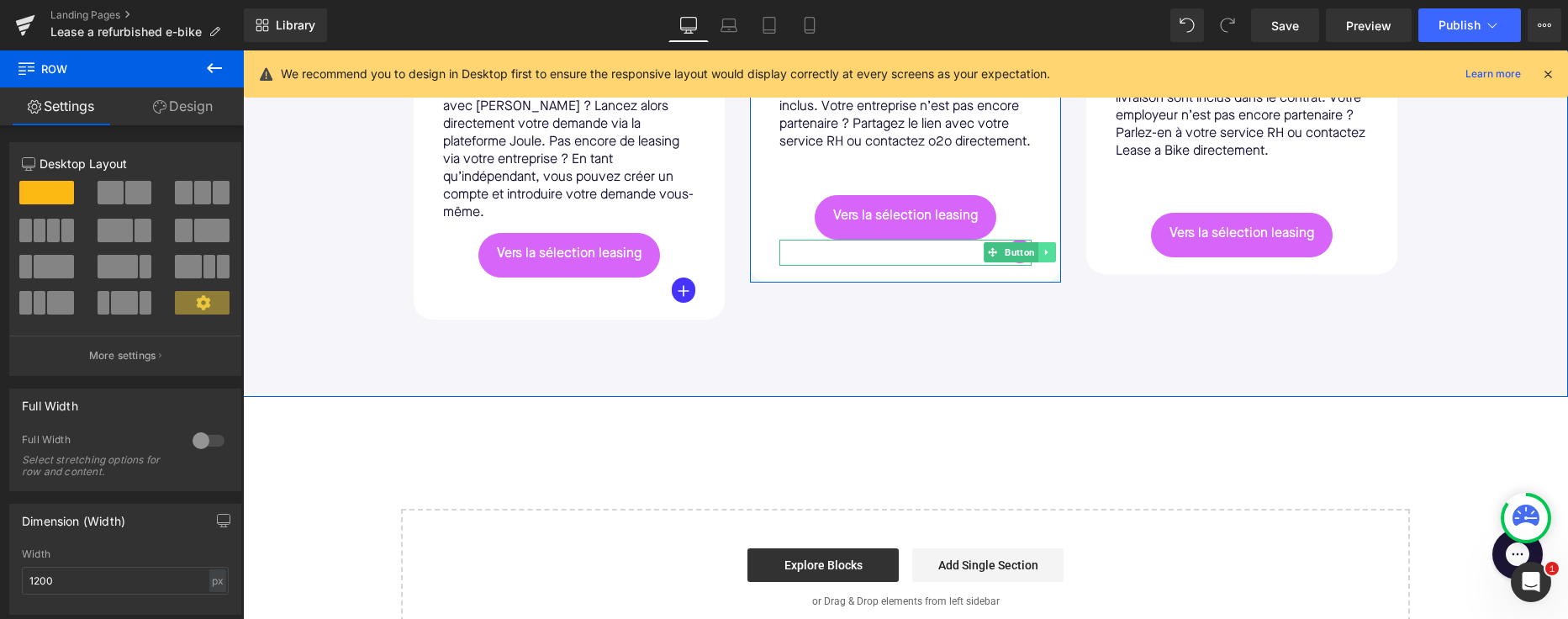 click 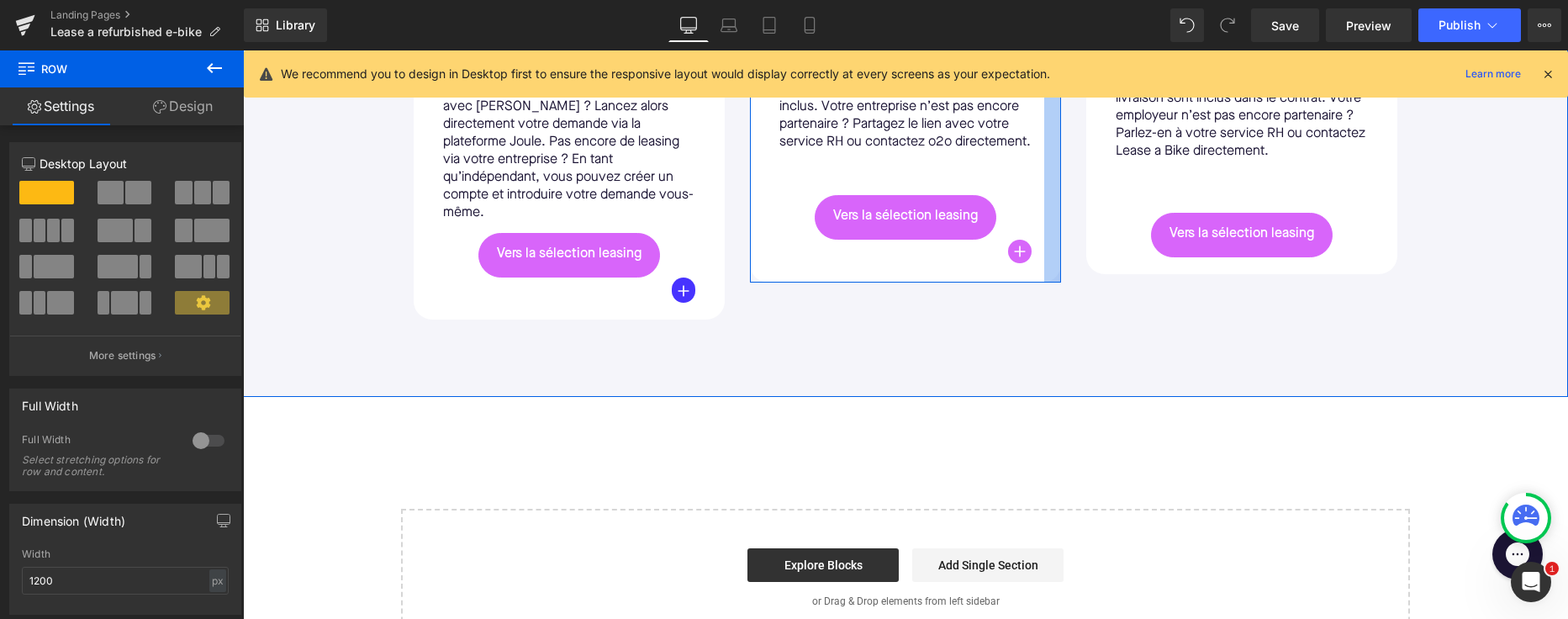 click at bounding box center (1053, 109) 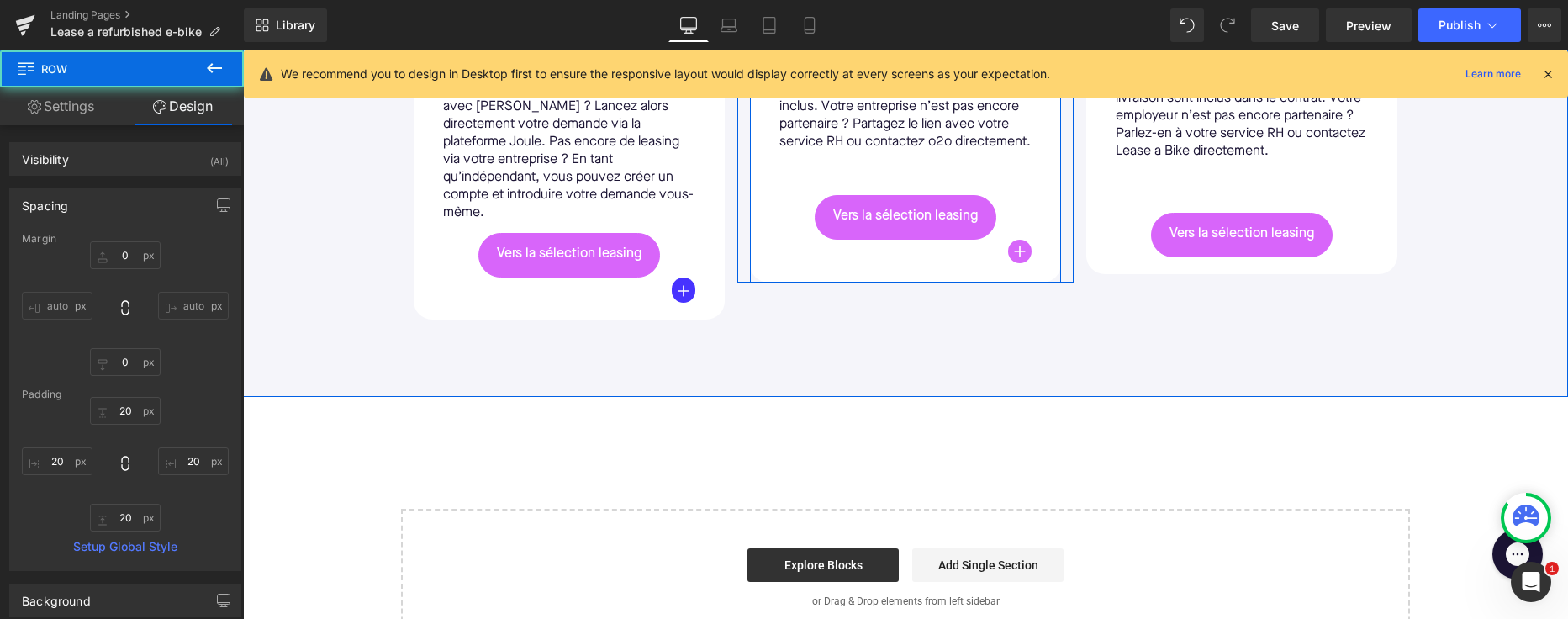 click at bounding box center (905, 274) 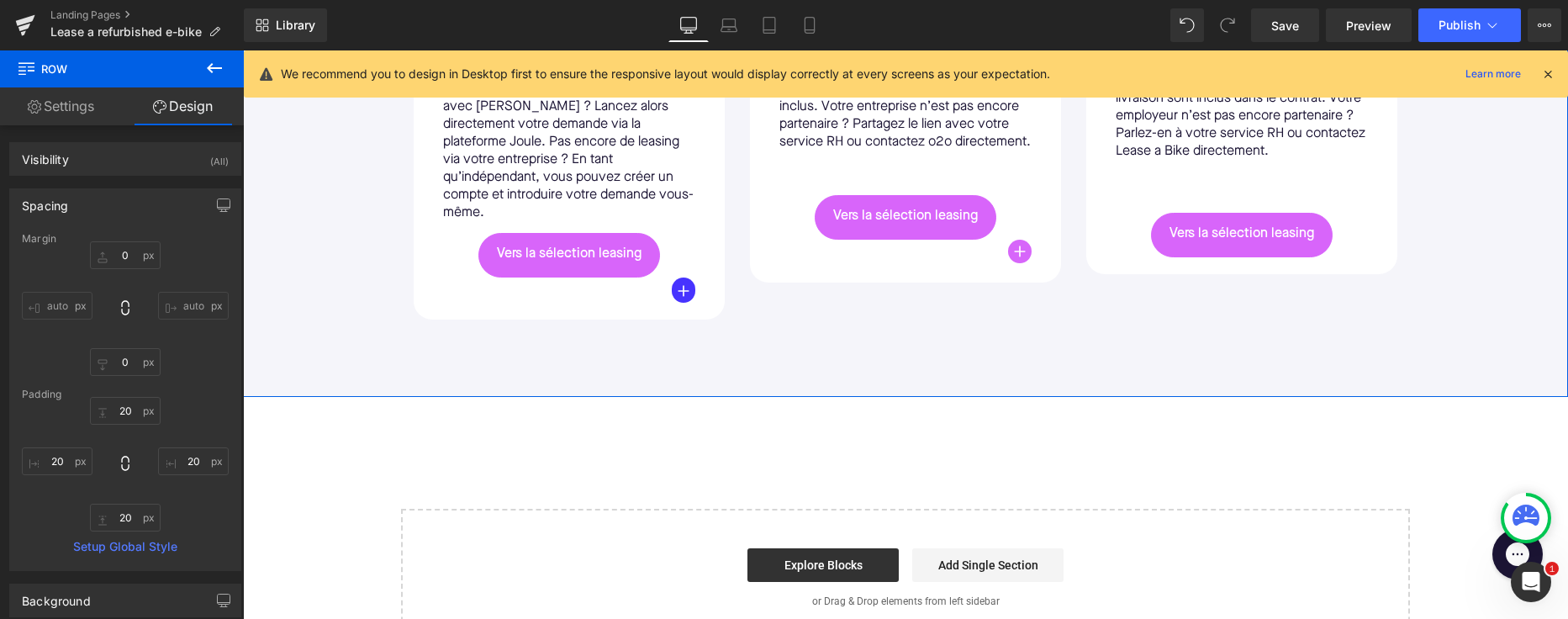 click on "60px" at bounding box center (243, 50) 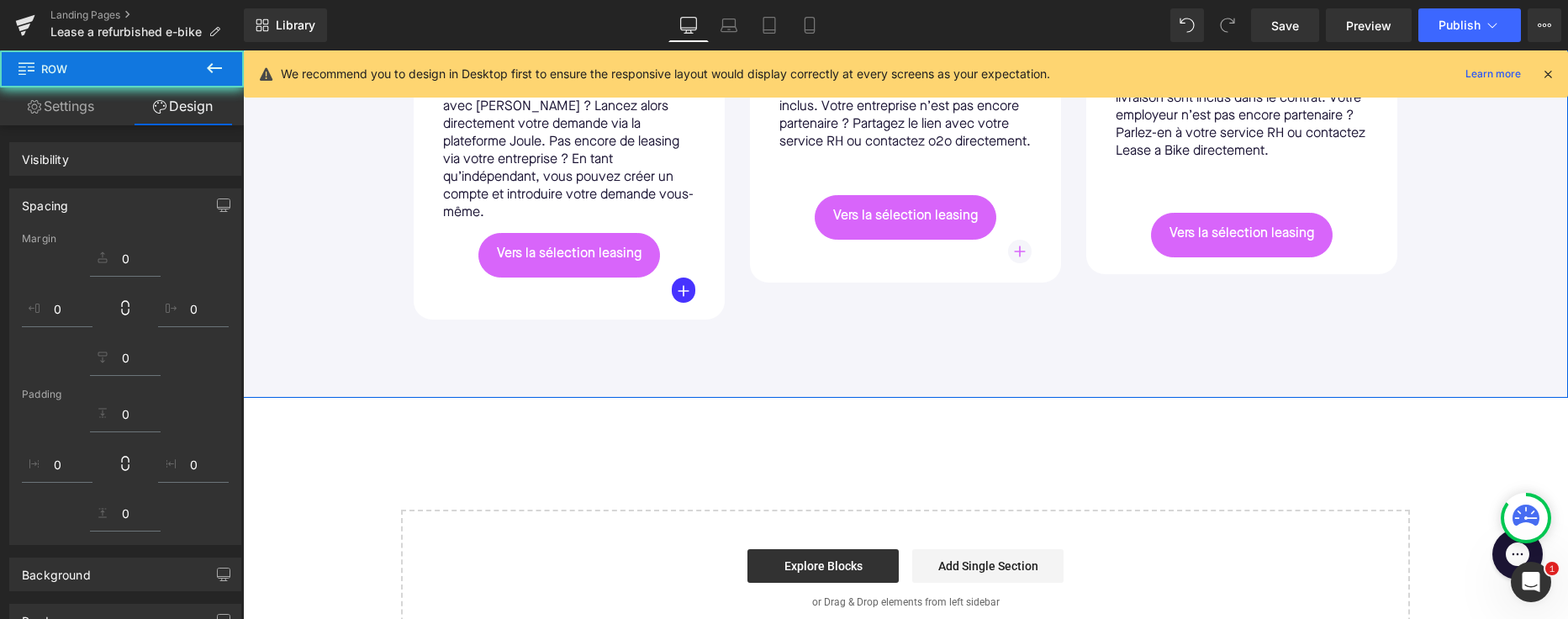 click on "Button" at bounding box center [905, 252] 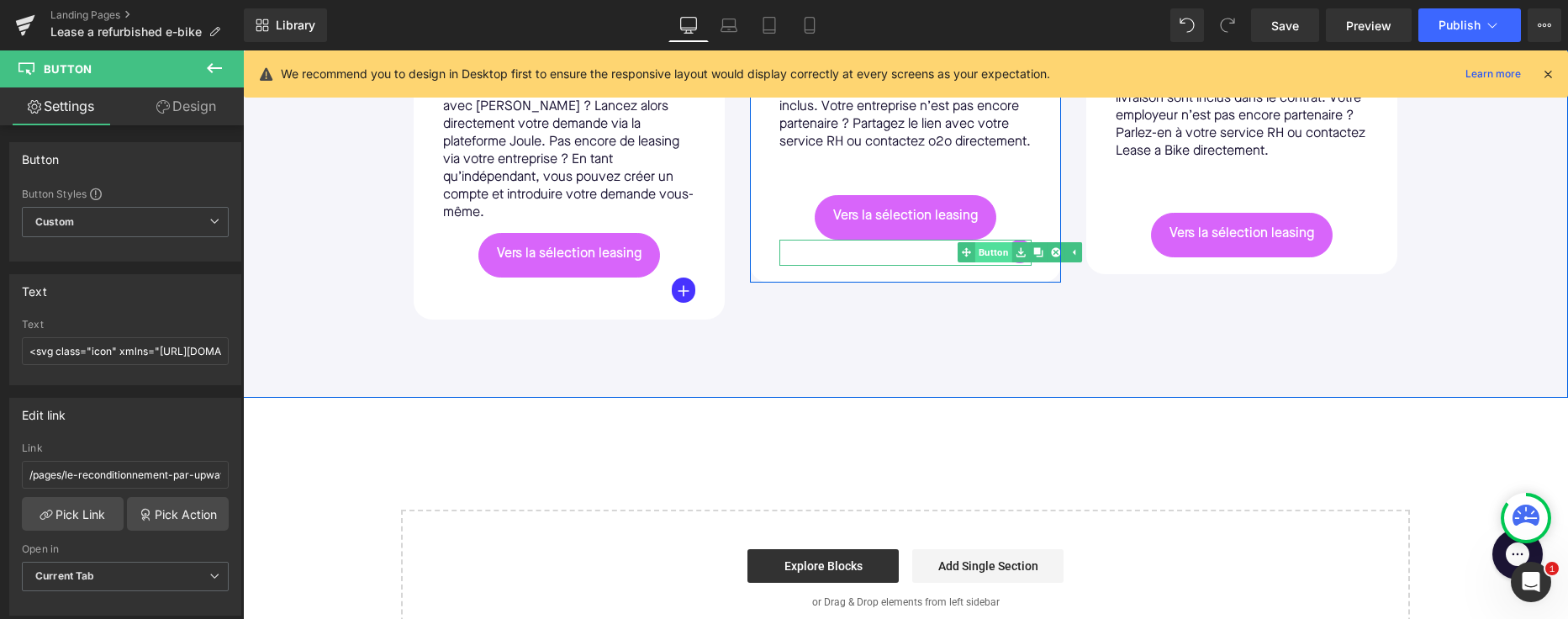 click on "Button" at bounding box center (985, 252) 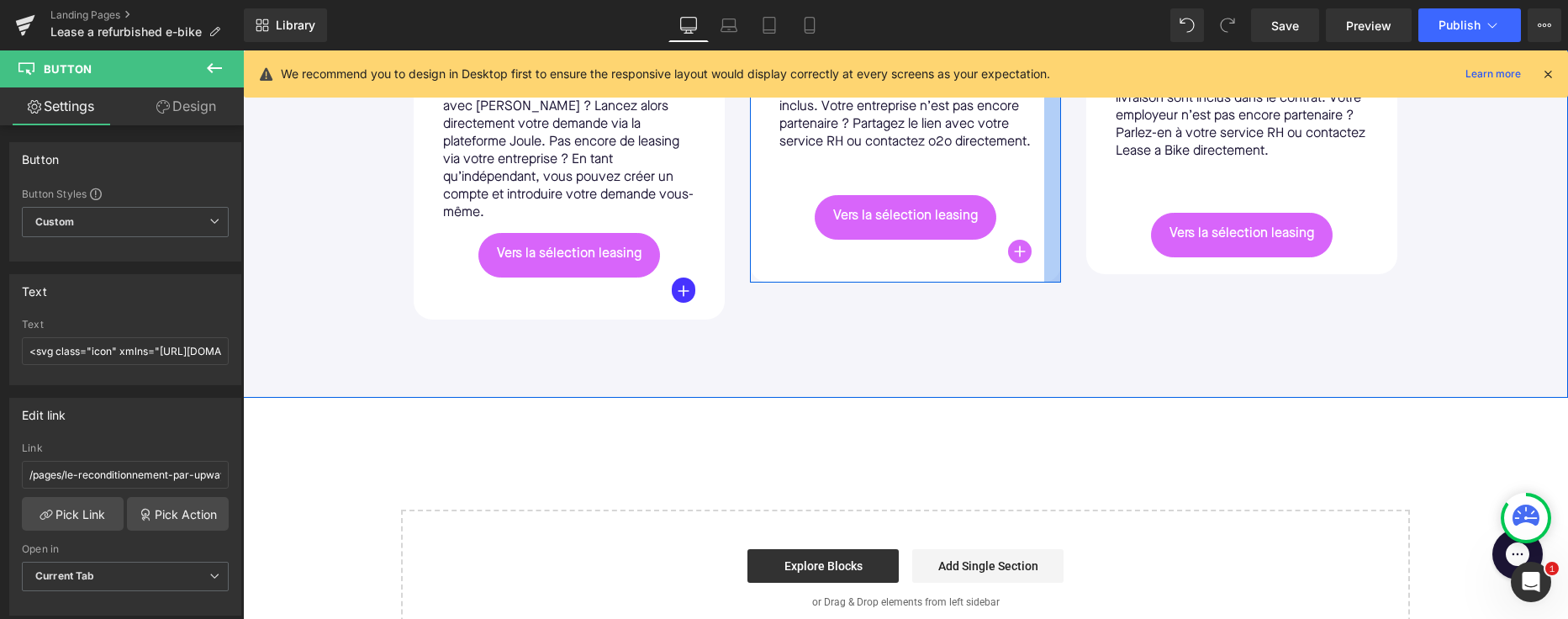 click at bounding box center (1053, 109) 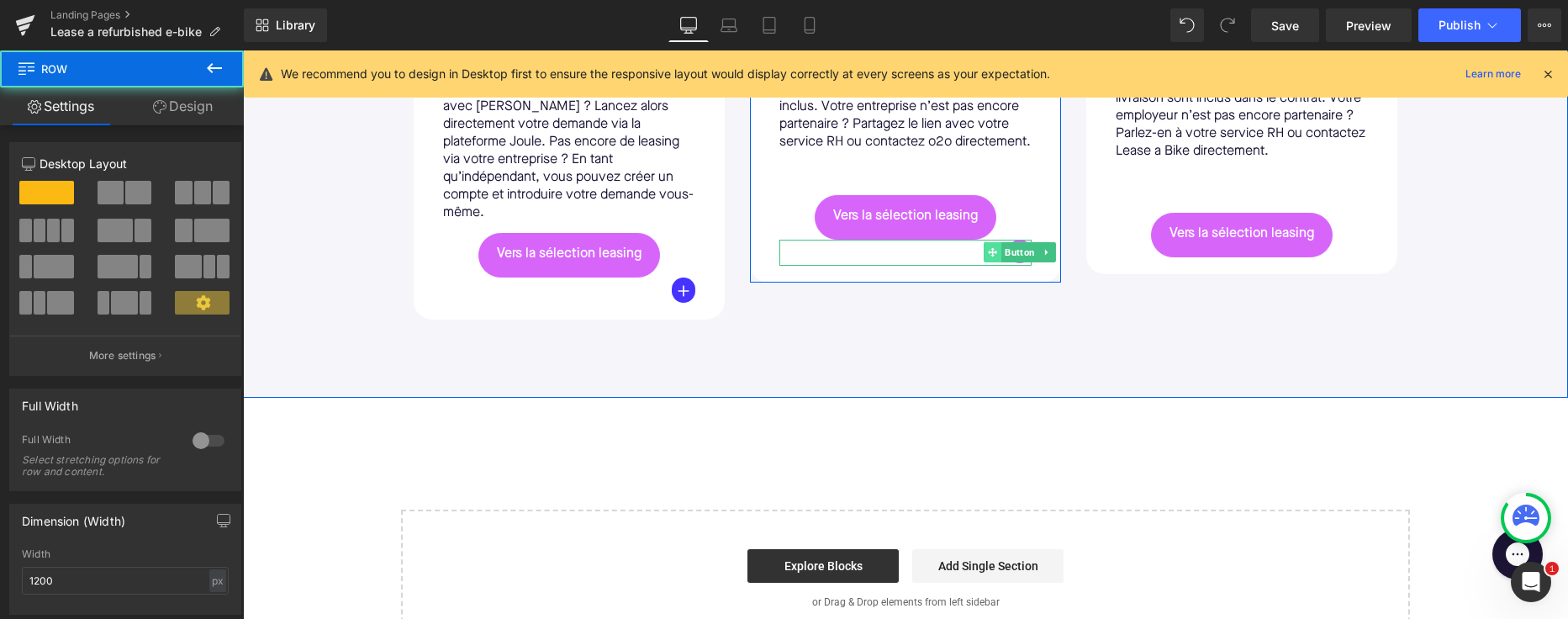 click 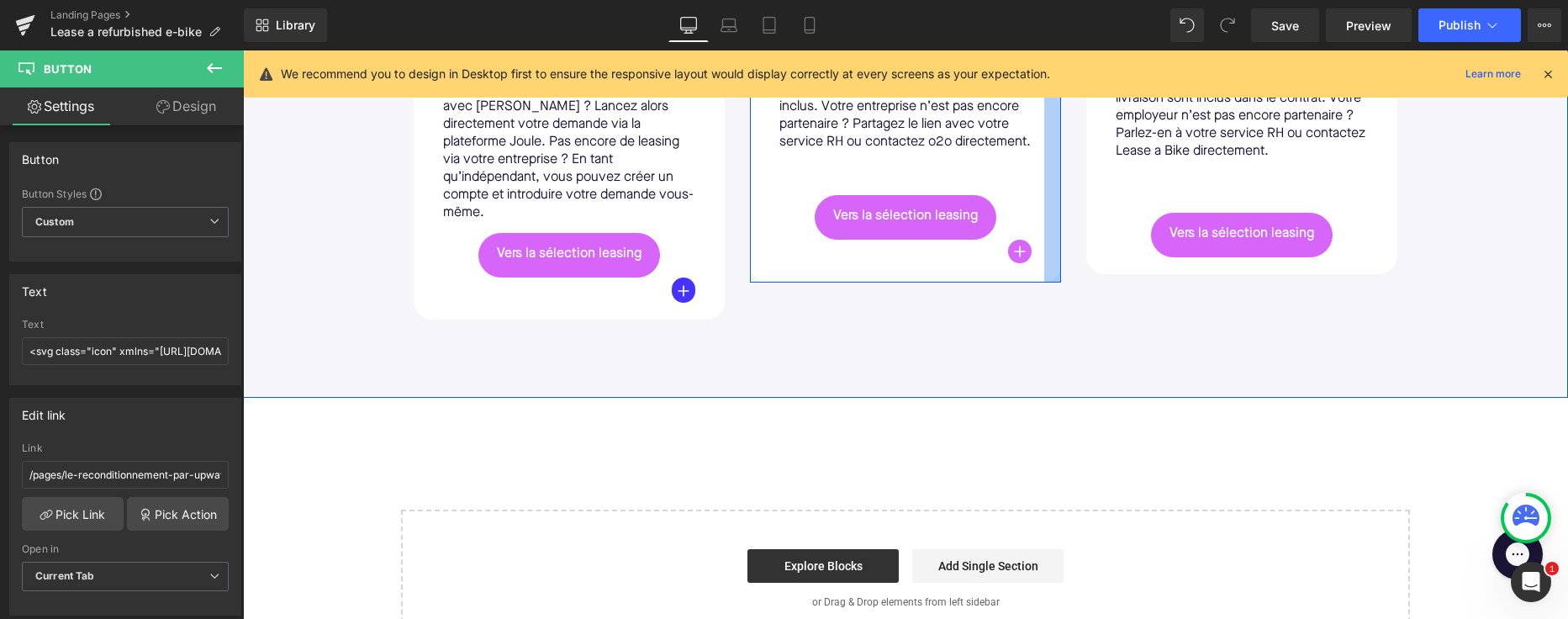 click at bounding box center [1053, 109] 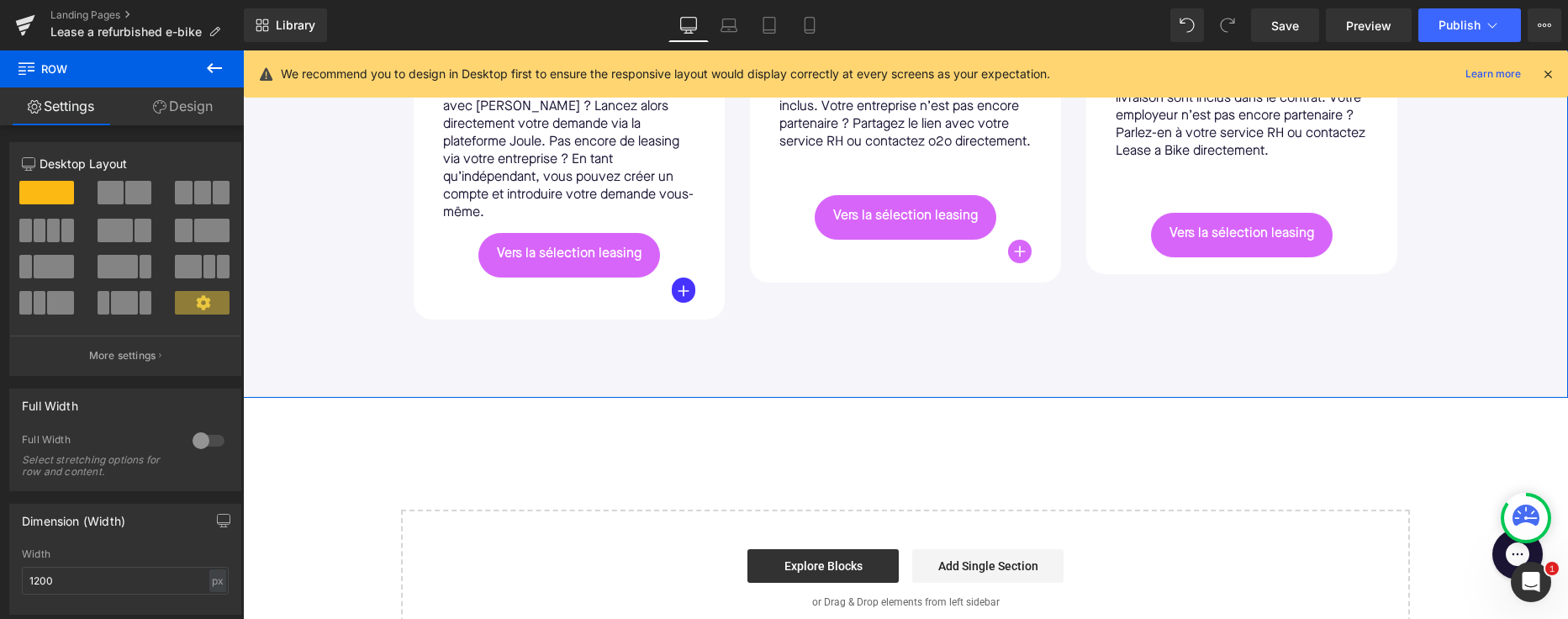 click on "Nos partenaires de leasing Text Block         Image         Icon         Joule Text Block         Avec Joule, vous pouvez facilement louer un vélo électrique reconditionné de chez Upway, que vous soyez salarié ou indépendant. Votre employeur travaille avec [PERSON_NAME] ? Lancez alors directement votre demande via la plateforme Joule. Pas encore de leasing via votre entreprise ? En tant qu’indépendant, vous pouvez créer un compte et introduire votre demande vous-même. Text Block         Vers la sélection leasing Button         Button         Row         Row     32px     Image         Icon         o2o Bicycle Leasing Text Block         Avec o2o Fietsleasing, vous louez facilement un vélo électrique reconditionné de chez Upway via votre employeur. L’assurance et l’entretien sont inclus. Votre entreprise n’est pas encore partenaire ? Partagez le lien avec votre service RH ou contactez o2o directement. Text Block     52px     Vers la sélection leasing Button         Button         Row         Row" at bounding box center [905, 7] 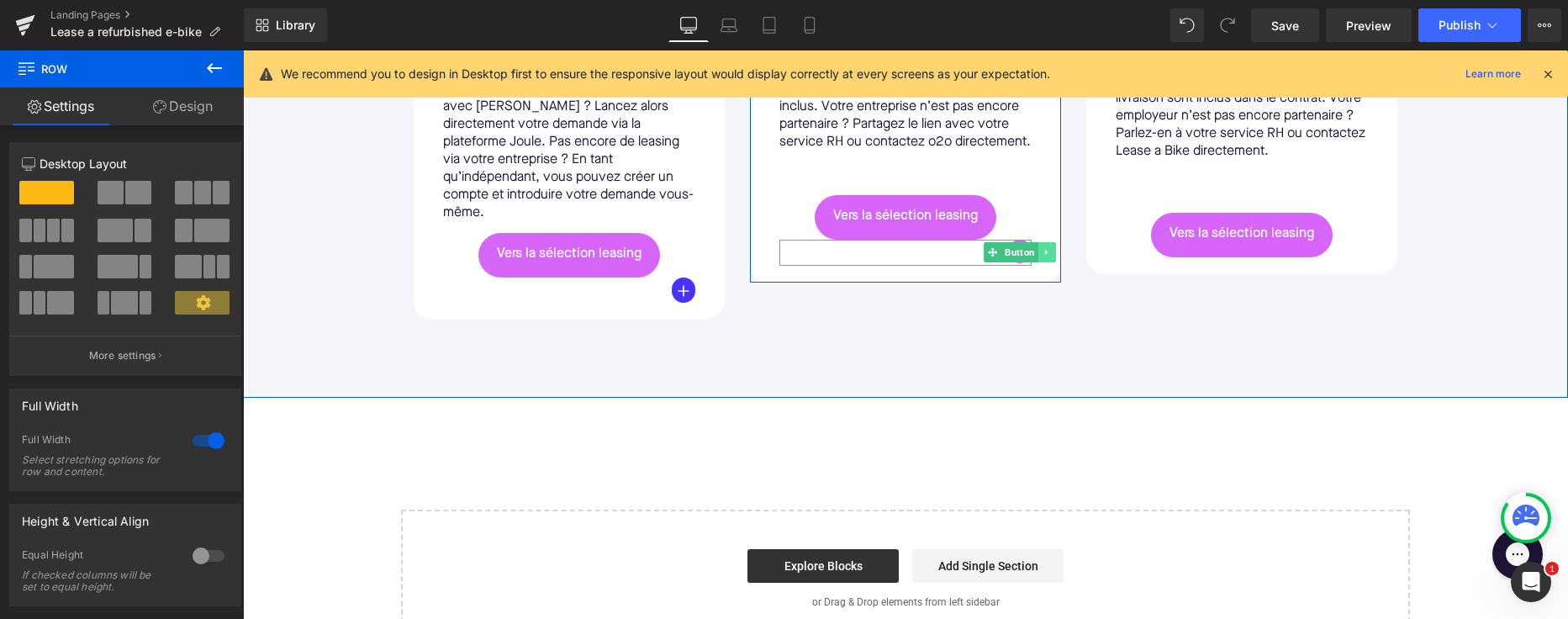 click at bounding box center [1047, 252] 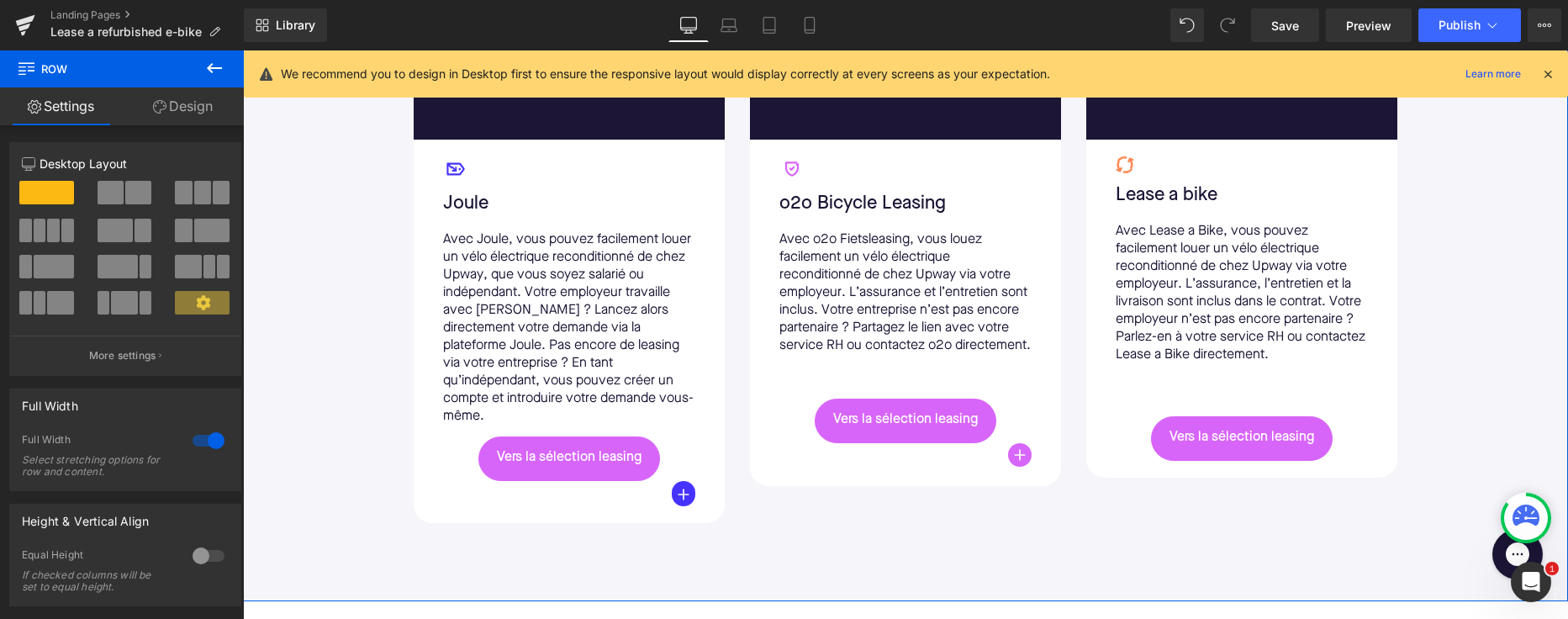 scroll, scrollTop: 1162, scrollLeft: 0, axis: vertical 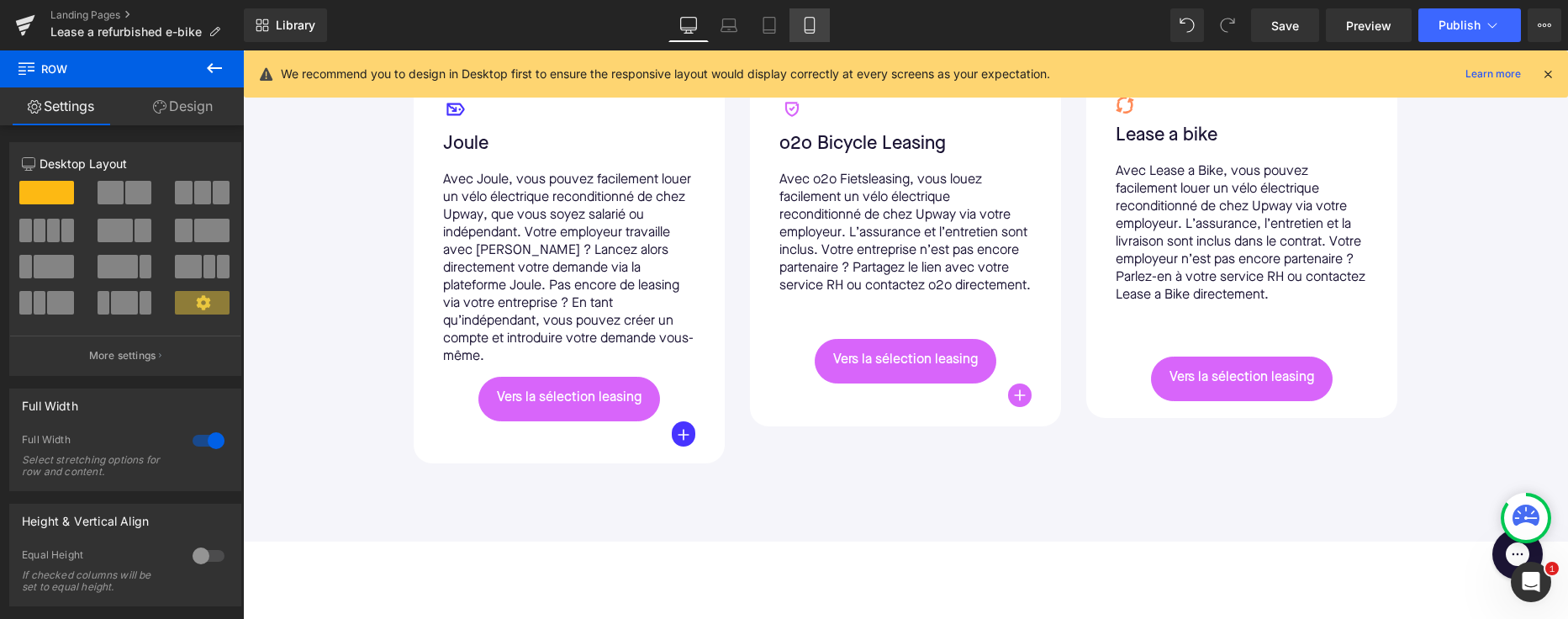 click on "Mobile" at bounding box center [810, 25] 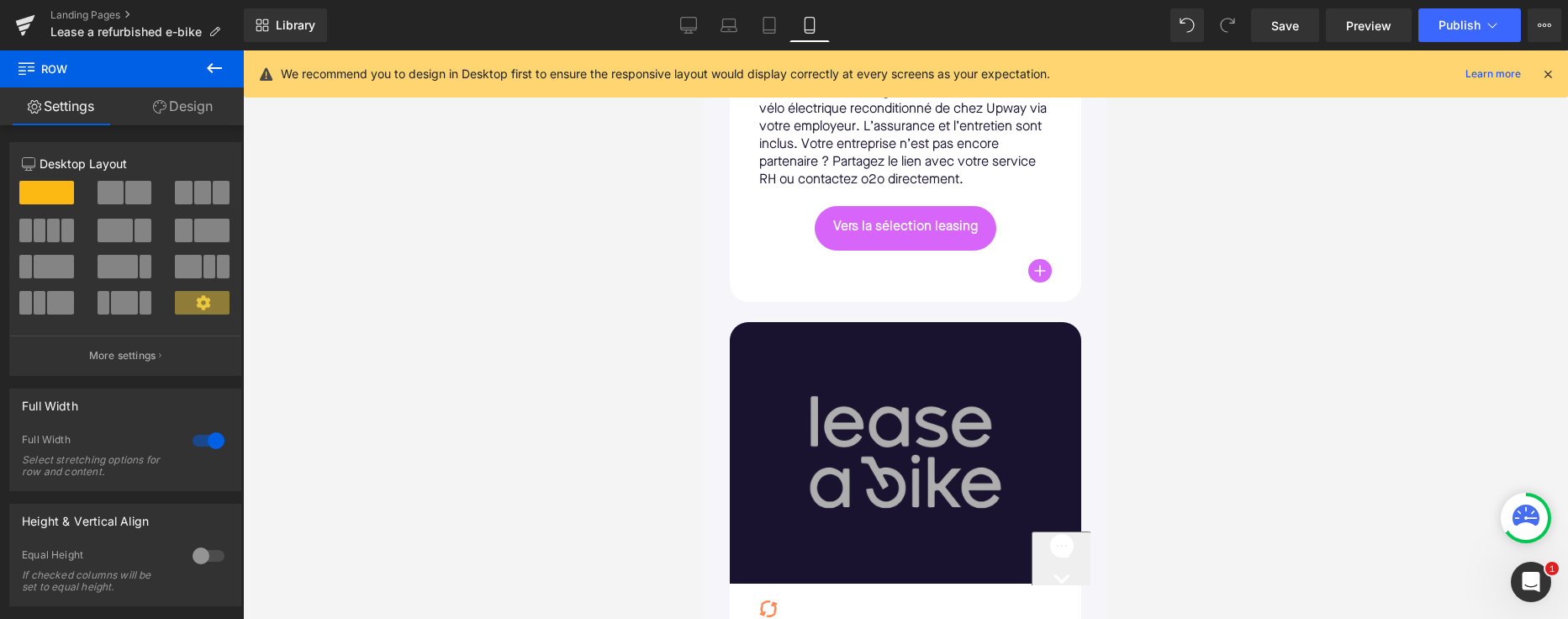 scroll, scrollTop: 2421, scrollLeft: 0, axis: vertical 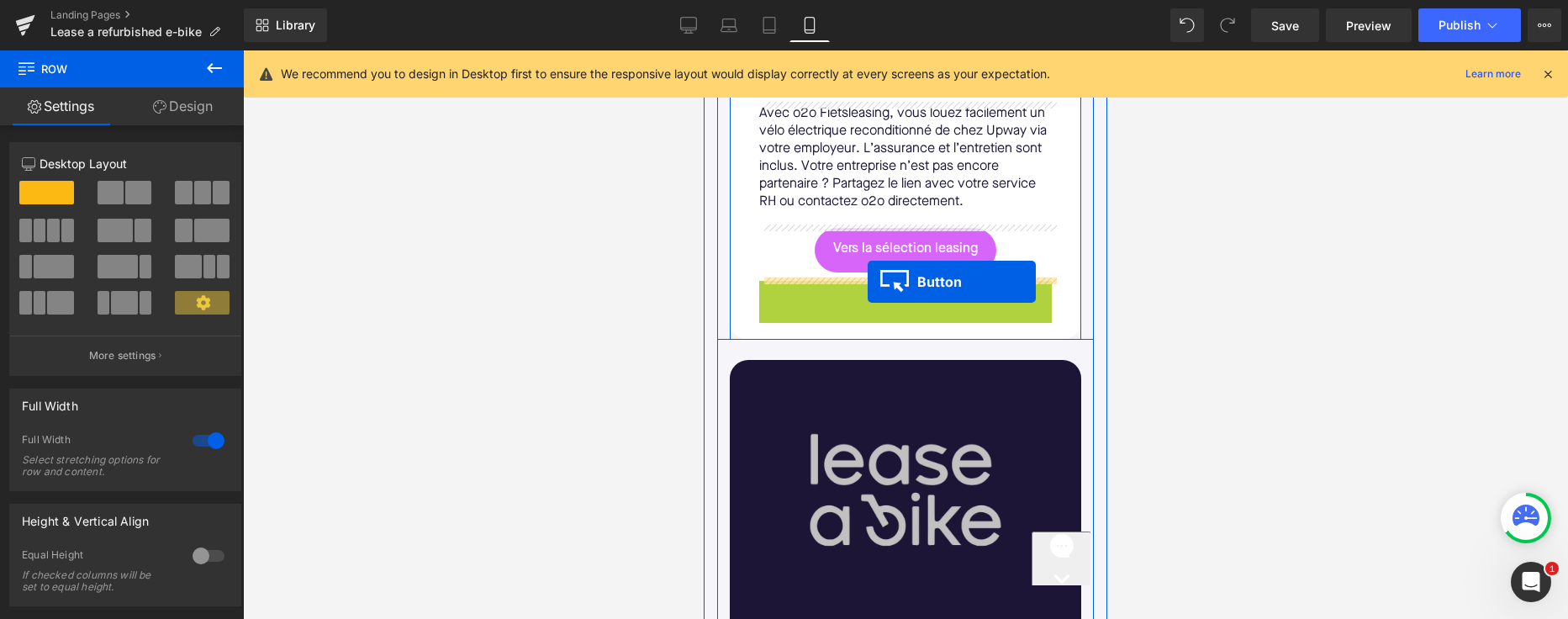 drag, startPoint x: 983, startPoint y: 289, endPoint x: 868, endPoint y: 282, distance: 115.2128 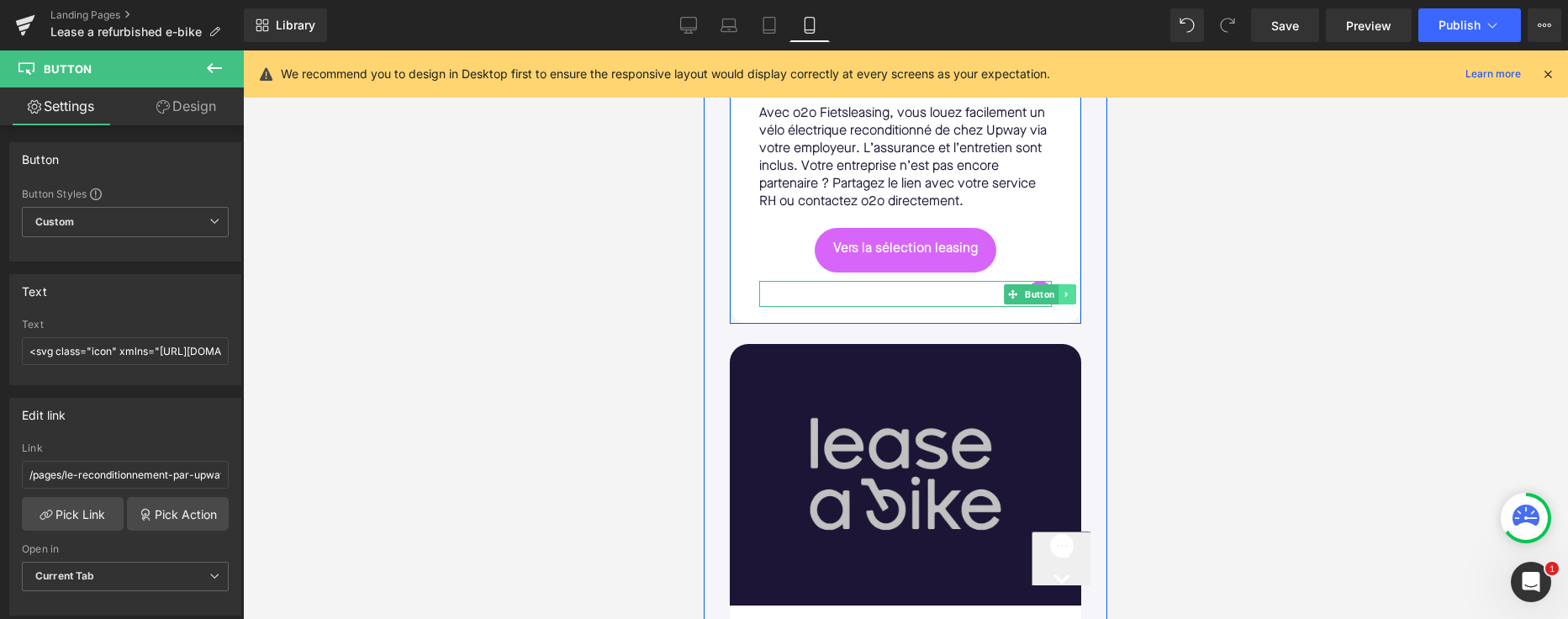 click at bounding box center (1067, 294) 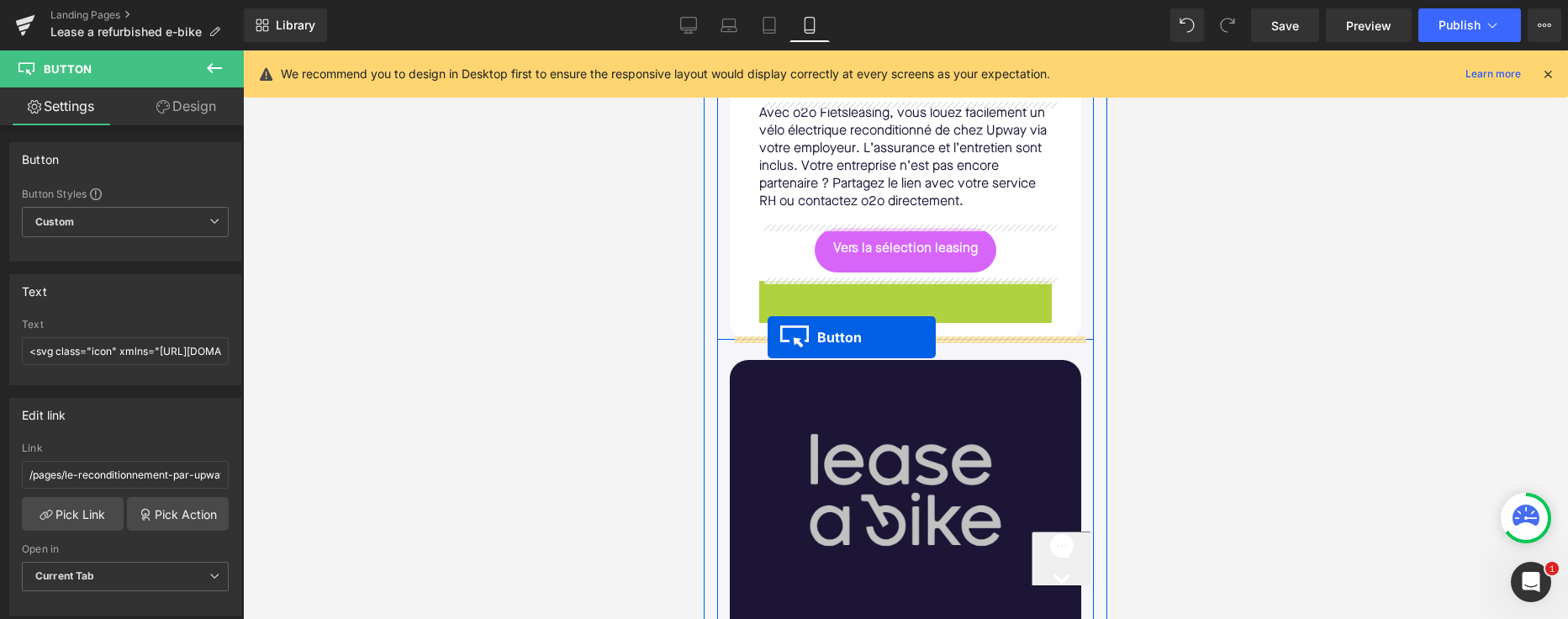 drag, startPoint x: 990, startPoint y: 283, endPoint x: 768, endPoint y: 337, distance: 228.47319 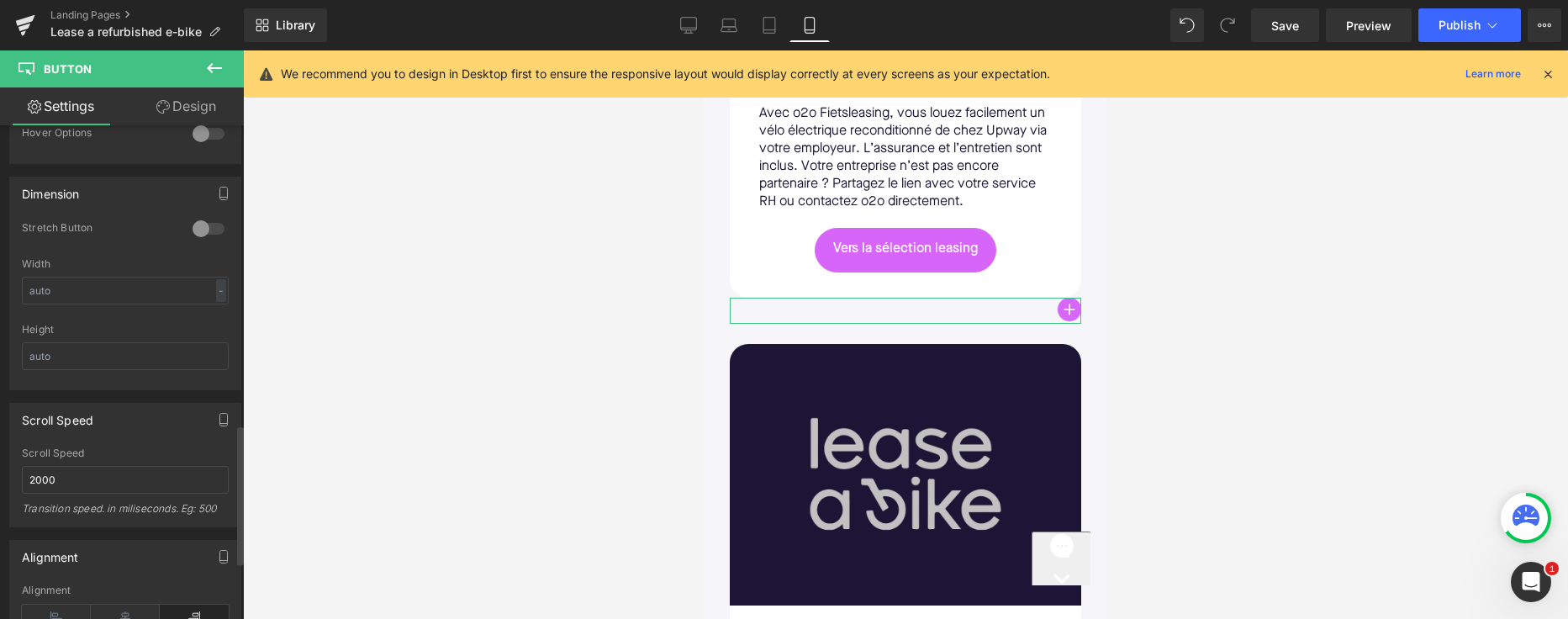 scroll, scrollTop: 1266, scrollLeft: 0, axis: vertical 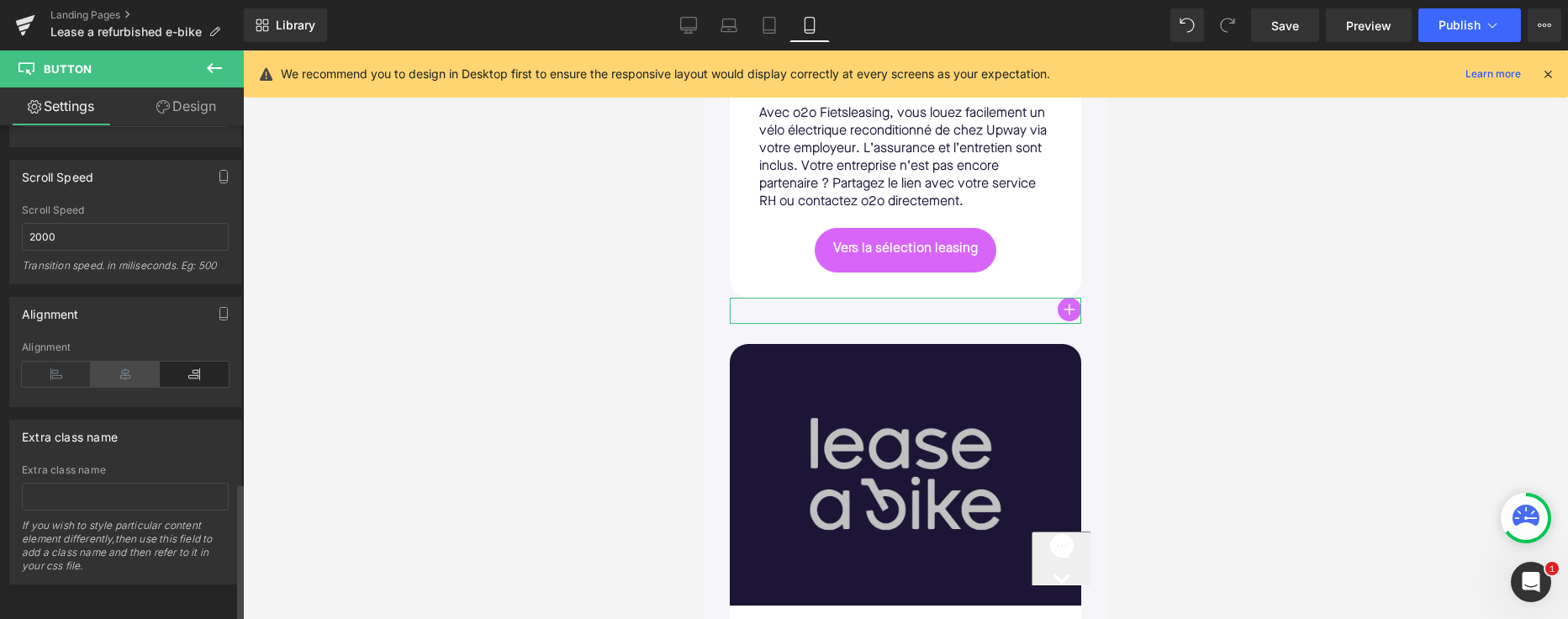 click at bounding box center (125, 374) 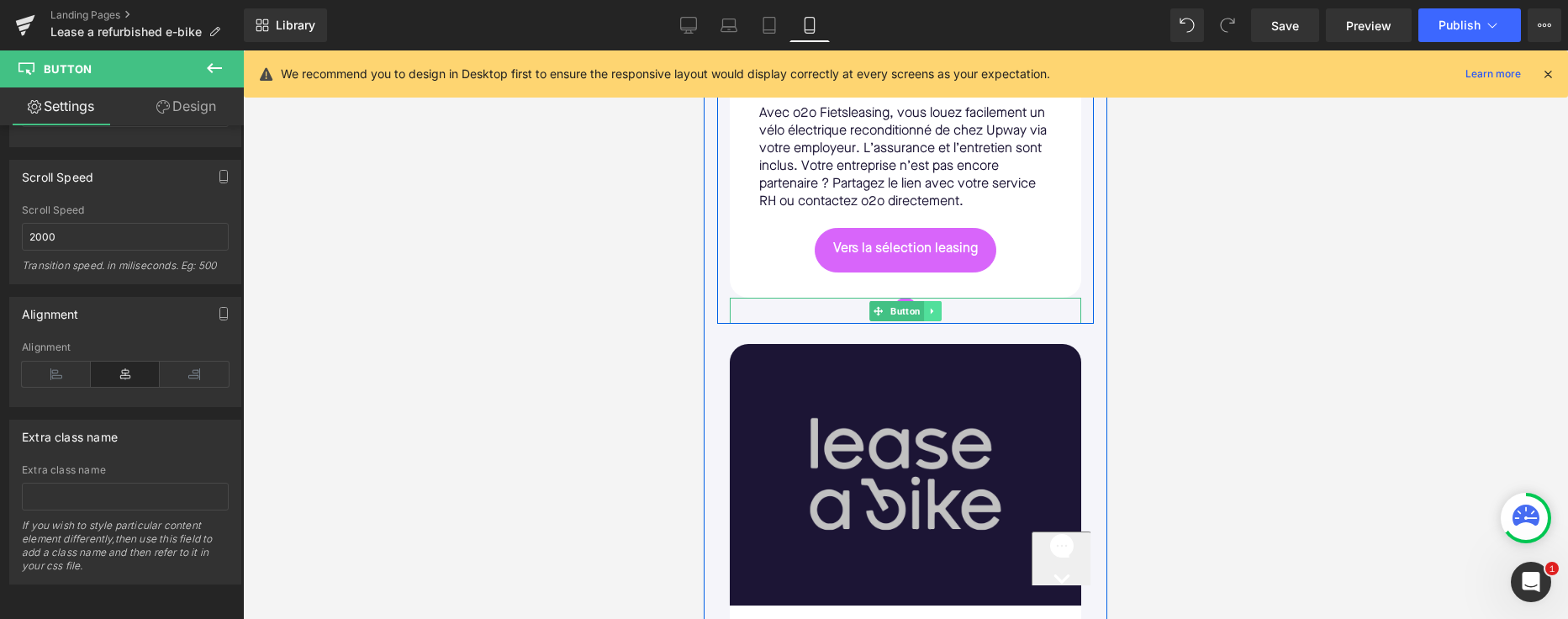 click 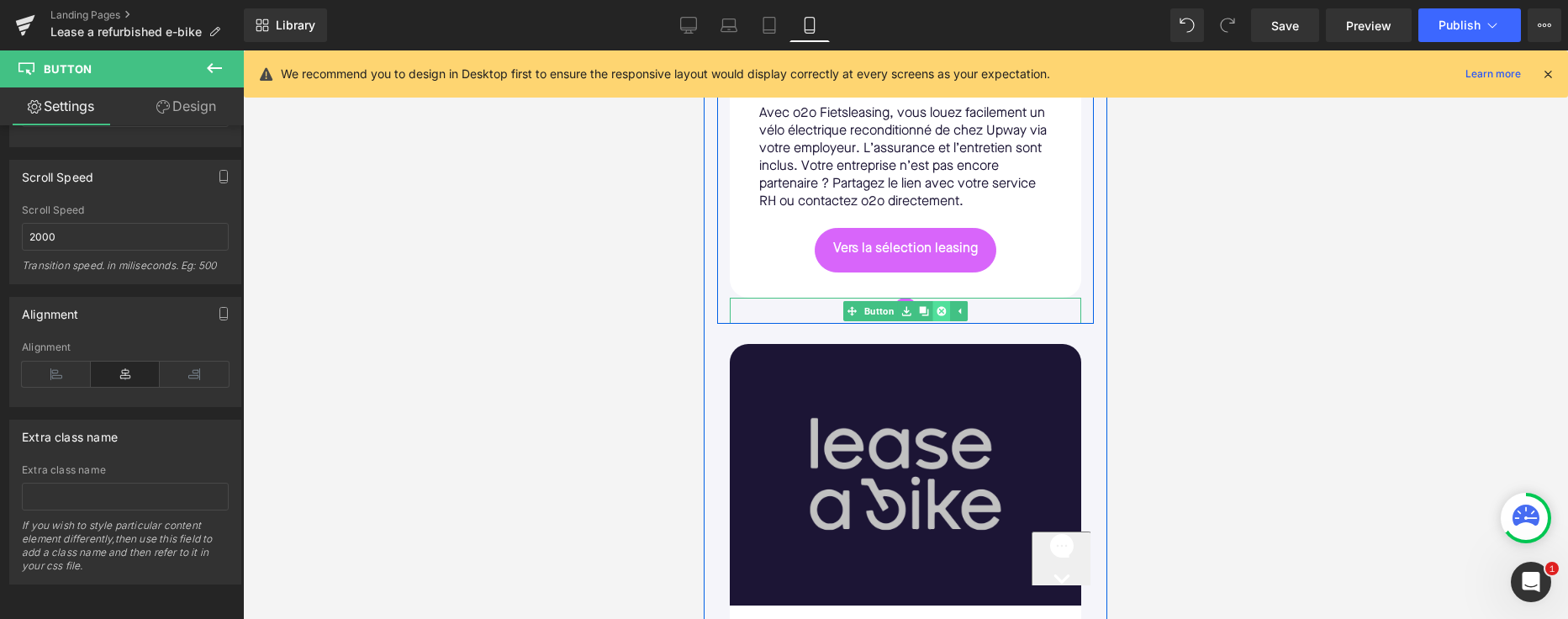 click 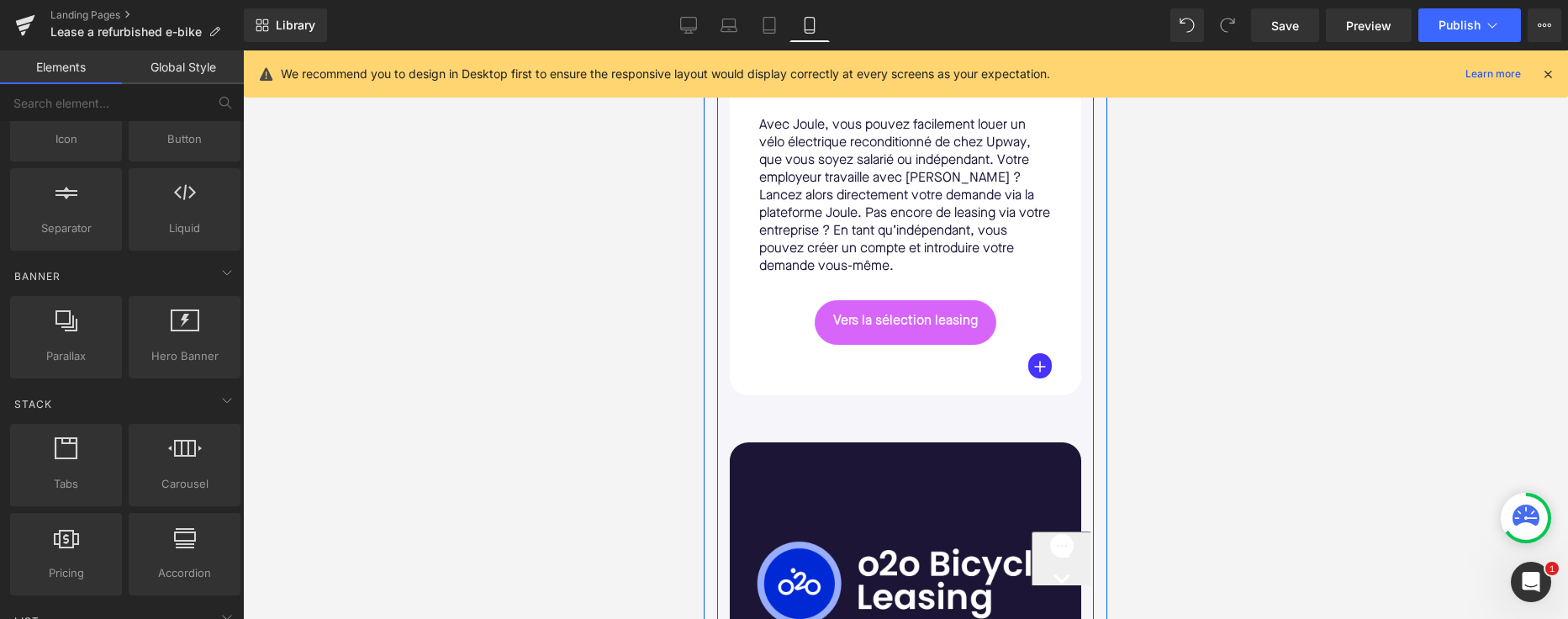 scroll, scrollTop: 1752, scrollLeft: 0, axis: vertical 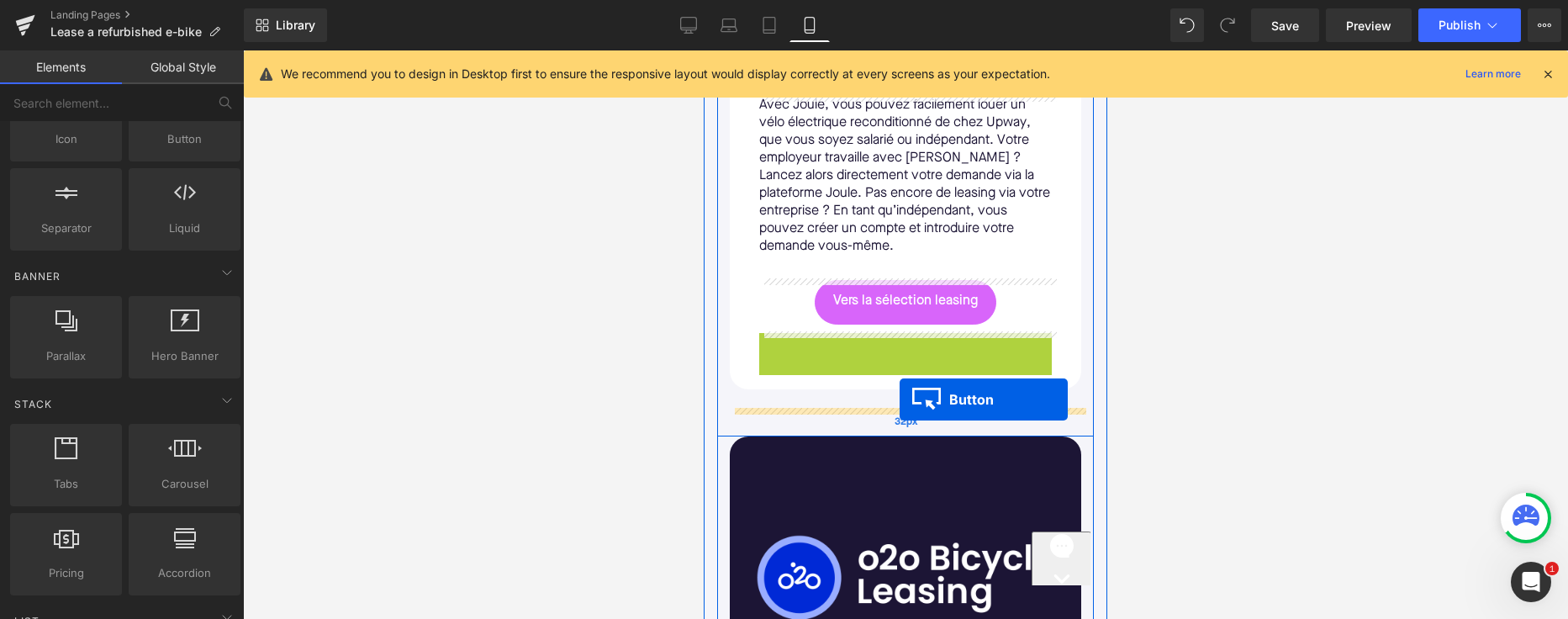 drag, startPoint x: 1013, startPoint y: 345, endPoint x: 903, endPoint y: 401, distance: 123.43419 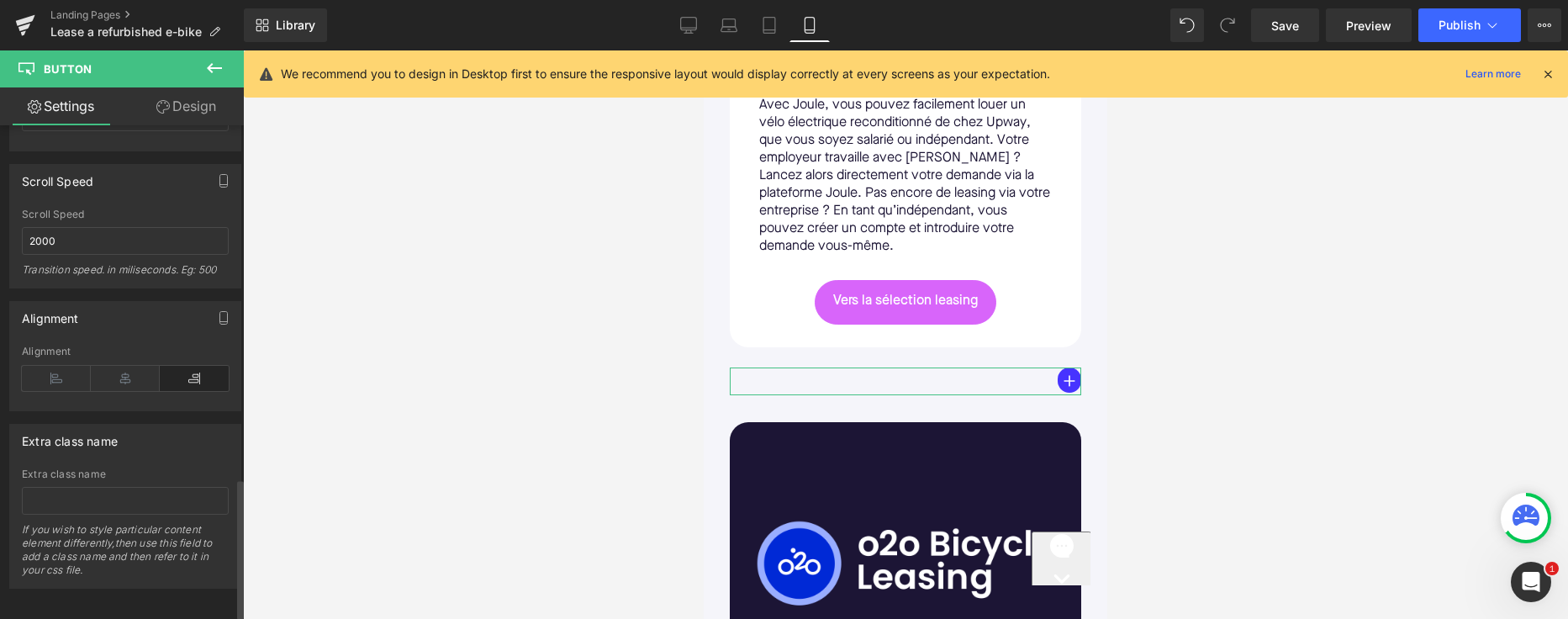 scroll, scrollTop: 1266, scrollLeft: 0, axis: vertical 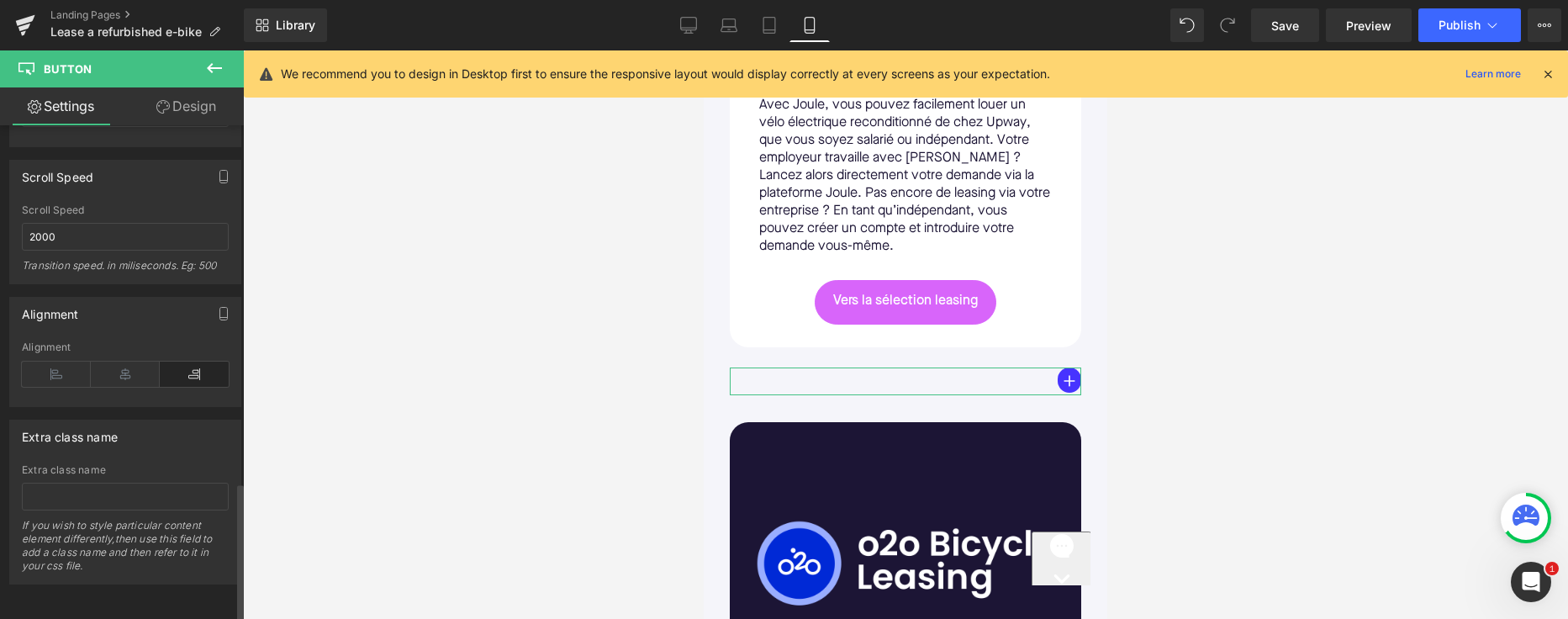 click on "Alignment" at bounding box center (125, 373) 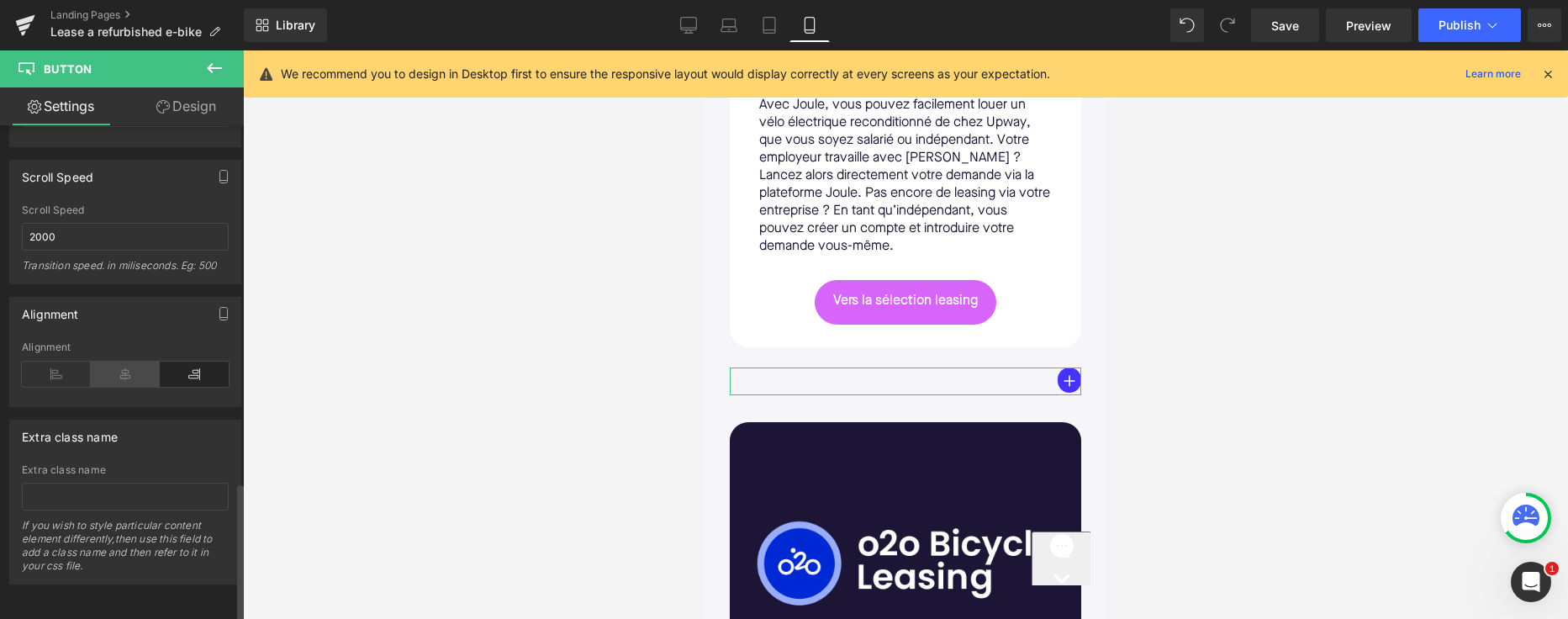 click at bounding box center (125, 374) 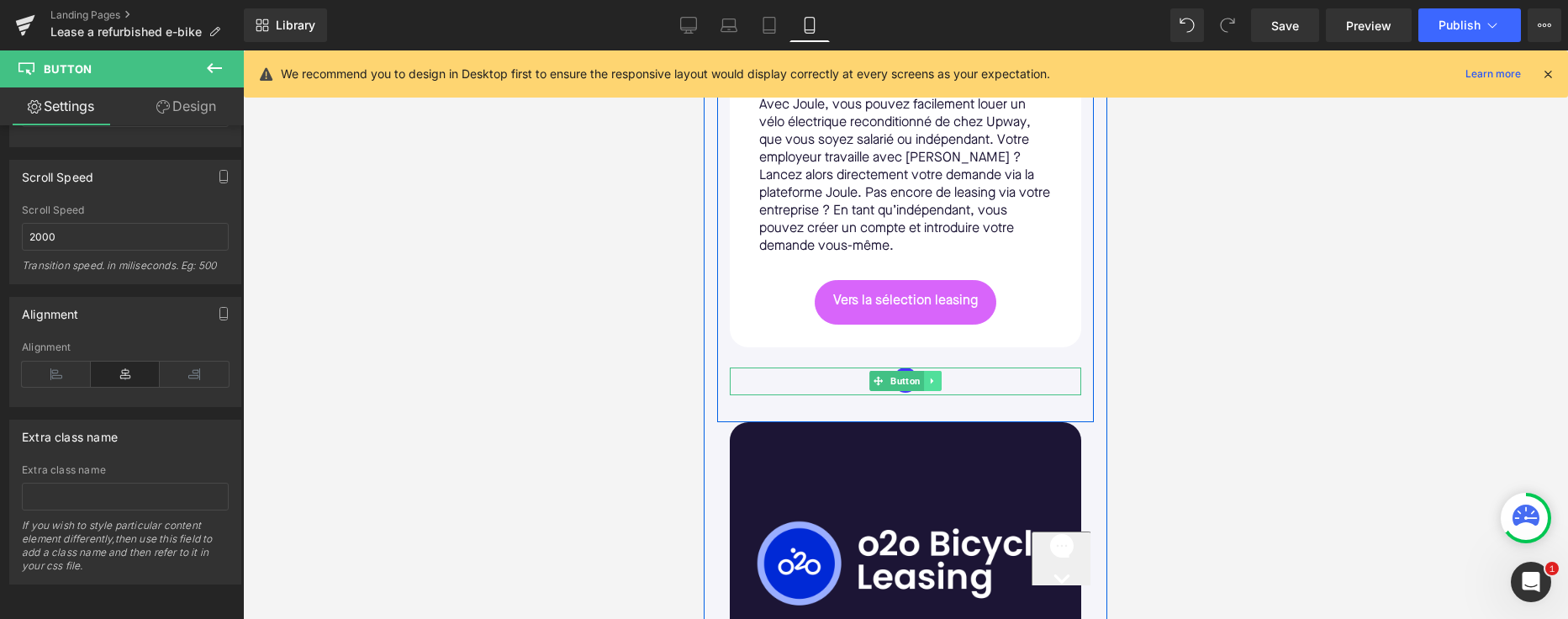 click at bounding box center [932, 381] 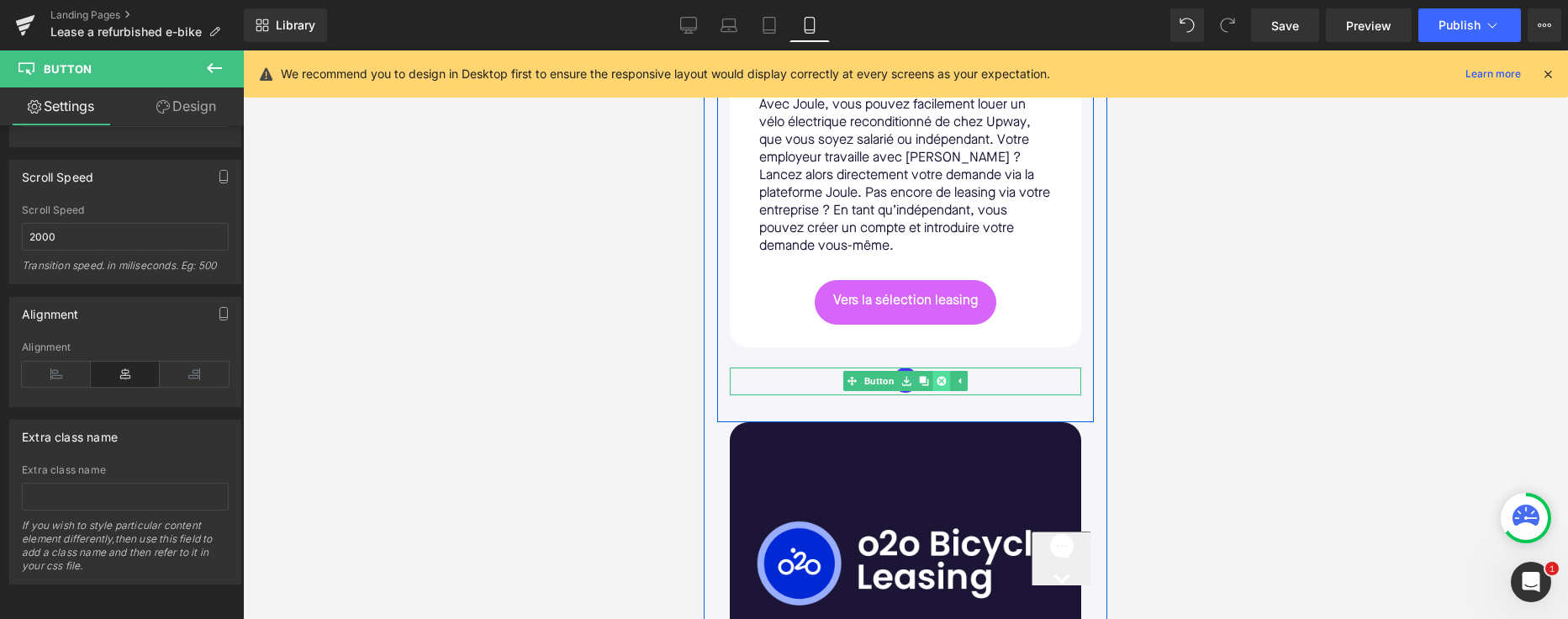 click 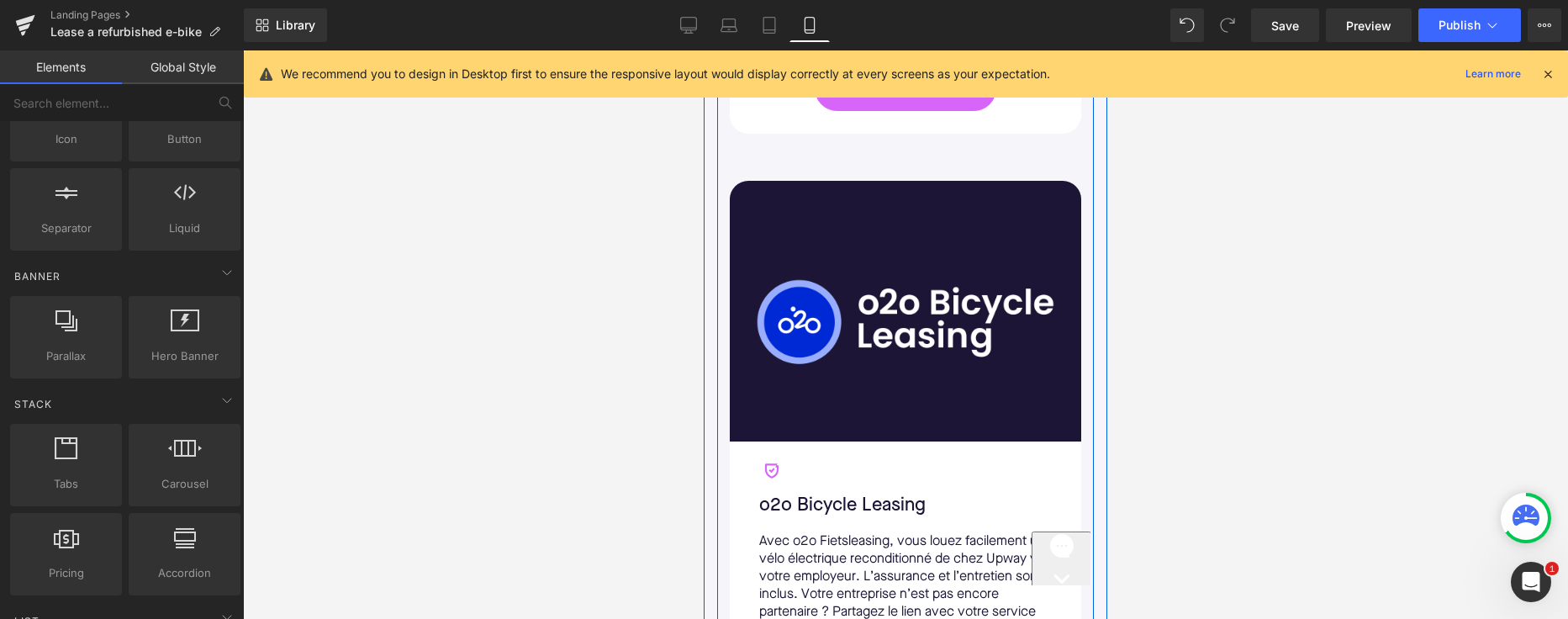 scroll, scrollTop: 1822, scrollLeft: 0, axis: vertical 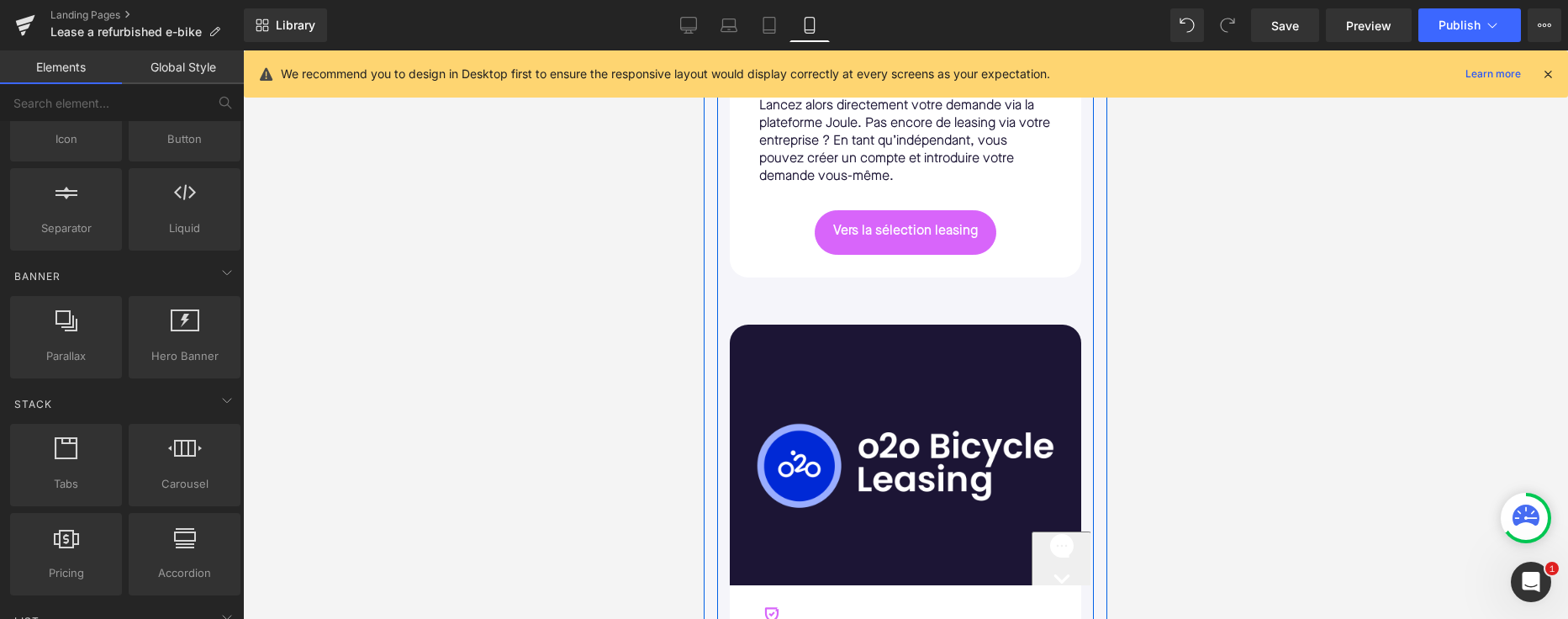 click on "Image         Icon         Joule Text Block         Avec Joule, vous pouvez facilement louer un vélo électrique reconditionné de chez Upway, que vous soyez salarié ou indépendant. Votre employeur travaille avec [PERSON_NAME] ? Lancez alors directement votre demande via la plateforme Joule. Pas encore de leasing via votre entreprise ? En tant qu’indépendant, vous pouvez créer un compte et introduire votre demande vous-même. Text Block         Vers la sélection leasing Button         Row" at bounding box center [905, -15] 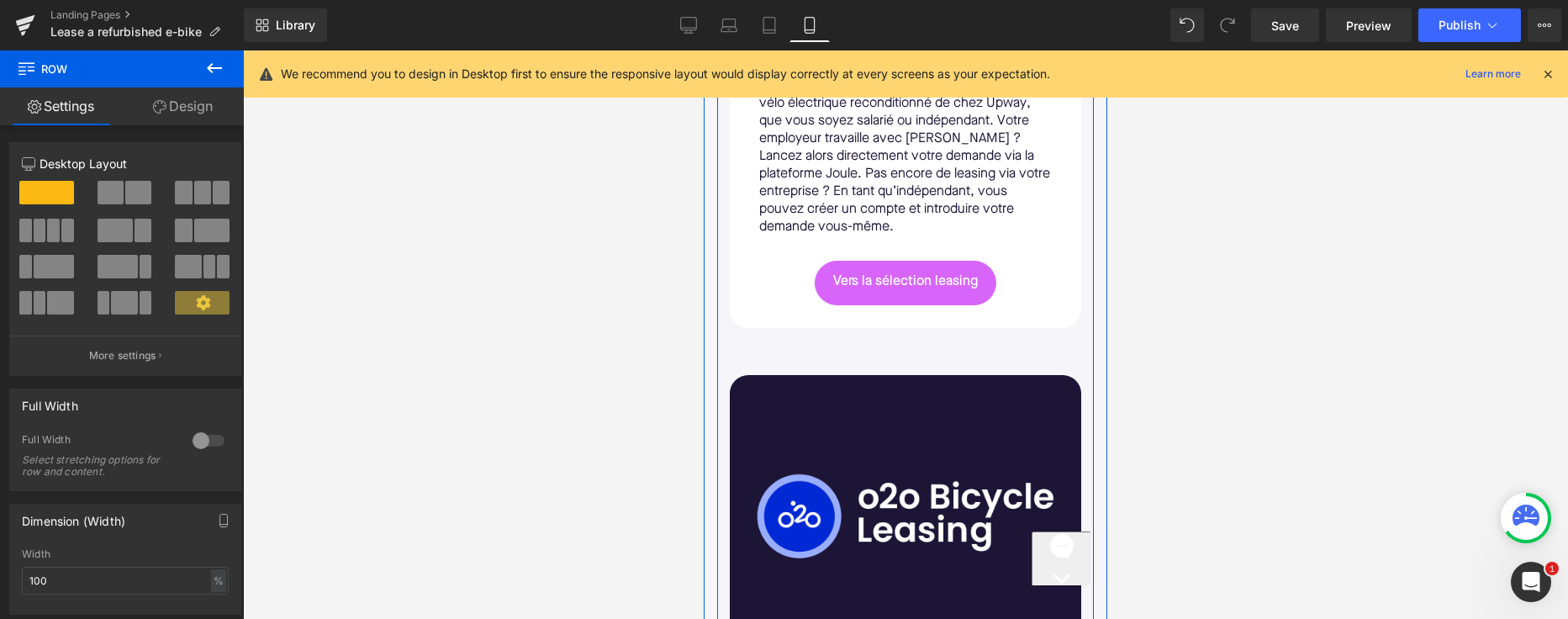 scroll, scrollTop: 1776, scrollLeft: 0, axis: vertical 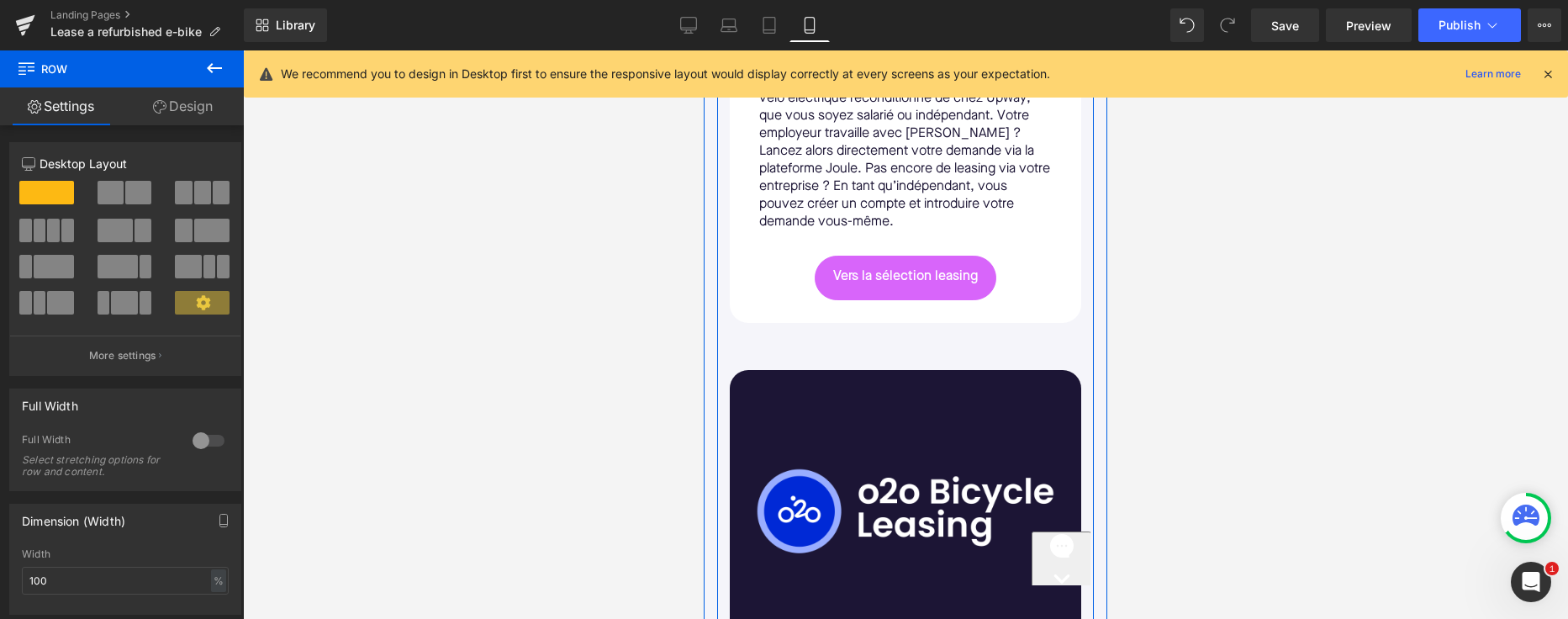 click on "Image         Icon         Joule Text Block         Avec Joule, vous pouvez facilement louer un vélo électrique reconditionné de chez Upway, que vous soyez salarié ou indépendant. Votre employeur travaille avec [PERSON_NAME] ? Lancez alors directement votre demande via la plateforme Joule. Pas encore de leasing via votre entreprise ? En tant qu’indépendant, vous pouvez créer un compte et introduire votre demande vous-même. Text Block         Vers la sélection leasing Button         Row         Row     32px" at bounding box center [905, 44] 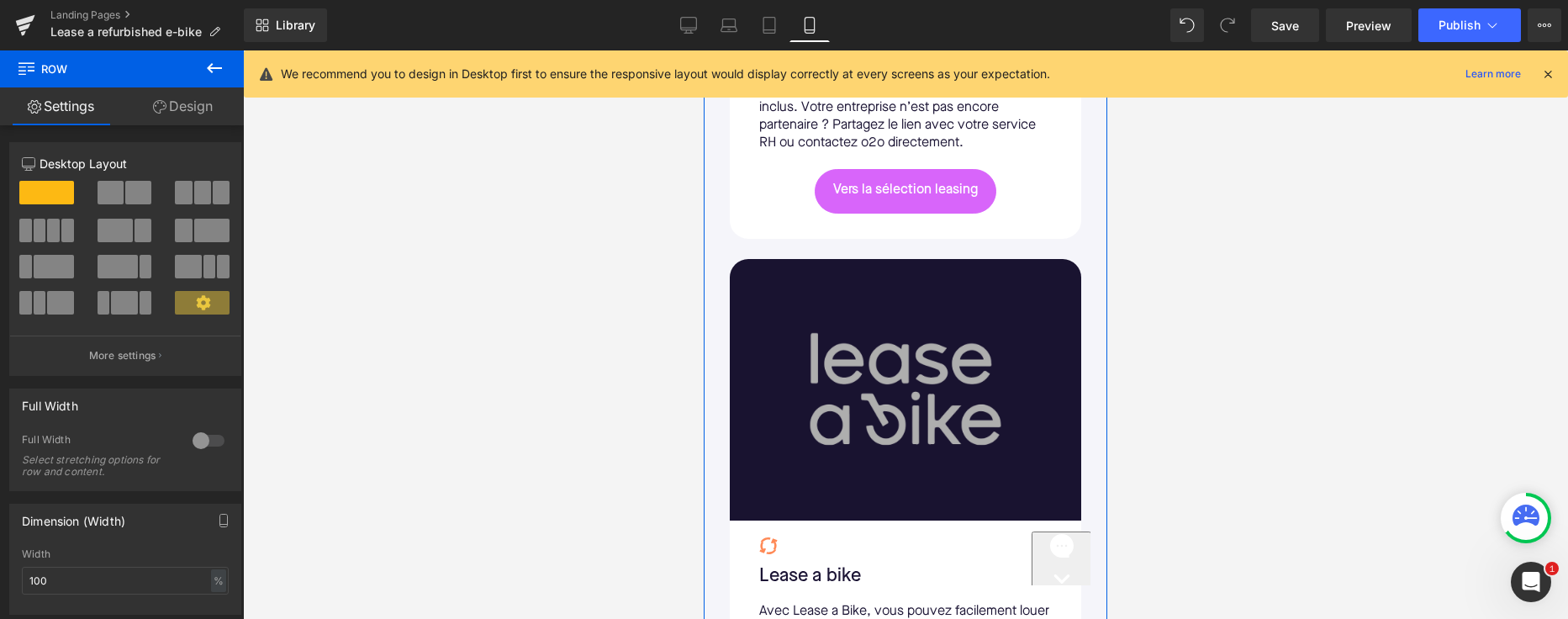 scroll, scrollTop: 2410, scrollLeft: 0, axis: vertical 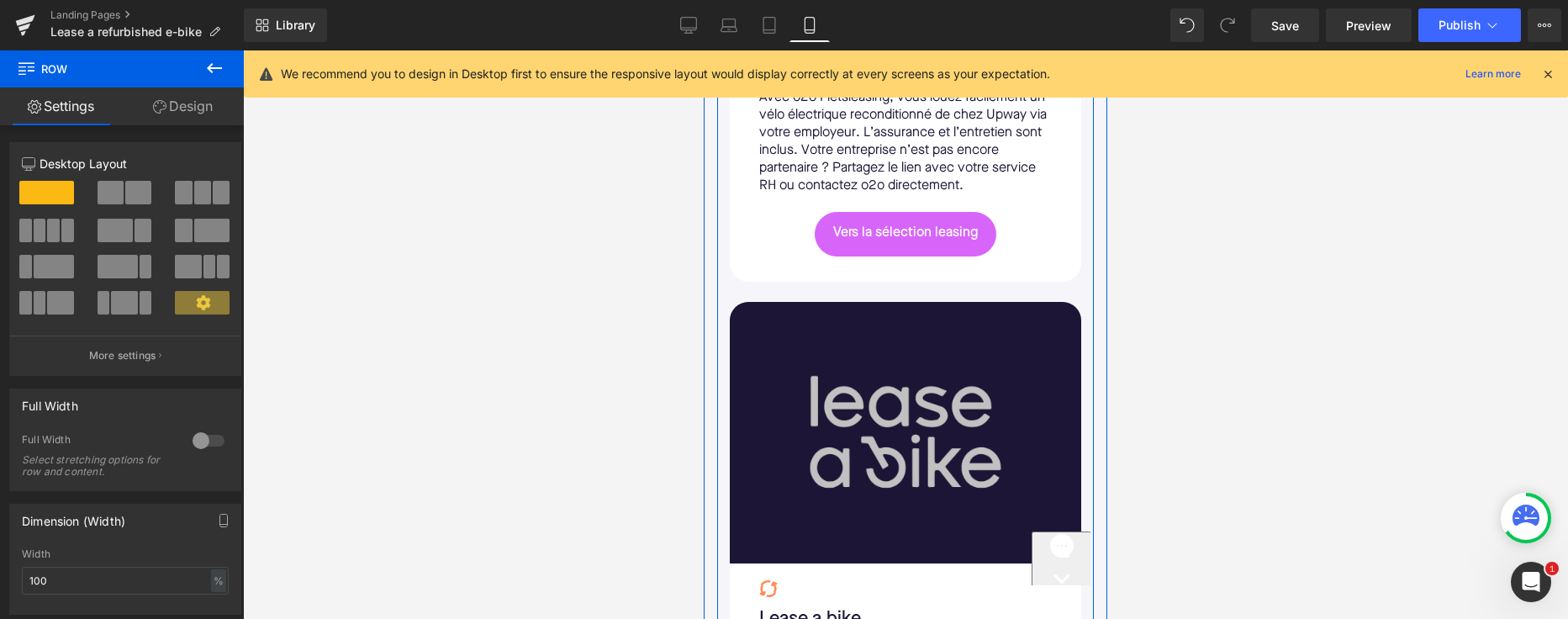 click on "Image         Icon         o2o Bicycle Leasing Text Block         Avec o2o Fietsleasing, vous louez facilement un vélo électrique reconditionné de chez Upway via votre employeur. L’assurance et l’entretien sont inclus. Votre entreprise n’est pas encore partenaire ? Partagez le lien avec votre service RH ou contactez o2o directement. Text Block     52px     Vers la sélection leasing Button         Row         Row" at bounding box center (905, 19) 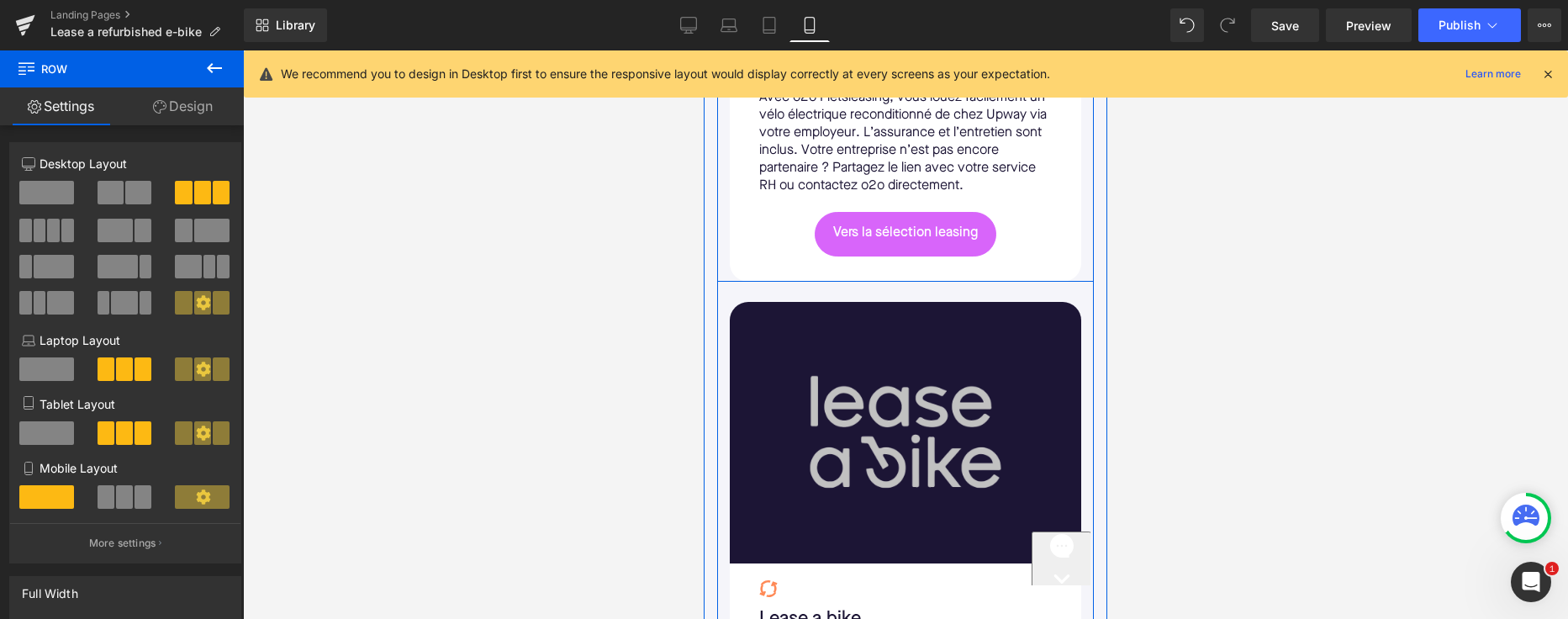 click on "Image         Icon         o2o Bicycle Leasing Text Block         Avec o2o Fietsleasing, vous louez facilement un vélo électrique reconditionné de chez Upway via votre employeur. L’assurance et l’entretien sont inclus. Votre entreprise n’est pas encore partenaire ? Partagez le lien avec votre service RH ou contactez o2o directement. Text Block     52px     Vers la sélection leasing Button         Row" at bounding box center [905, 9] 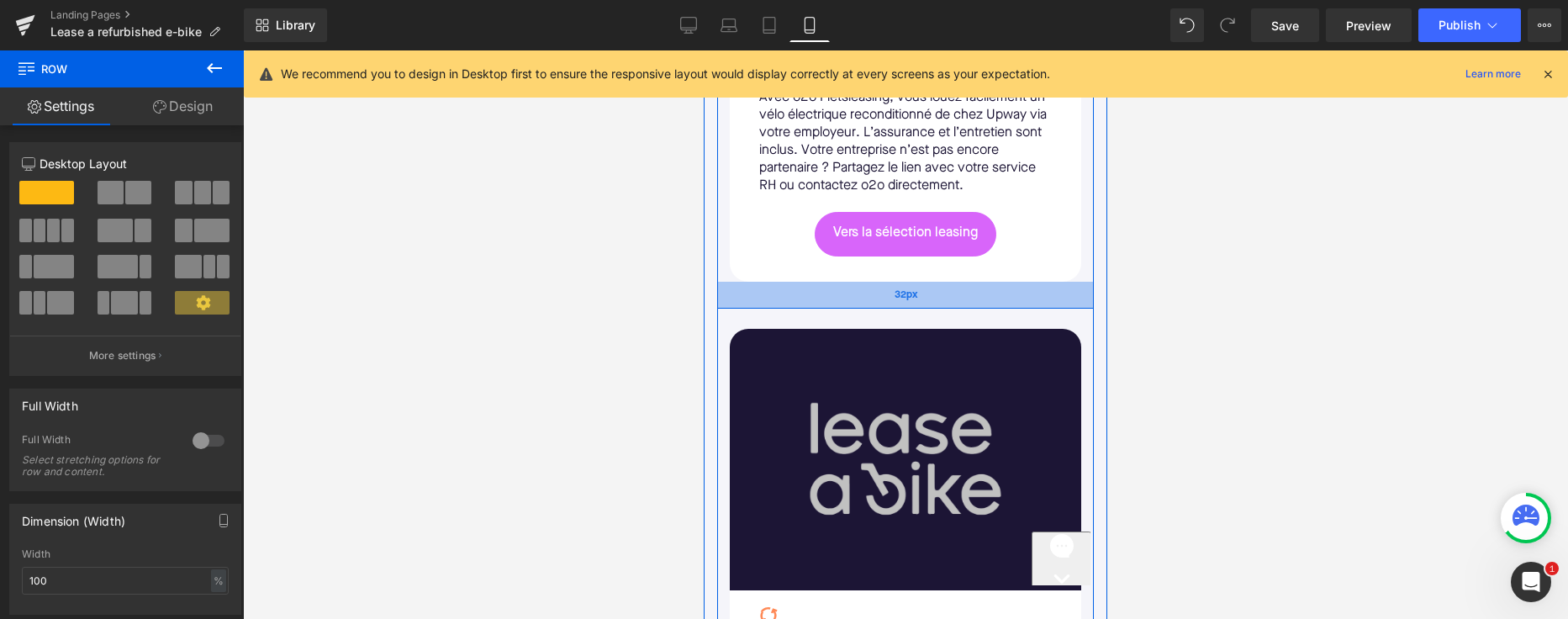 drag, startPoint x: 1085, startPoint y: 278, endPoint x: 1085, endPoint y: 304, distance: 26 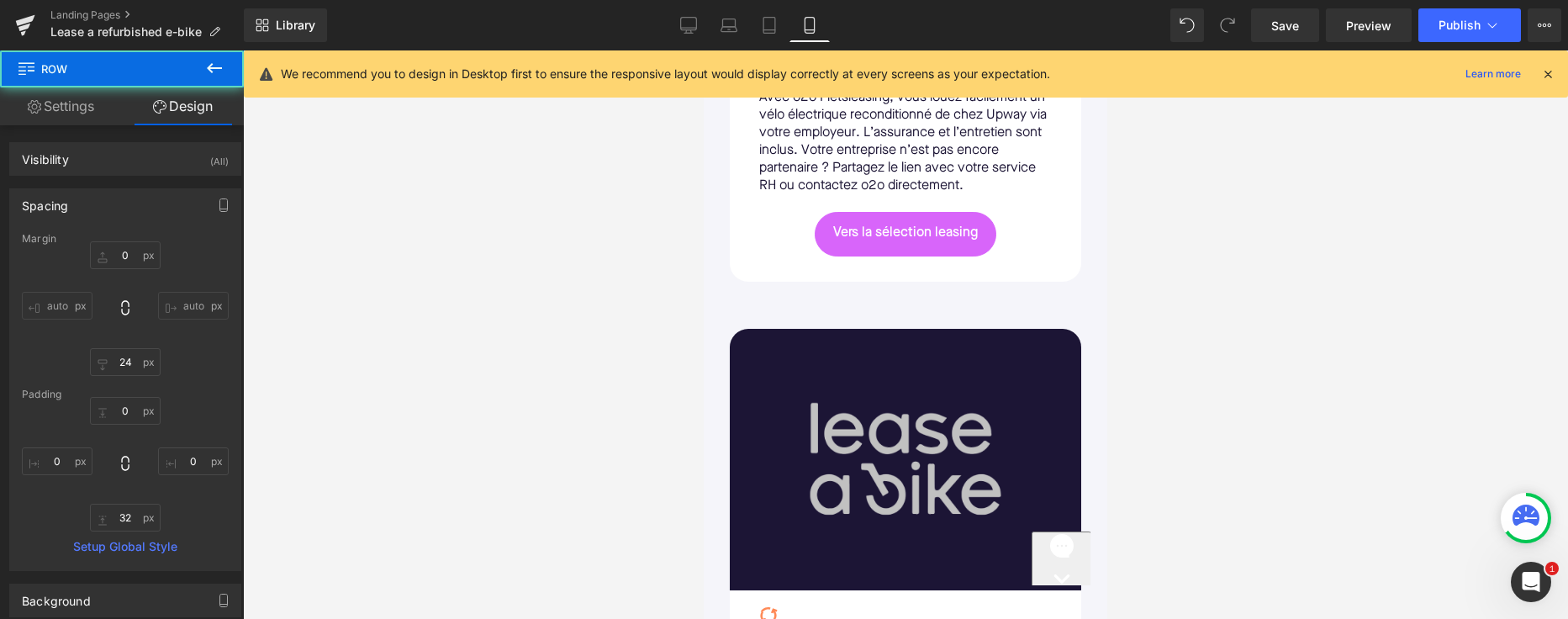 type on "0" 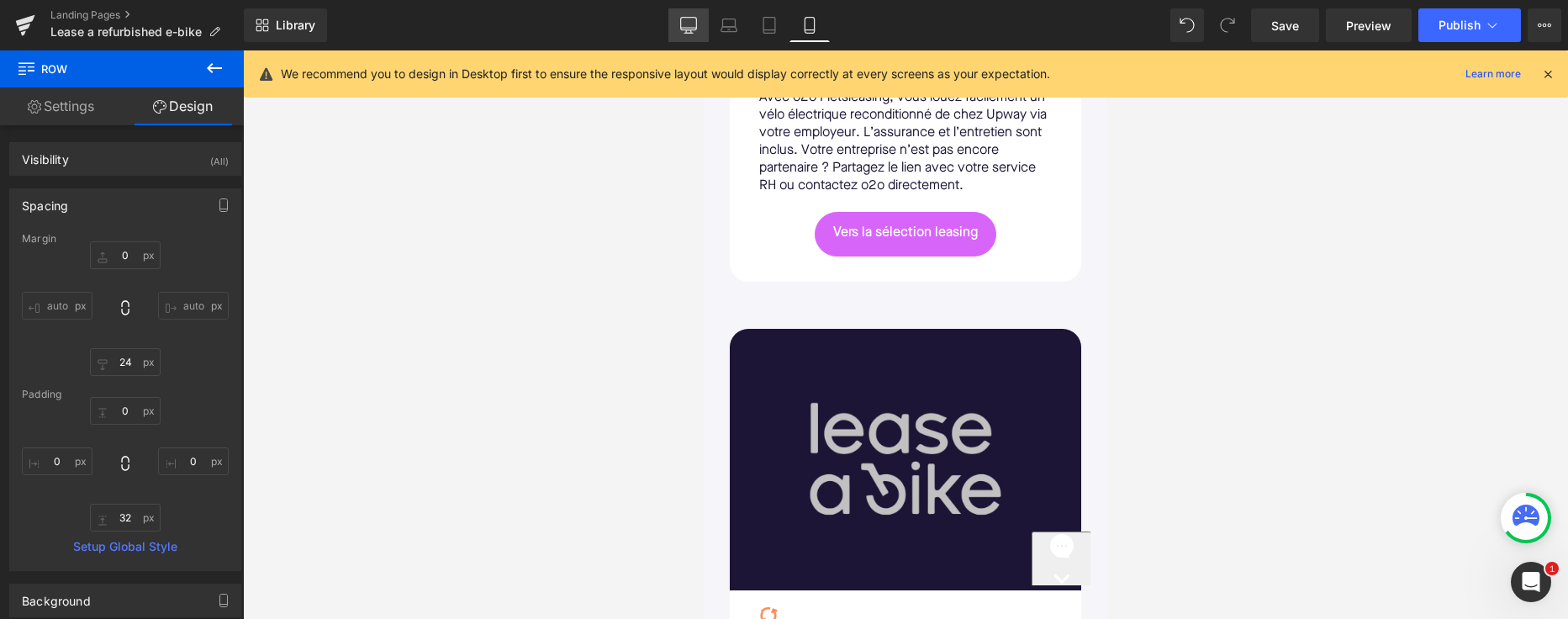 click 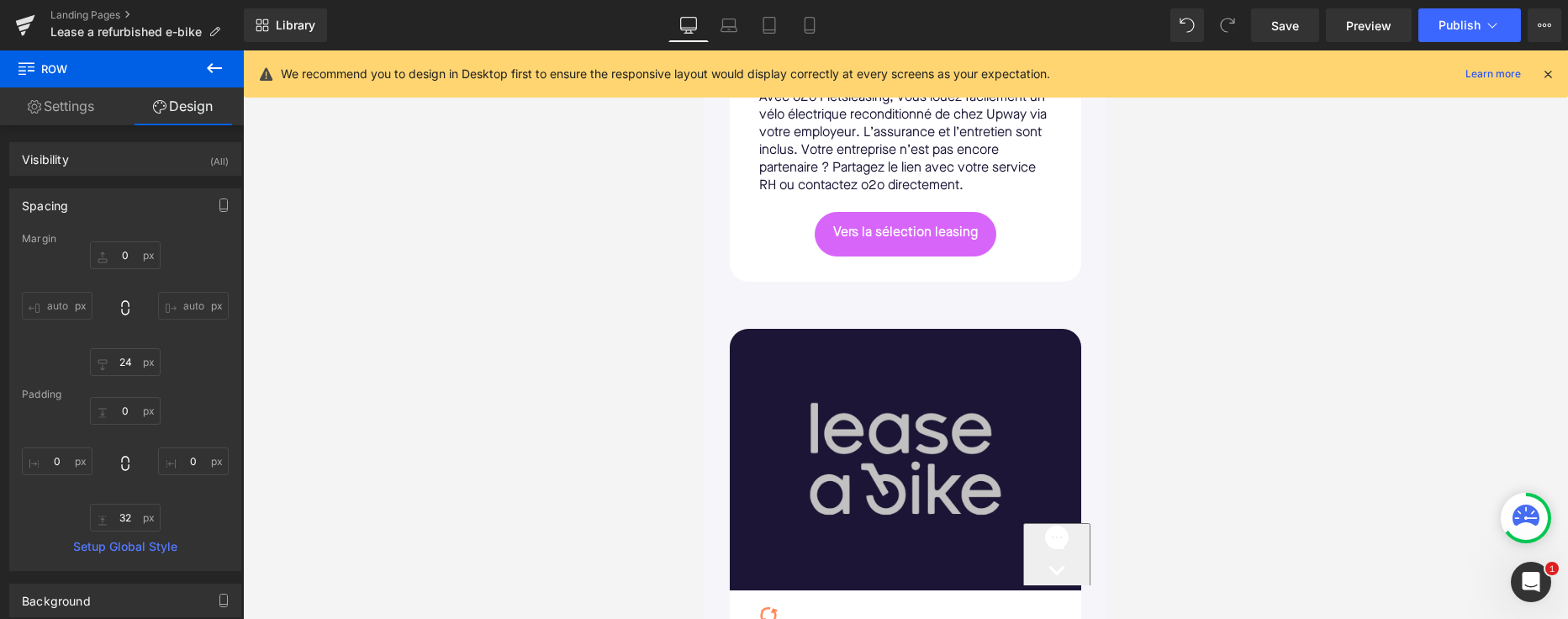 type on "0" 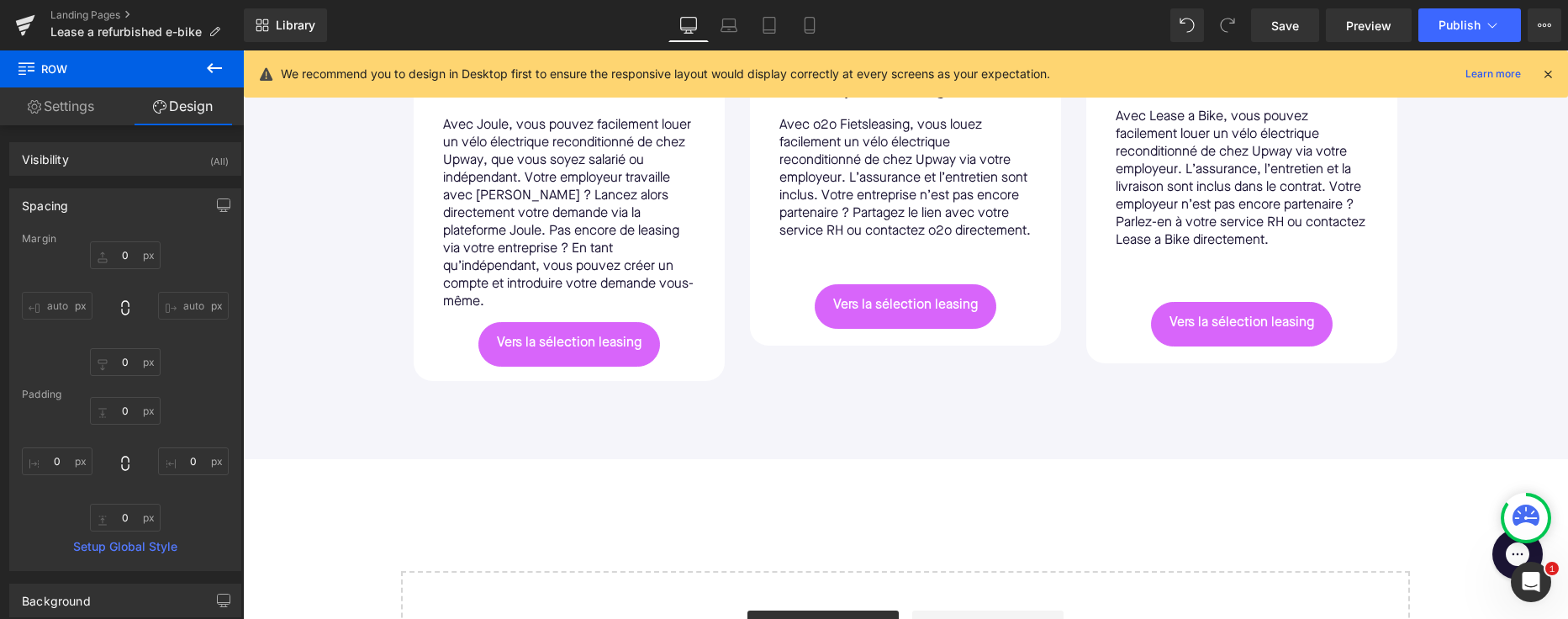 scroll, scrollTop: 1167, scrollLeft: 0, axis: vertical 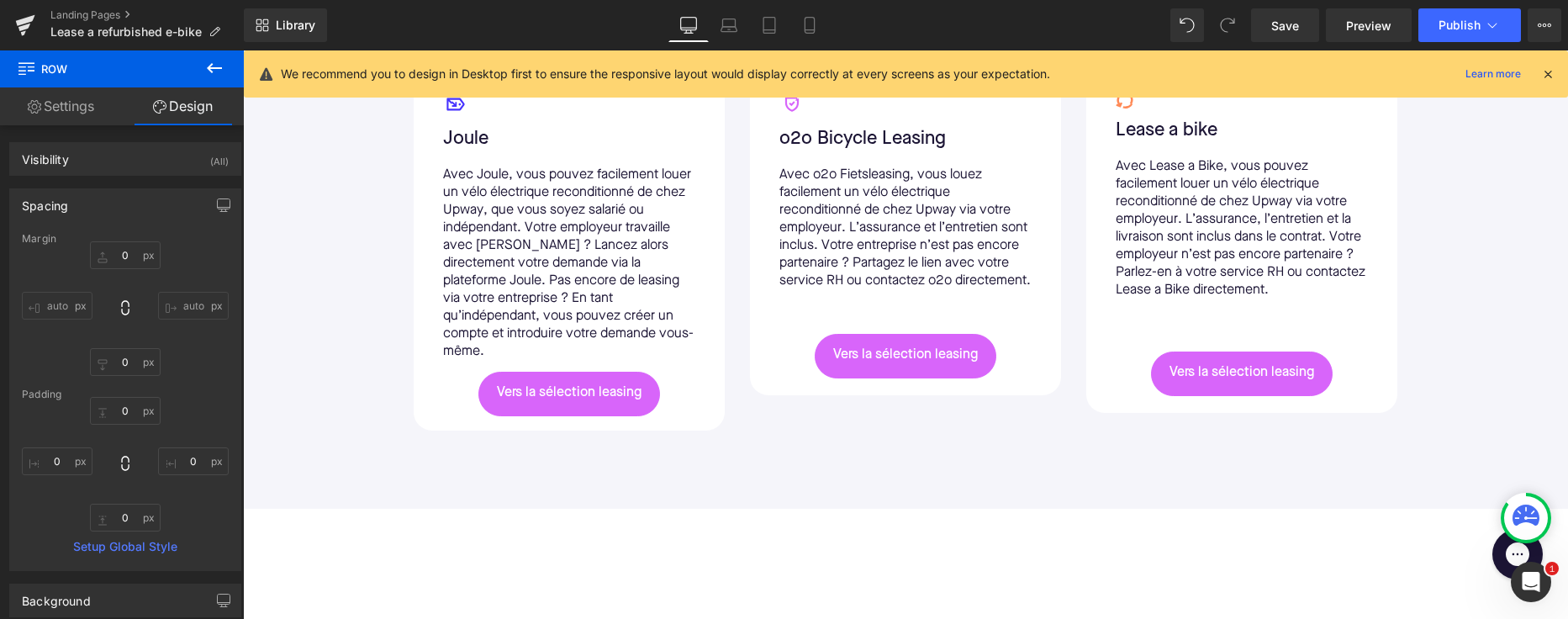 click 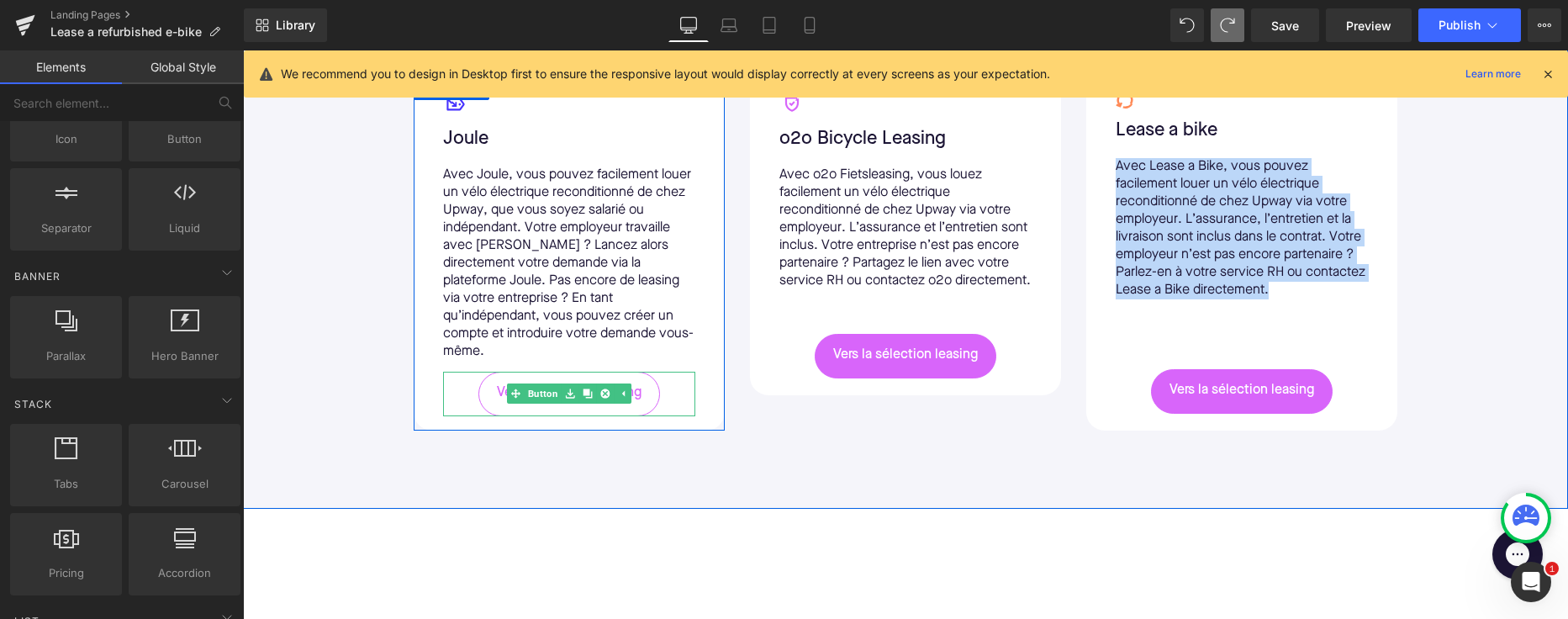 click on "Vers la sélection leasing" at bounding box center (569, 394) 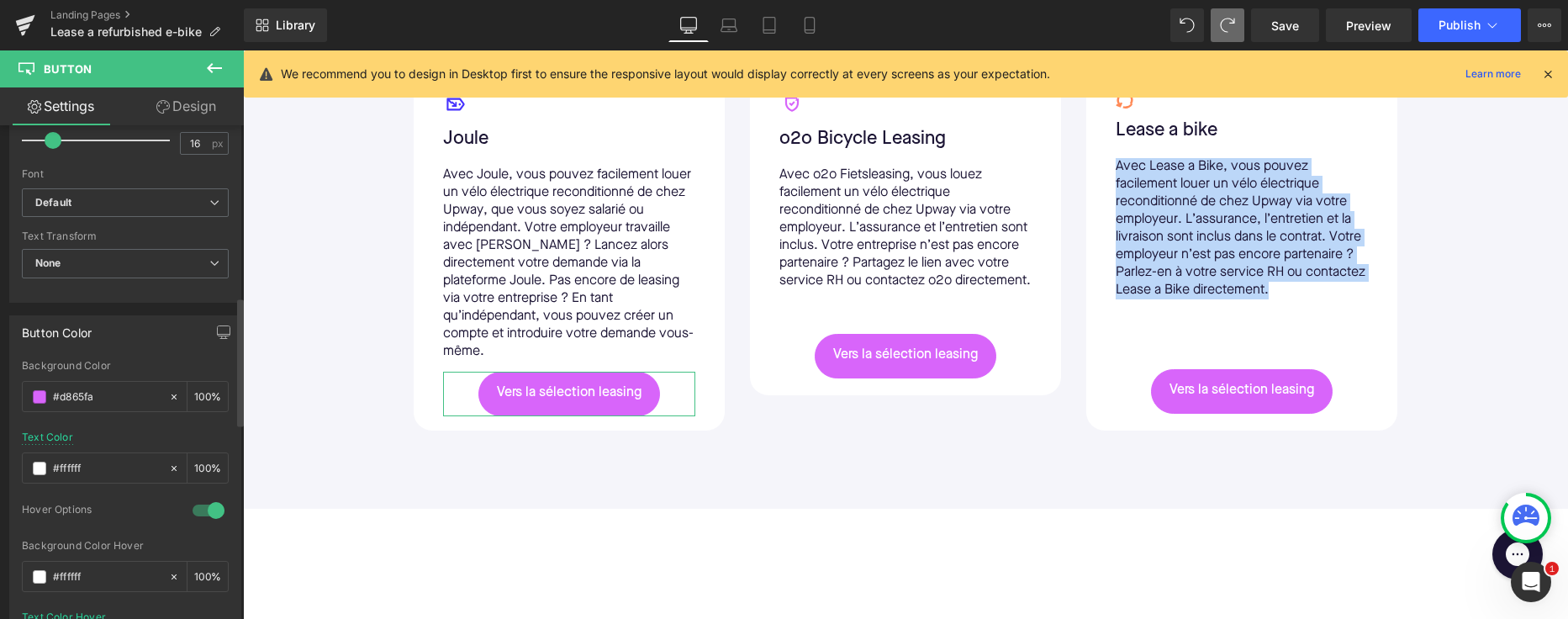 scroll, scrollTop: 656, scrollLeft: 0, axis: vertical 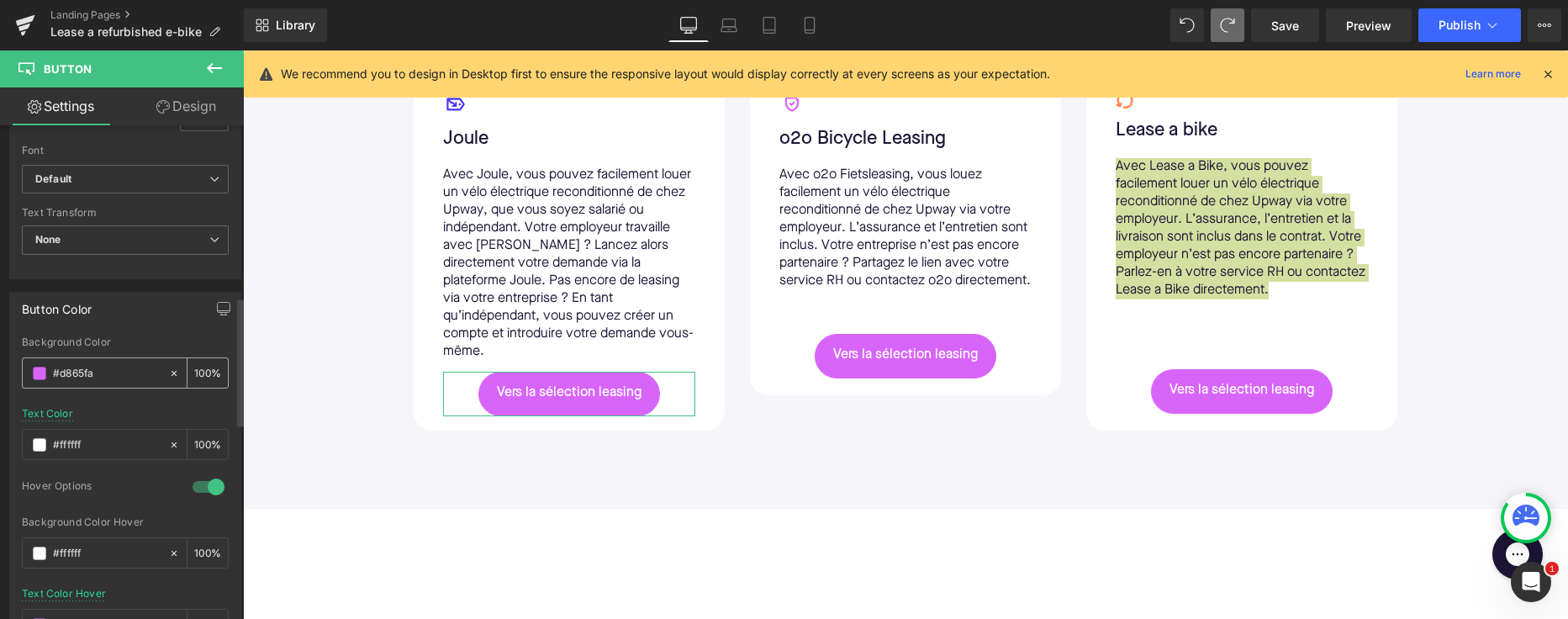 click on "#d865fa" at bounding box center [107, 373] 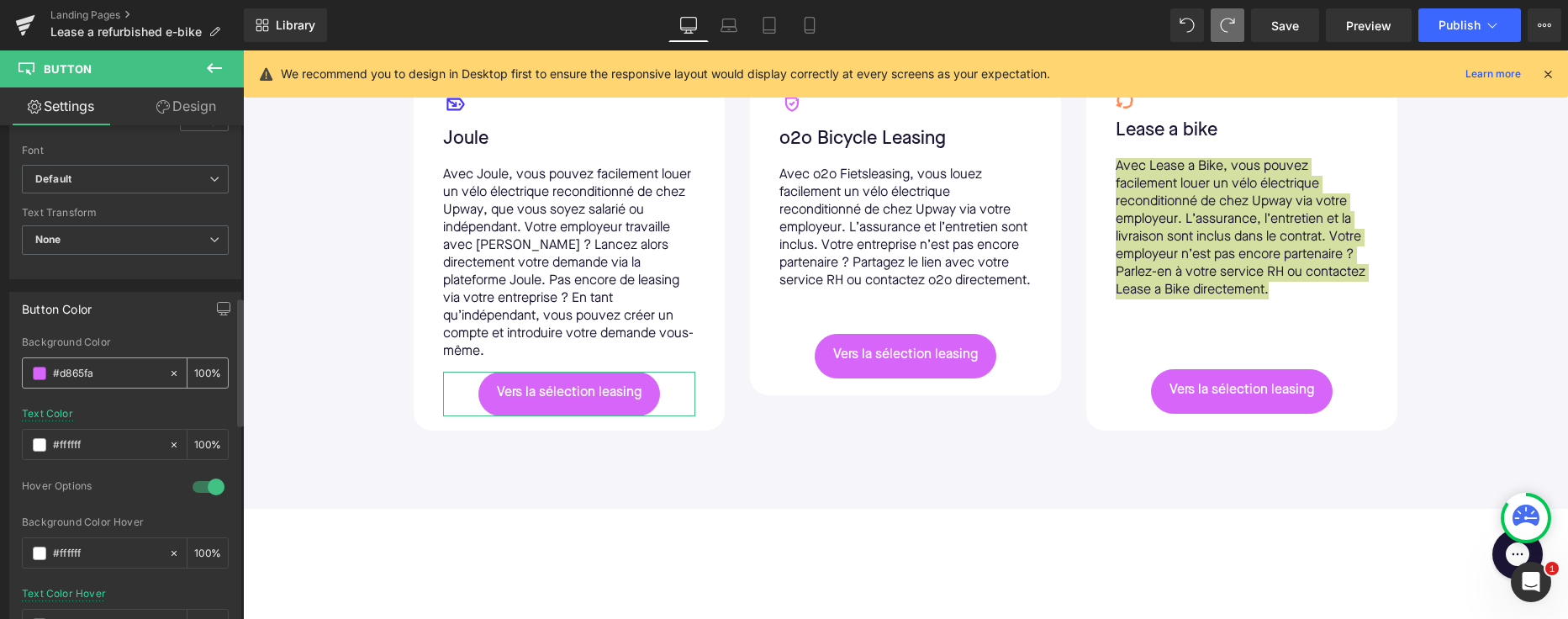 click at bounding box center [40, 373] 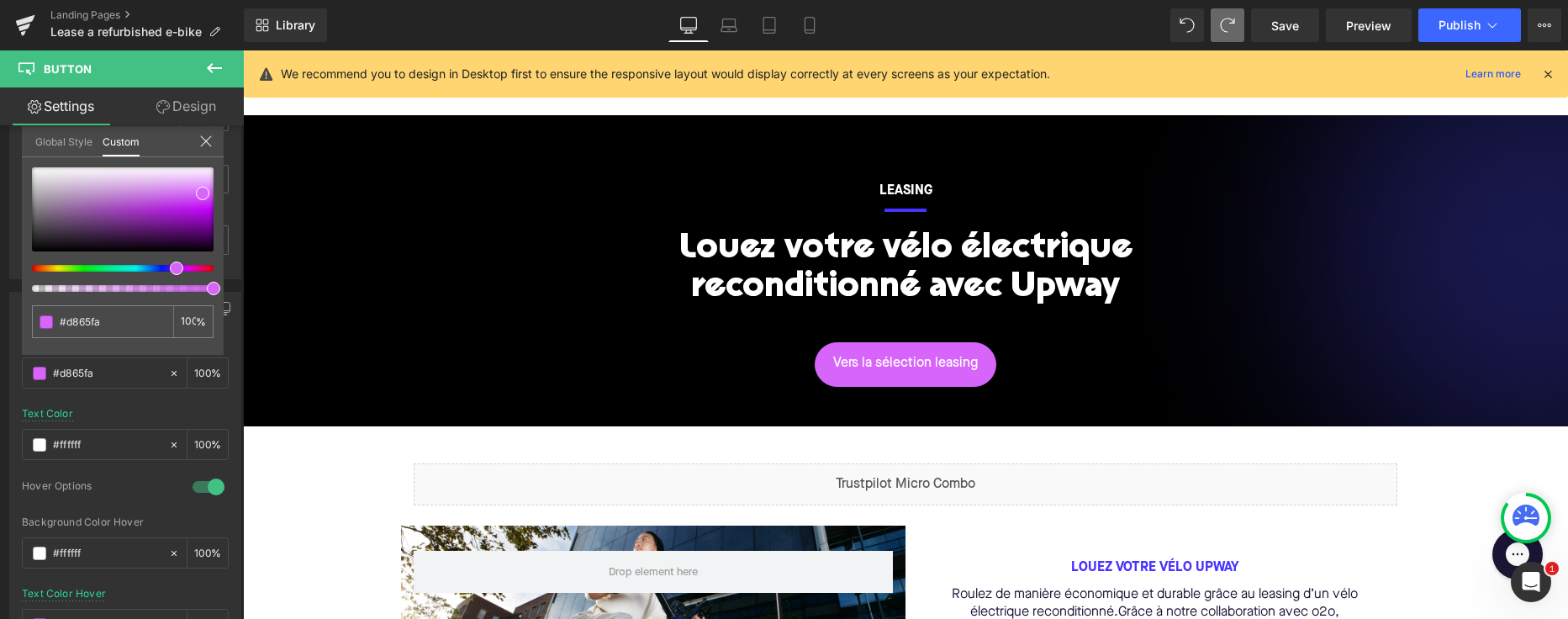 scroll, scrollTop: 78, scrollLeft: 0, axis: vertical 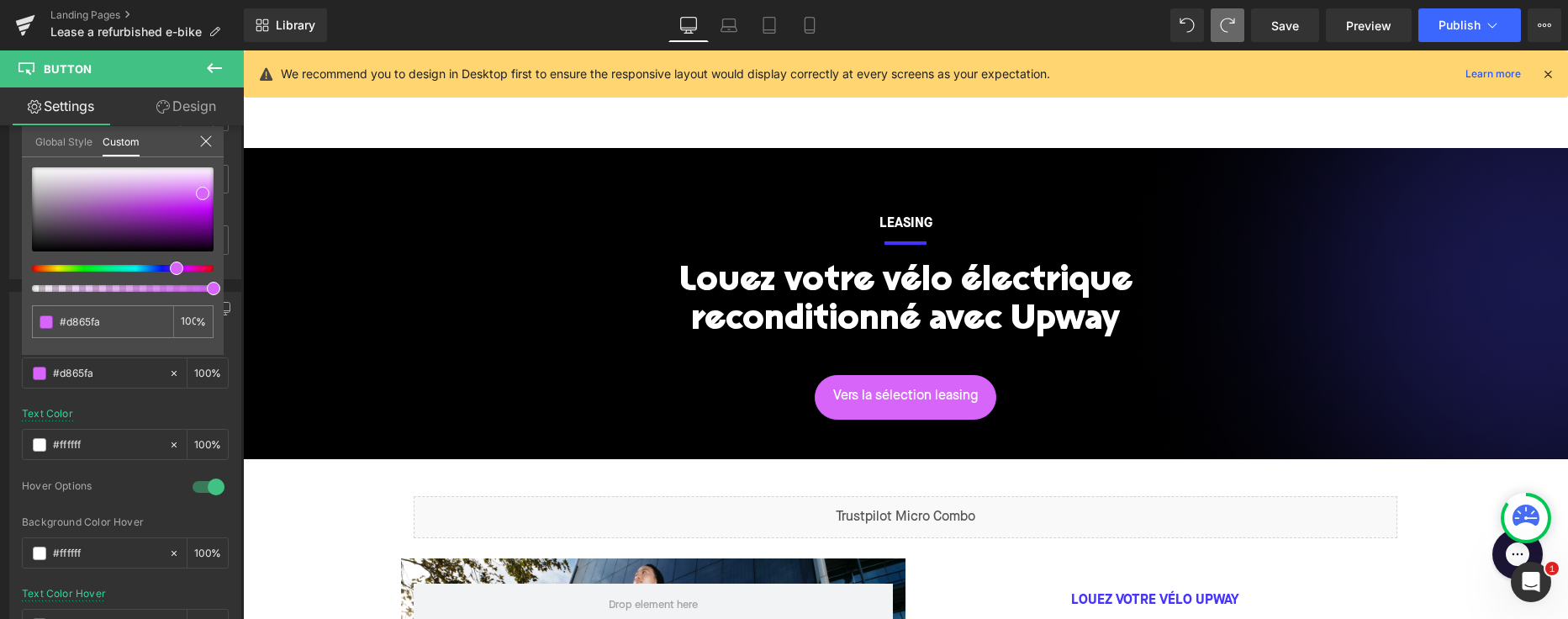 click on "Liquid         Liquid         Row         LEASING Text Block         Separator         Louez votre vélo électrique reconditionné avec Upway Heading         Vers la sélection leasing Button         Row     47px     Row         Liquid         Row         Row         Louez votre vélo Upway Text Block         Roulez de manière économique et durable grâce au leasing d’un vélo électrique reconditionné.Grâce à notre collaboration avec o2o, [PERSON_NAME] et Lease a Bike, vous pouvez désormais louer un vélo reconditionné via votre employeur. L’assurance contre le vol et les dommages est incluse, tout comme l’accès à un réseau d’entretien. Text Block         Row         Row         Nos partenaires de leasing Text Block         Image         Icon         Joule Text Block         Text Block         Button         Row" at bounding box center [905, 1285] 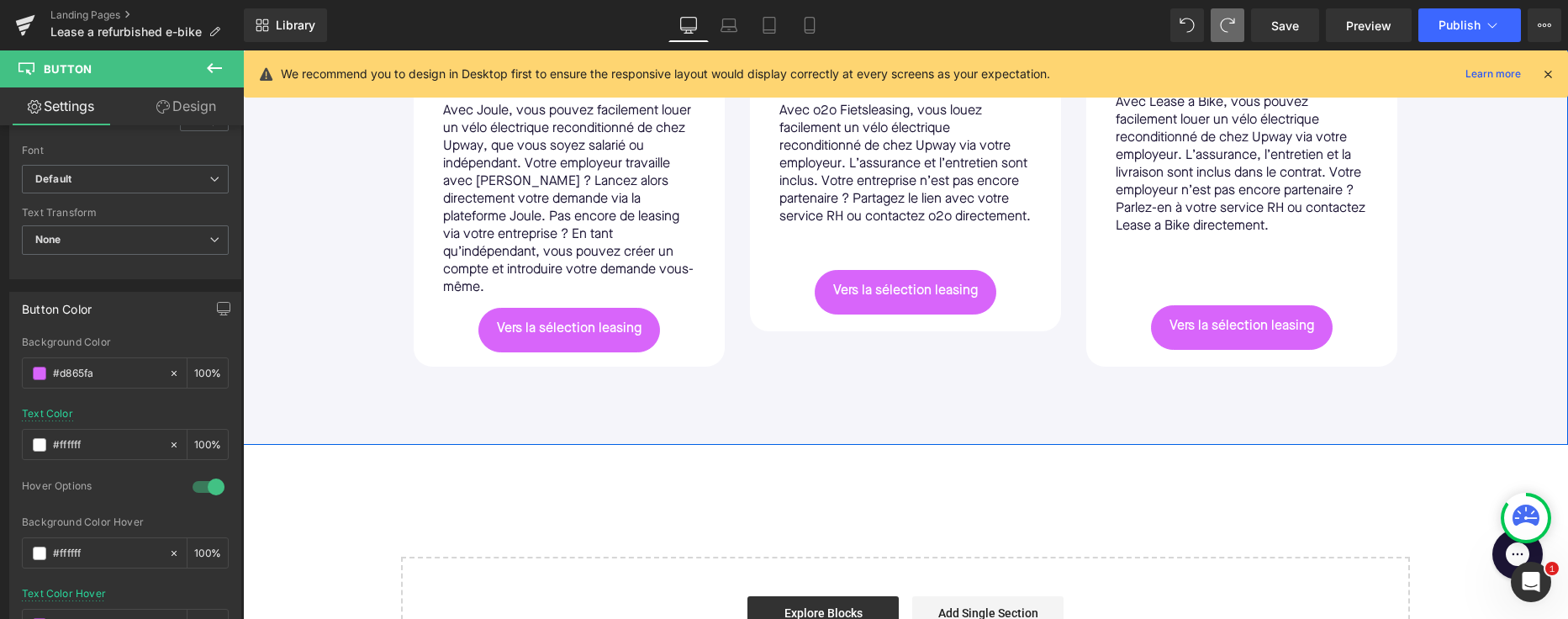 scroll, scrollTop: 1235, scrollLeft: 0, axis: vertical 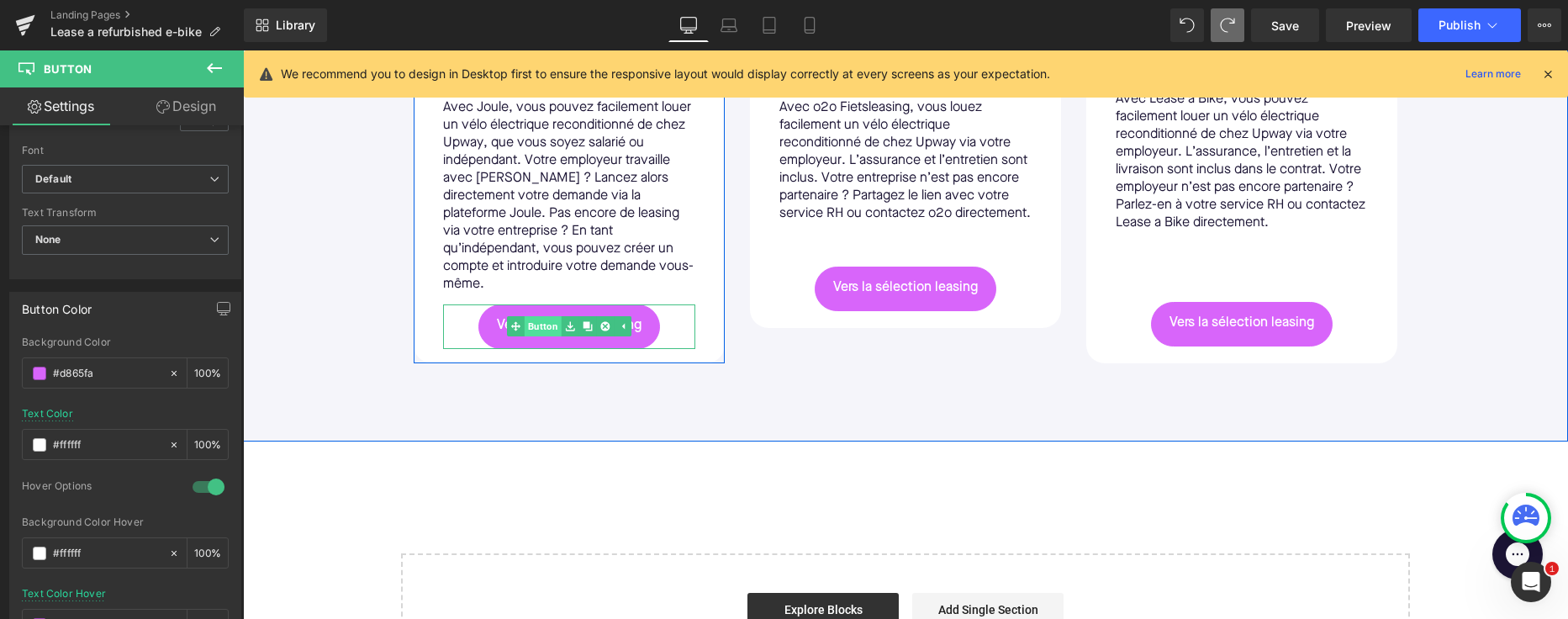 click on "Vers la sélection leasing Button" at bounding box center [569, 326] 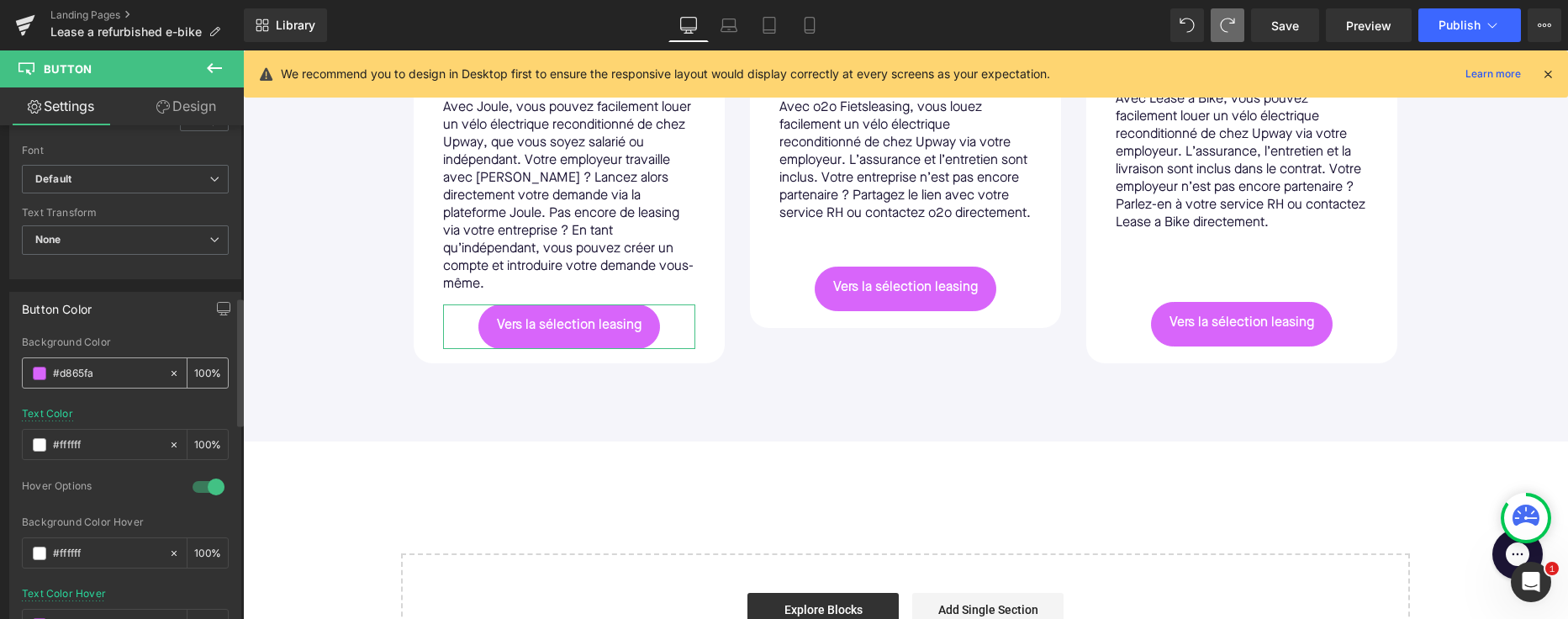 click on "#d865fa" at bounding box center (107, 373) 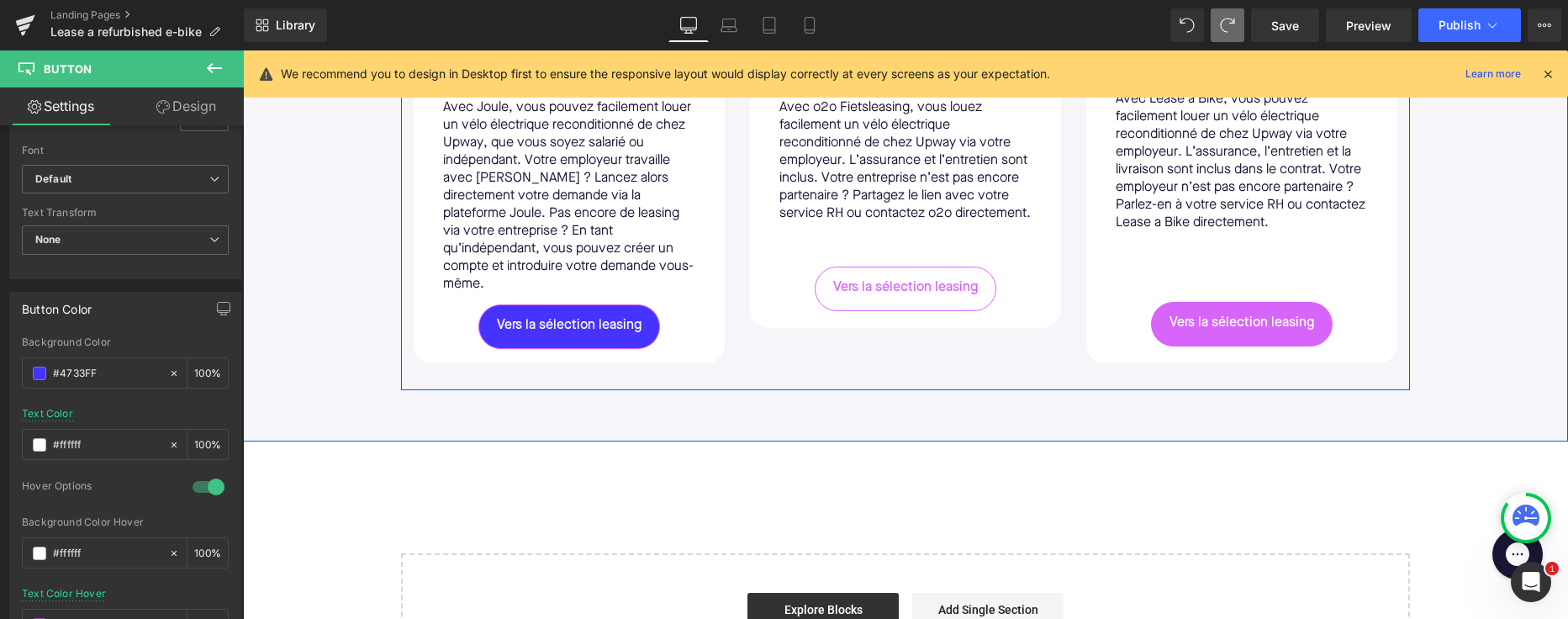click on "Vers la sélection leasing" at bounding box center [905, 288] 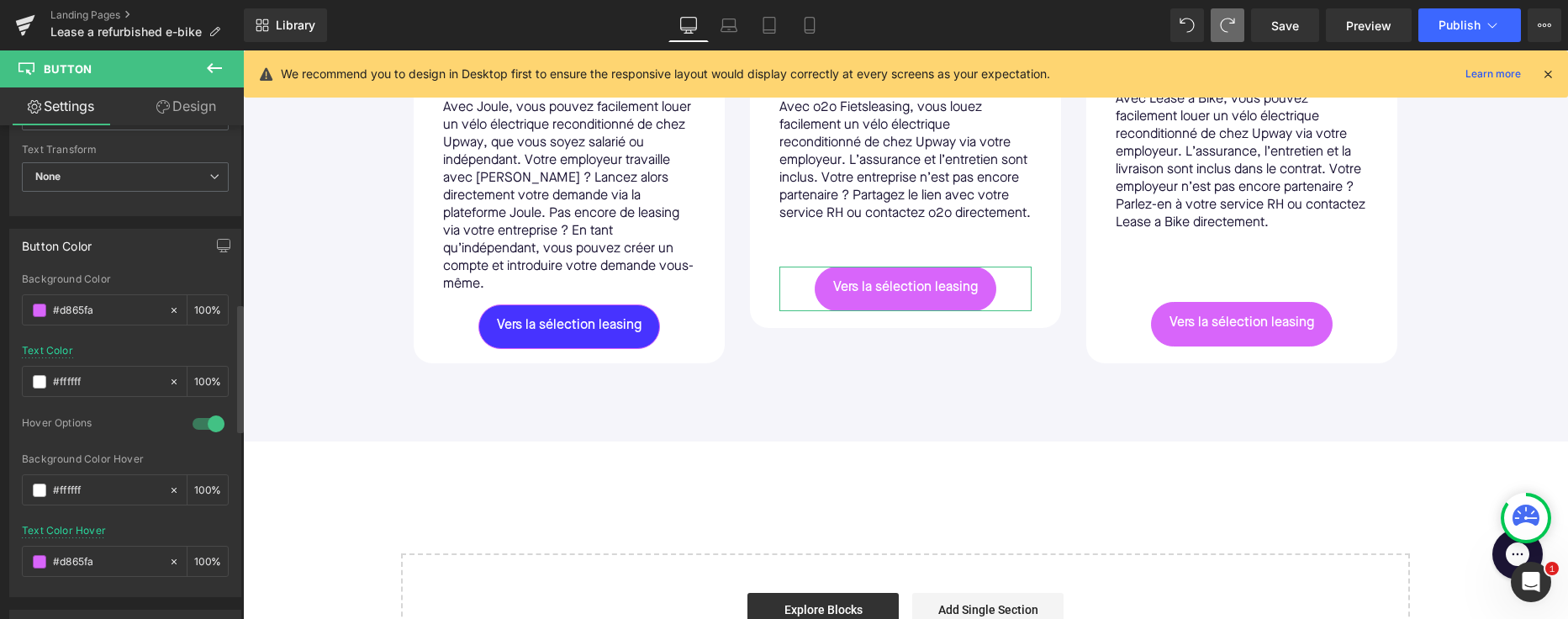 scroll, scrollTop: 779, scrollLeft: 0, axis: vertical 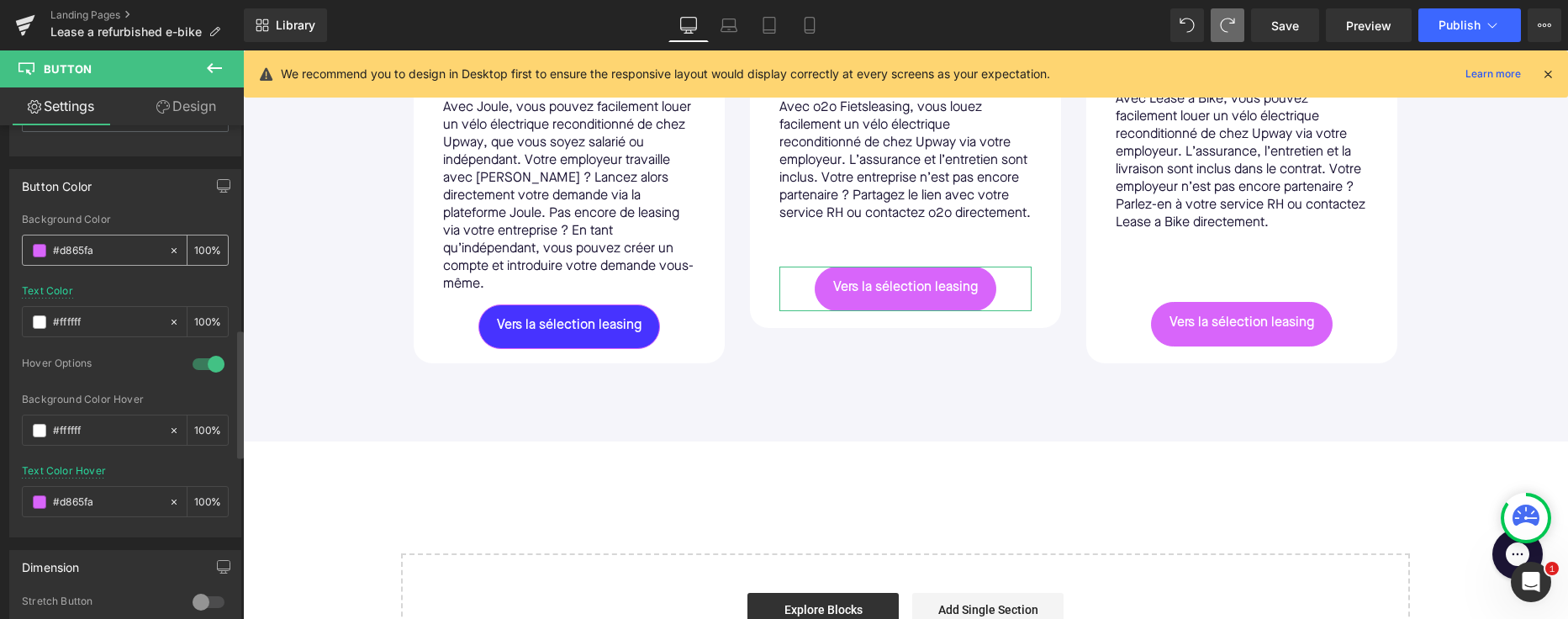click on "#d865fa" at bounding box center [95, 250] 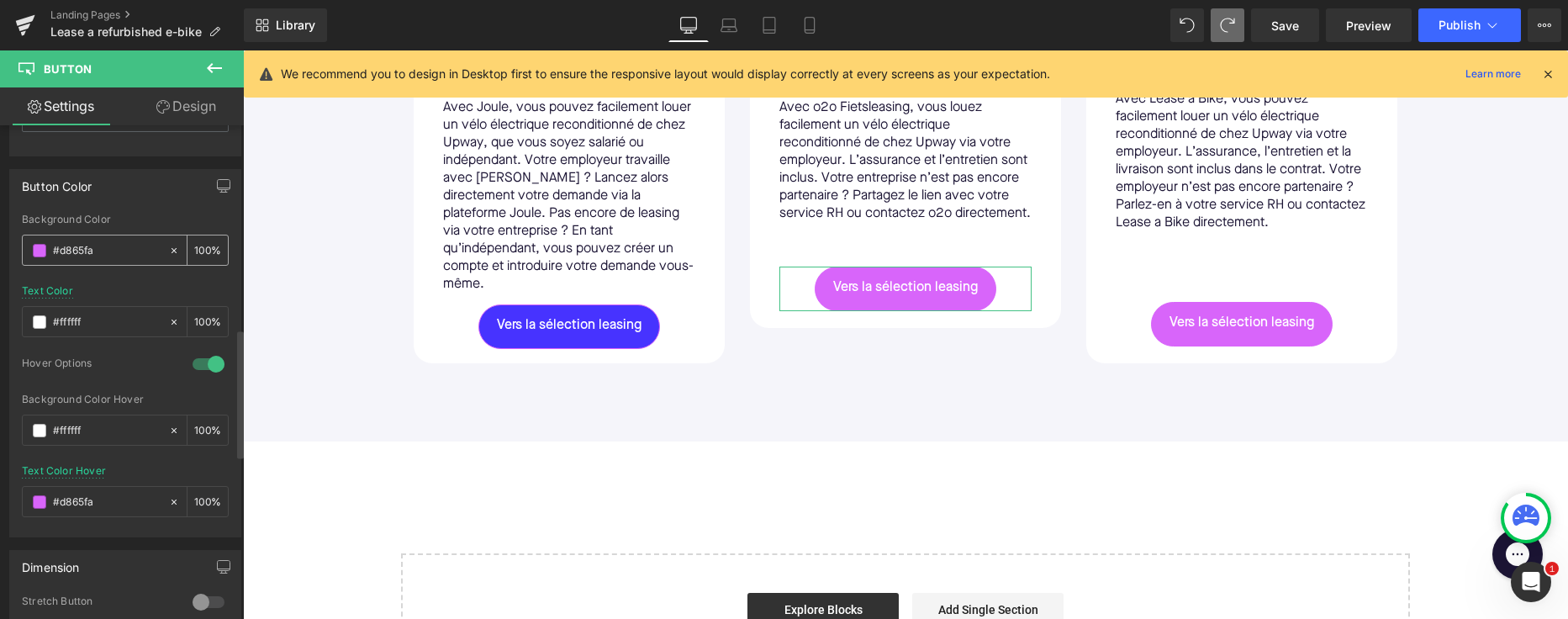 click on "#d865fa" at bounding box center (107, 251) 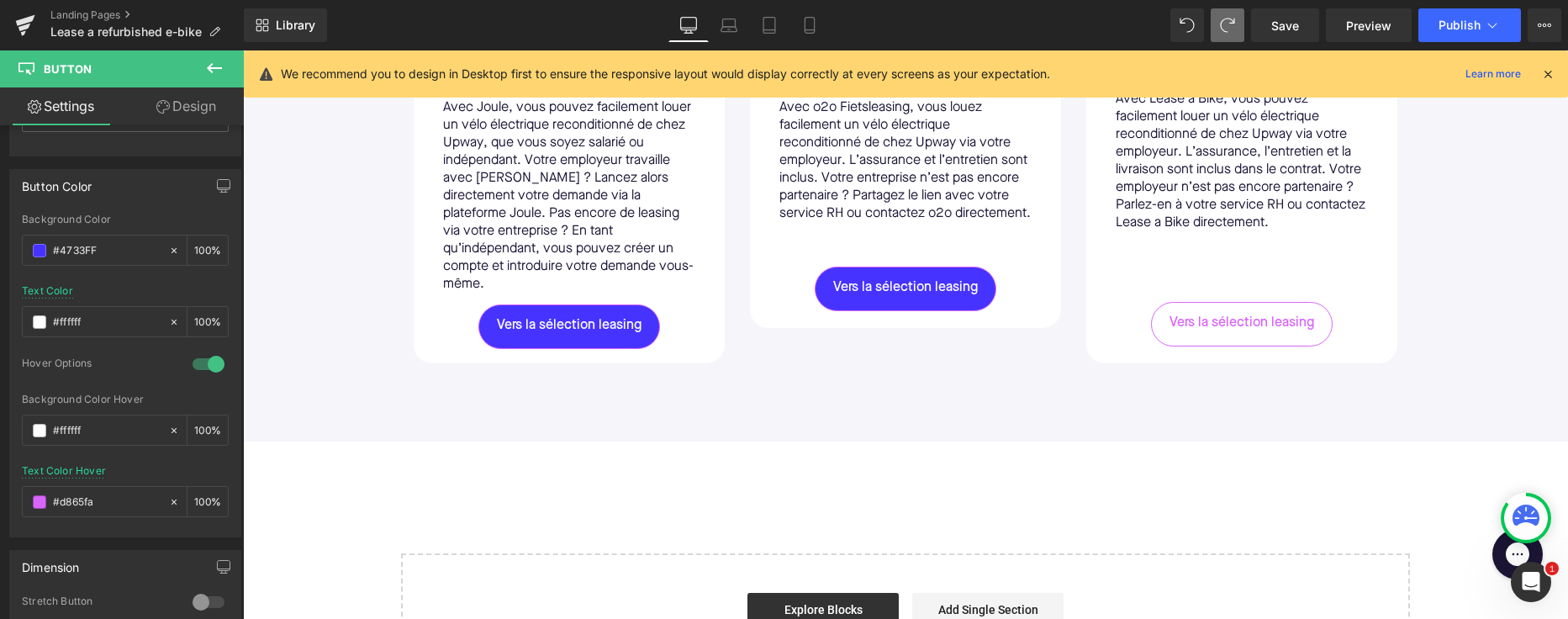 click on "Vers la sélection leasing" at bounding box center (1242, 323) 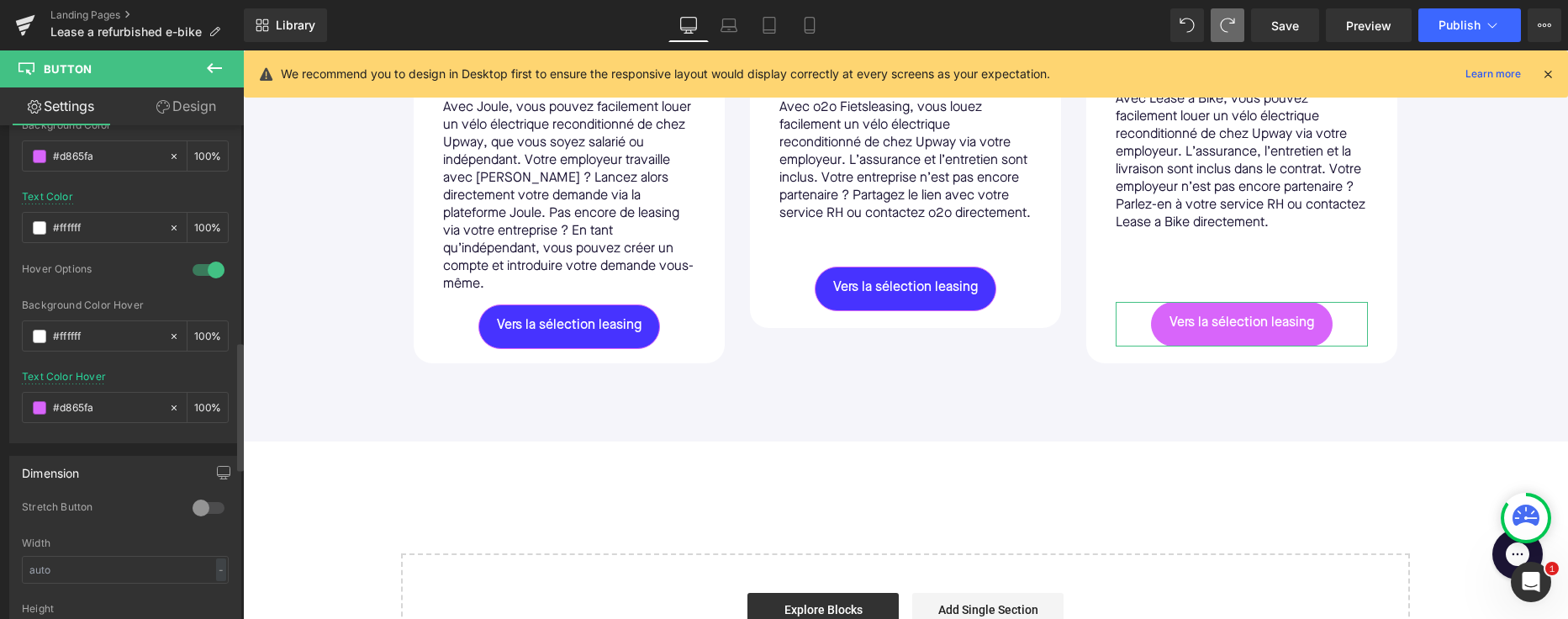 scroll, scrollTop: 623, scrollLeft: 0, axis: vertical 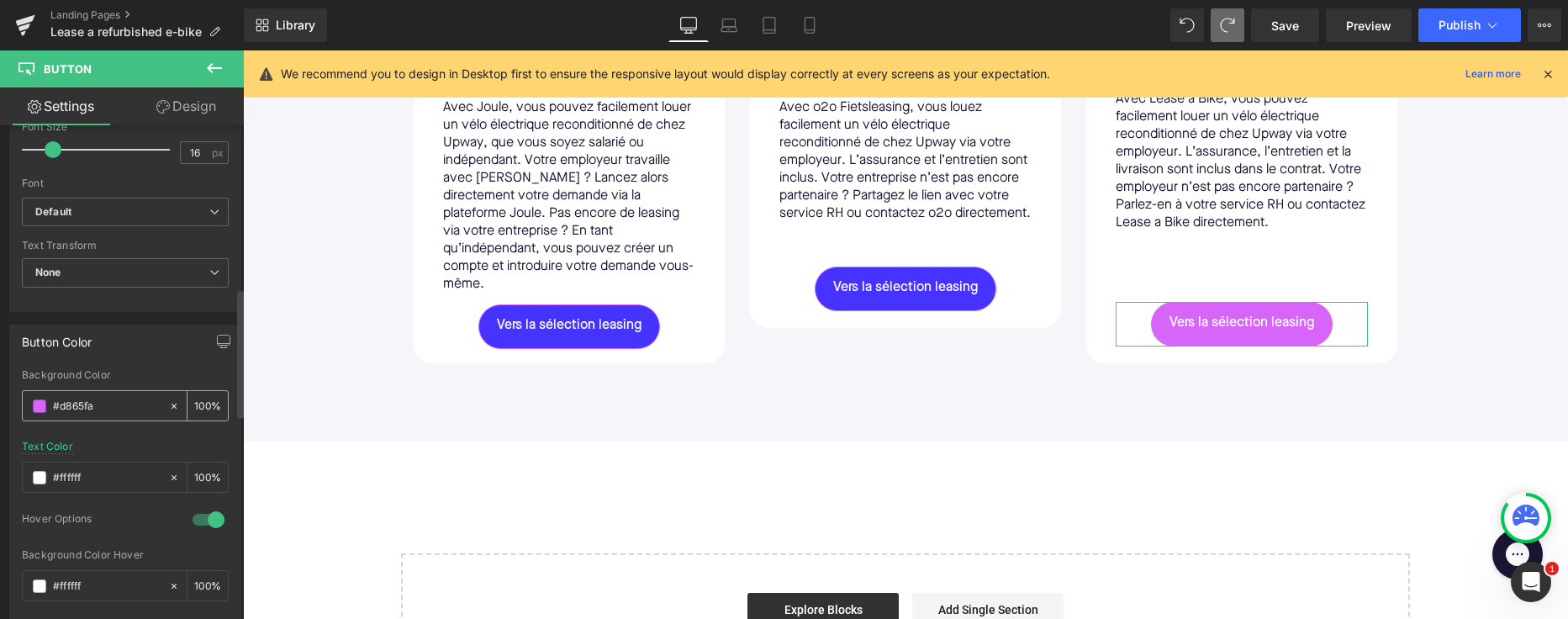 click on "#d865fa" at bounding box center (95, 405) 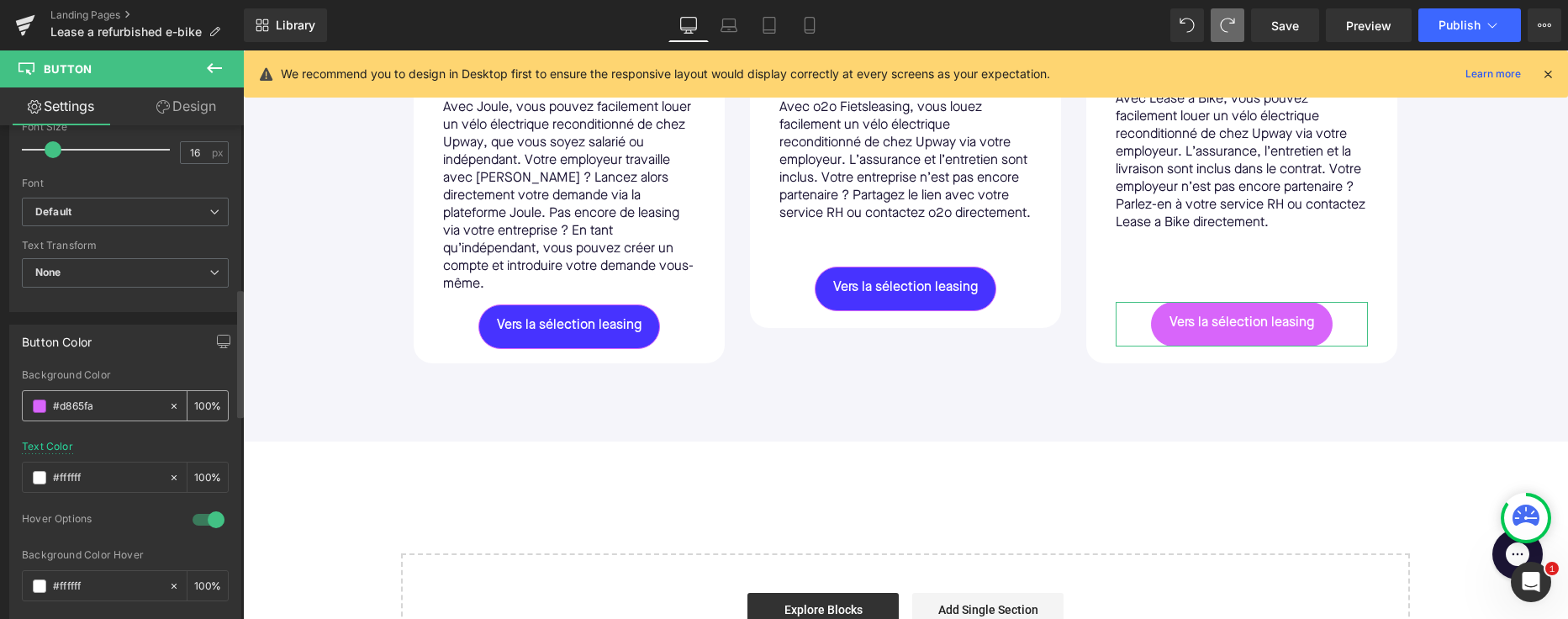click on "#d865fa" at bounding box center (95, 405) 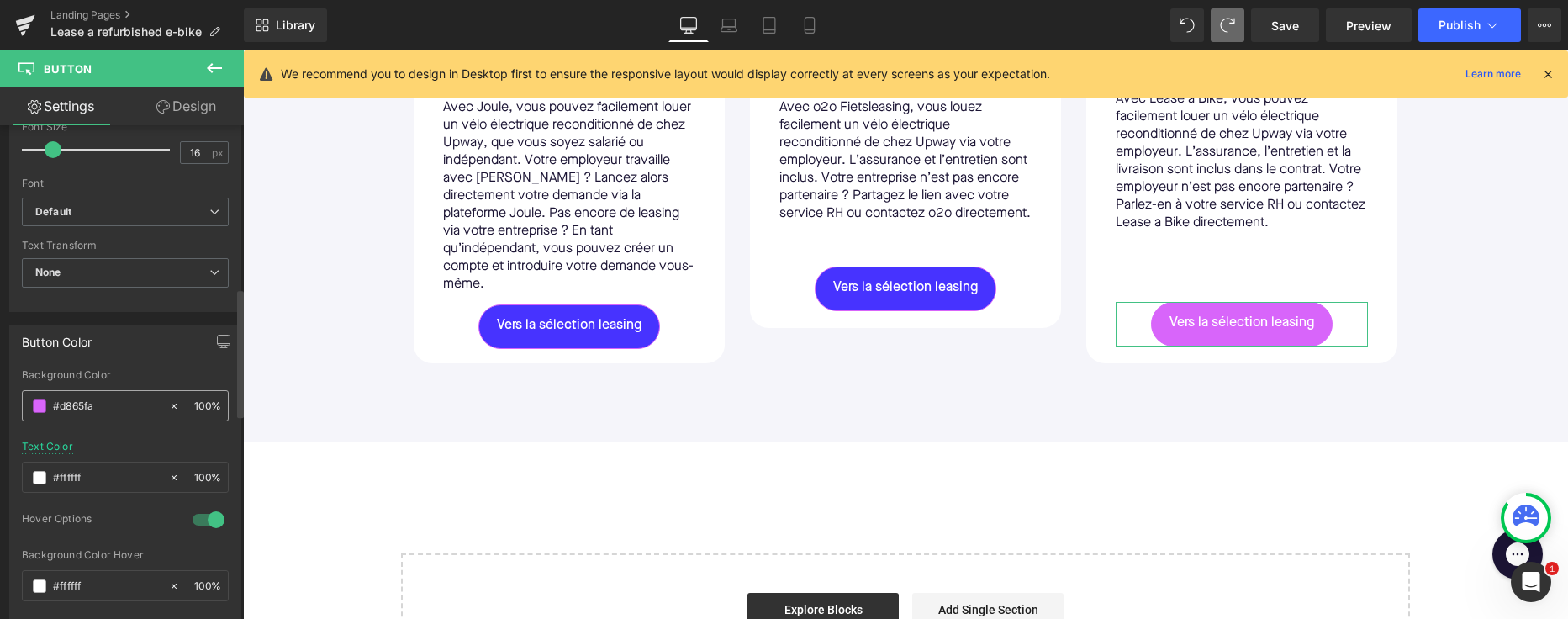 click on "#d865fa" at bounding box center [107, 406] 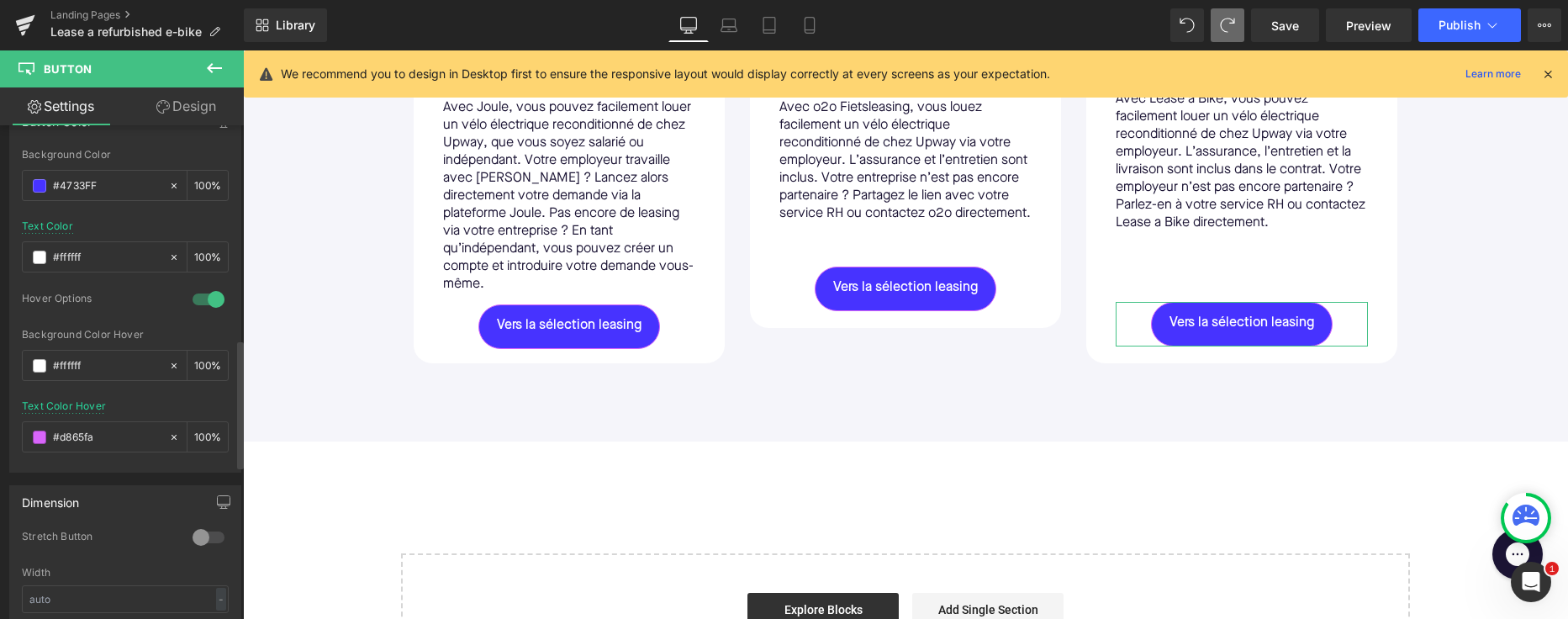 scroll, scrollTop: 845, scrollLeft: 0, axis: vertical 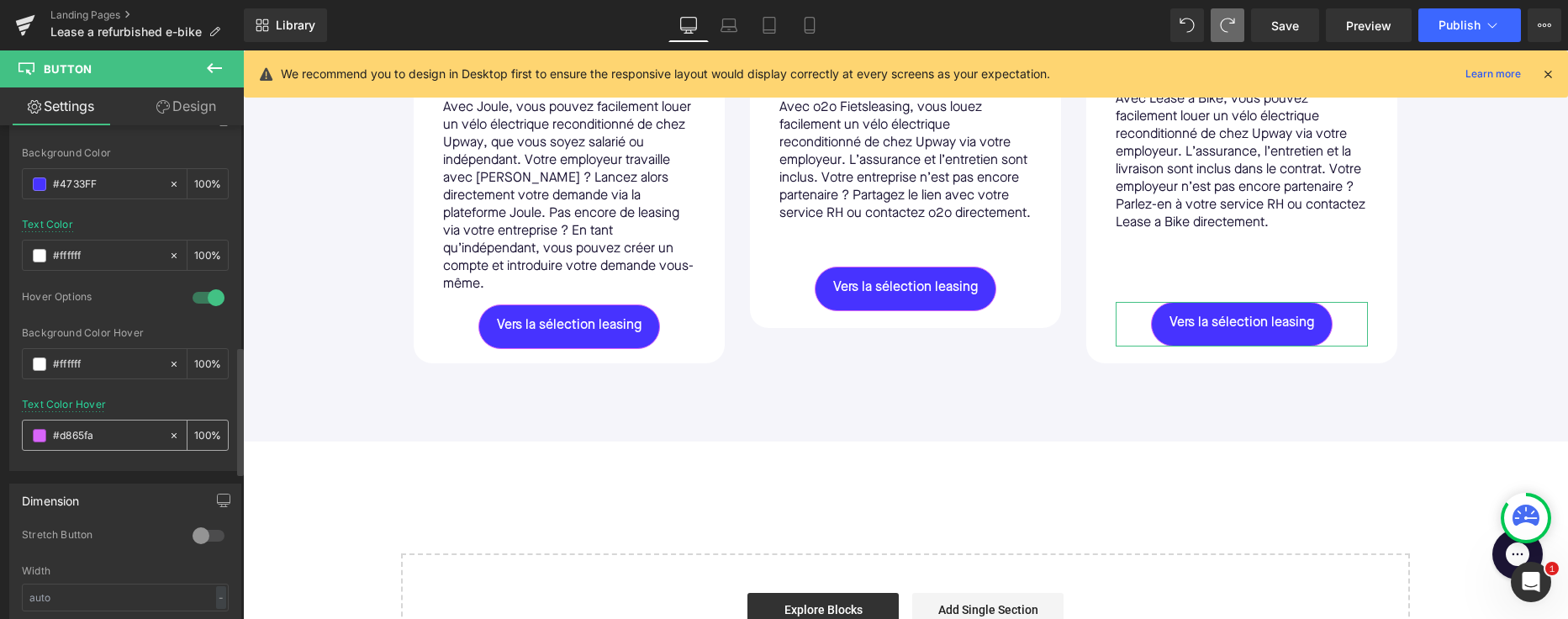 click 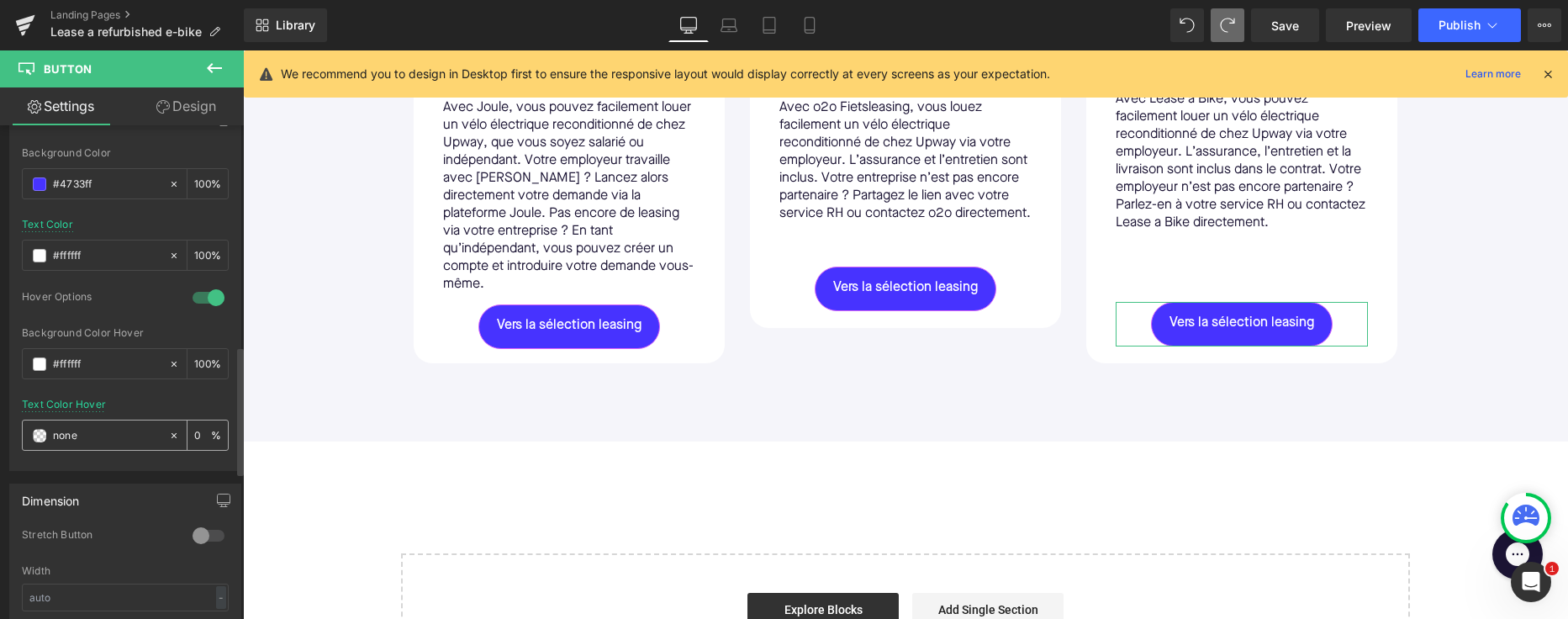 click on "none" at bounding box center (107, 436) 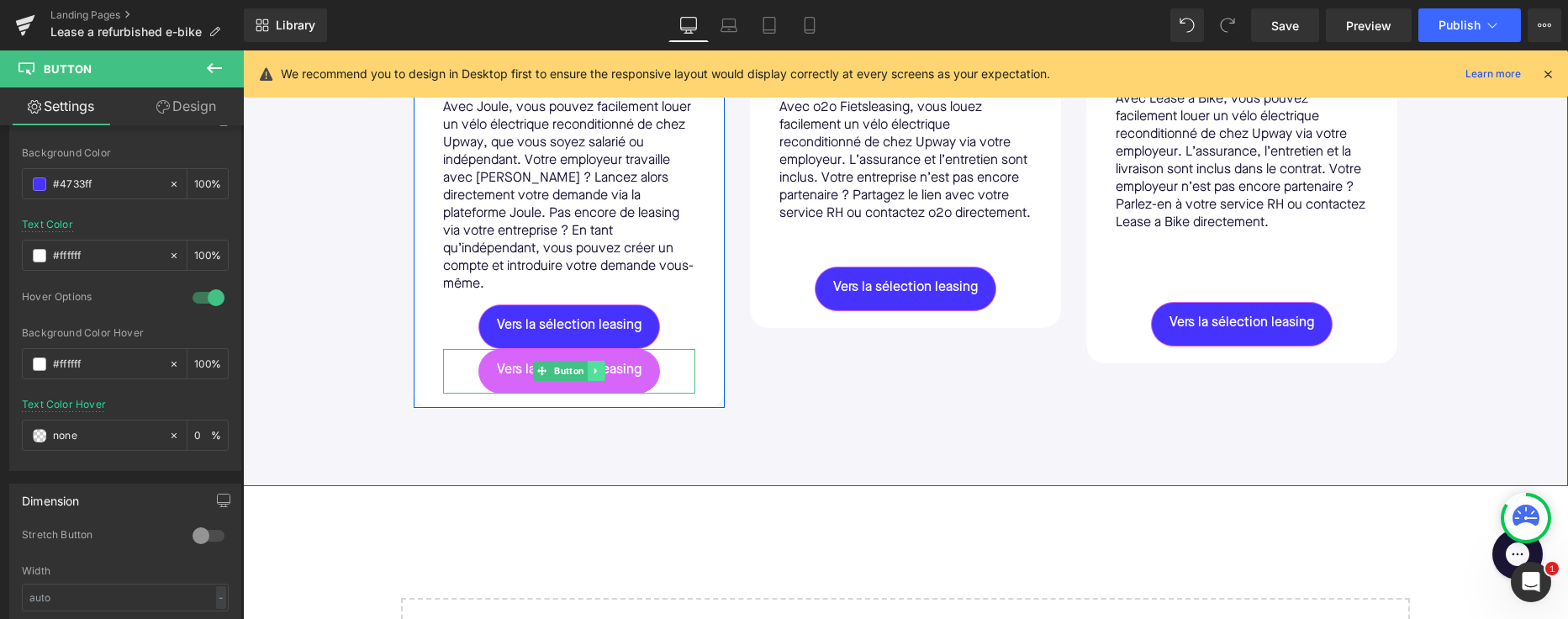 click 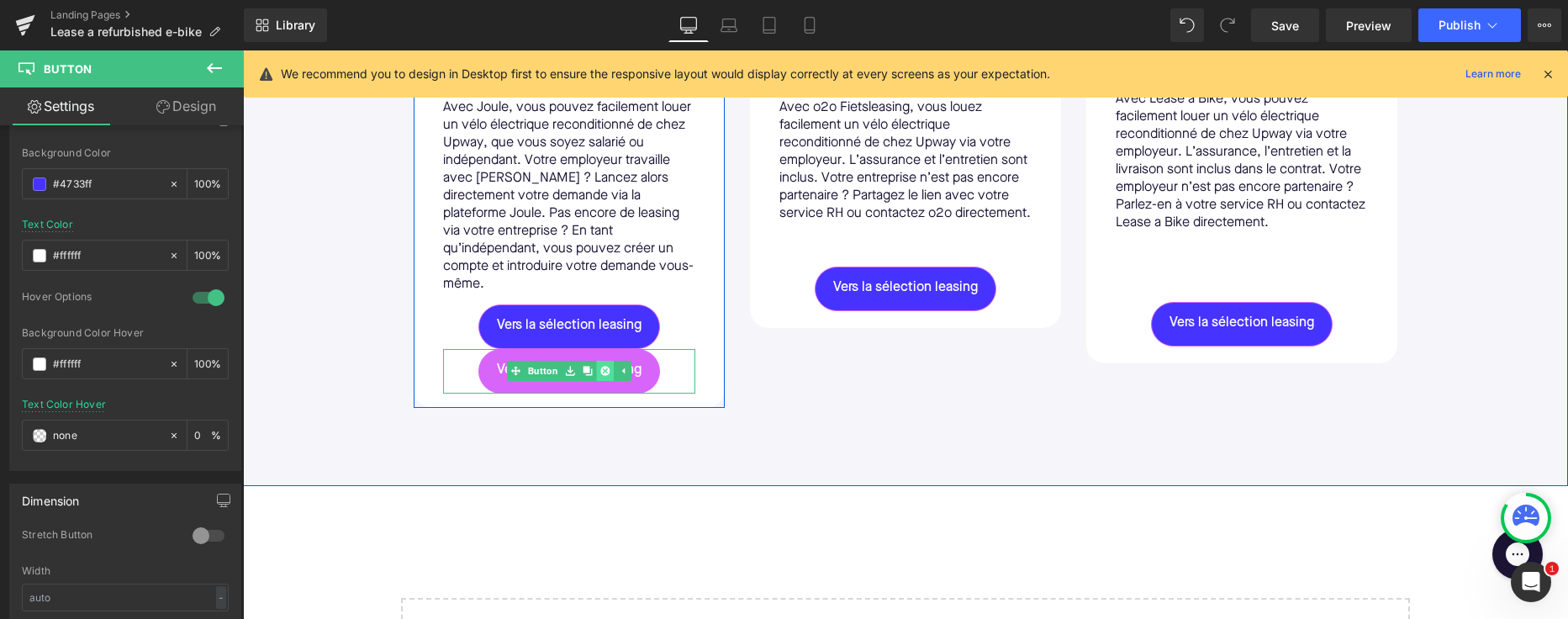 click 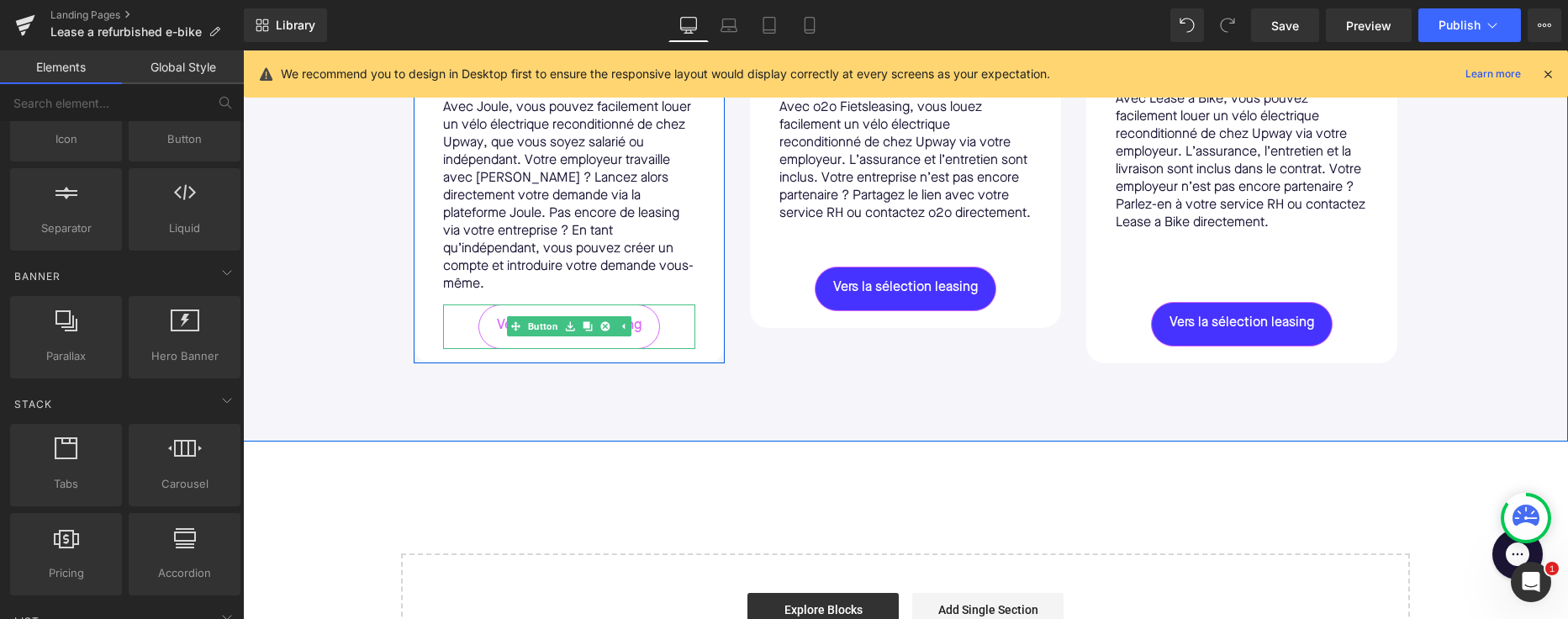 click 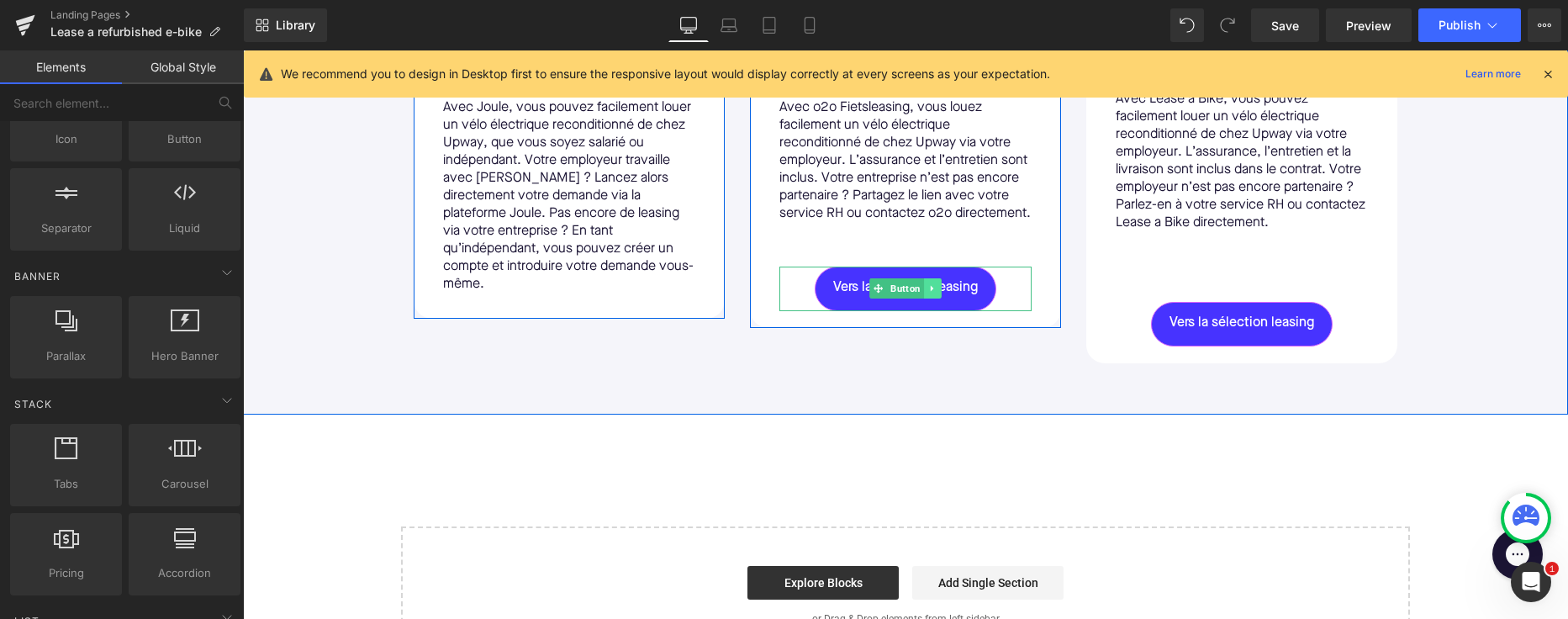 click 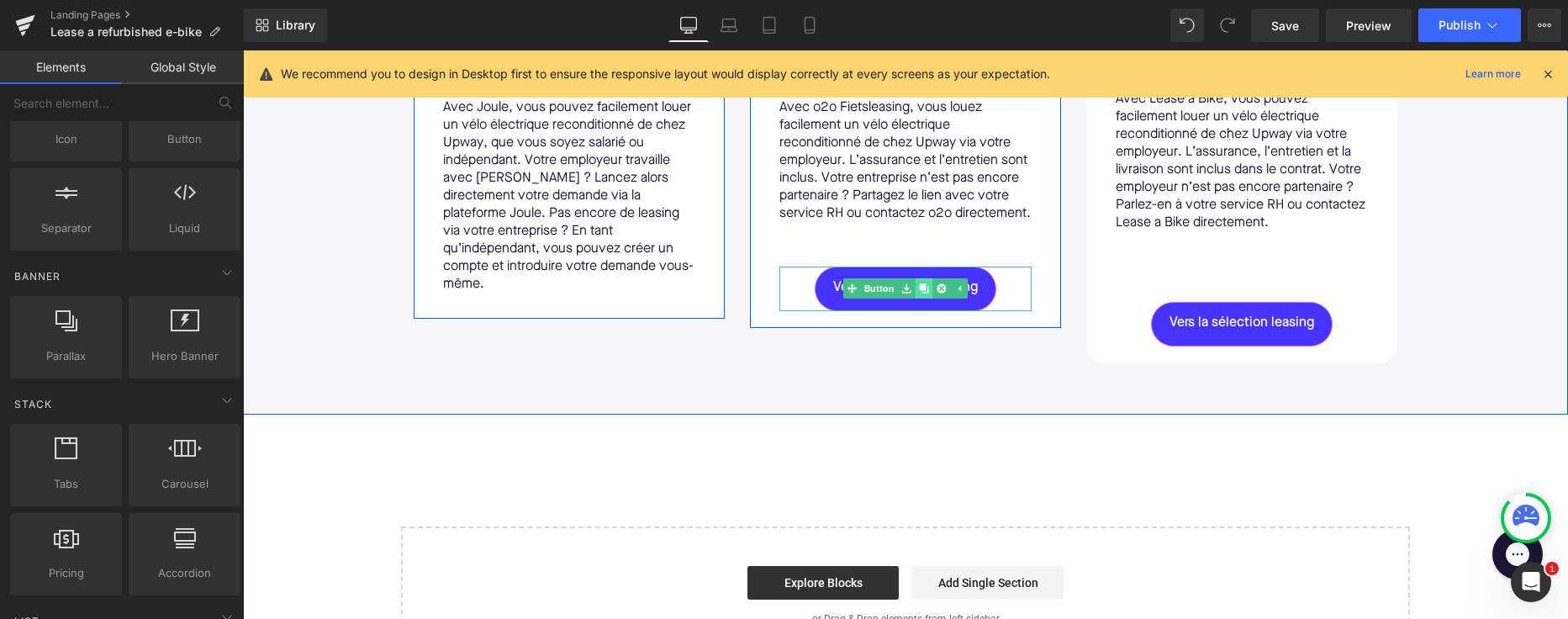 click 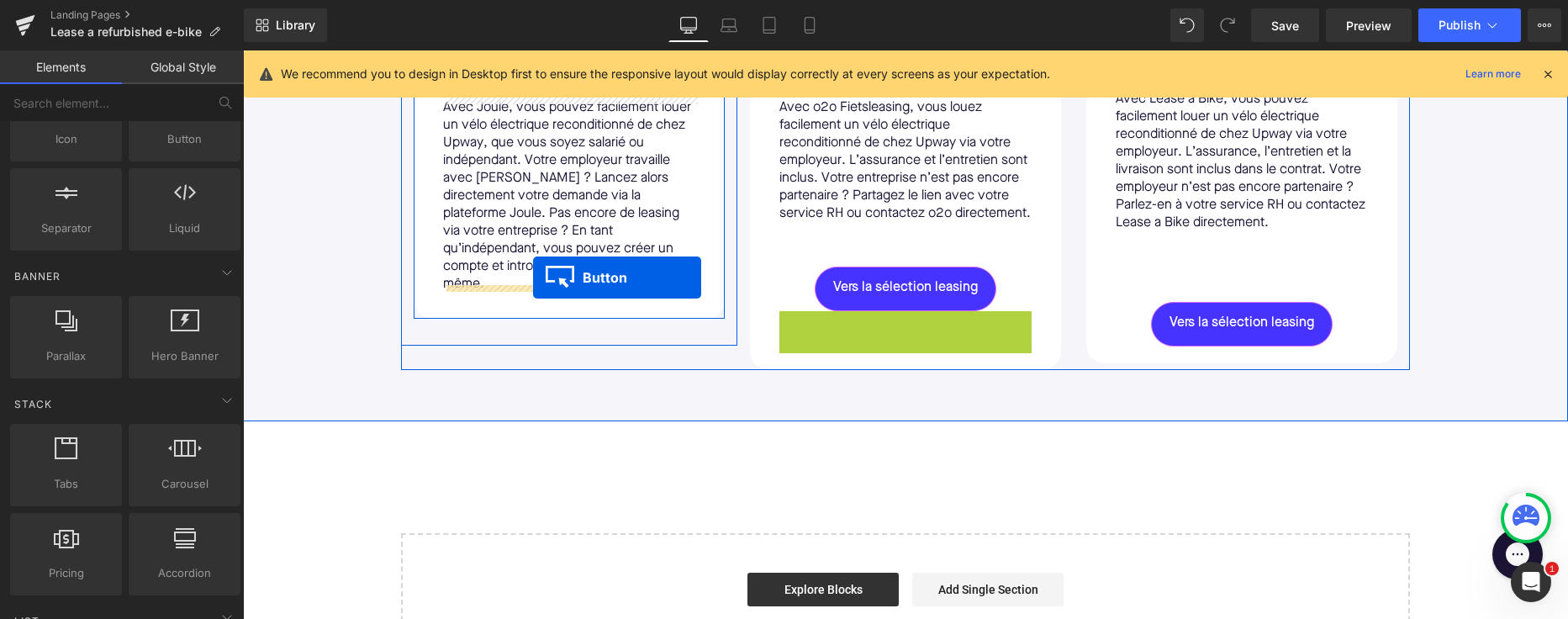 drag, startPoint x: 875, startPoint y: 347, endPoint x: 533, endPoint y: 280, distance: 348.5011 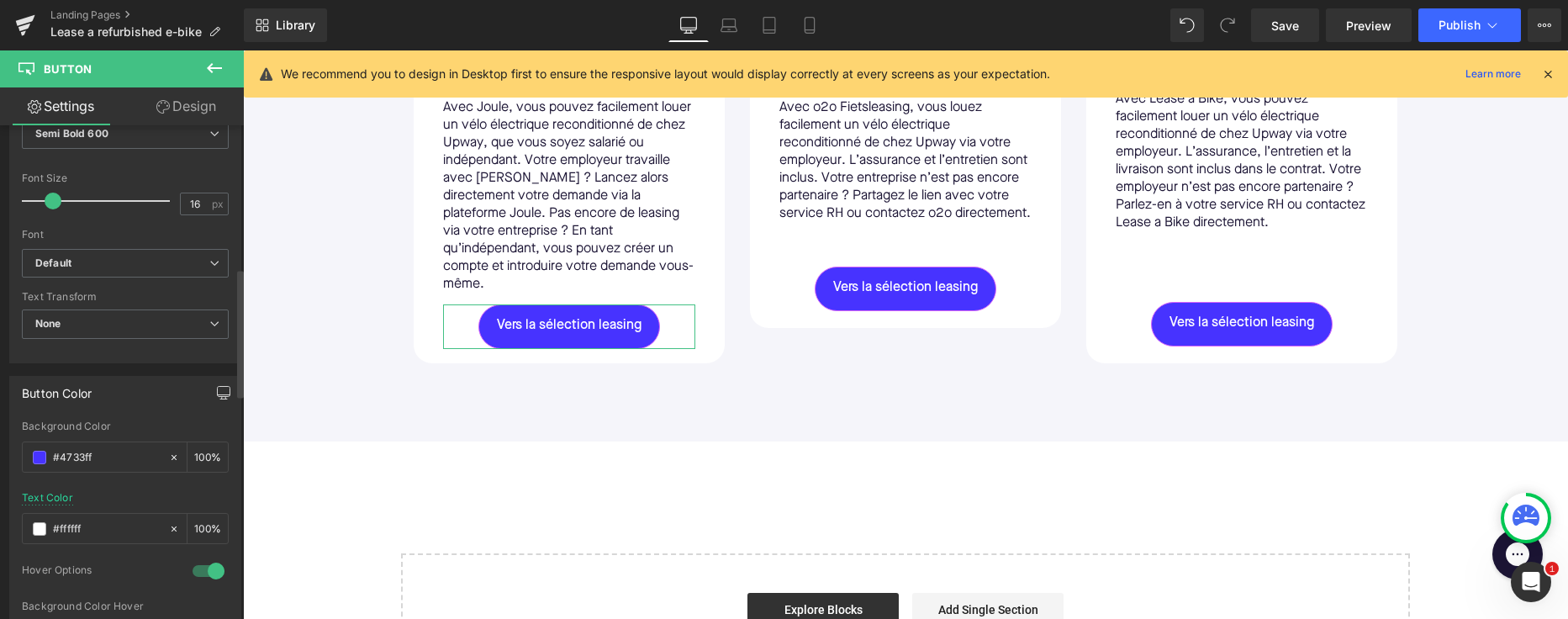 scroll, scrollTop: 627, scrollLeft: 0, axis: vertical 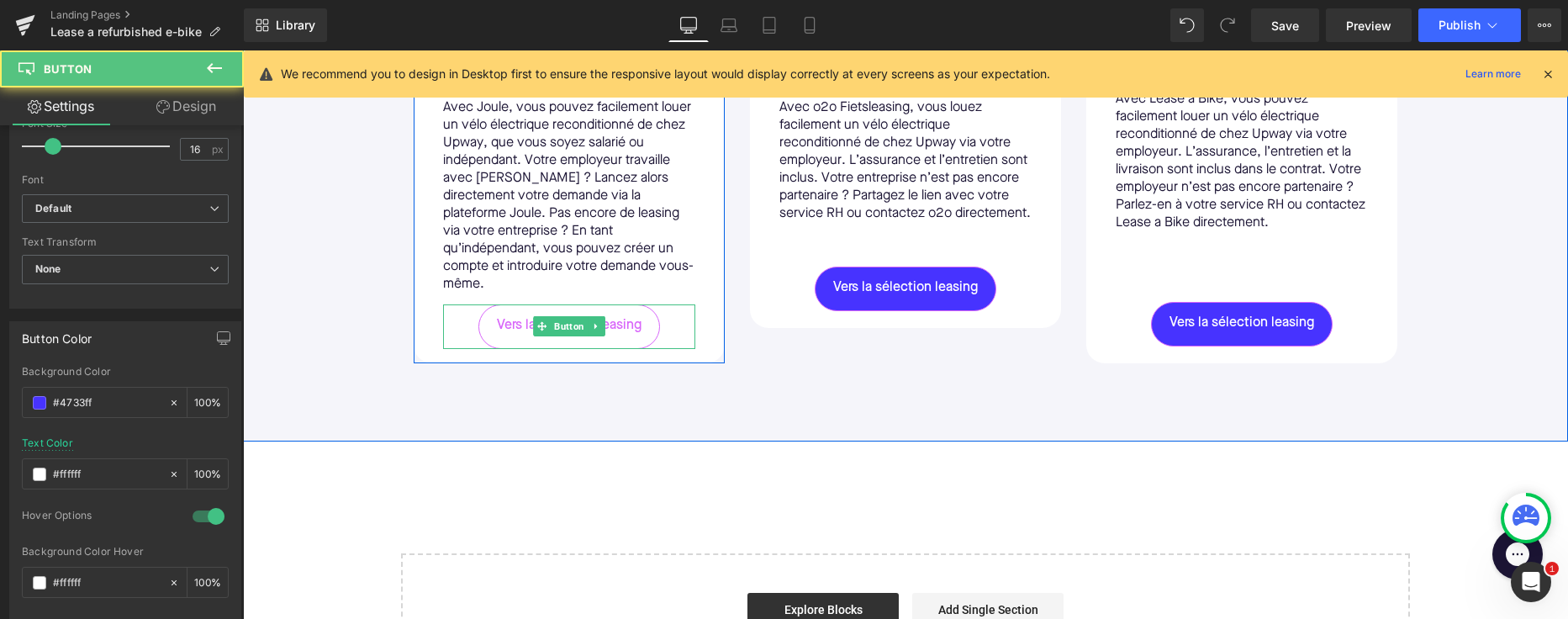 click on "Vers la sélection leasing" at bounding box center [569, 326] 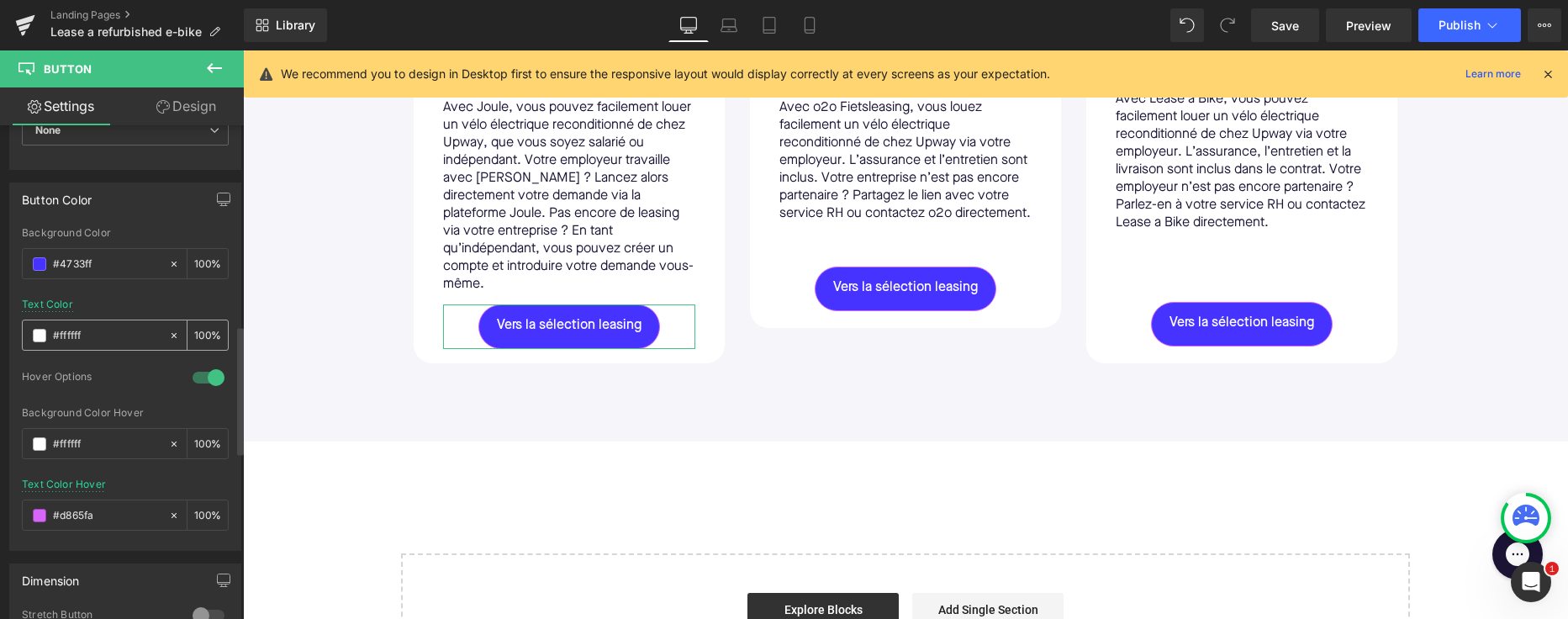 scroll, scrollTop: 766, scrollLeft: 0, axis: vertical 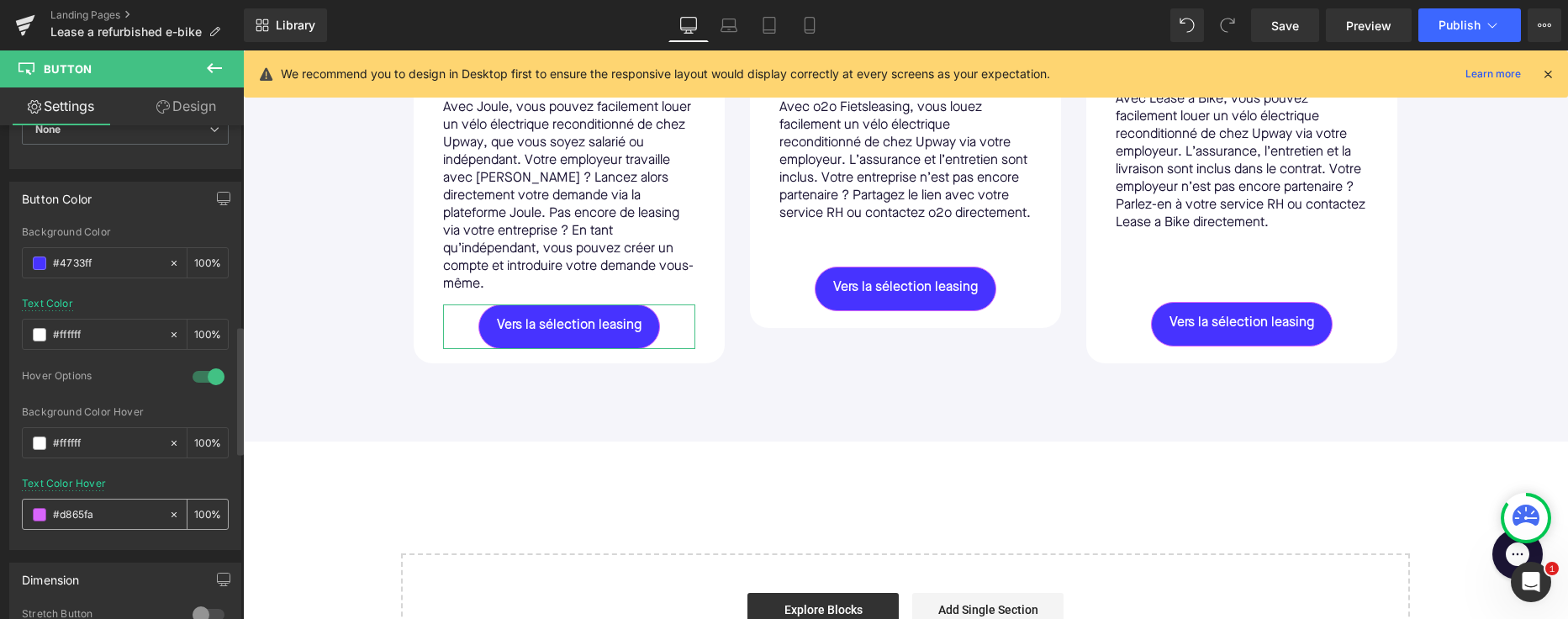 click on "#d865fa" at bounding box center (107, 515) 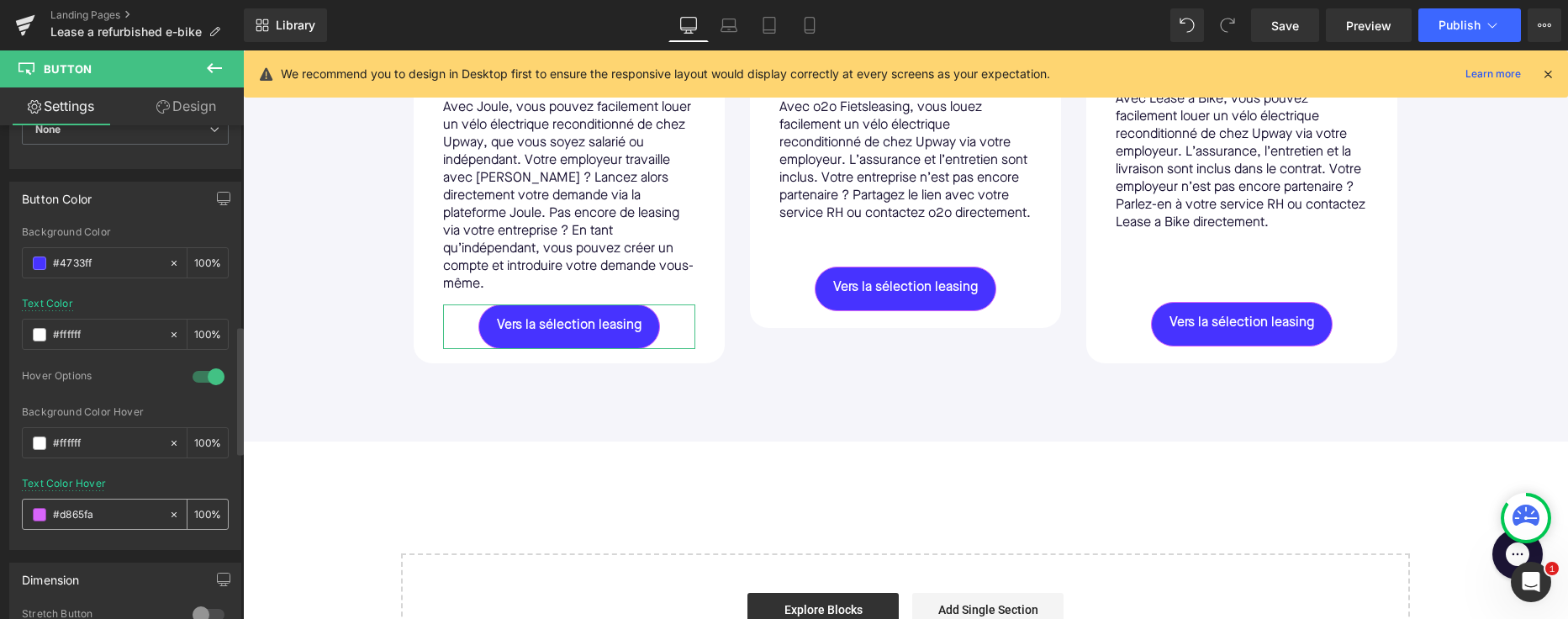 click on "#d865fa" at bounding box center (107, 515) 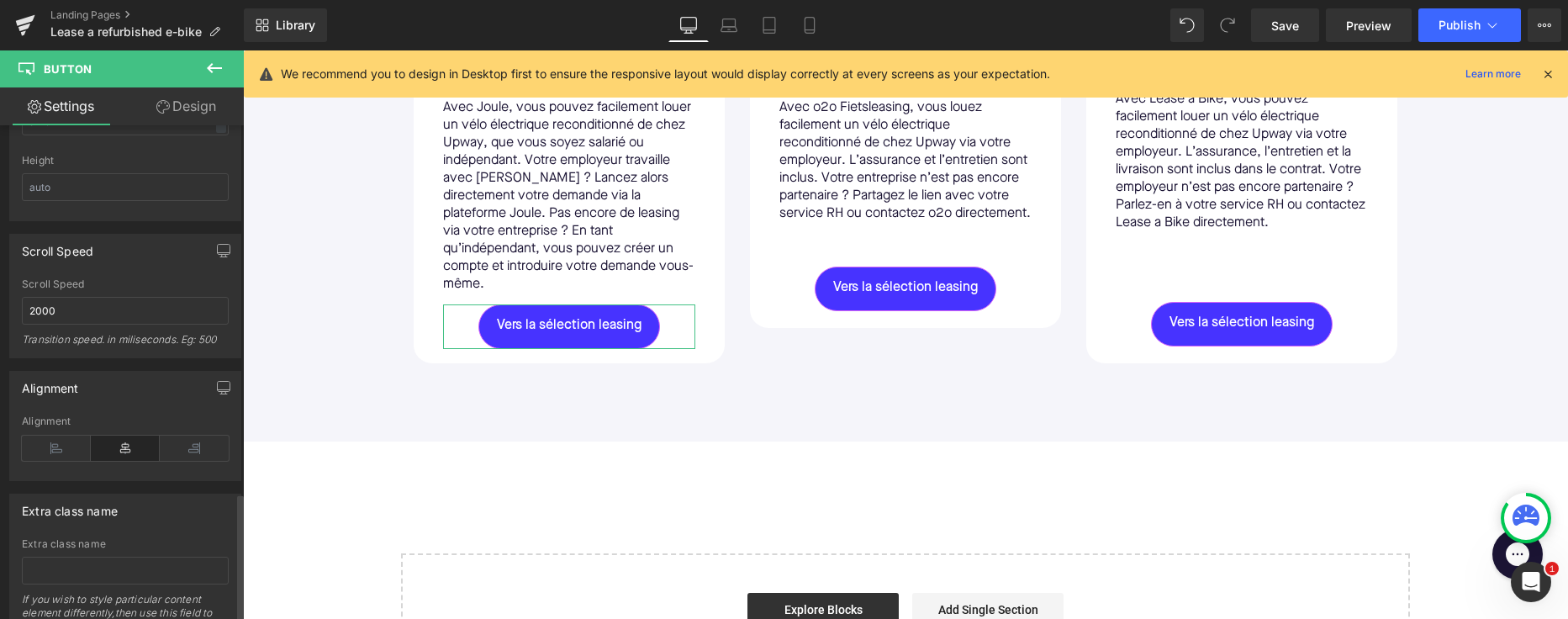 scroll, scrollTop: 1409, scrollLeft: 0, axis: vertical 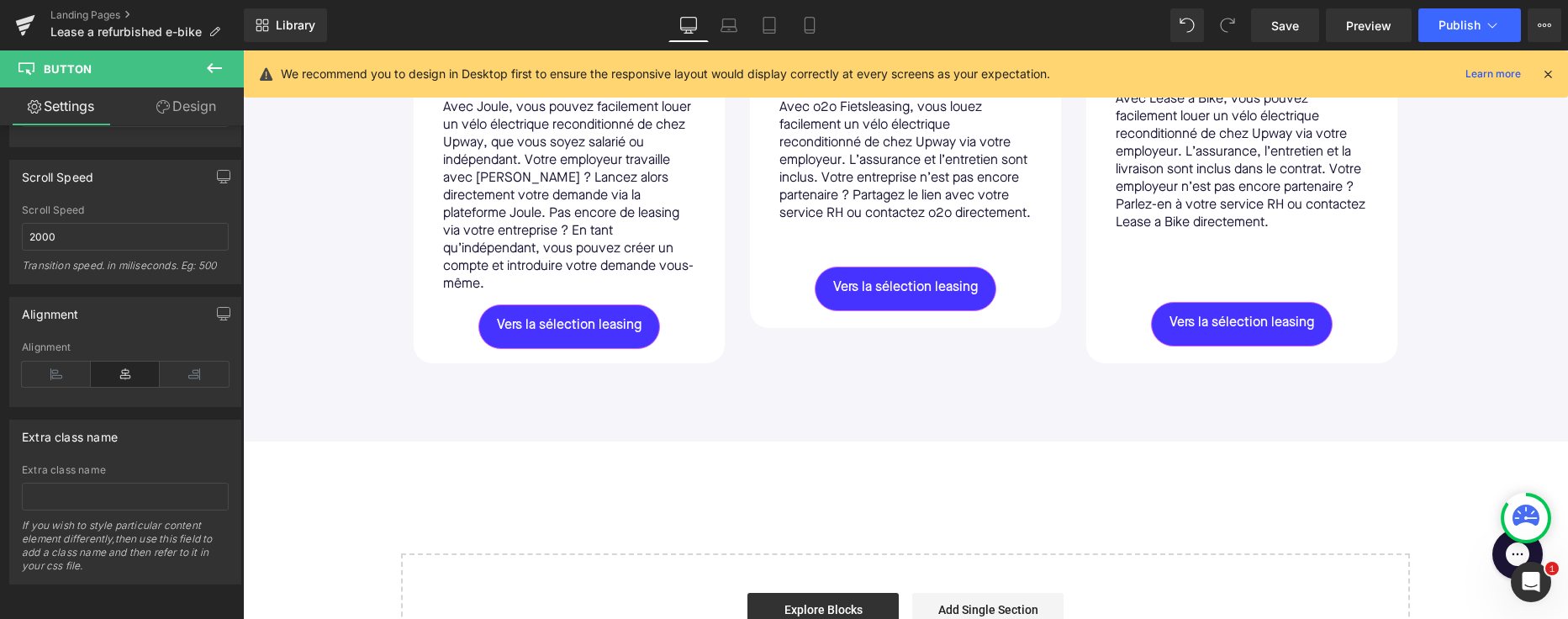 click on "Design" at bounding box center (186, 106) 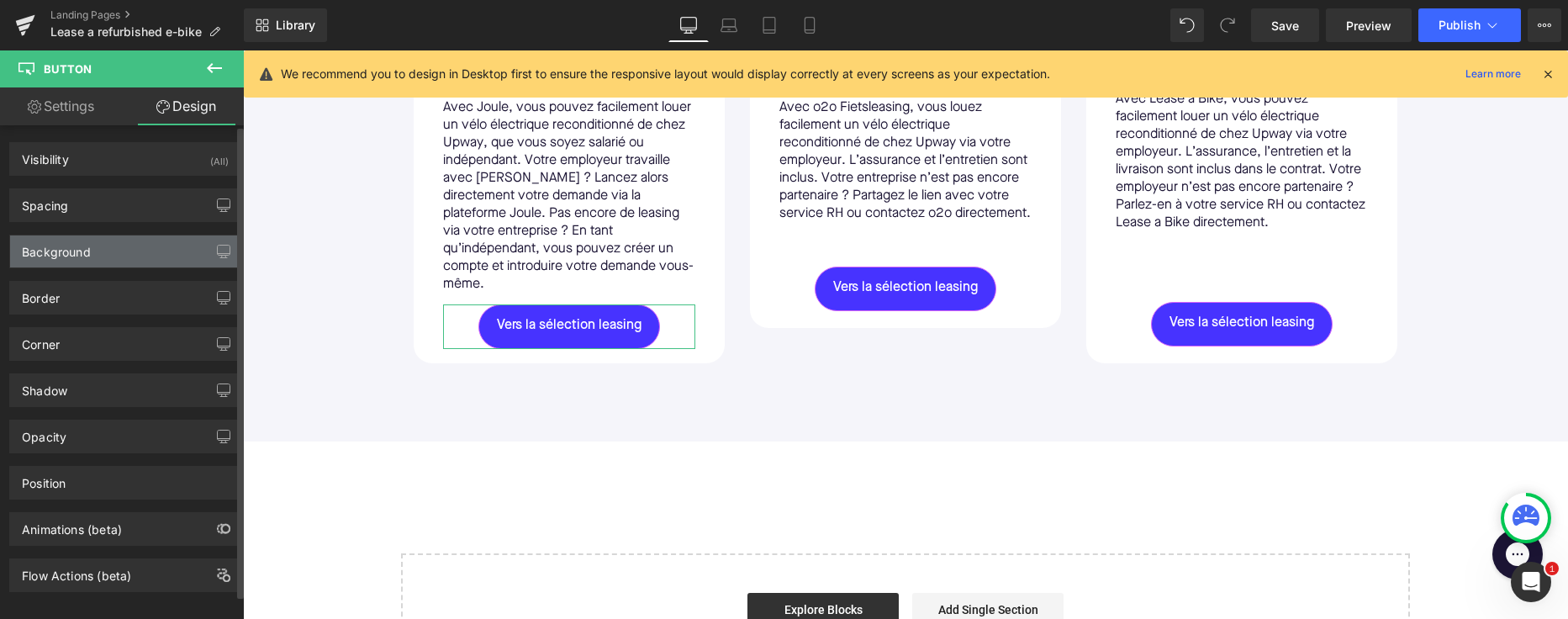 type on "#d865fa" 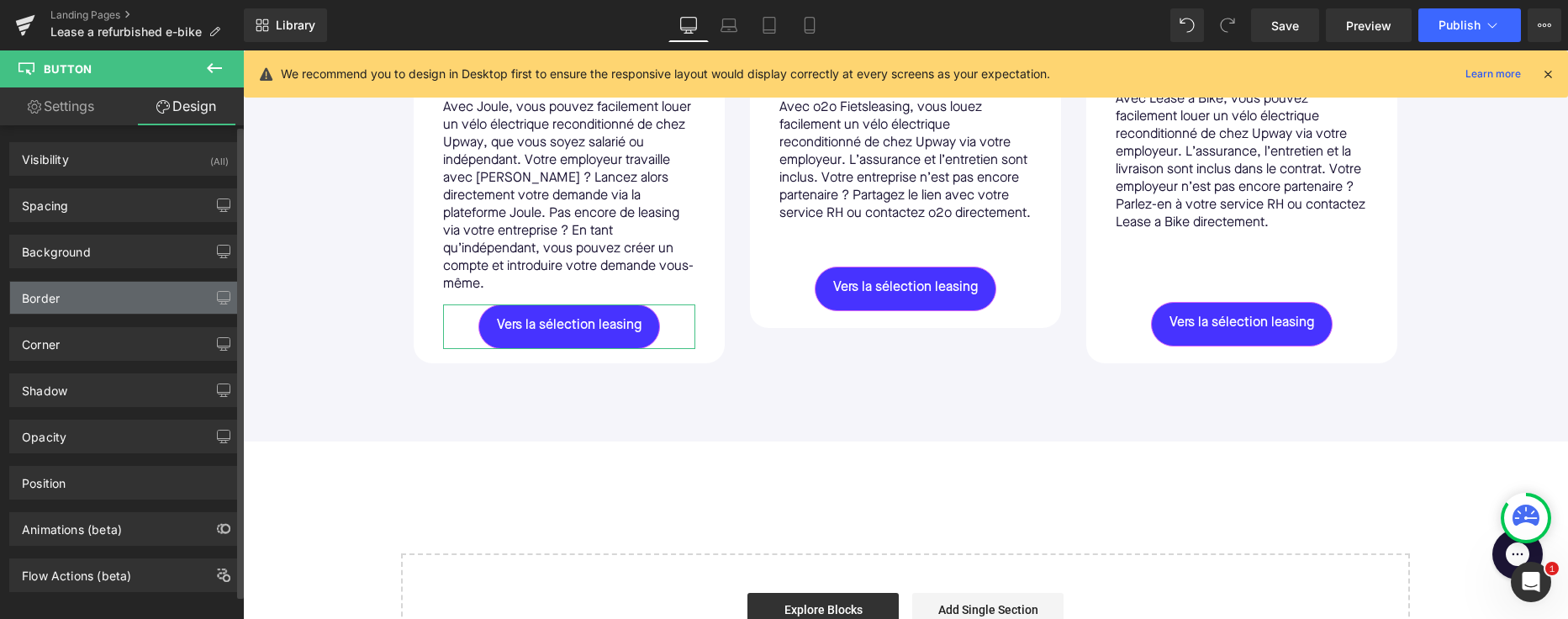 click on "Border" at bounding box center [40, 294] 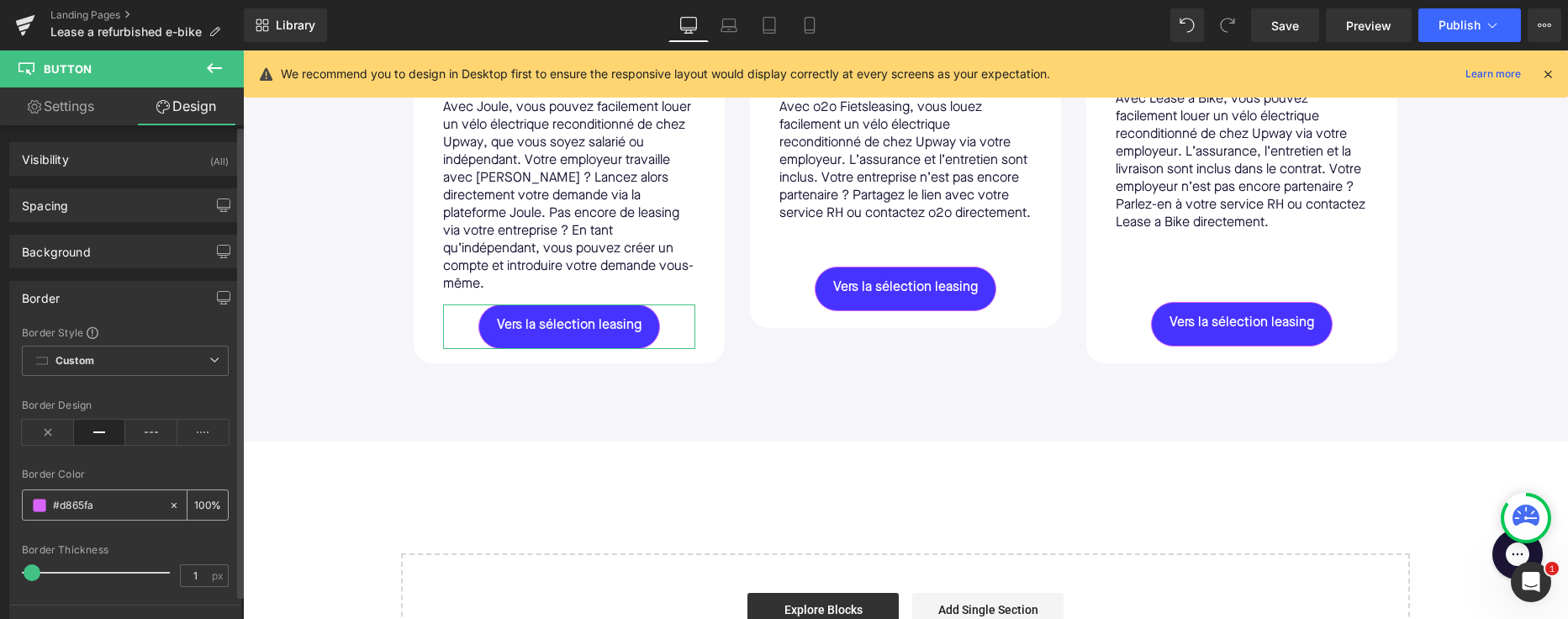 click on "#d865fa" at bounding box center (107, 505) 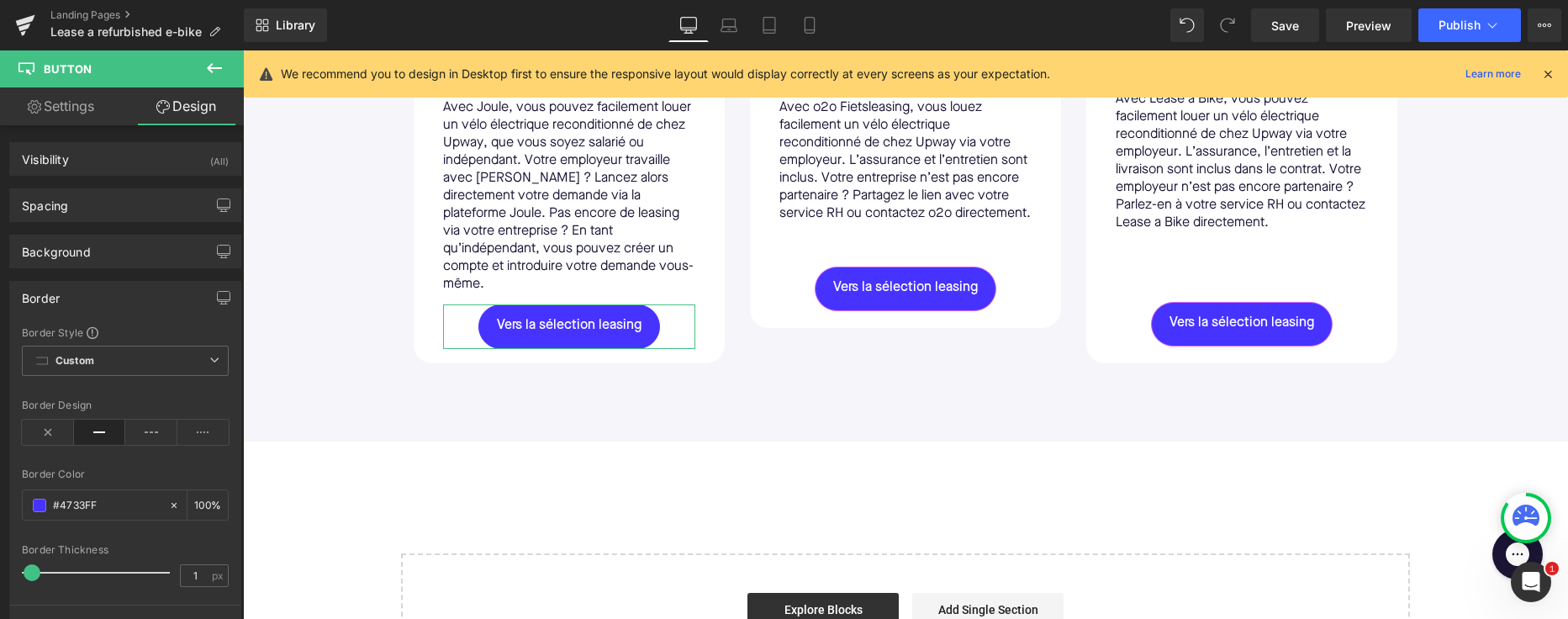 type on "#4733ff" 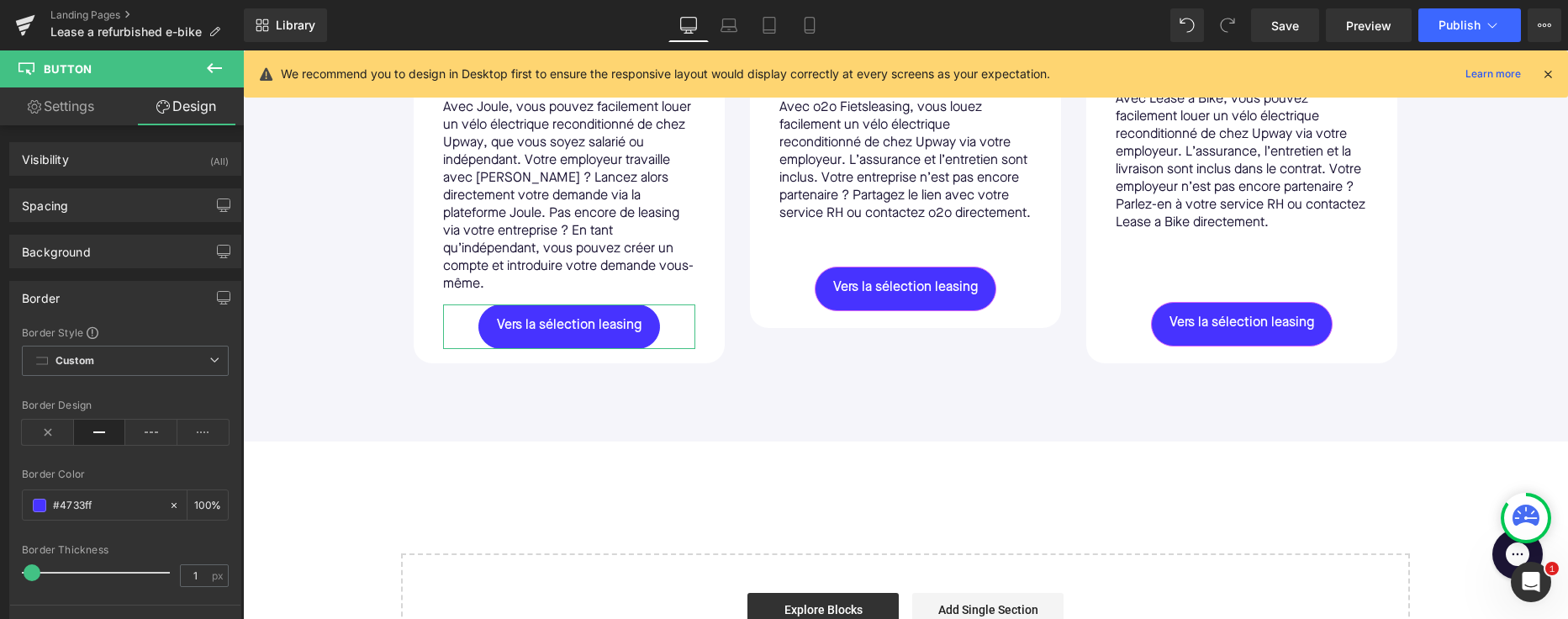 click on "Settings" at bounding box center (61, 106) 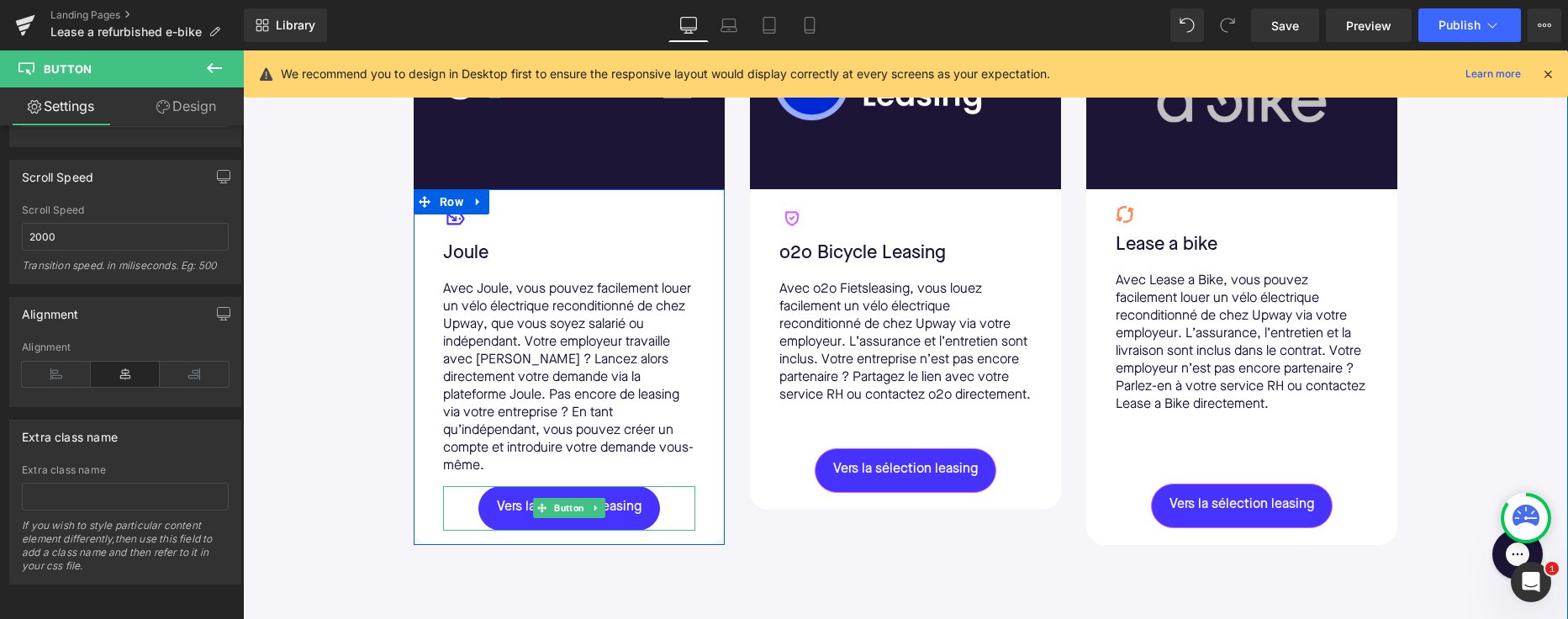 scroll, scrollTop: 1069, scrollLeft: 0, axis: vertical 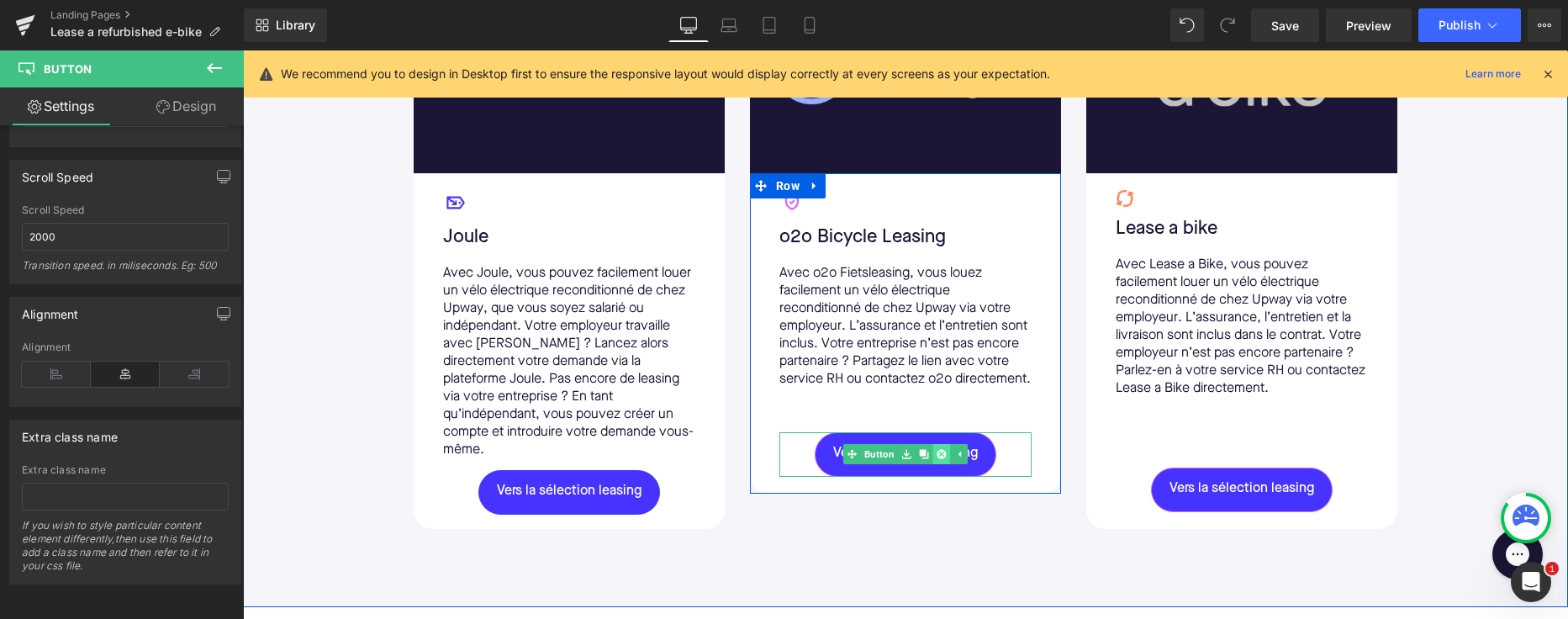 click 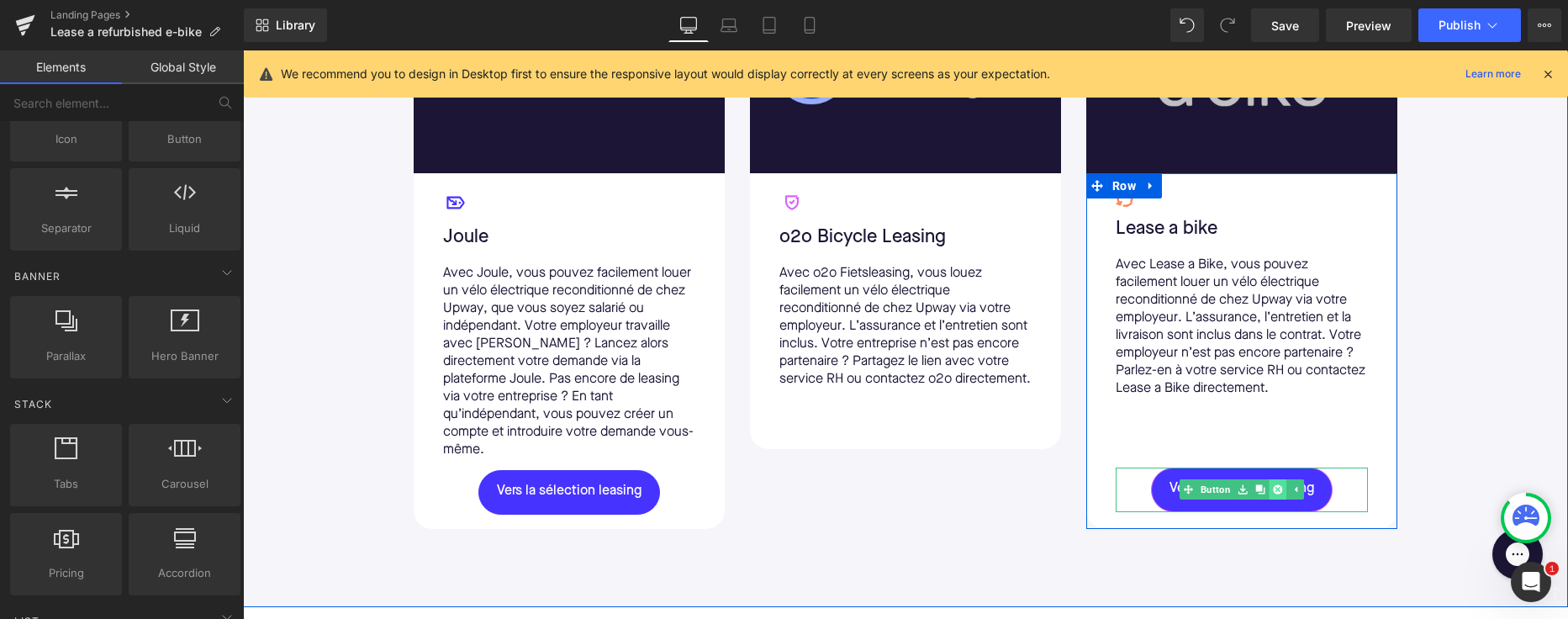 click 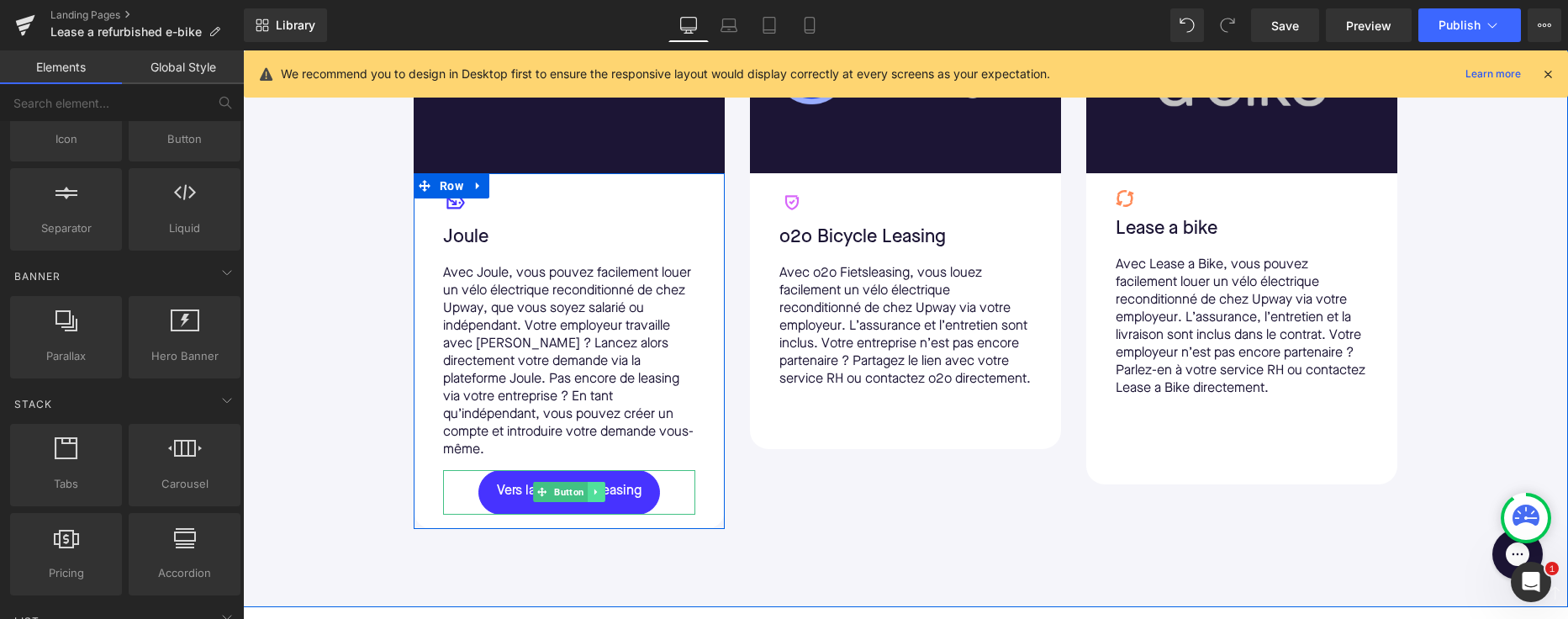 click at bounding box center [596, 492] 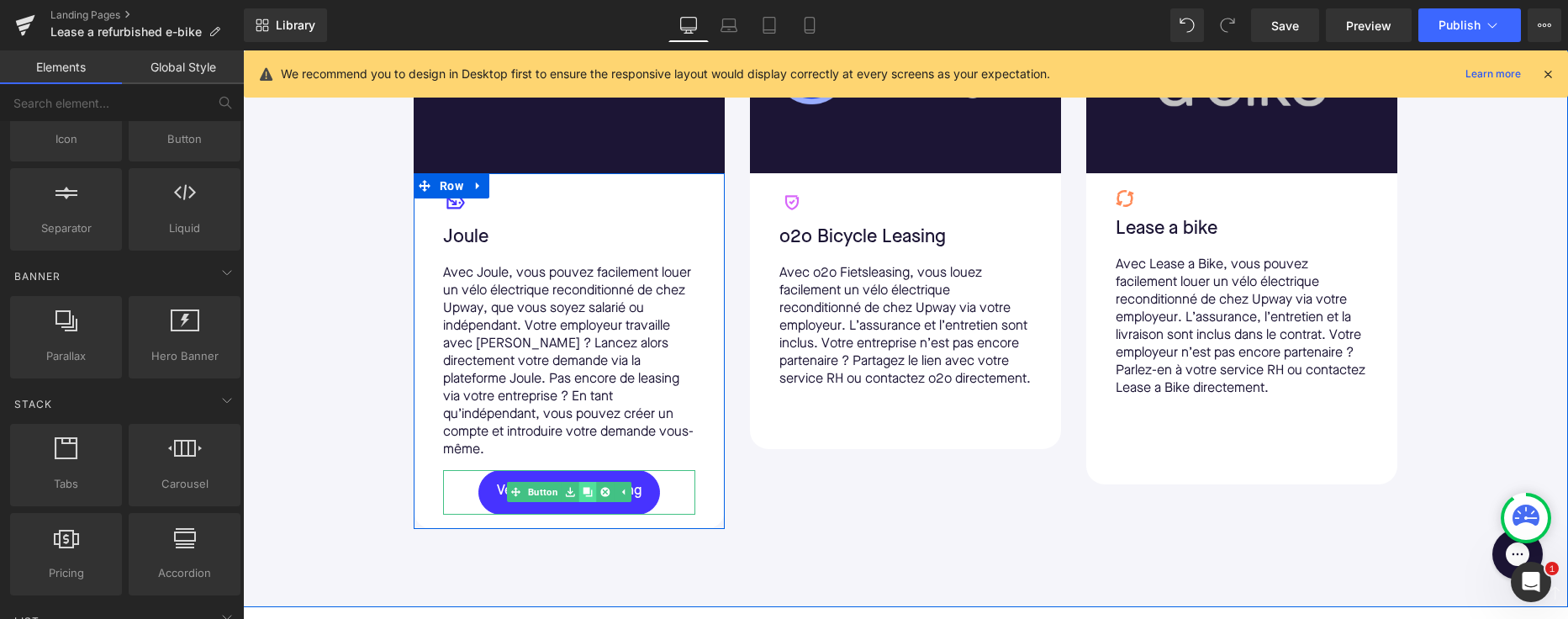 click at bounding box center [588, 492] 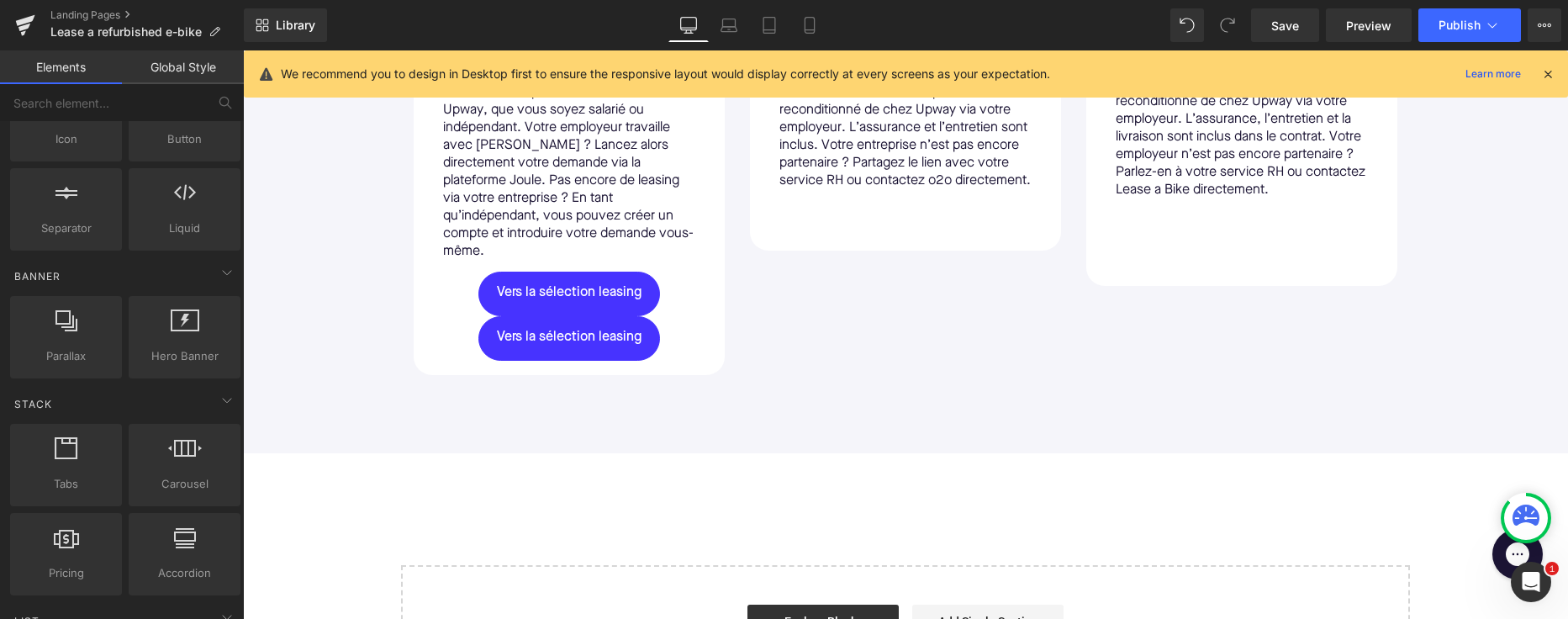 scroll, scrollTop: 1191, scrollLeft: 0, axis: vertical 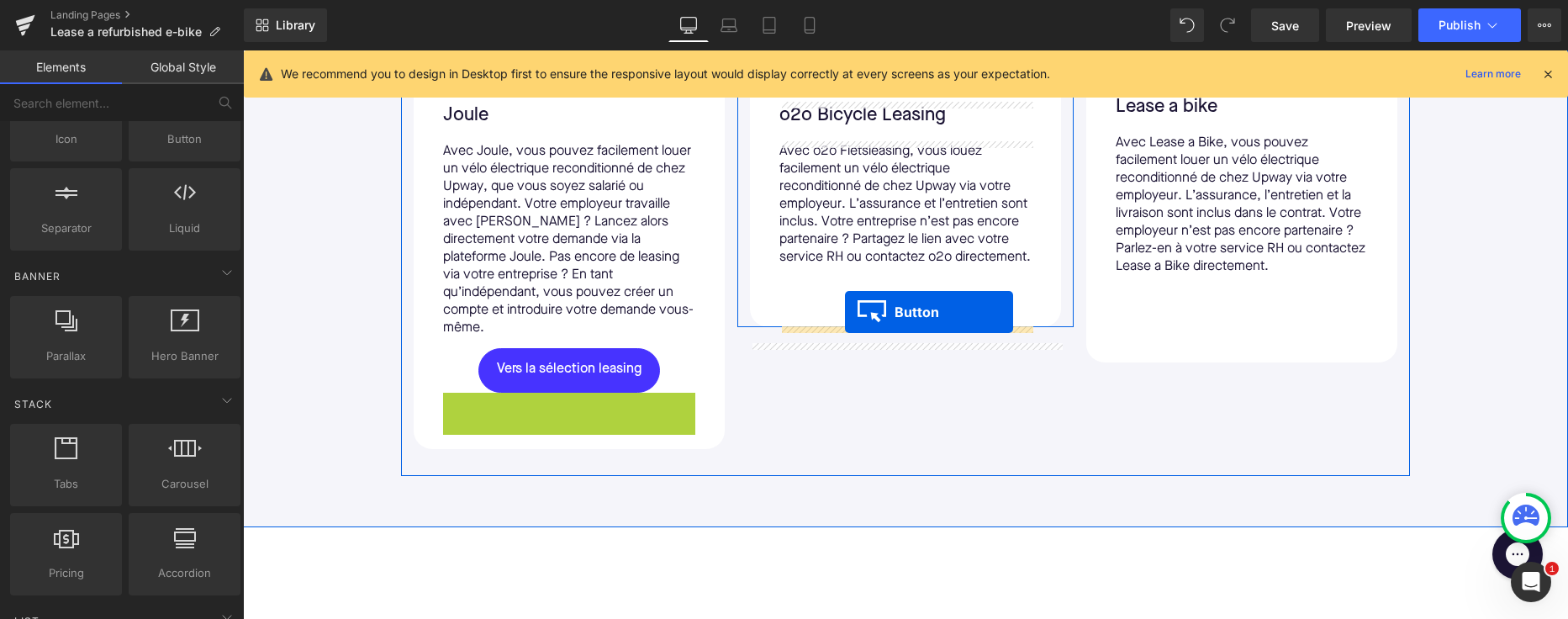 drag, startPoint x: 540, startPoint y: 394, endPoint x: 845, endPoint y: 312, distance: 315.831 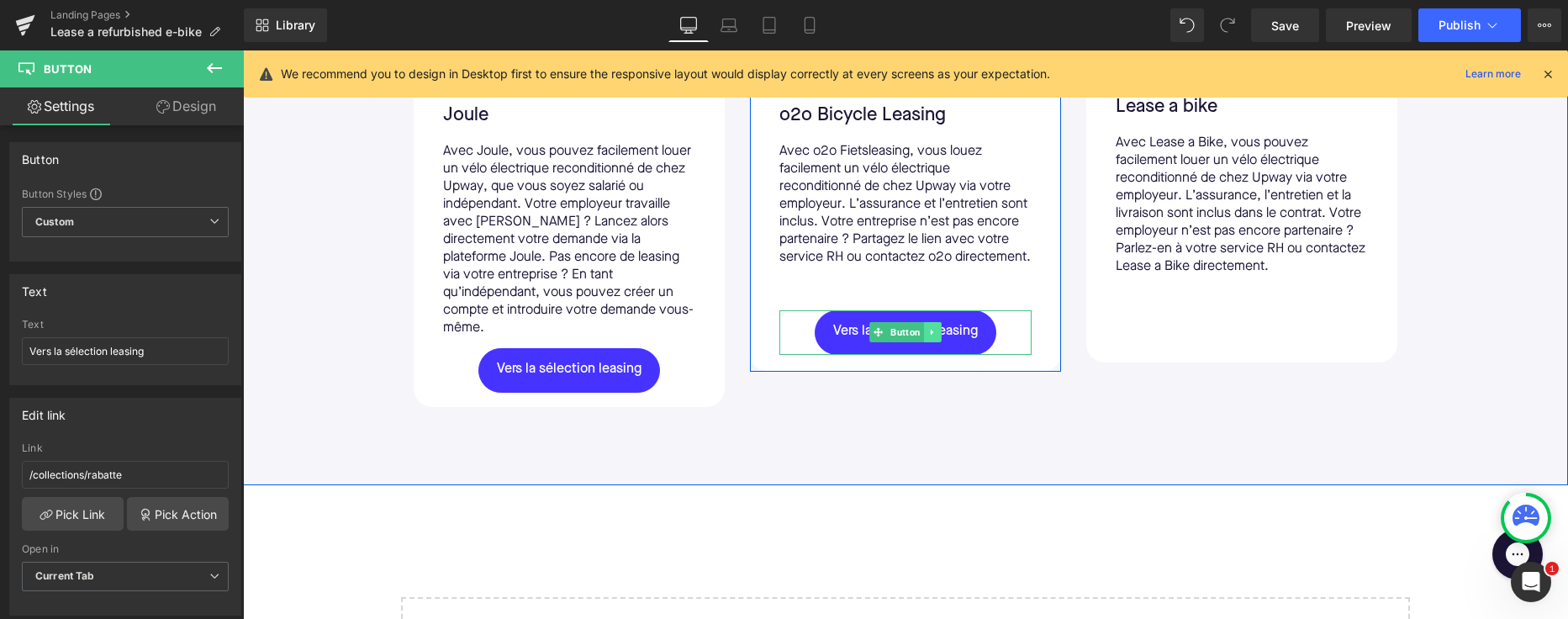 click at bounding box center [932, 332] 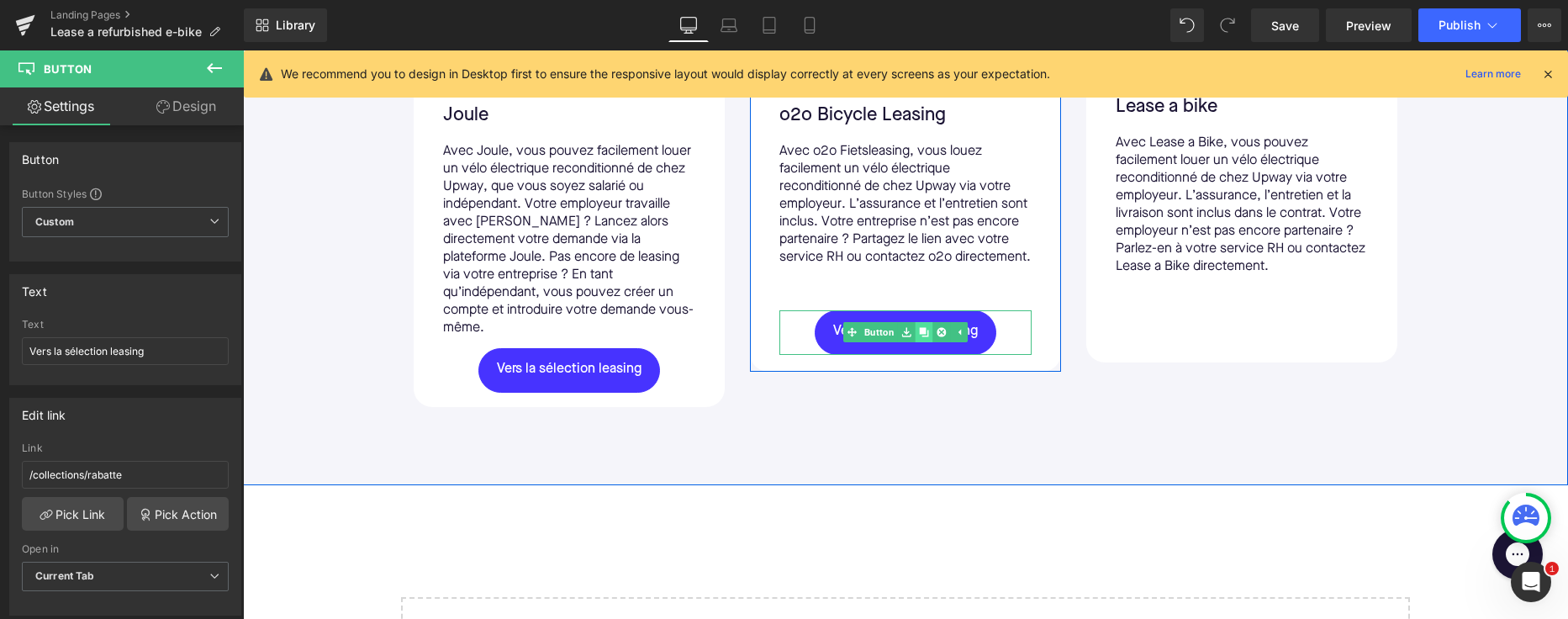 click 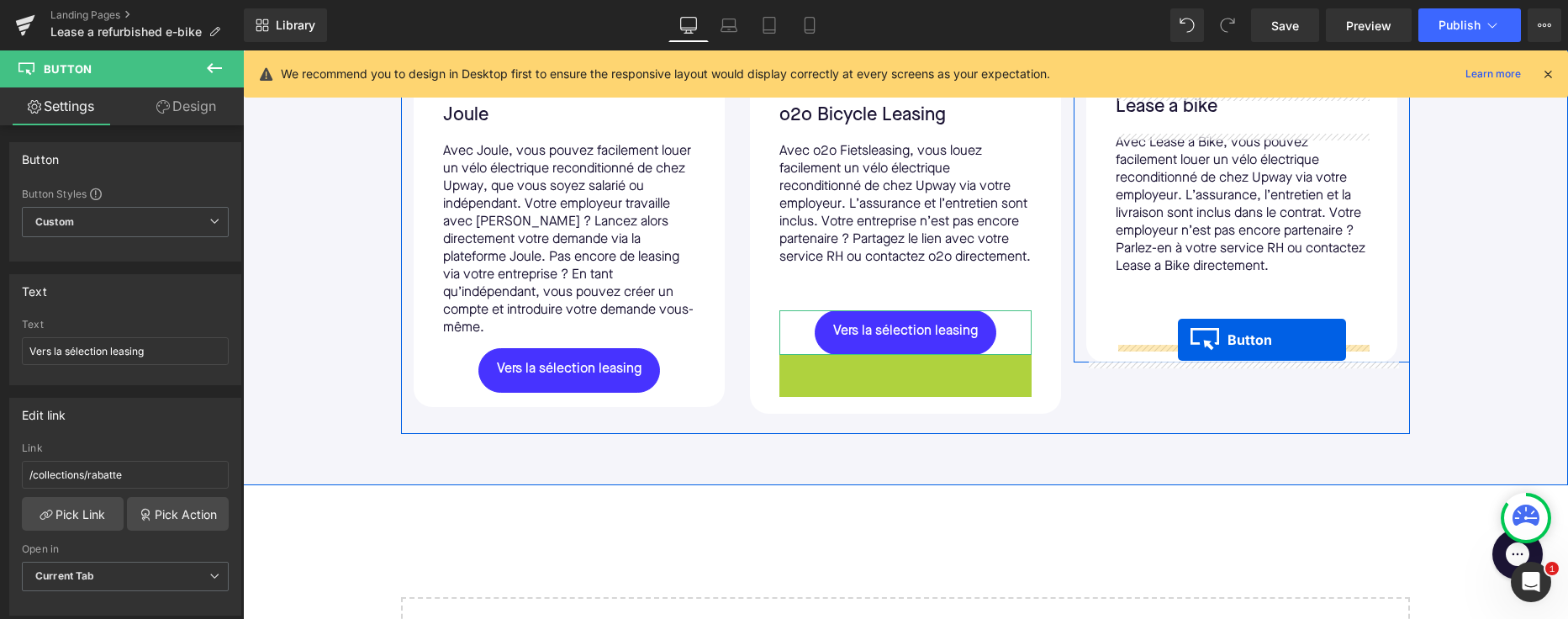 drag, startPoint x: 878, startPoint y: 390, endPoint x: 1178, endPoint y: 340, distance: 304.1381 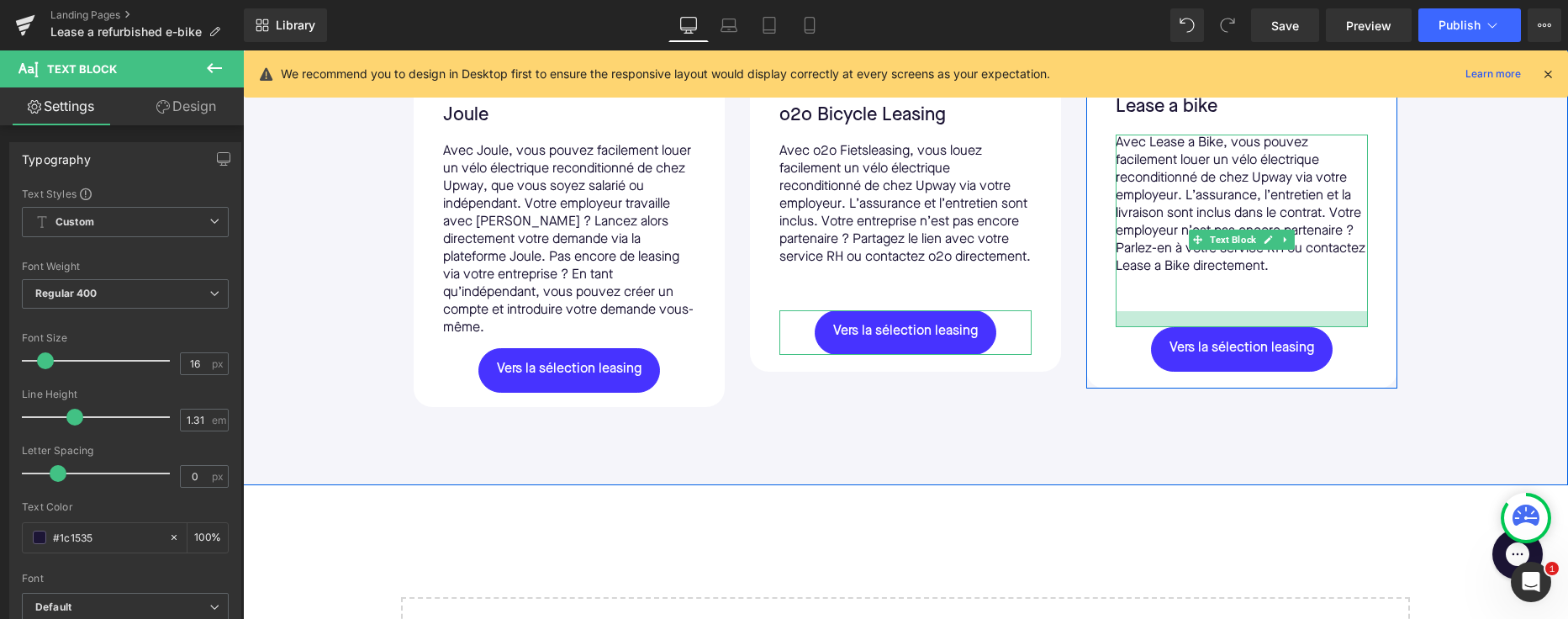 drag, startPoint x: 1148, startPoint y: 343, endPoint x: 1148, endPoint y: 325, distance: 18 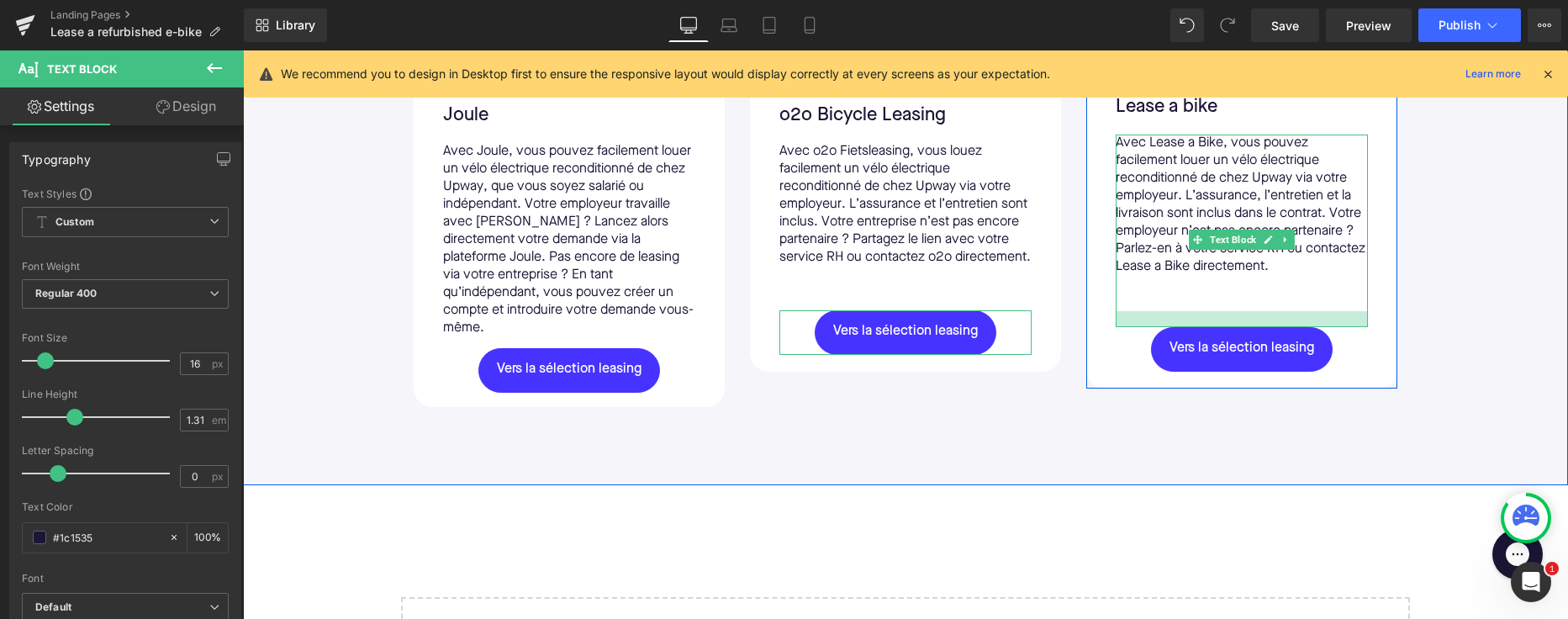 click at bounding box center (1242, 319) 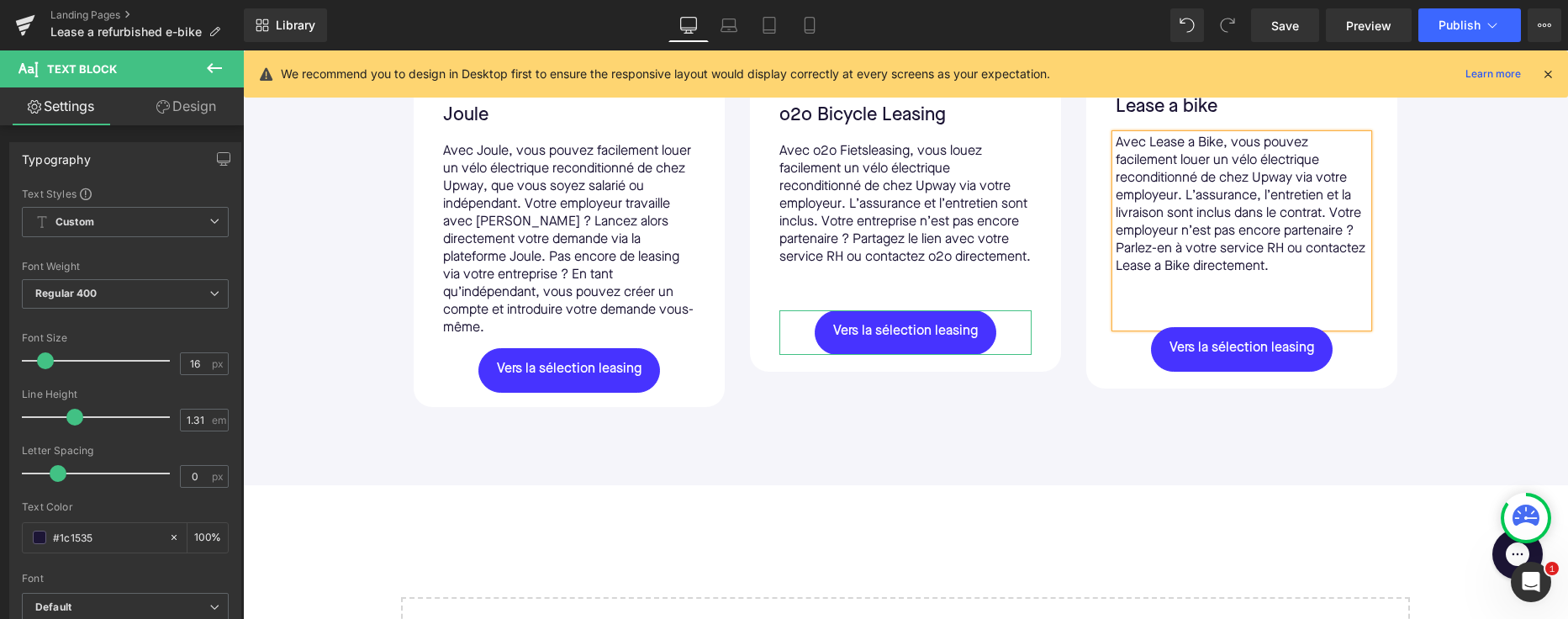 click on "Nos partenaires de leasing Text Block         Image         Icon         Joule Text Block         Avec Joule, vous pouvez facilement louer un vélo électrique reconditionné de chez Upway, que vous soyez salarié ou indépendant. Votre employeur travaille avec [PERSON_NAME] ? Lancez alors directement votre demande via la plateforme Joule. Pas encore de leasing via votre entreprise ? En tant qu’indépendant, vous pouvez créer un compte et introduire votre demande vous-même. Text Block         Vers la sélection leasing Button         Row         Row     32px     Image         Icon         o2o Bicycle Leasing Text Block         Avec o2o Fietsleasing, vous louez facilement un vélo électrique reconditionné de chez Upway via votre employeur. L’assurance et l’entretien sont inclus. Votre entreprise n’est pas encore partenaire ? Partagez le lien avec votre service RH ou contactez o2o directement. Text Block         Vers la sélection leasing Button         Row         Row         Image         Icon" at bounding box center (905, 108) 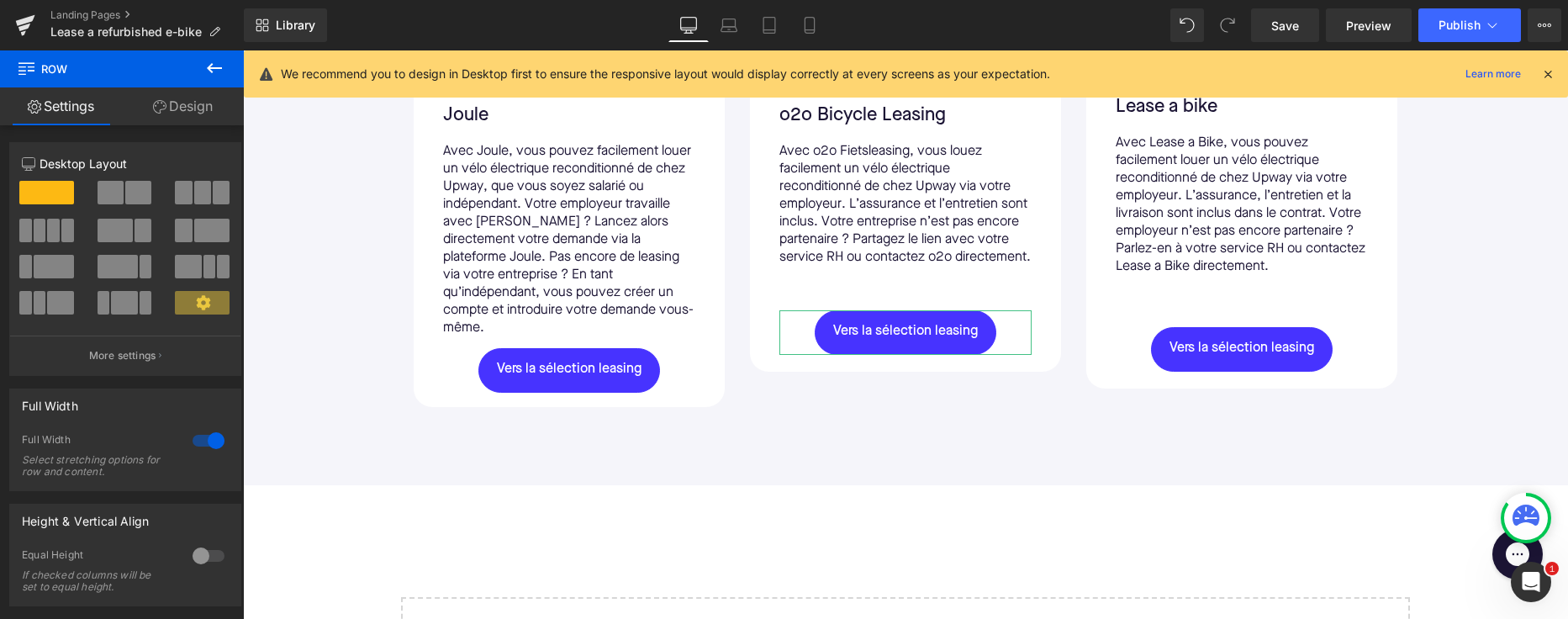 click at bounding box center (243, 50) 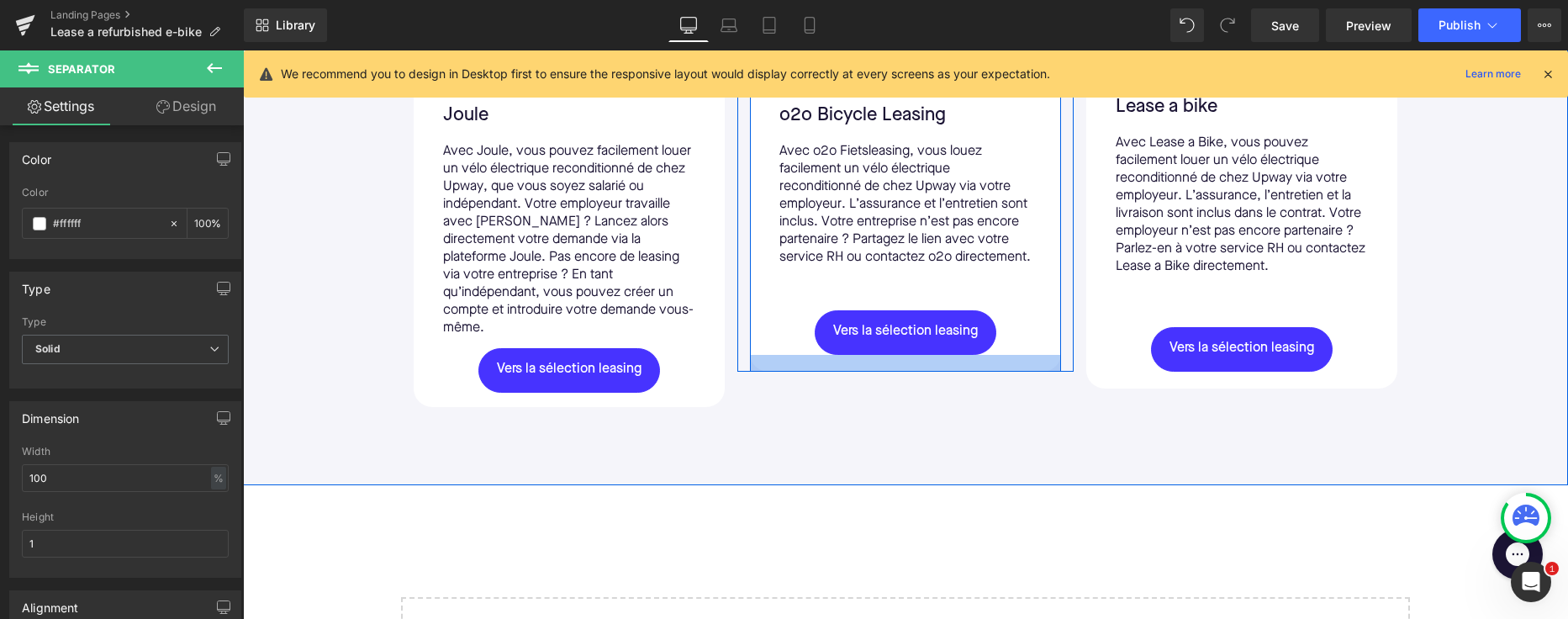 click at bounding box center (905, 363) 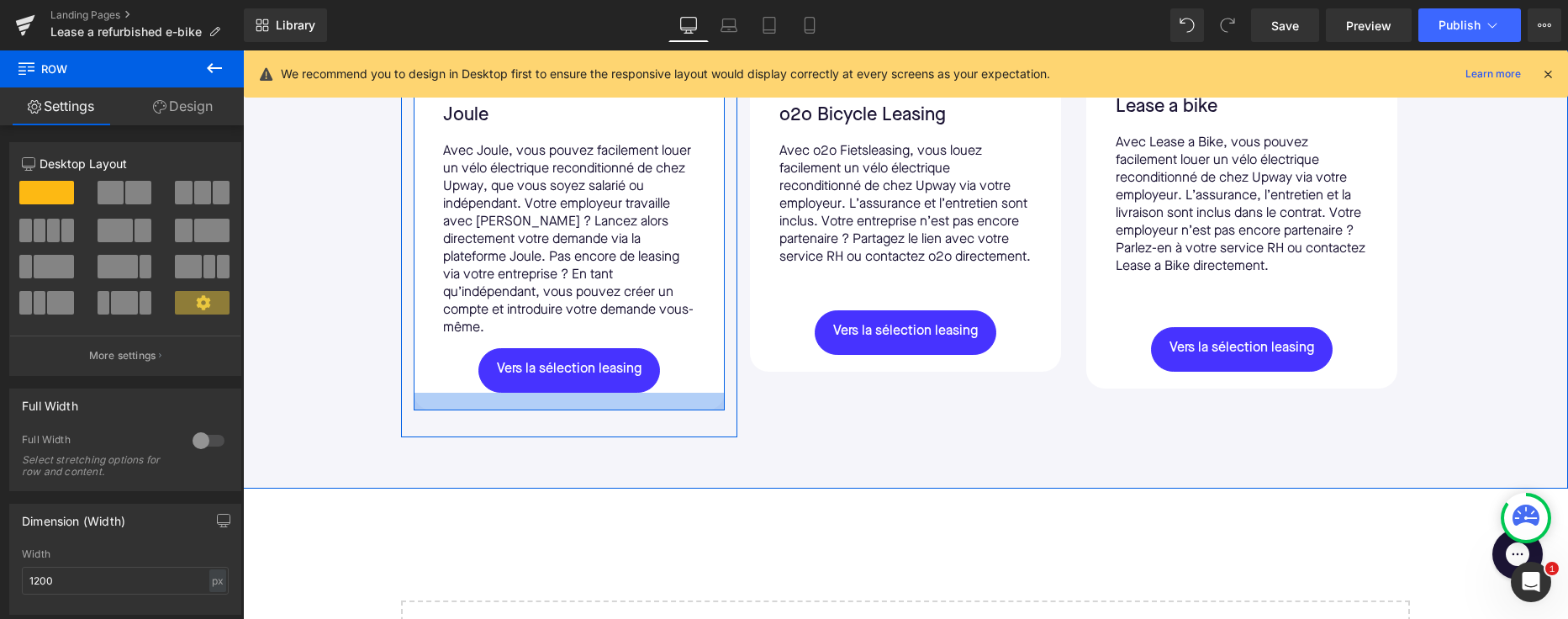 click at bounding box center [569, 401] 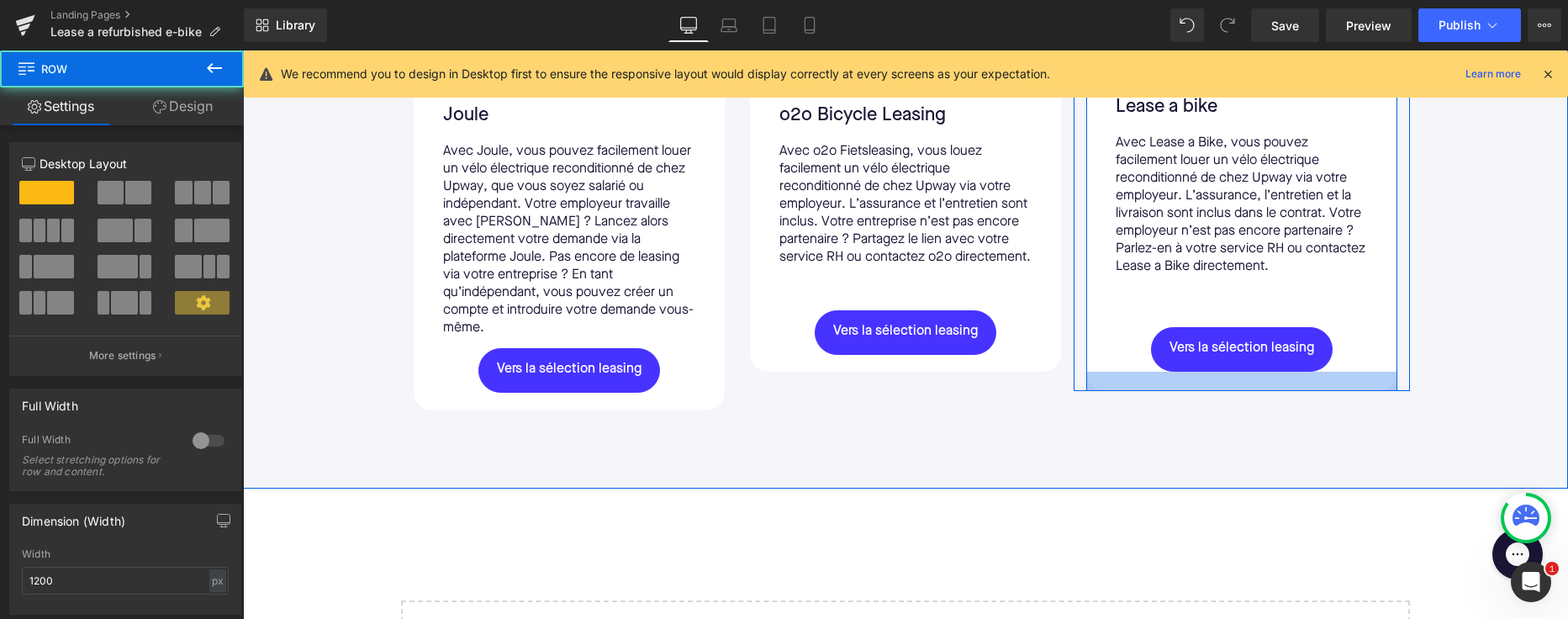 click at bounding box center (1242, 381) 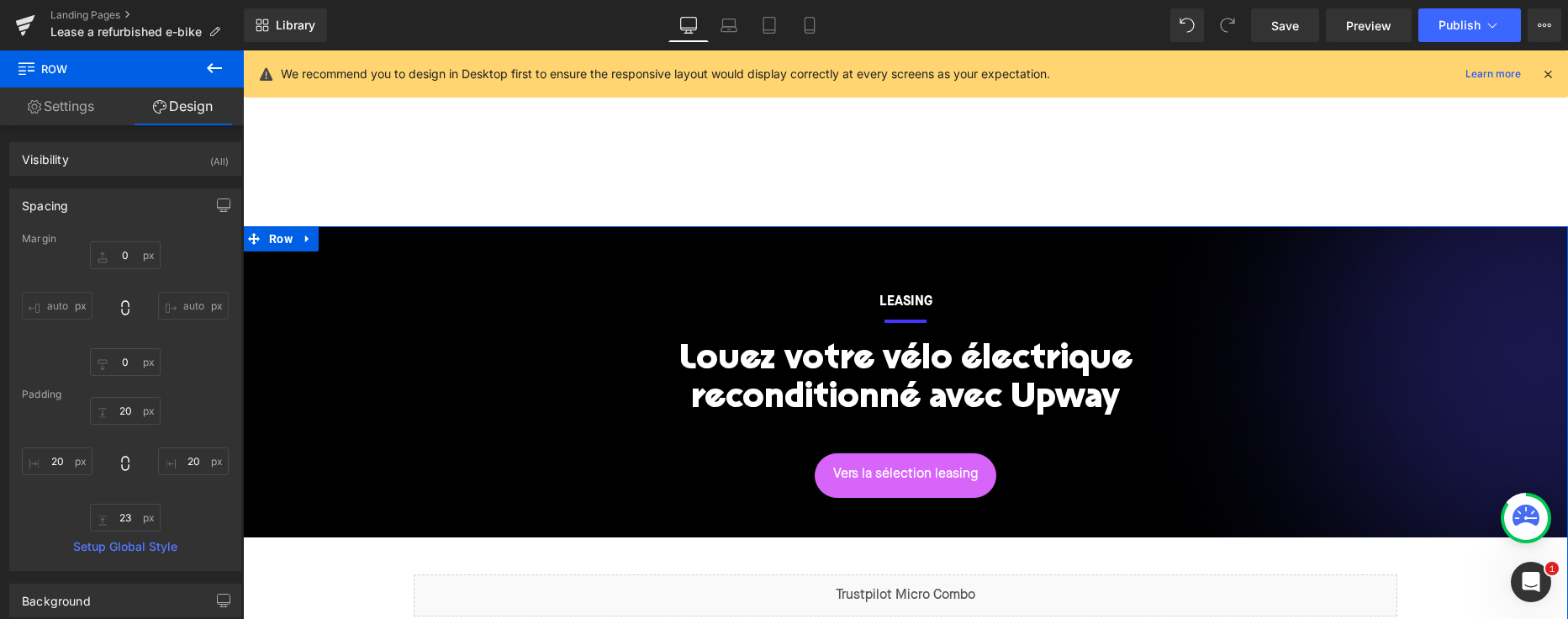 scroll, scrollTop: 1191, scrollLeft: 0, axis: vertical 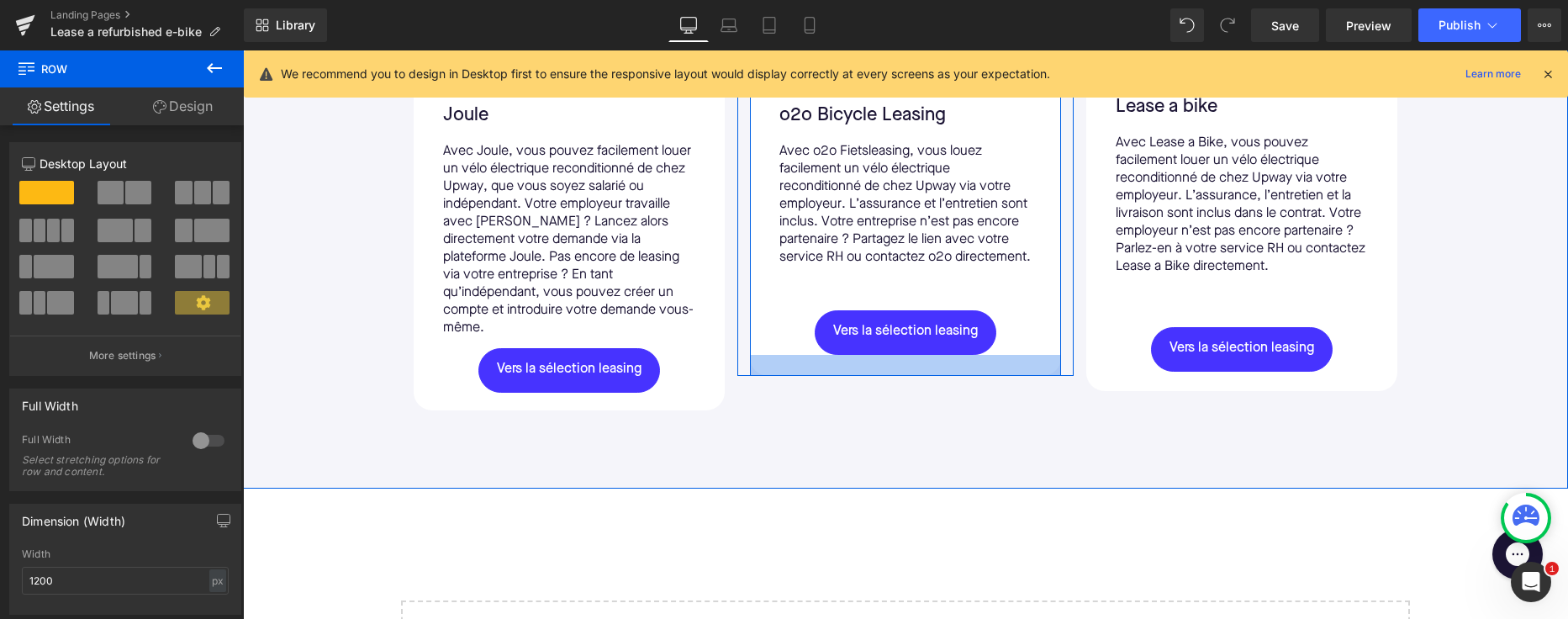 drag, startPoint x: 243, startPoint y: 50, endPoint x: 973, endPoint y: 381, distance: 801.53665 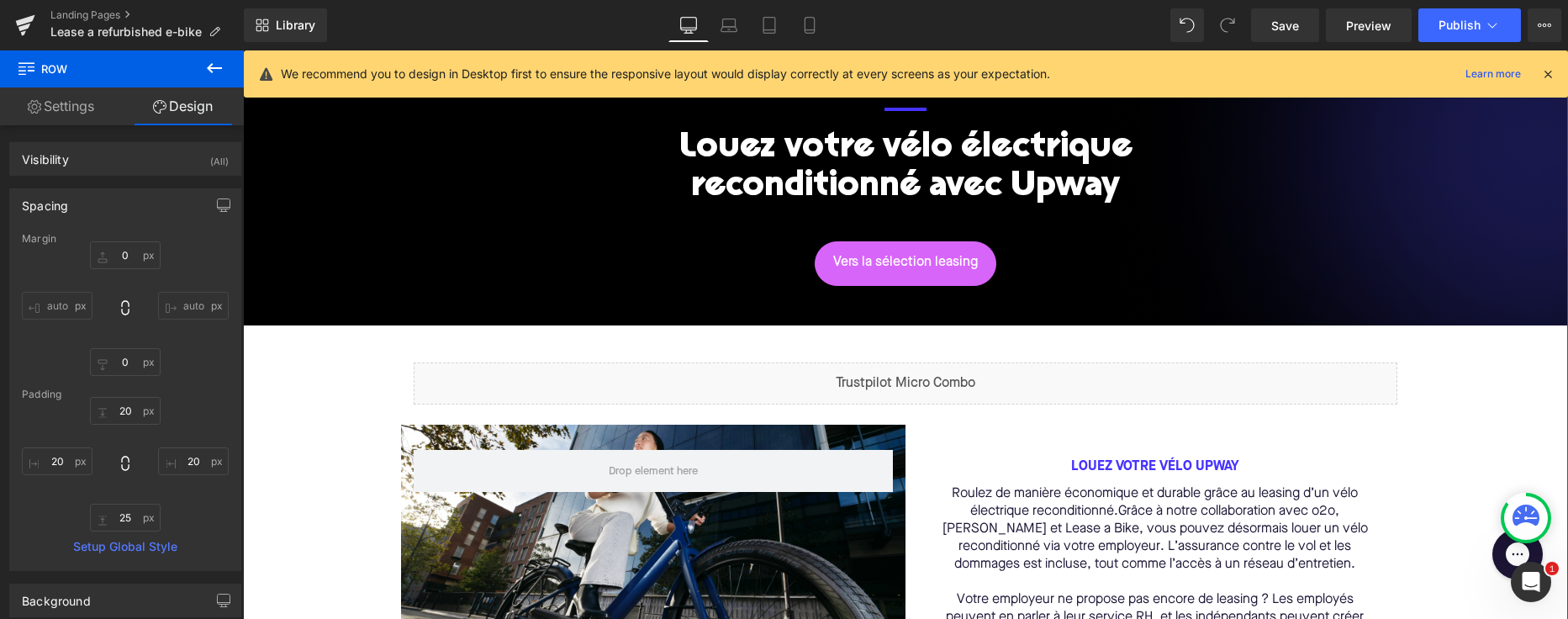 scroll, scrollTop: 292, scrollLeft: 0, axis: vertical 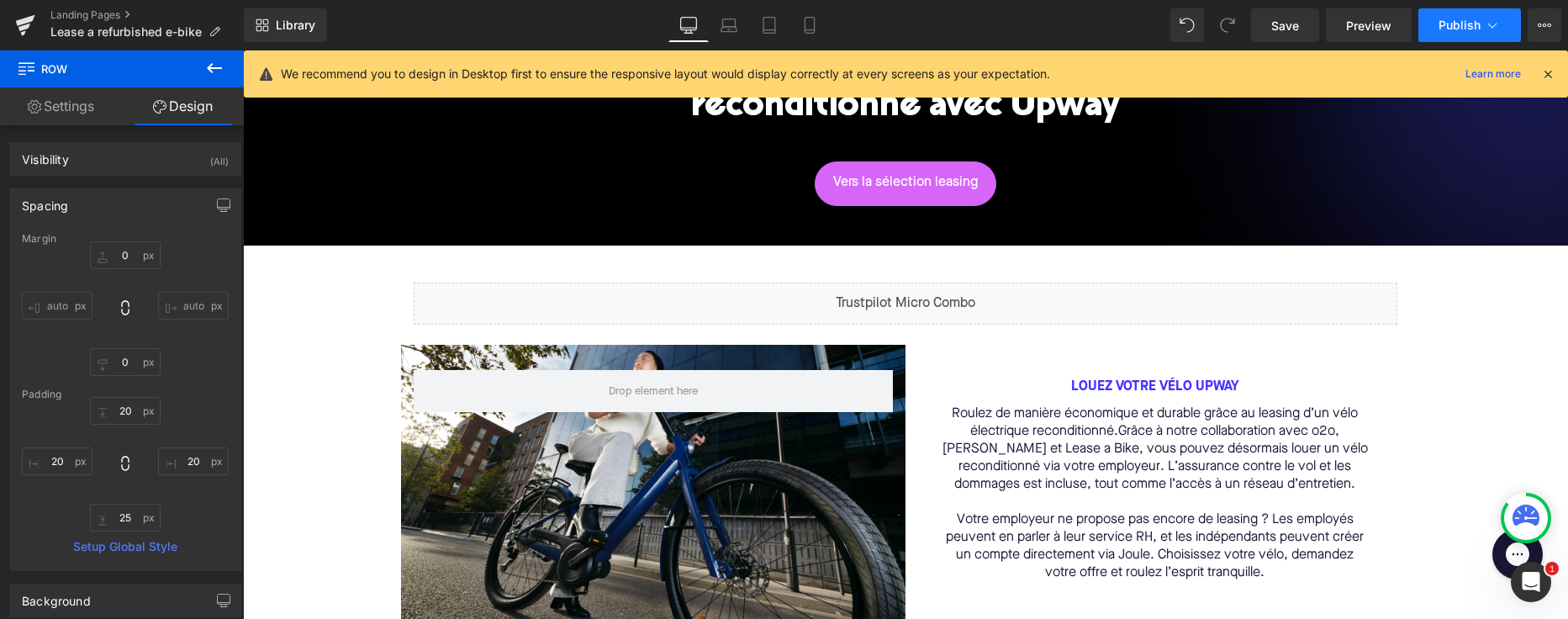 click on "Publish" at bounding box center [1460, 25] 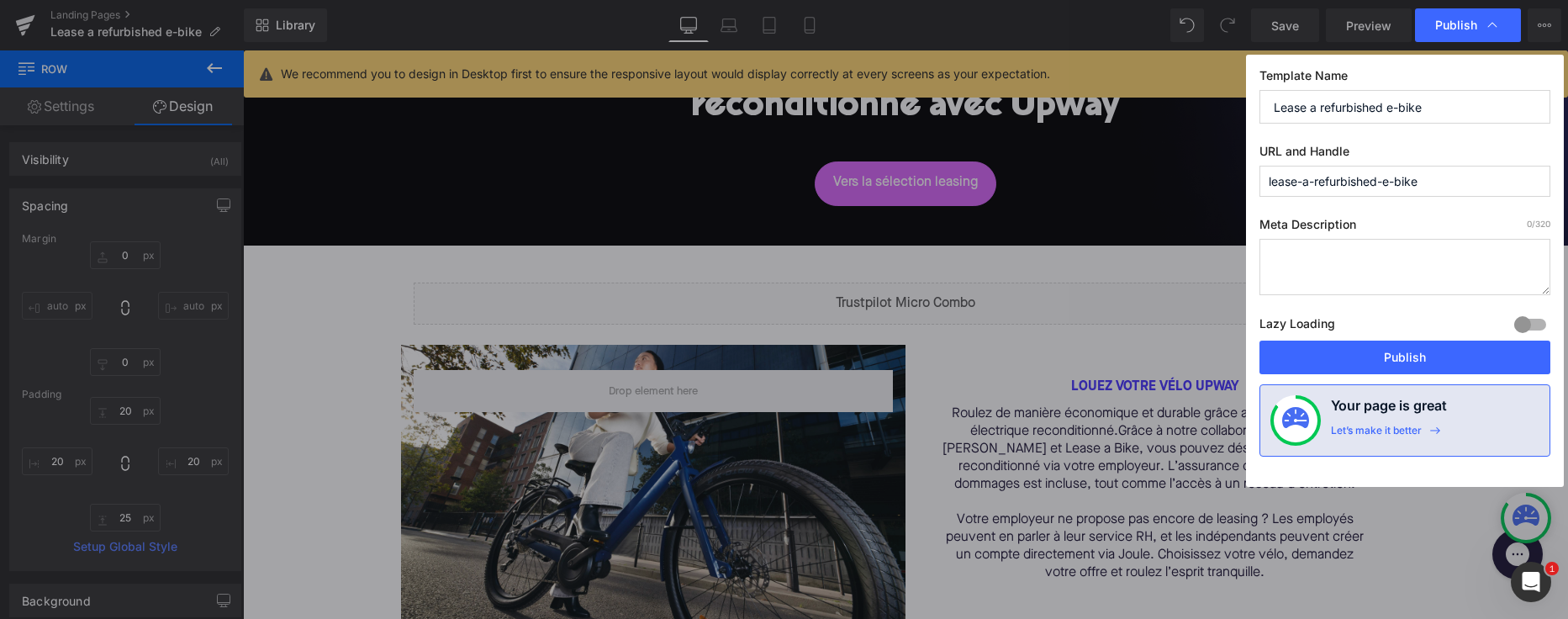 click at bounding box center (1405, 267) 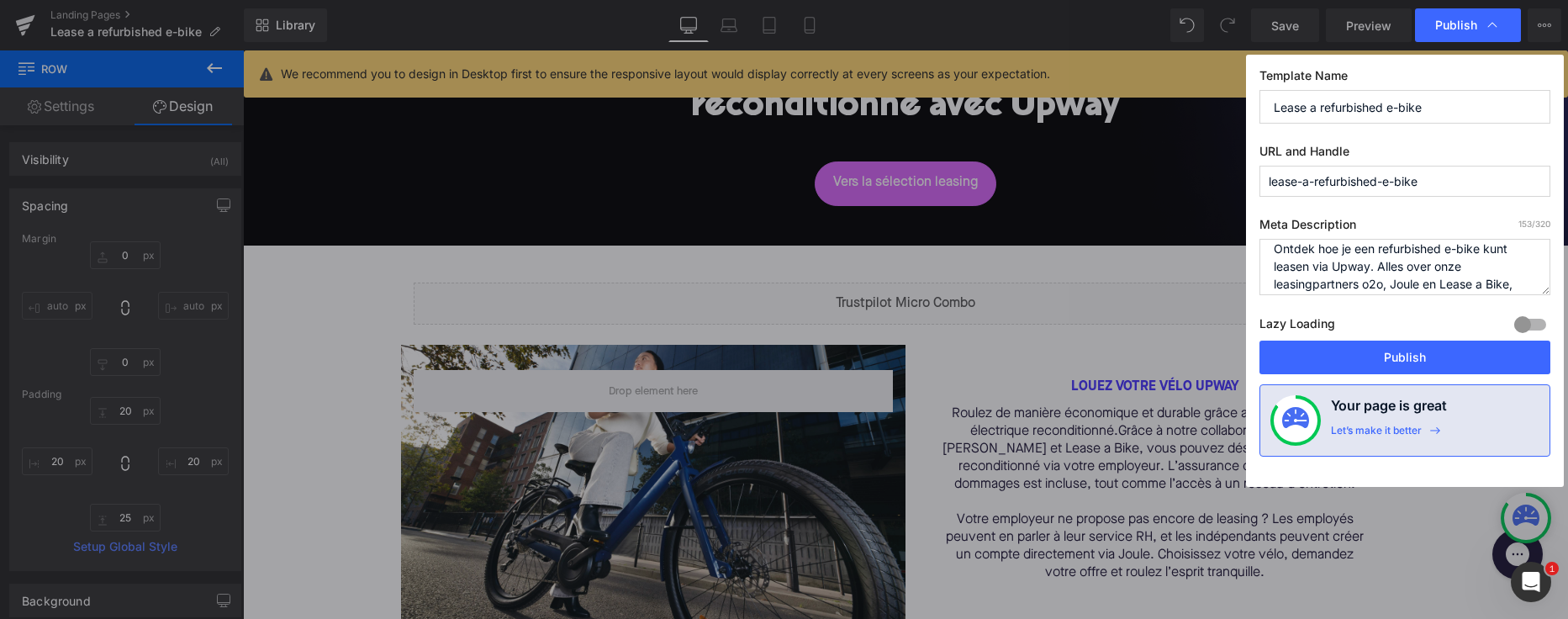 scroll, scrollTop: 0, scrollLeft: 0, axis: both 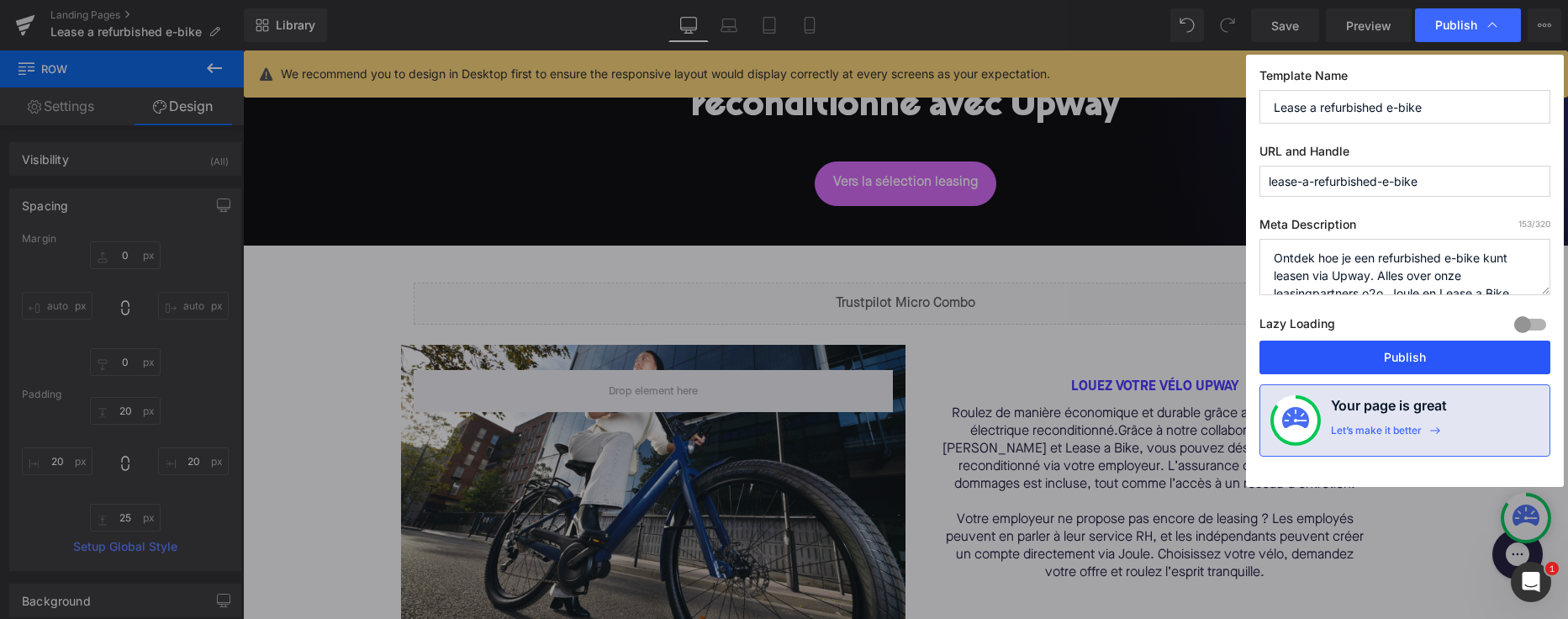 type on "Ontdek hoe je een refurbished e-bike kunt leasen via Upway. Alles over onze leasingpartners o2o, Joule en Lease a Bike, voor werknemers en zelfstandigen." 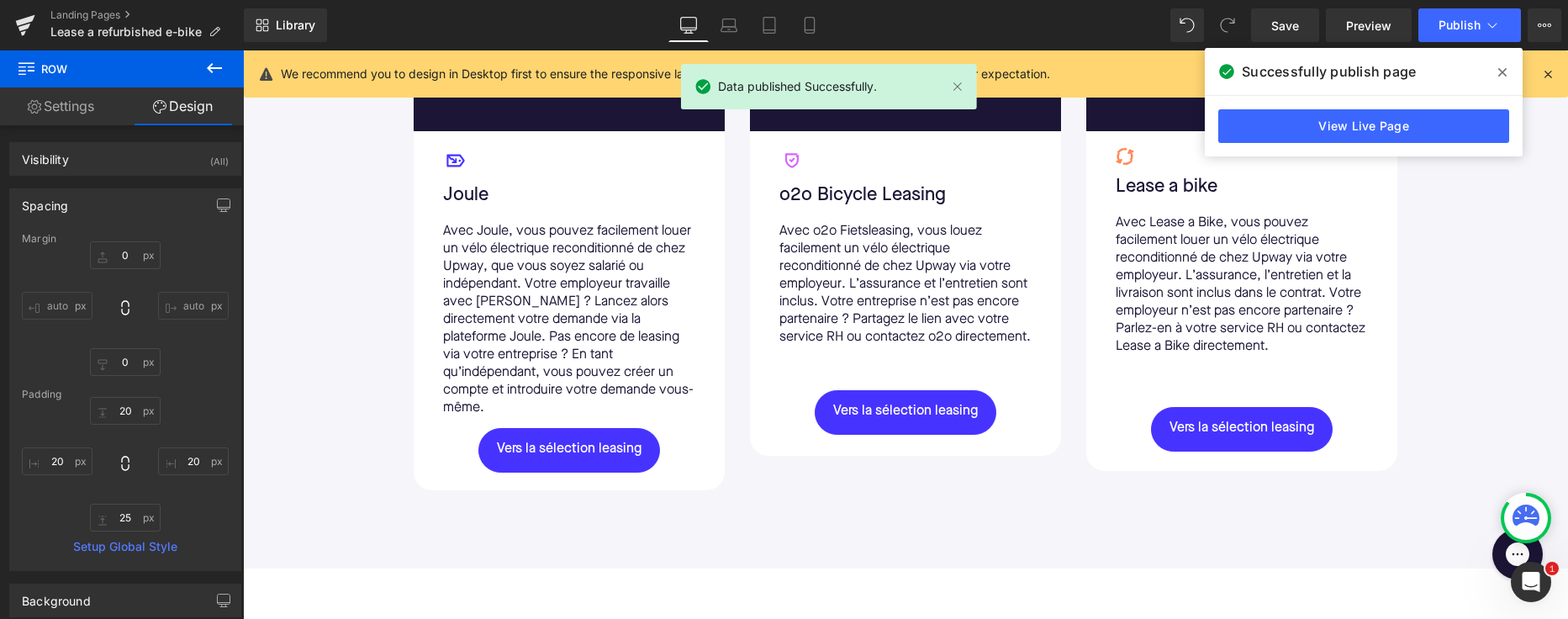 scroll, scrollTop: 1077, scrollLeft: 0, axis: vertical 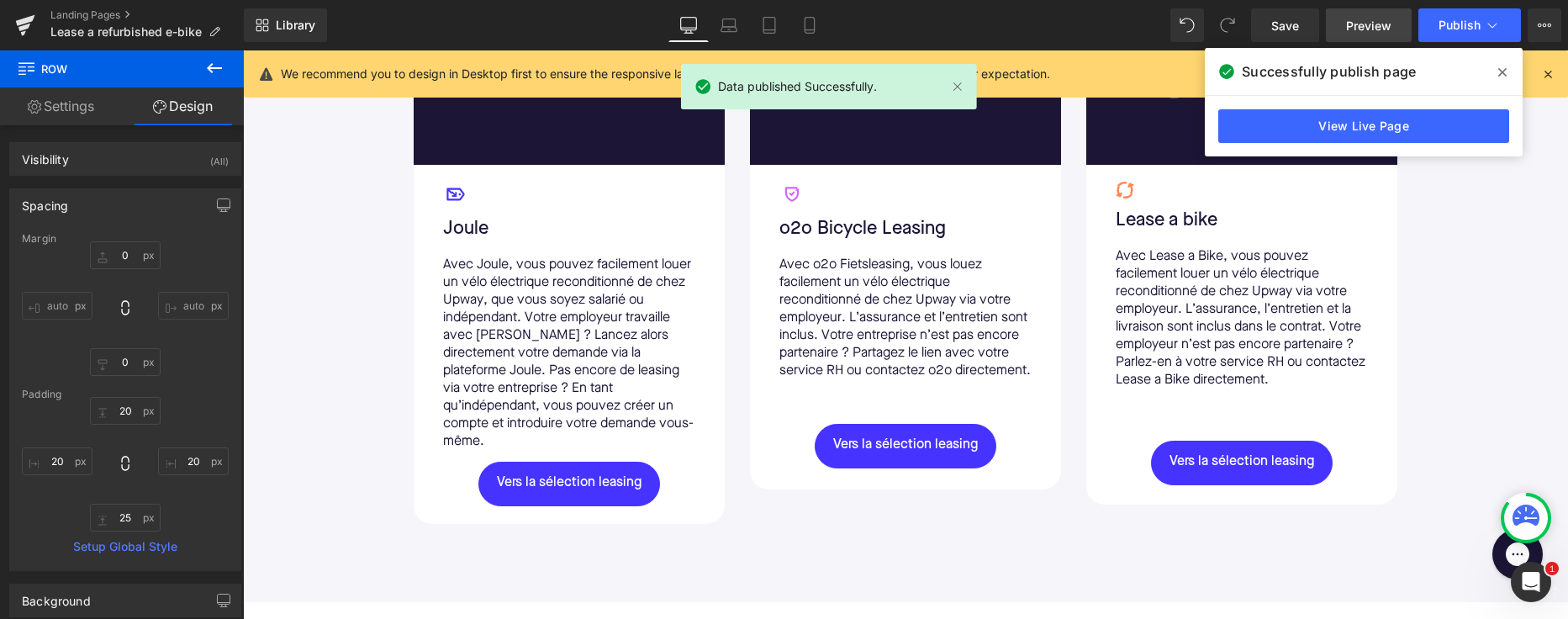 click on "Preview" at bounding box center (1369, 25) 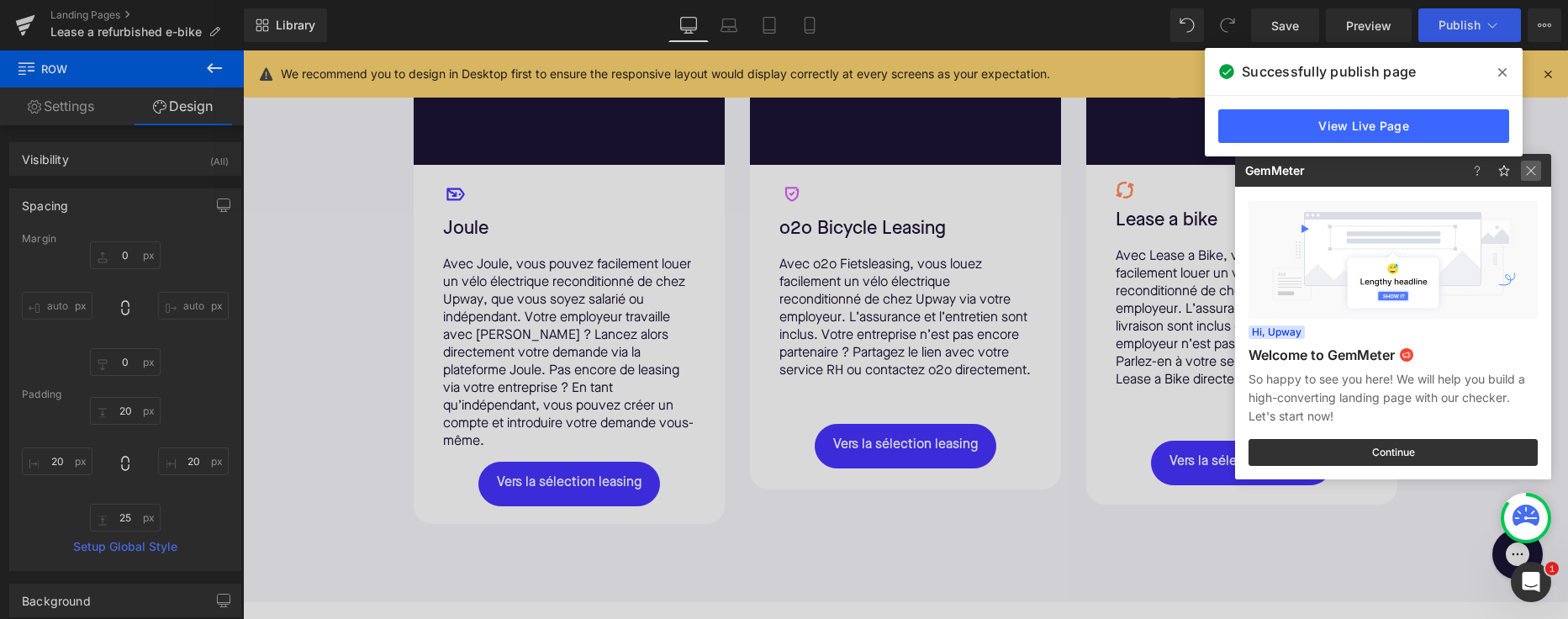 click 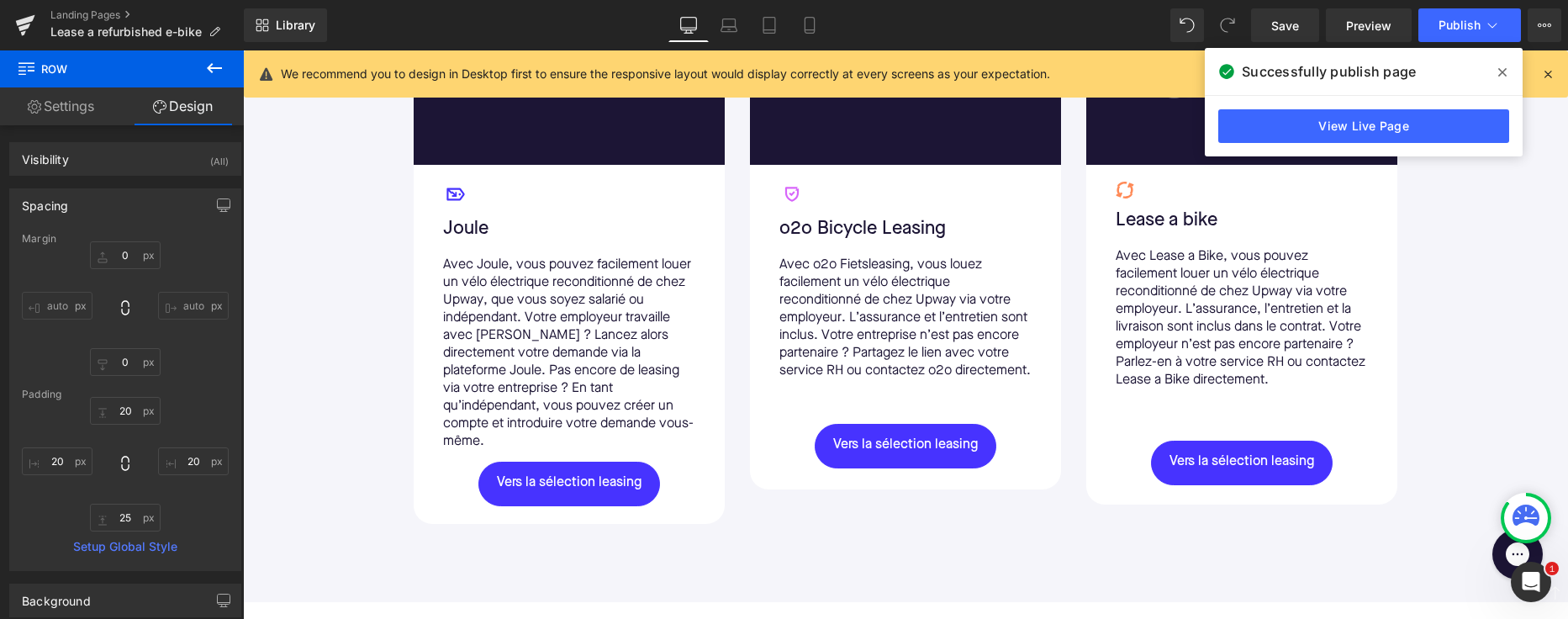 click 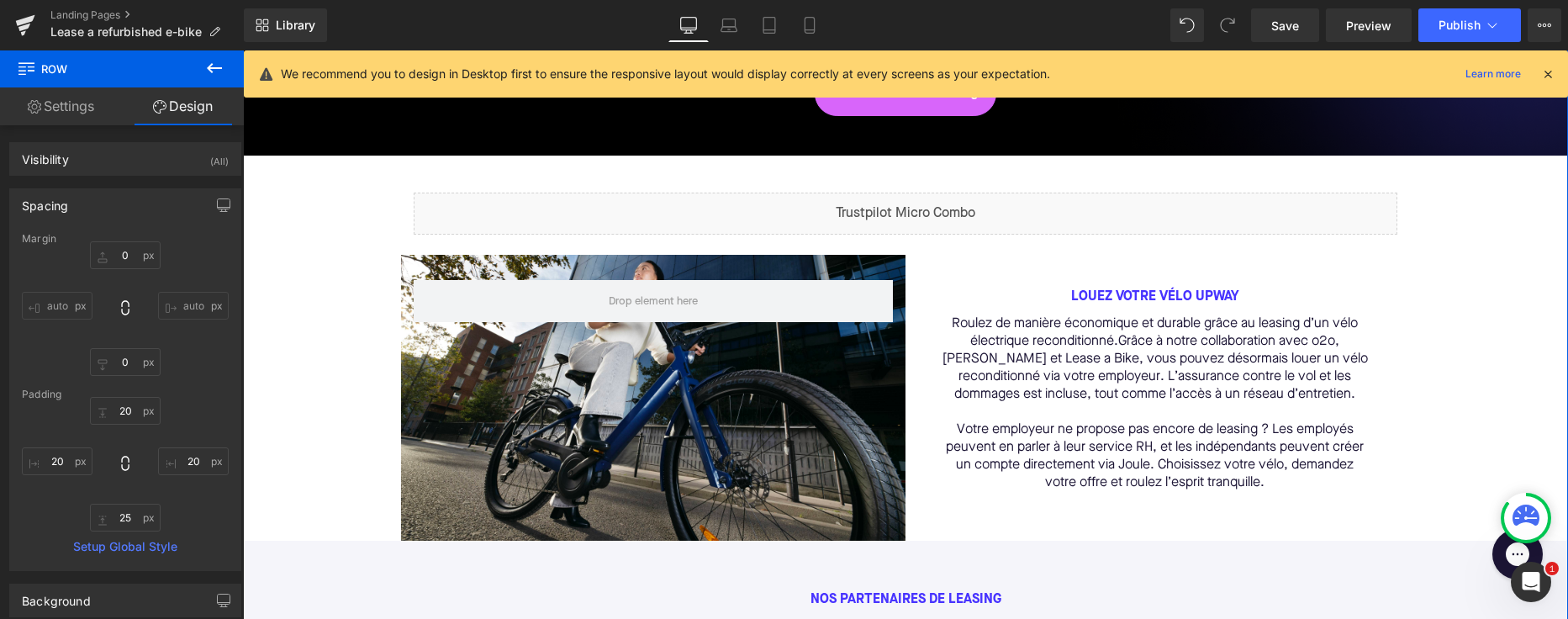 scroll, scrollTop: 269, scrollLeft: 0, axis: vertical 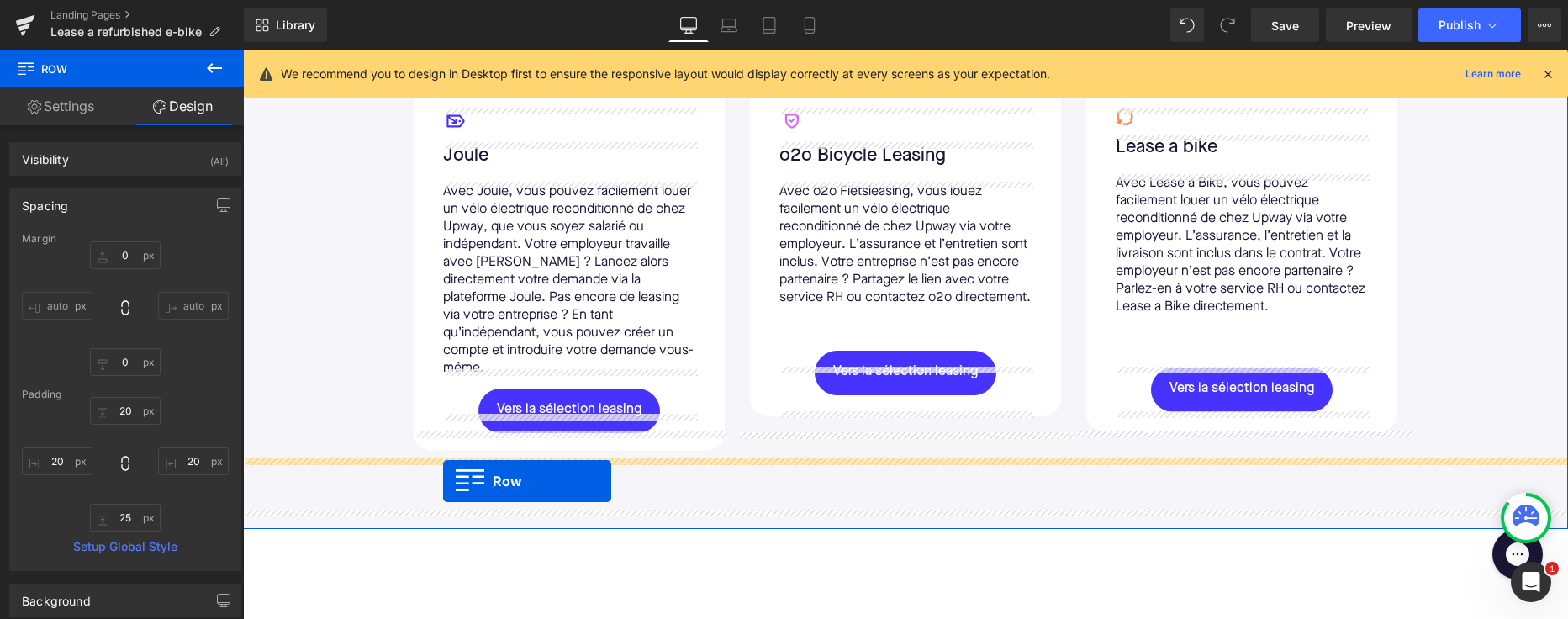 drag, startPoint x: 406, startPoint y: 281, endPoint x: 443, endPoint y: 481, distance: 203.39371 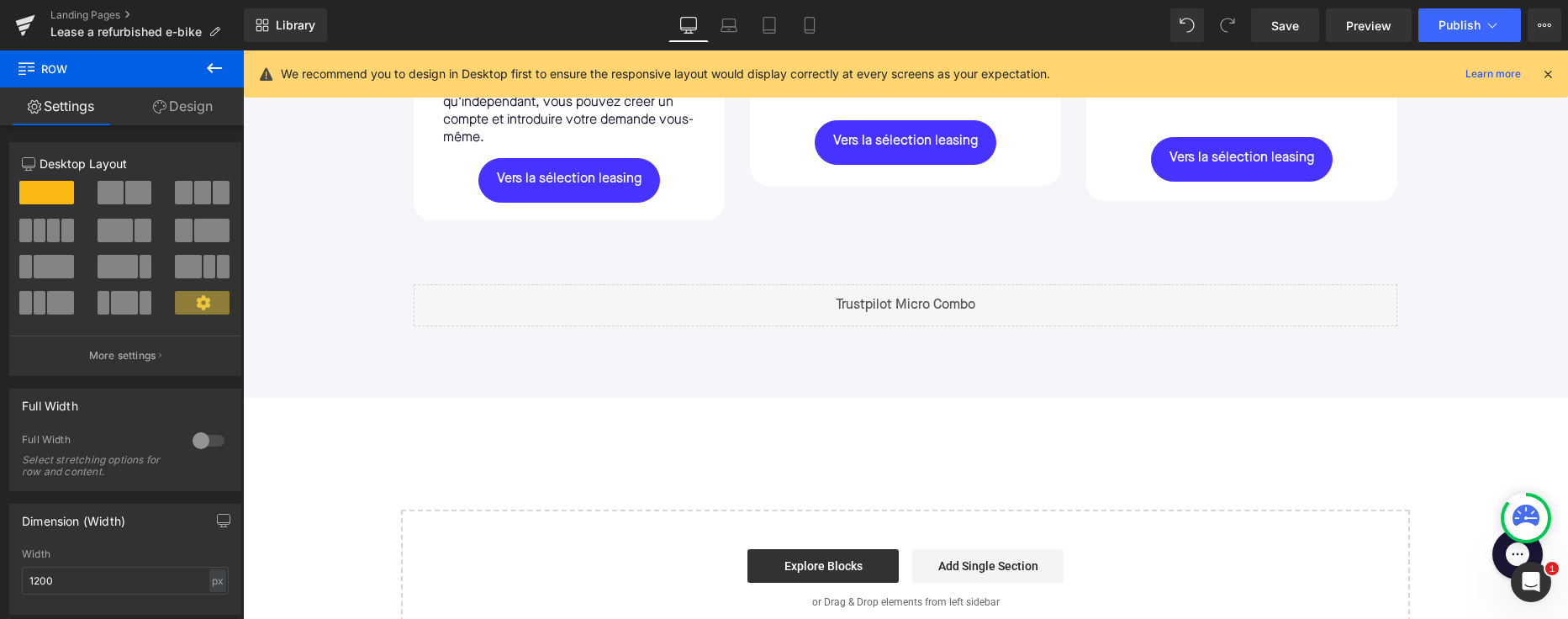 scroll, scrollTop: 1288, scrollLeft: 0, axis: vertical 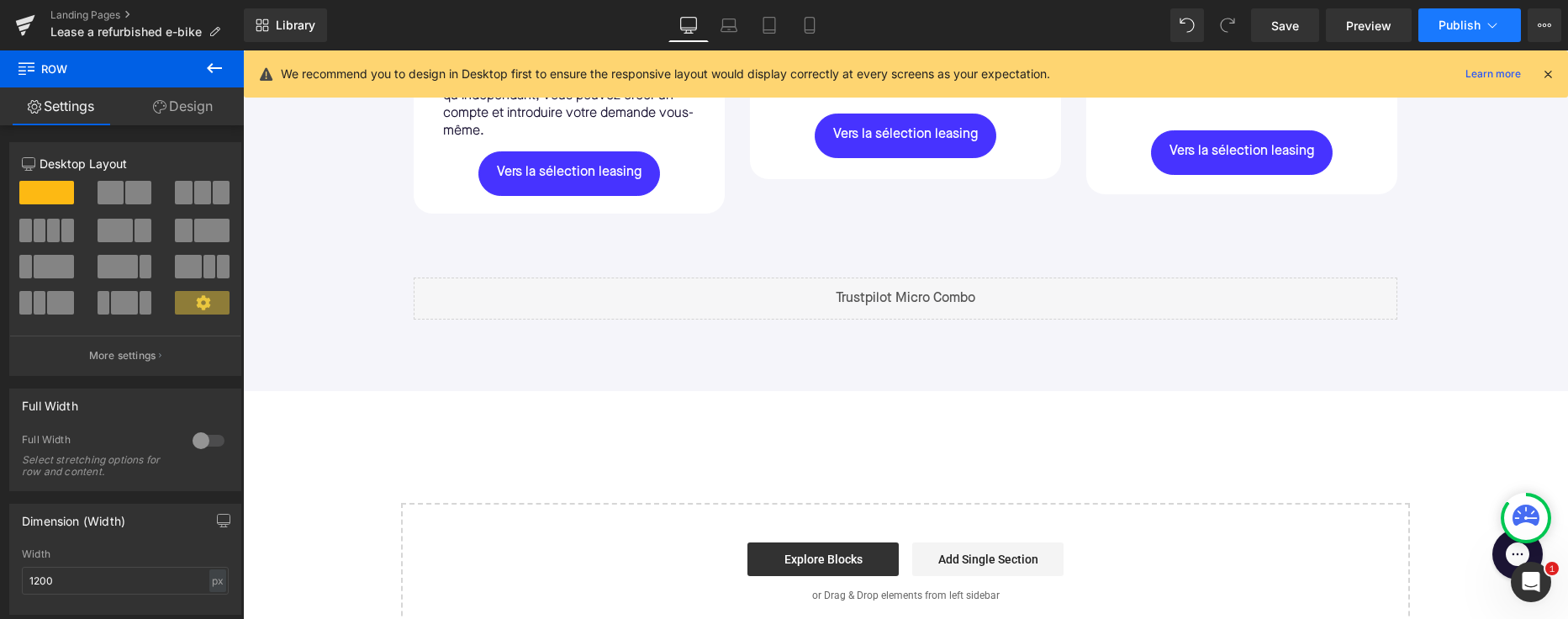 click 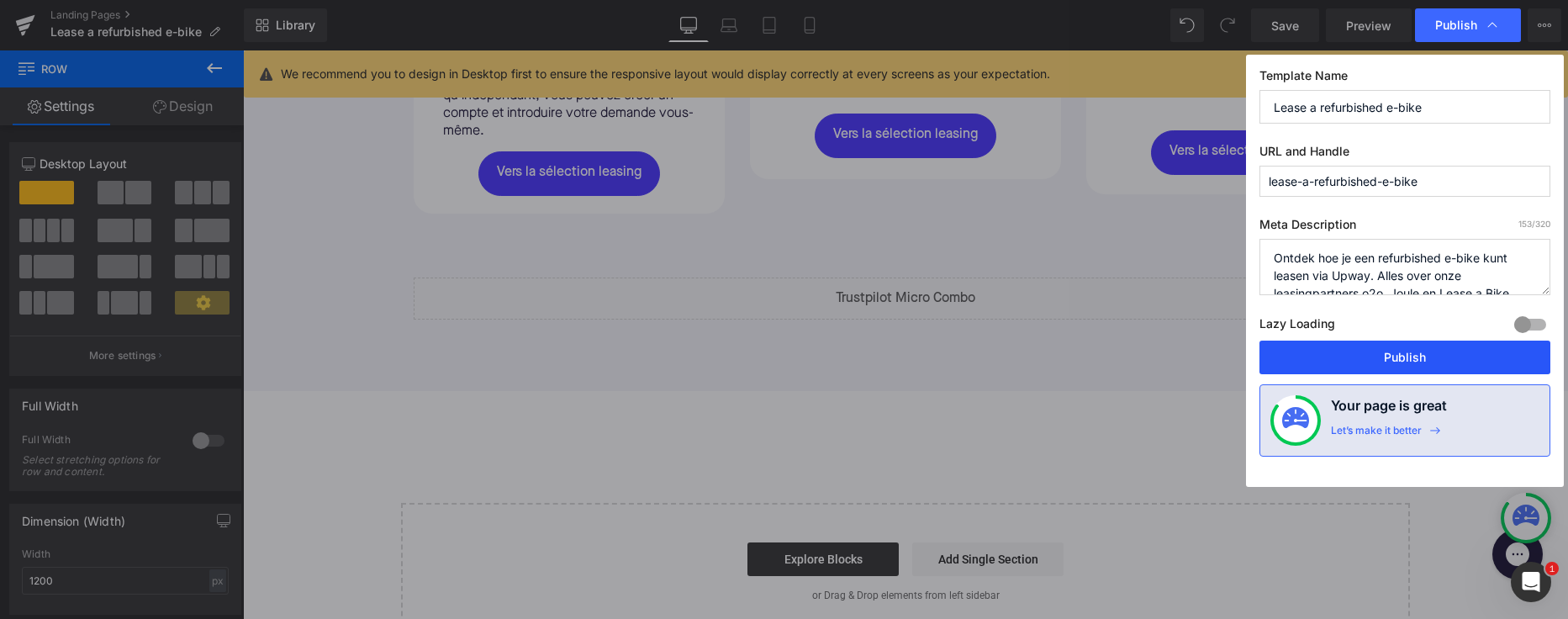 click on "Publish" at bounding box center (1405, 357) 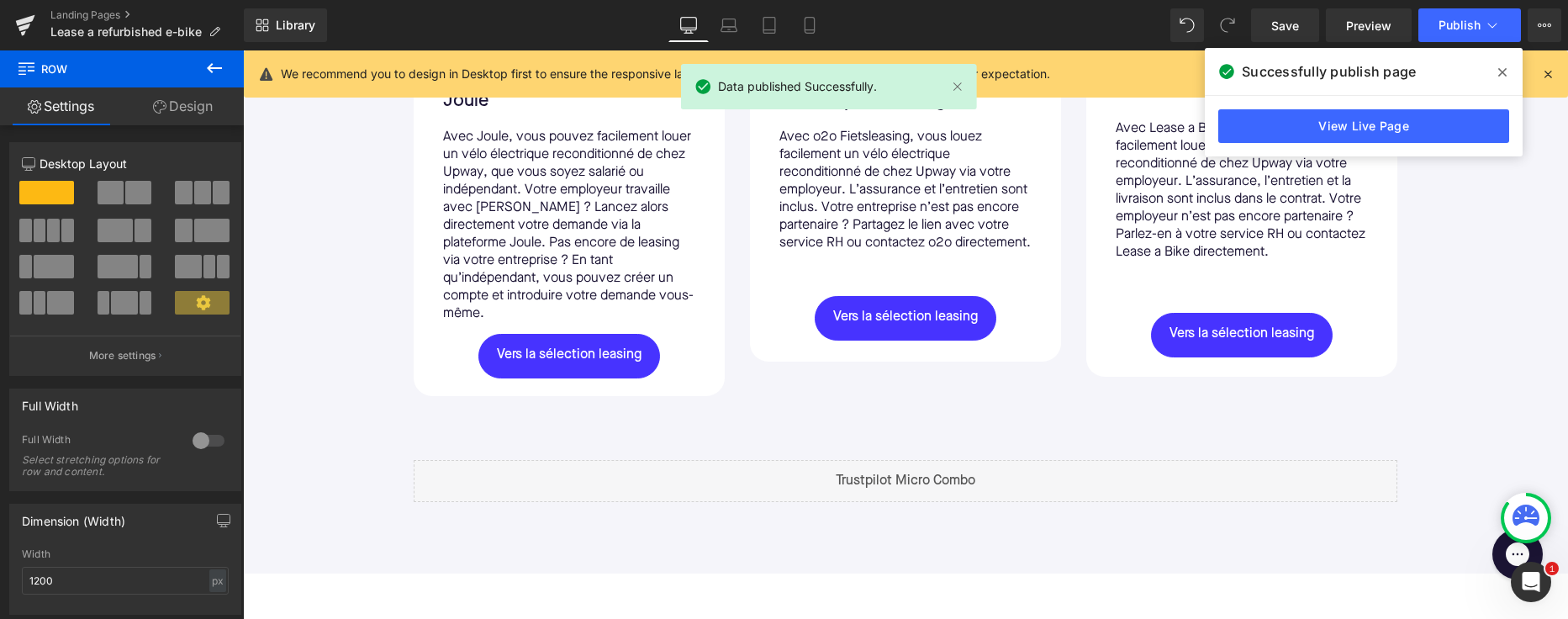 scroll, scrollTop: 1087, scrollLeft: 0, axis: vertical 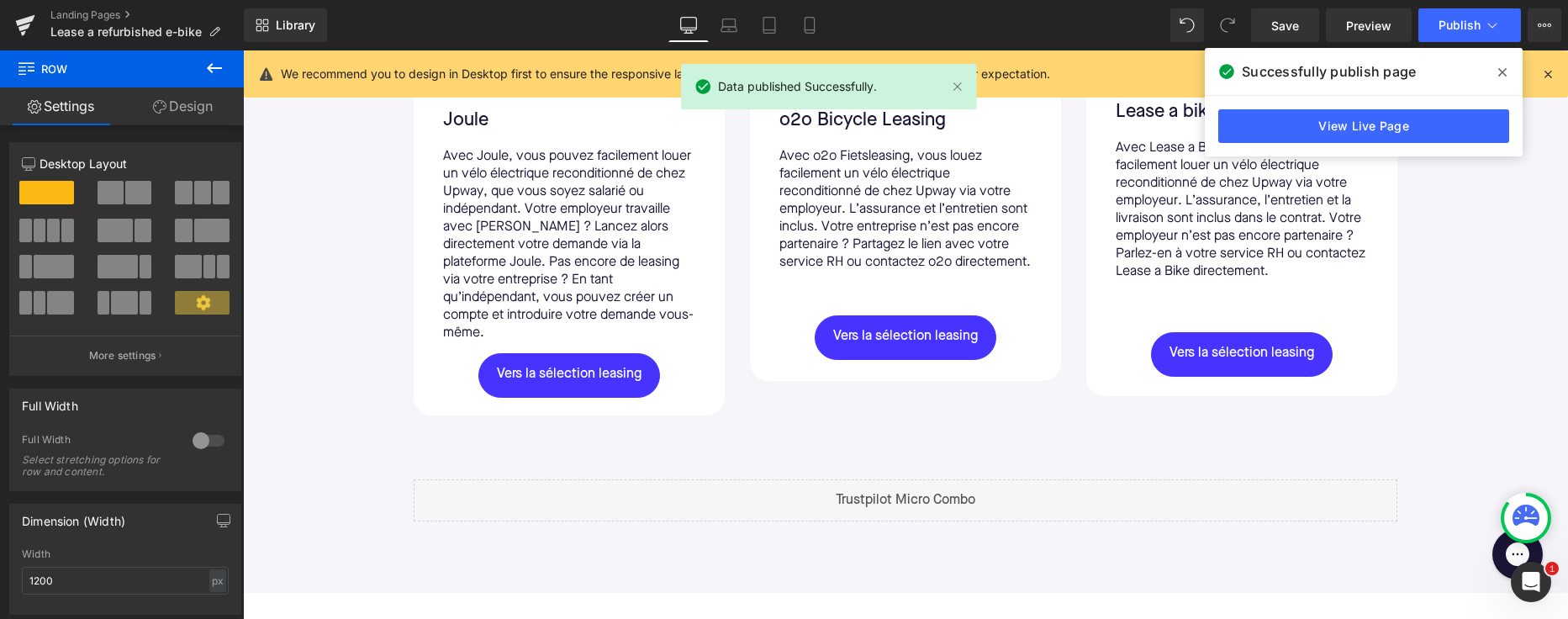 click 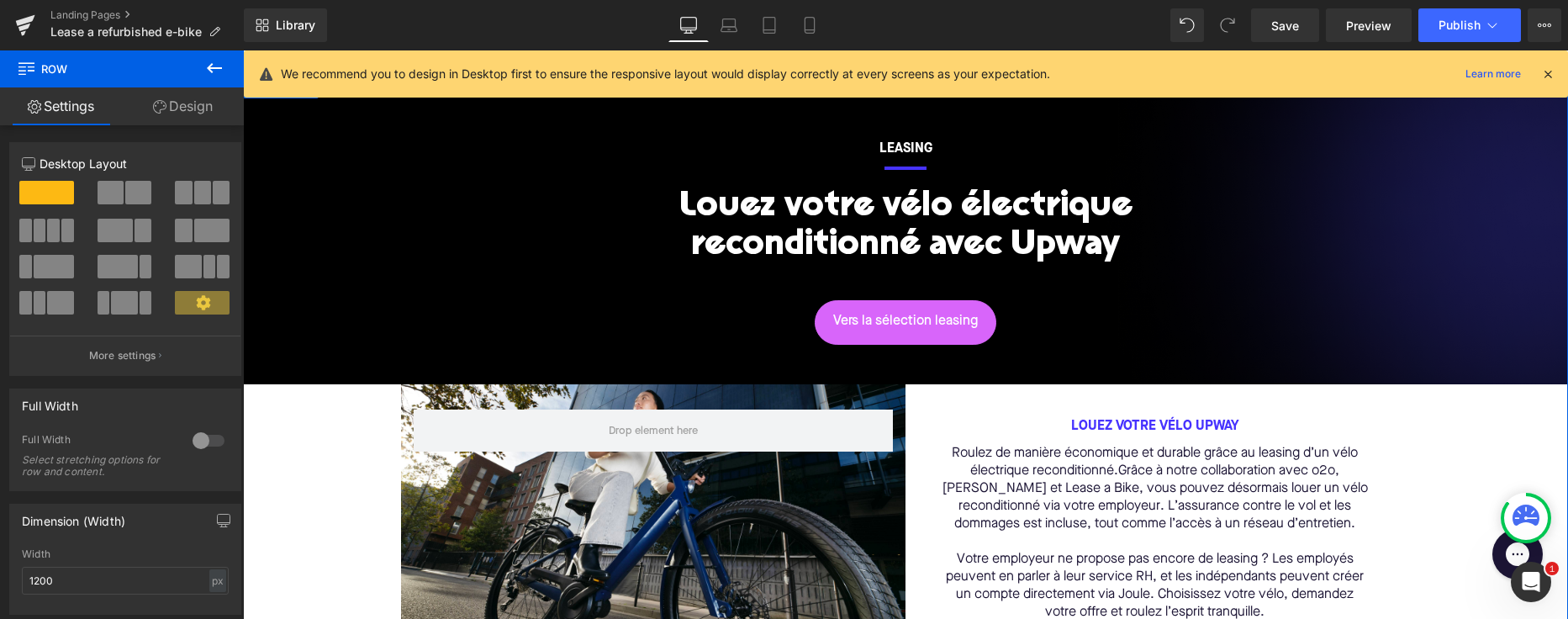 scroll, scrollTop: 0, scrollLeft: 0, axis: both 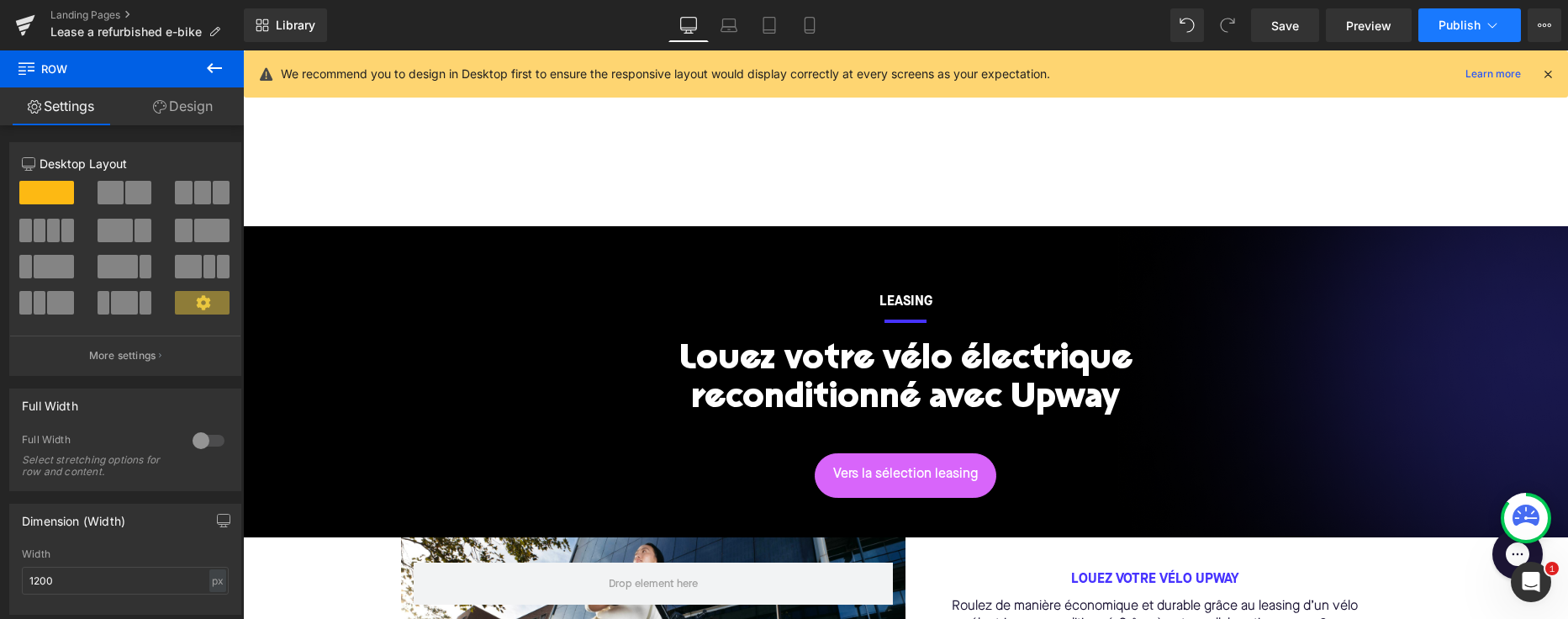click on "Publish" at bounding box center (1470, 25) 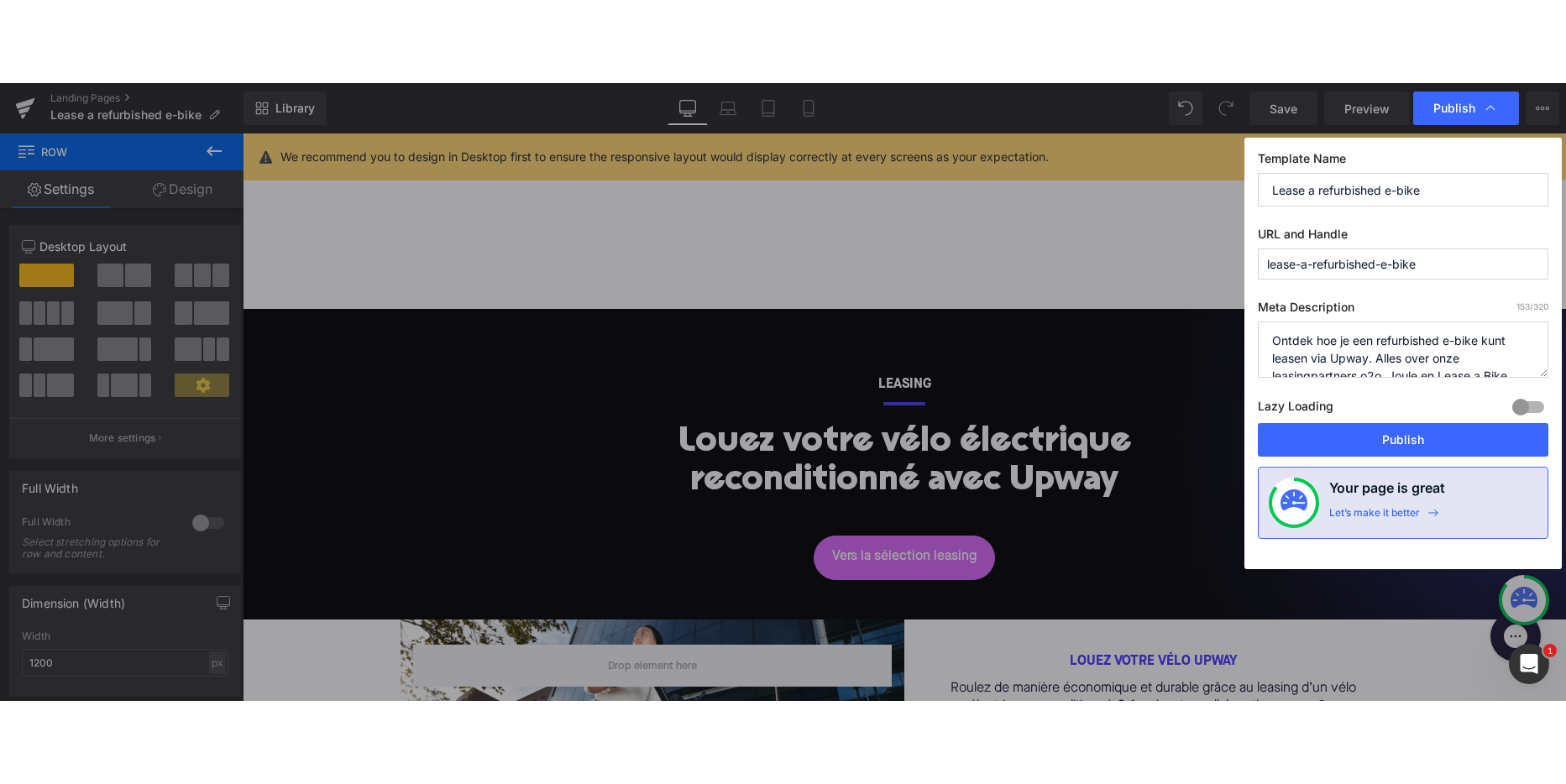 scroll, scrollTop: 35, scrollLeft: 0, axis: vertical 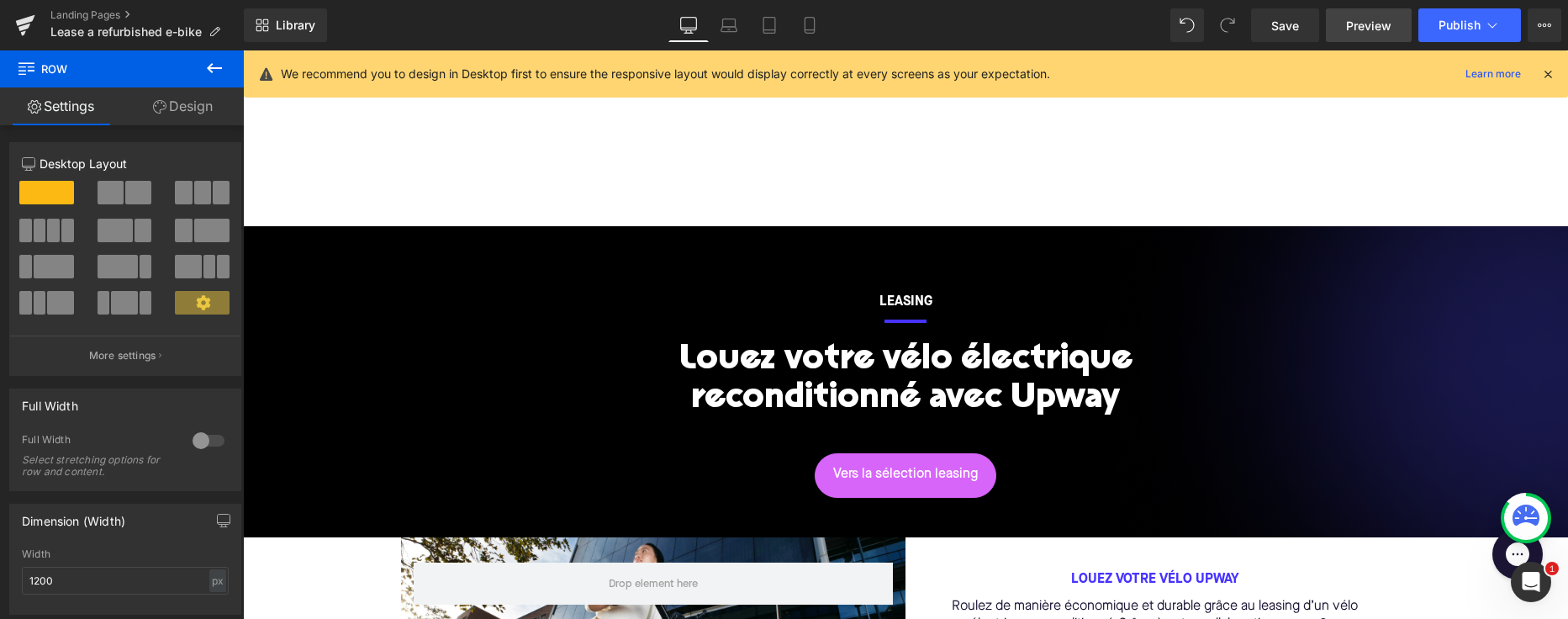 click on "Preview" at bounding box center [1369, 25] 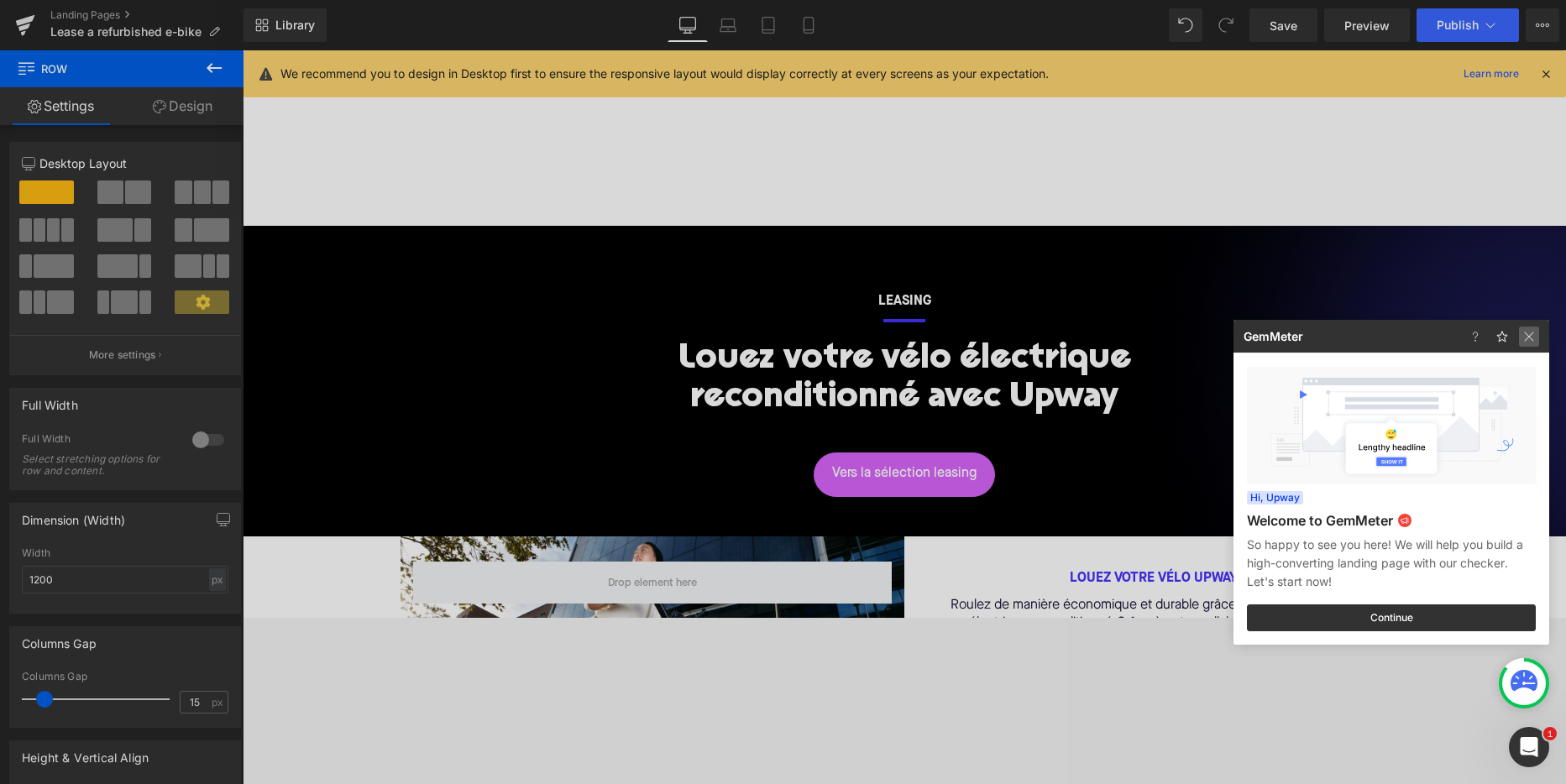 click 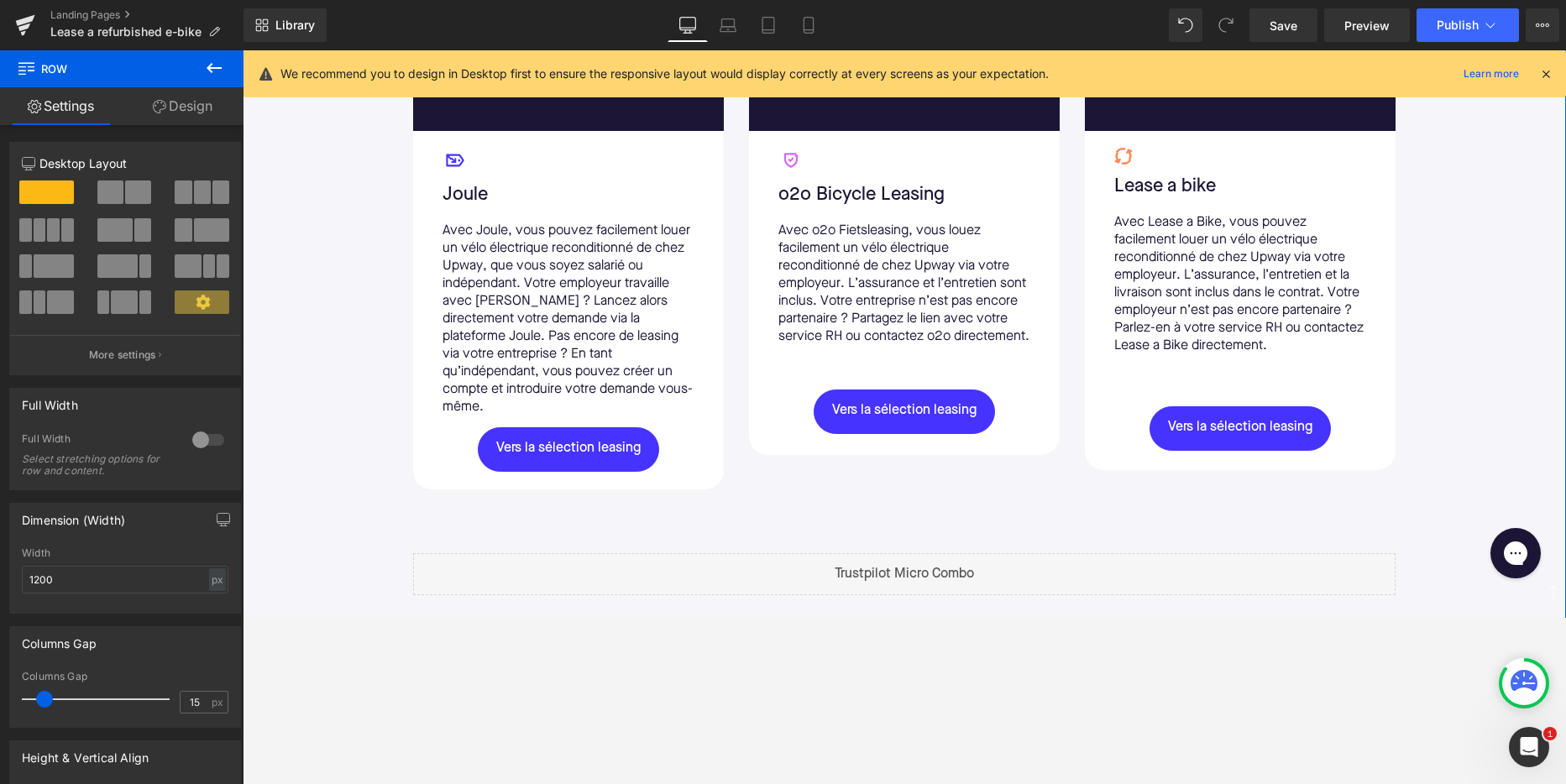scroll, scrollTop: 1013, scrollLeft: 0, axis: vertical 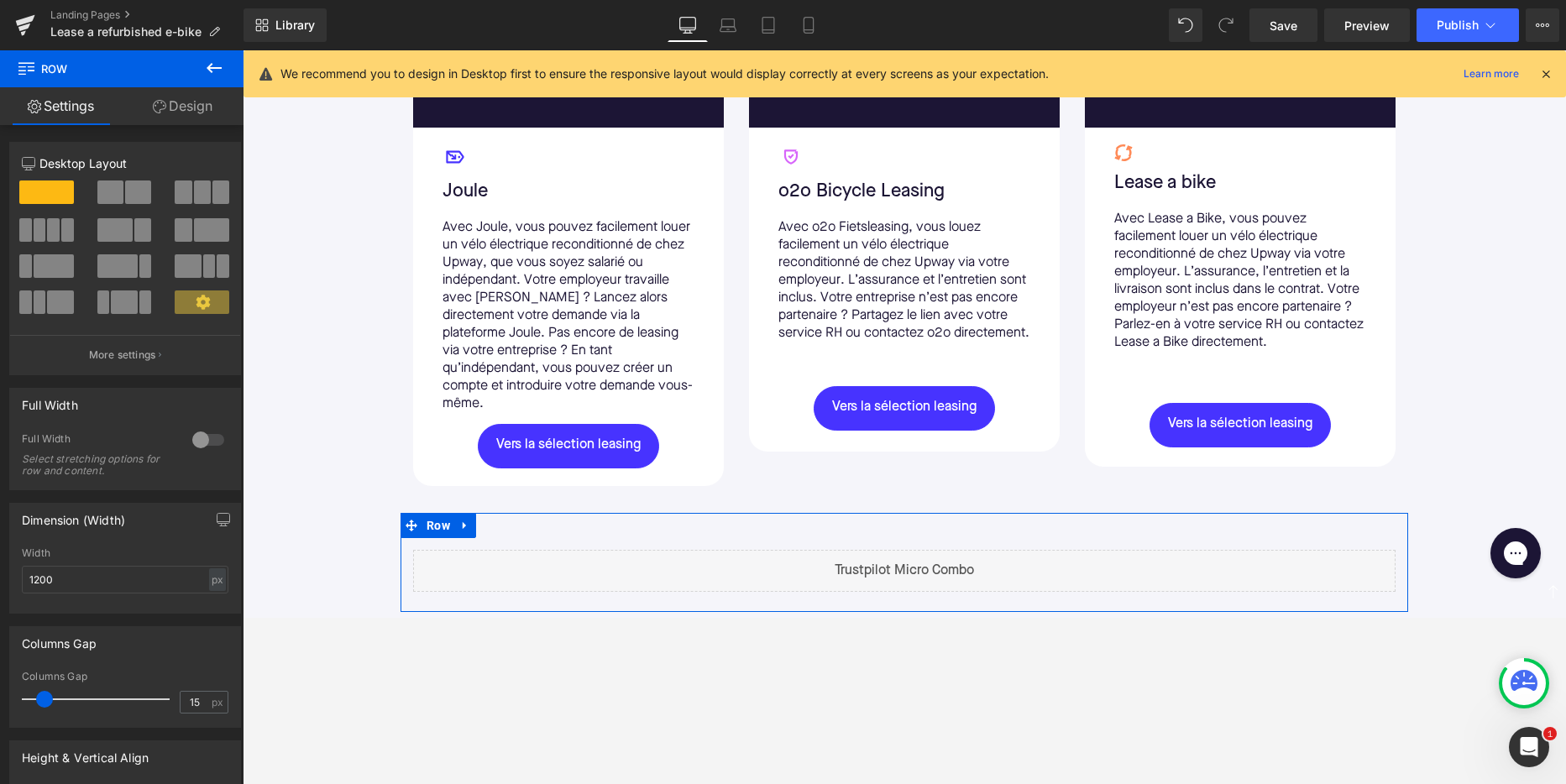 click on "Design" at bounding box center [182, 106] 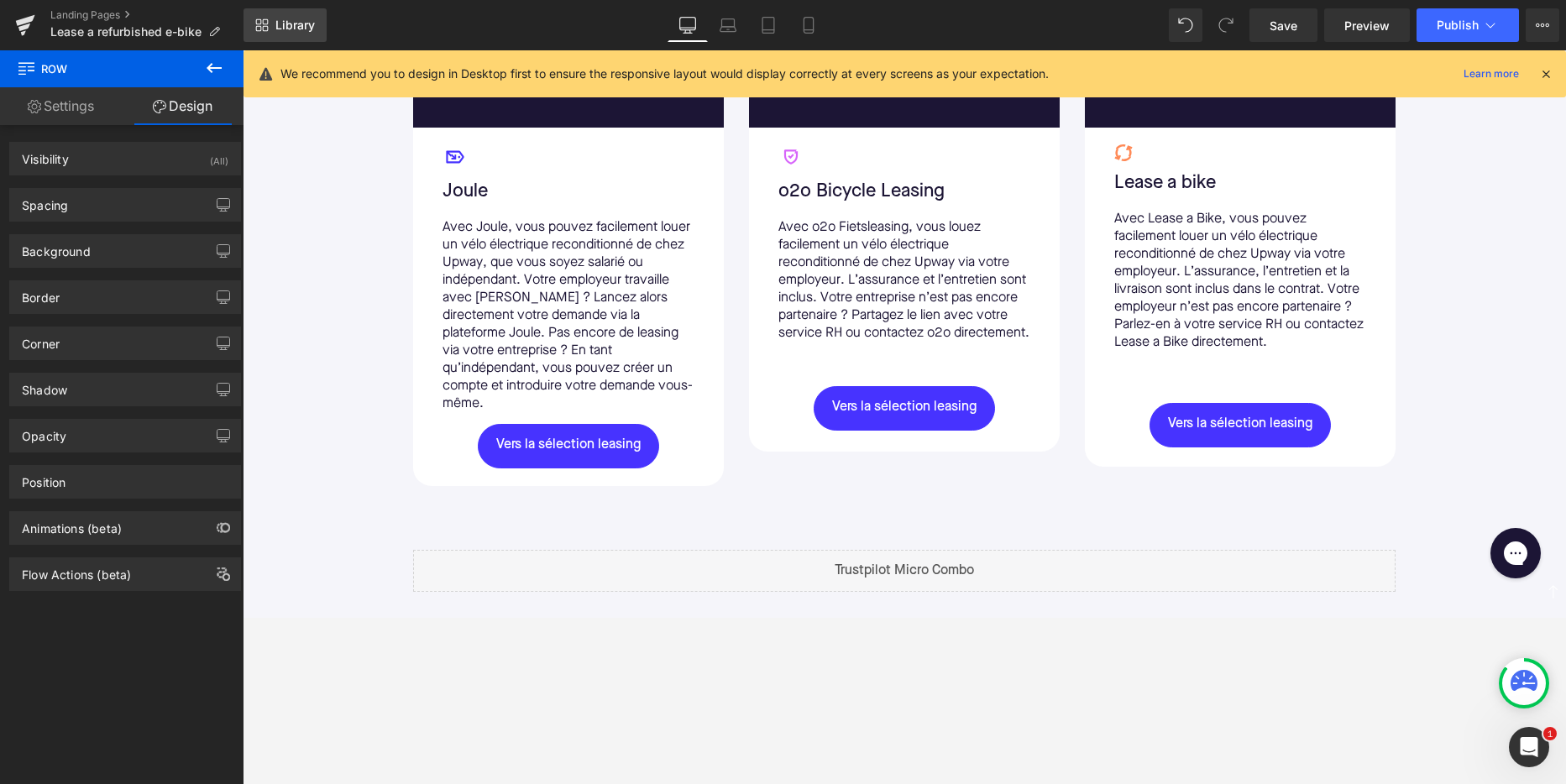 click on "Library" at bounding box center (295, 25) 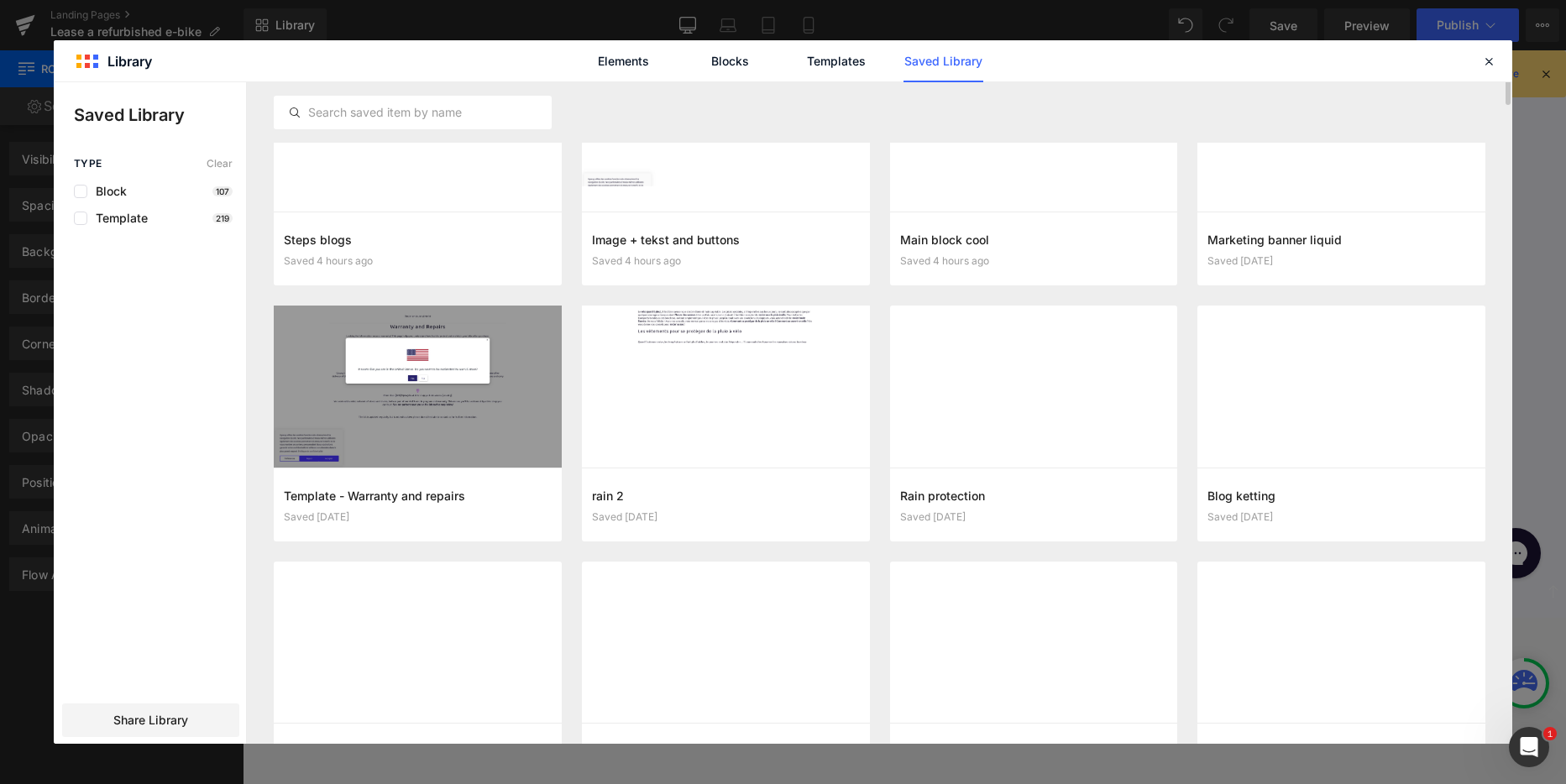 scroll, scrollTop: 0, scrollLeft: 0, axis: both 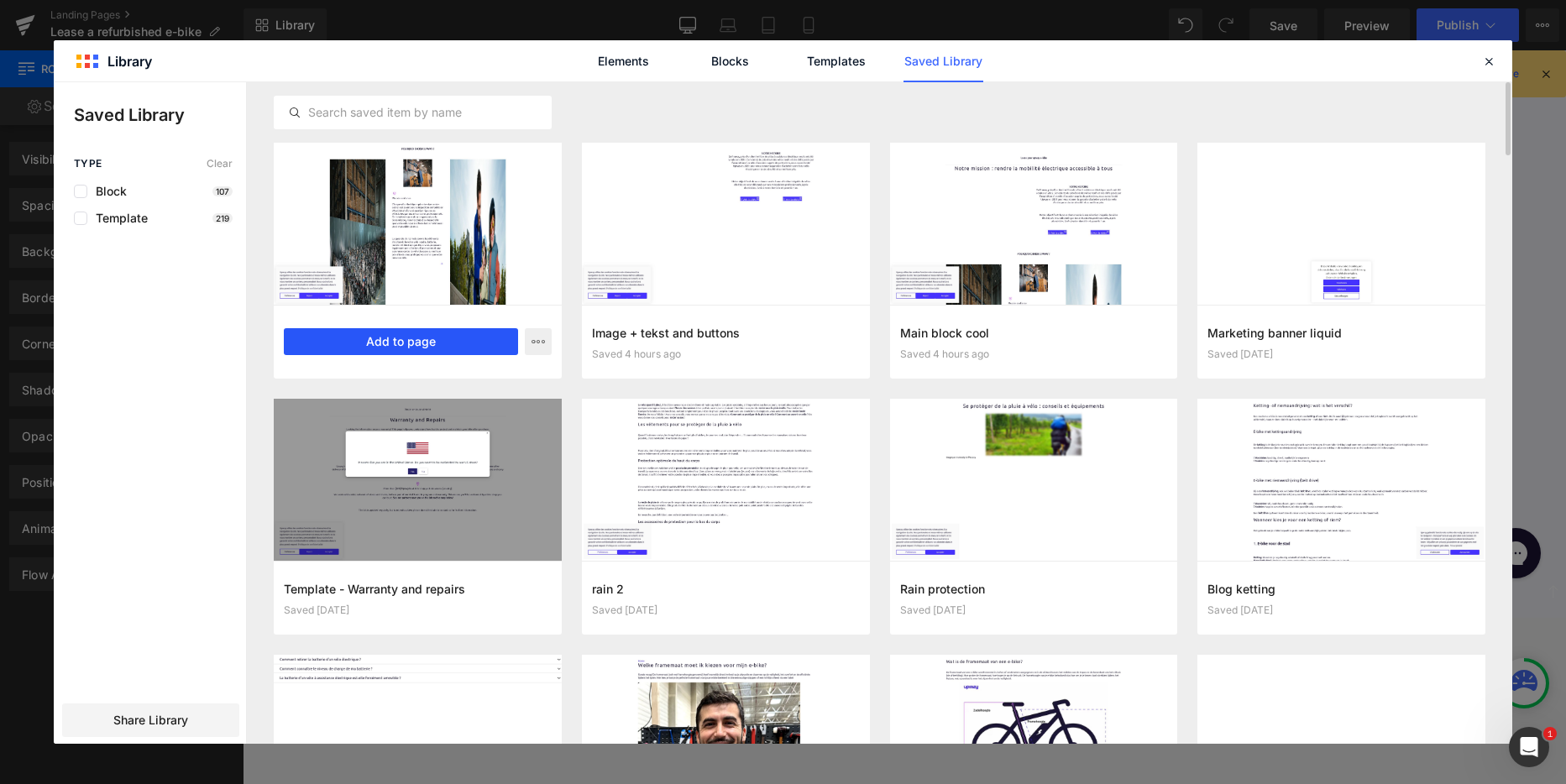 click on "Add to page" at bounding box center [401, 342] 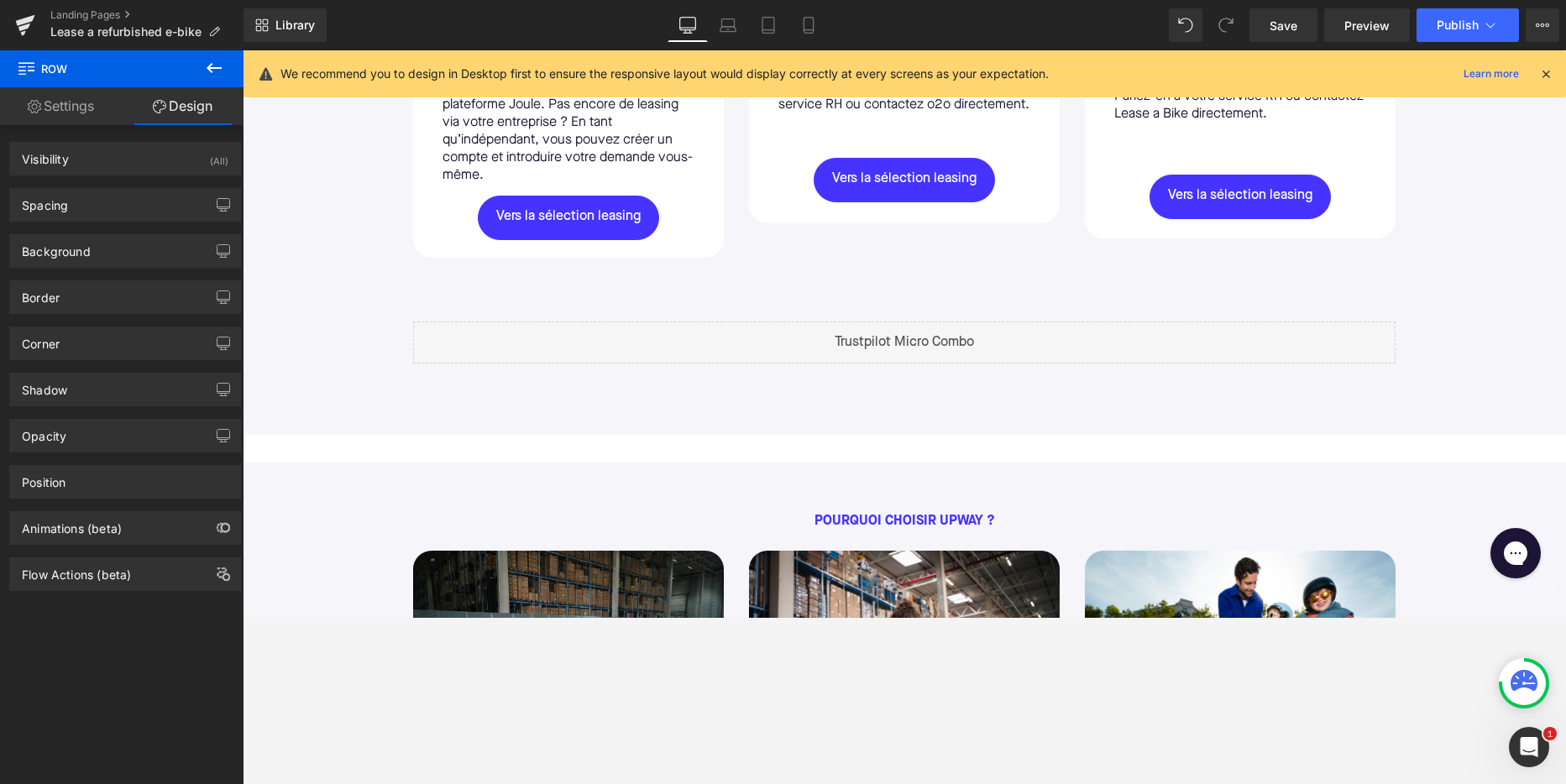 scroll, scrollTop: 1358, scrollLeft: 0, axis: vertical 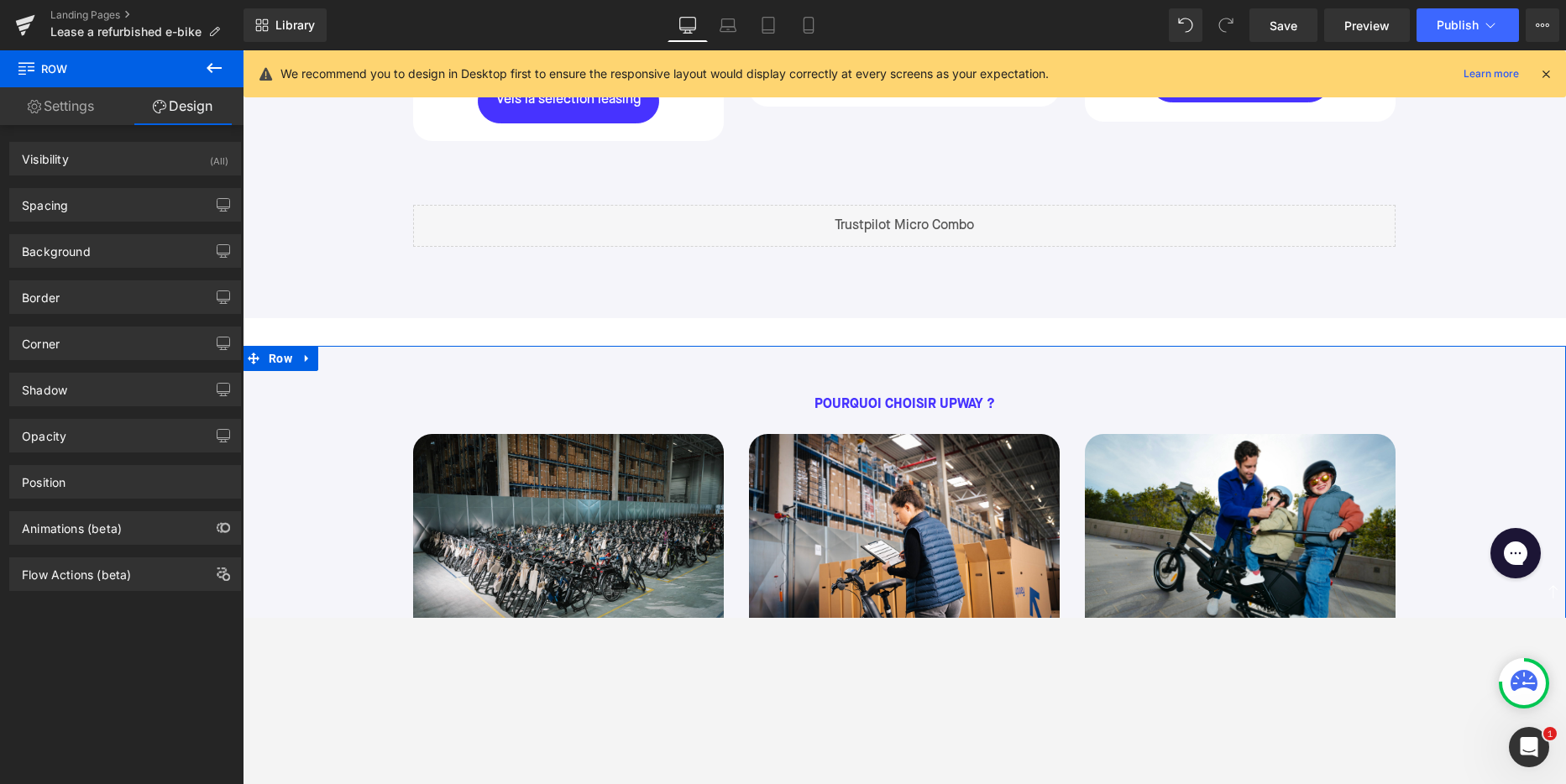 click on "POURQUOI CHOISIR UPWAY ? Text Block         Image         Icon         La plus large sélection de VAE au meilleur prix Text Block         L'achat d'un vélo à assistance électrique fiable et durable représente souvent un budget conséquent. Chez Upway, nous vous permettons d'avoir accès à une très large sélection de vélos électriques issus des meilleures marques françaises comme Moustache, Lapierre ou O2feel, et des meilleurs constructeurs européens comme Cube, Giant ou Riese & Müller. Nous achetons nos vélos avec soin auprès des fabricants, des magasins de vélos et des particuliers afin de faire bénéficier de réductions jusqu'à 60% par rapport au neuf. Text Block         Button         Row         Row         Image         Icon         Plus de confiance Text Block         Text Block         Button         Row         Row         Image         Icon         Meilleur pour la planète Text Block         Text Block         Button         Row         Row         Row         Row" at bounding box center [904, 758] 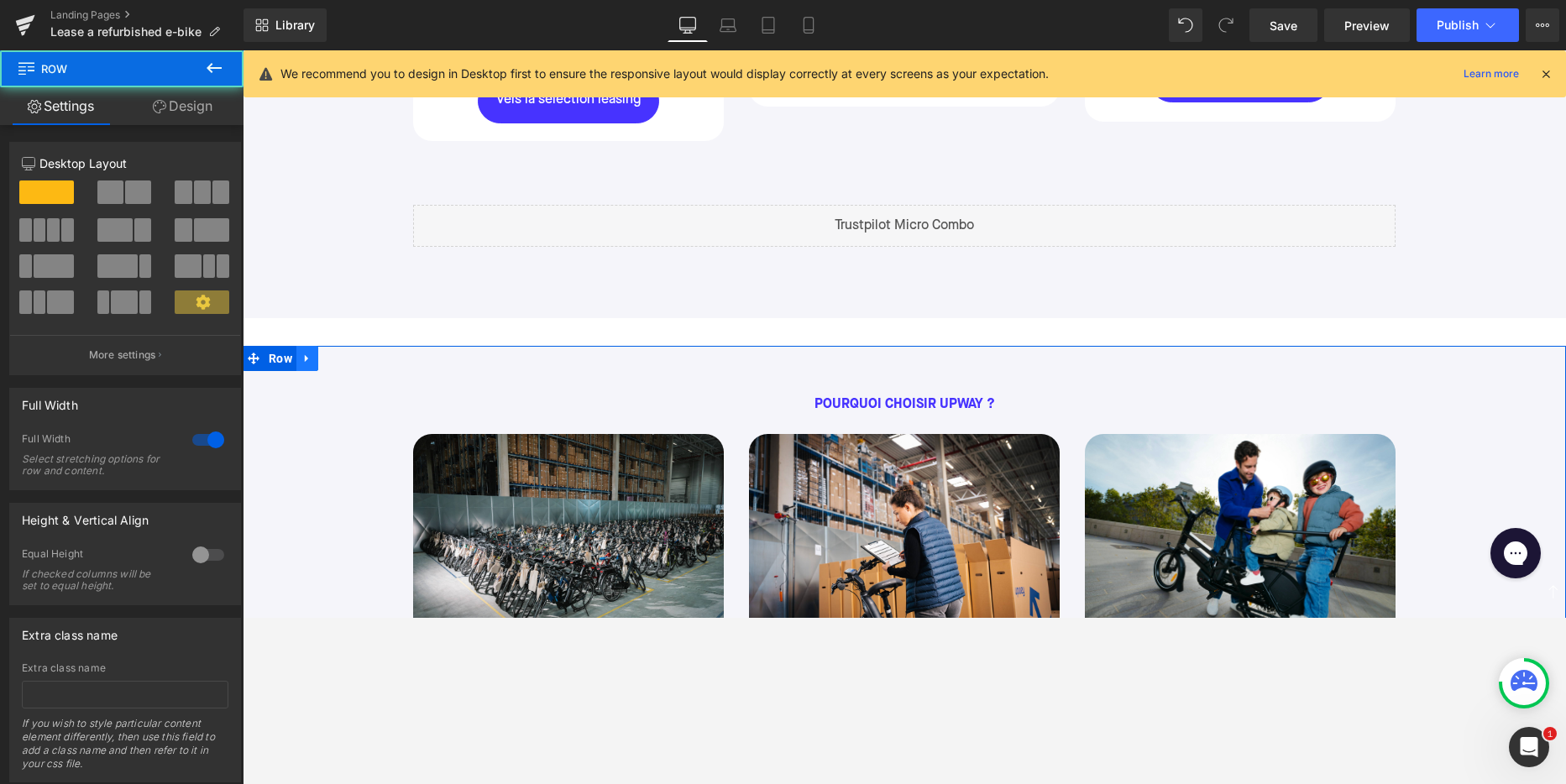 click at bounding box center (307, 358) 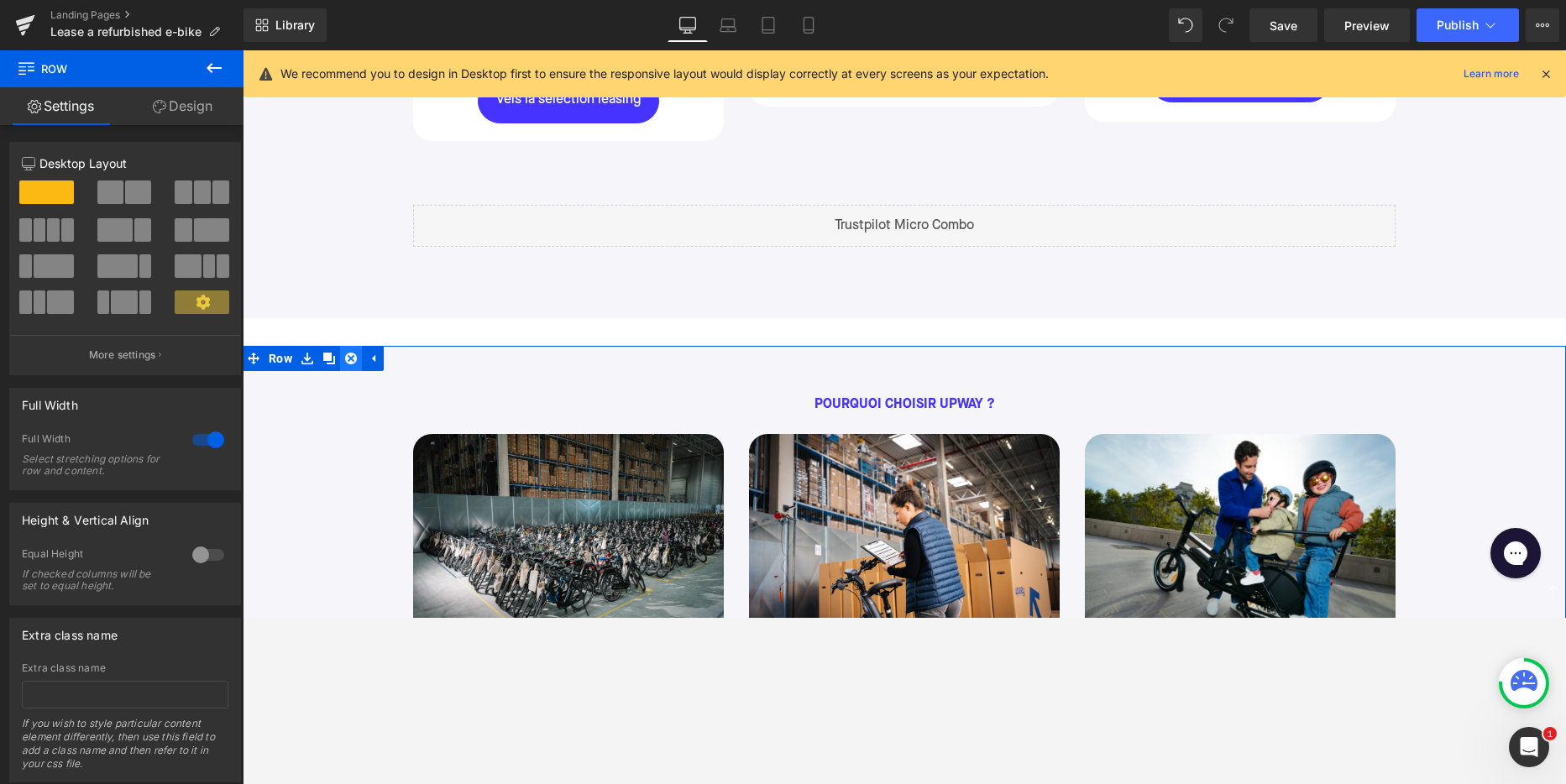 click 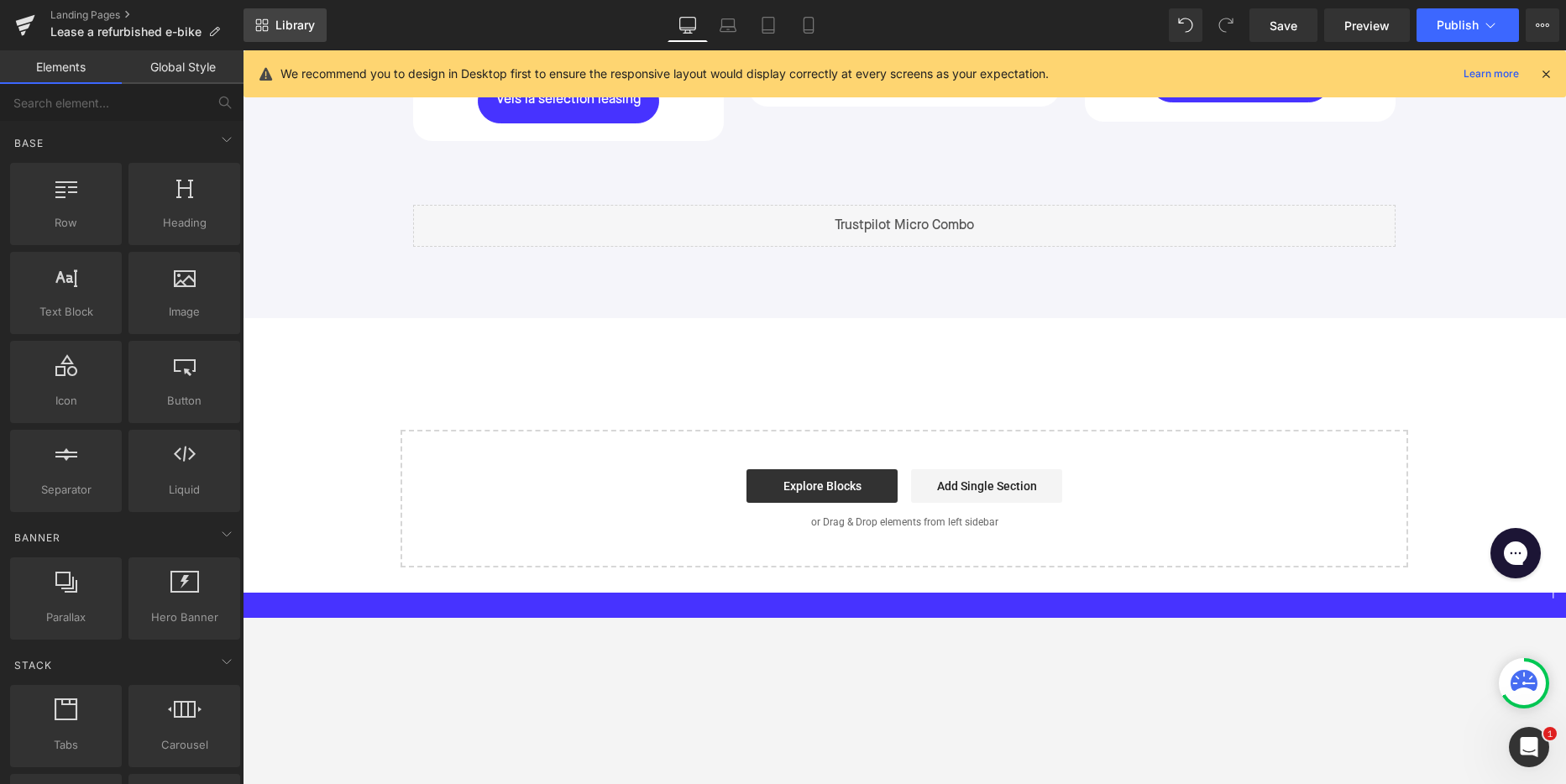 click on "Library" at bounding box center (285, 25) 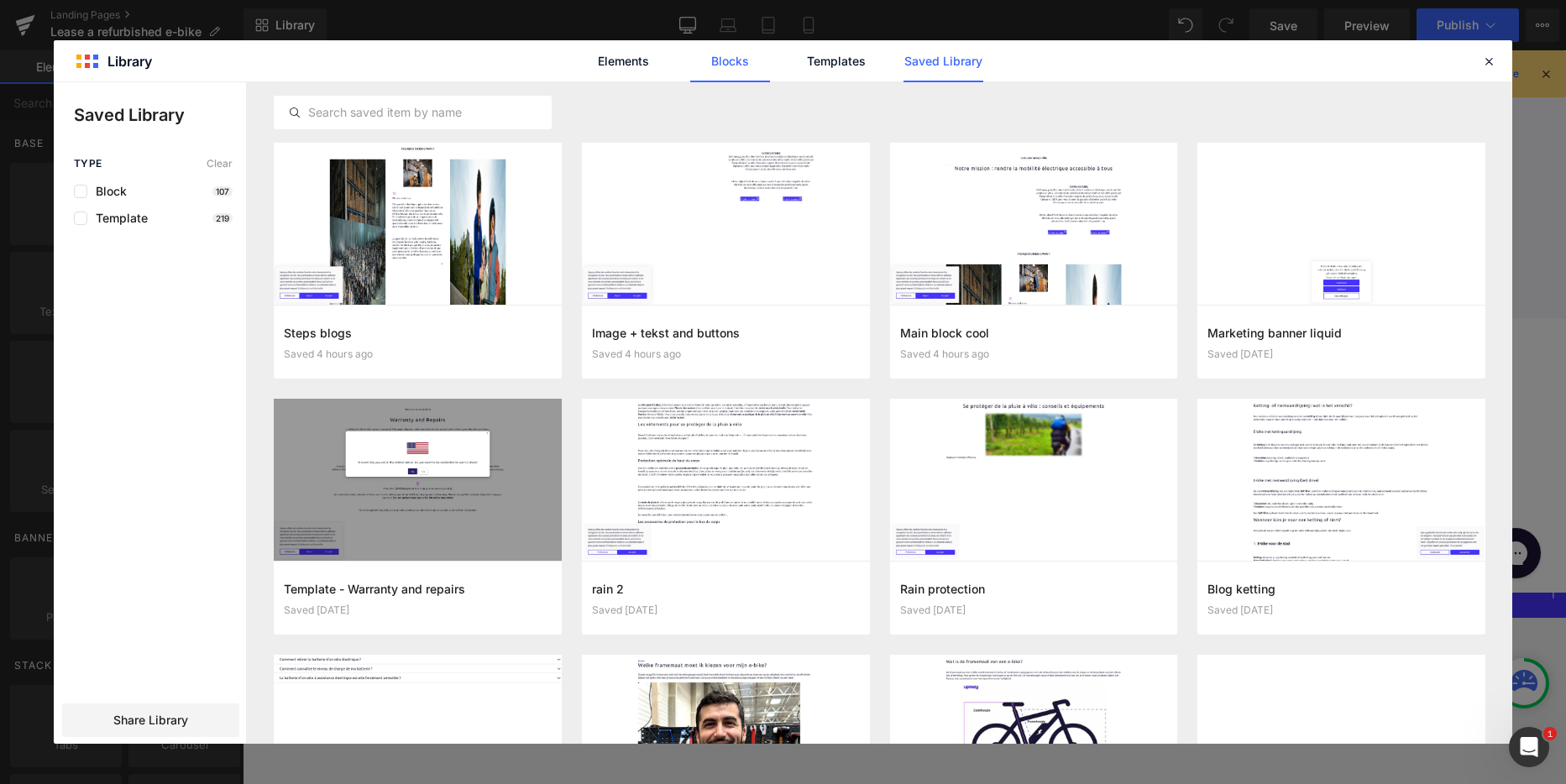 click on "Blocks" 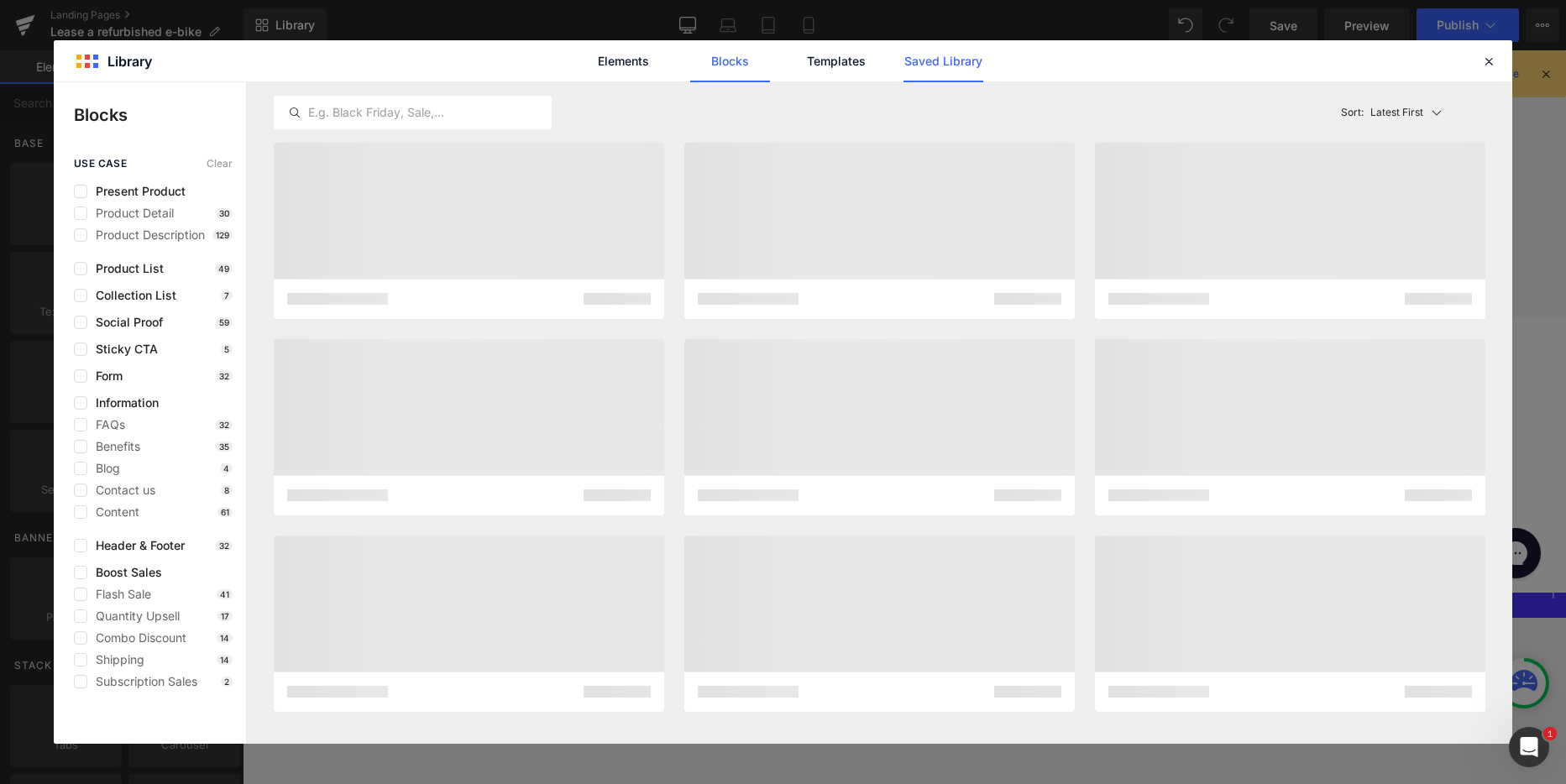click on "Templates" 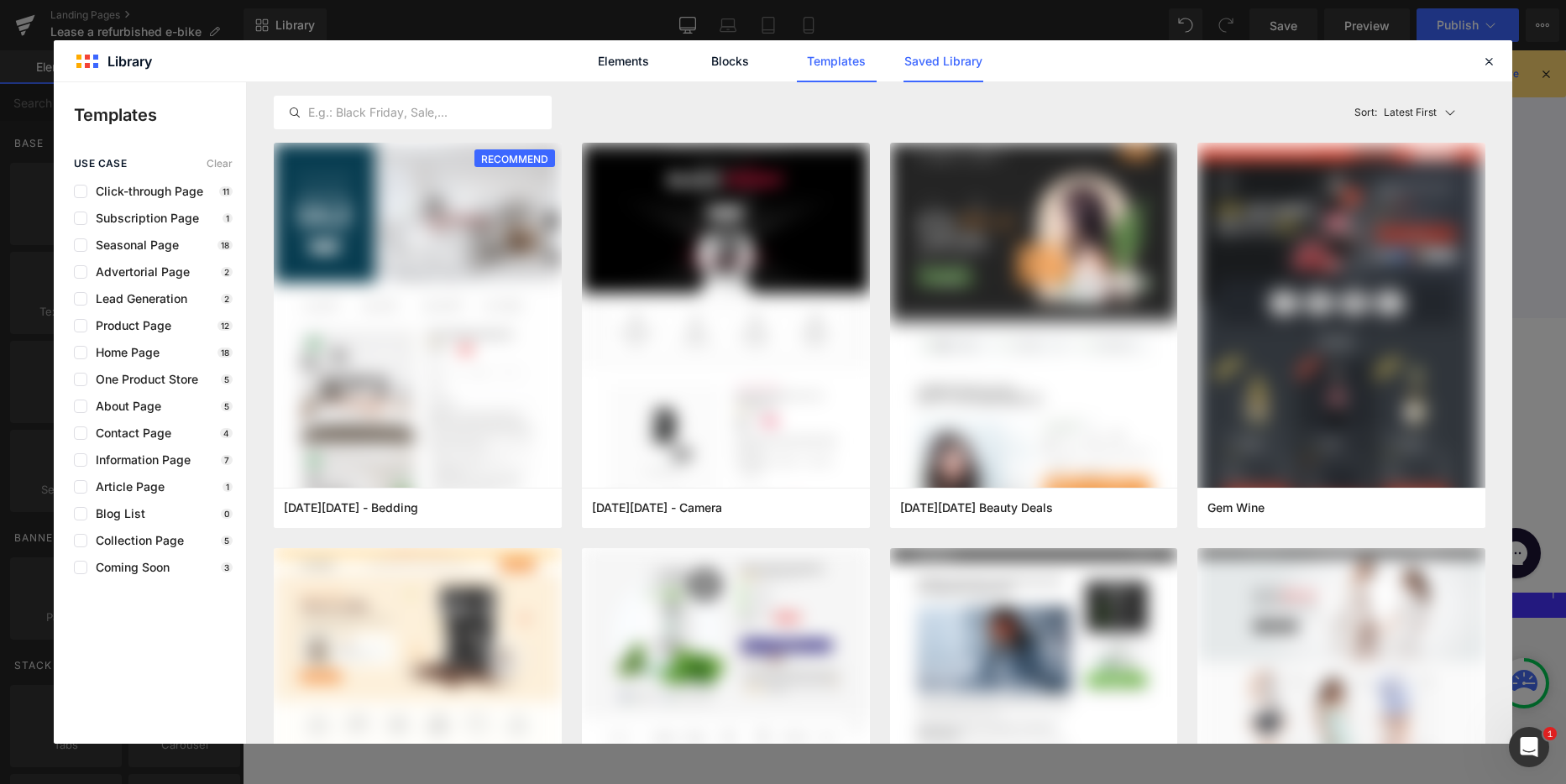 click on "Saved Library" 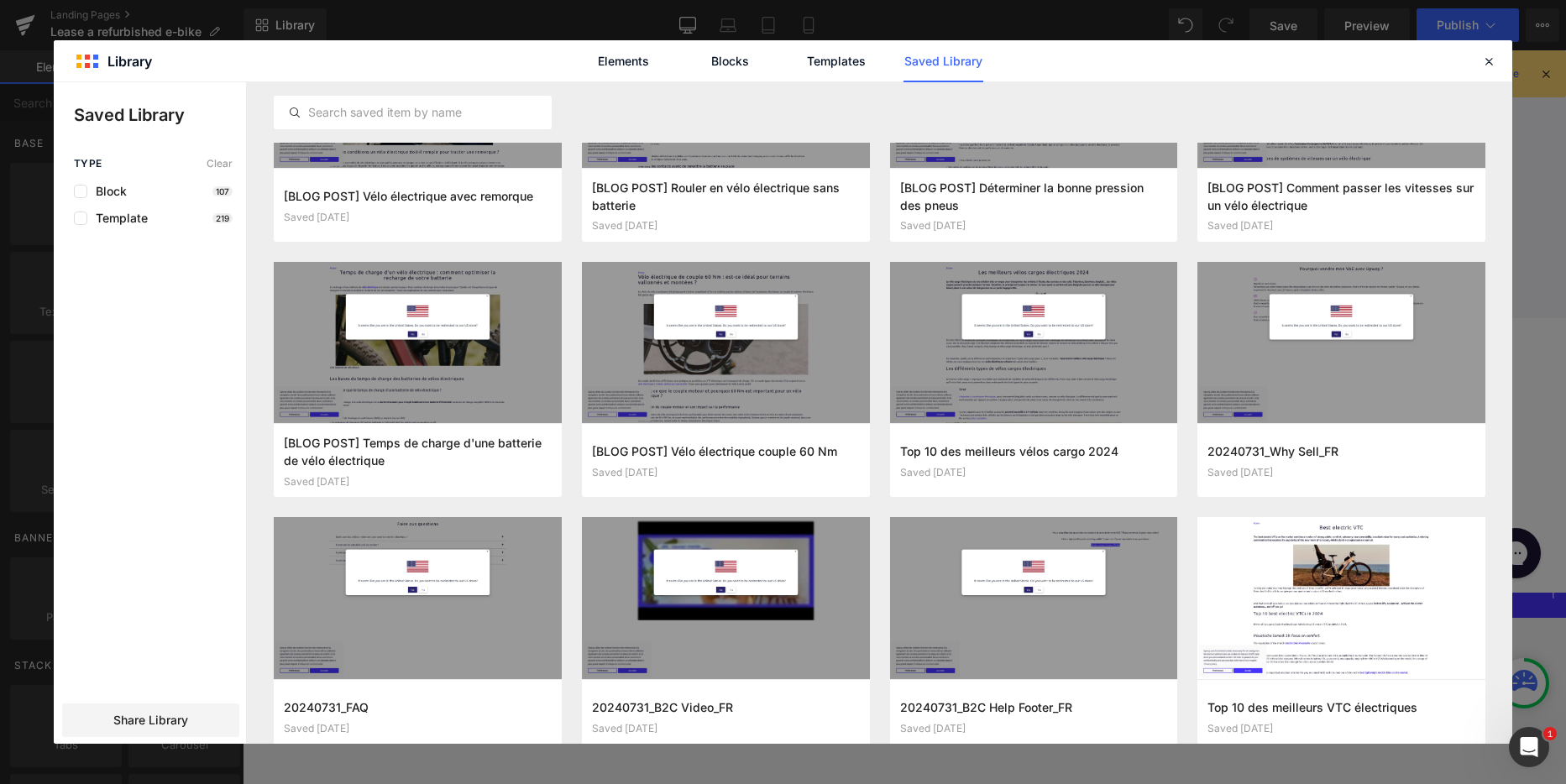 scroll, scrollTop: 1787, scrollLeft: 0, axis: vertical 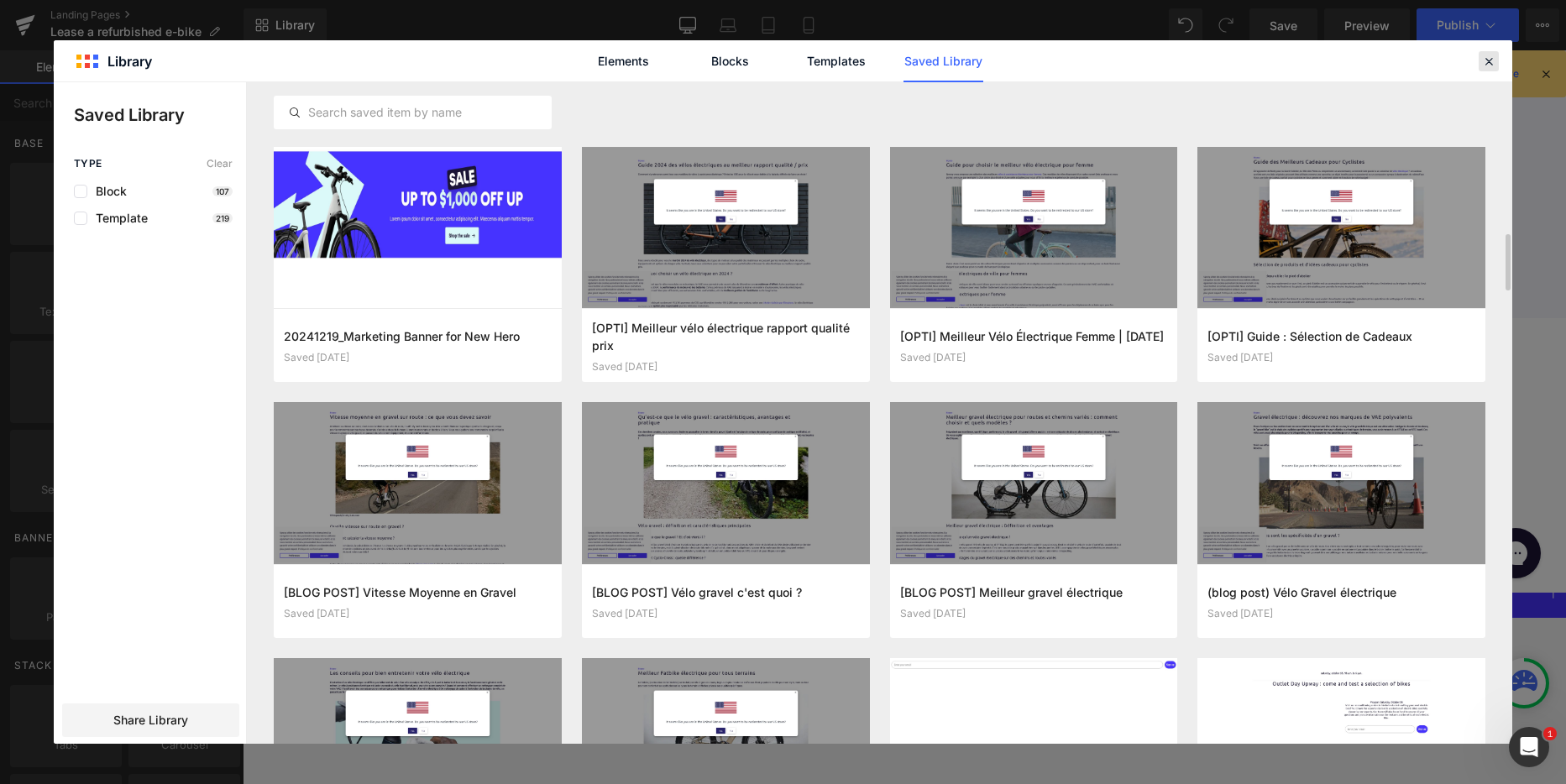 click at bounding box center (1489, 61) 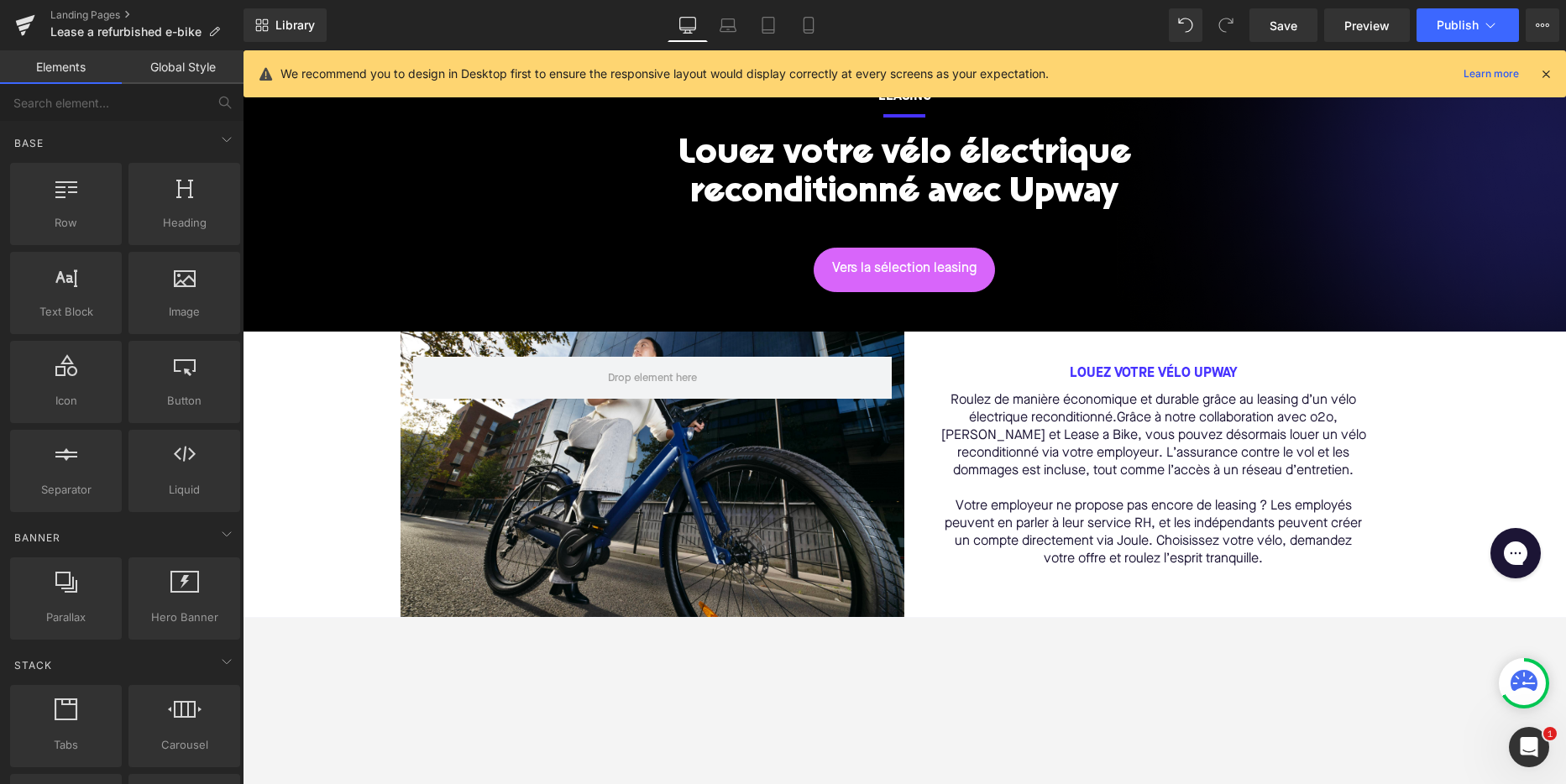 scroll, scrollTop: 0, scrollLeft: 0, axis: both 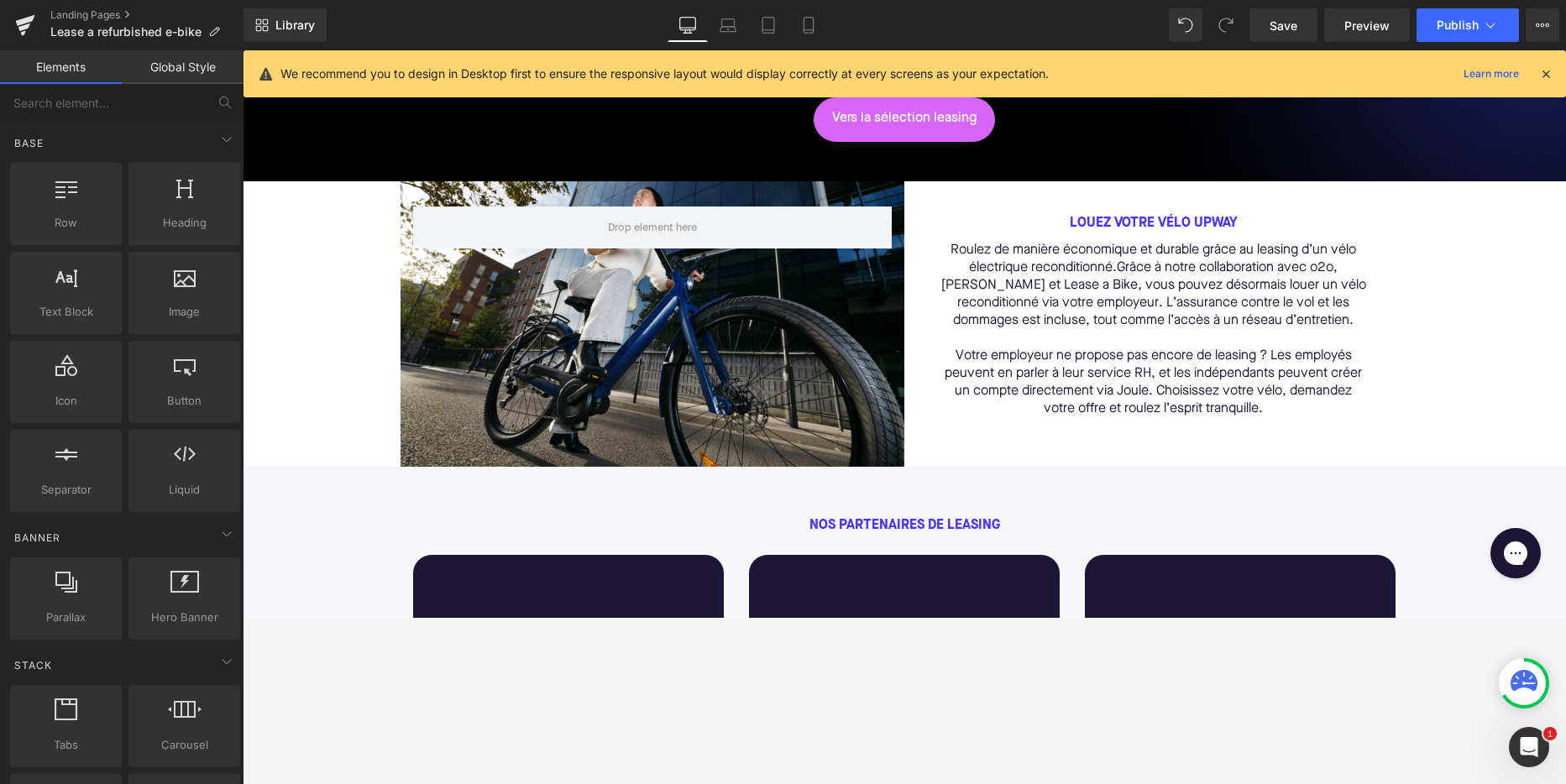 click on "Nos partenaires de leasing Text Block         Image         Icon         Joule Text Block         Avec Joule, vous pouvez facilement louer un vélo électrique reconditionné de chez Upway, que vous soyez salarié ou indépendant. Votre employeur travaille avec [PERSON_NAME] ? Lancez alors directement votre demande via la plateforme Joule. Pas encore de leasing via votre entreprise ? En tant qu’indépendant, vous pouvez créer un compte et introduire votre demande vous-même. Text Block         Vers la sélection leasing Button         Row         Row     32px     Image         Icon         o2o Bicycle Leasing Text Block         Avec o2o Fietsleasing, vous louez facilement un vélo électrique reconditionné de chez Upway via votre employeur. L’assurance et l’entretien sont inclus. Votre entreprise n’est pas encore partenaire ? Partagez le lien avec votre service RH ou contactez o2o directement. Text Block         Vers la sélection leasing Button         Row         Row         Image         Icon" at bounding box center (904, 894) 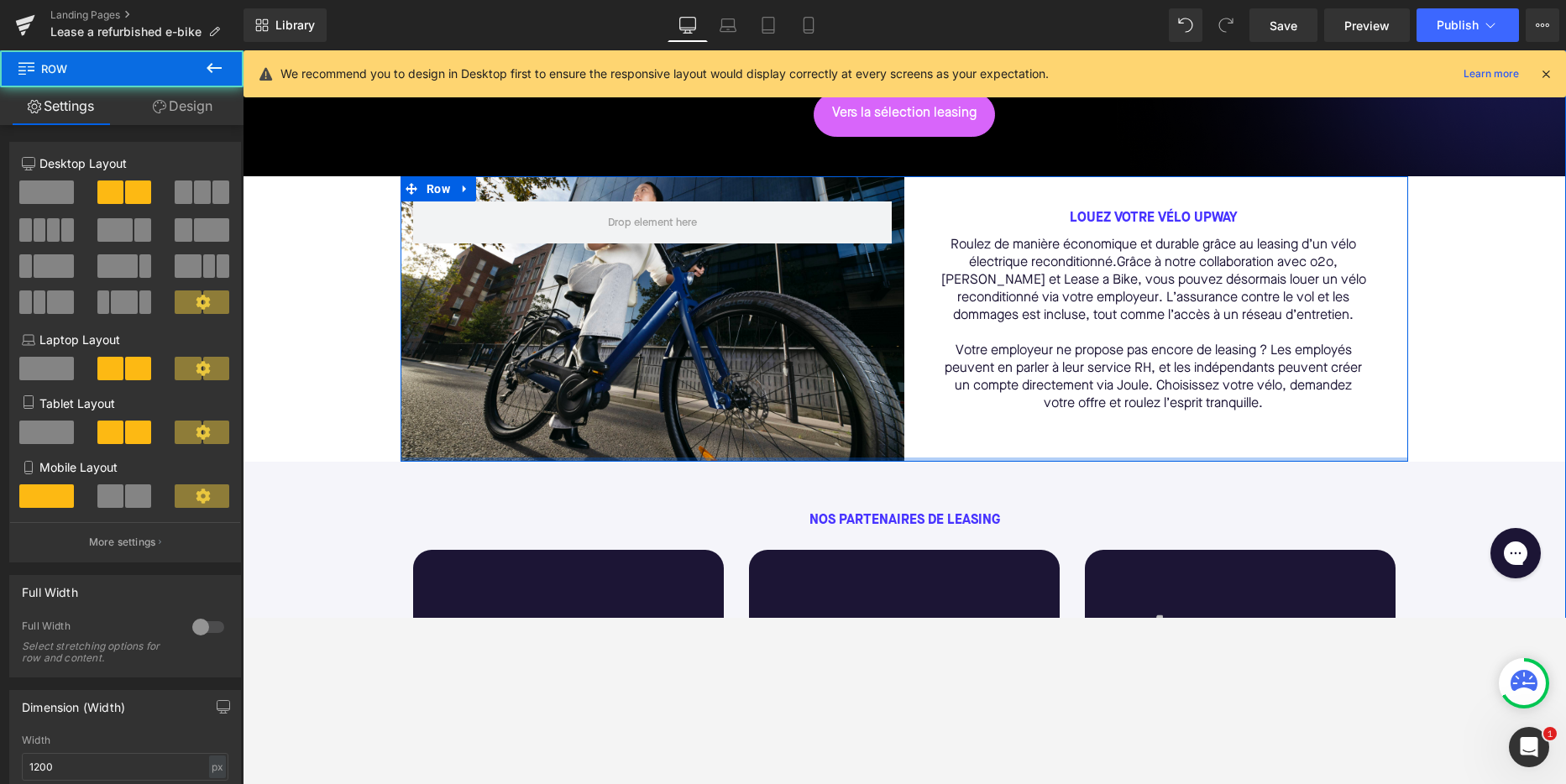 drag, startPoint x: 952, startPoint y: 458, endPoint x: 951, endPoint y: 431, distance: 27.01851 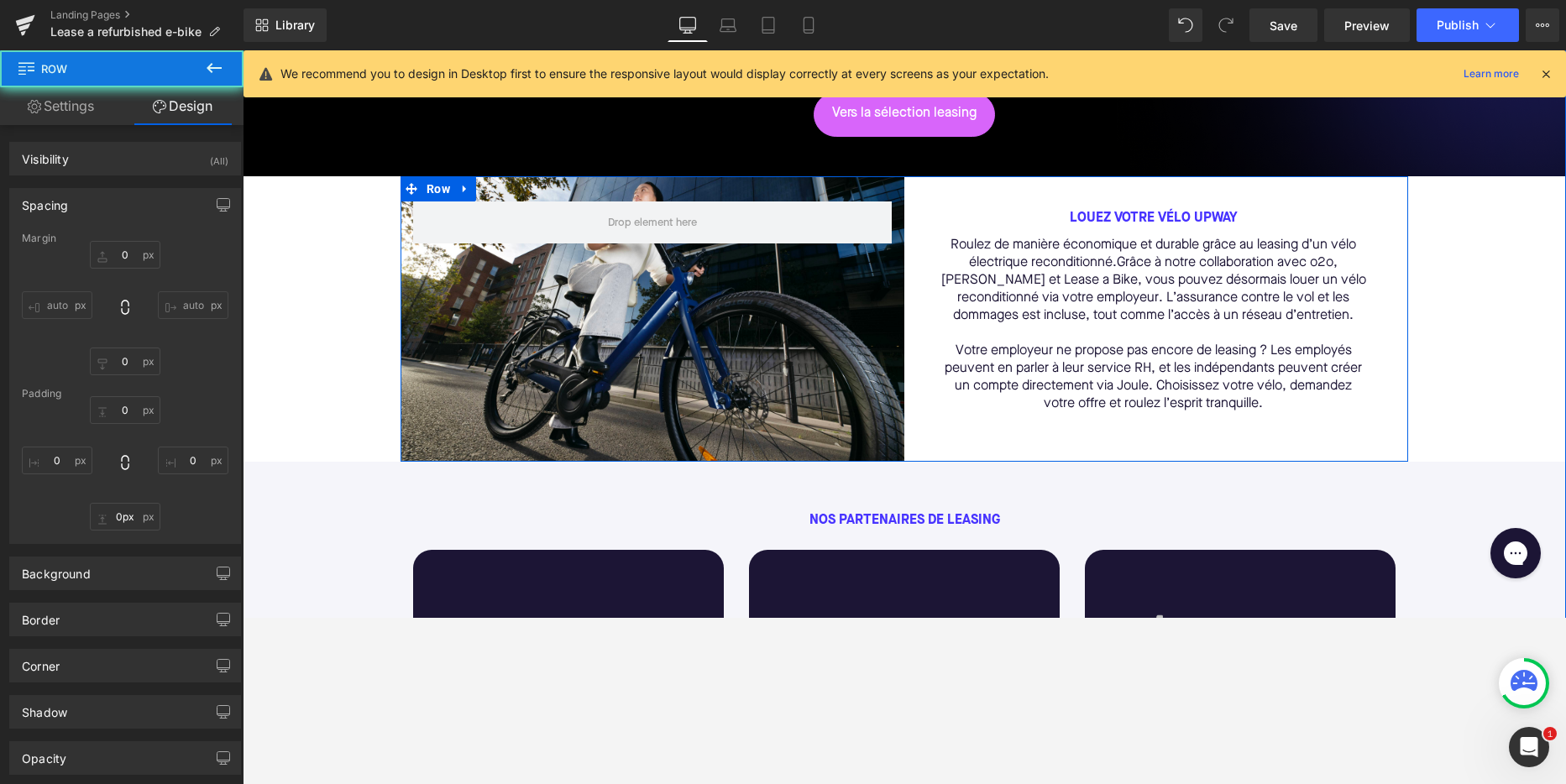 type on "0" 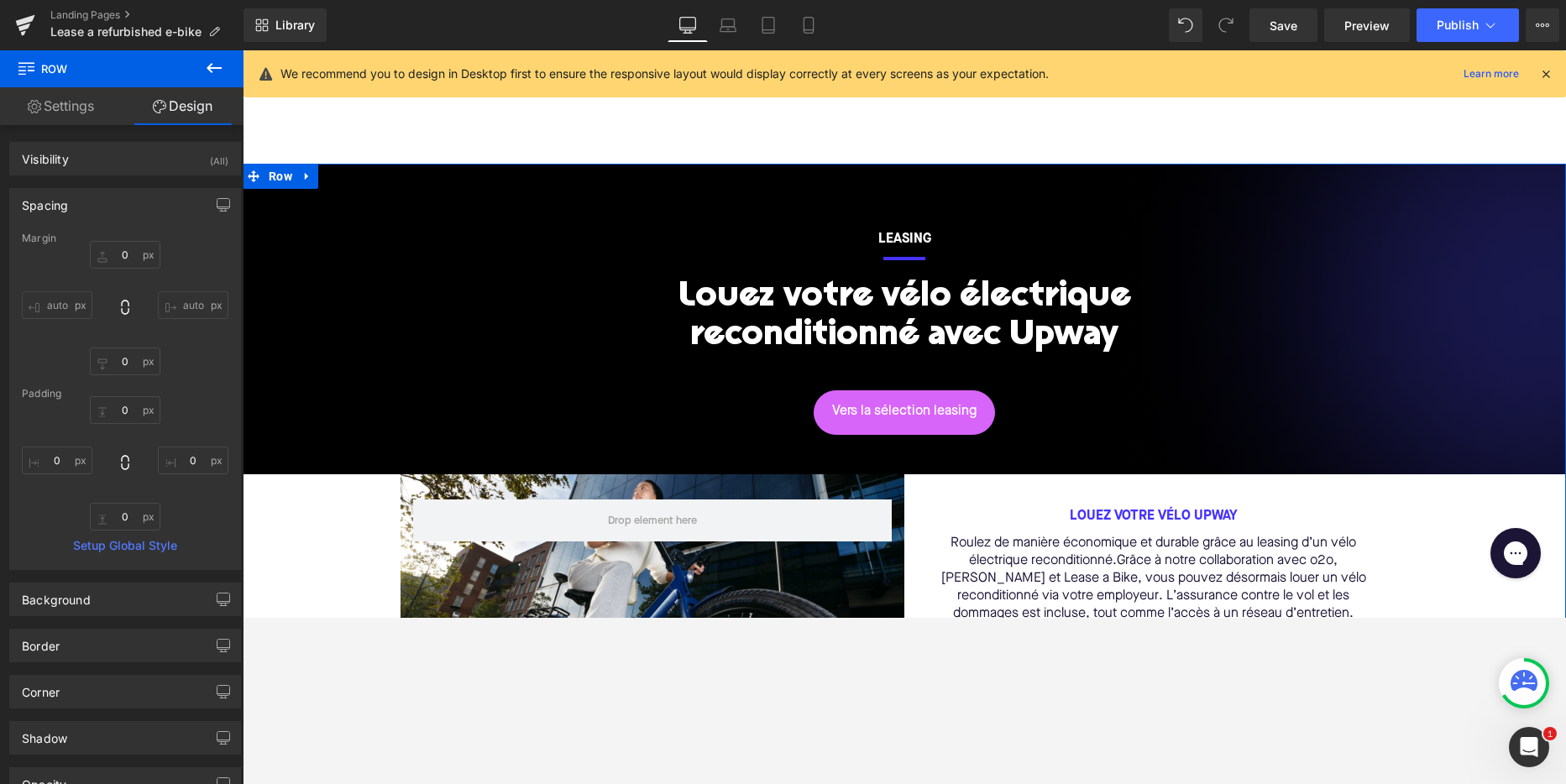 scroll, scrollTop: 0, scrollLeft: 0, axis: both 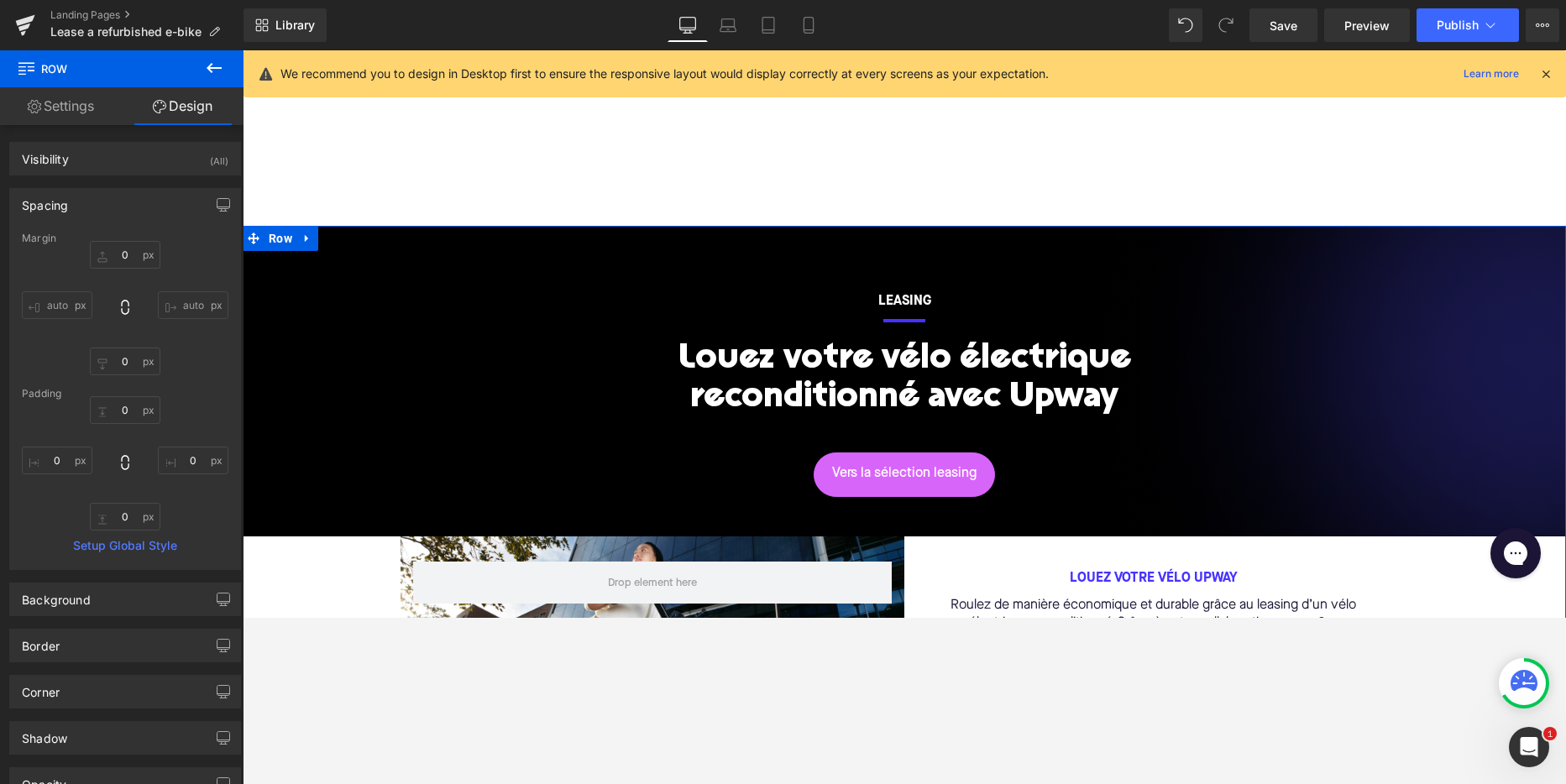 drag, startPoint x: 891, startPoint y: 233, endPoint x: 814, endPoint y: 262, distance: 82.28 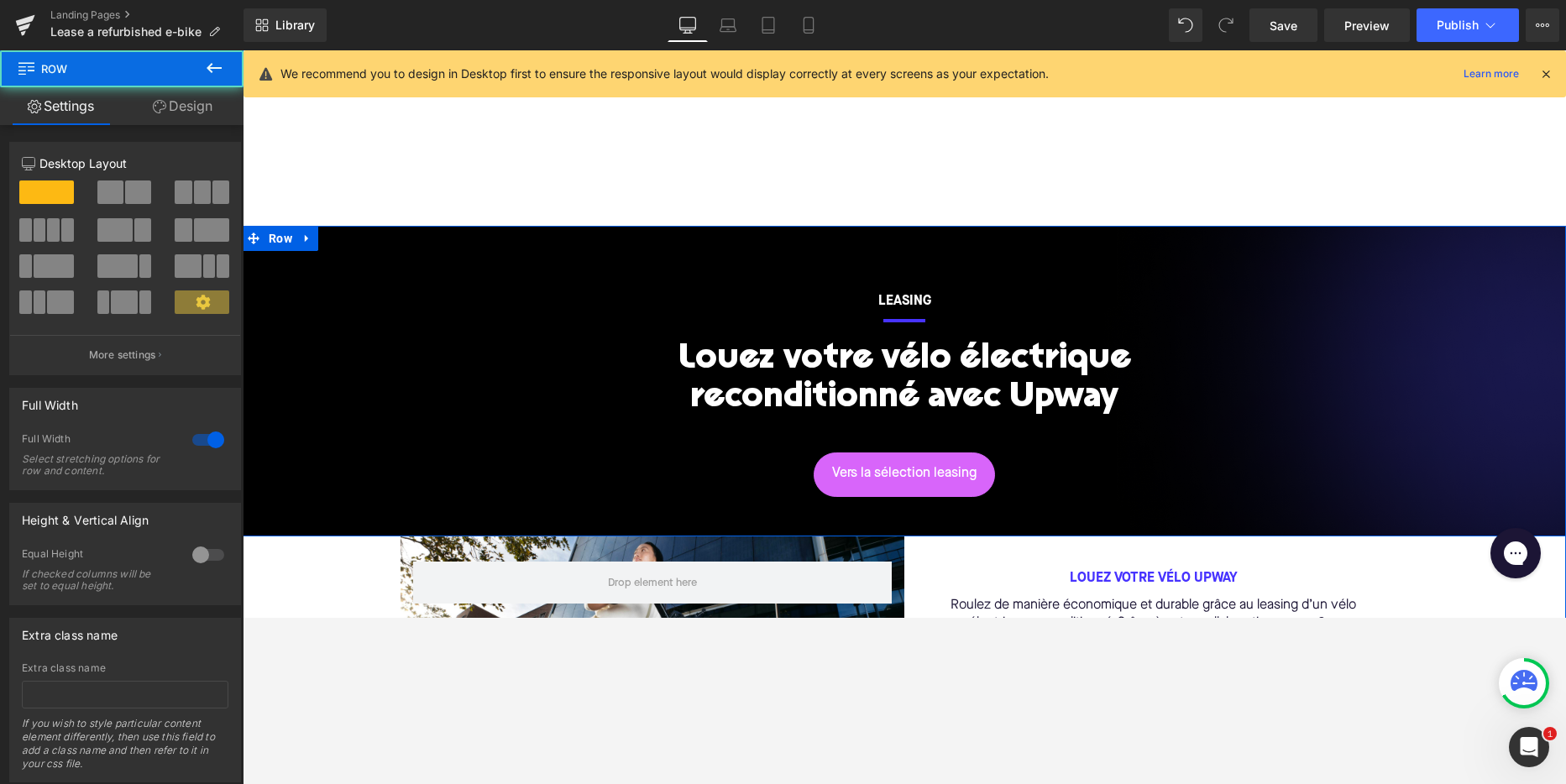 click on "LEASING Text Block         Separator         Louez votre vélo électrique reconditionné avec Upway Heading         Vers la sélection leasing Button         Row     47px     Row" at bounding box center [904, 381] 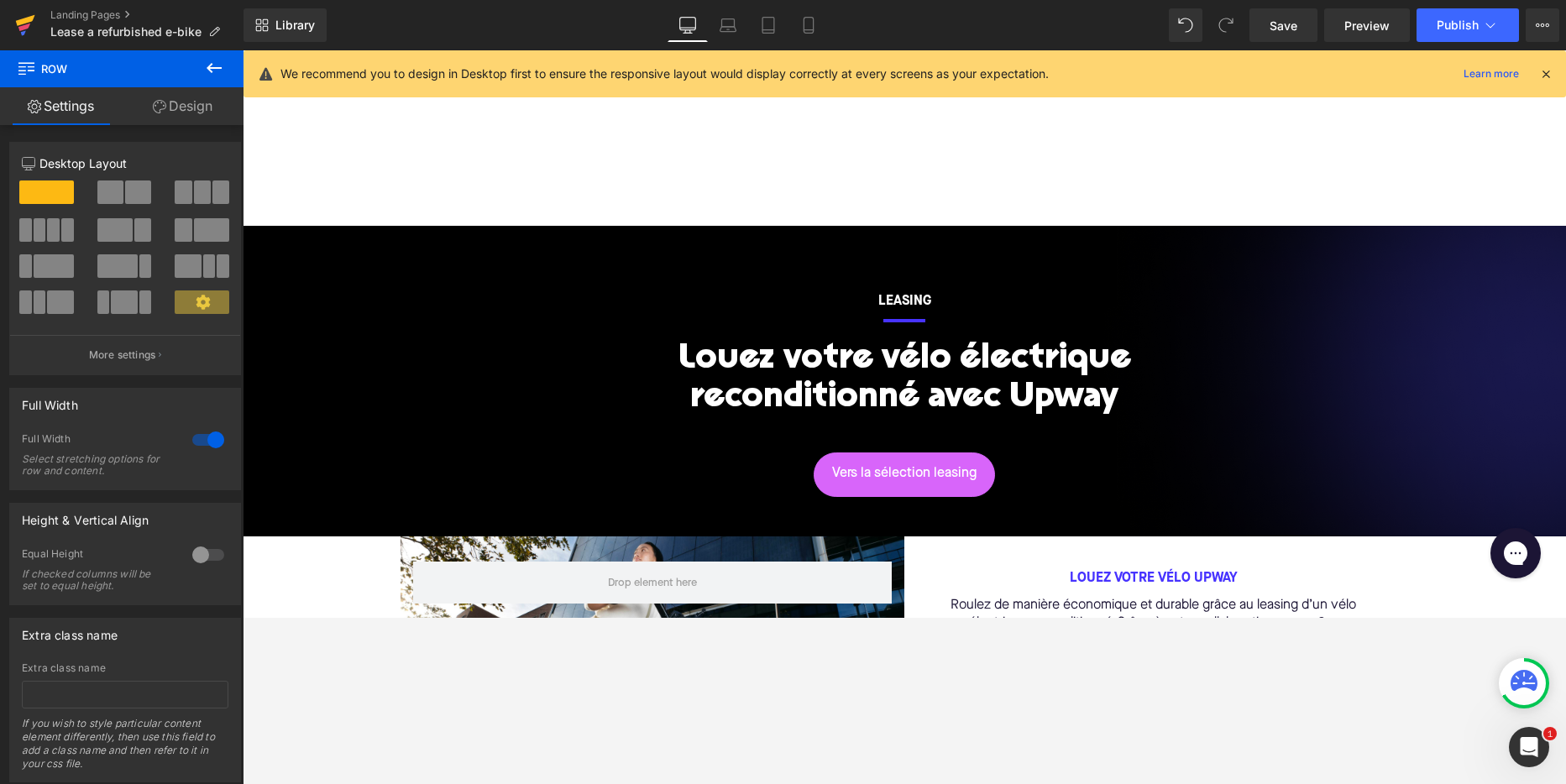 click 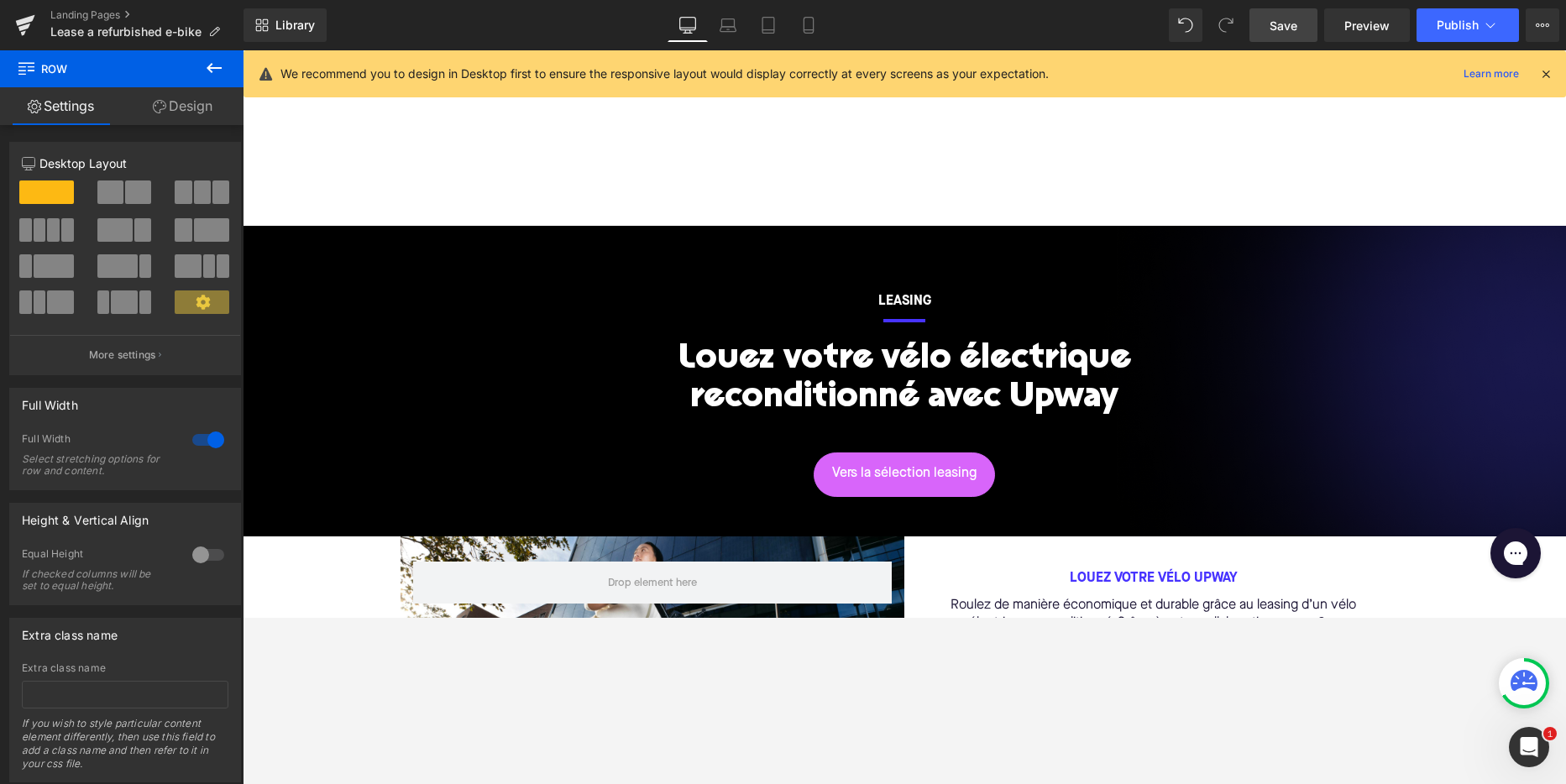 click on "Save" at bounding box center [1283, 25] 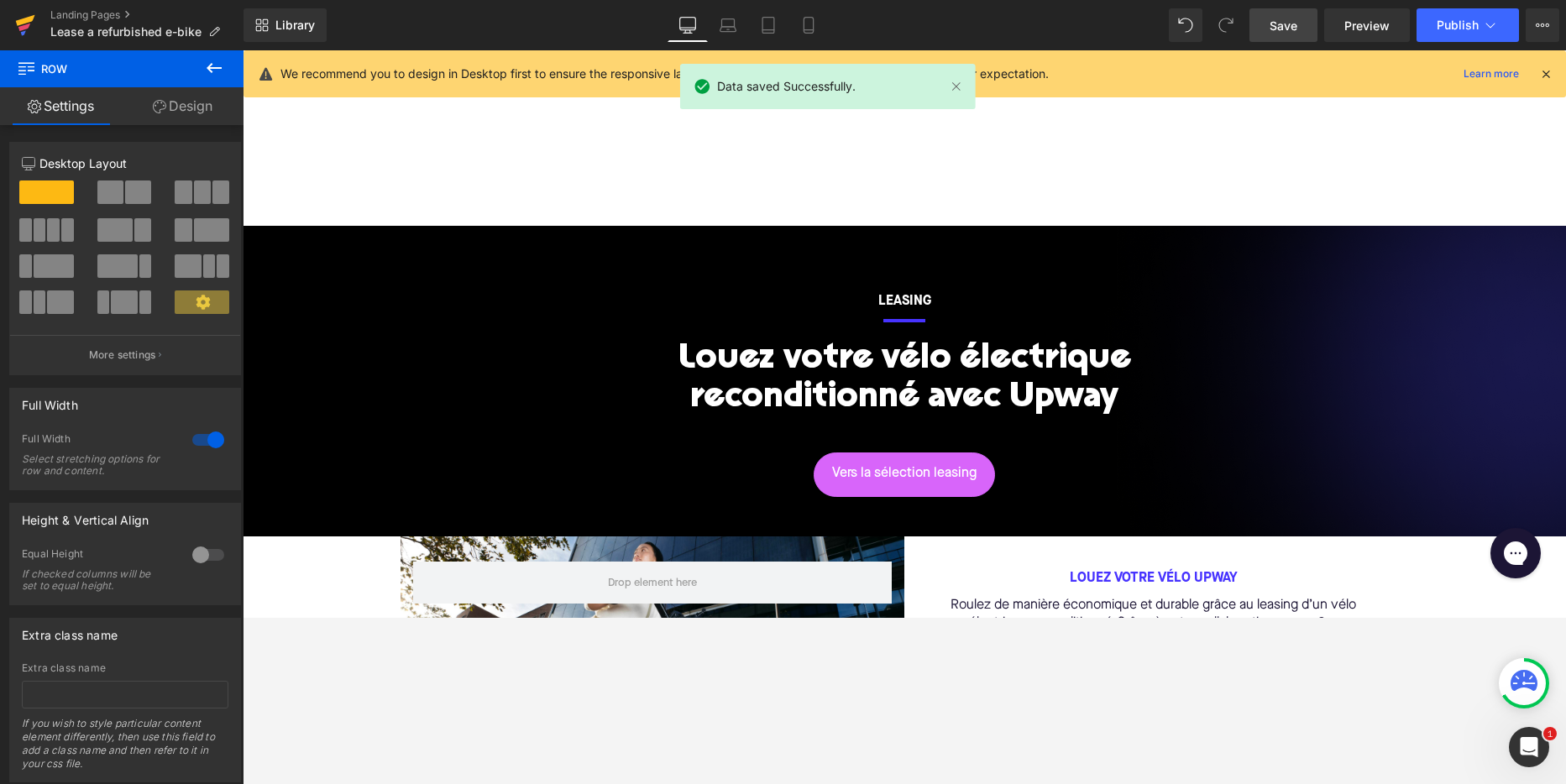 click 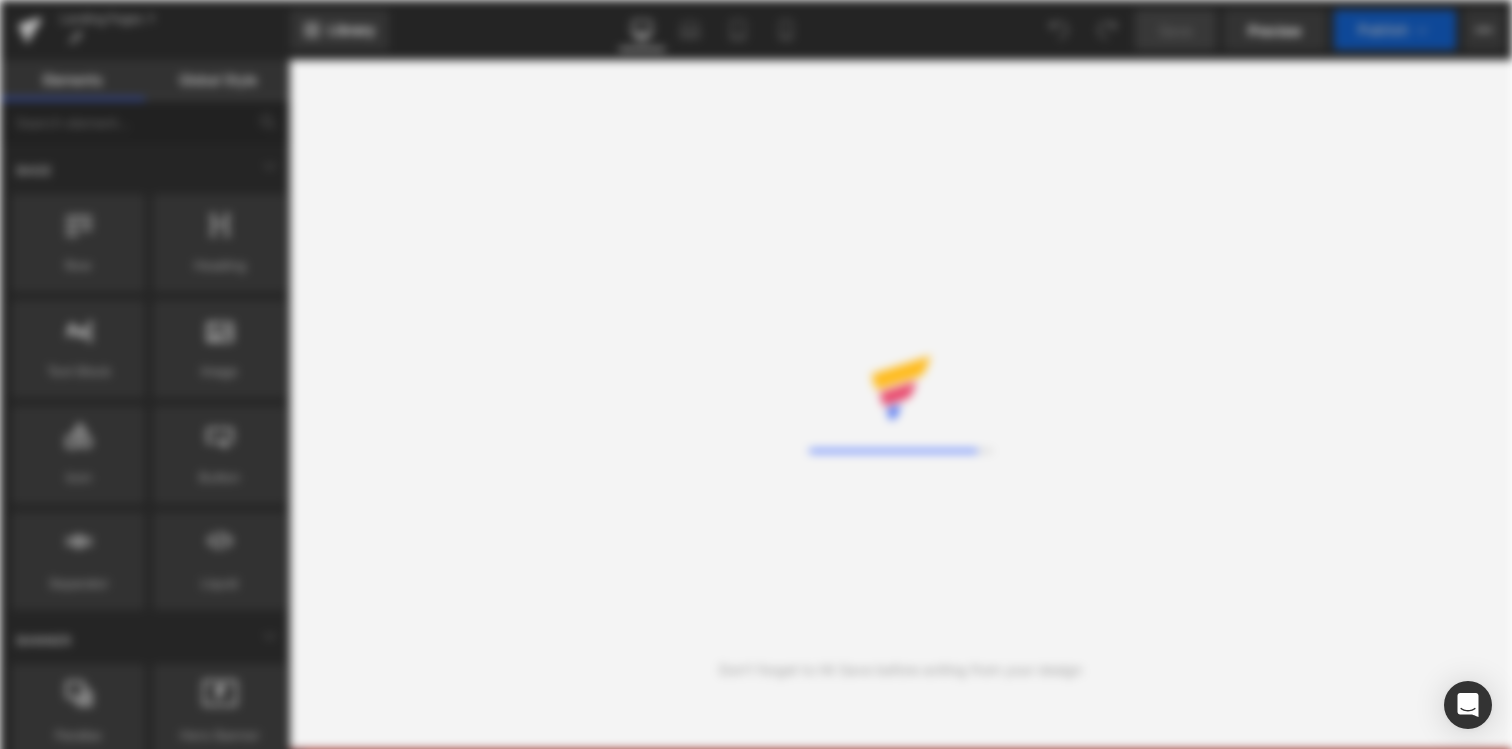 scroll, scrollTop: 0, scrollLeft: 0, axis: both 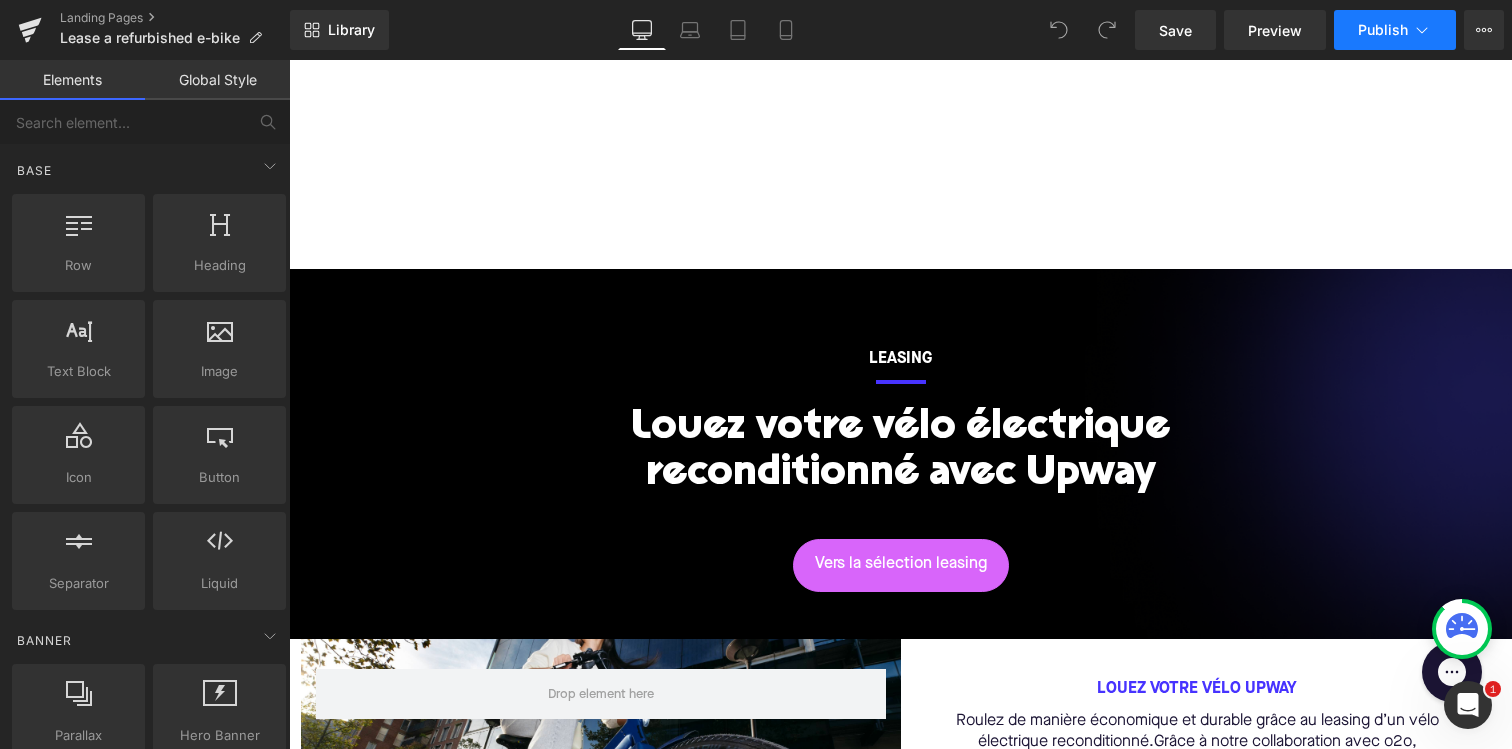 click 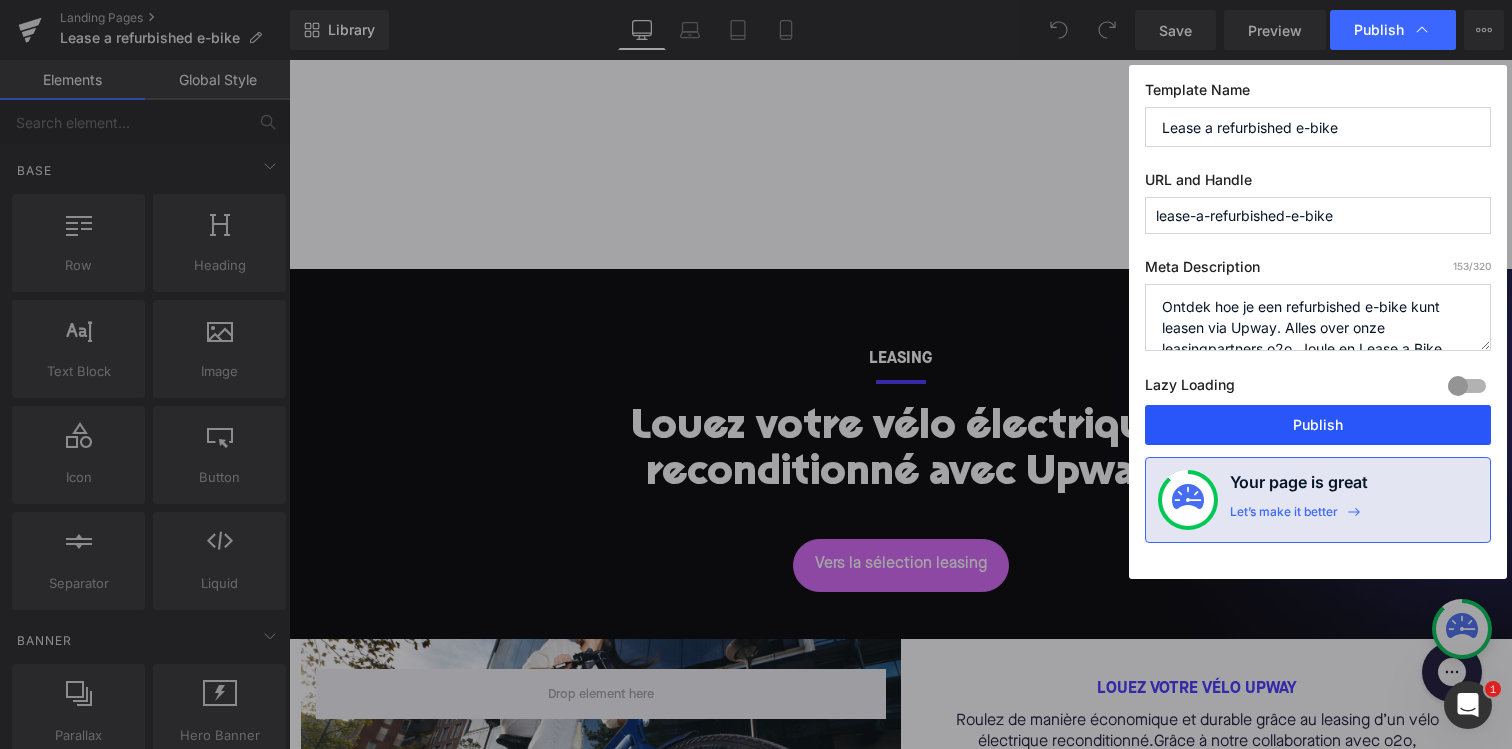 click on "Publish" at bounding box center [1318, 425] 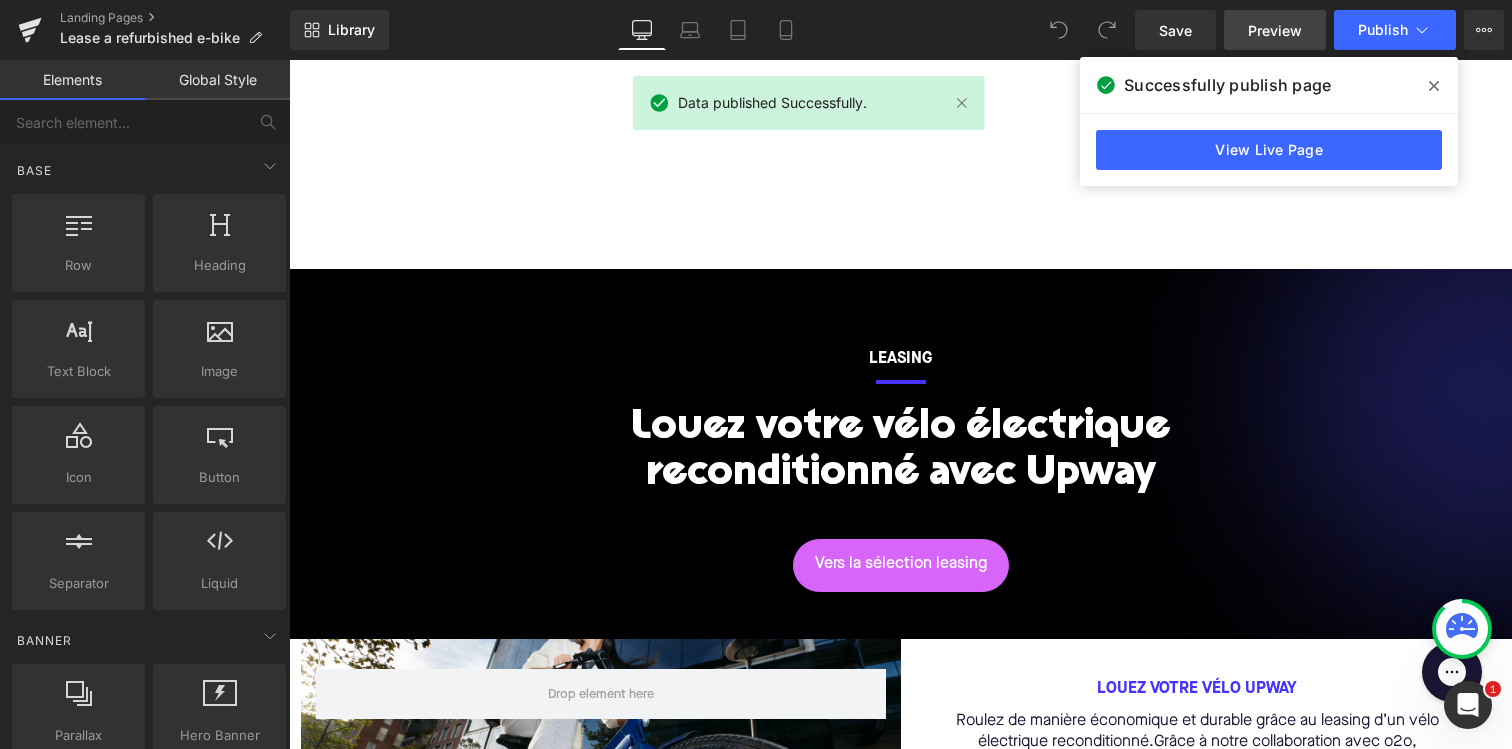 click on "Preview" at bounding box center (1275, 30) 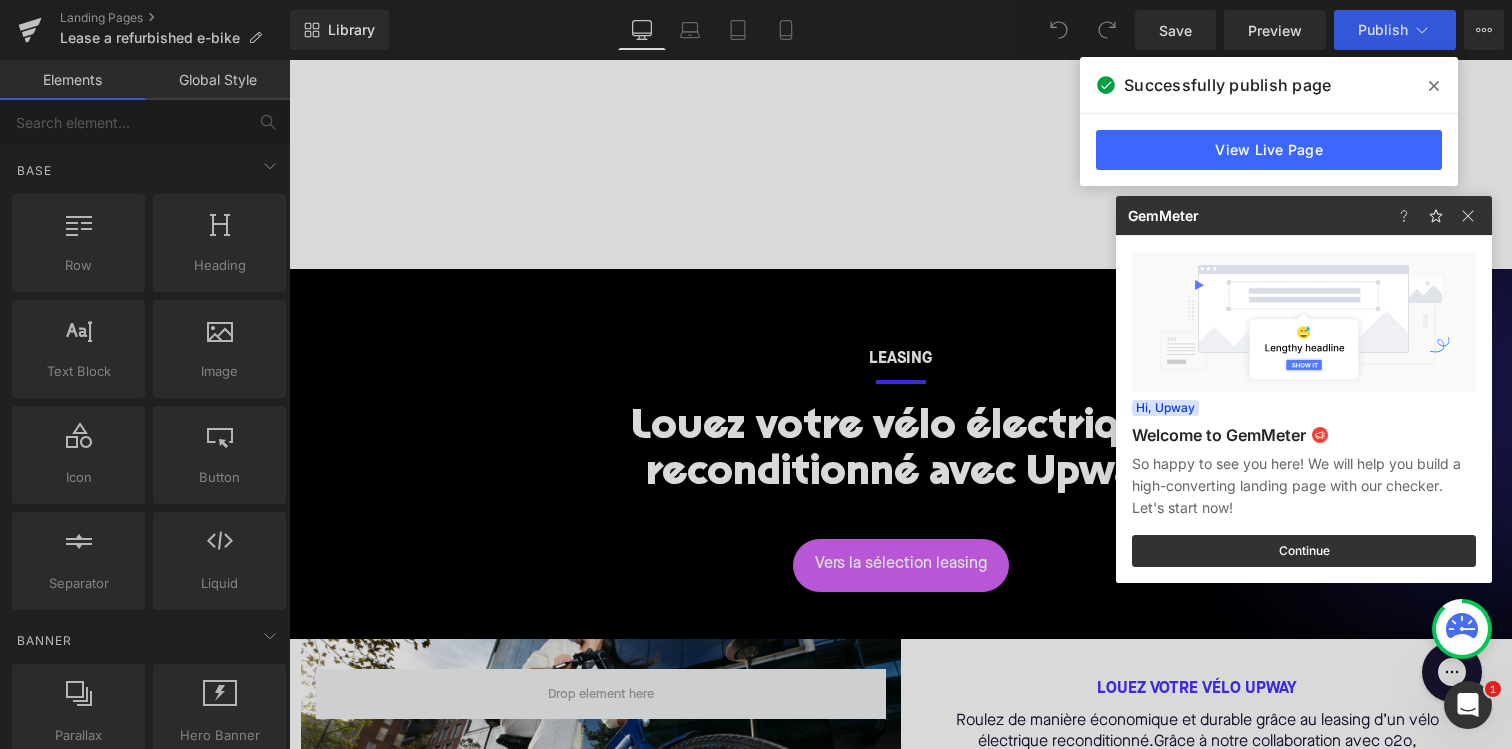 click at bounding box center (756, 374) 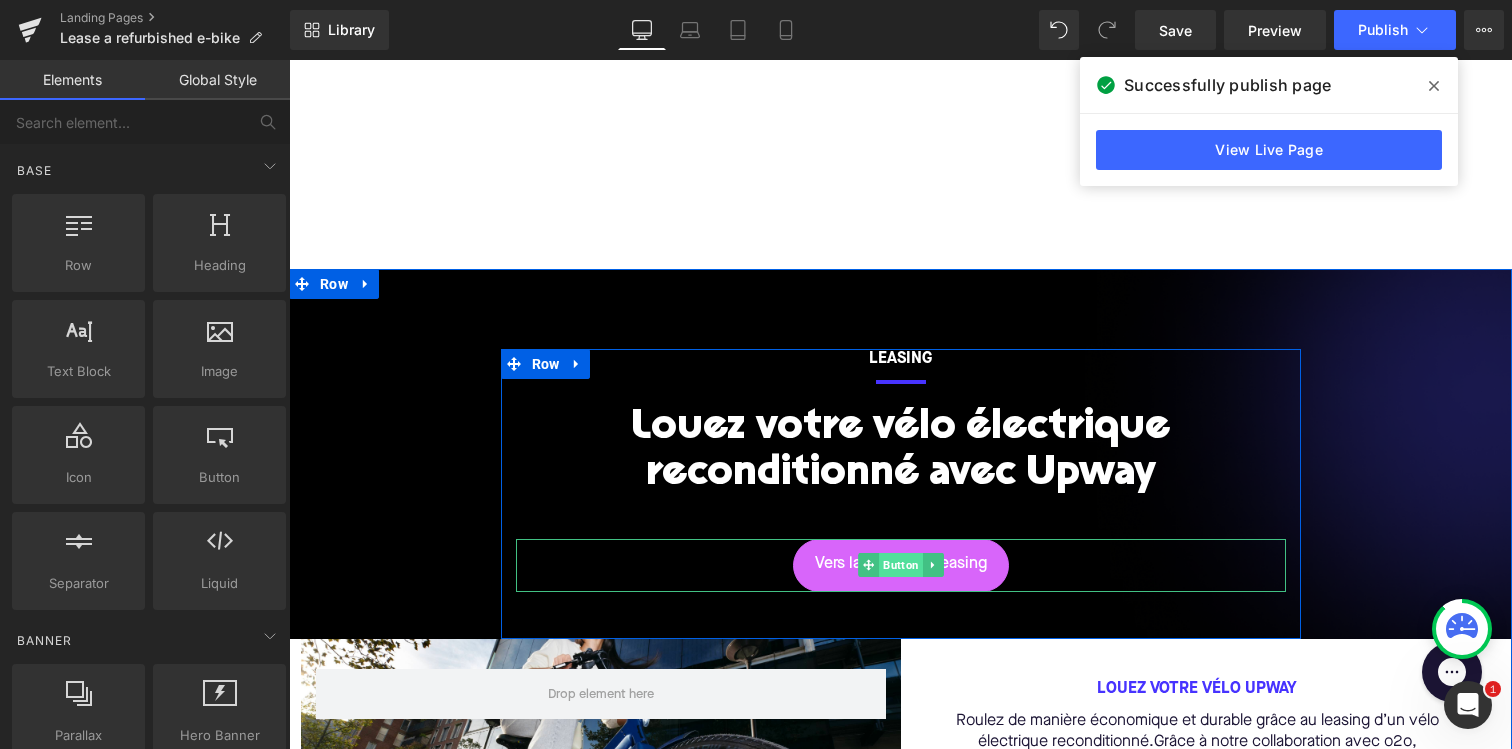 click on "Button" at bounding box center (901, 565) 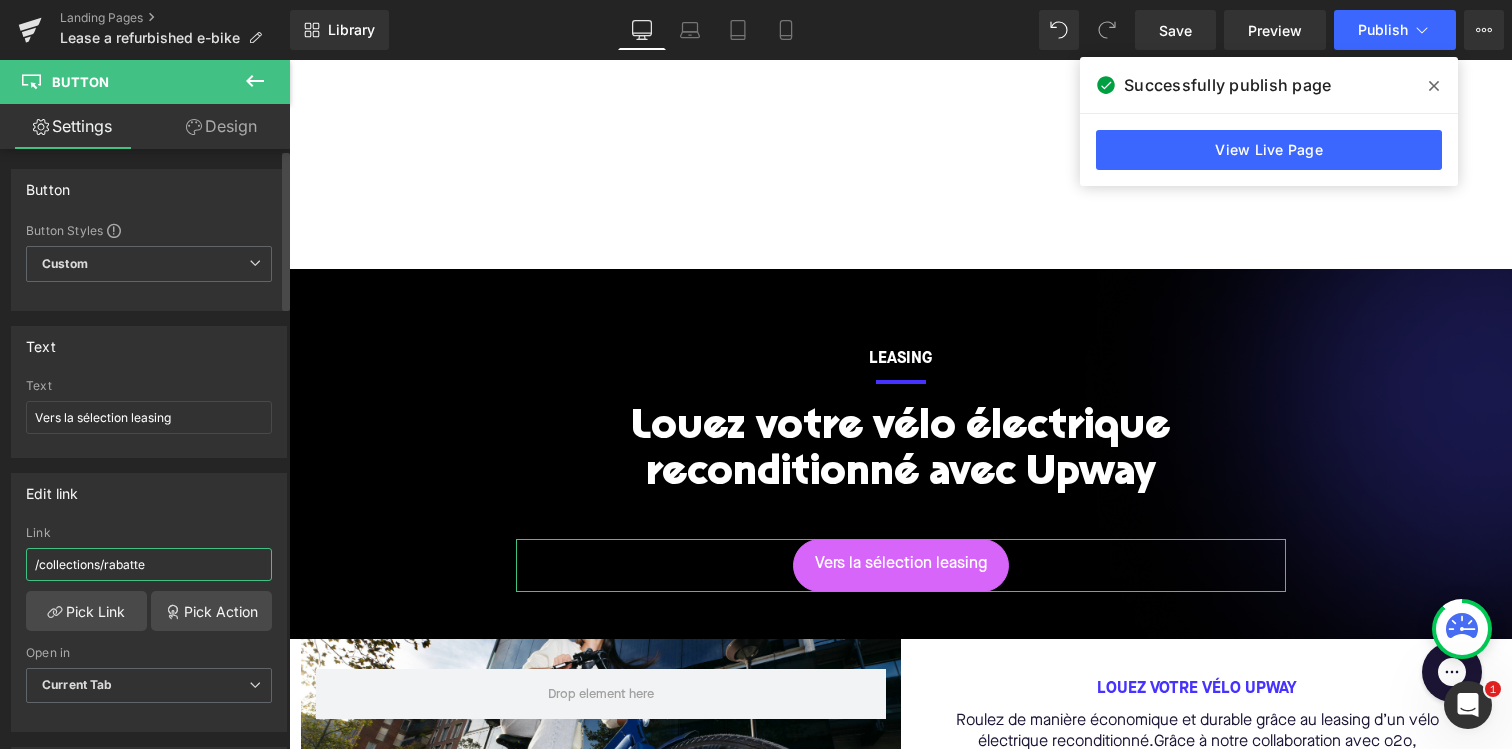 click on "/collections/rabatte" at bounding box center [149, 564] 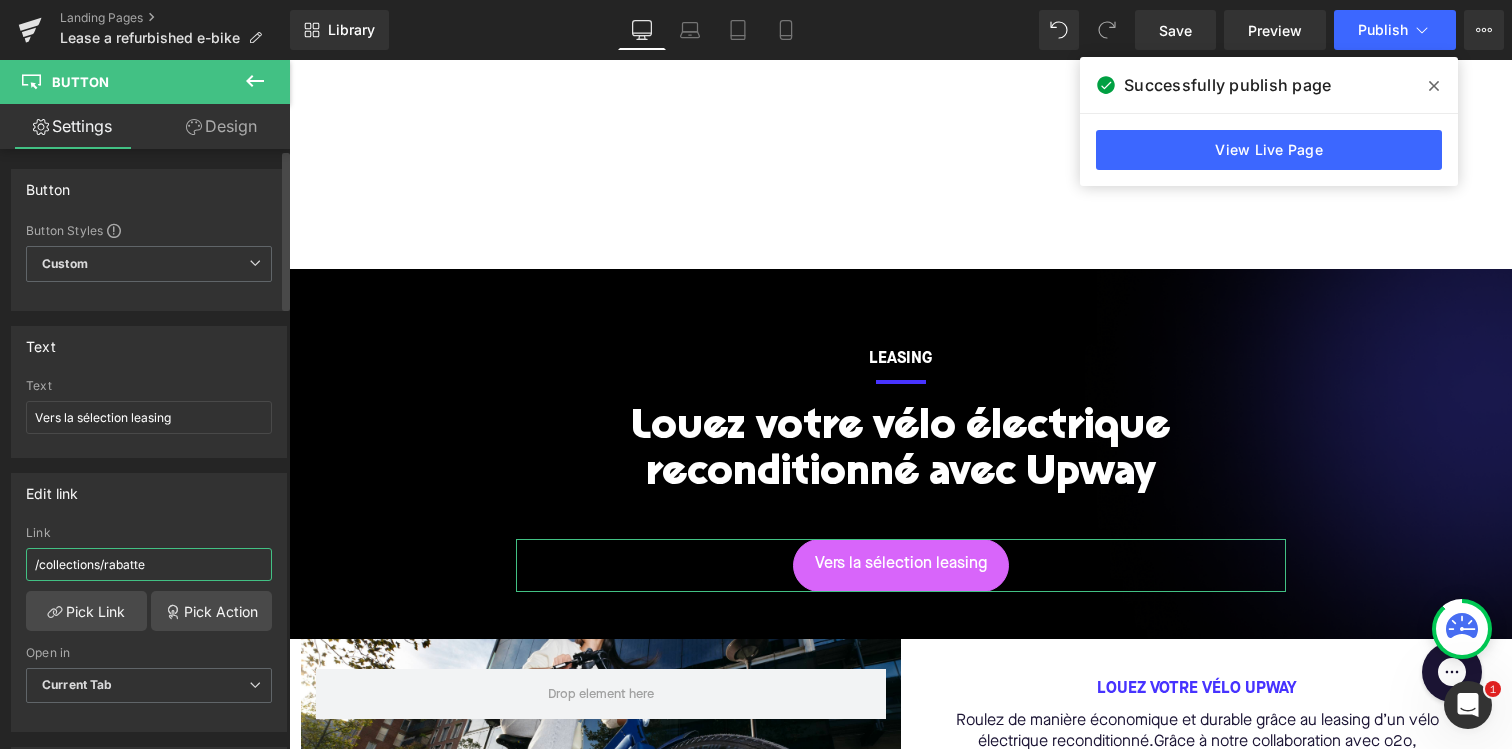 click on "/collections/rabatte" at bounding box center (149, 564) 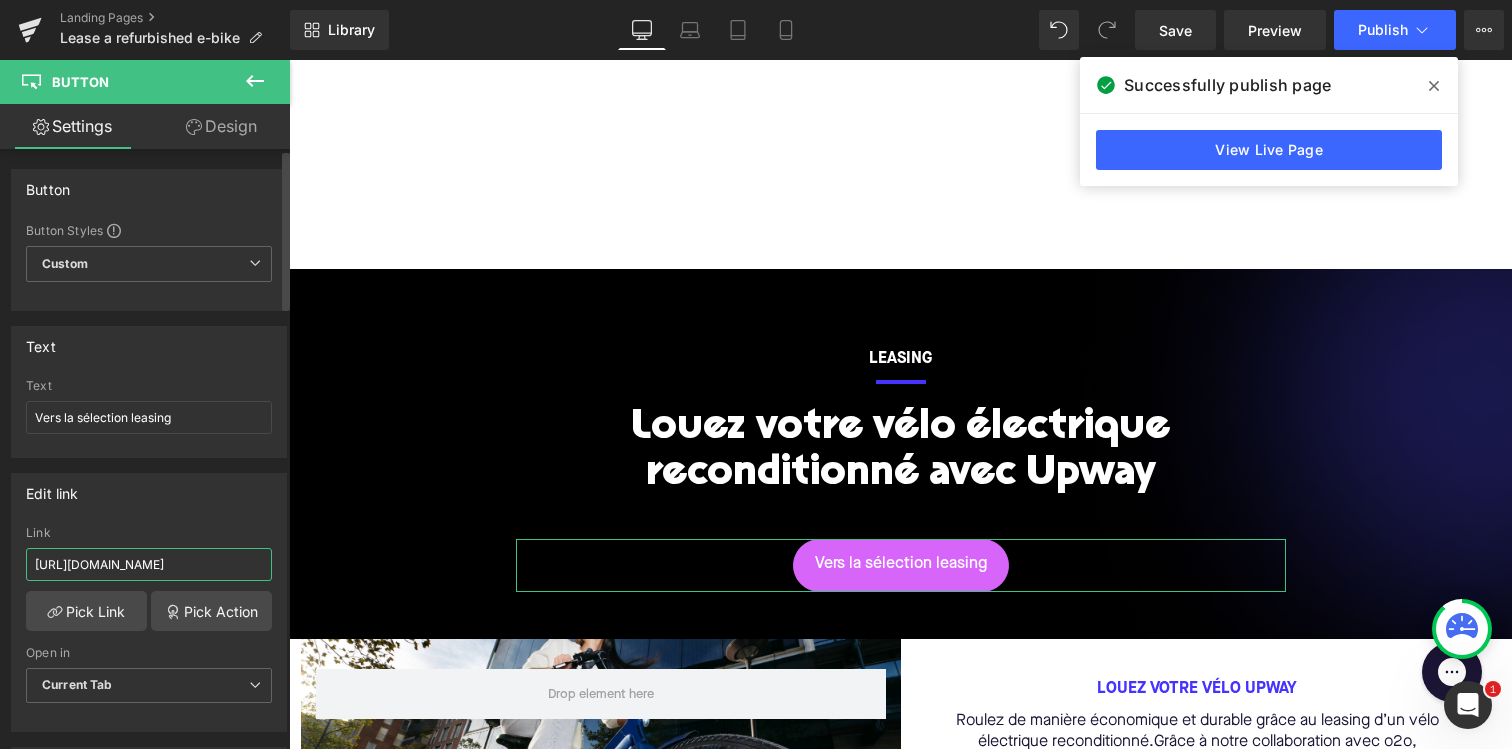 drag, startPoint x: 136, startPoint y: 565, endPoint x: 0, endPoint y: 546, distance: 137.32079 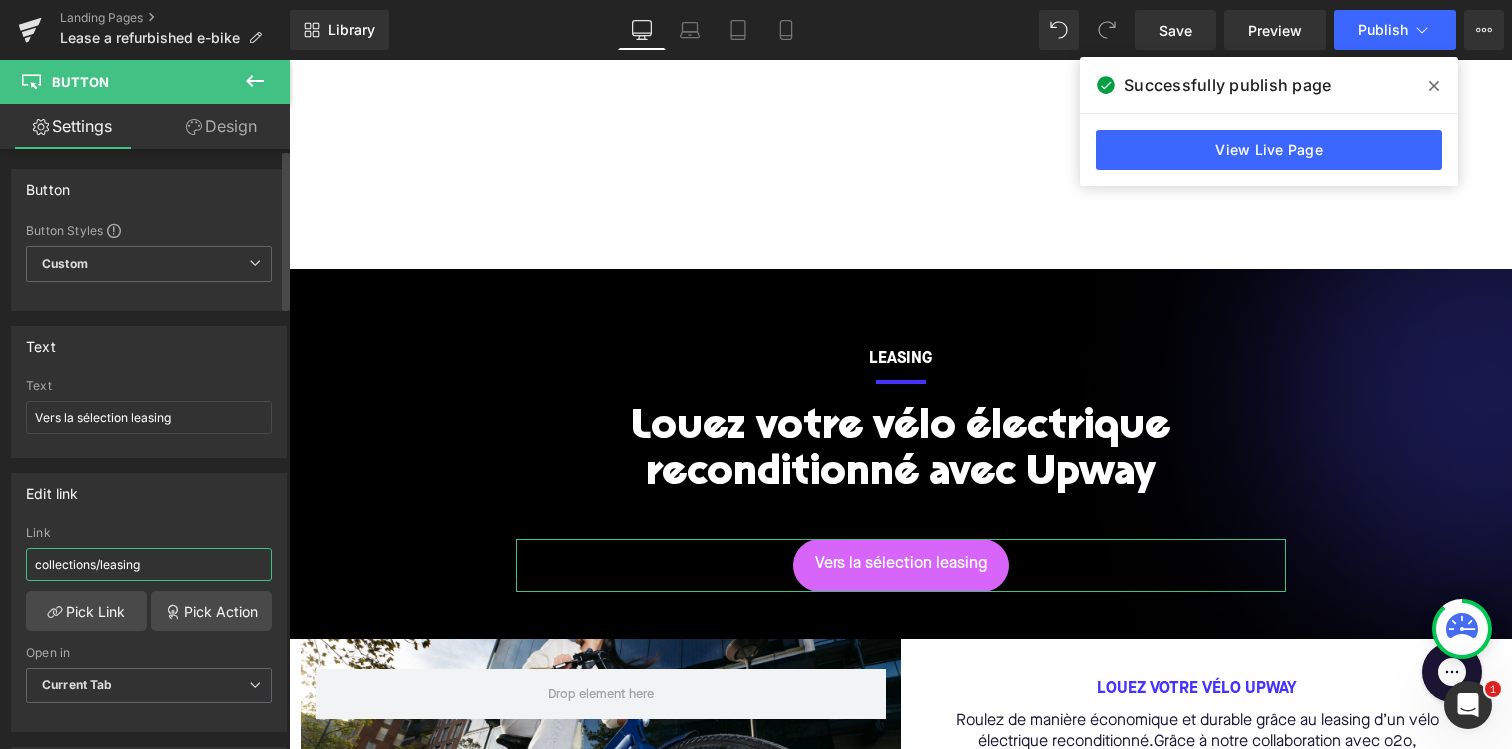 type on "/collections/leasing" 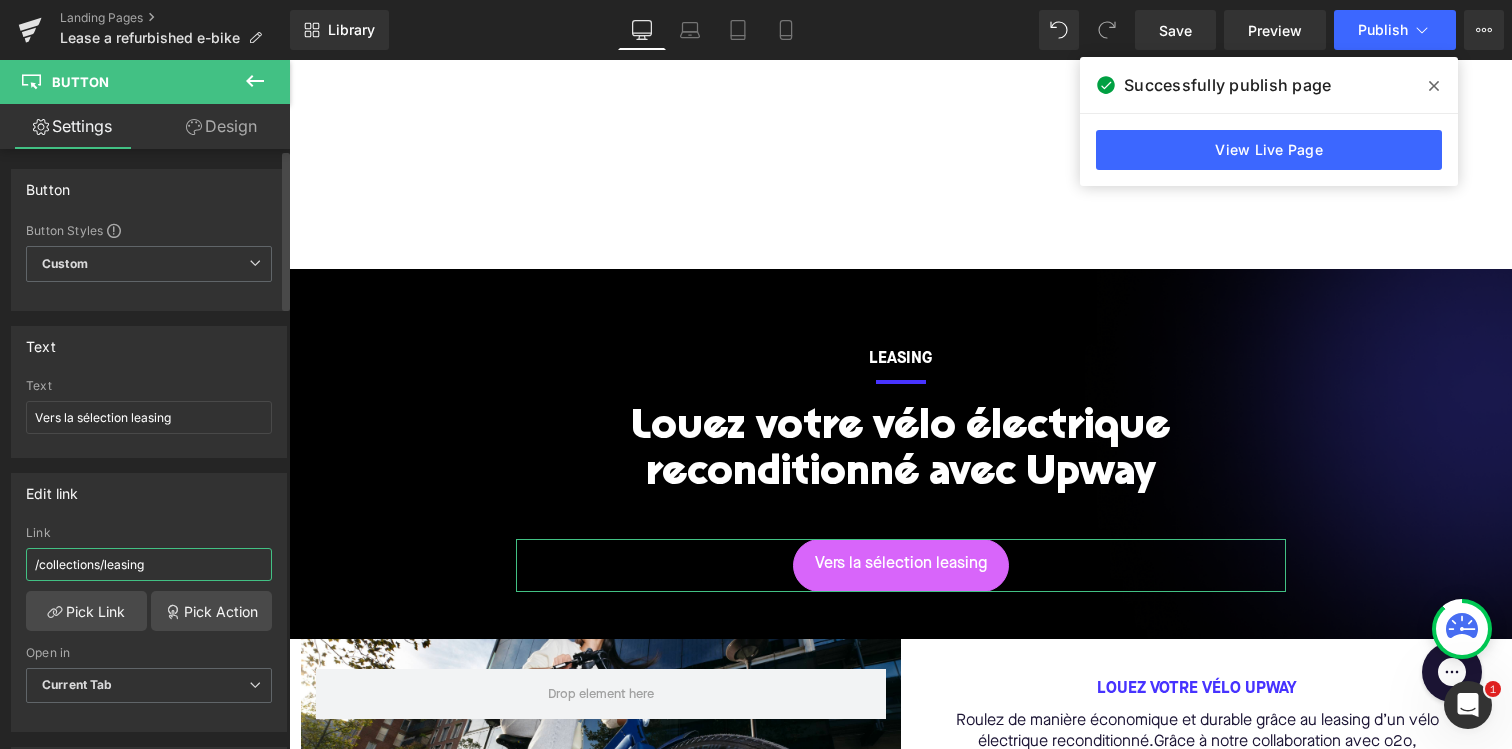 click on "/collections/leasing" at bounding box center (149, 564) 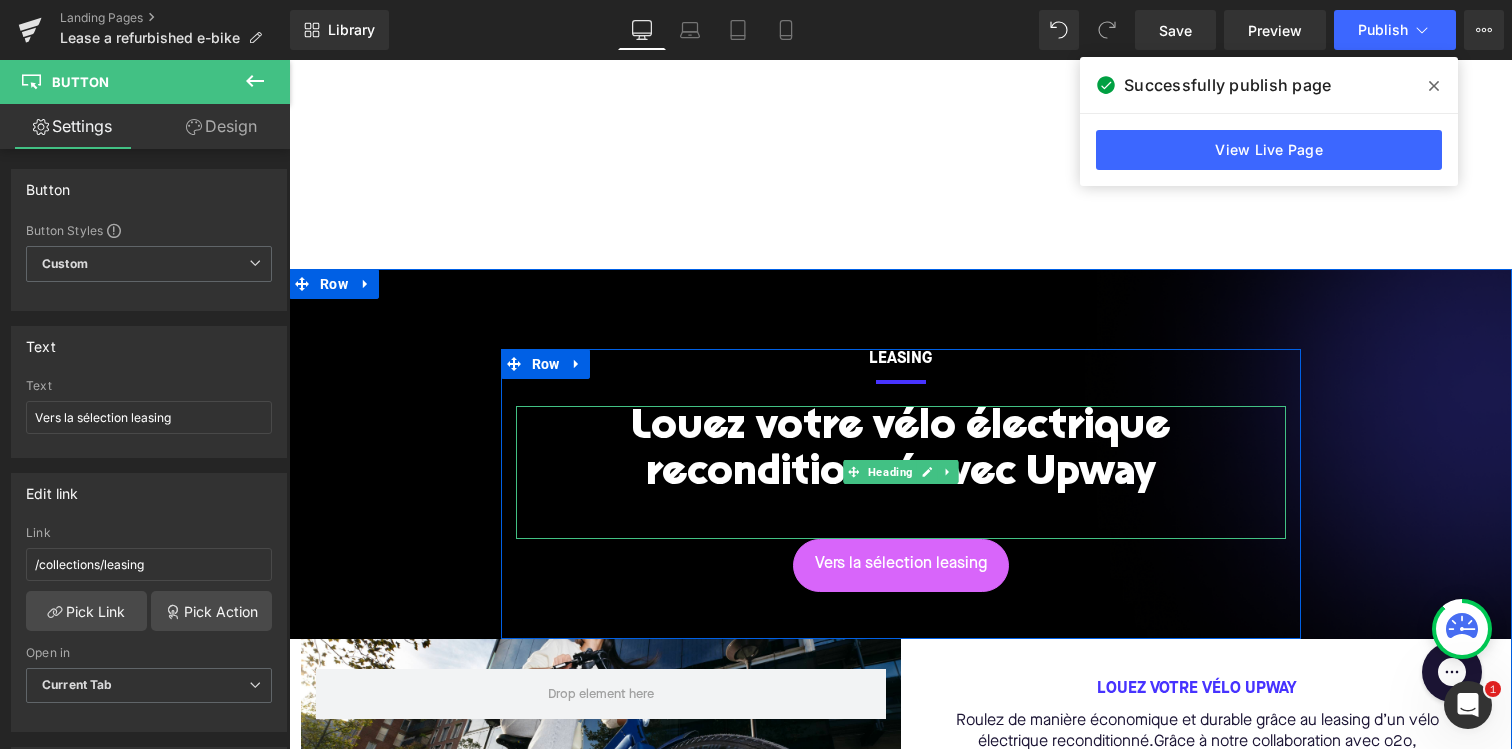 click on "Louez votre vélo électrique reconditionné avec Upway" at bounding box center [901, 452] 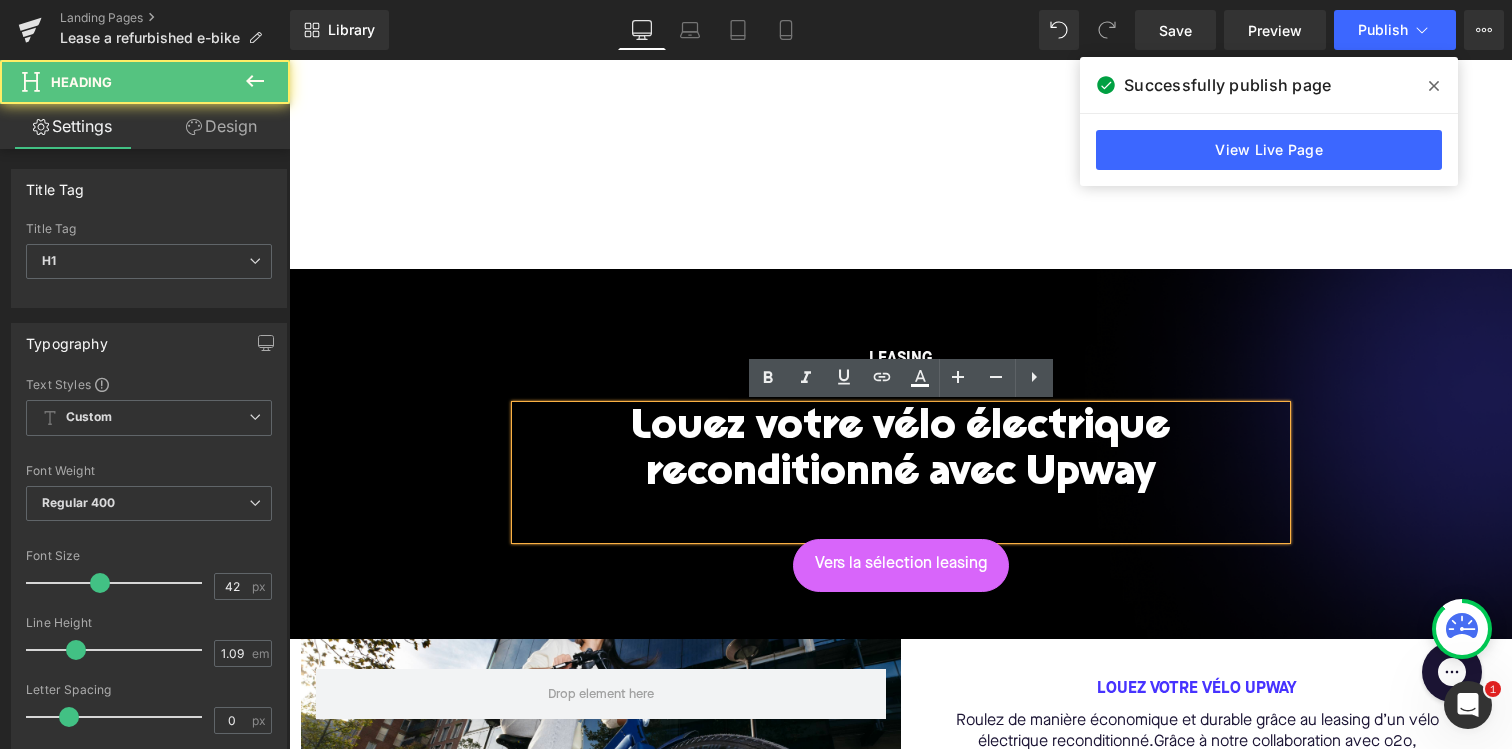 click on "LEASING Text Block         Separator         Louez votre vélo électrique reconditionné avec Upway Heading         Vers la sélection leasing Button         Row" at bounding box center (900, 494) 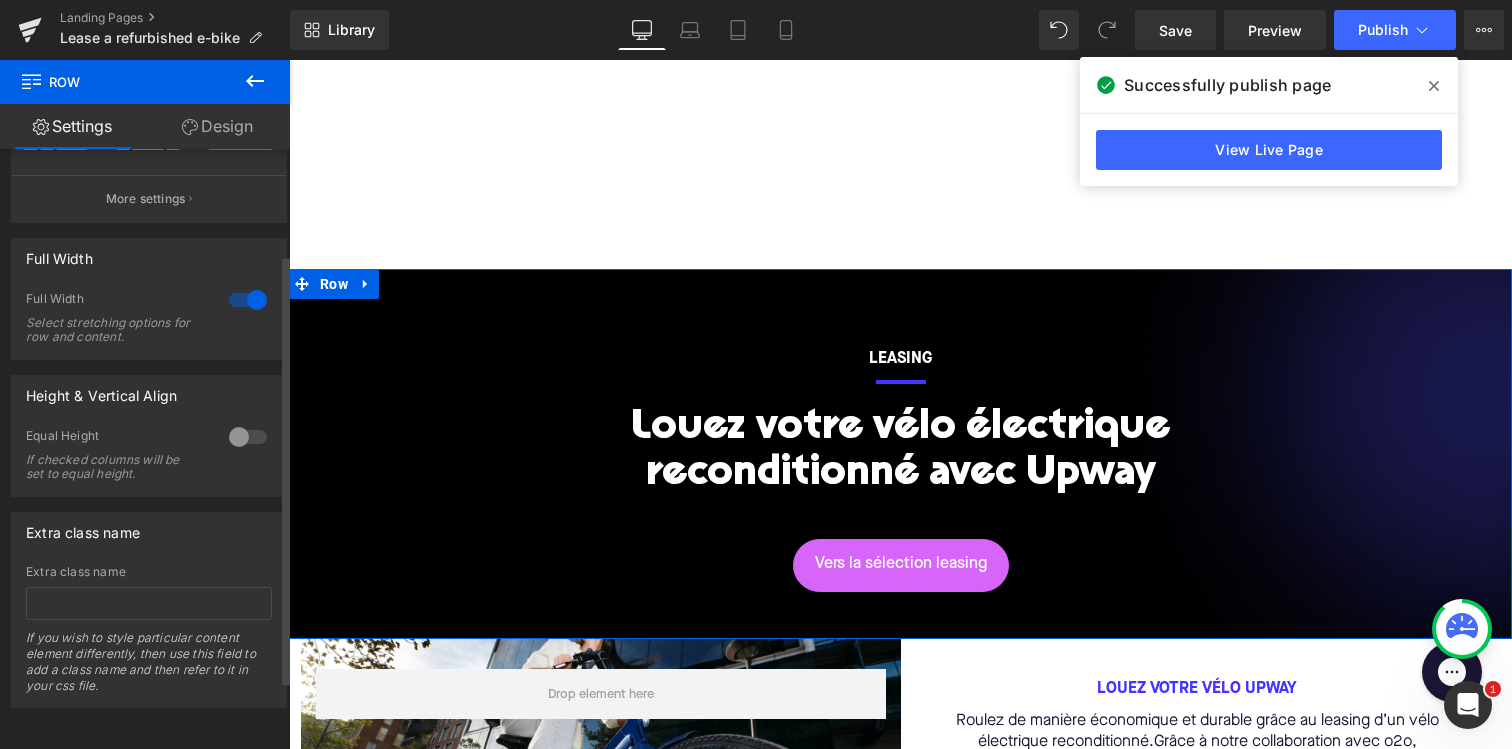 scroll, scrollTop: 0, scrollLeft: 0, axis: both 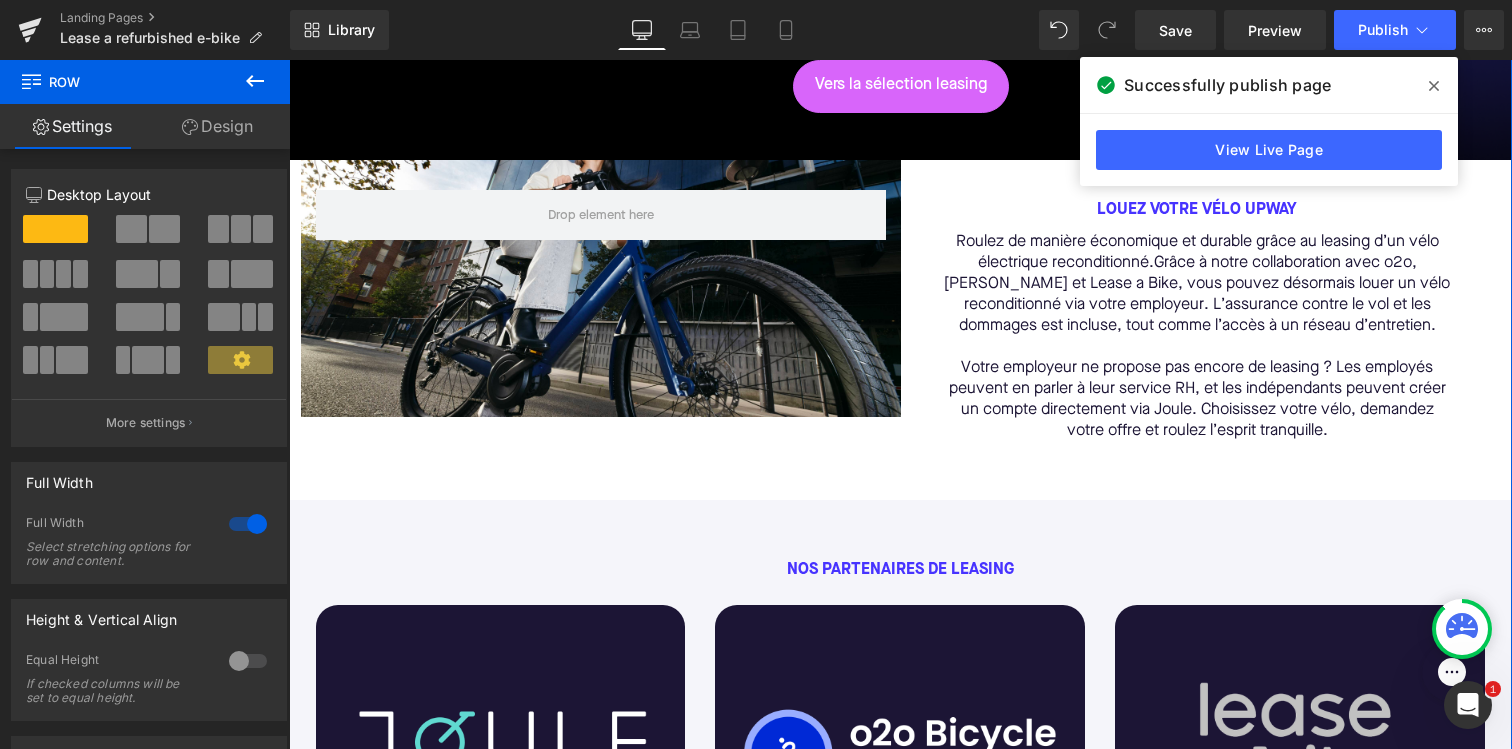 click on "Row" at bounding box center [601, 288] 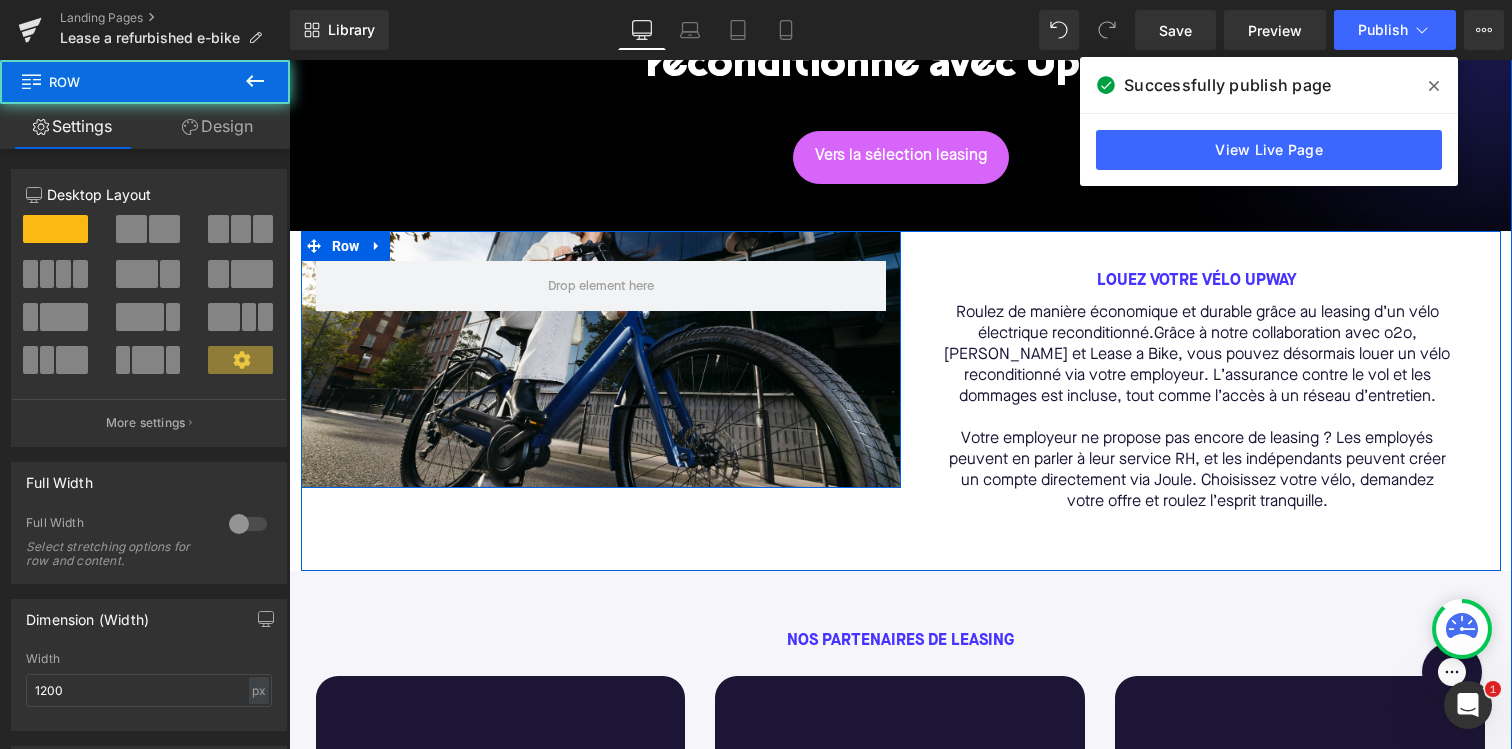 scroll, scrollTop: 391, scrollLeft: 0, axis: vertical 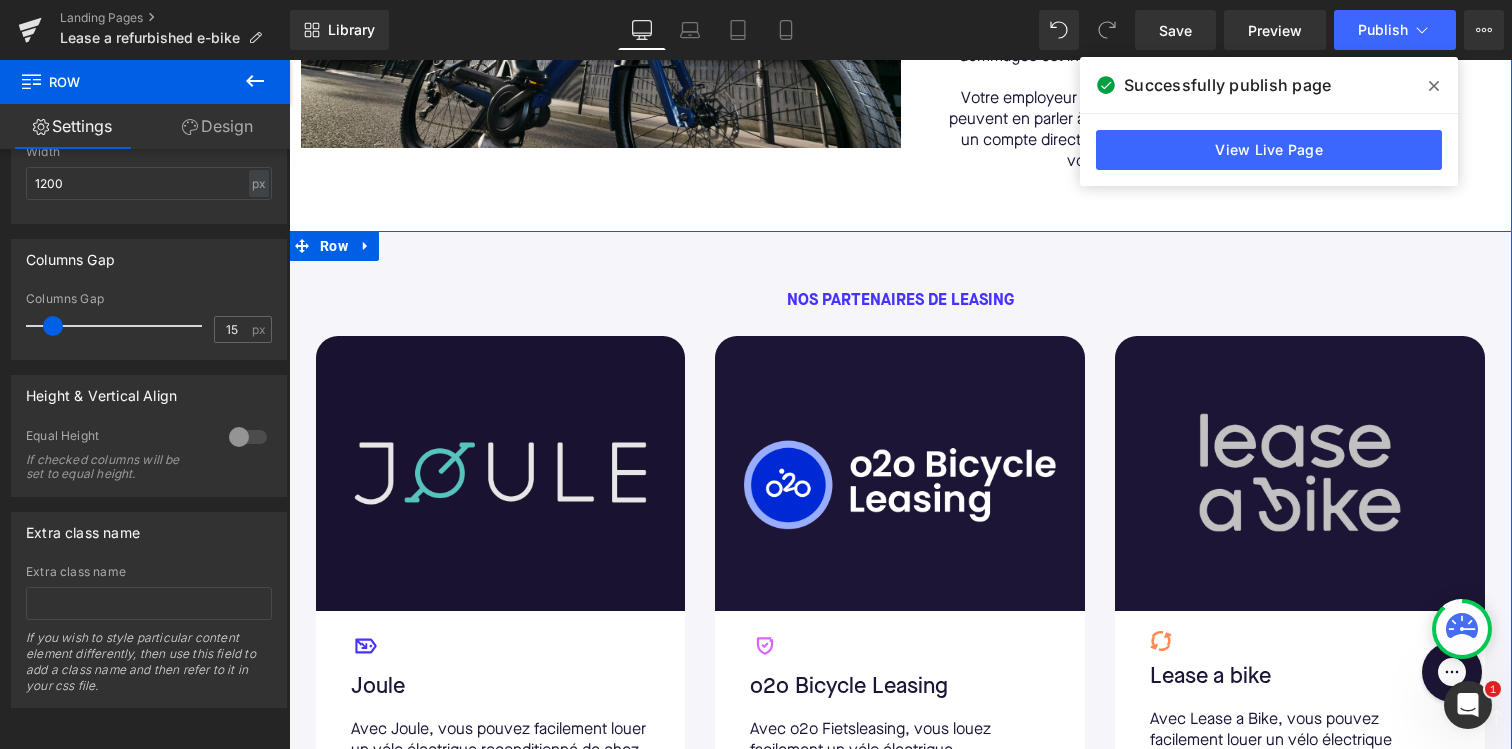 click at bounding box center [501, 473] 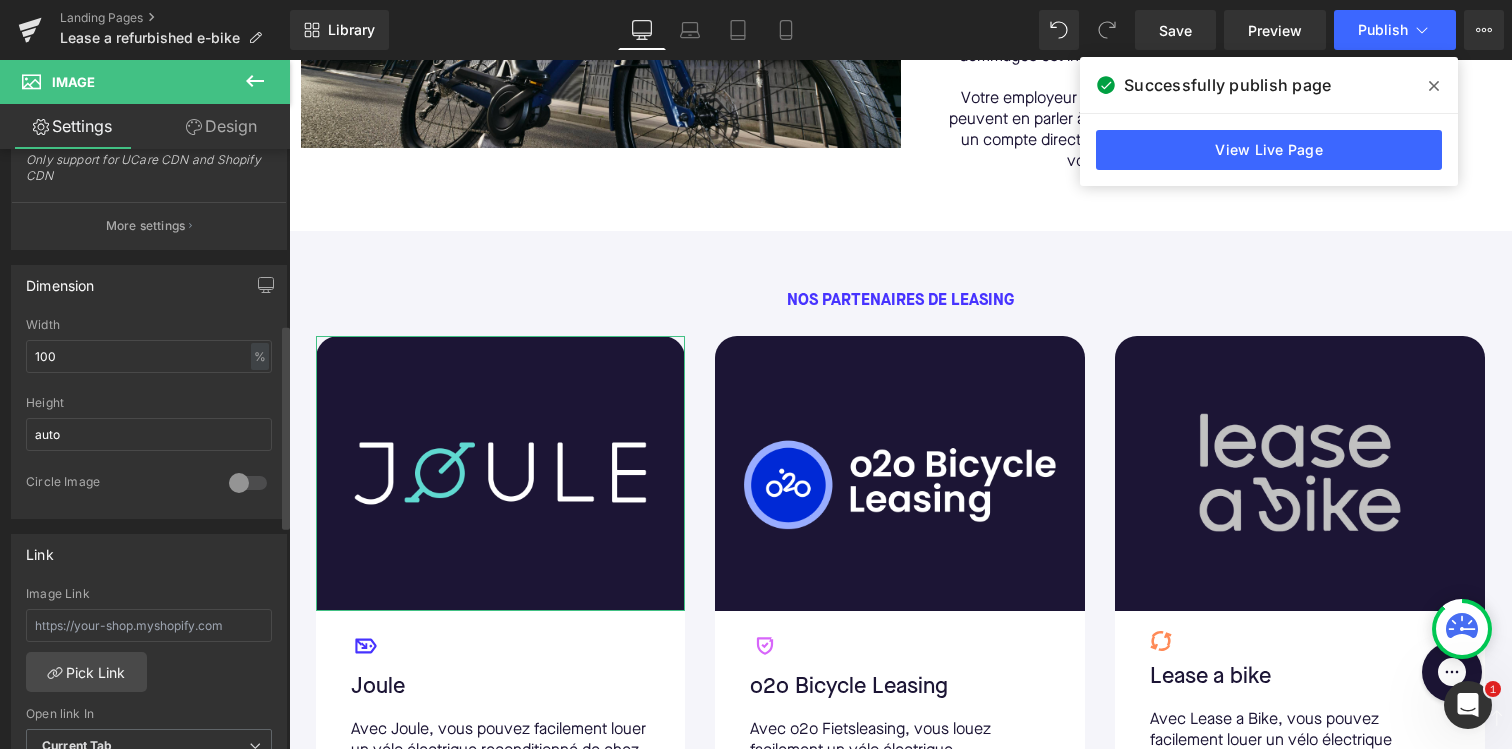 scroll, scrollTop: 514, scrollLeft: 0, axis: vertical 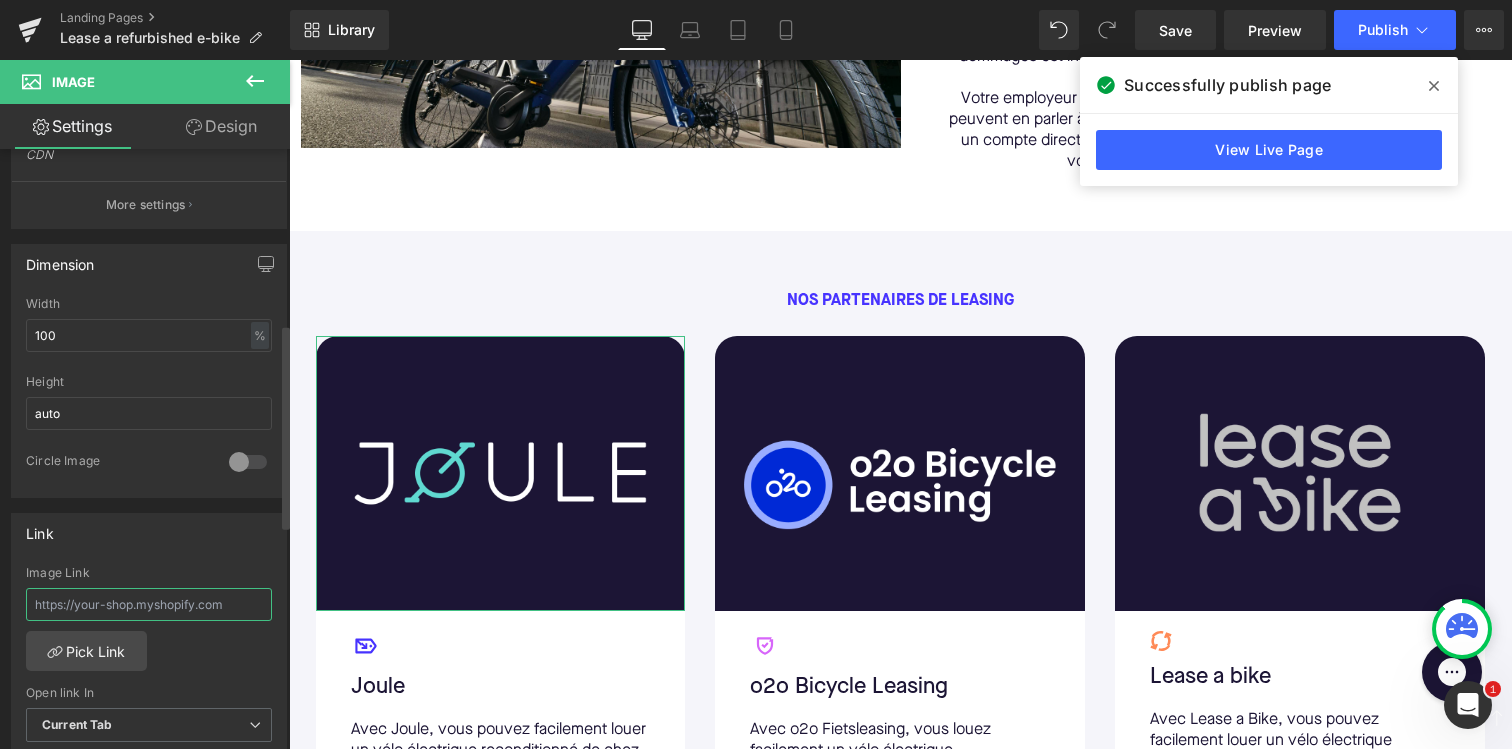 click at bounding box center (149, 604) 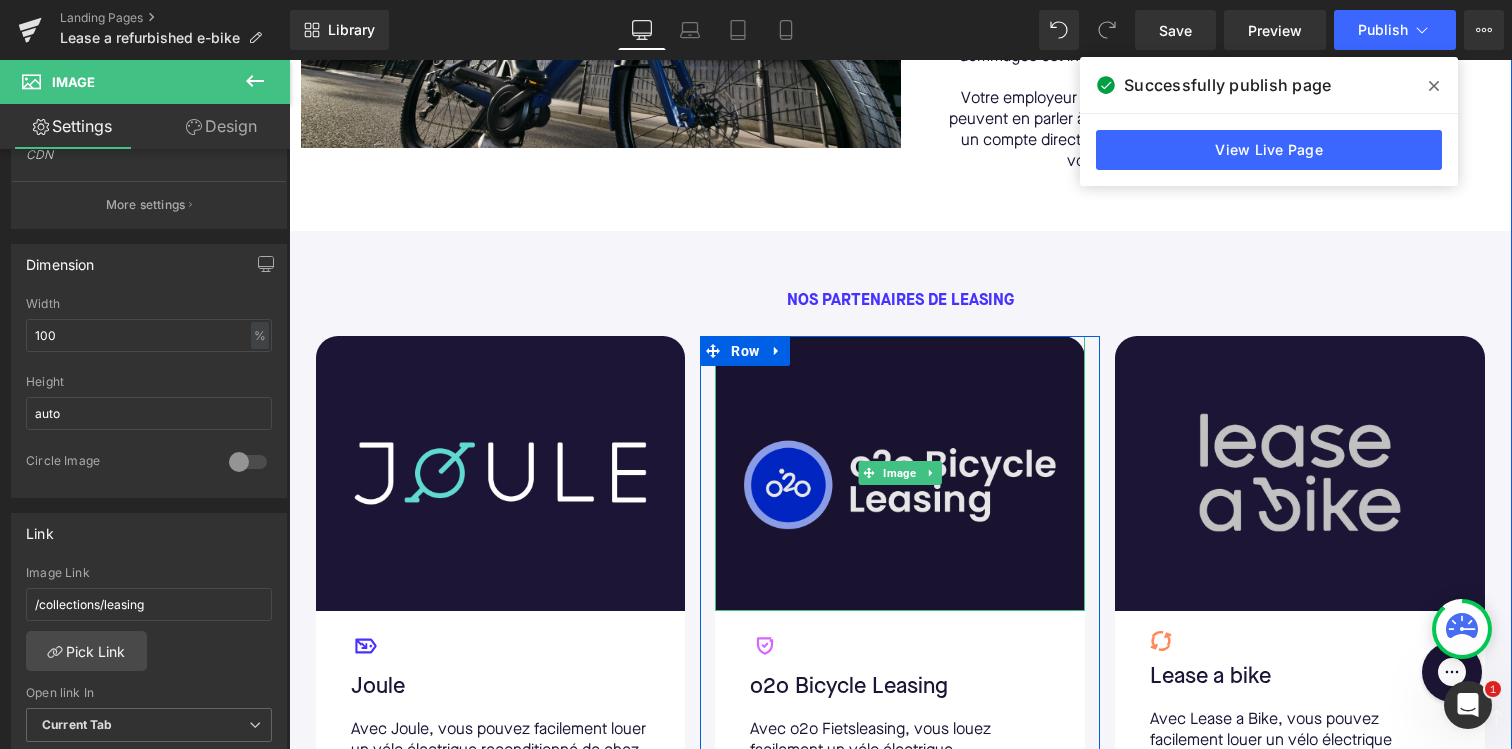 click at bounding box center [900, 473] 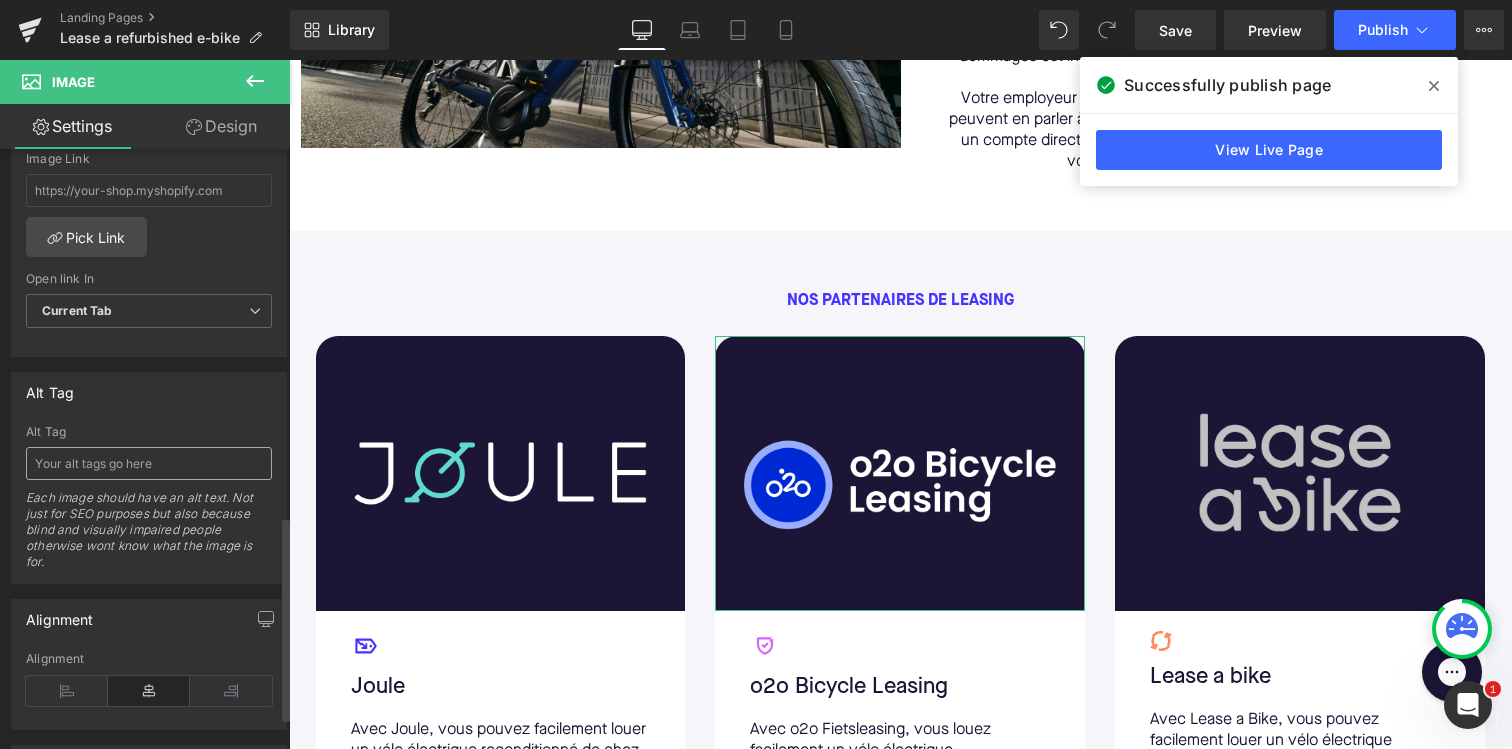 scroll, scrollTop: 734, scrollLeft: 0, axis: vertical 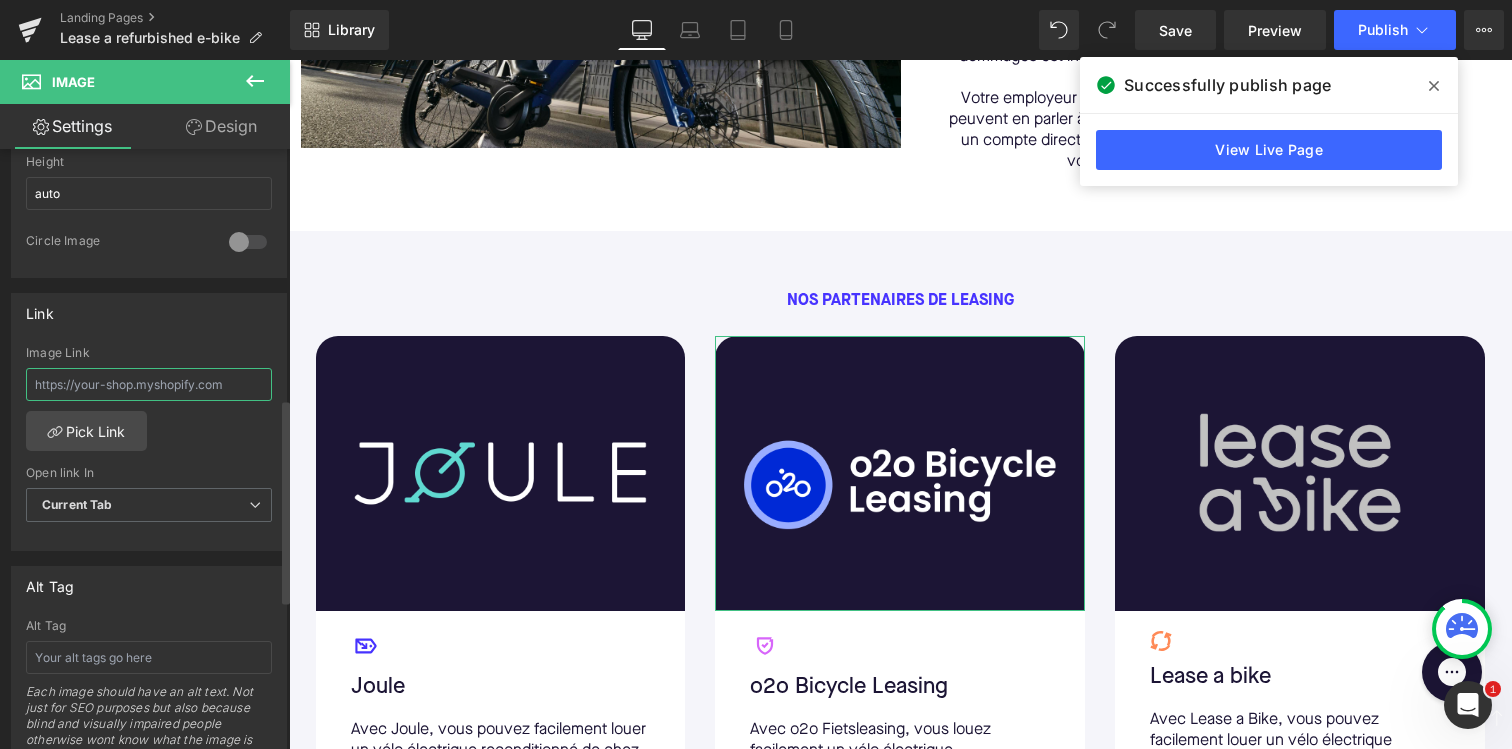 click at bounding box center [149, 384] 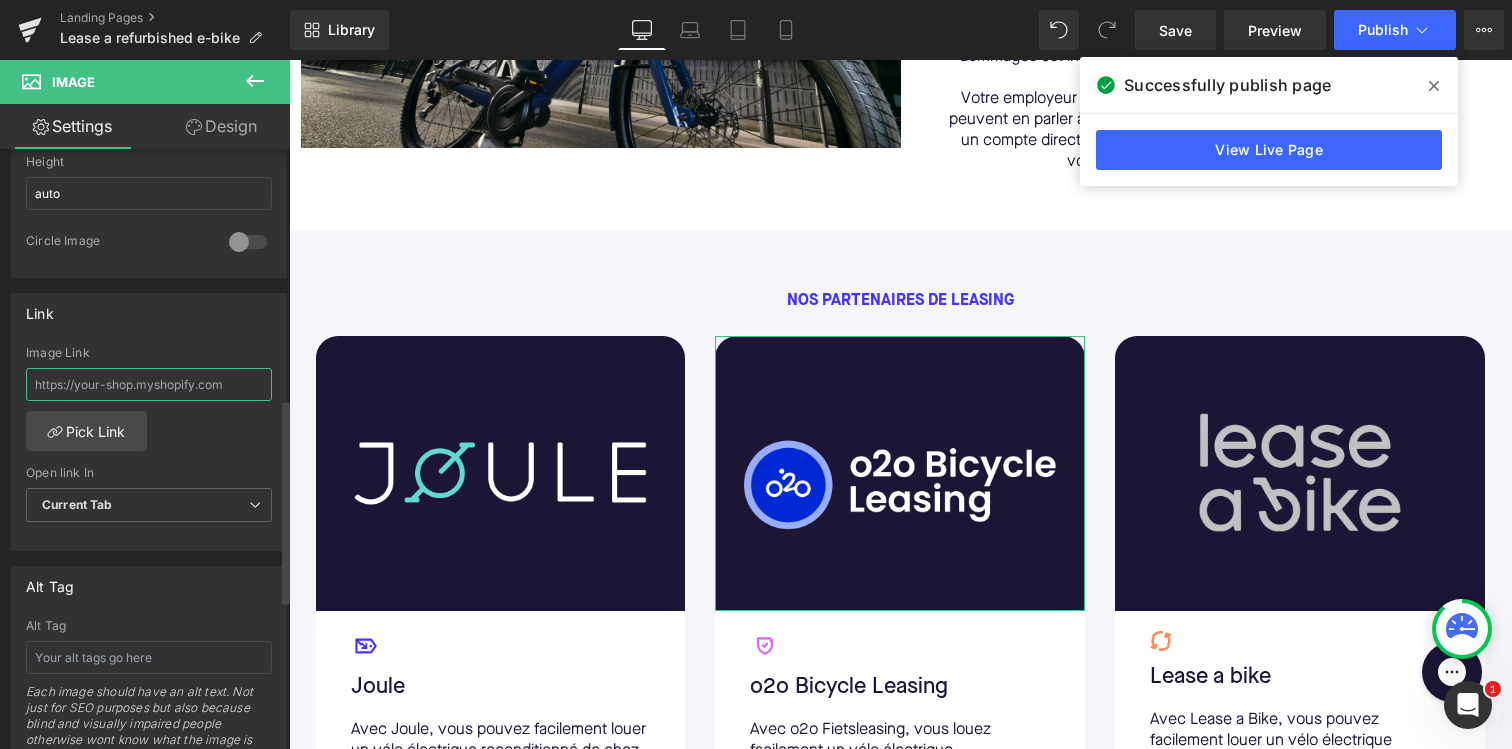 click at bounding box center [149, 384] 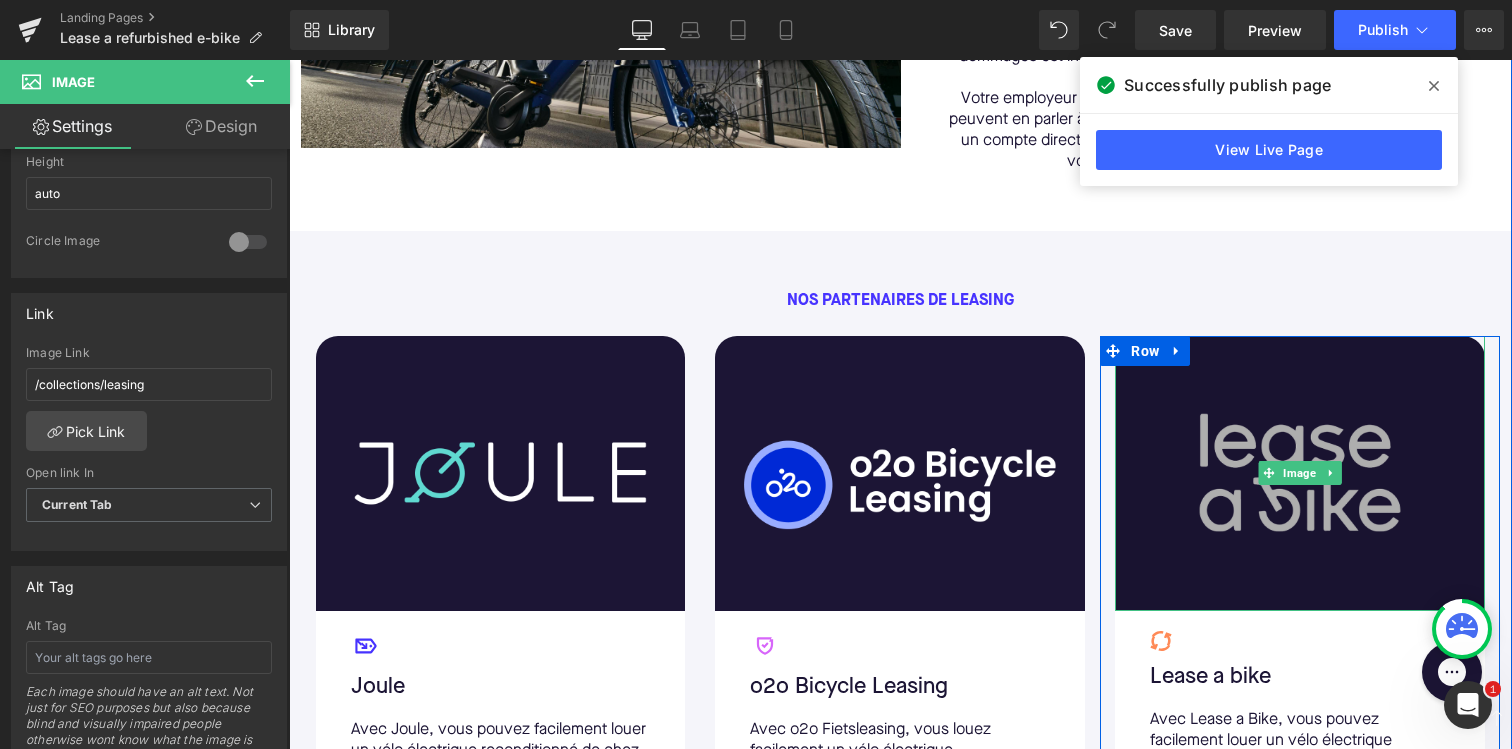 click at bounding box center (1300, 473) 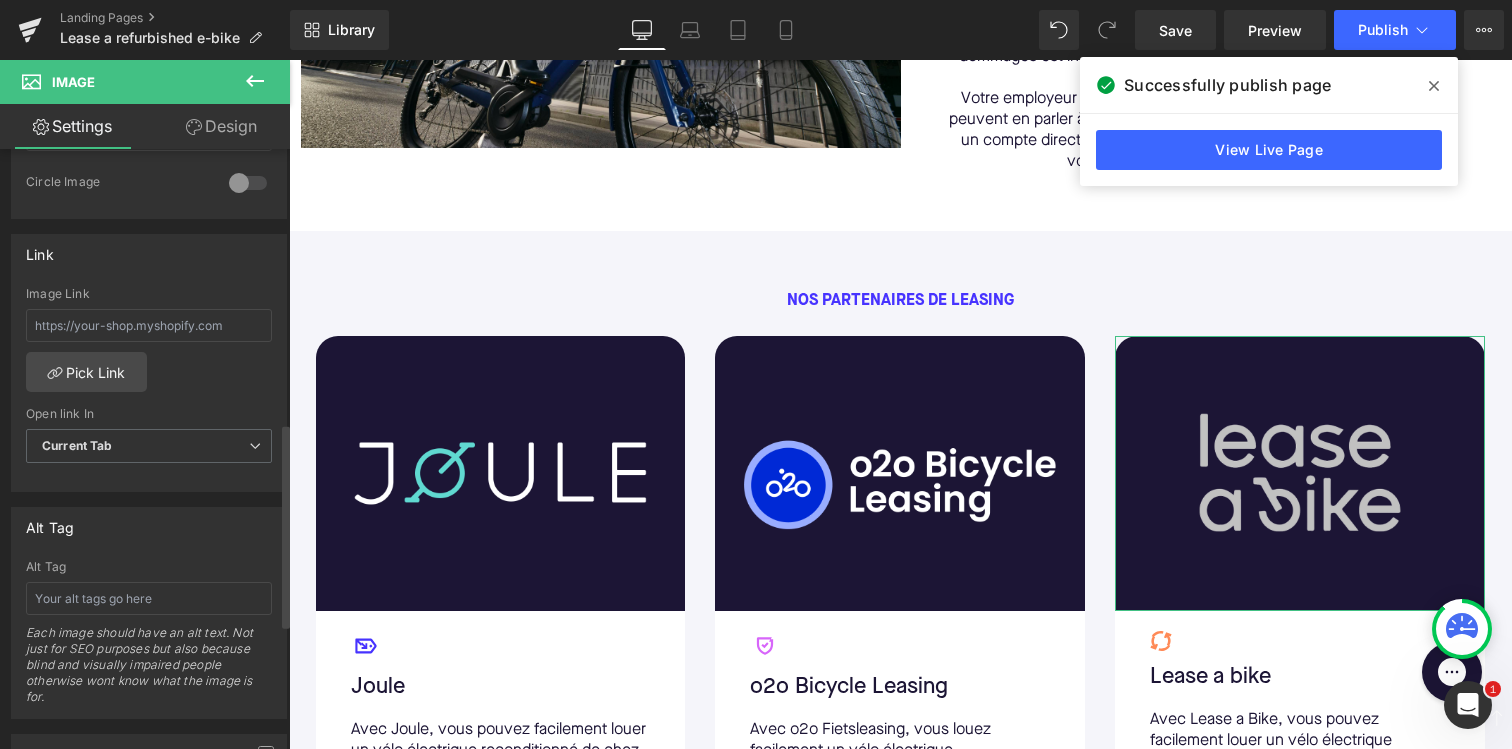 scroll, scrollTop: 805, scrollLeft: 0, axis: vertical 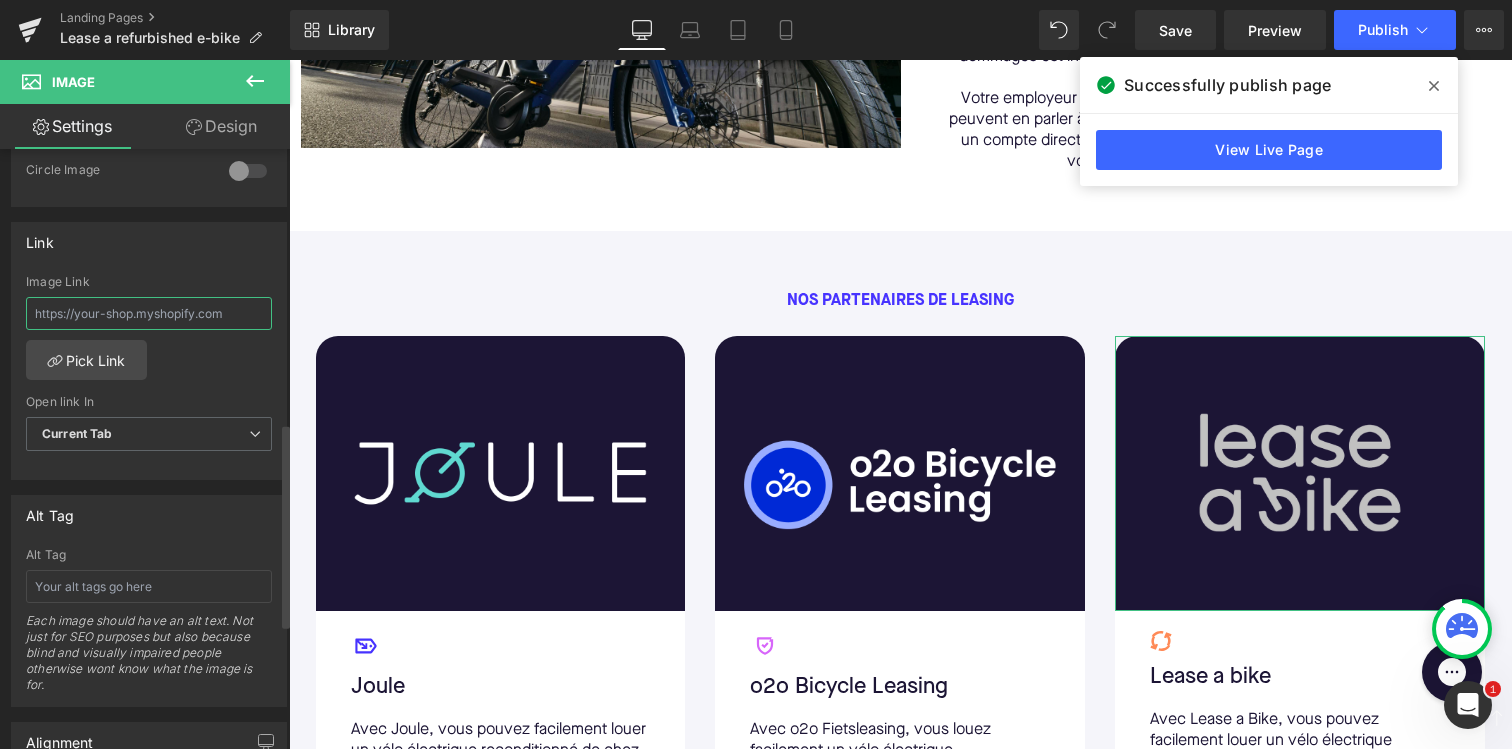 click at bounding box center (149, 313) 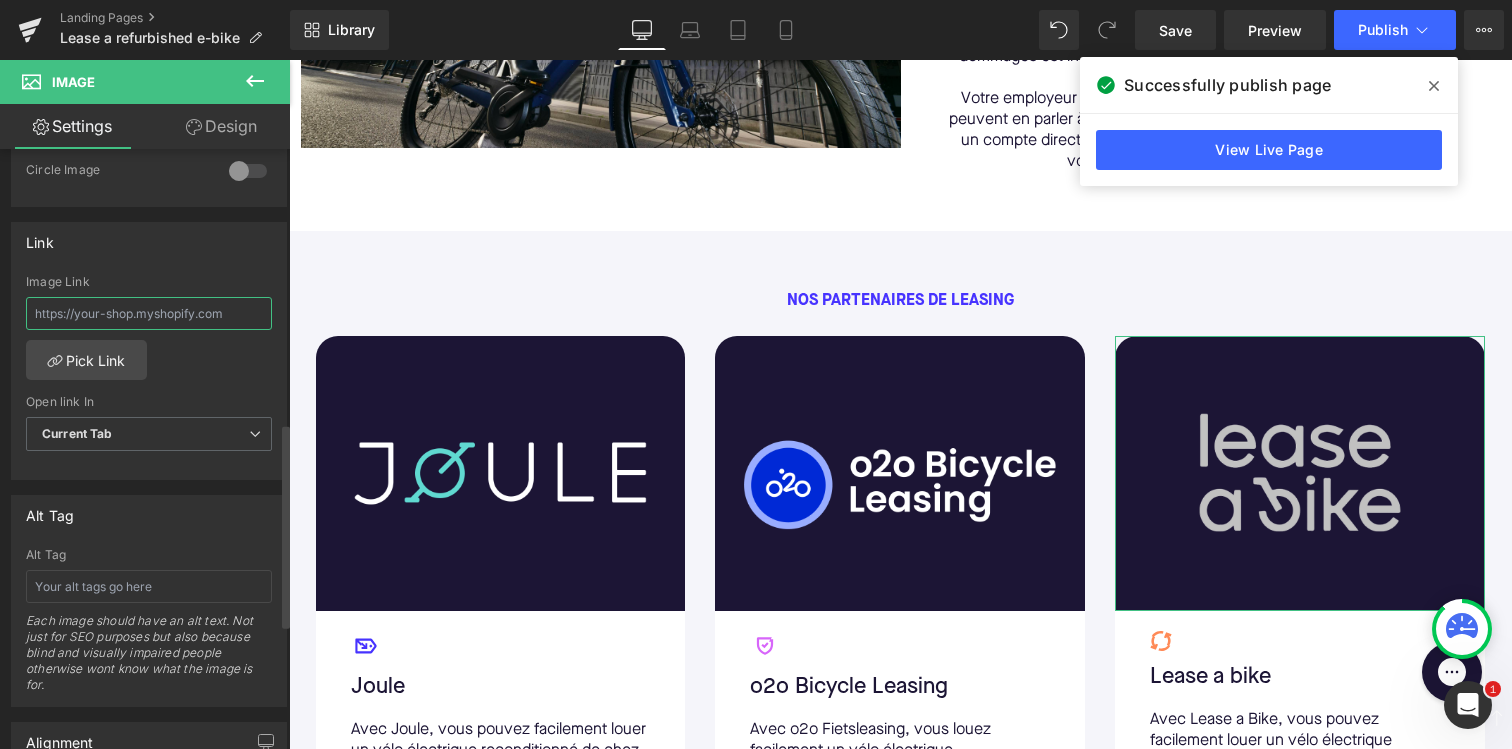 click at bounding box center [149, 313] 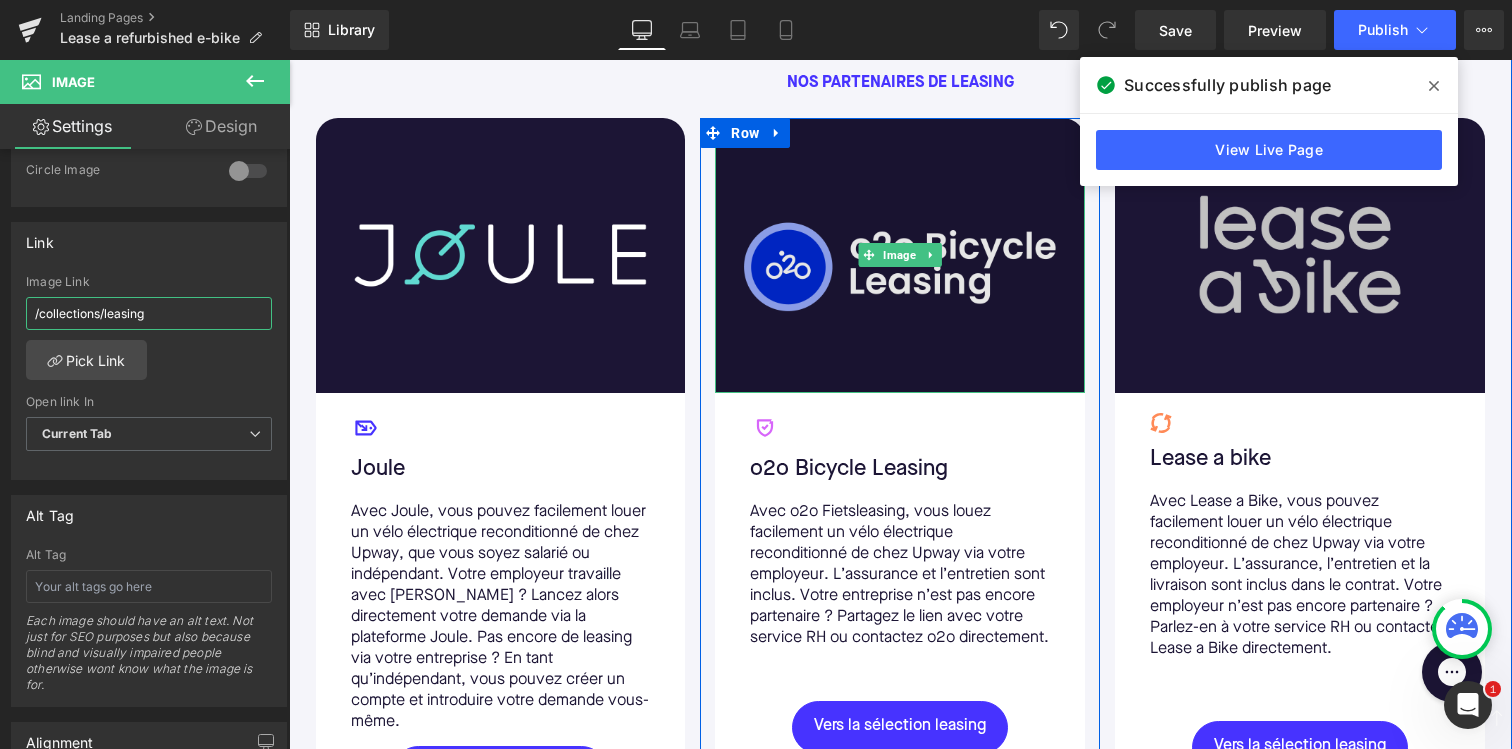 scroll, scrollTop: 1105, scrollLeft: 0, axis: vertical 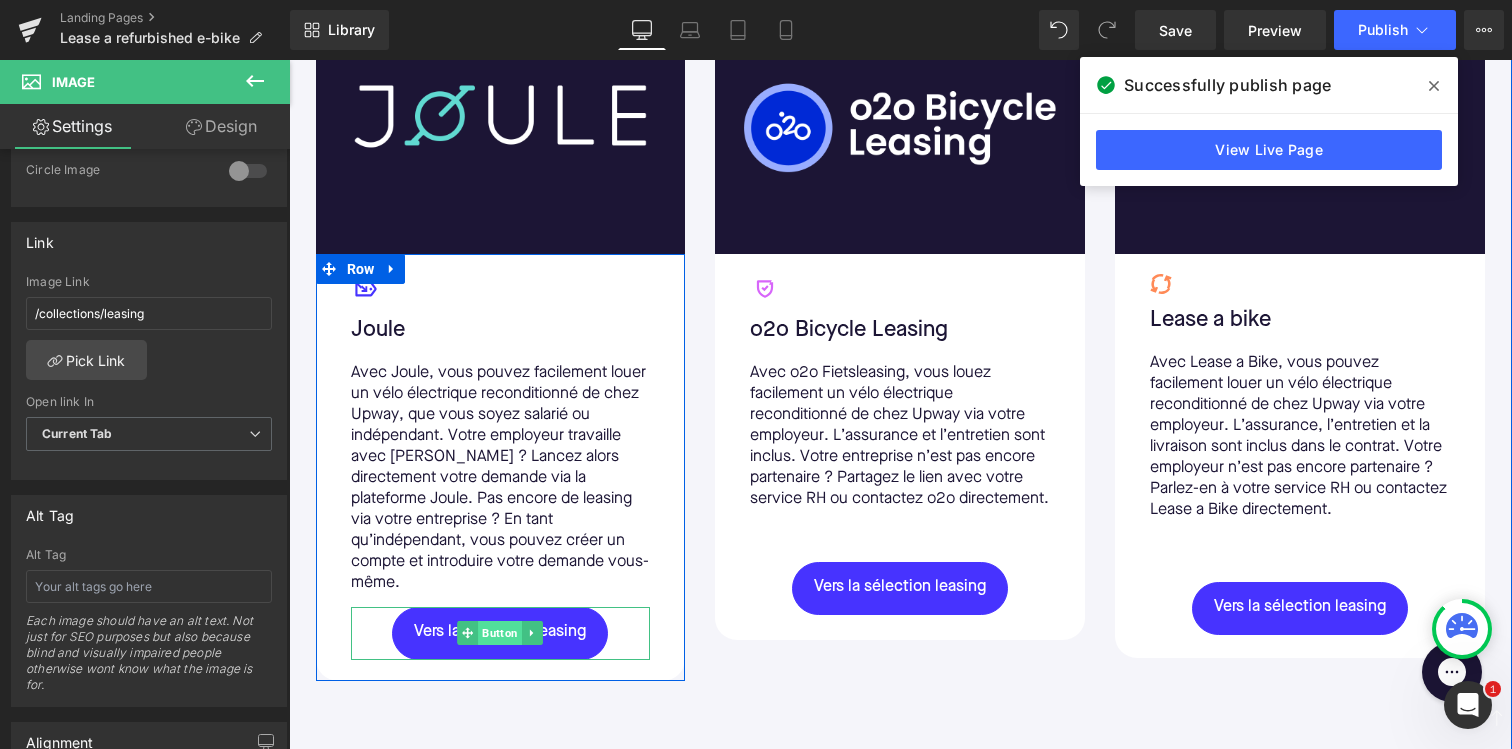 click on "Button" at bounding box center [501, 633] 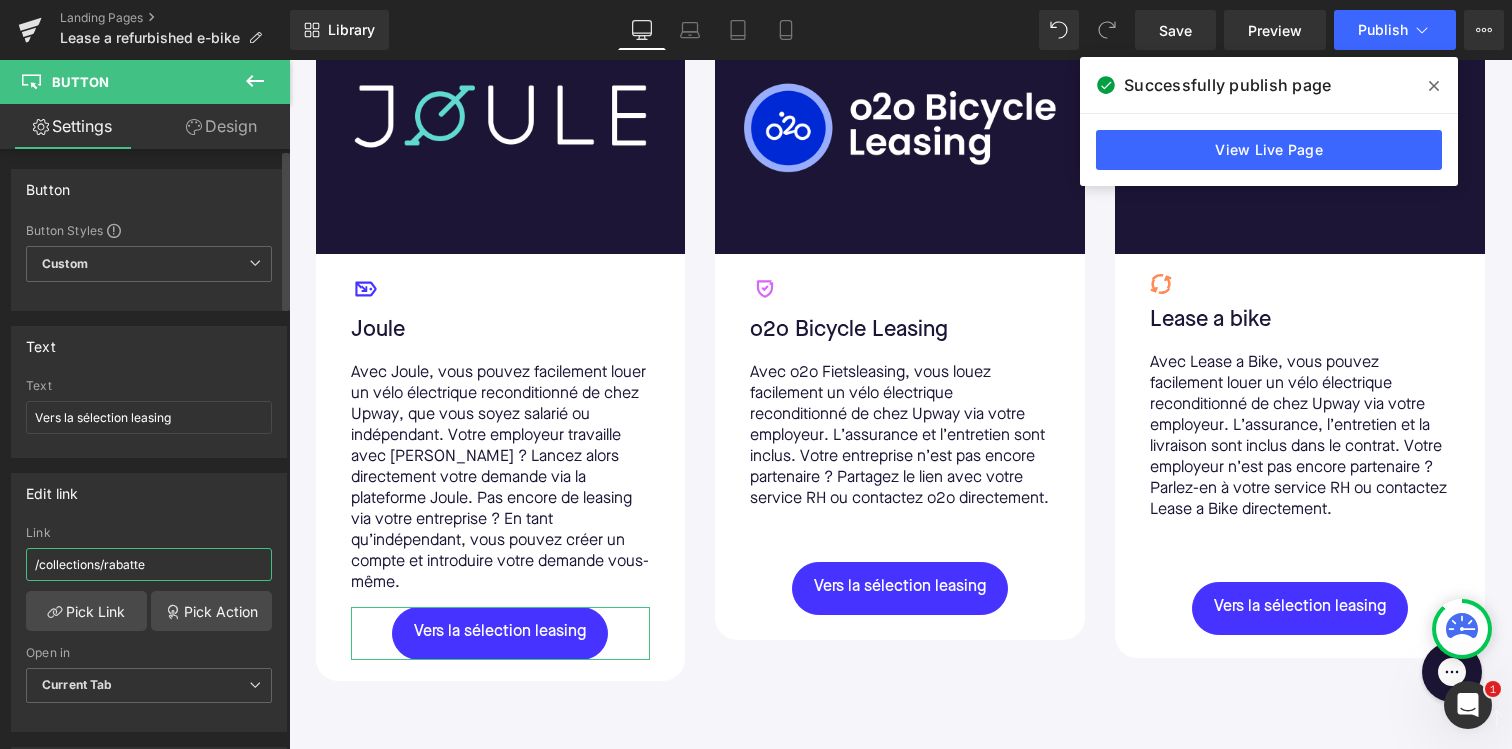 click on "/collections/rabatte" at bounding box center (149, 564) 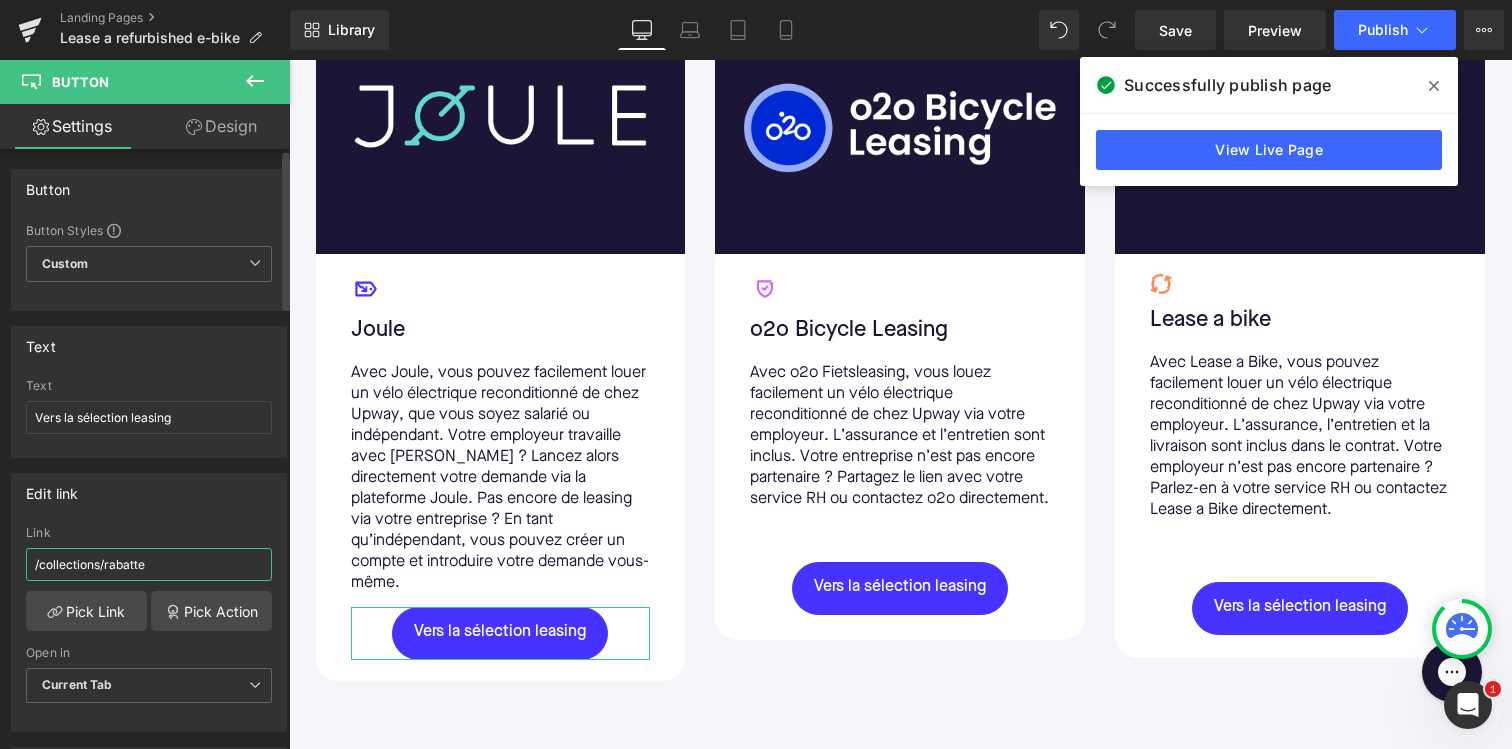 click on "/collections/rabatte" at bounding box center (149, 564) 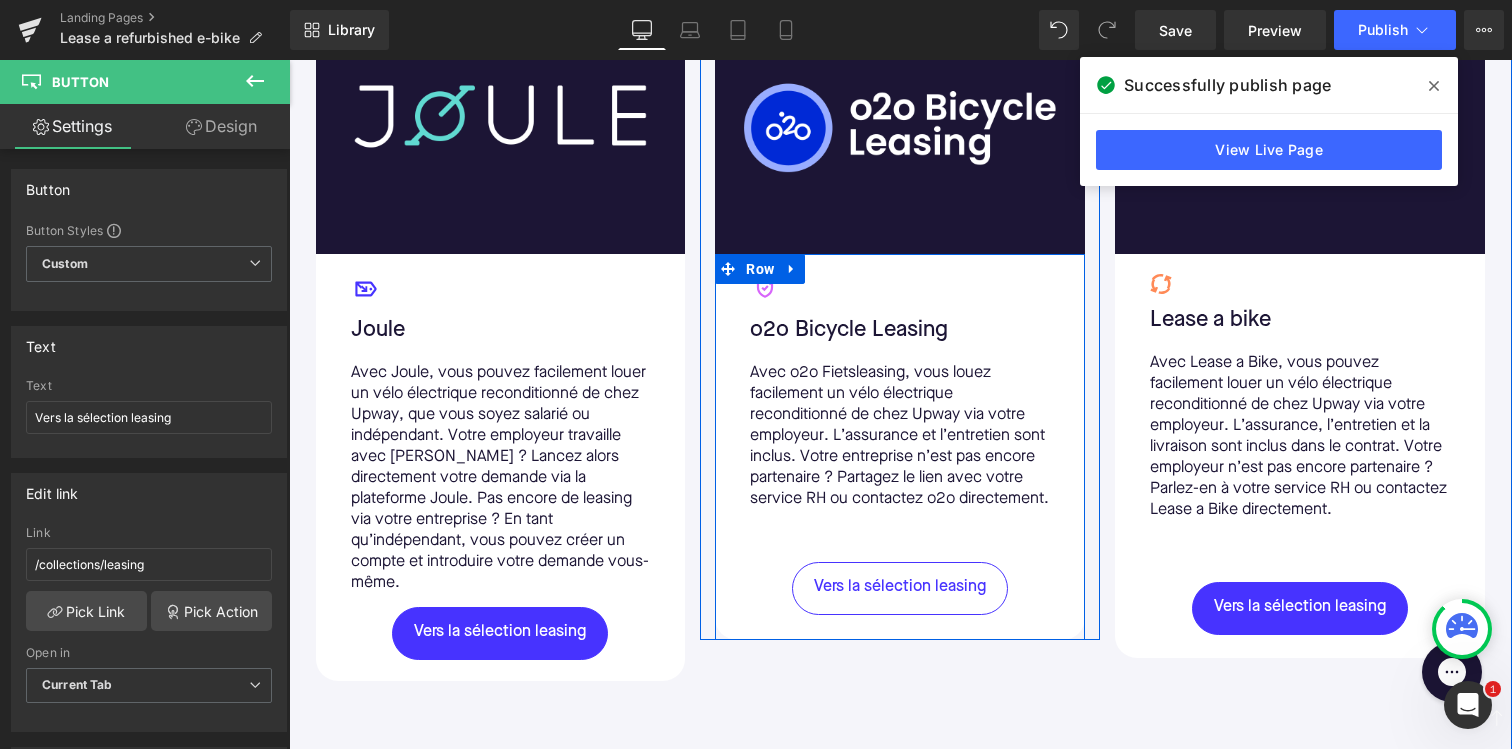 click on "Vers la sélection leasing" at bounding box center [900, 588] 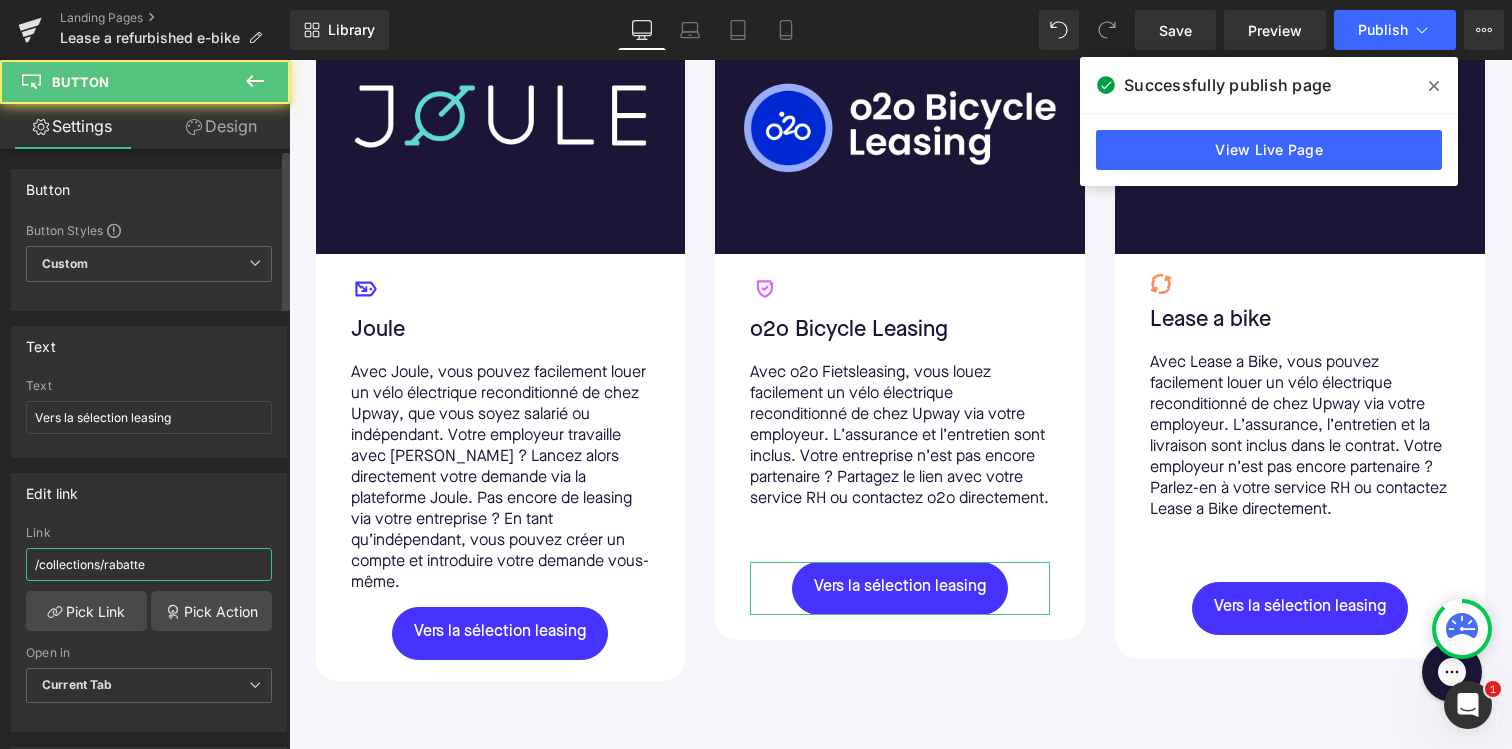 click on "/collections/rabatte" at bounding box center (149, 564) 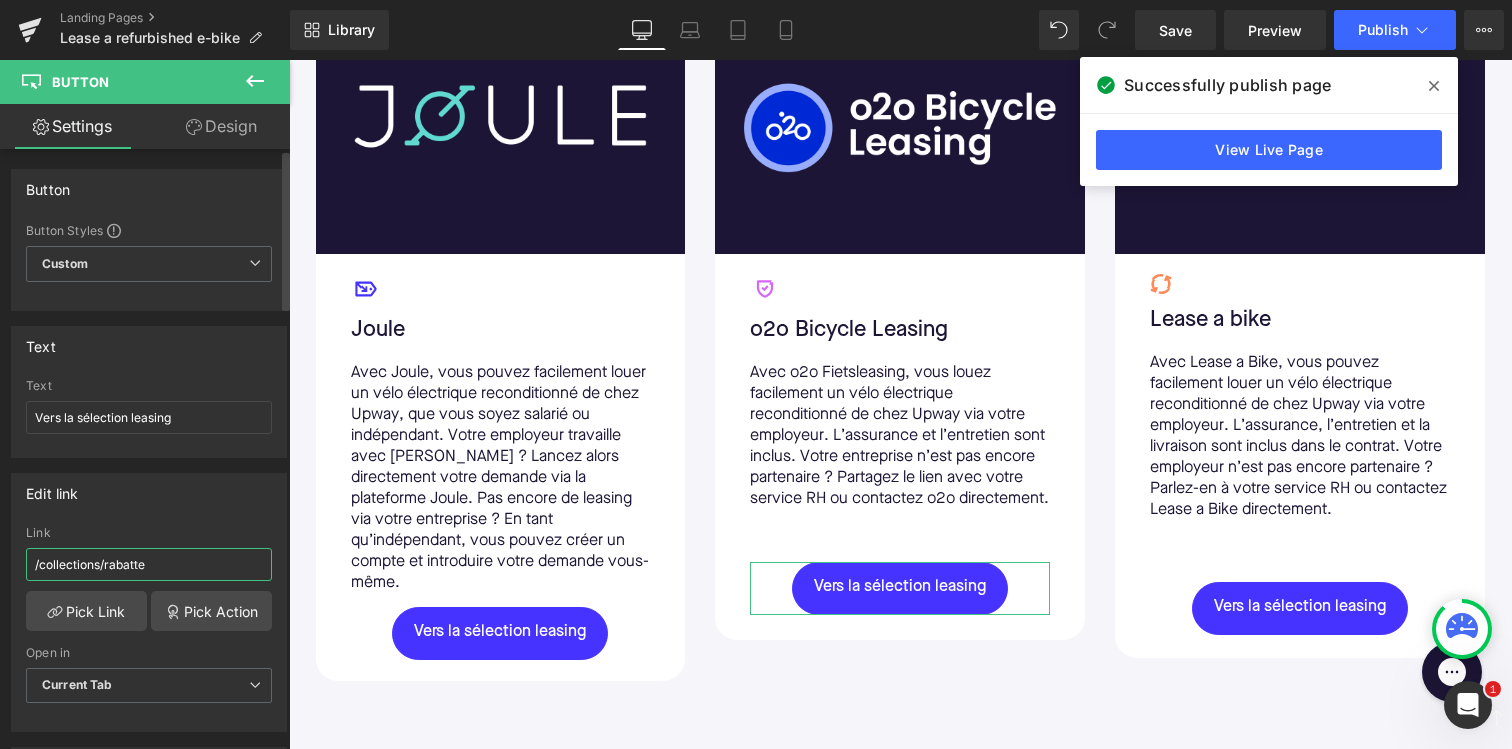 click on "/collections/rabatte" at bounding box center (149, 564) 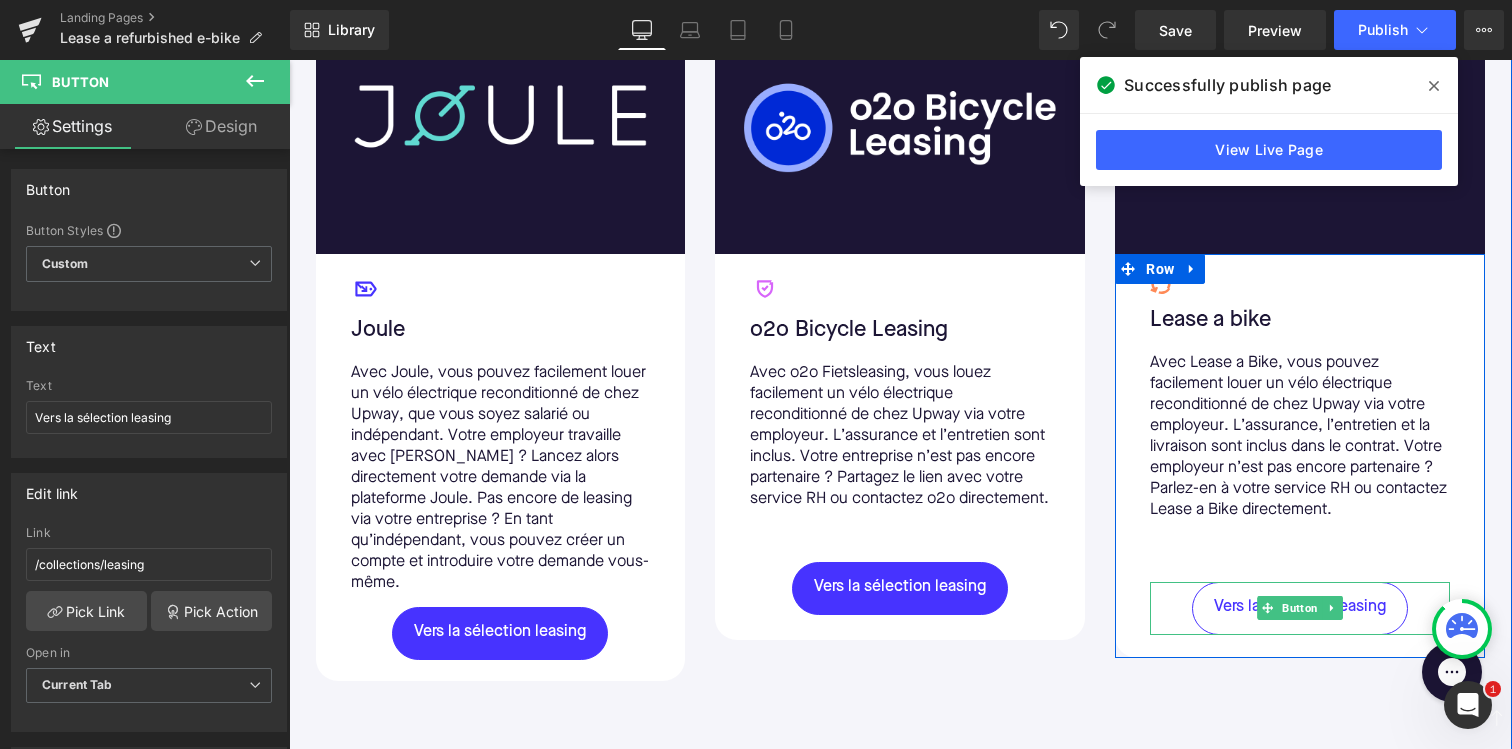 click on "Vers la sélection leasing" at bounding box center (1300, 607) 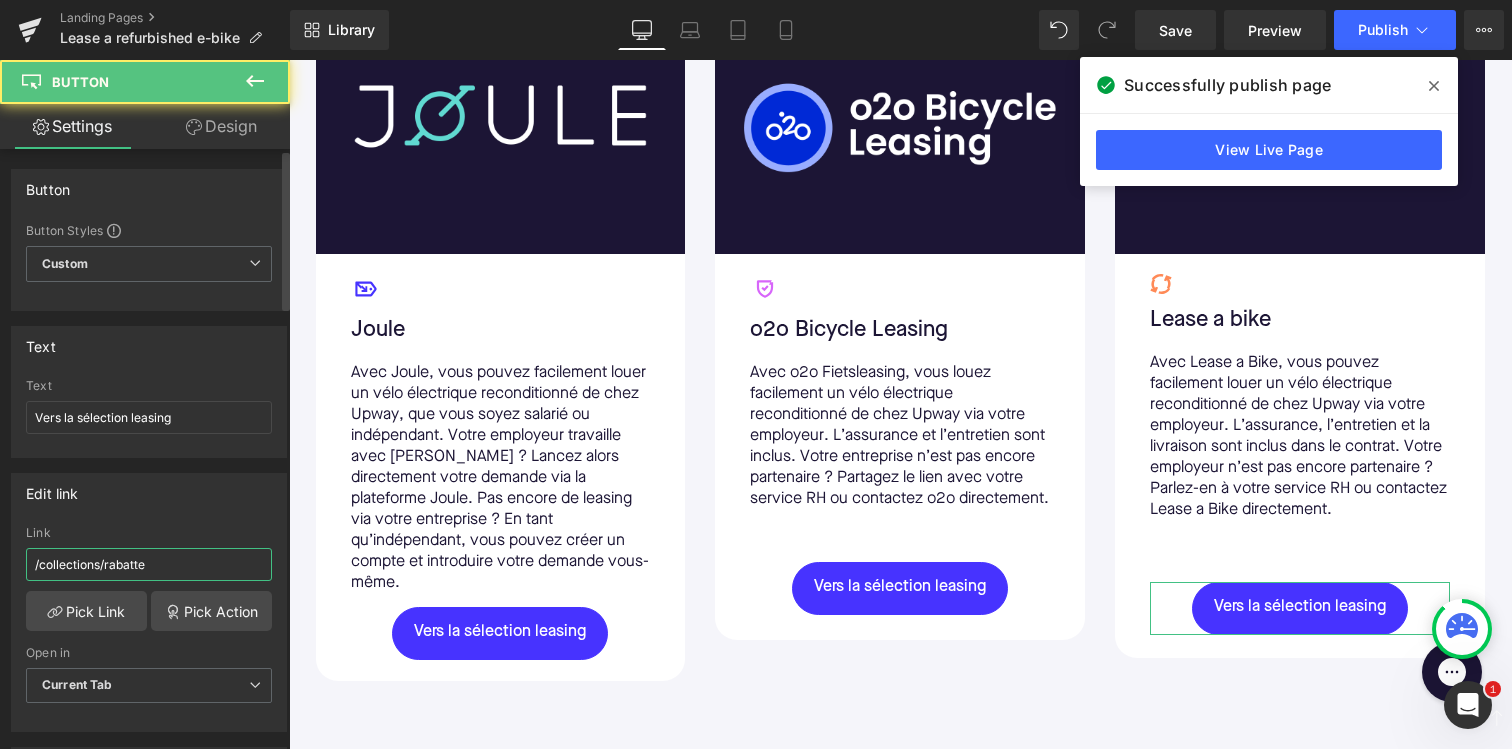 click on "/collections/rabatte" at bounding box center (149, 564) 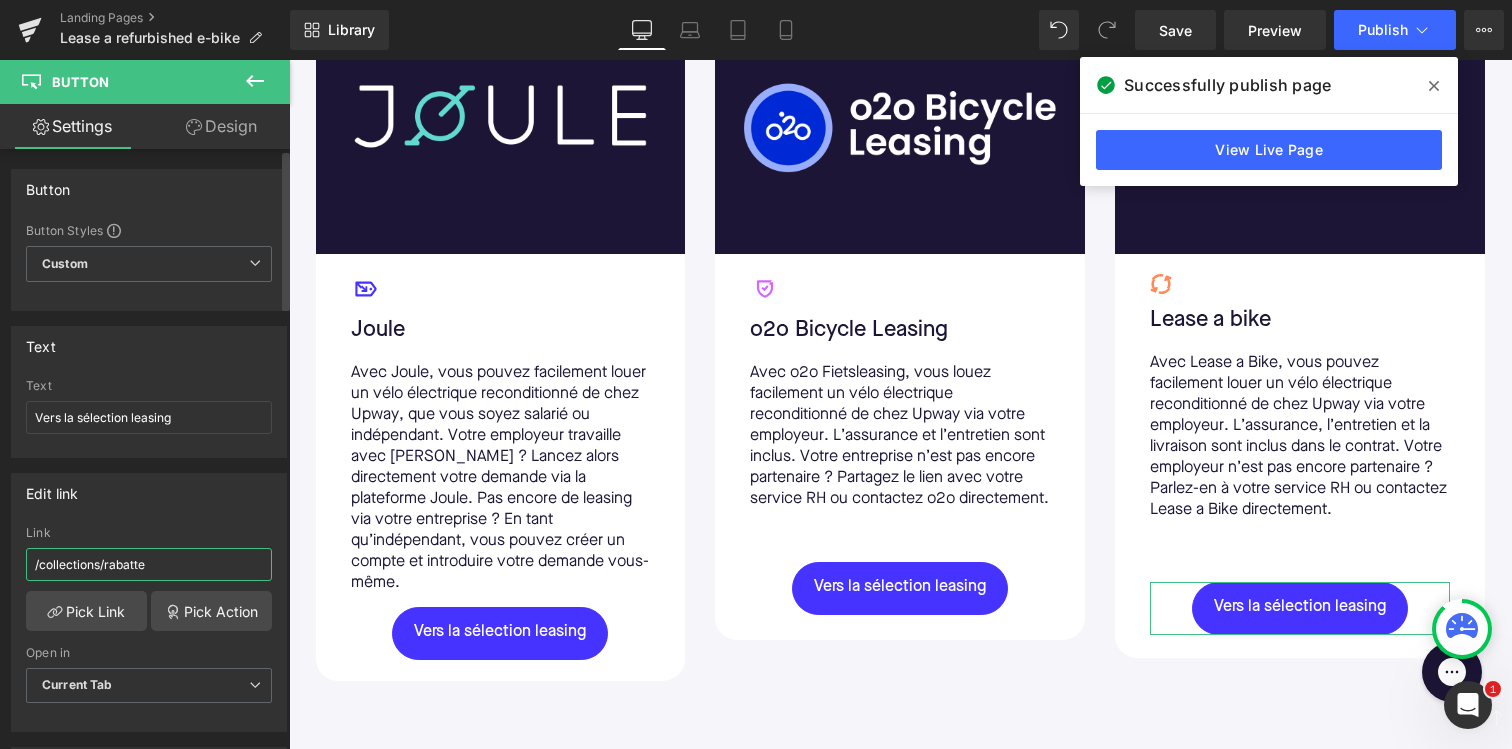 click on "/collections/rabatte" at bounding box center (149, 564) 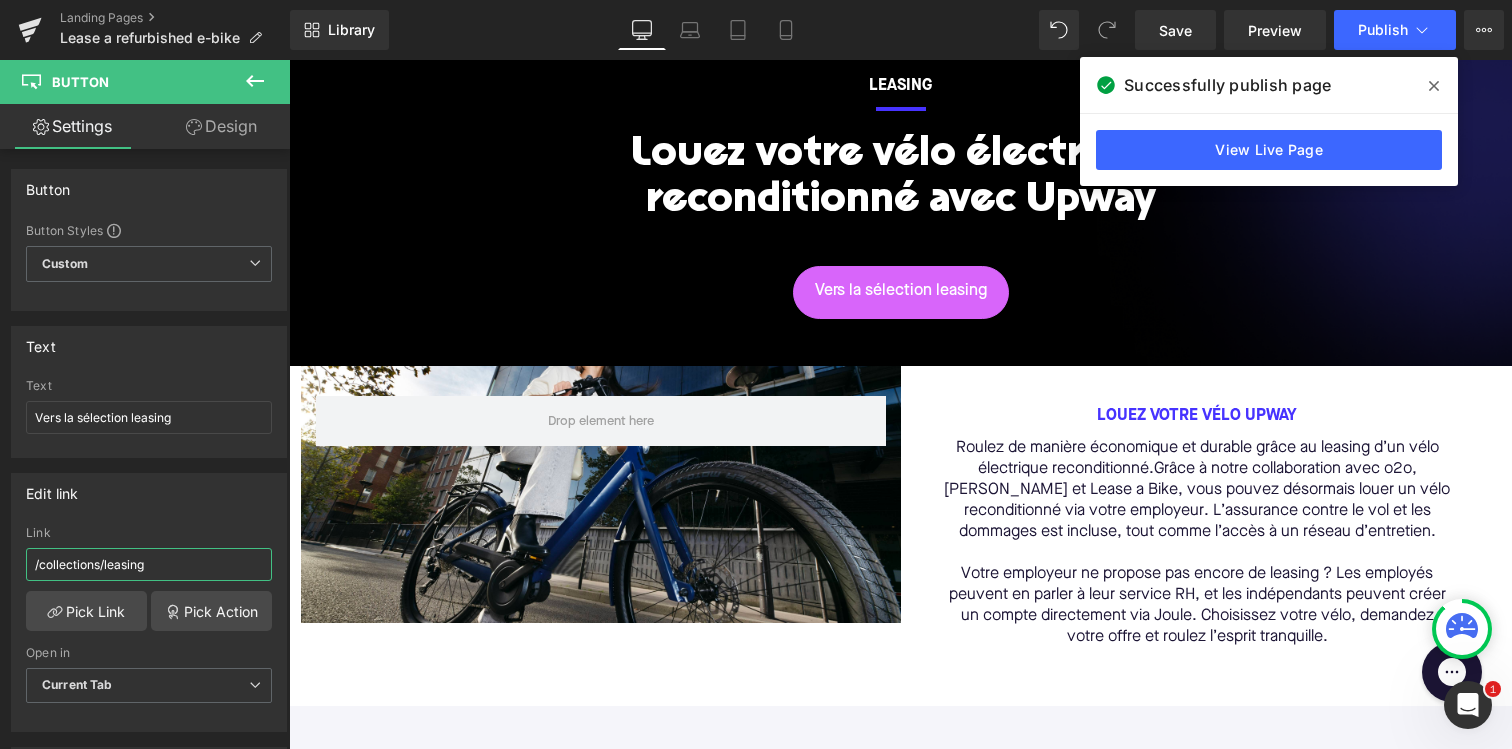 scroll, scrollTop: 455, scrollLeft: 0, axis: vertical 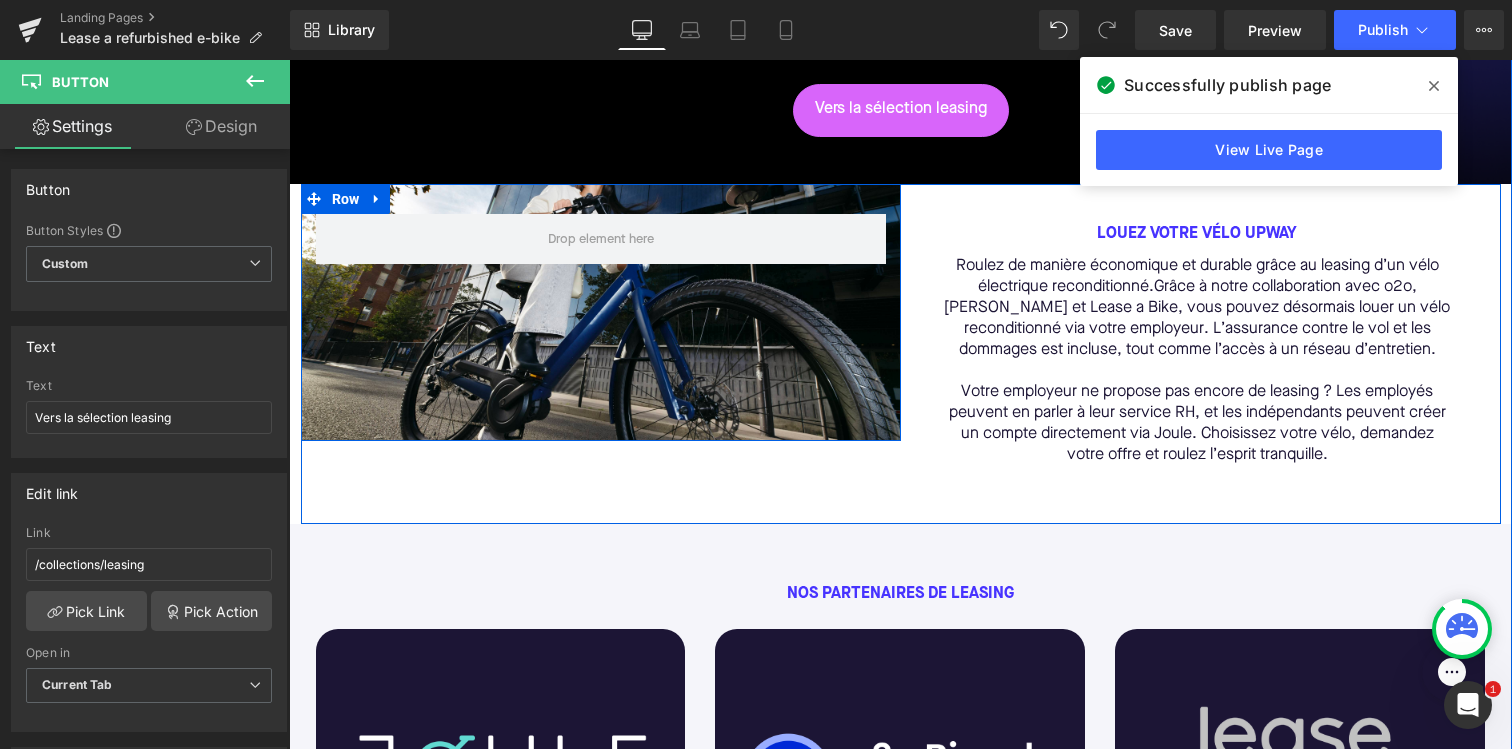 click on "Row" at bounding box center (601, 312) 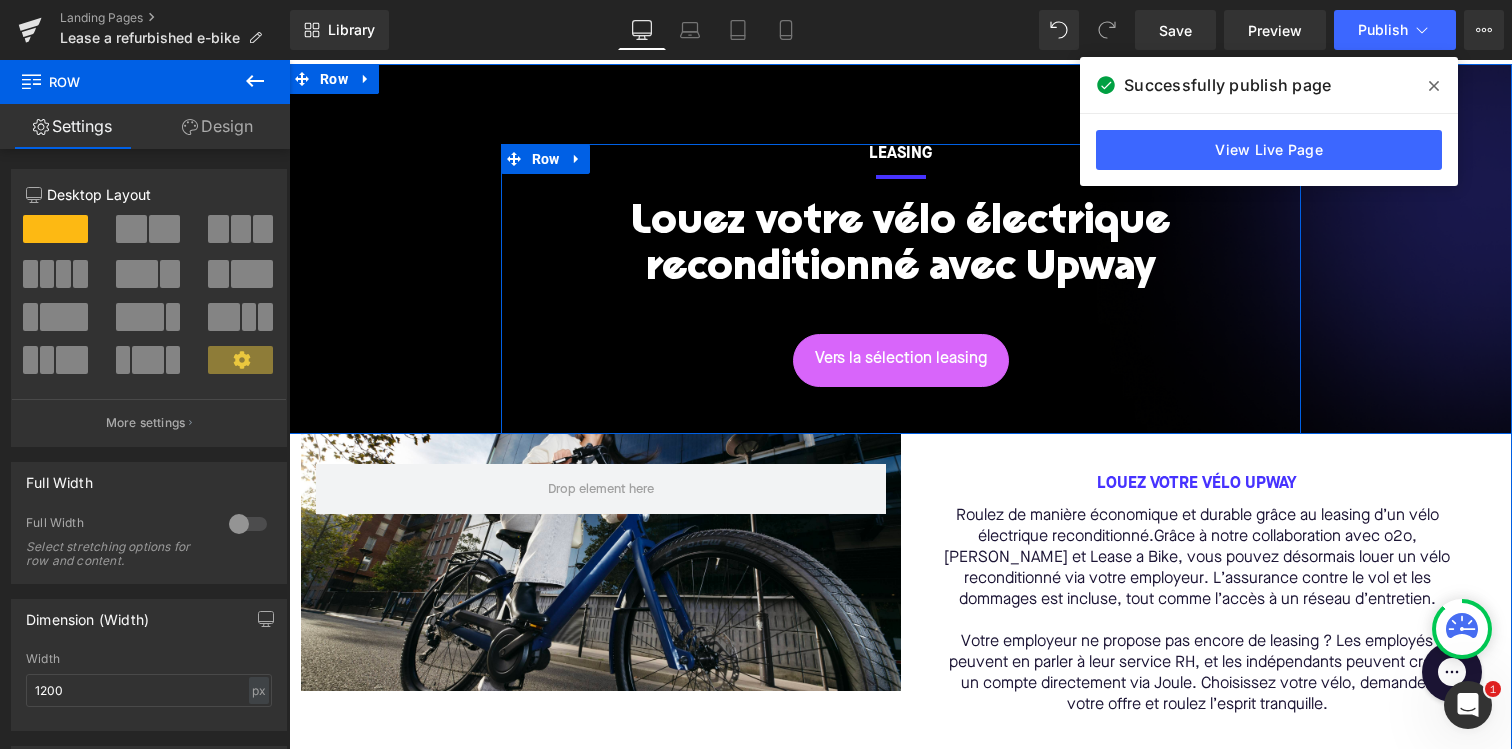 scroll, scrollTop: 7, scrollLeft: 0, axis: vertical 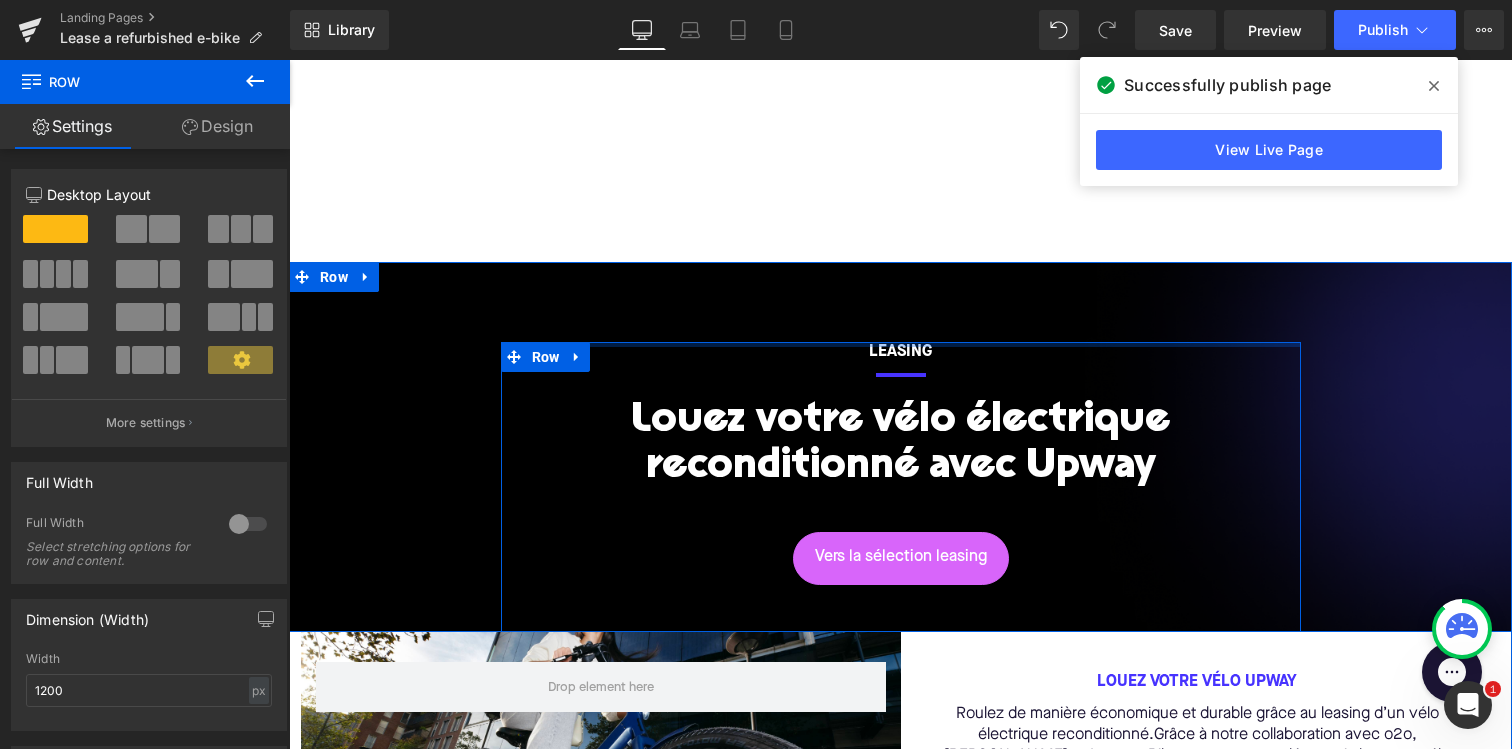 click on "LEASING Text Block         Separator         Louez votre vélo électrique reconditionné avec Upway Heading         Vers la sélection leasing Button         Row         Row" at bounding box center (900, 447) 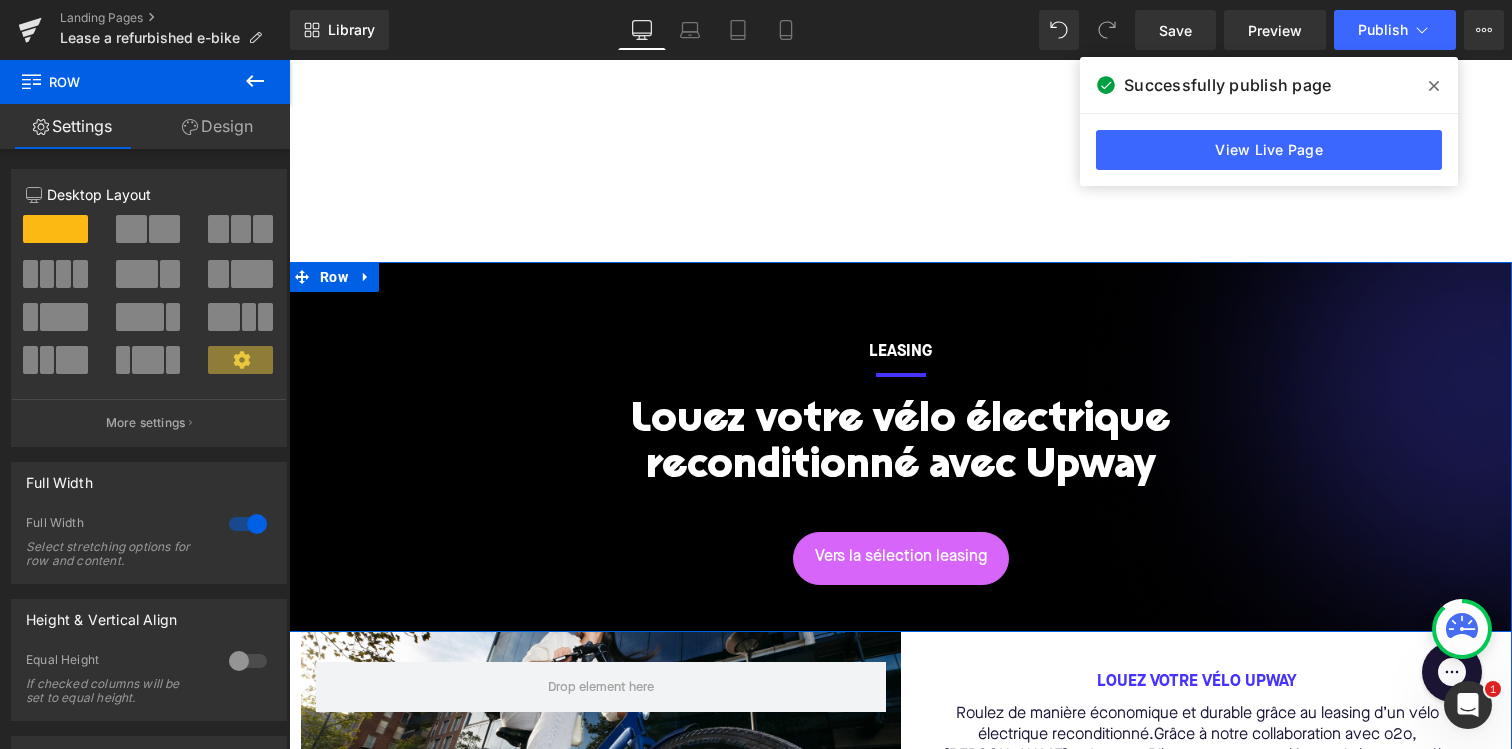 click on "LEASING Text Block         Separator         Louez votre vélo électrique reconditionné avec Upway Heading         Vers la sélection leasing Button         Row" at bounding box center [900, 487] 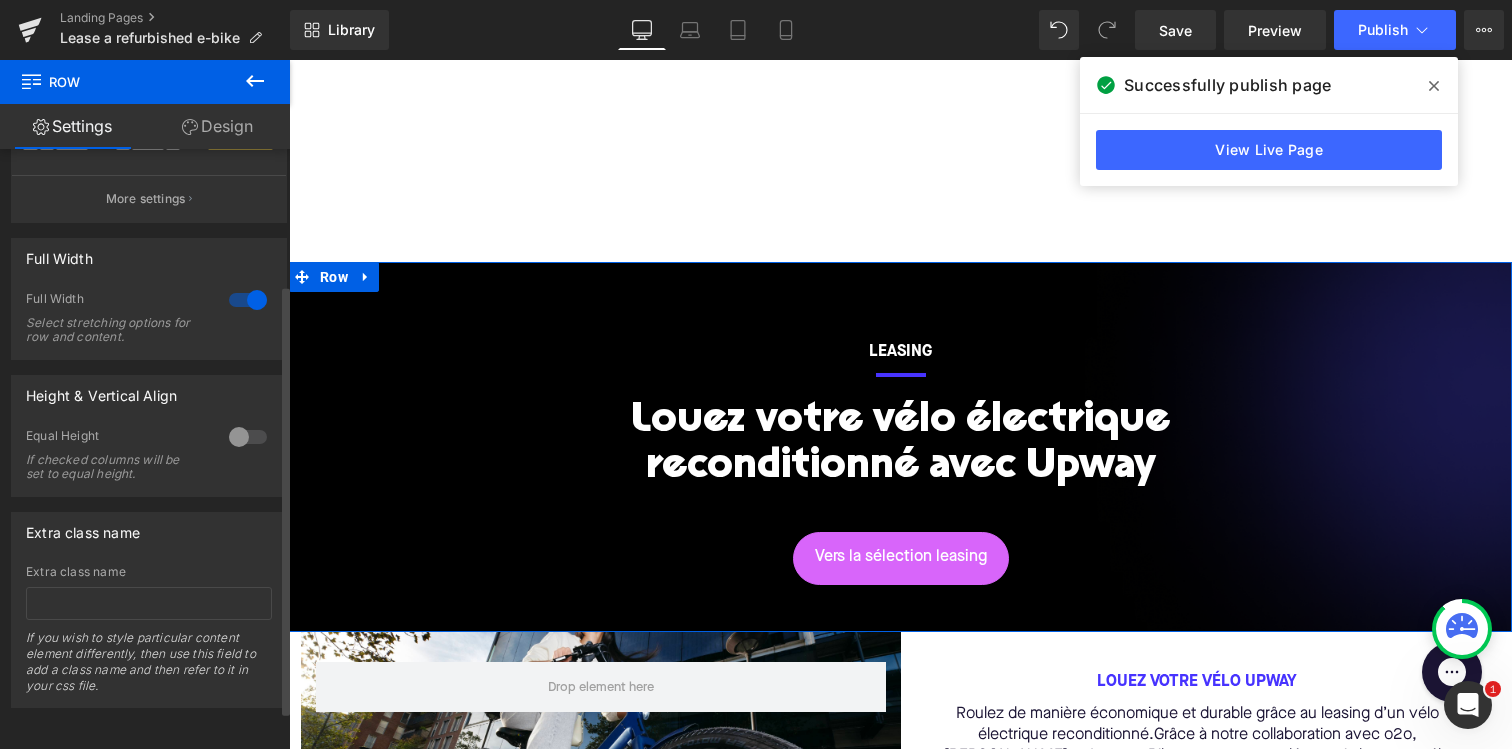 scroll, scrollTop: 0, scrollLeft: 0, axis: both 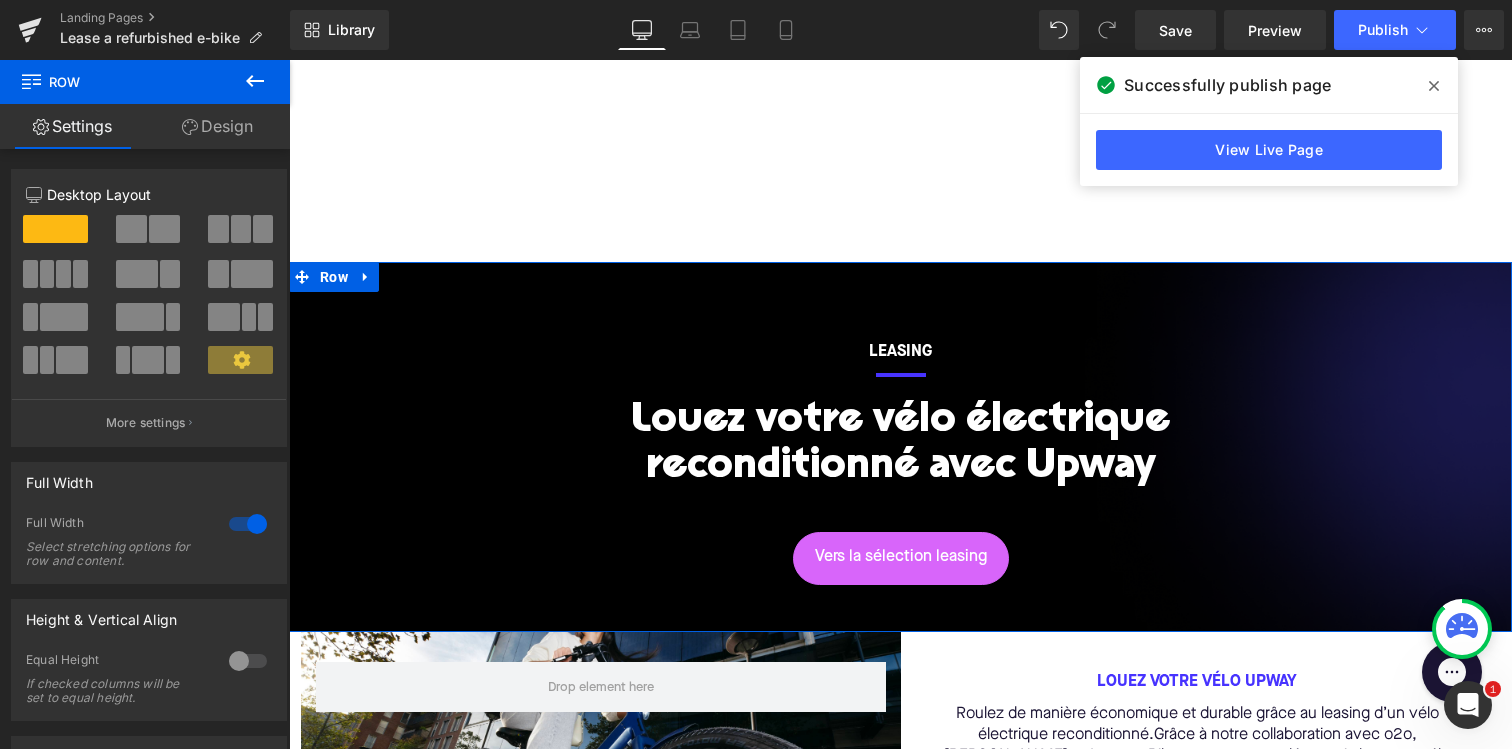 click on "Design" at bounding box center (217, 126) 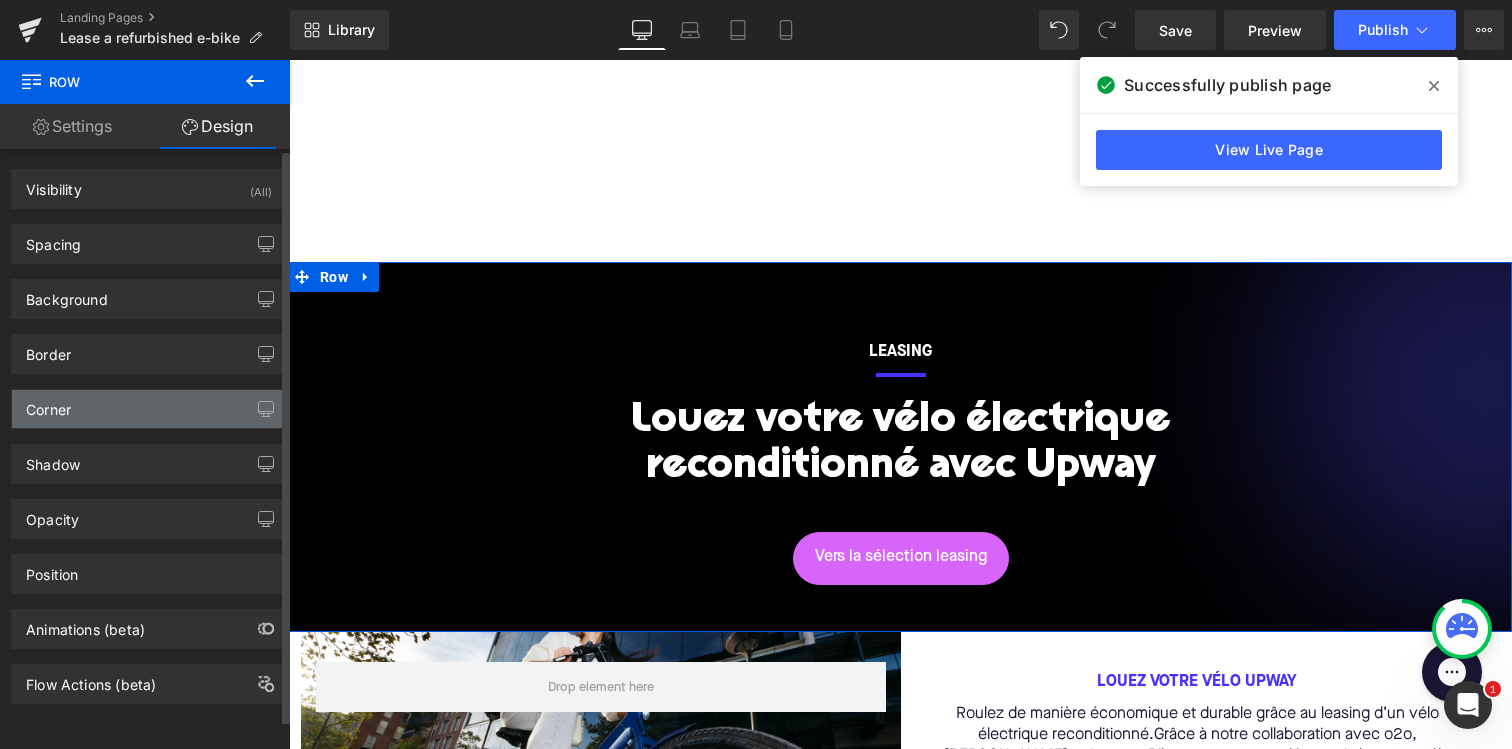 scroll, scrollTop: 12, scrollLeft: 0, axis: vertical 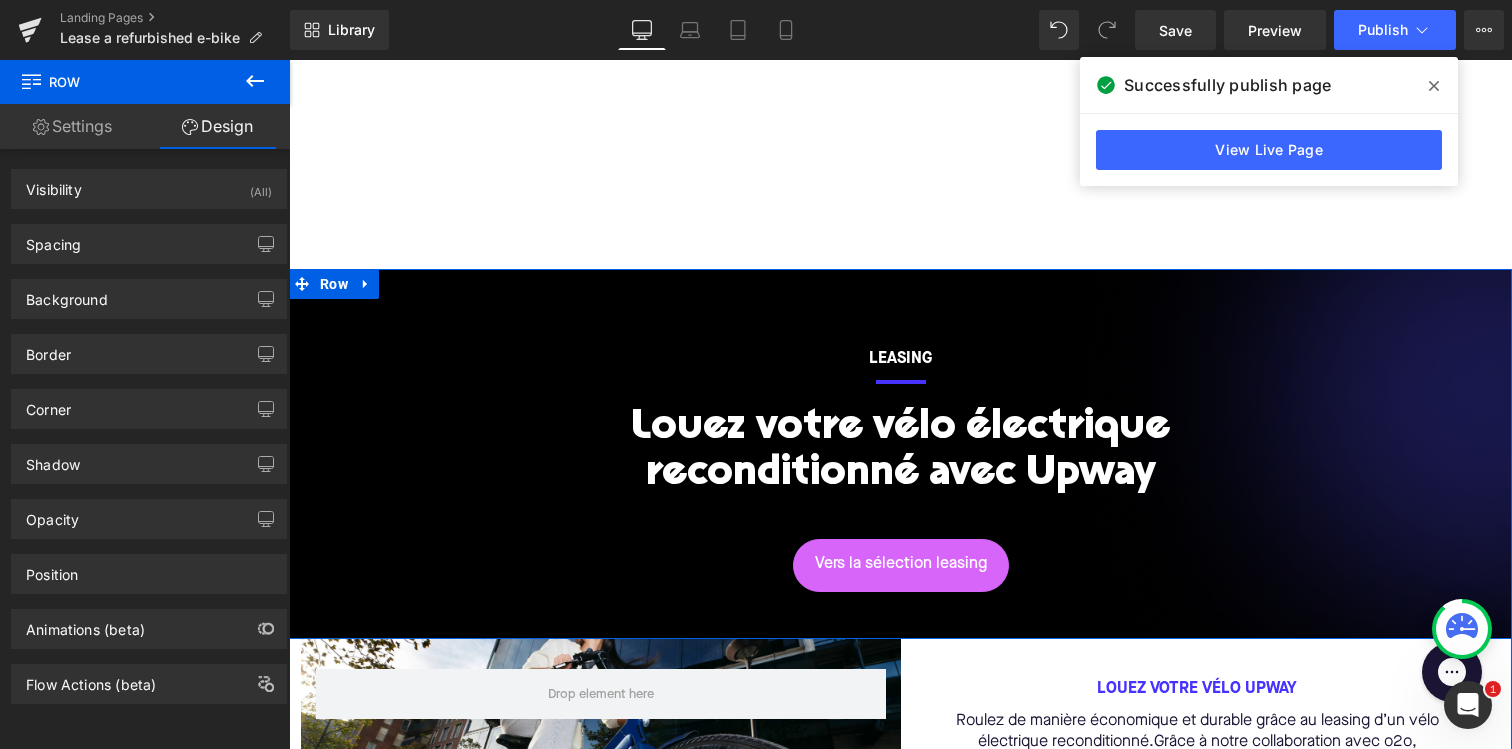 click on "LEASING Text Block         Separator         Louez votre vélo électrique reconditionné avec Upway Heading         Vers la sélection leasing Button         Row" at bounding box center [900, 494] 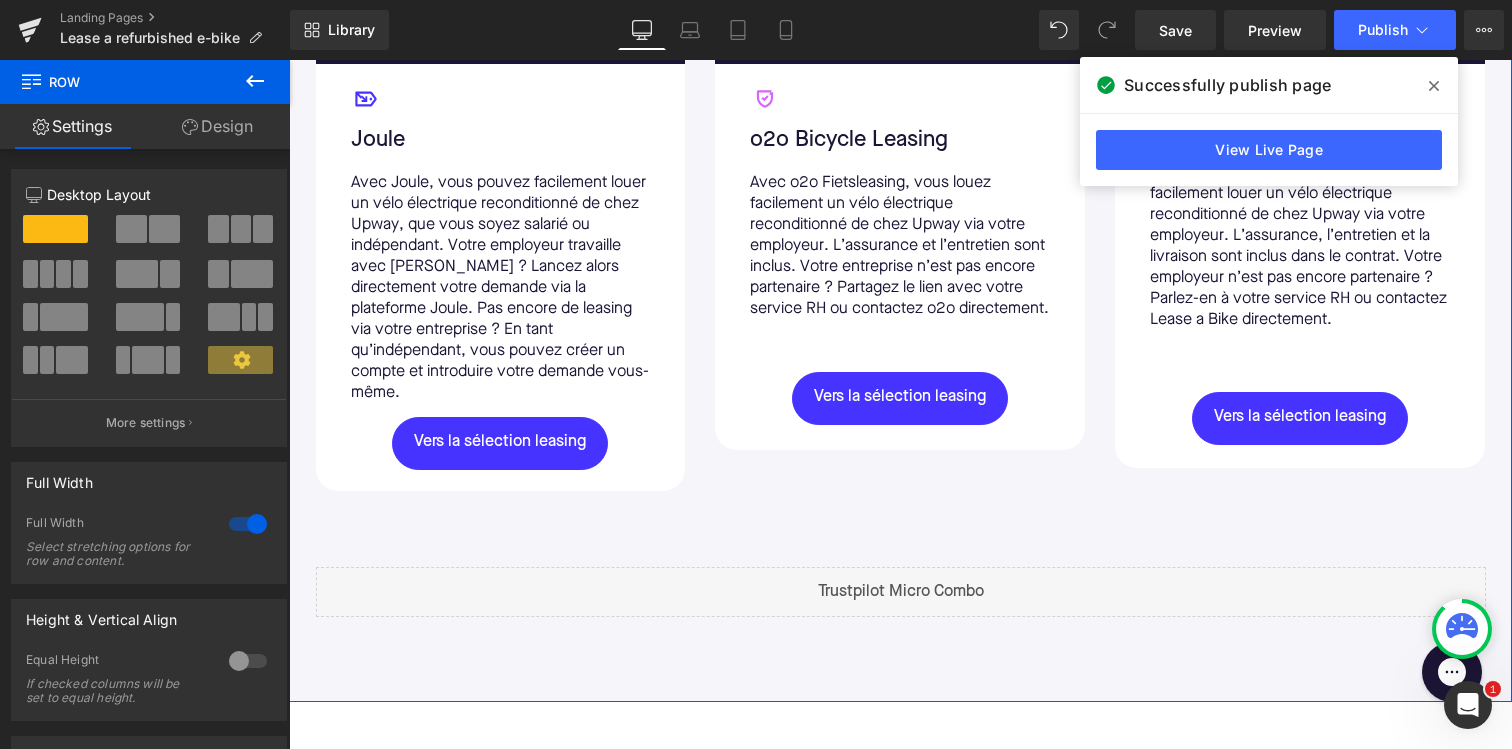 scroll, scrollTop: 1301, scrollLeft: 0, axis: vertical 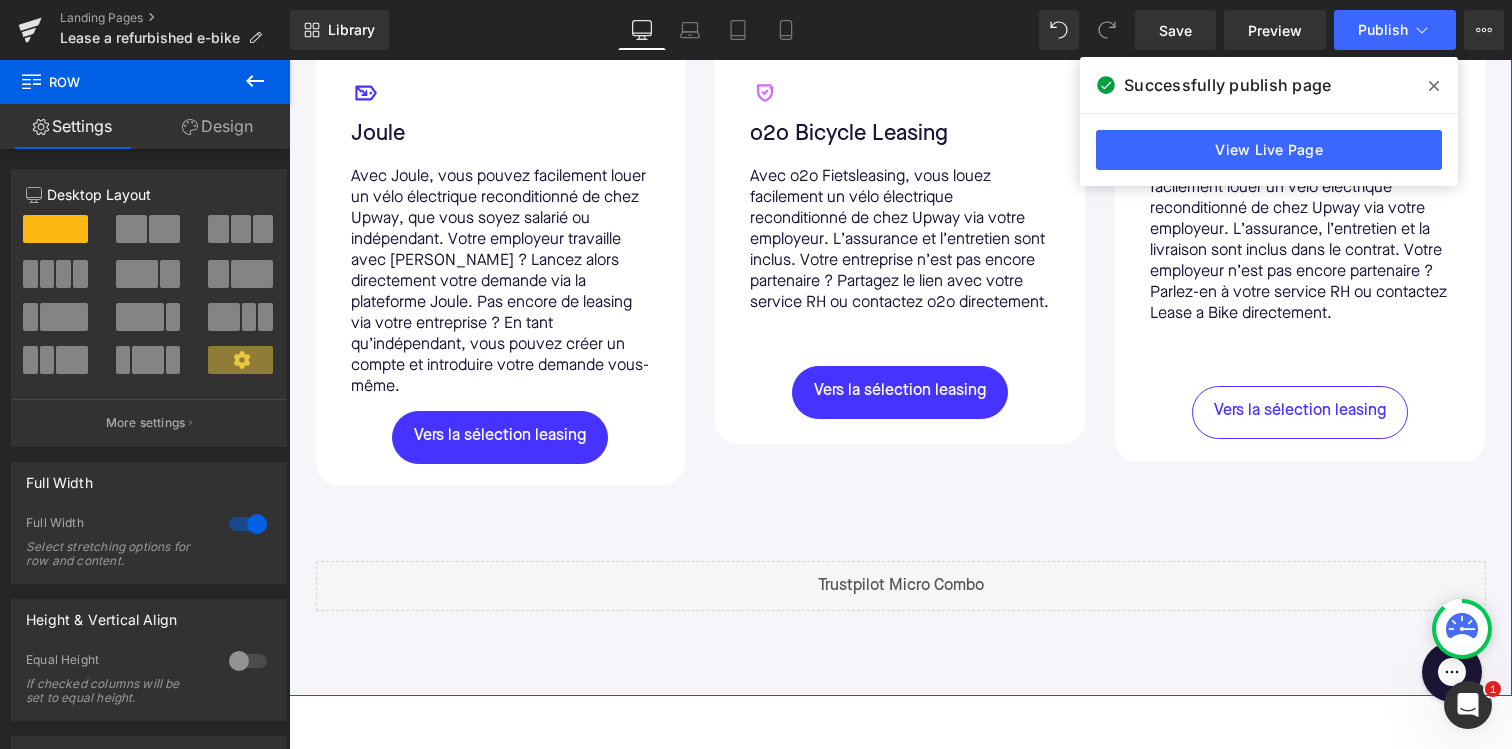 click on "Vers la sélection leasing" at bounding box center [1300, 412] 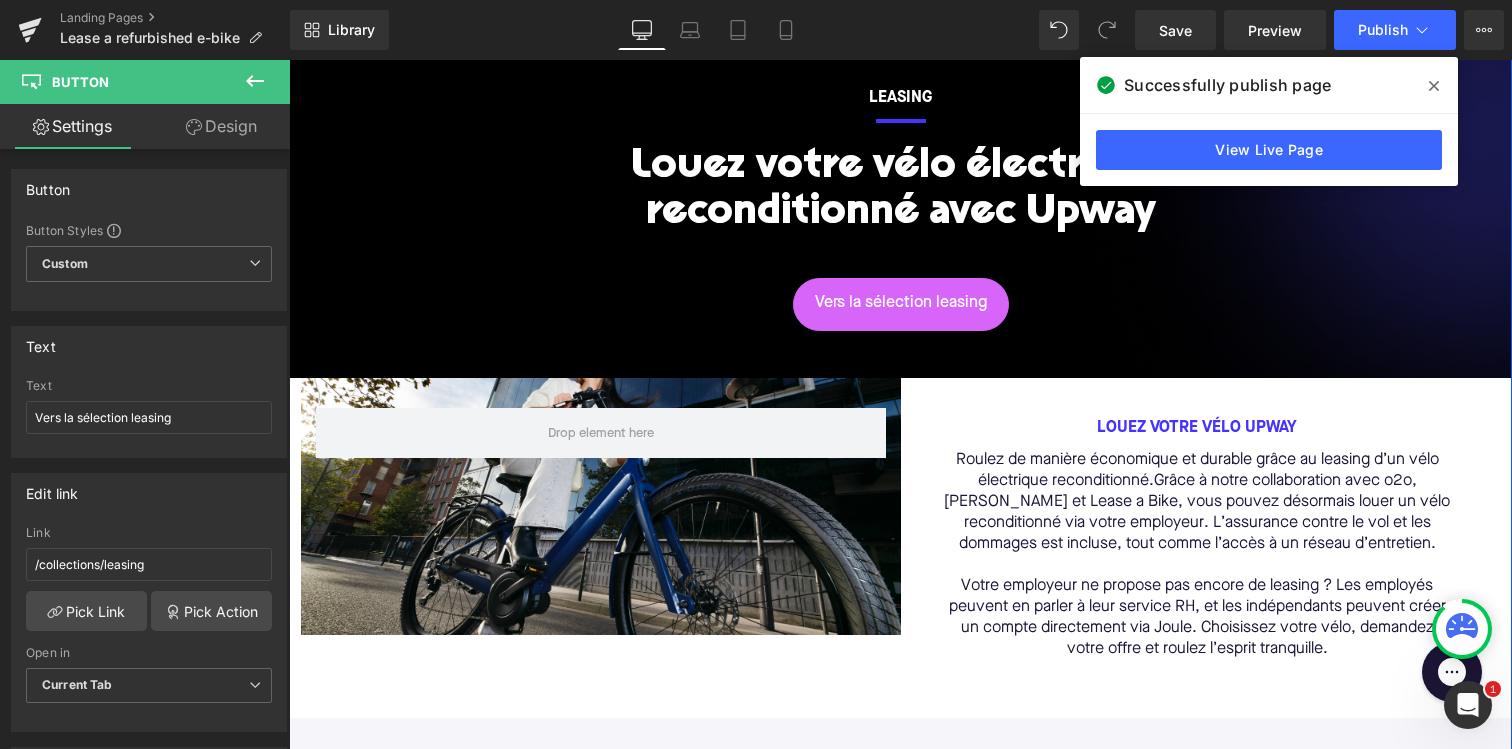 scroll, scrollTop: 0, scrollLeft: 0, axis: both 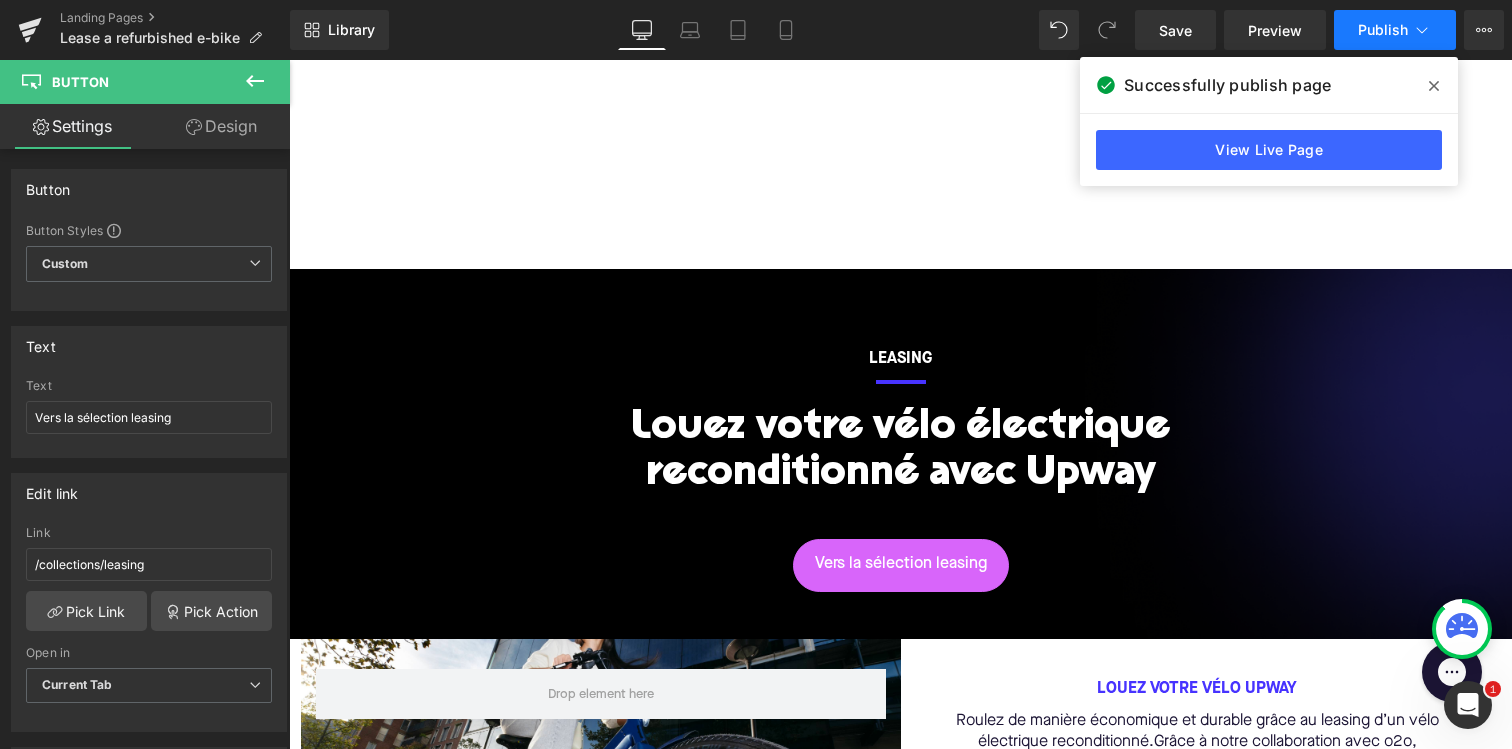 click on "Publish" at bounding box center (1395, 30) 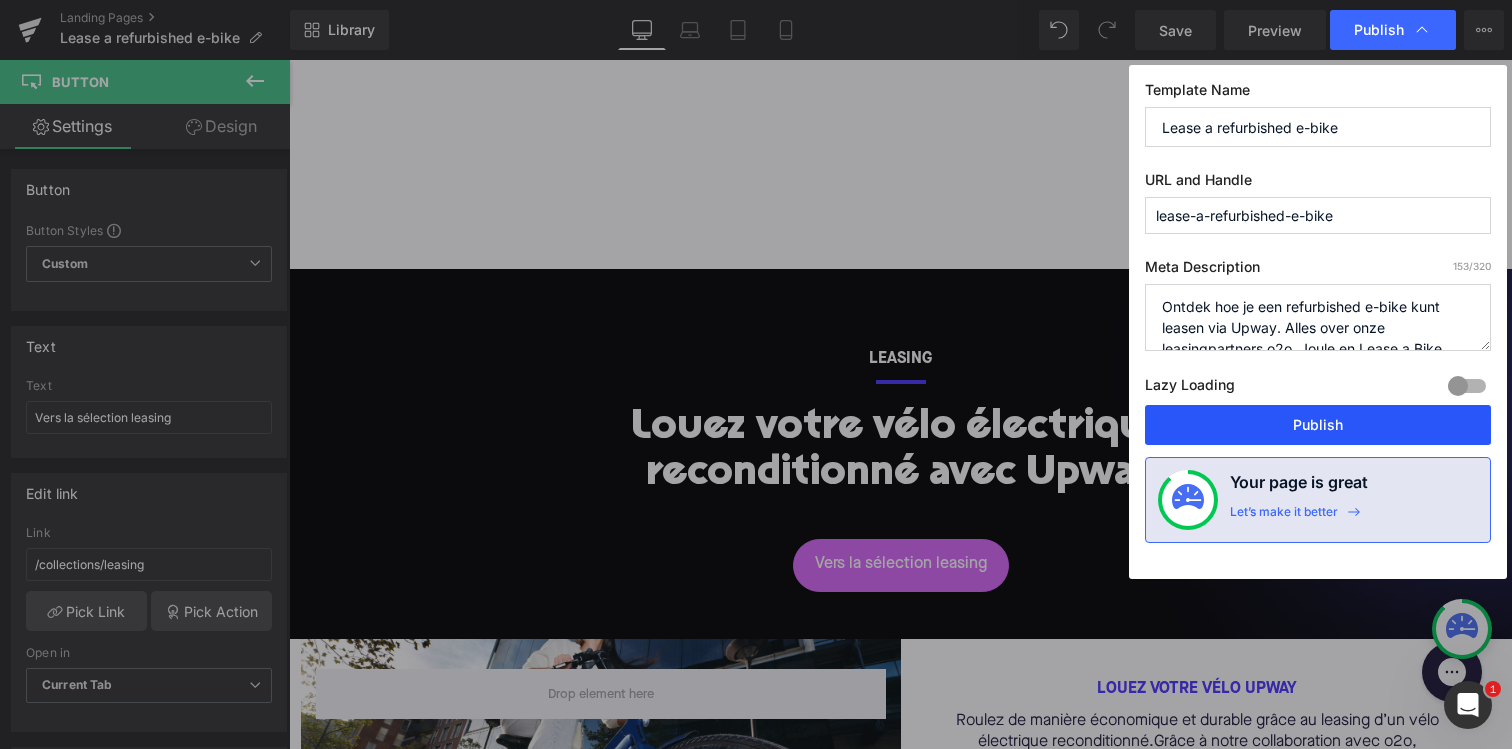drag, startPoint x: 1252, startPoint y: 428, endPoint x: 942, endPoint y: 358, distance: 317.80496 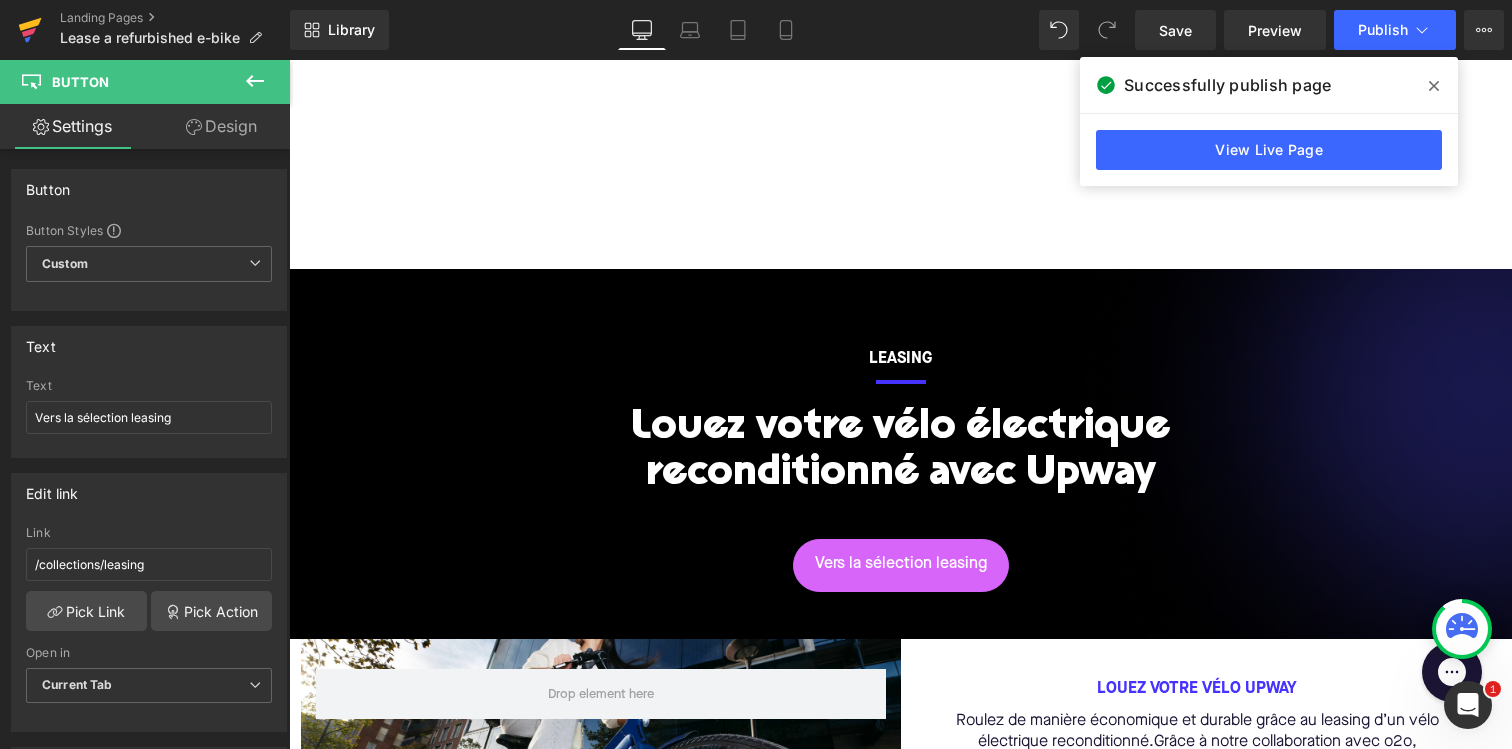 click 